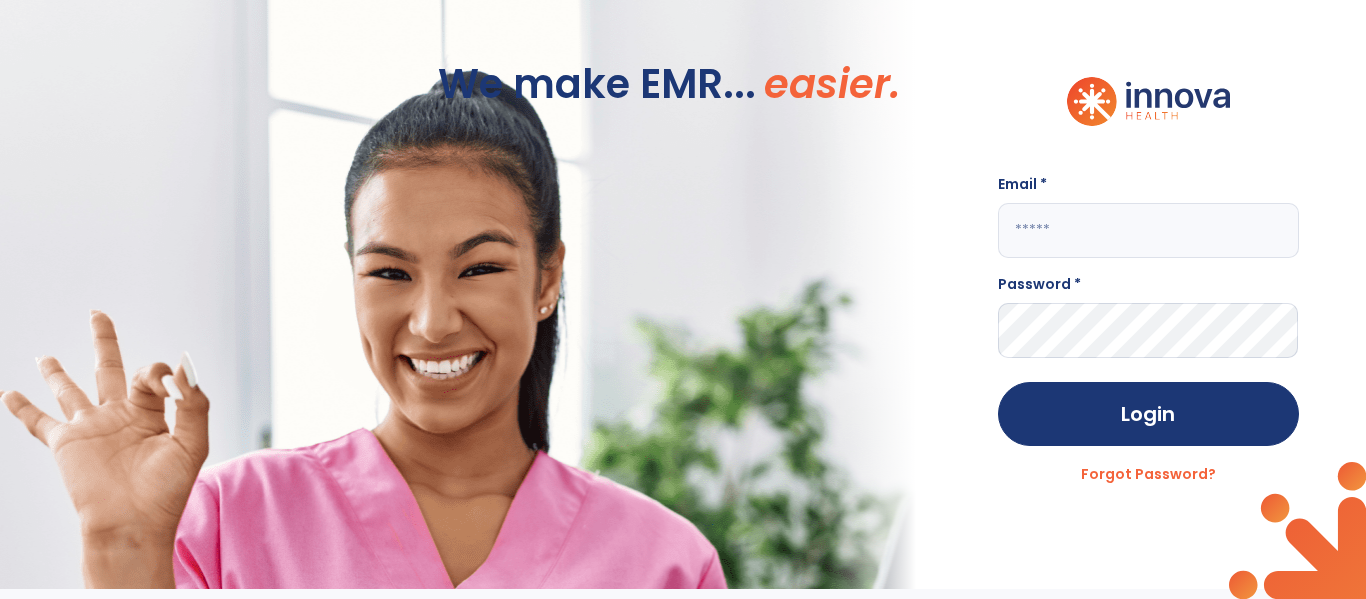 scroll, scrollTop: 0, scrollLeft: 0, axis: both 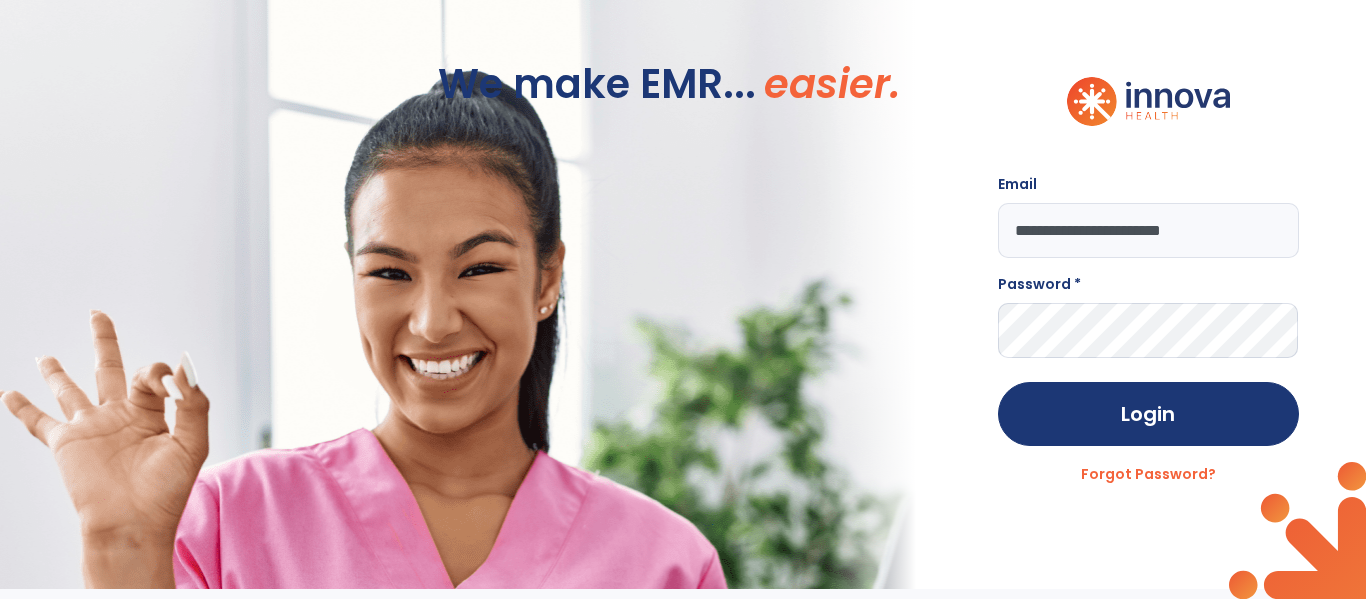 type on "**********" 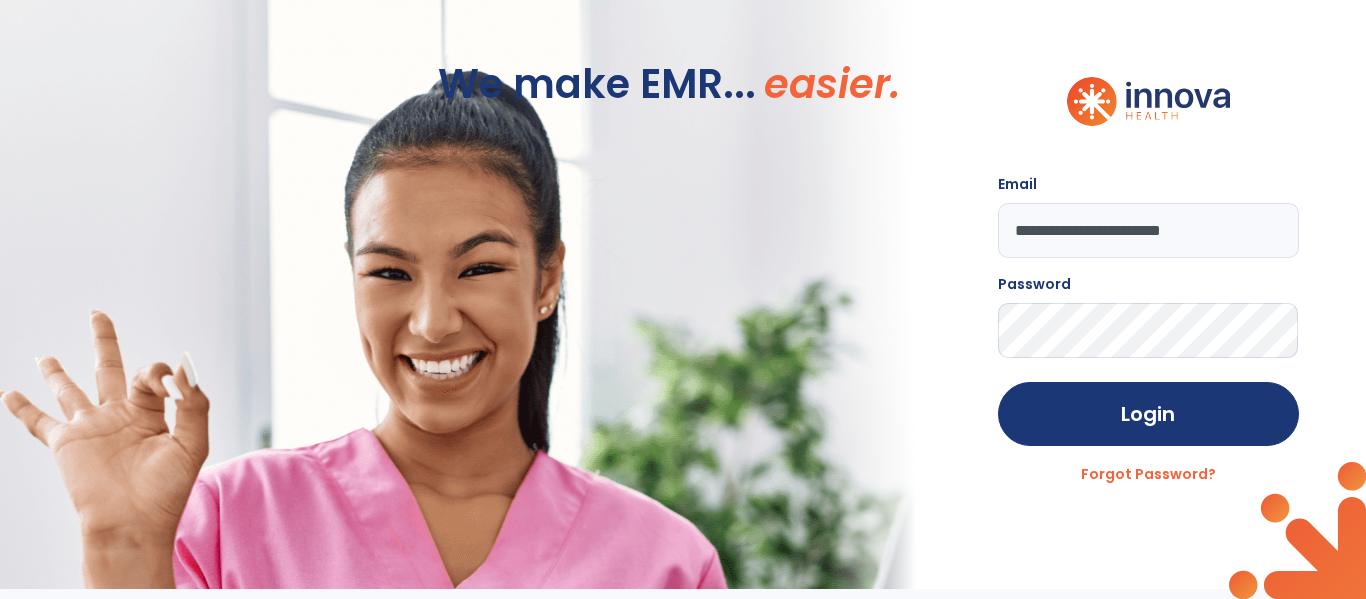 click on "Login" 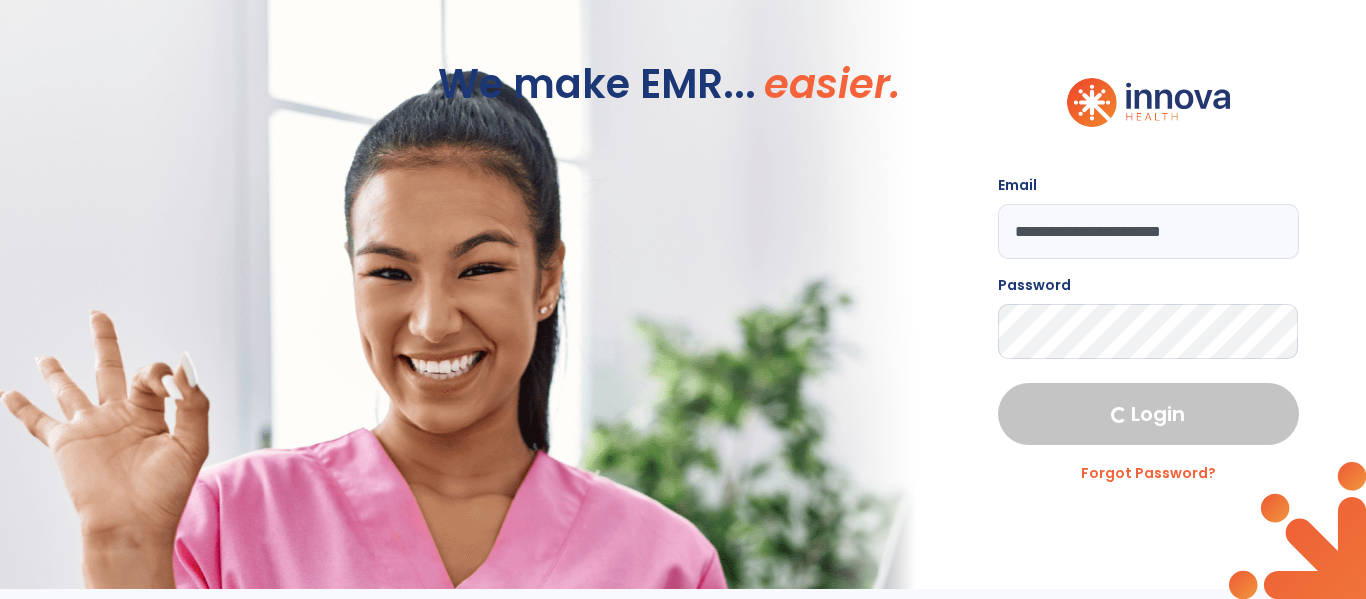 select on "***" 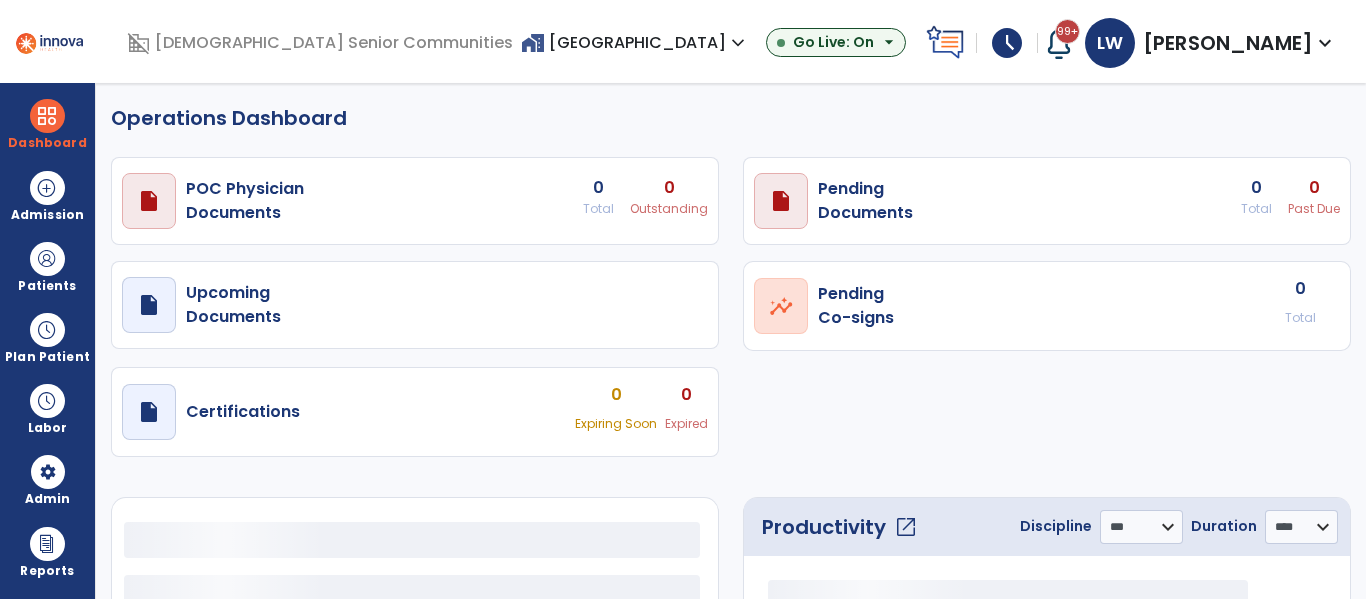 select on "***" 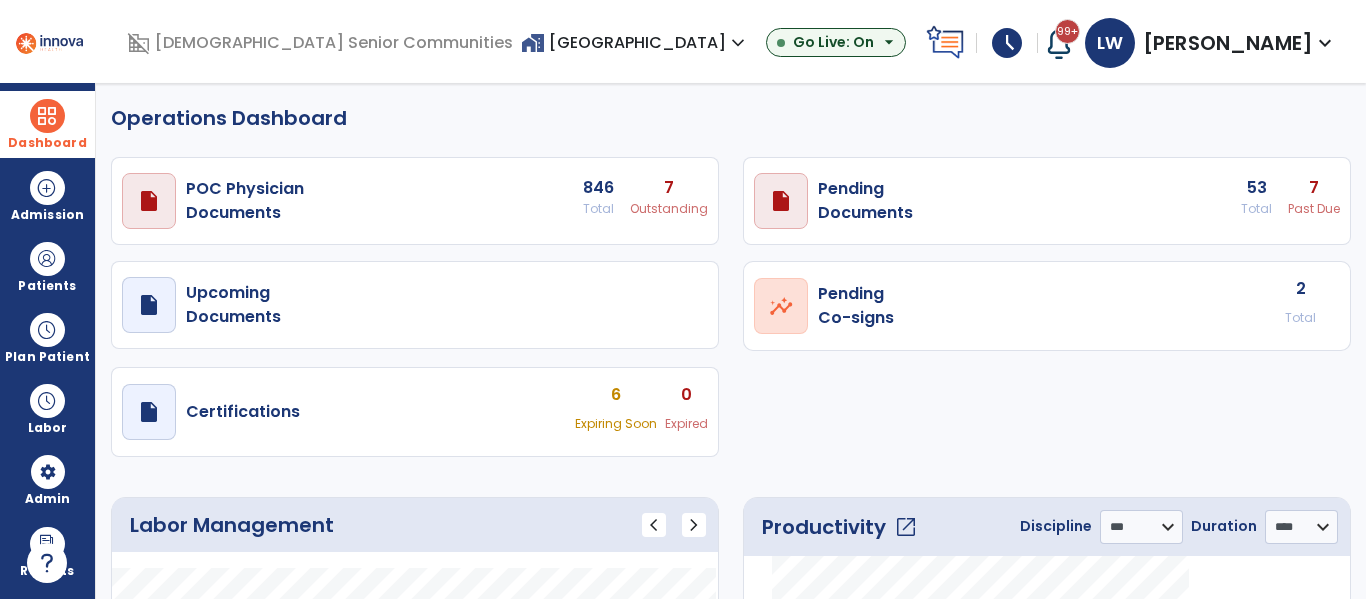 click at bounding box center (47, 116) 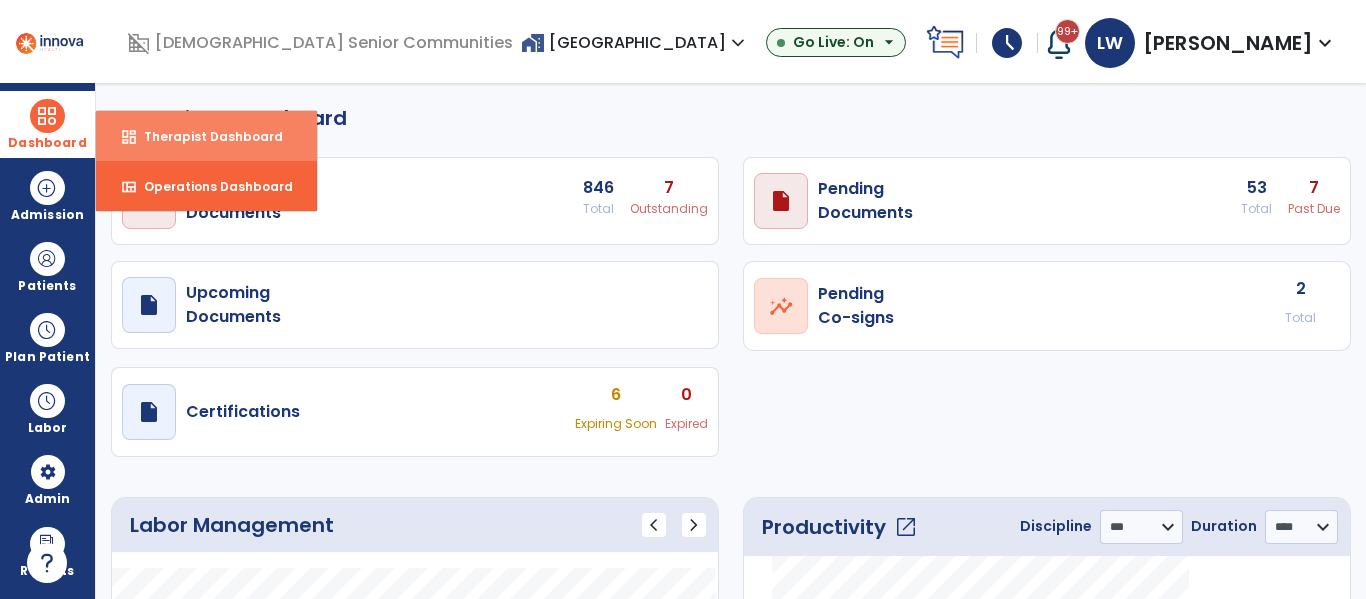 click on "dashboard  Therapist Dashboard" at bounding box center [206, 136] 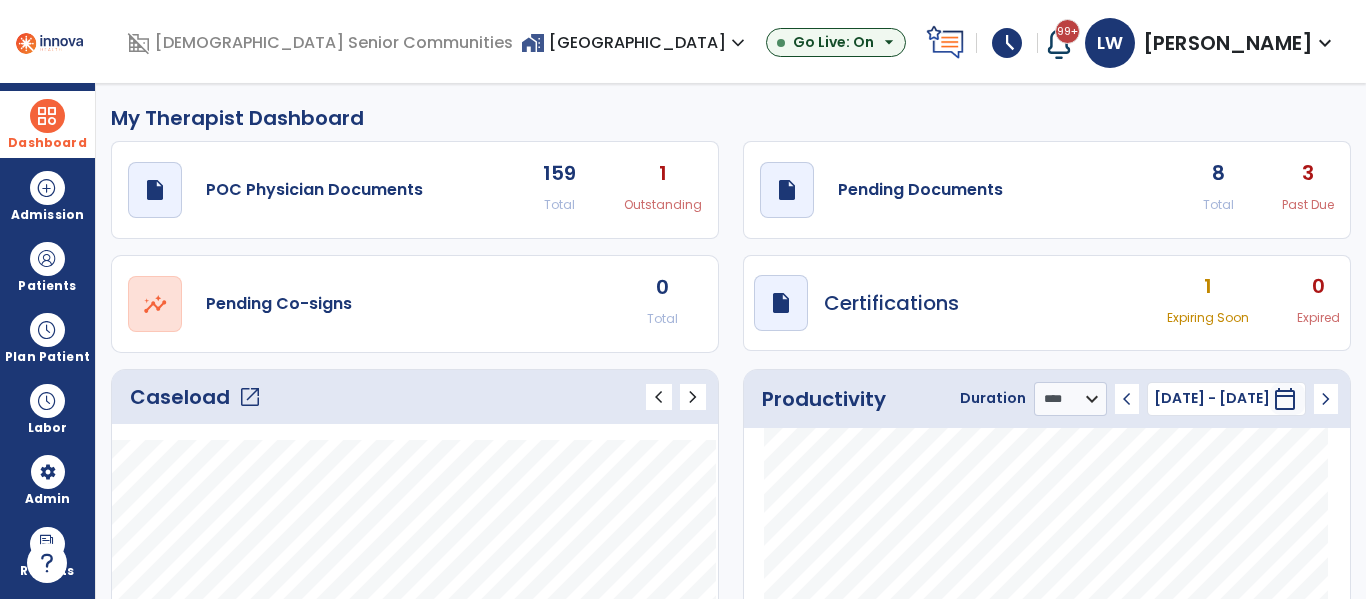click on "open_in_new" 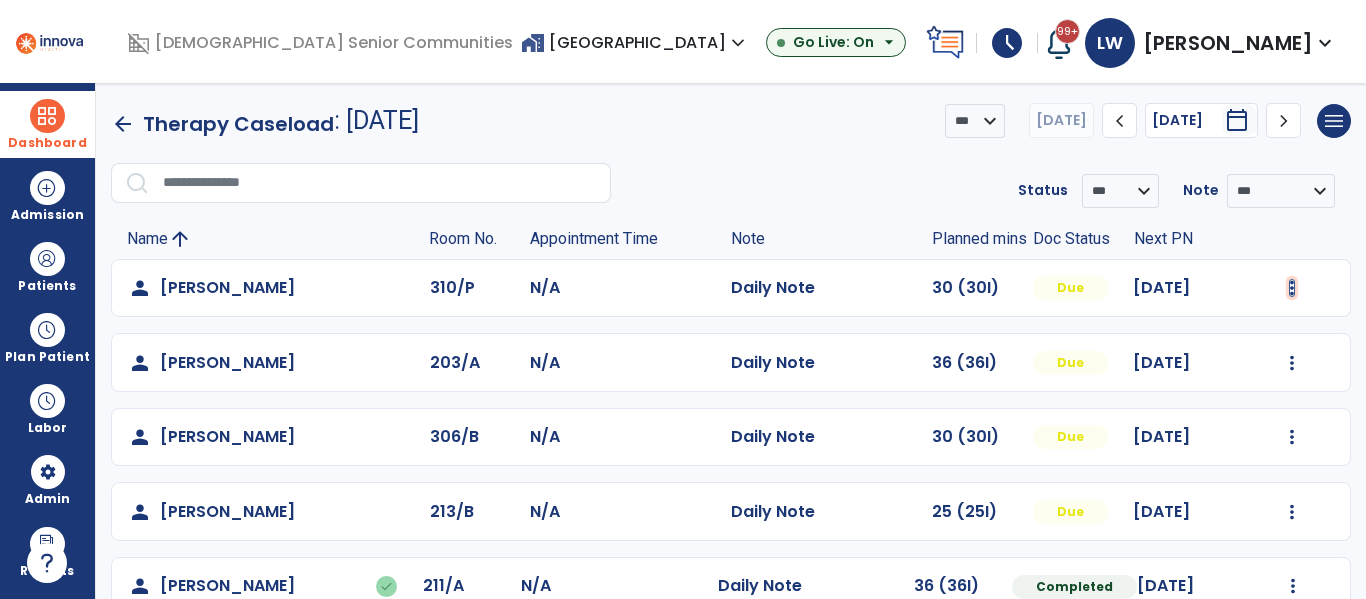 click at bounding box center (1292, 288) 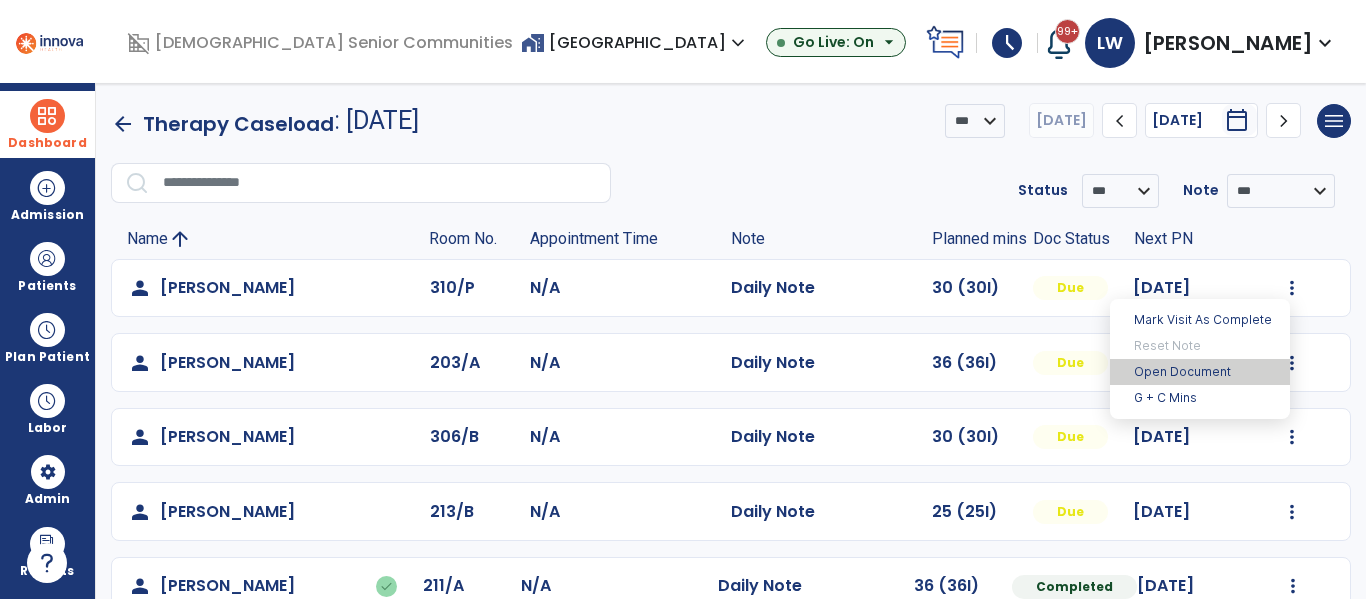 click on "Open Document" at bounding box center [1200, 372] 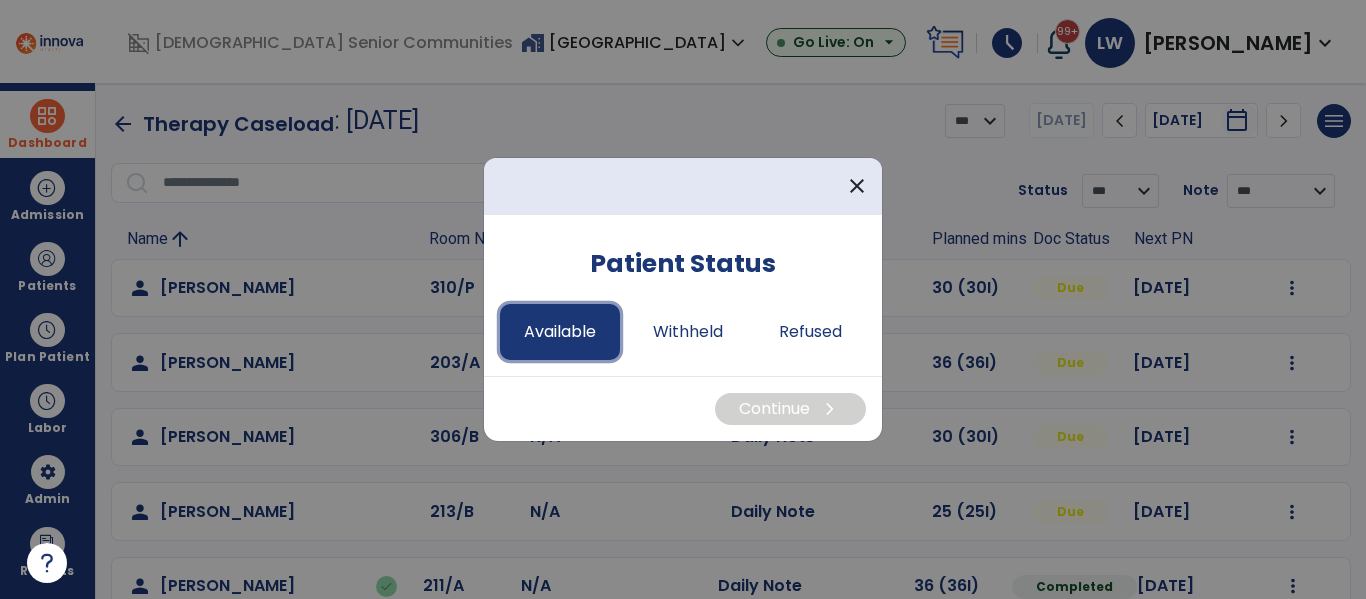 click on "Available" at bounding box center [560, 332] 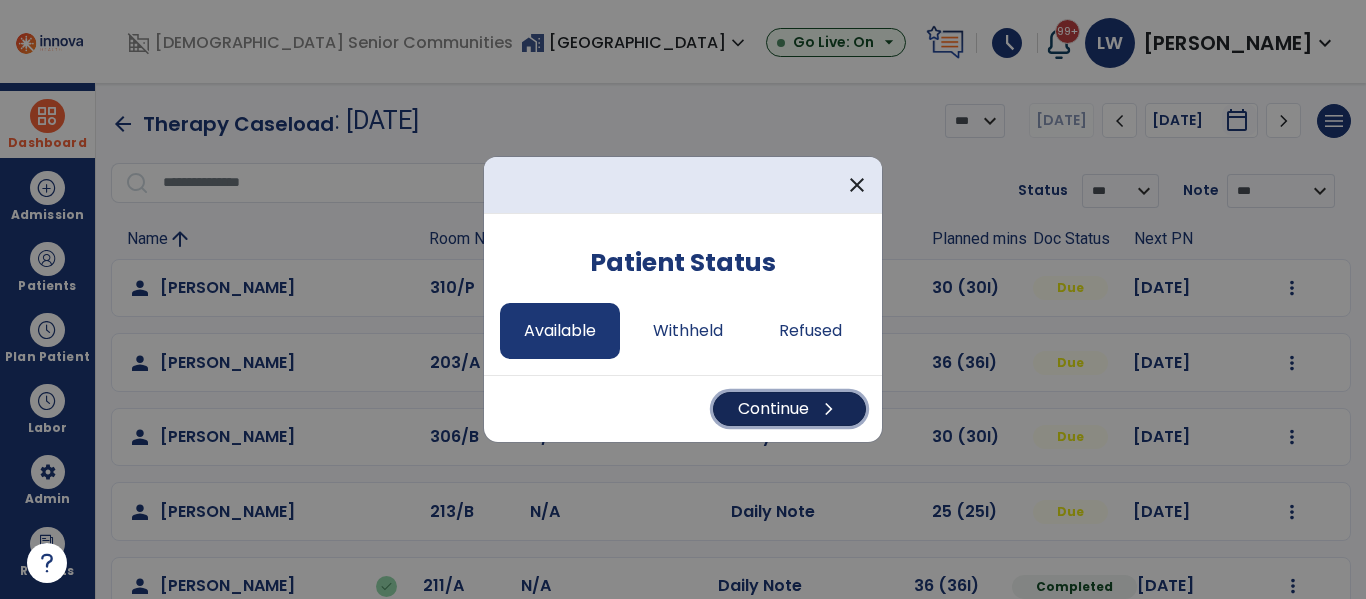 click on "Continue   chevron_right" at bounding box center [789, 409] 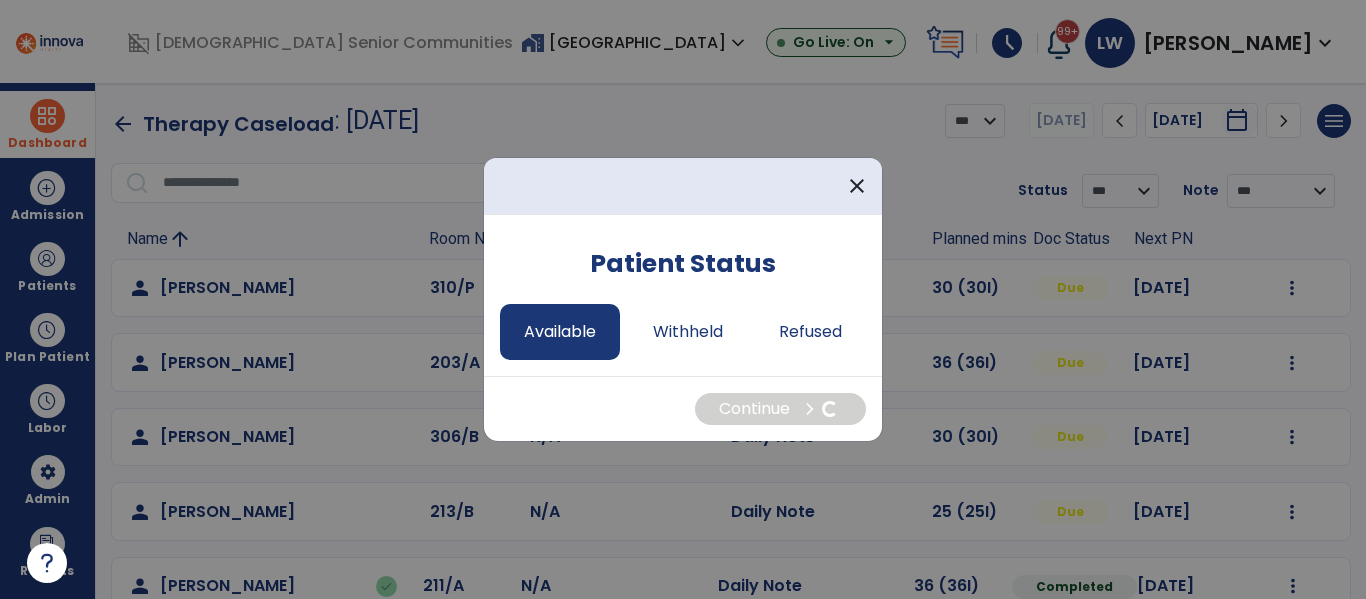 select on "*" 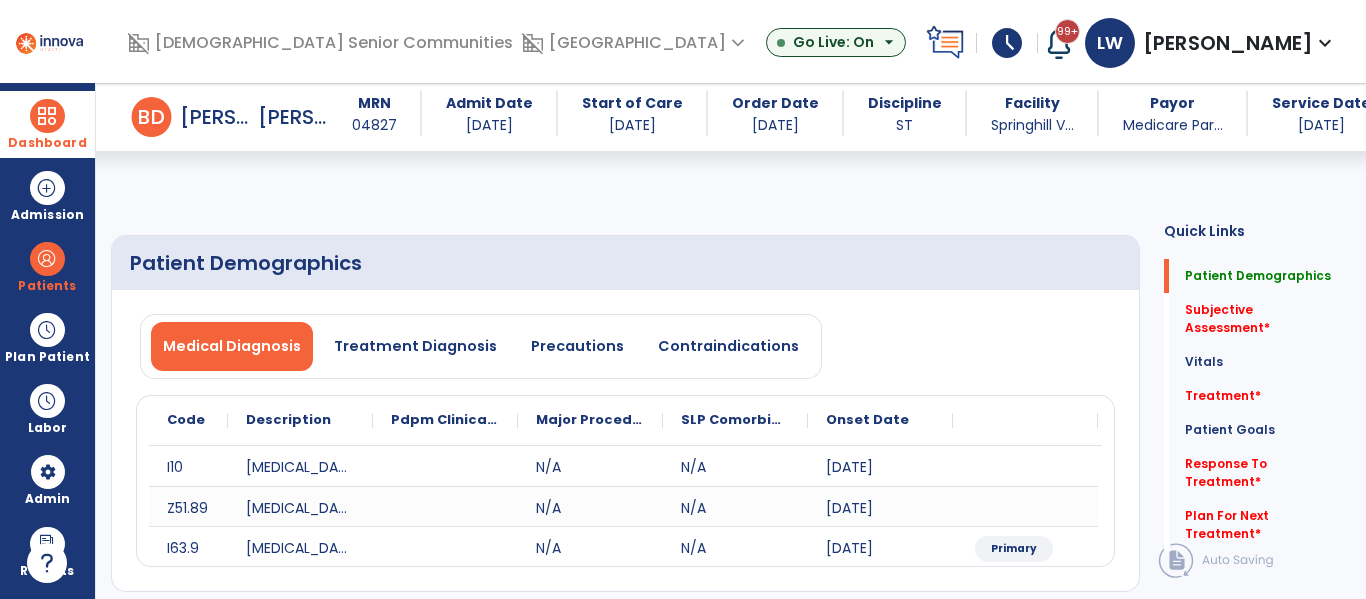 scroll, scrollTop: 516, scrollLeft: 0, axis: vertical 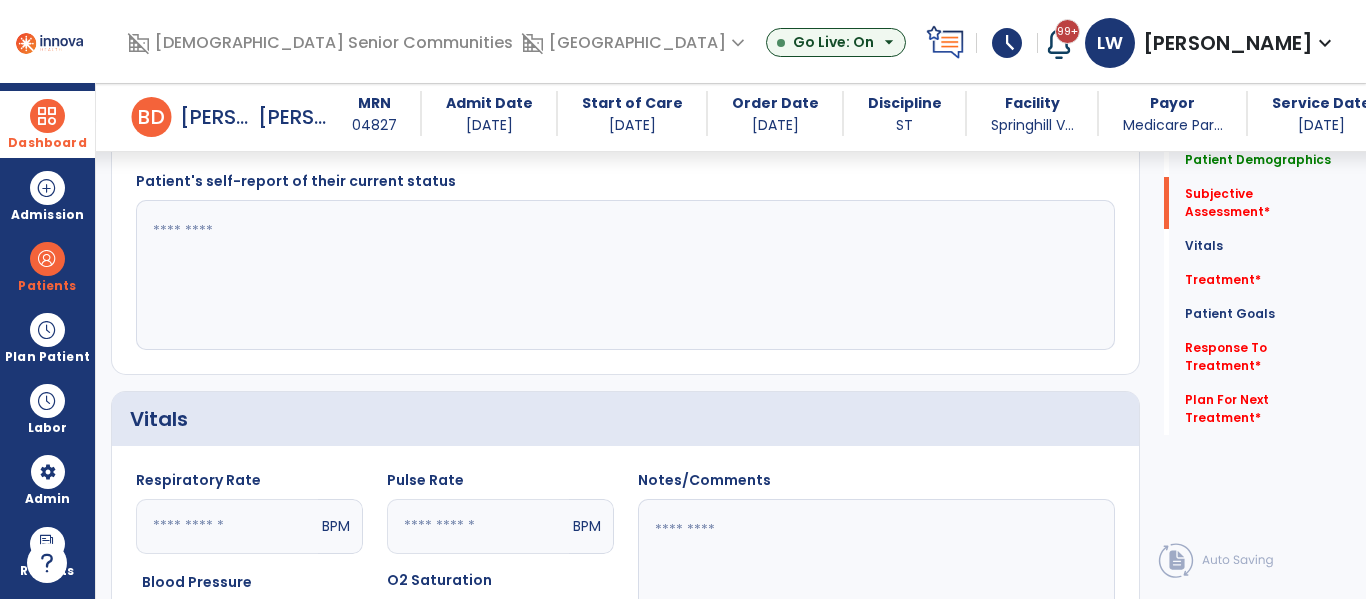 click 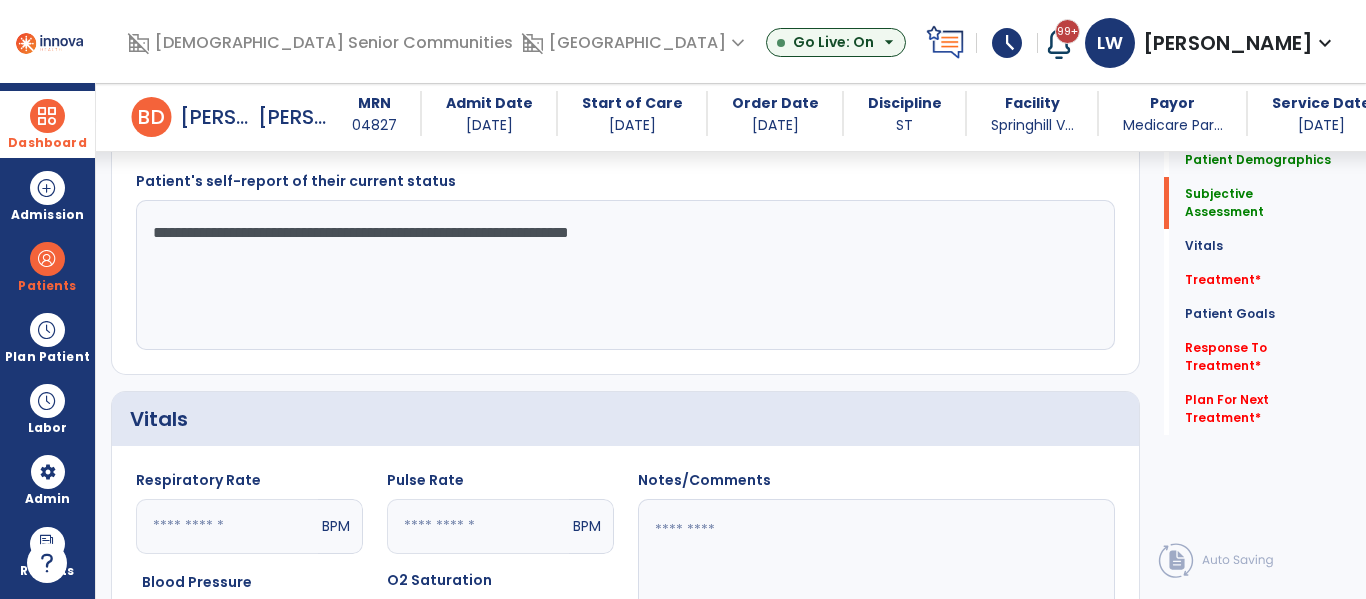 scroll, scrollTop: 3162, scrollLeft: 0, axis: vertical 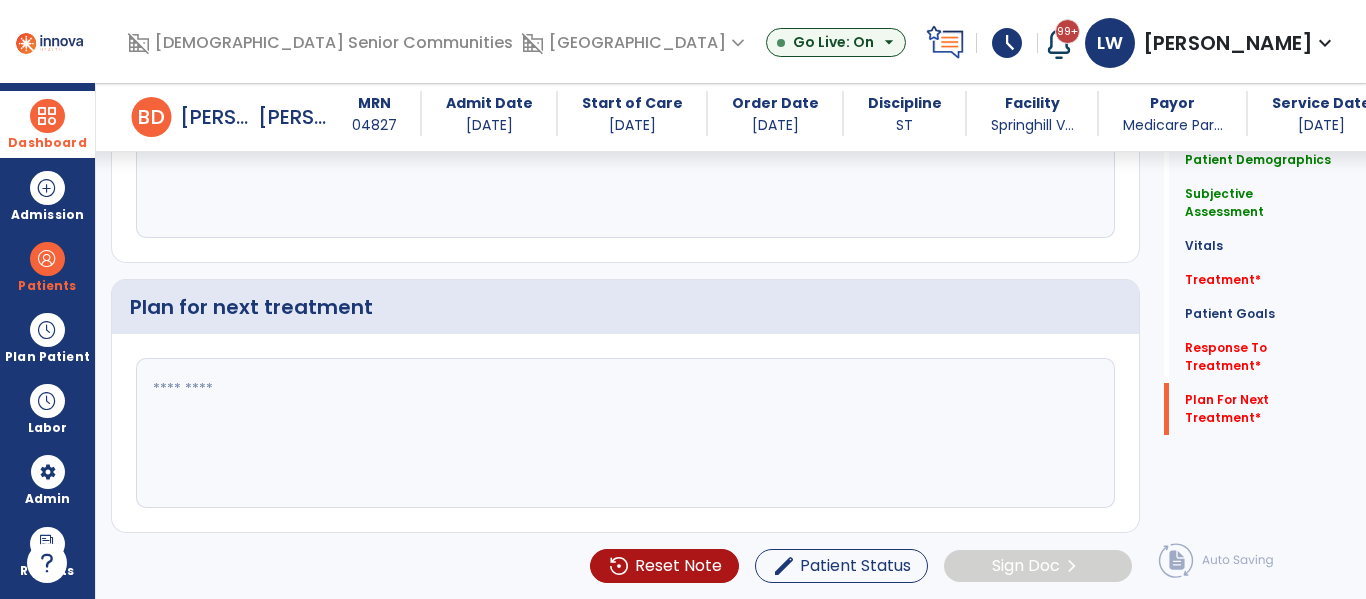 type on "**********" 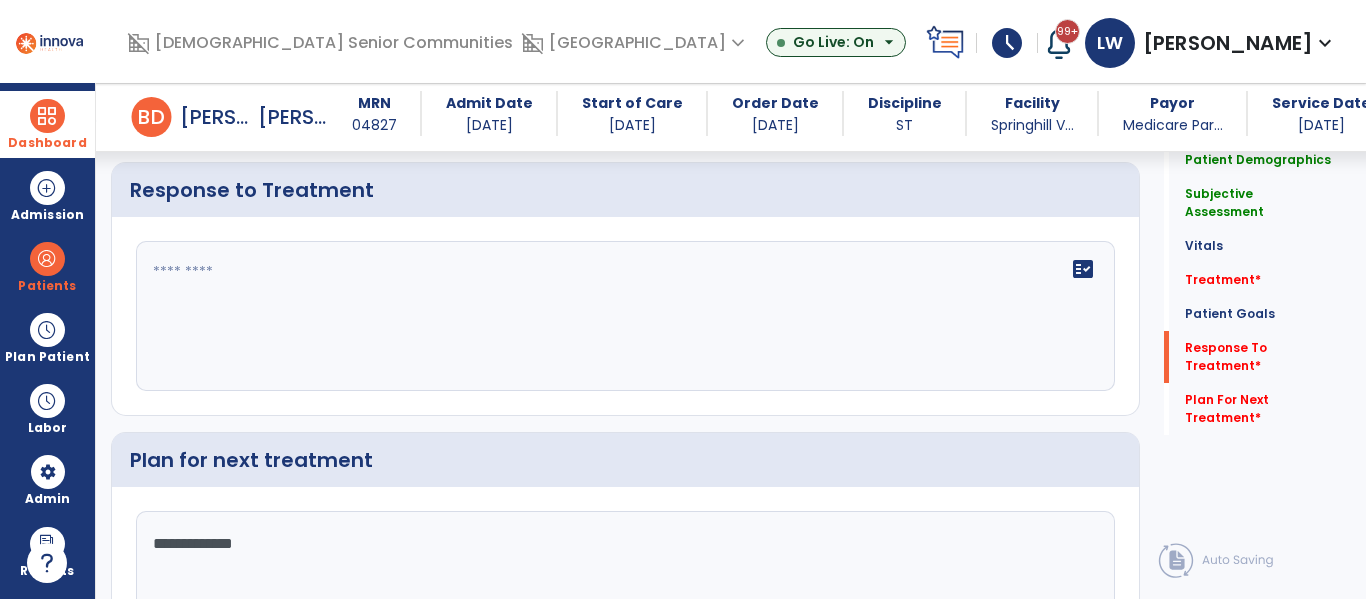 scroll, scrollTop: 3006, scrollLeft: 0, axis: vertical 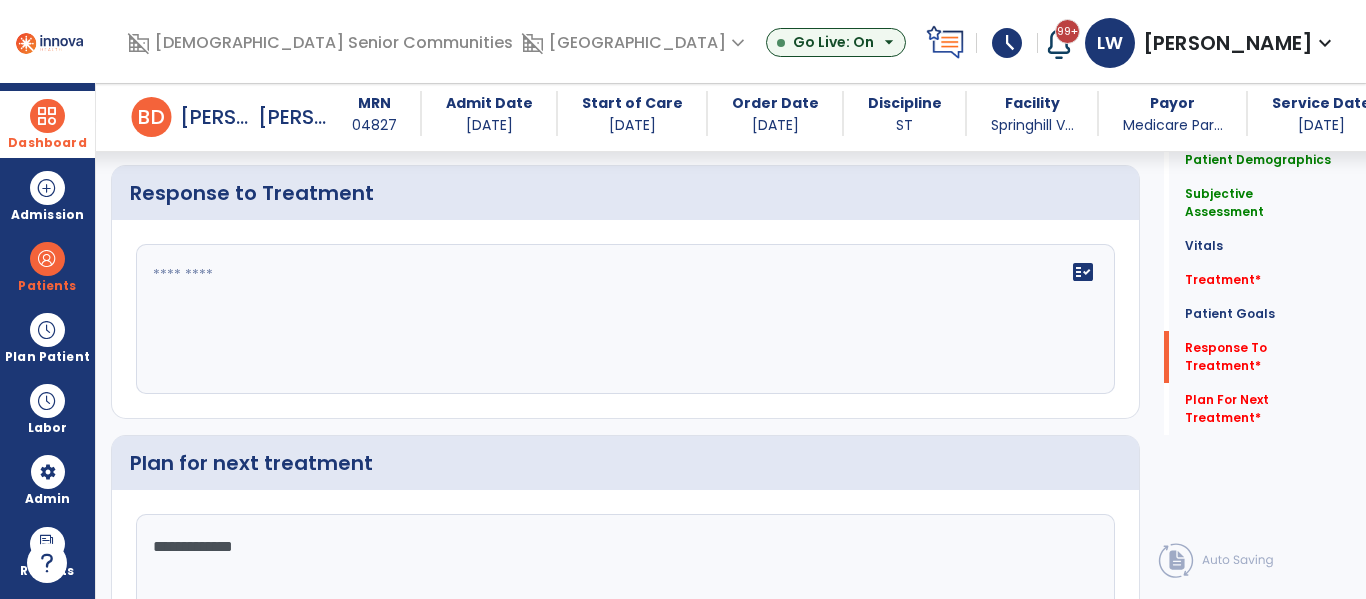 type on "**********" 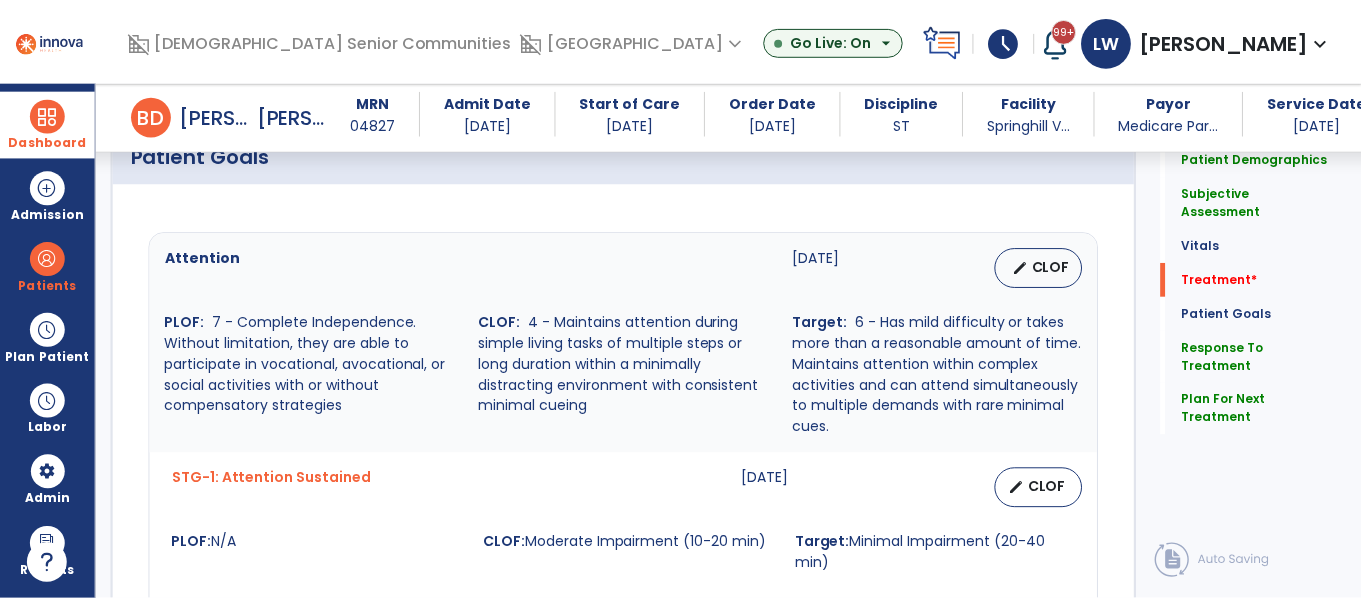 scroll, scrollTop: 1181, scrollLeft: 0, axis: vertical 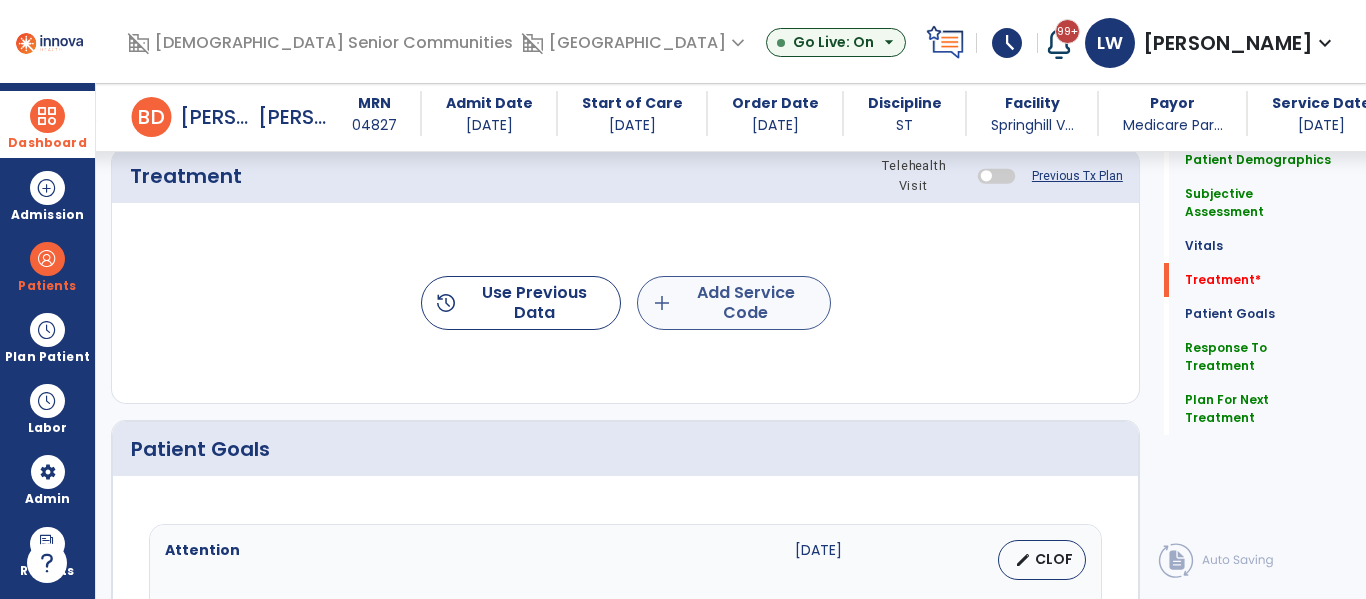 type on "**********" 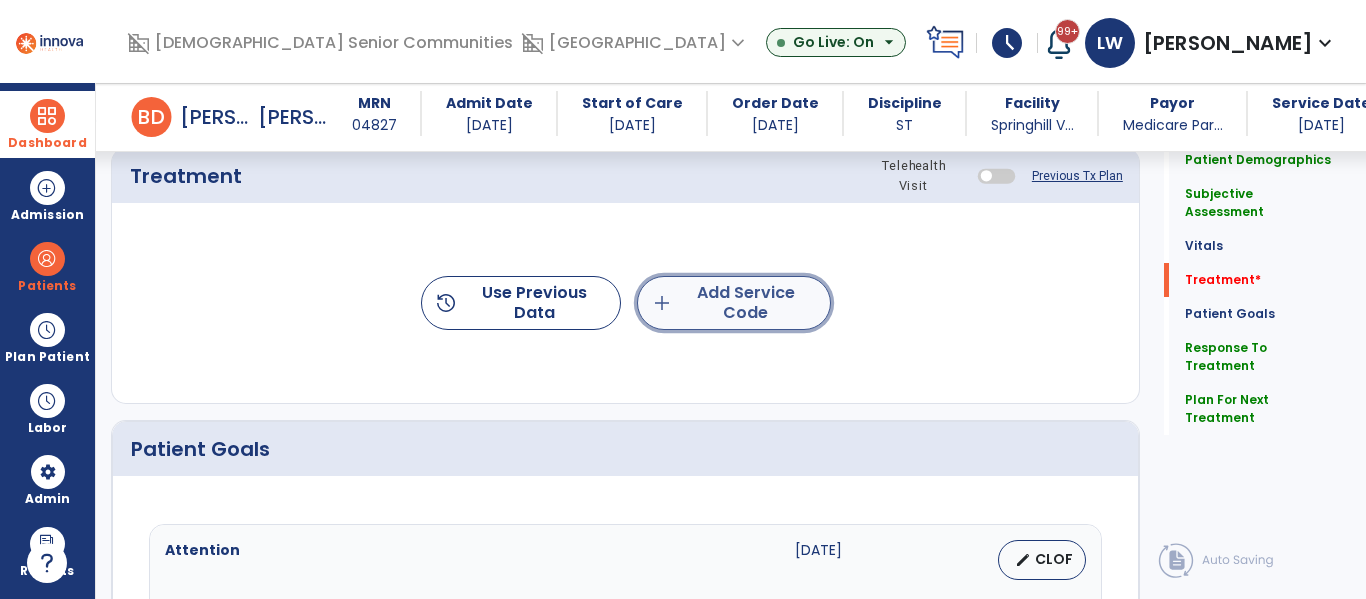 click on "add  Add Service Code" 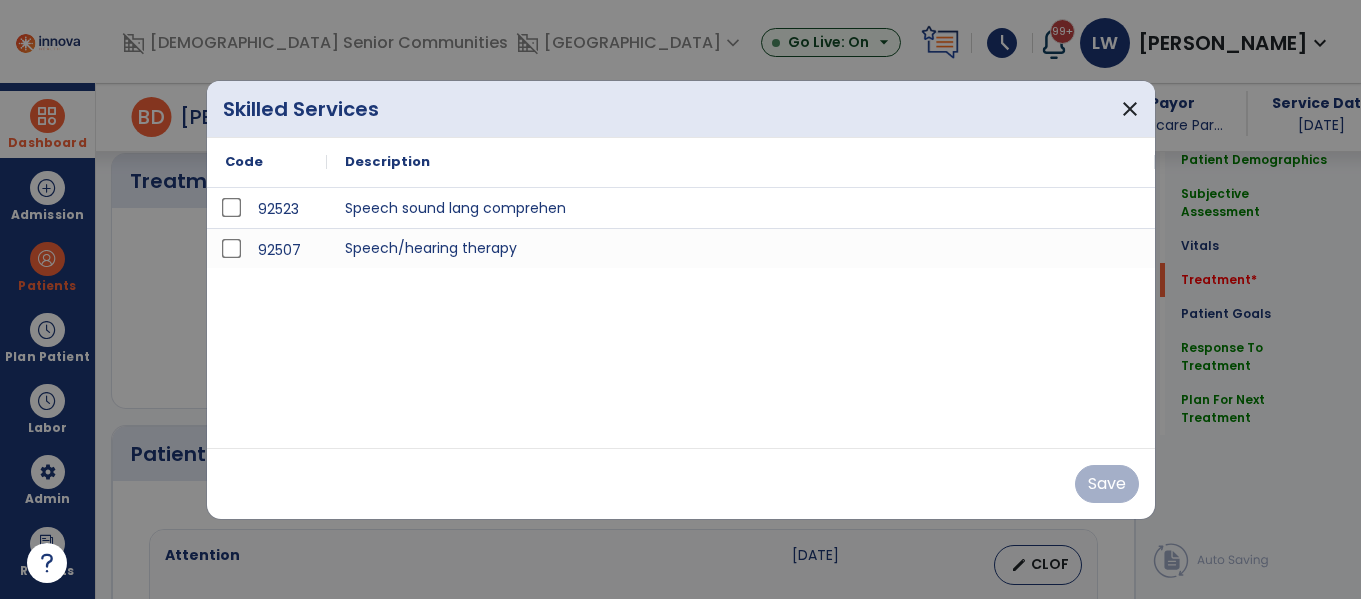 scroll, scrollTop: 1181, scrollLeft: 0, axis: vertical 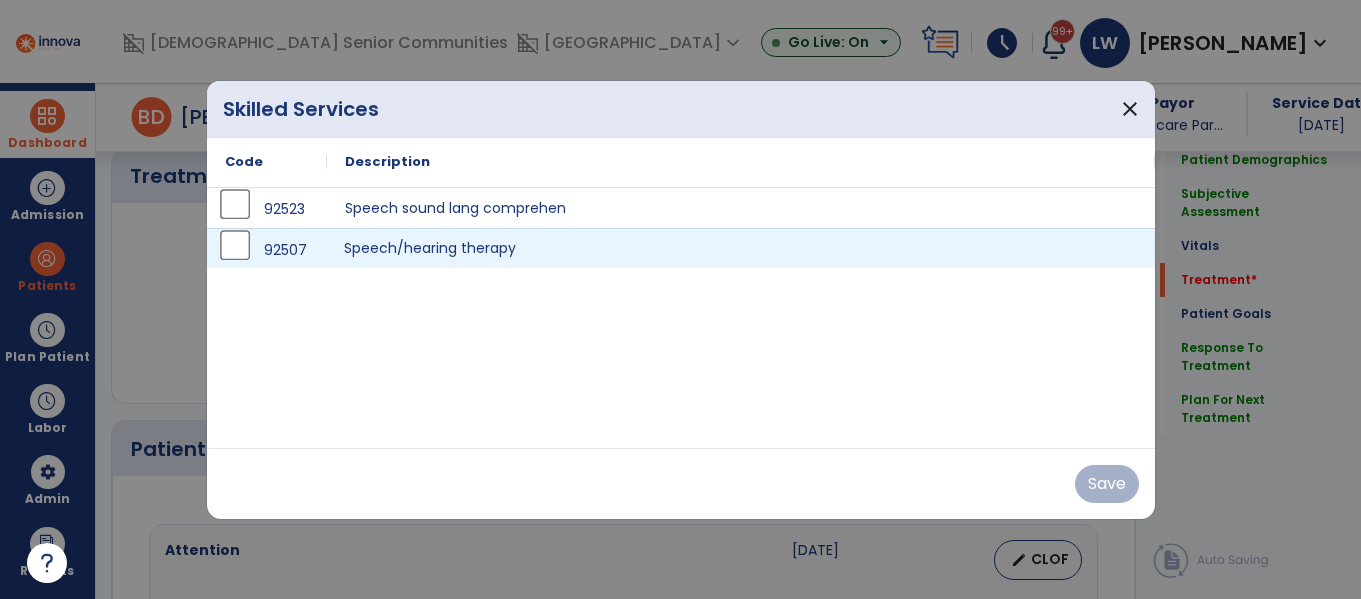 click on "Speech/hearing therapy" at bounding box center (741, 248) 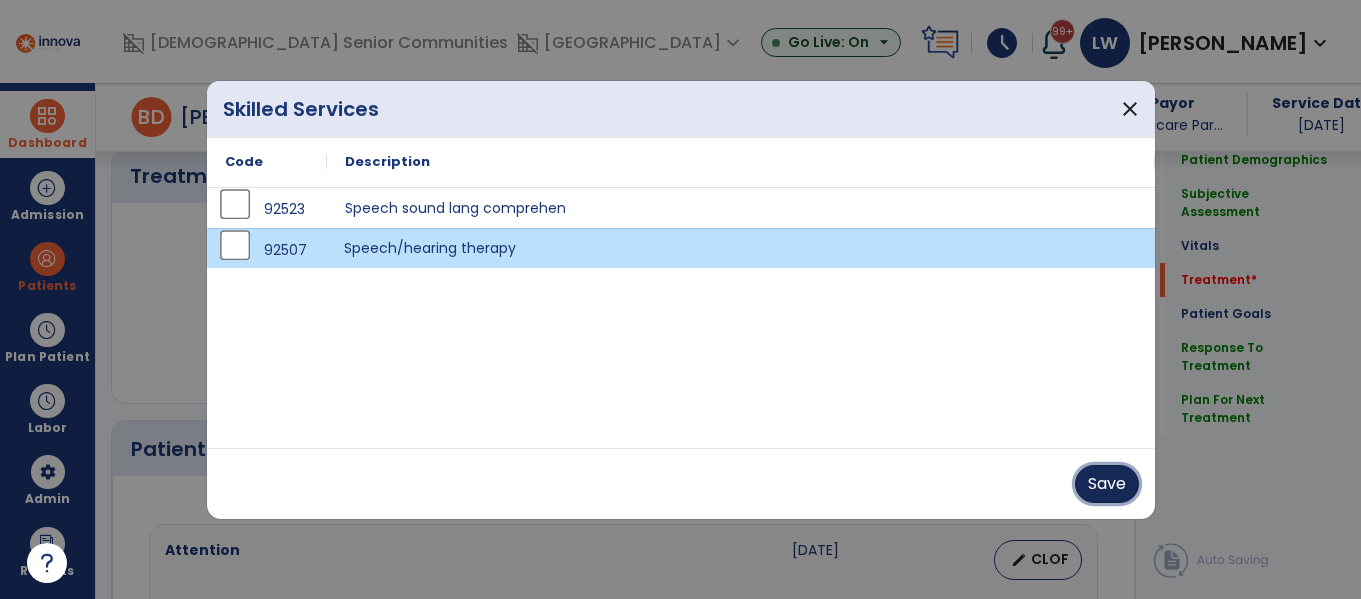 click on "Save" at bounding box center (1107, 484) 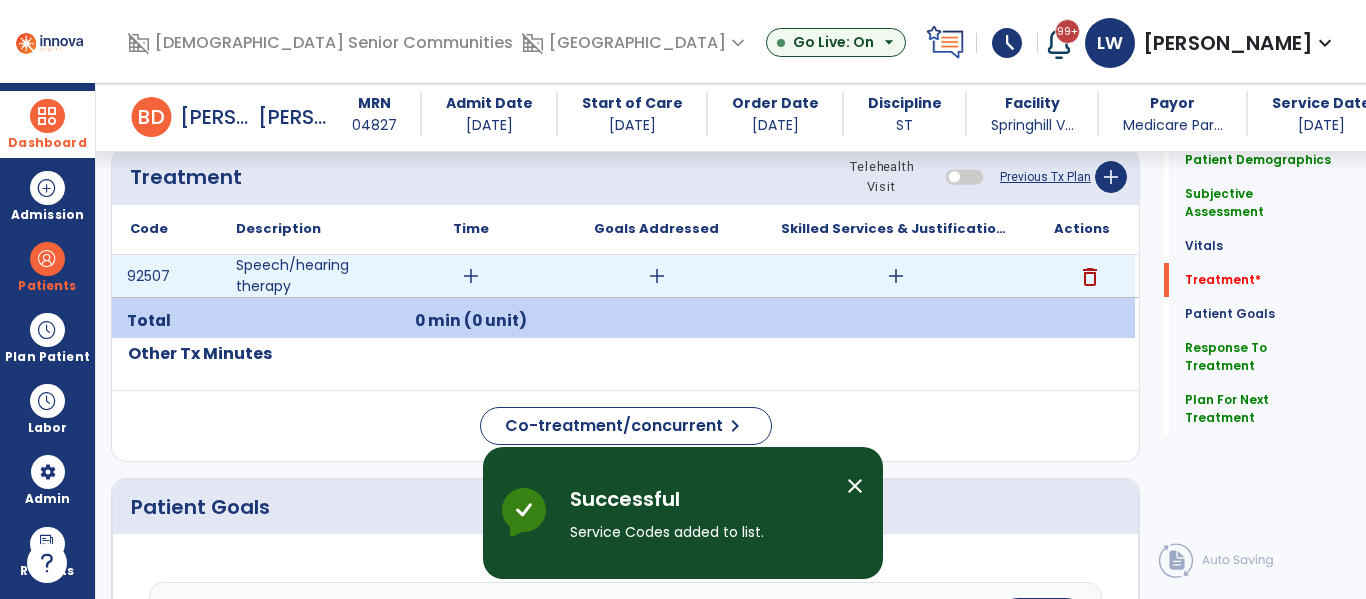 click on "add" at bounding box center [471, 276] 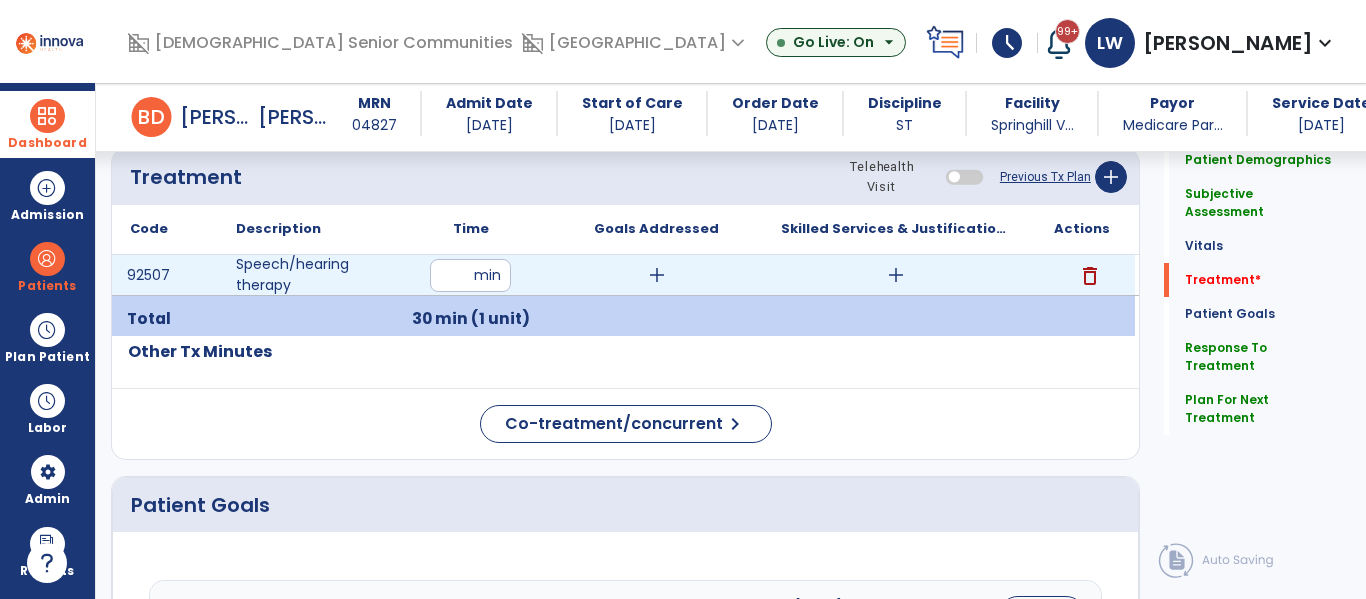 click on "add" at bounding box center (896, 275) 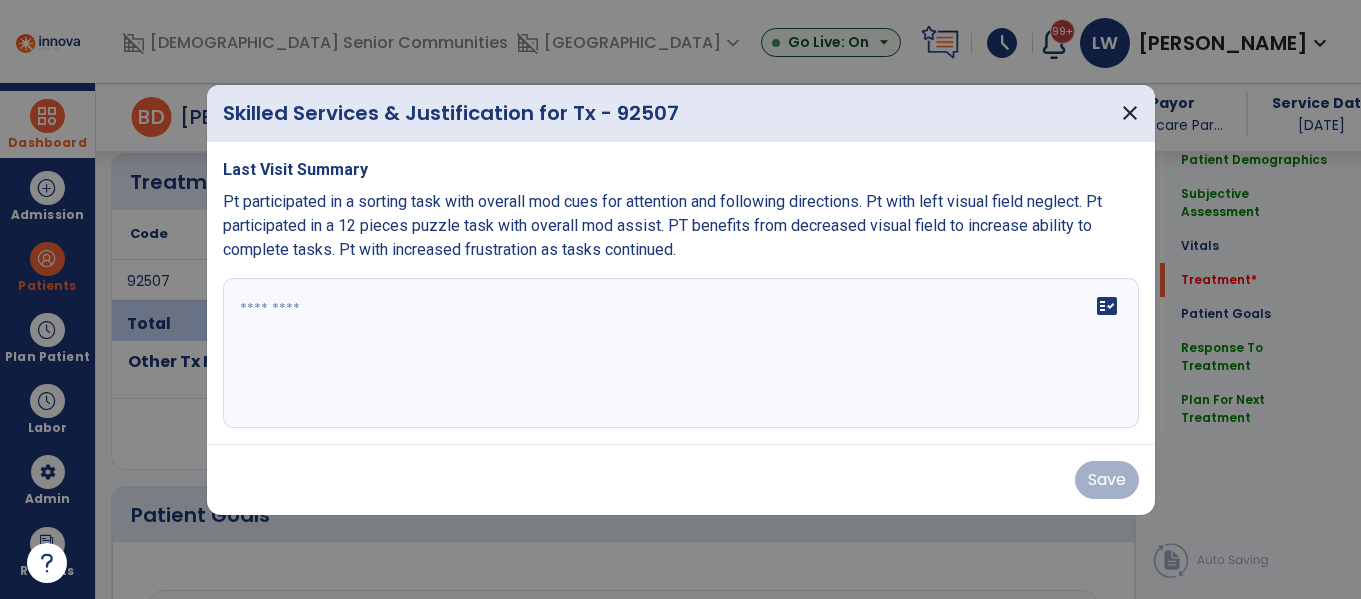 scroll, scrollTop: 1181, scrollLeft: 0, axis: vertical 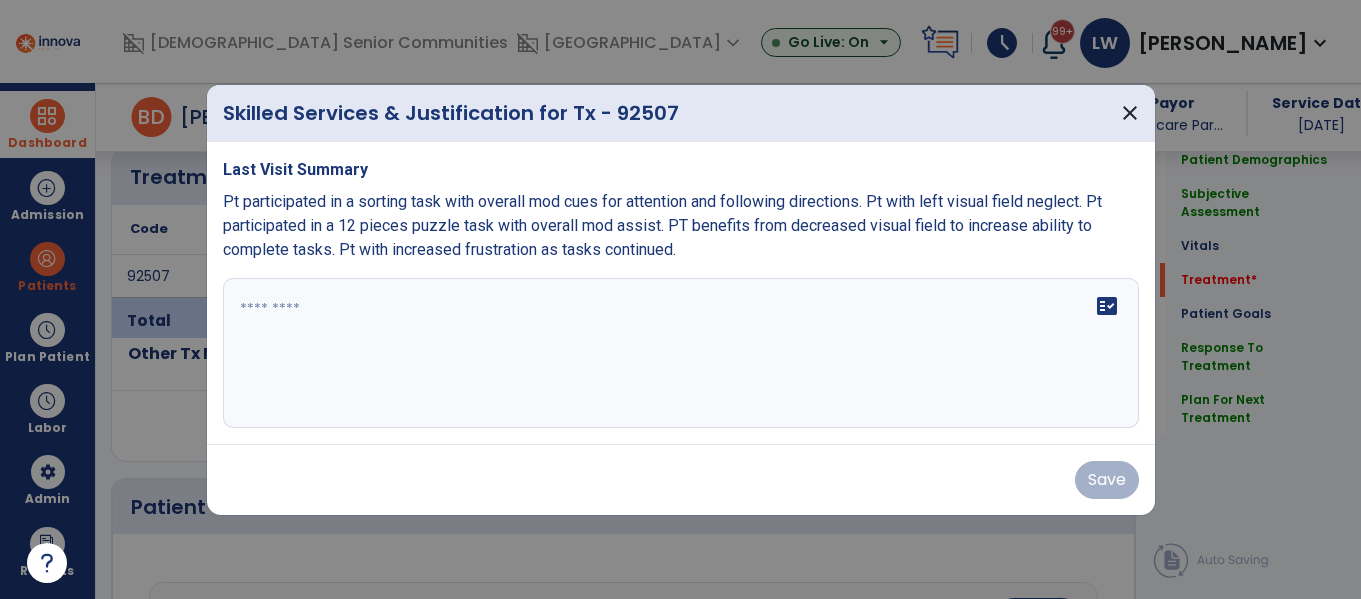 click at bounding box center [681, 353] 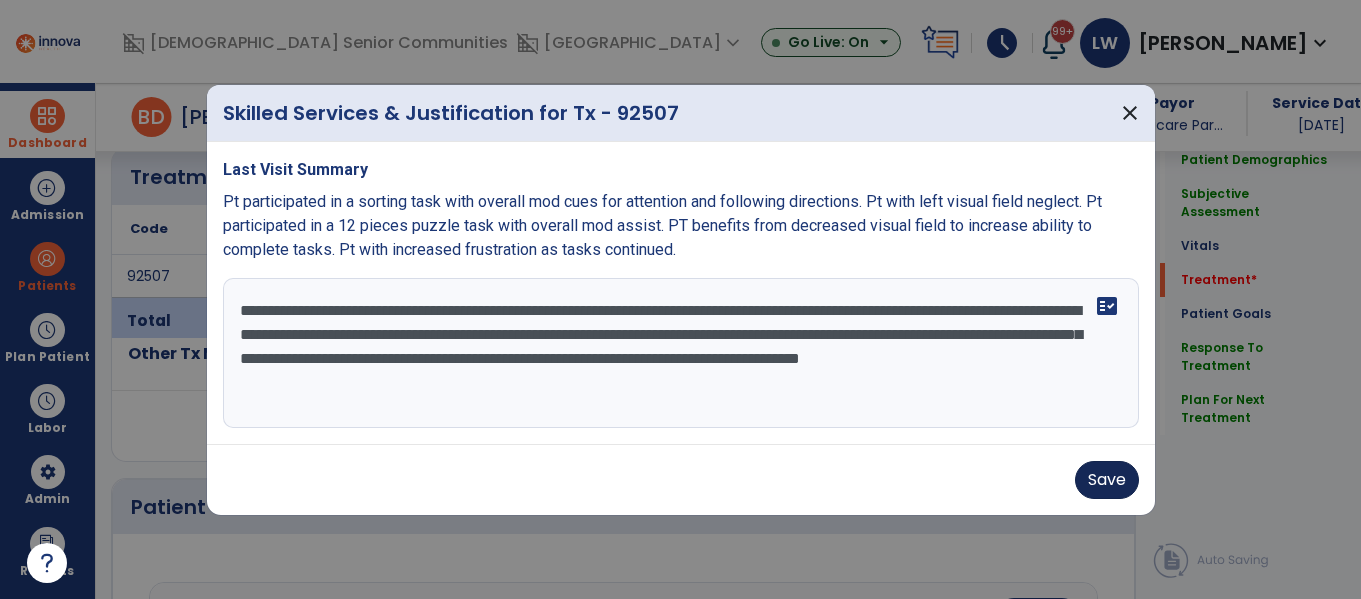 type on "**********" 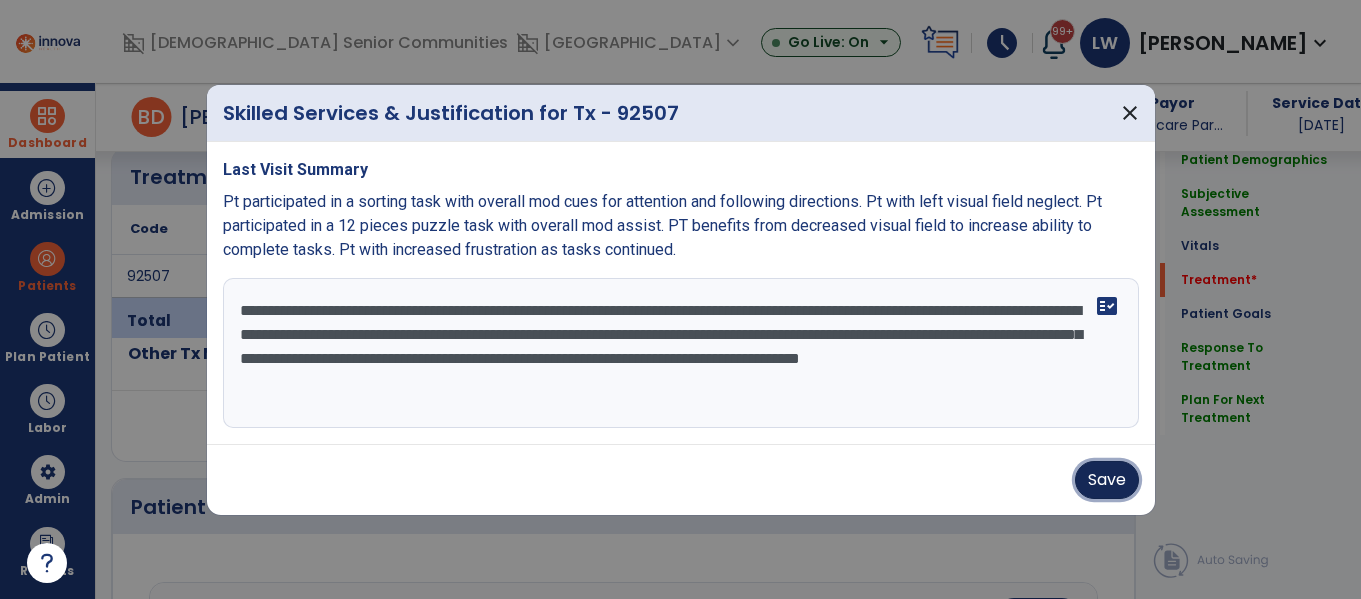 click on "Save" at bounding box center [1107, 480] 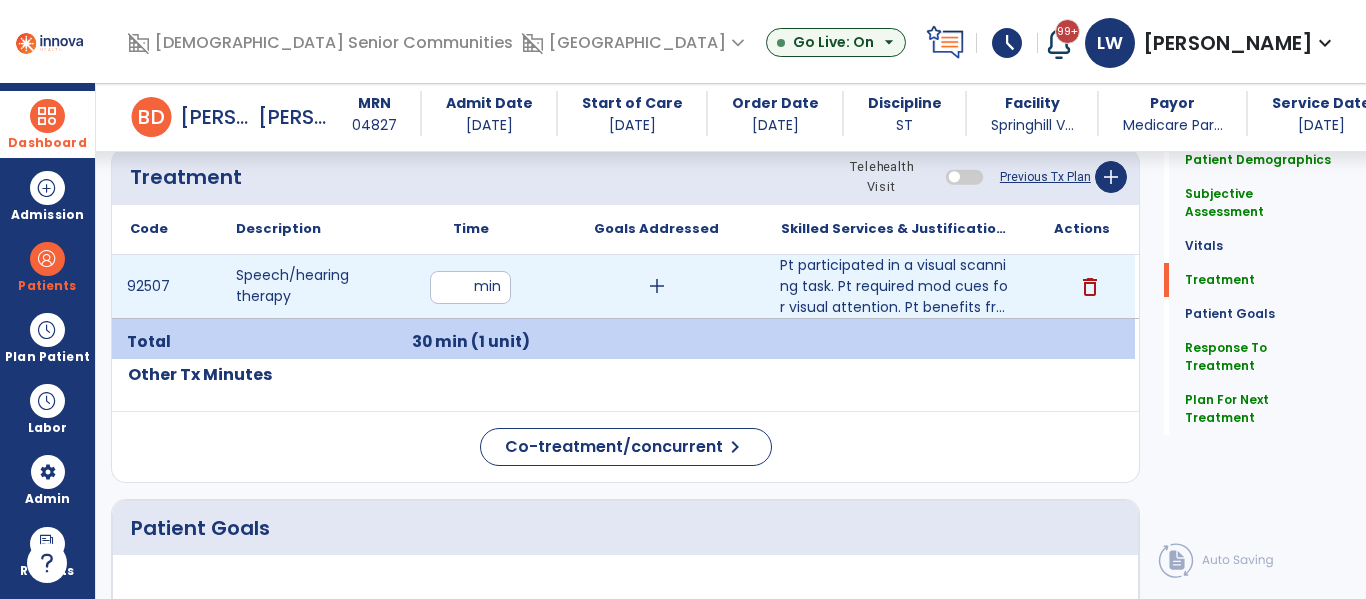 click on "add" at bounding box center (657, 286) 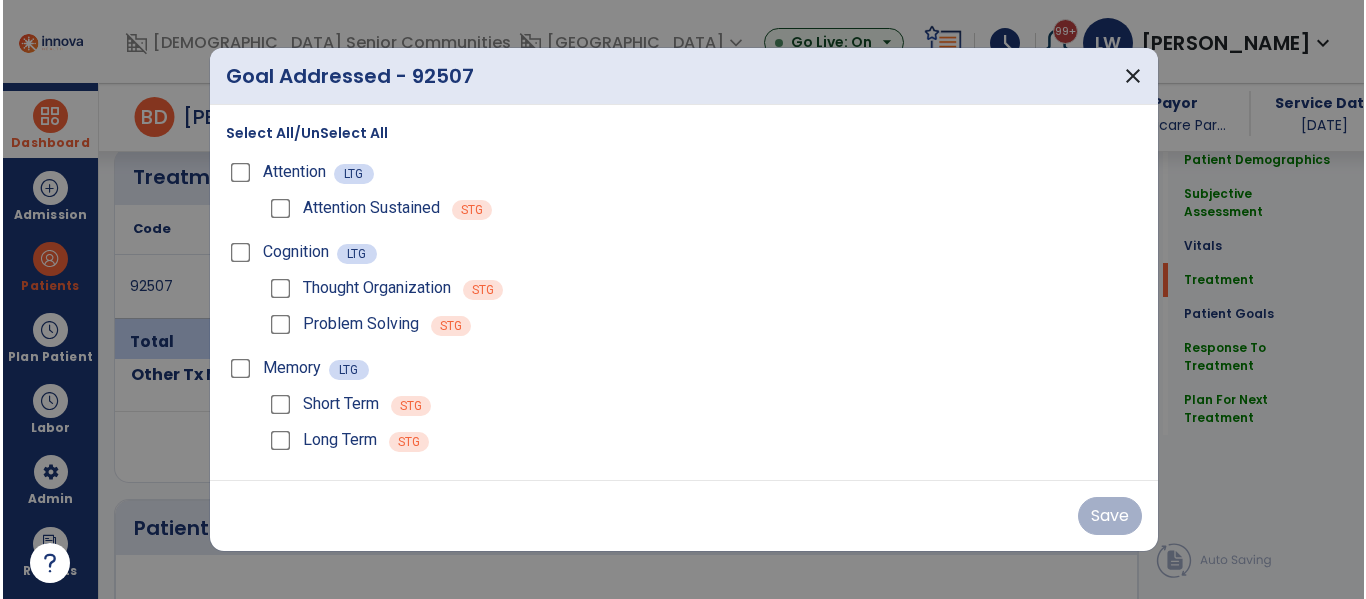 scroll, scrollTop: 1181, scrollLeft: 0, axis: vertical 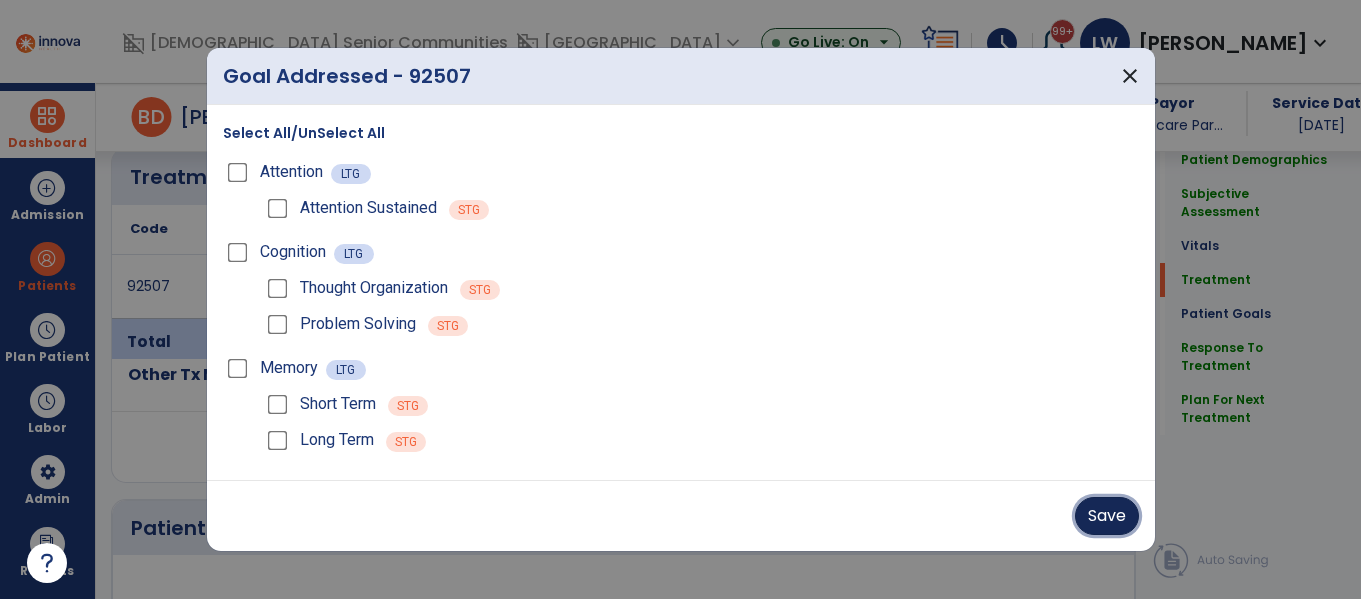 click on "Save" at bounding box center (1107, 516) 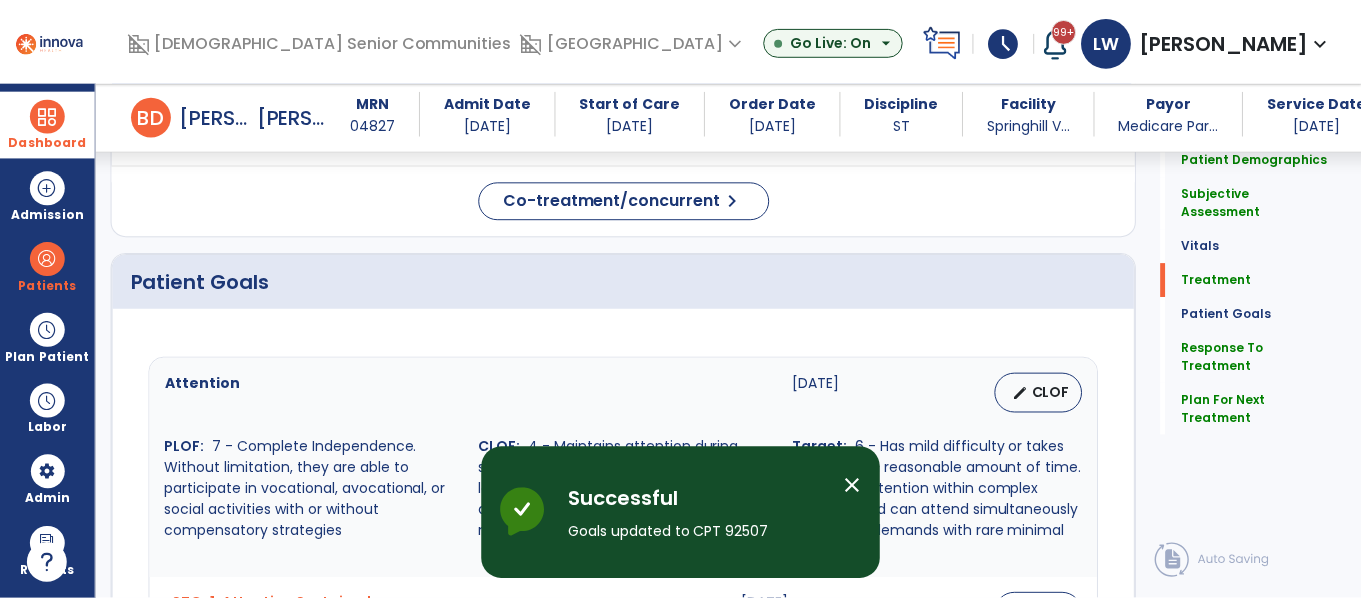 scroll, scrollTop: 1251, scrollLeft: 0, axis: vertical 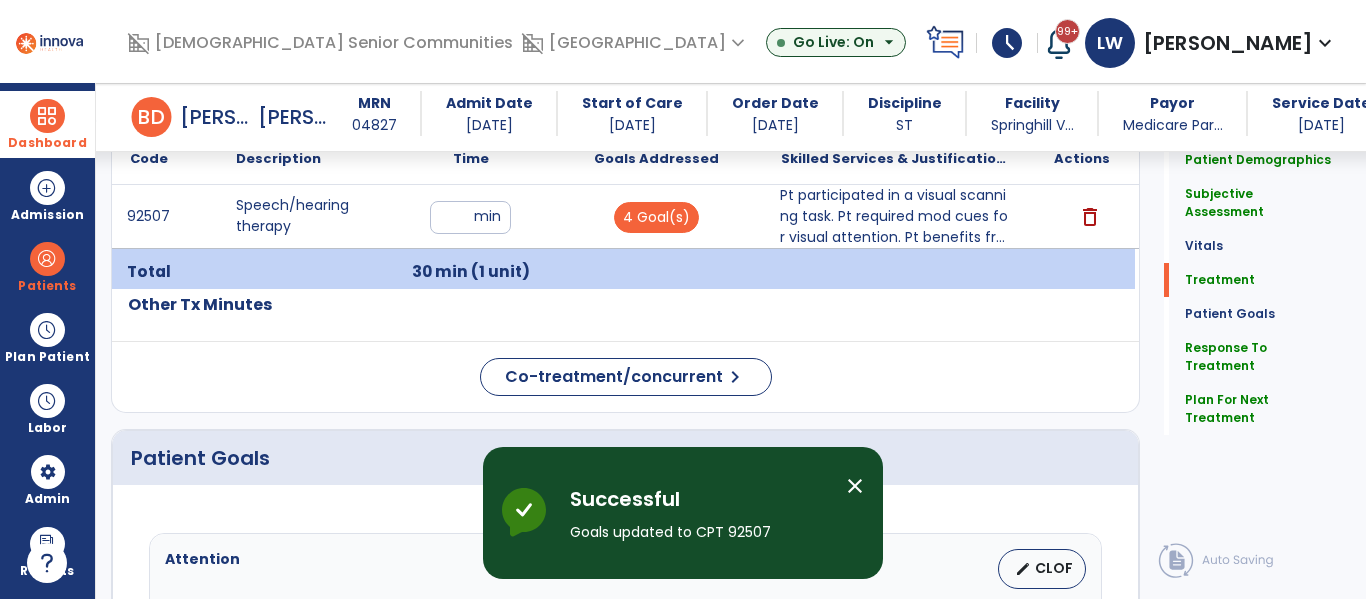 click on "Pt participated in a visual scanning task. Pt required mod cues for visual attention. Pt benefits fr..." at bounding box center (896, 216) 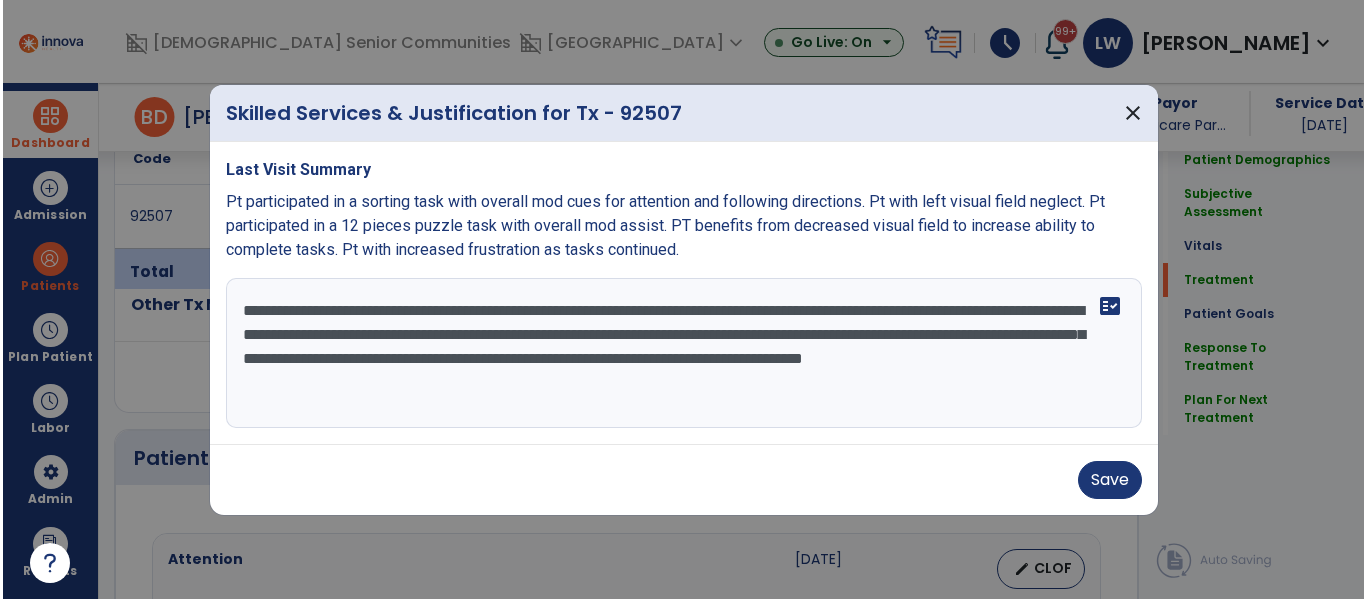 scroll, scrollTop: 1251, scrollLeft: 0, axis: vertical 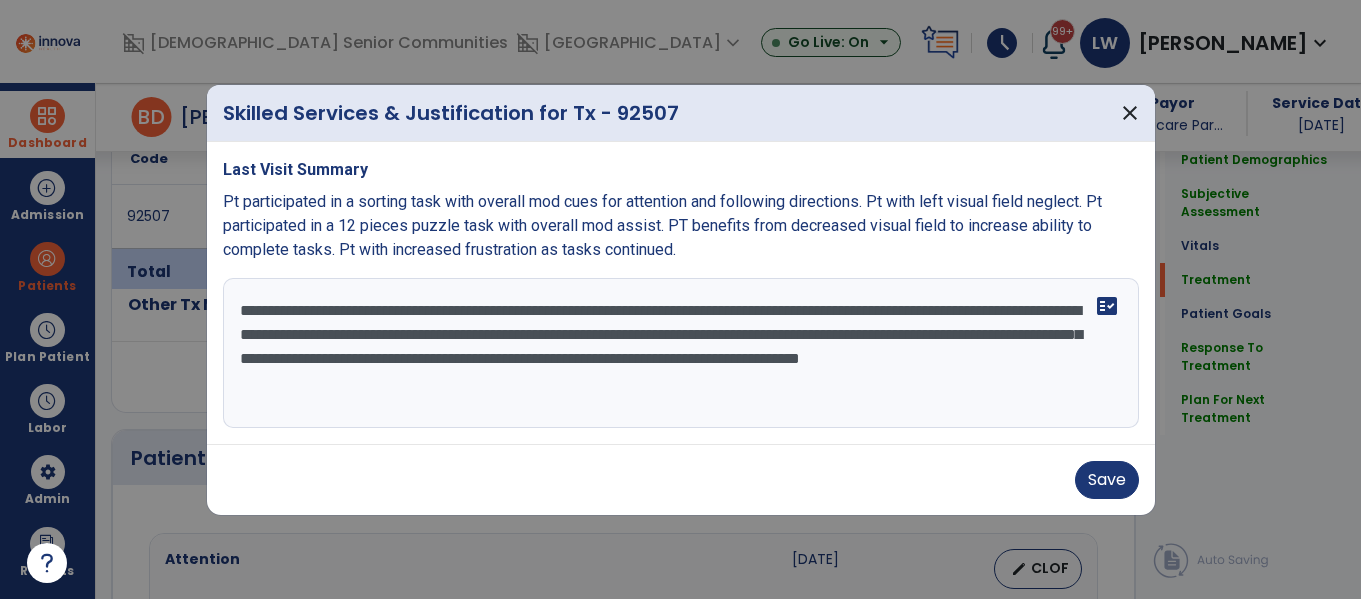 click on "**********" at bounding box center (681, 353) 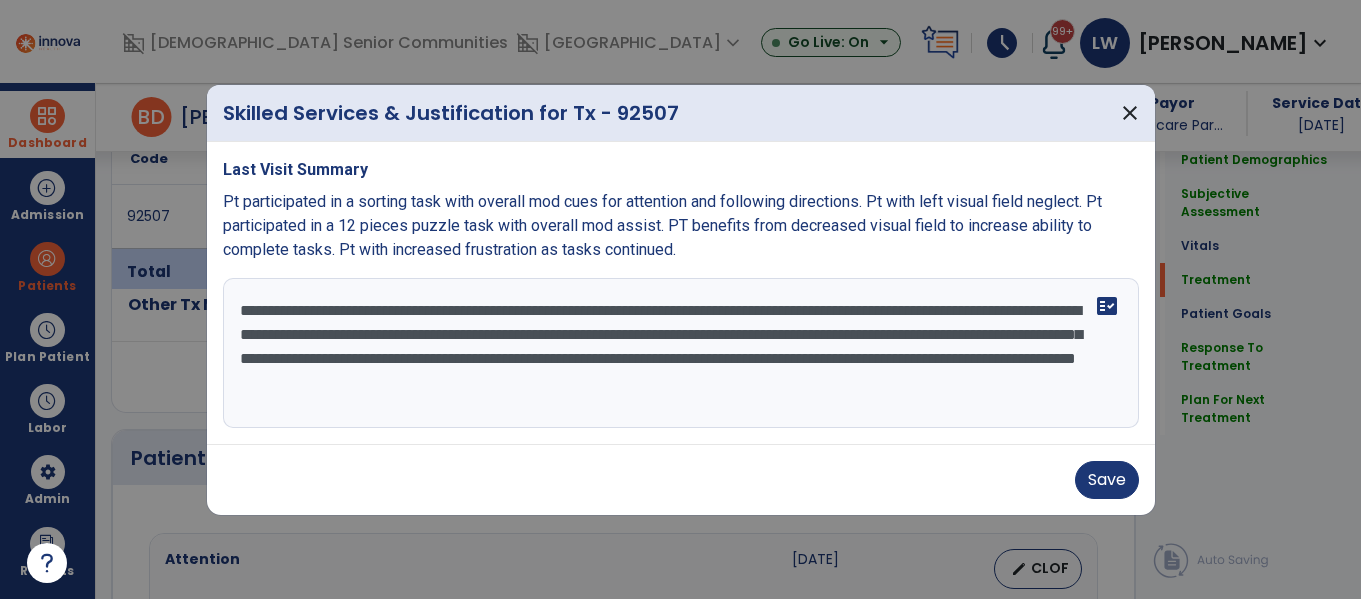 type on "**********" 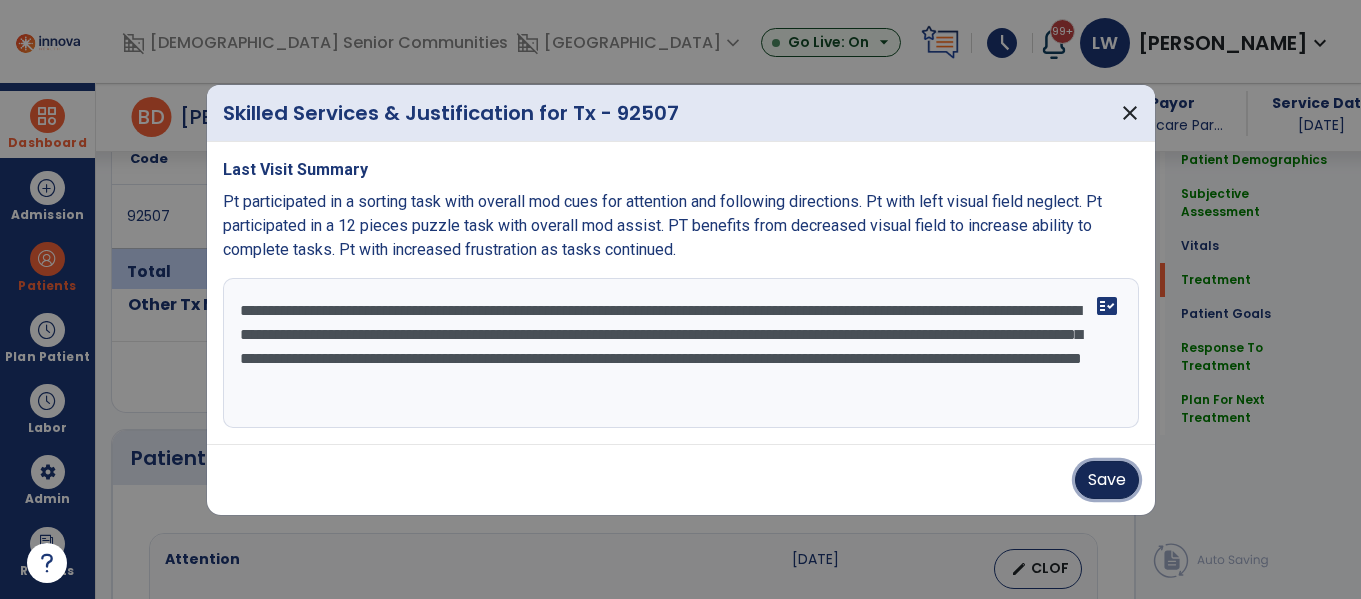 click on "Save" at bounding box center (1107, 480) 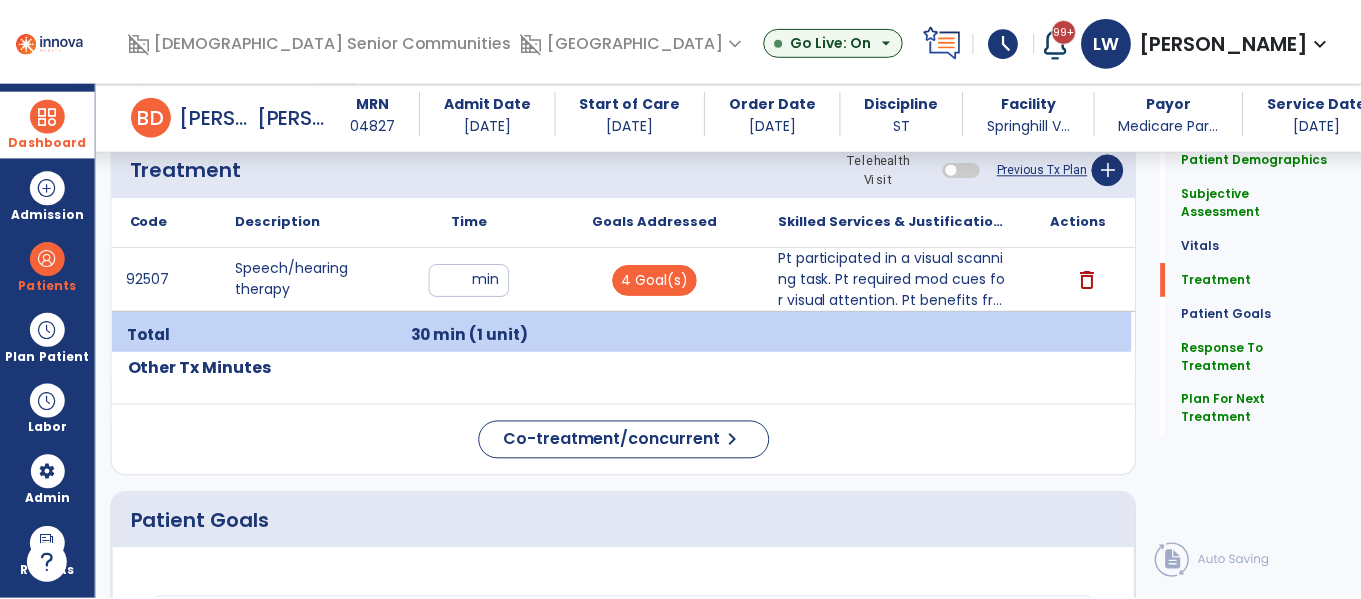 scroll, scrollTop: 1156, scrollLeft: 0, axis: vertical 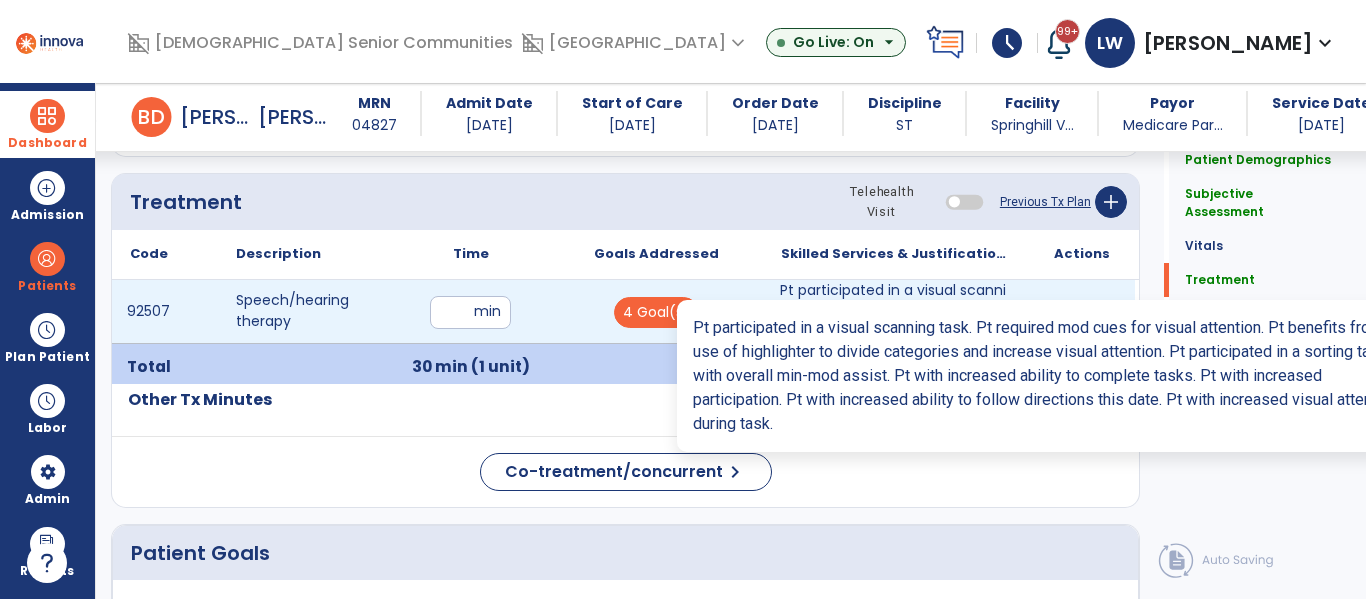 click on "Pt participated in a visual scanning task. Pt required mod cues for visual attention. Pt benefits fr..." at bounding box center [896, 311] 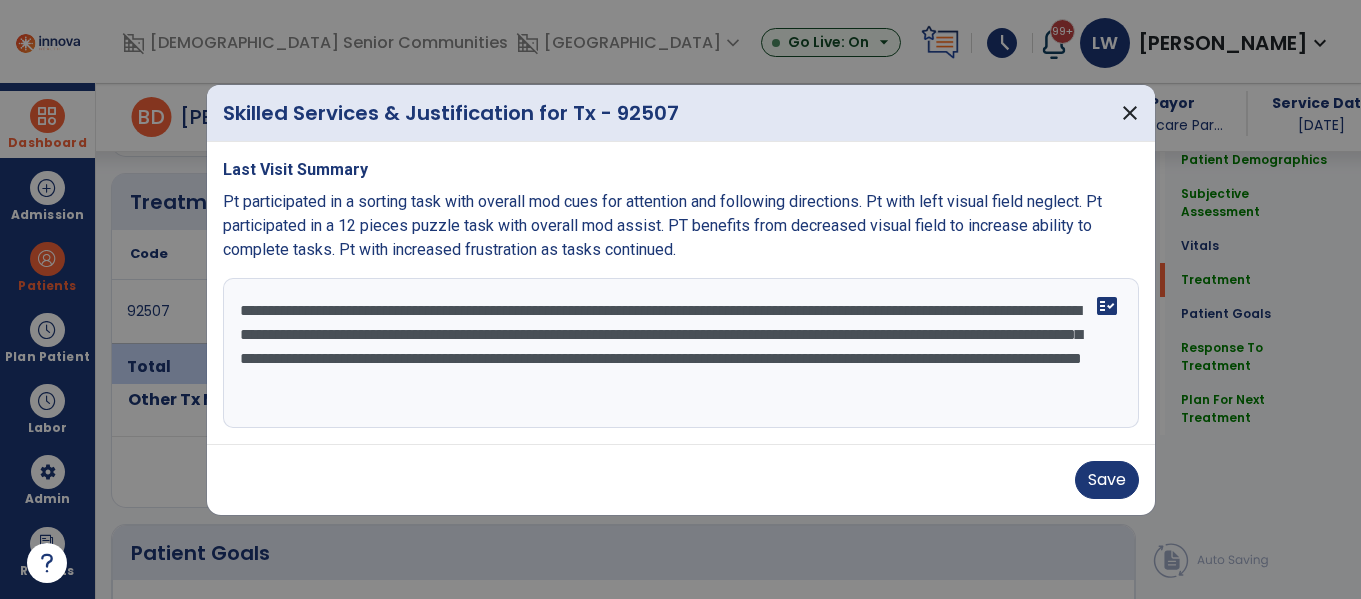 scroll, scrollTop: 1156, scrollLeft: 0, axis: vertical 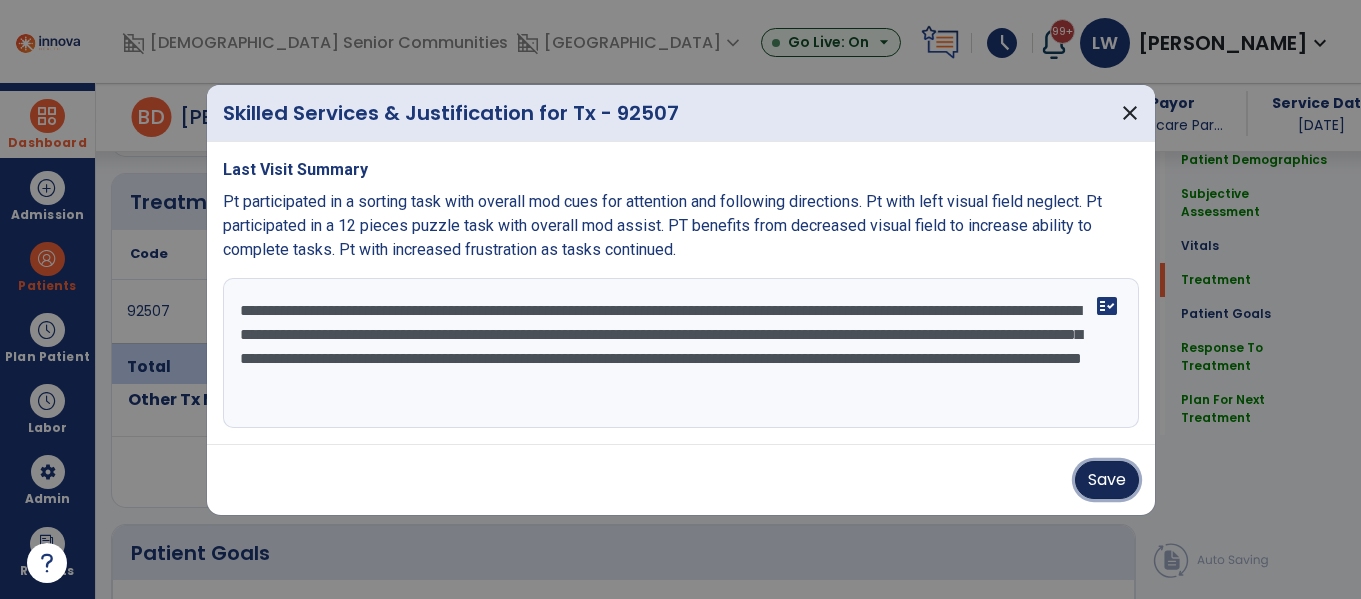 click on "Save" at bounding box center [1107, 480] 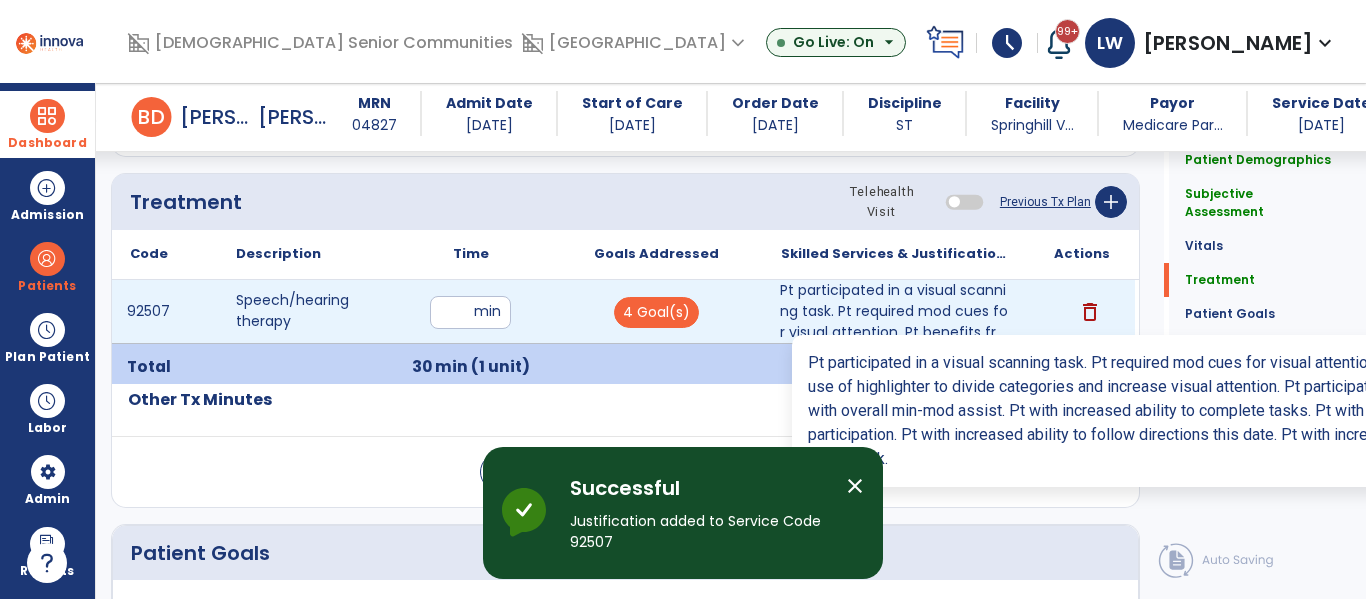 click on "Pt participated in a visual scanning task. Pt required mod cues for visual attention. Pt benefits fr..." at bounding box center [896, 311] 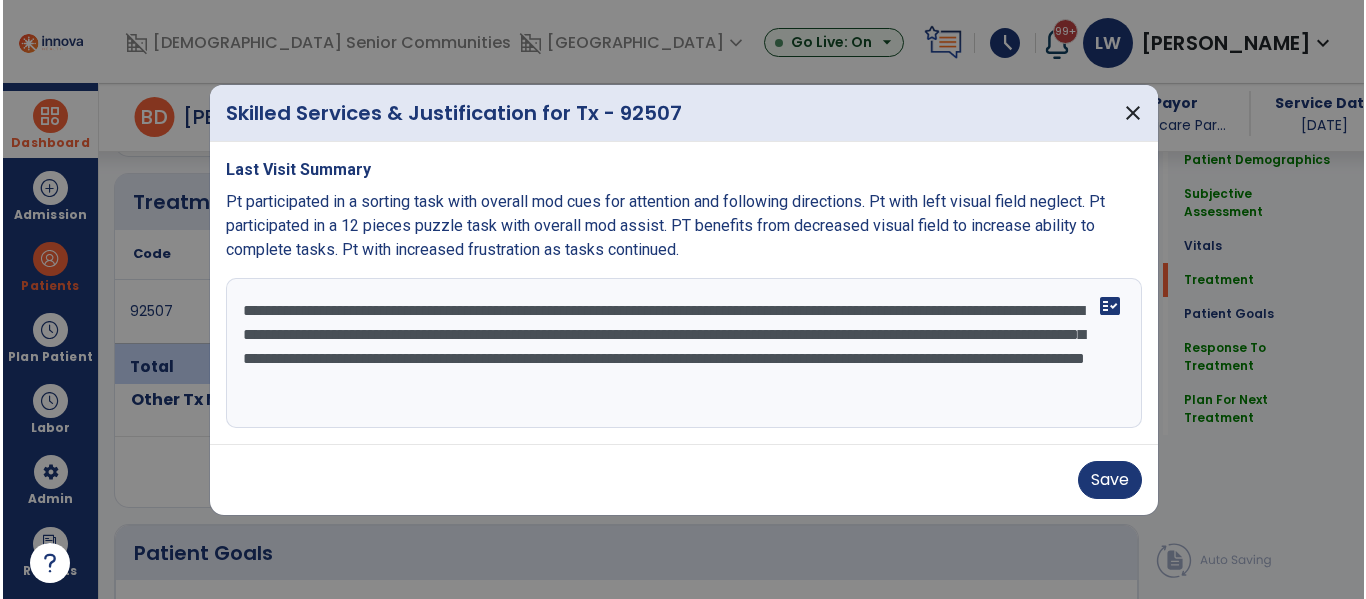 scroll, scrollTop: 1156, scrollLeft: 0, axis: vertical 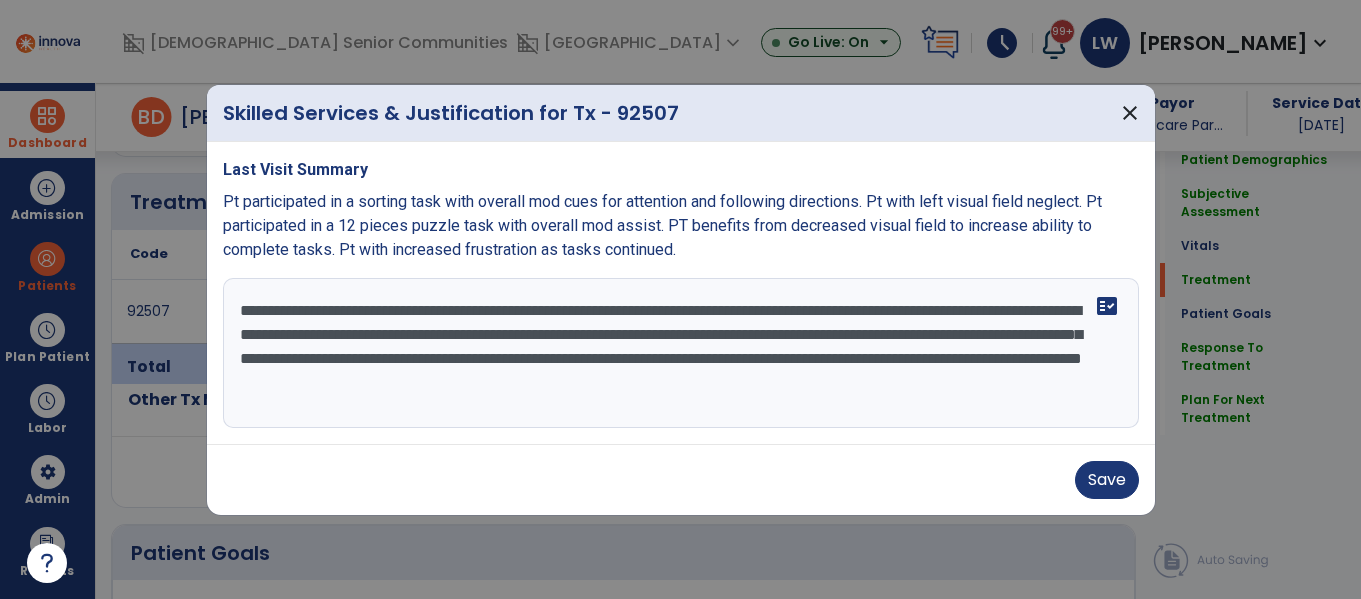 click on "**********" at bounding box center [681, 353] 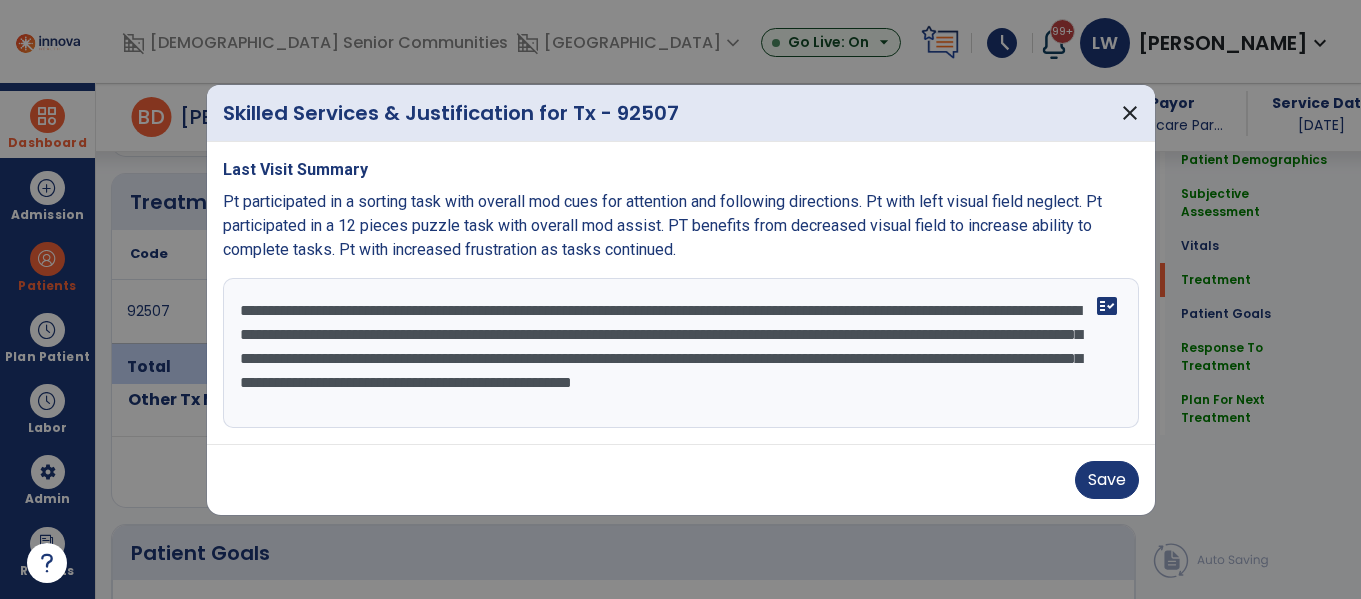 type on "**********" 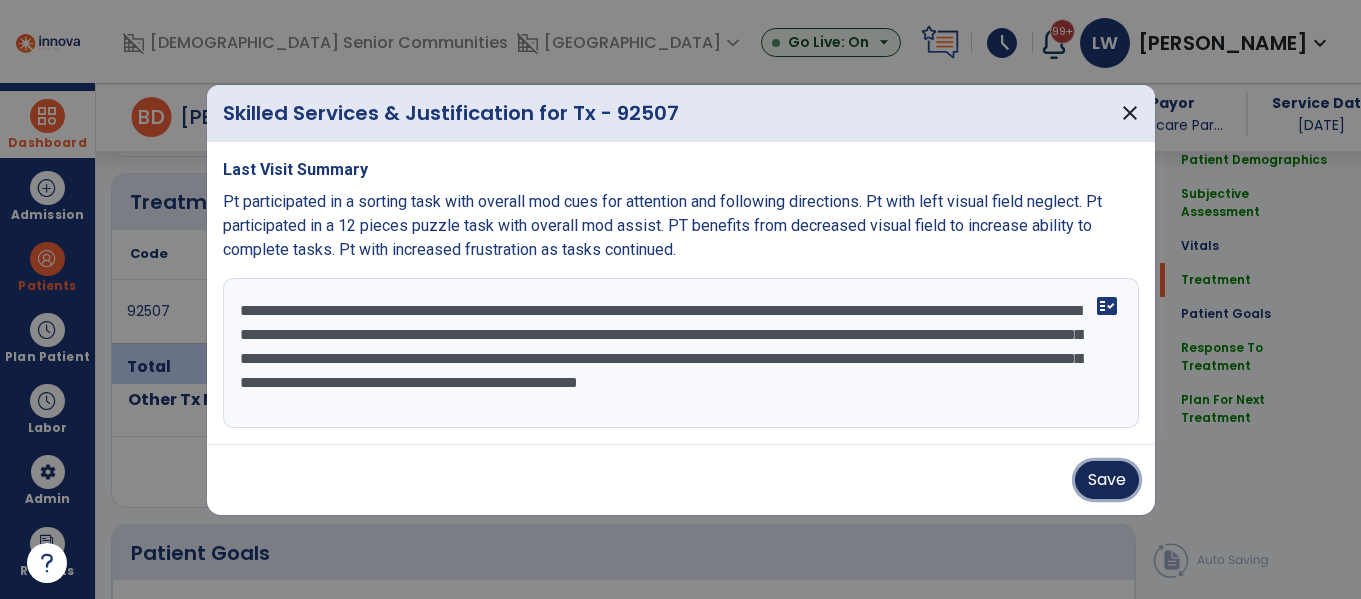 click on "Save" at bounding box center (1107, 480) 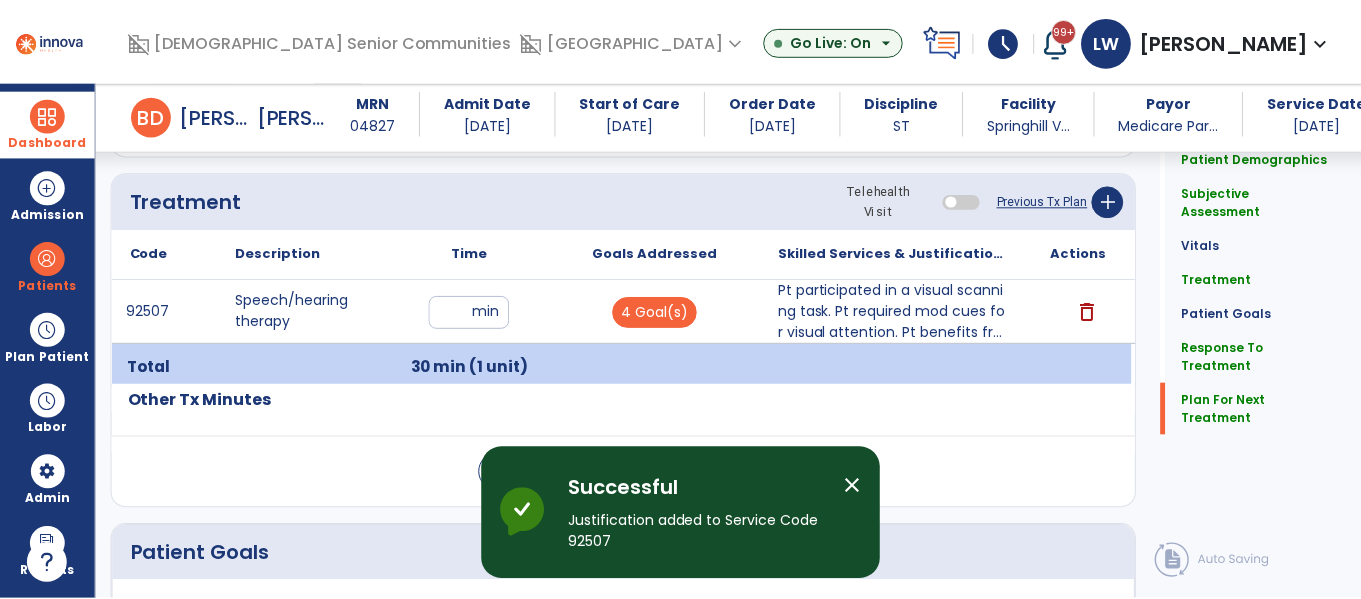 scroll, scrollTop: 3241, scrollLeft: 0, axis: vertical 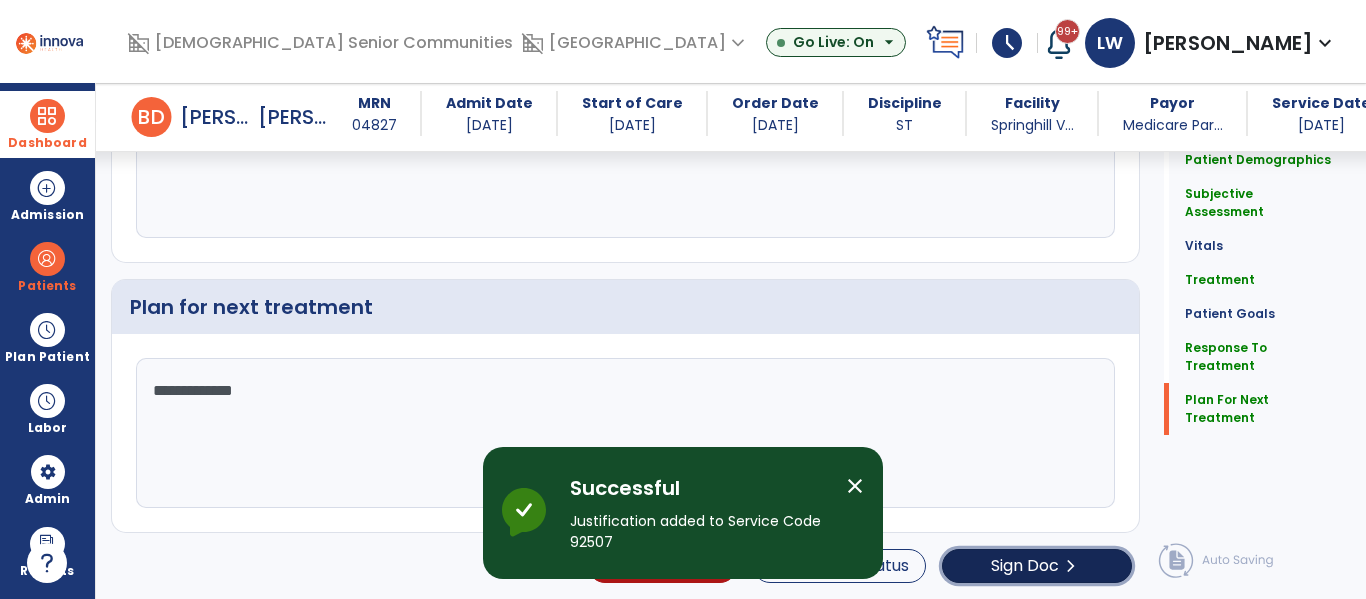 click on "chevron_right" 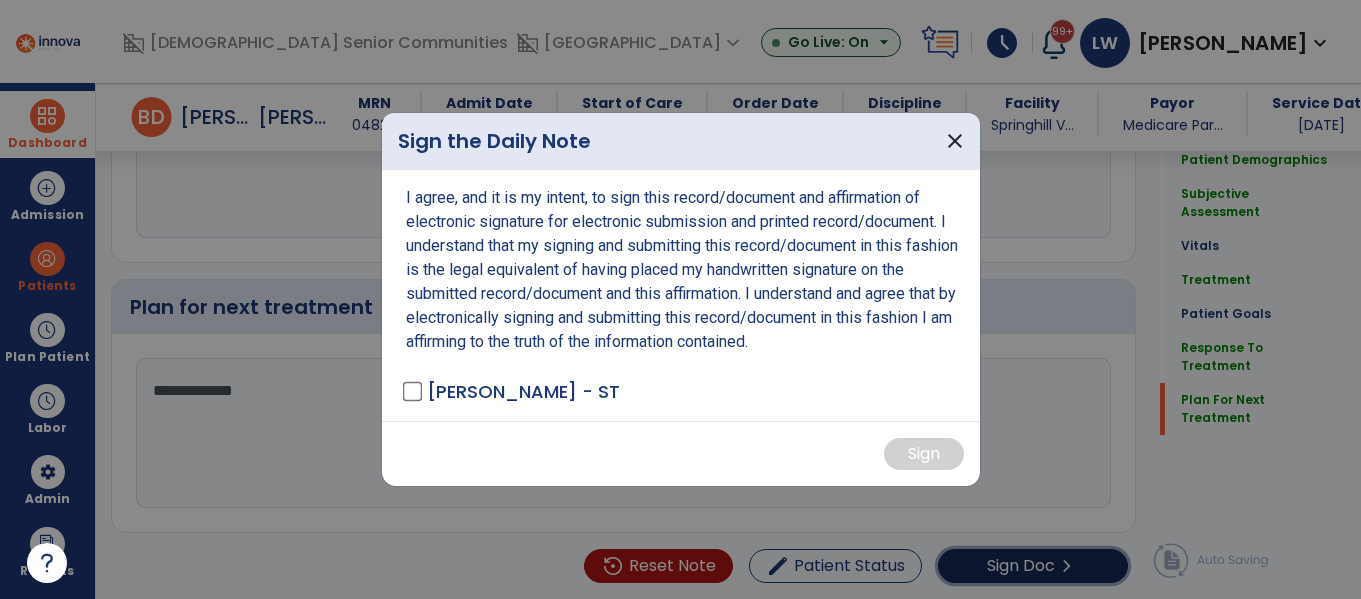scroll, scrollTop: 3241, scrollLeft: 0, axis: vertical 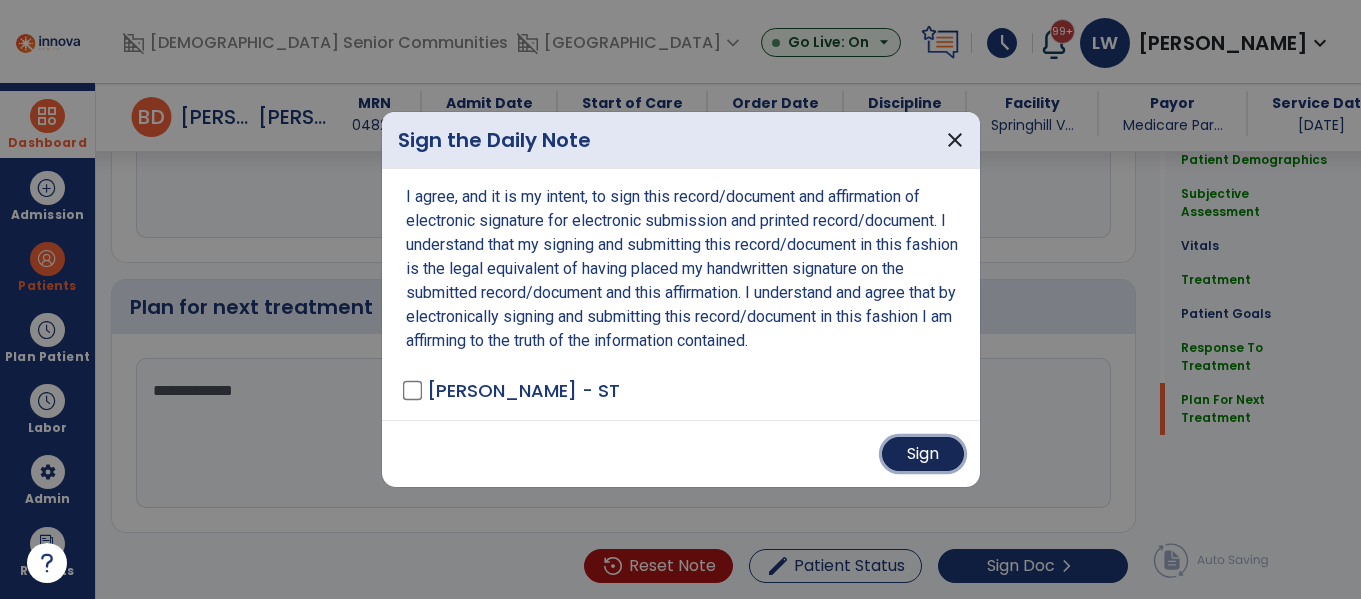 click on "Sign" at bounding box center [923, 454] 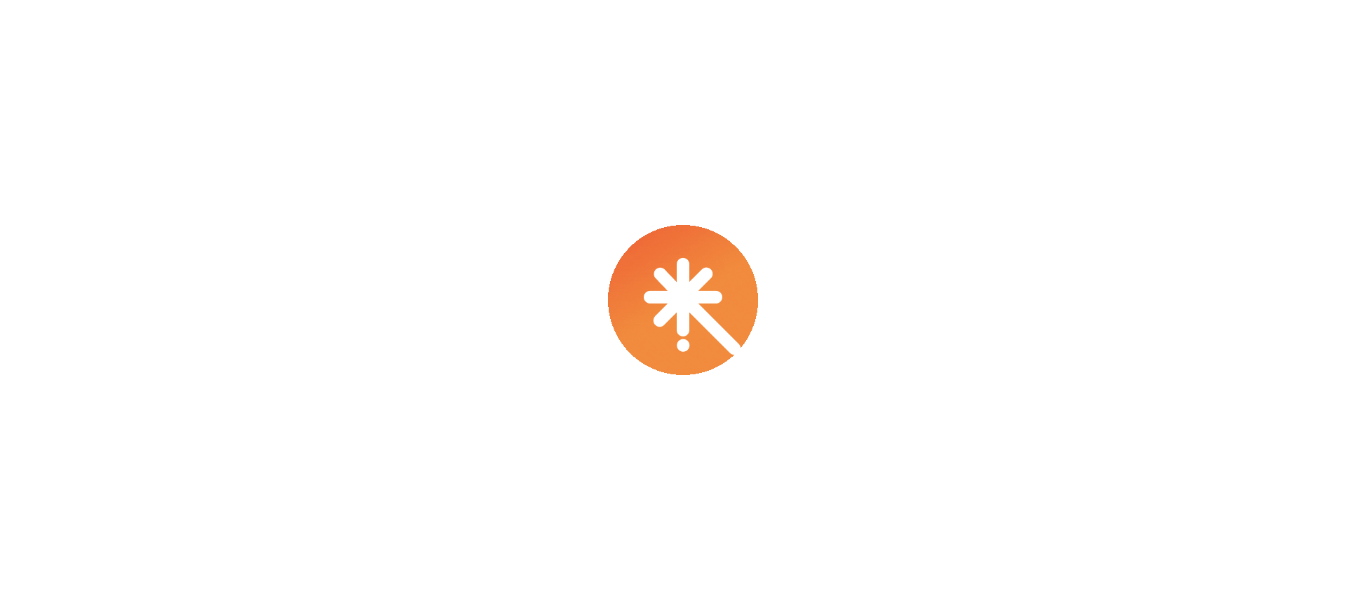 scroll, scrollTop: 0, scrollLeft: 0, axis: both 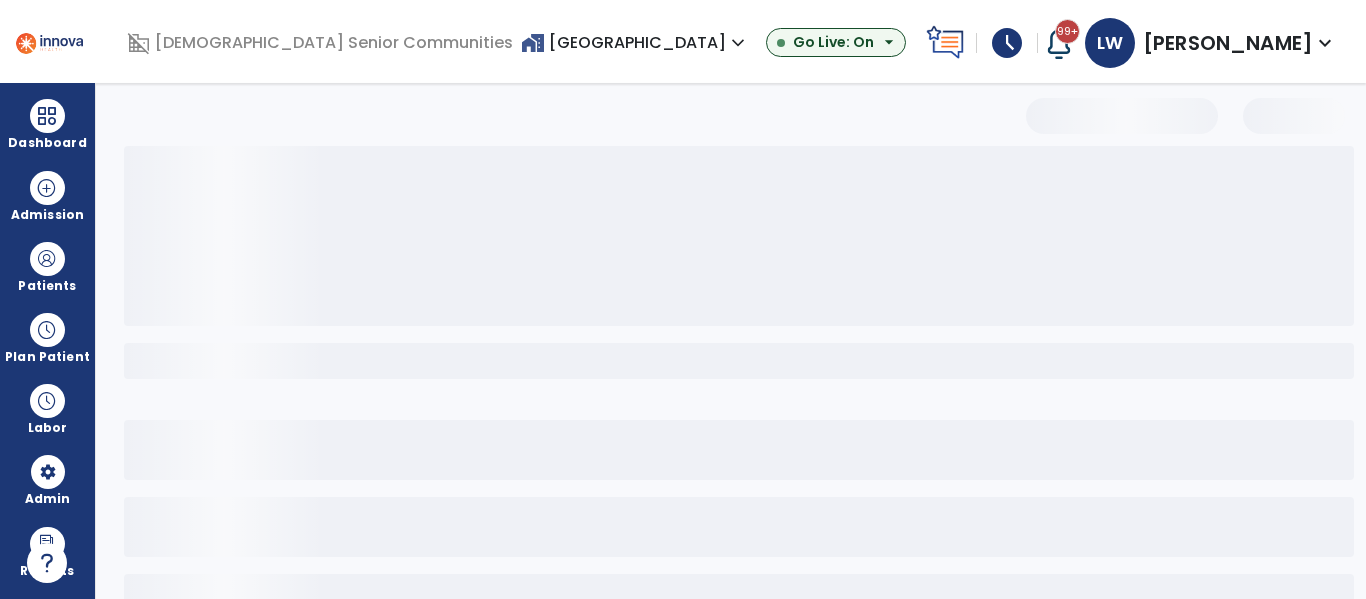 select on "*" 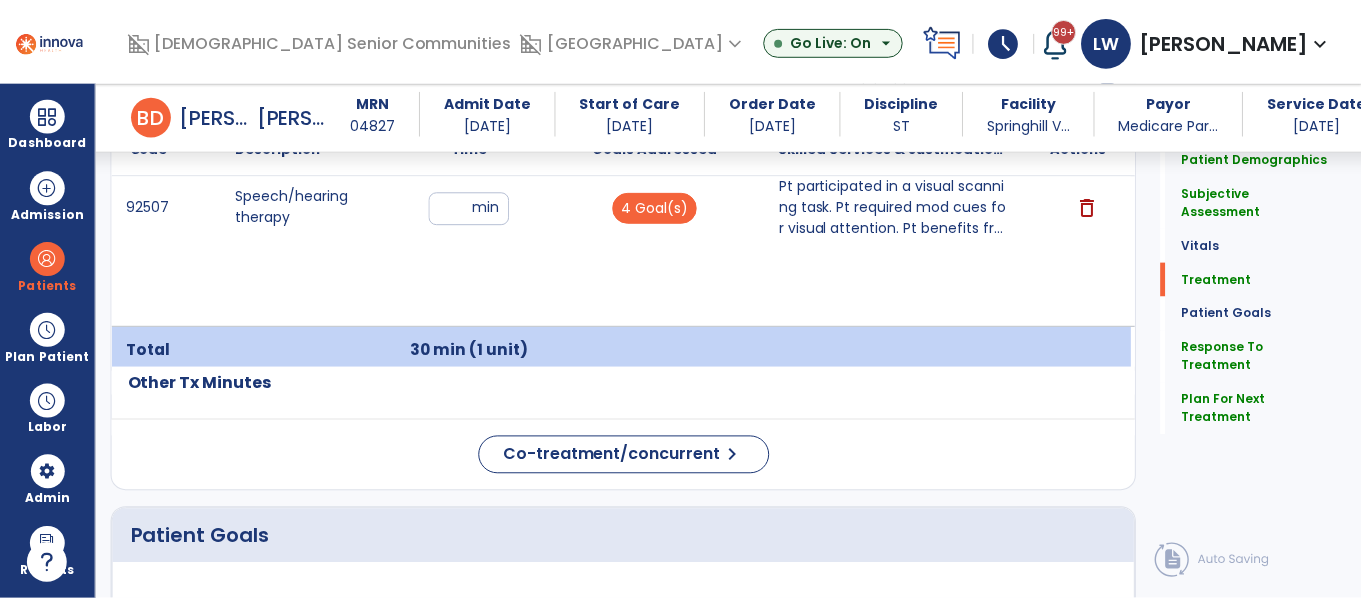 scroll, scrollTop: 1258, scrollLeft: 0, axis: vertical 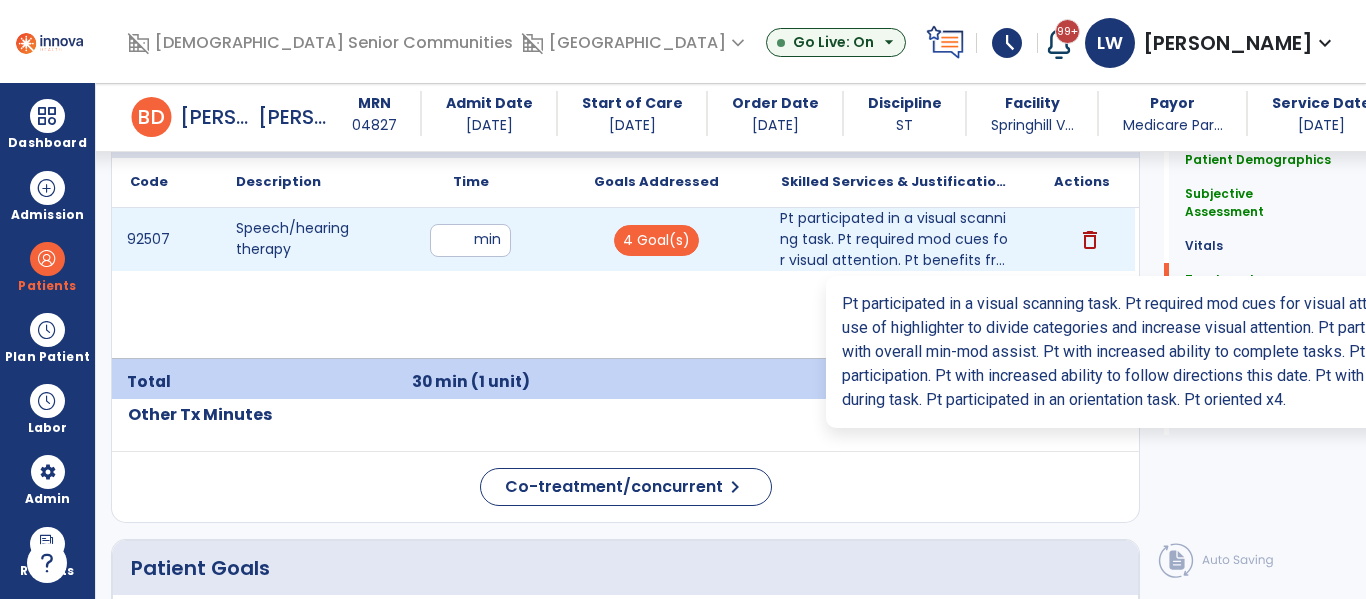 click on "Pt participated in a visual scanning task. Pt required mod cues for visual attention. Pt benefits fr..." at bounding box center (896, 239) 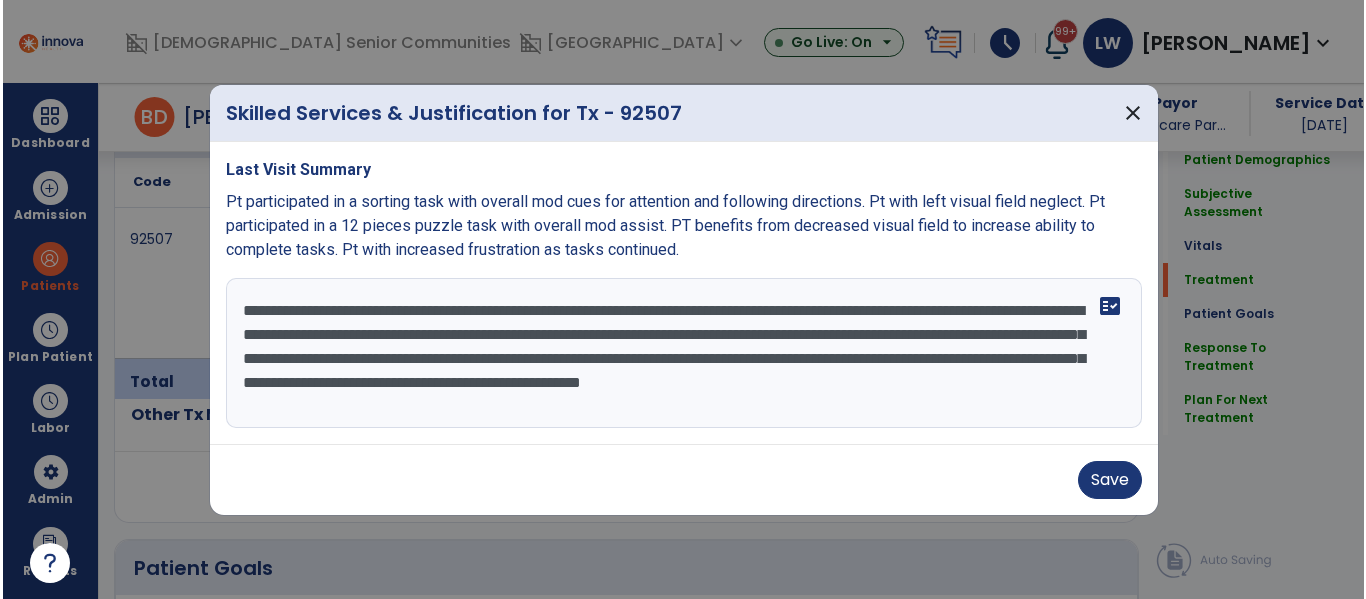 scroll, scrollTop: 1258, scrollLeft: 0, axis: vertical 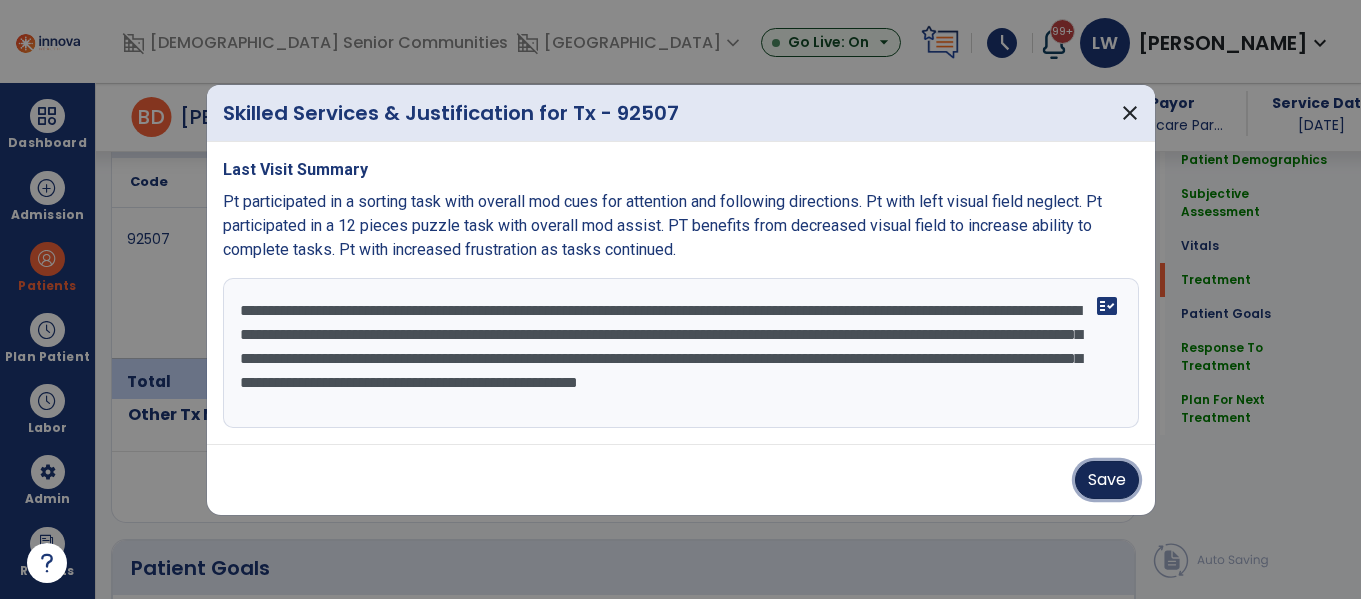 click on "Save" at bounding box center [1107, 480] 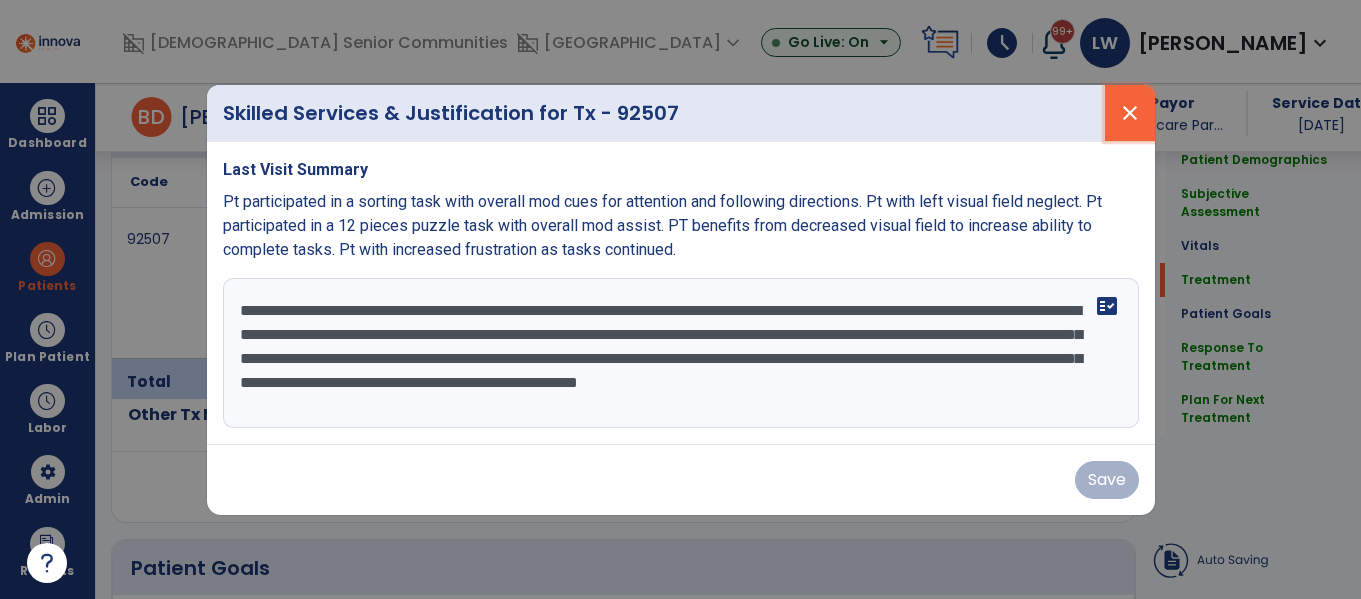 click on "close" at bounding box center (1130, 113) 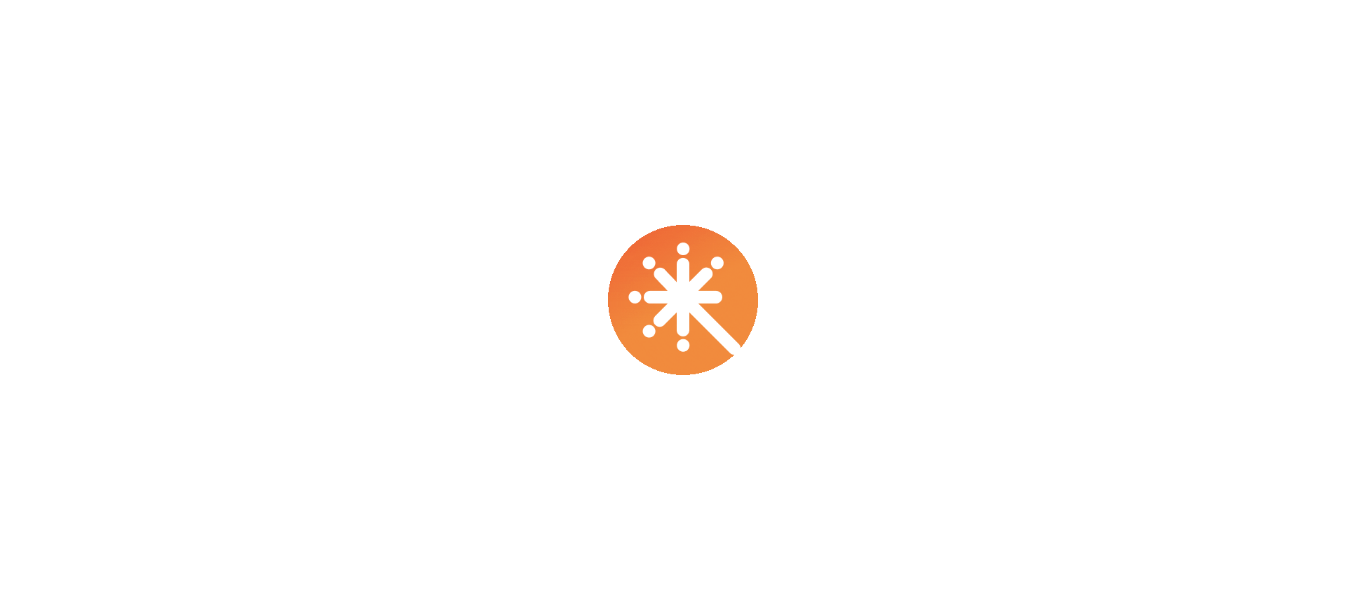 scroll, scrollTop: 0, scrollLeft: 0, axis: both 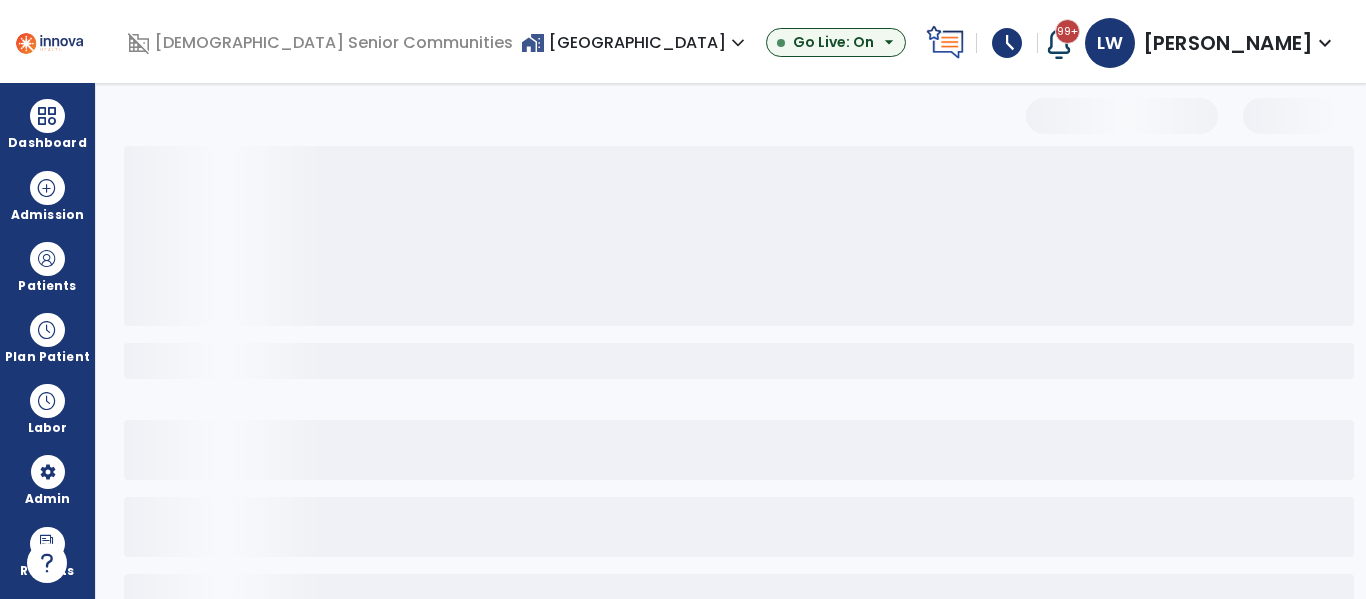 select on "*" 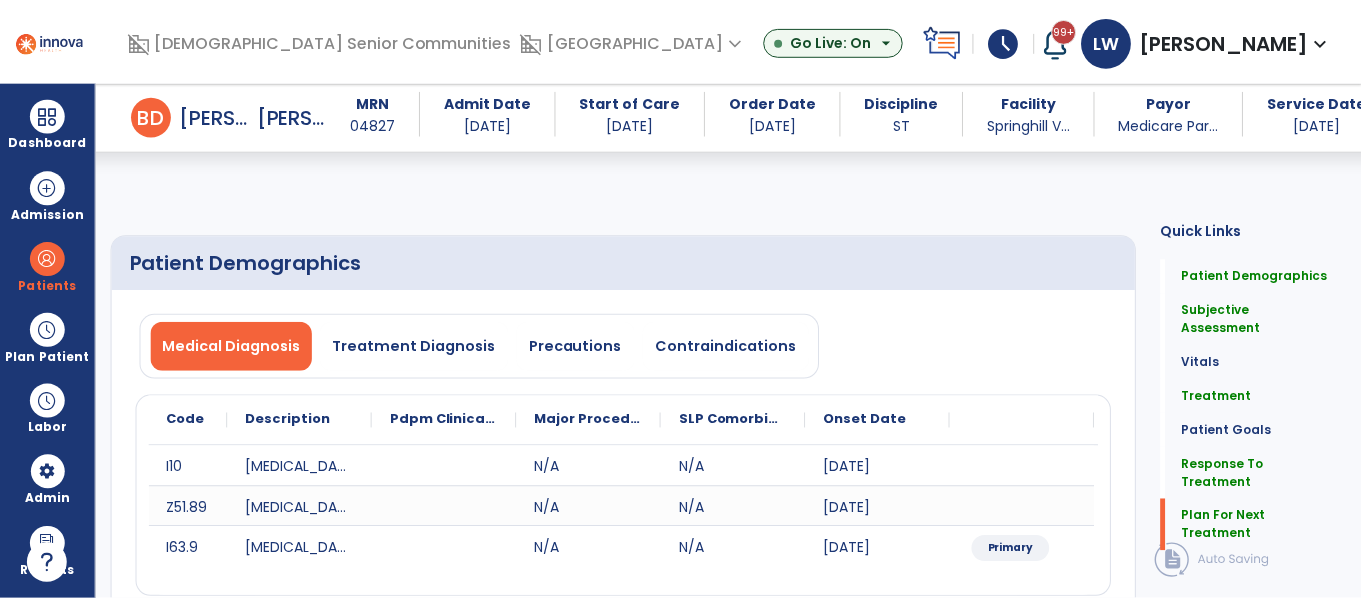 scroll, scrollTop: 3358, scrollLeft: 0, axis: vertical 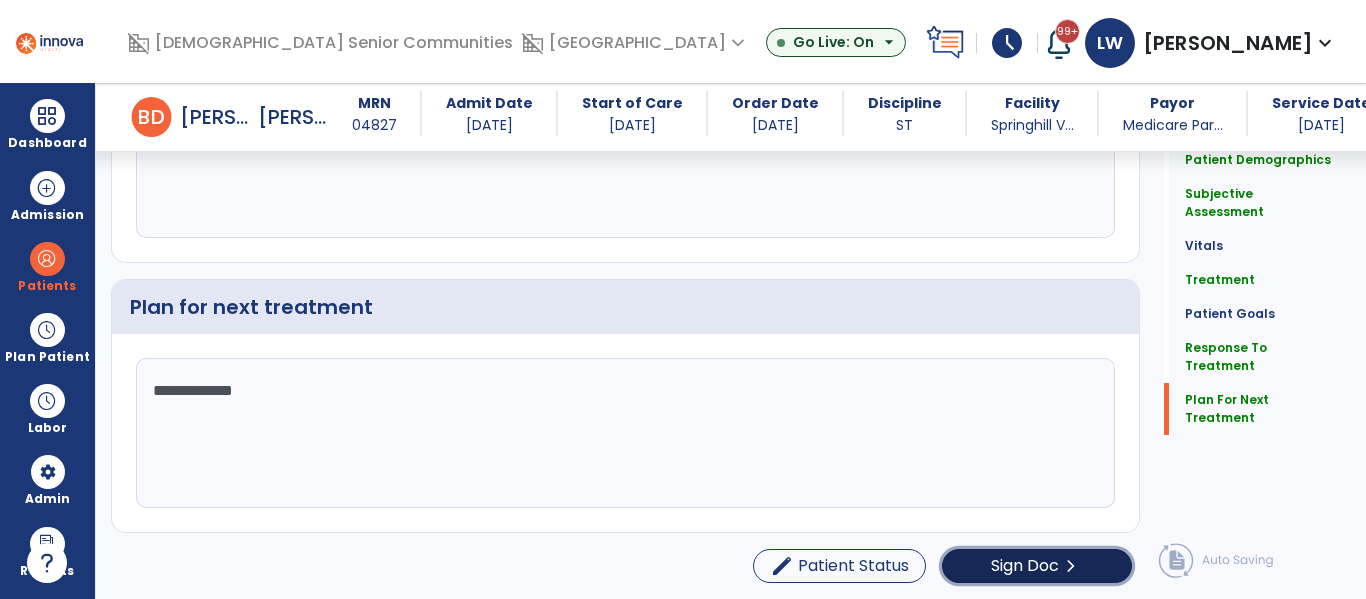 click on "Sign Doc" 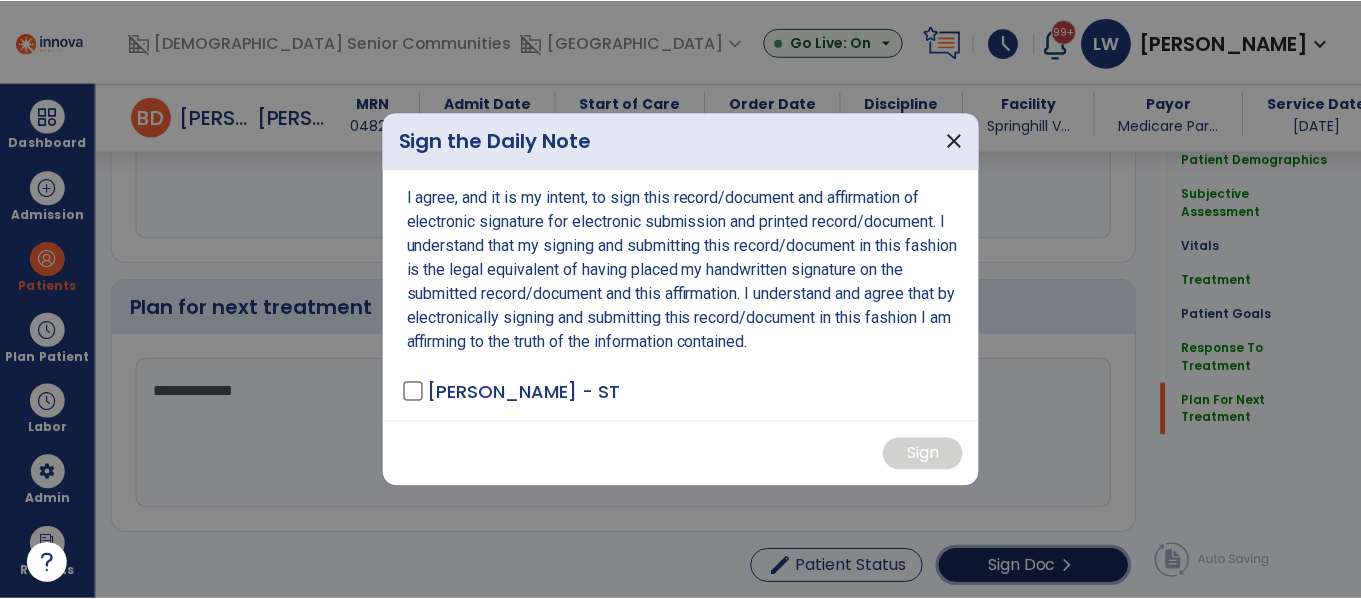 scroll, scrollTop: 3358, scrollLeft: 0, axis: vertical 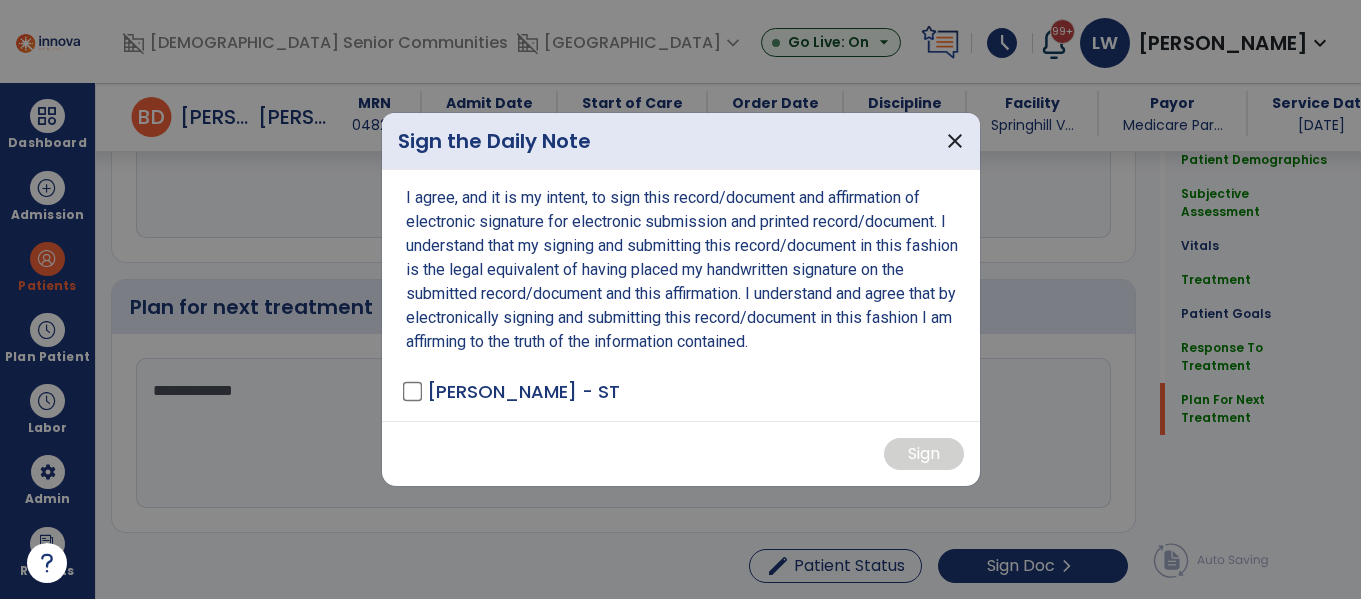 click on "I agree, and it is my intent, to sign this record/document and affirmation of electronic signature for electronic submission and printed record/document. I understand that my signing and submitting this record/document in this fashion is the legal equivalent of having placed my handwritten signature on the submitted record/document and this affirmation. I understand and agree that by electronically signing and submitting this record/document in this fashion I am affirming to the truth of the information contained.  Wright, Lauryn  - ST" at bounding box center (681, 295) 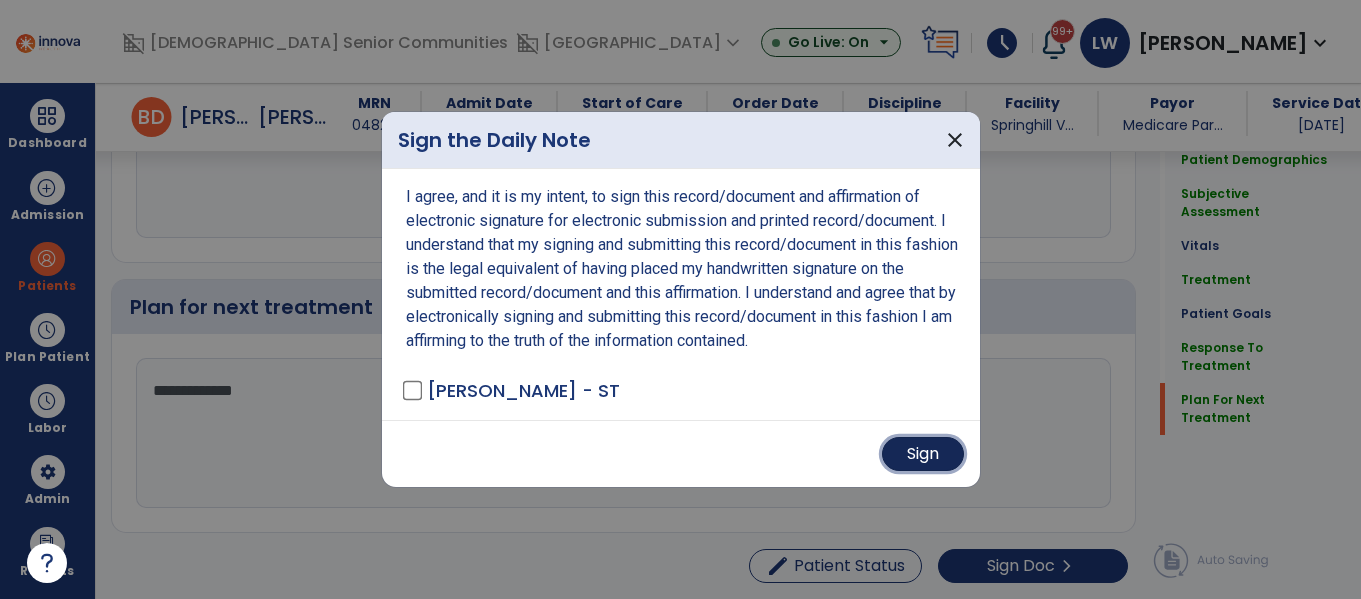 click on "Sign" at bounding box center (923, 454) 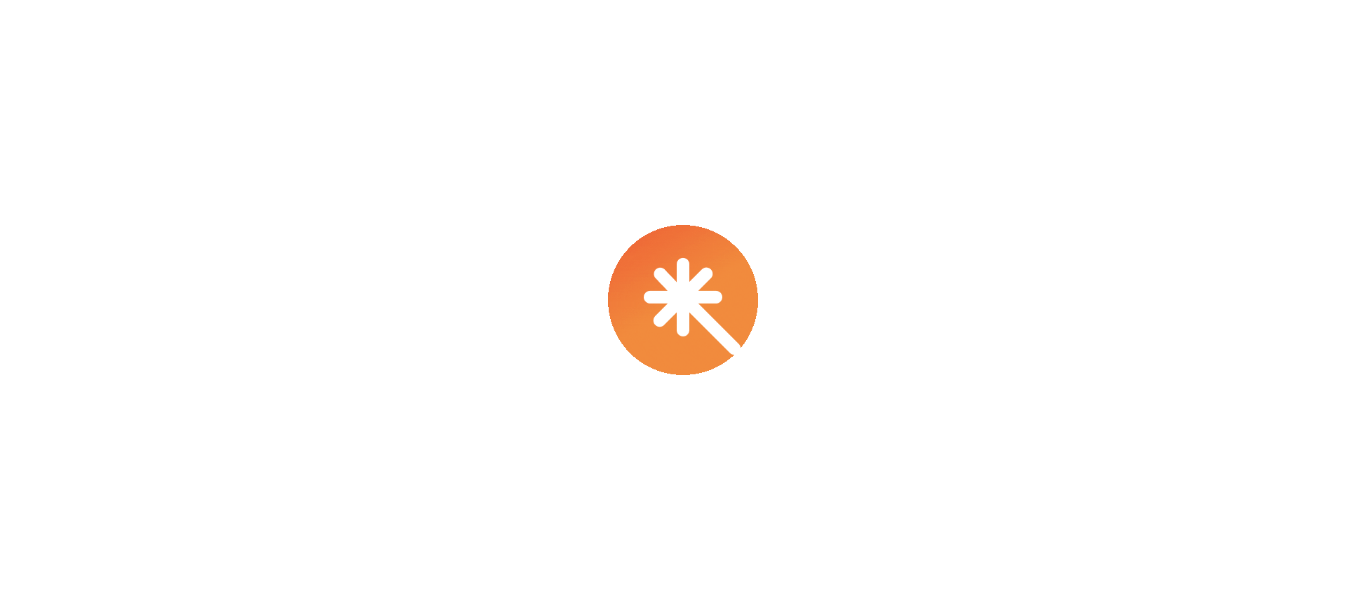 scroll, scrollTop: 0, scrollLeft: 0, axis: both 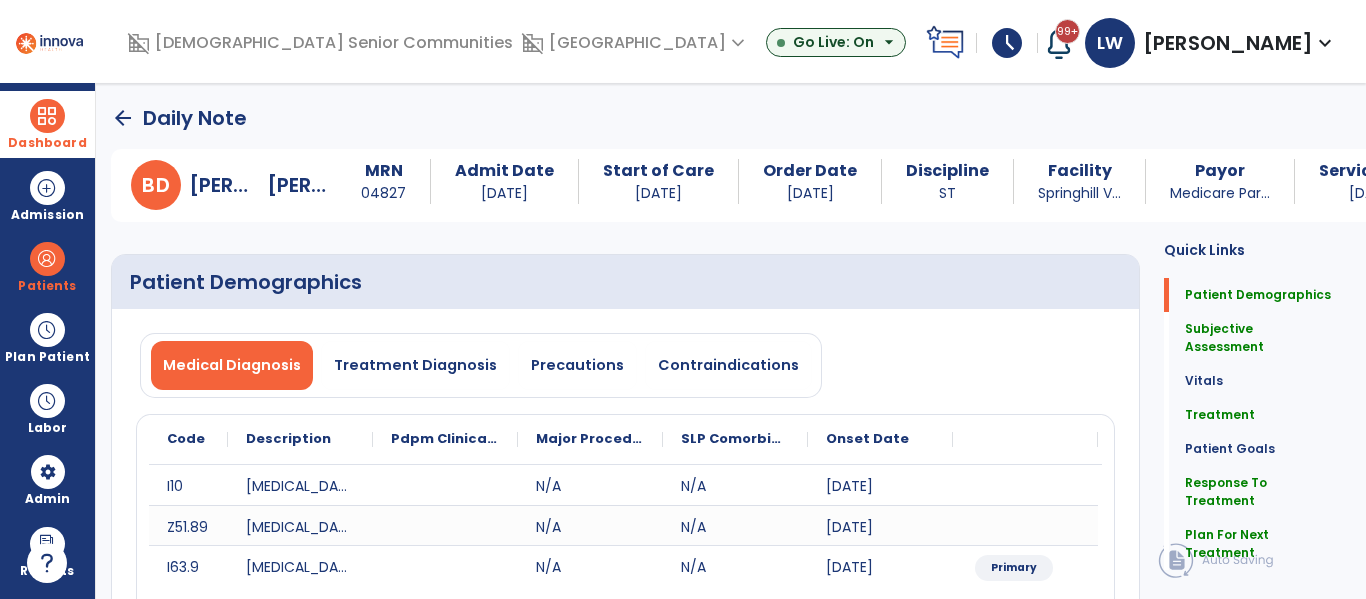 click at bounding box center [47, 116] 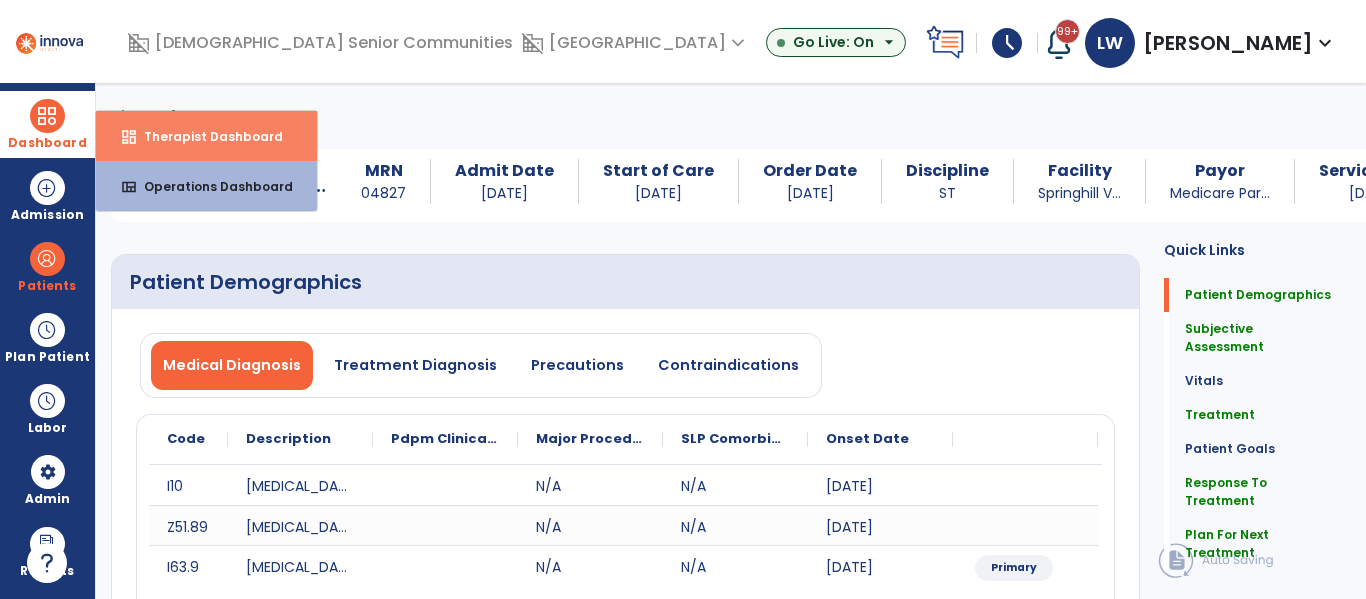 click on "Therapist Dashboard" at bounding box center [205, 136] 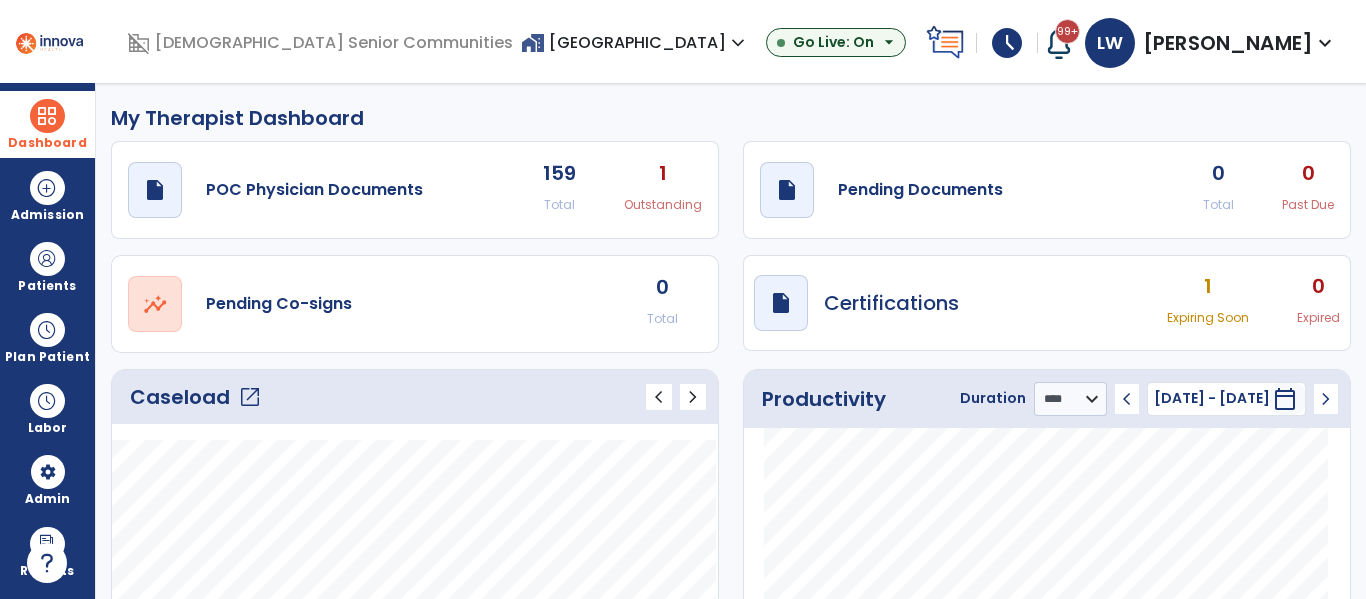 click on "open_in_new" 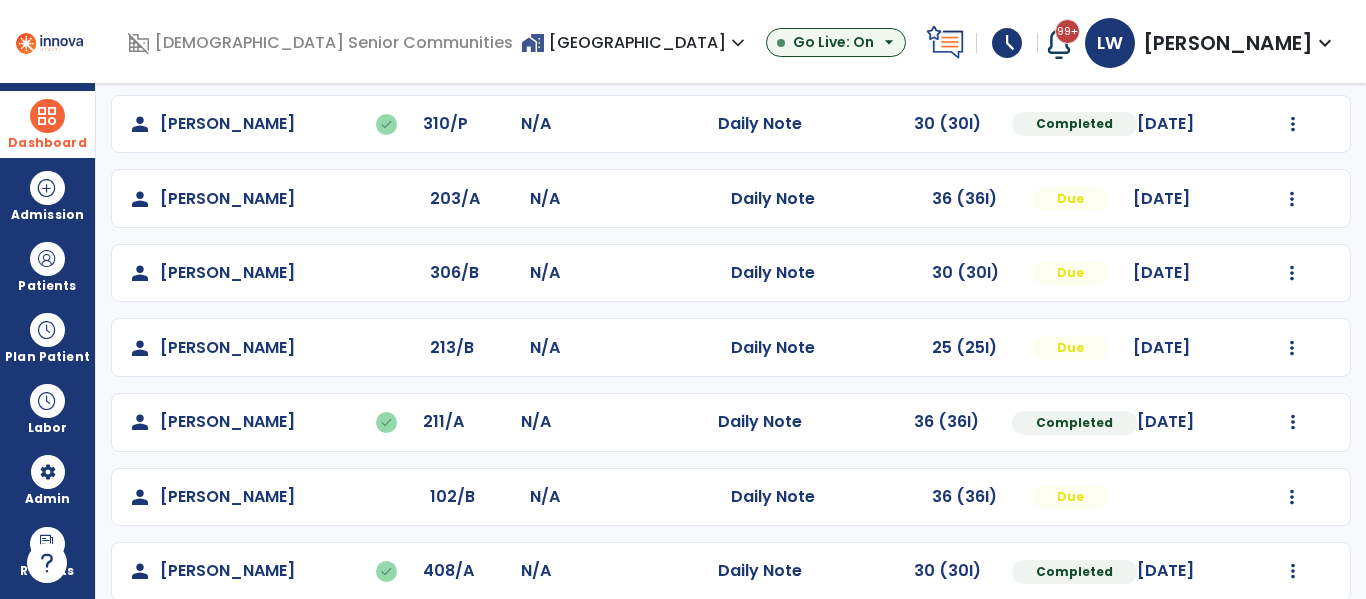 scroll, scrollTop: 165, scrollLeft: 0, axis: vertical 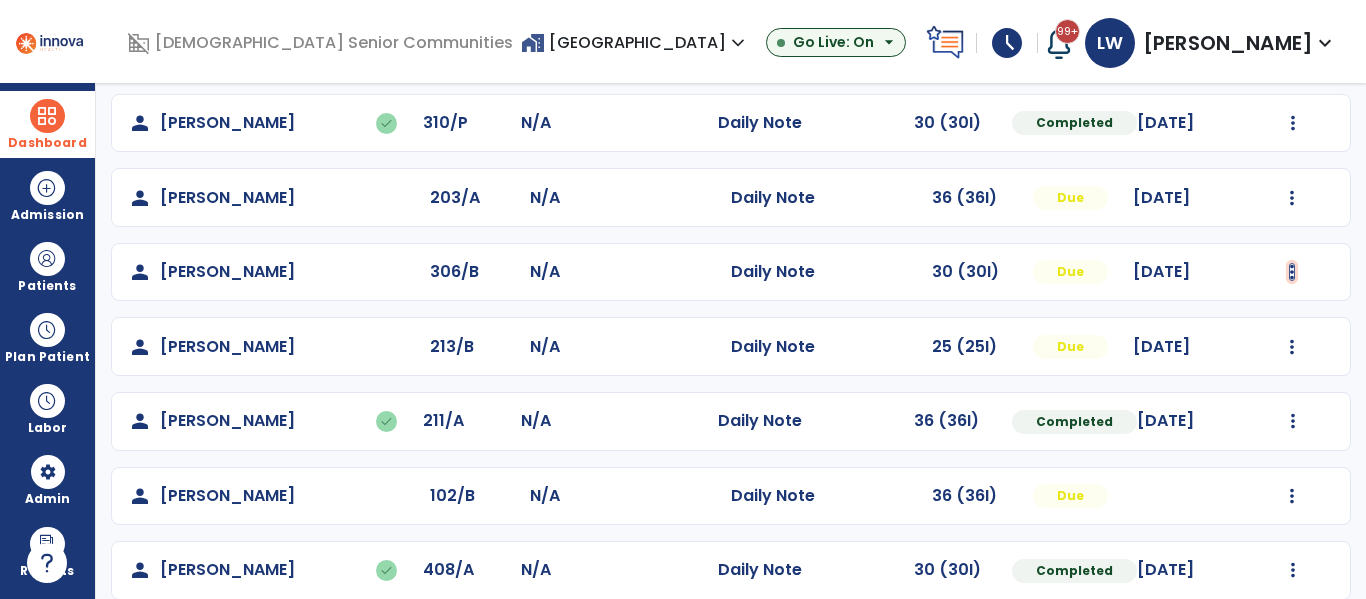 click at bounding box center [1293, 123] 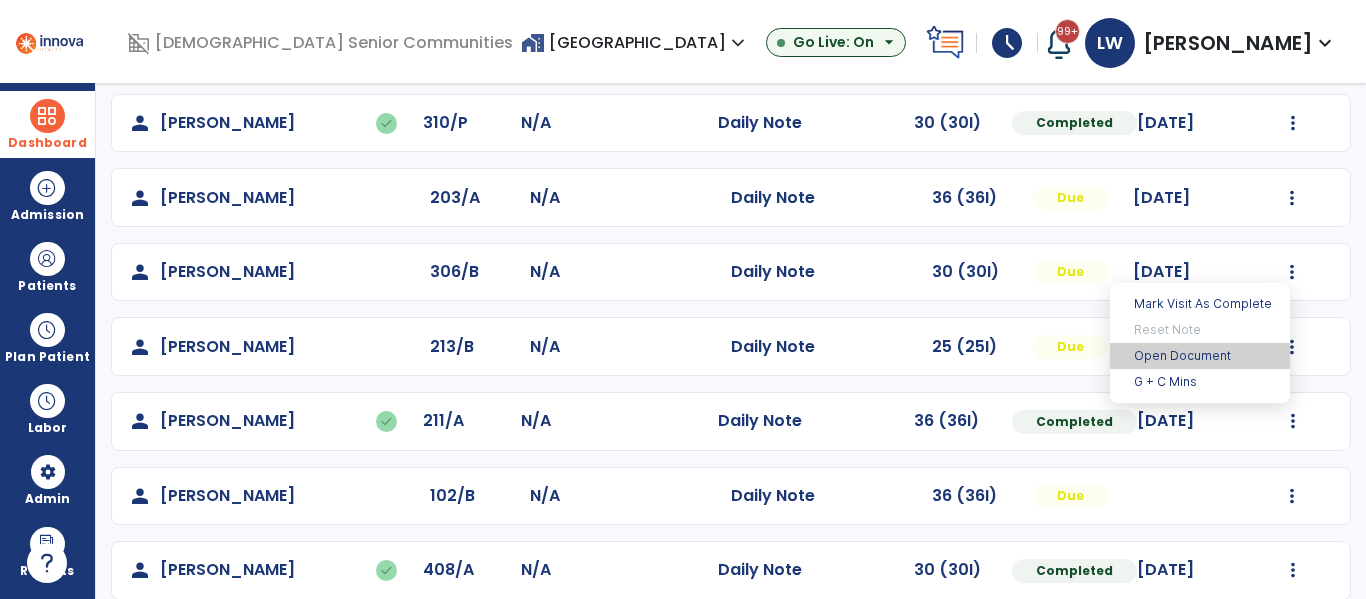click on "Open Document" at bounding box center (1200, 356) 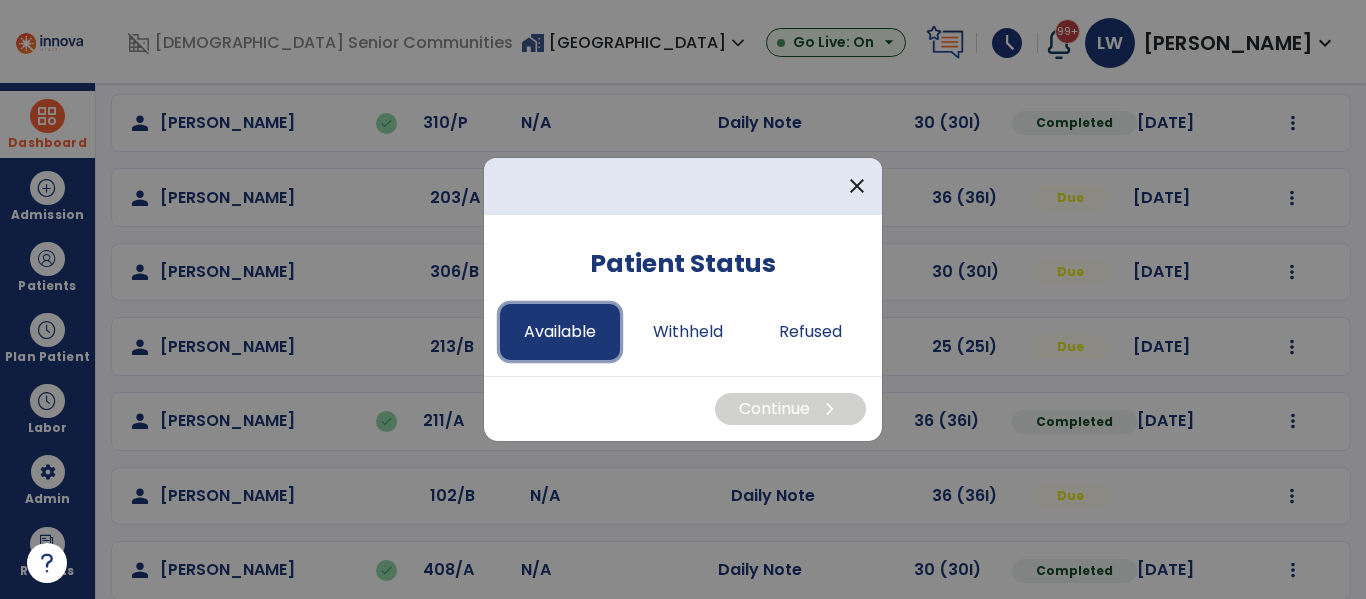 click on "Available" at bounding box center [560, 332] 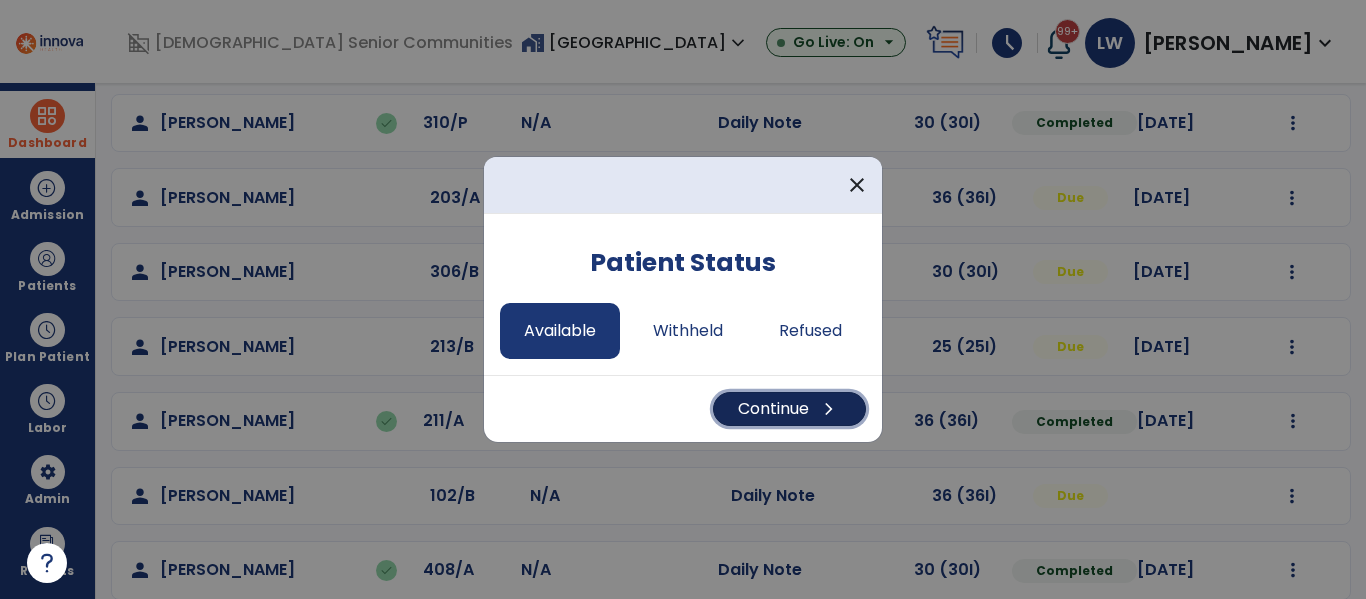 click on "Continue   chevron_right" at bounding box center (789, 409) 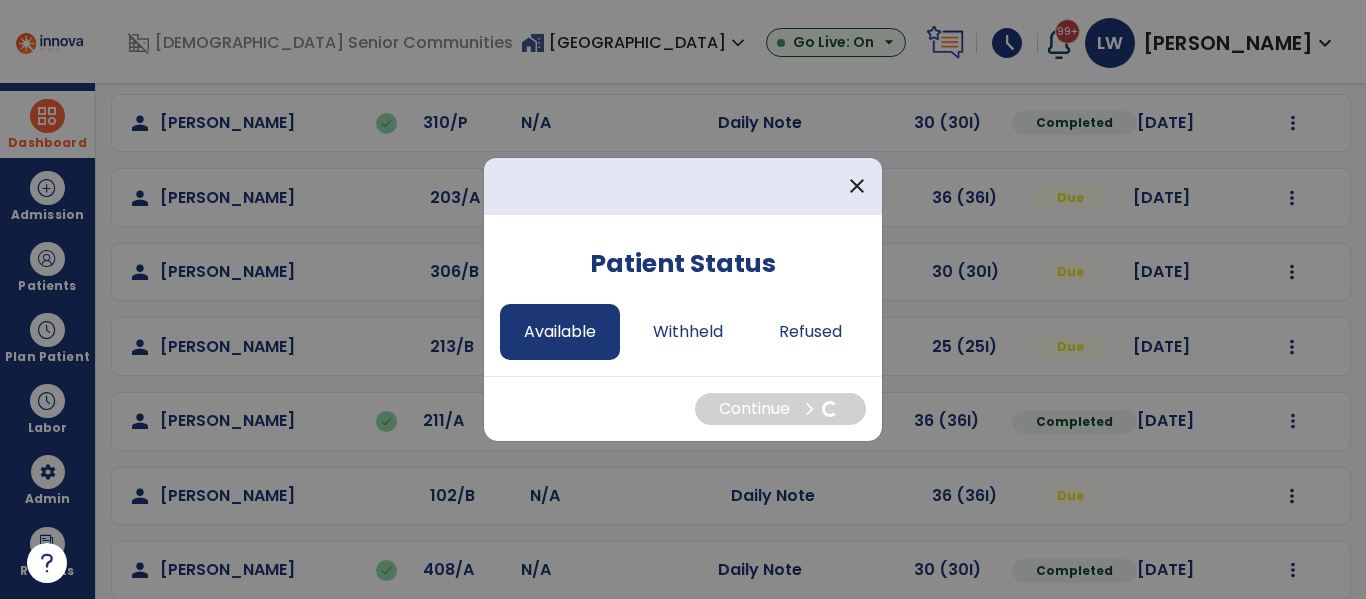 select on "*" 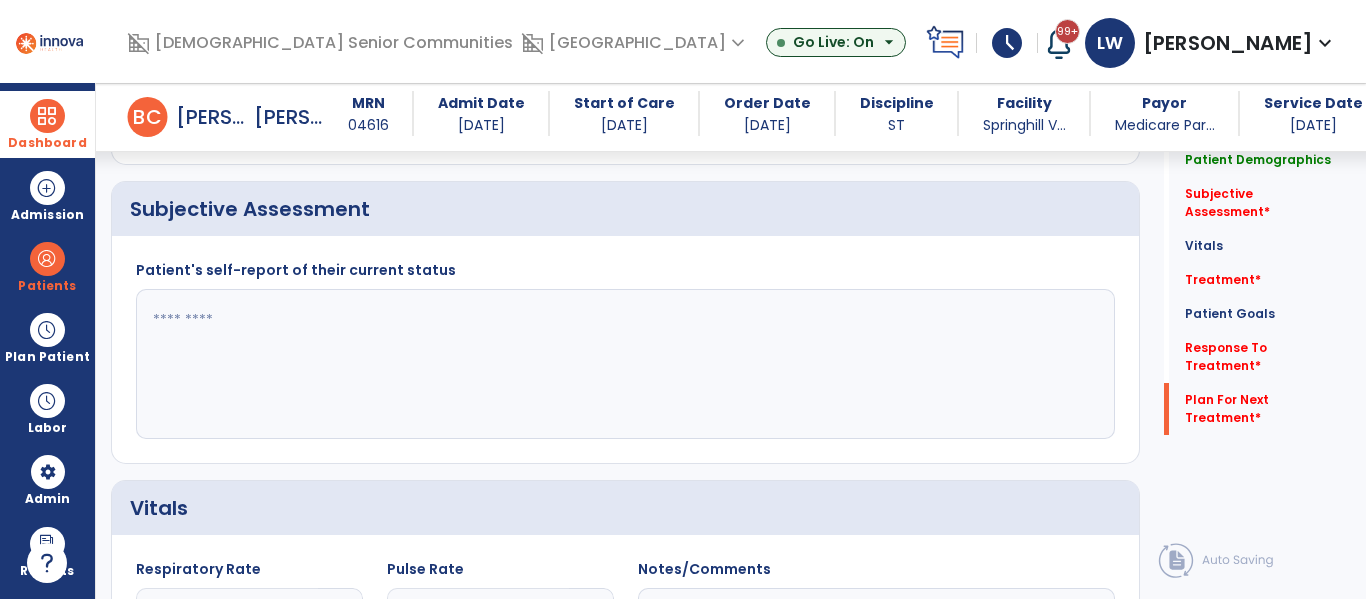 scroll, scrollTop: 3150, scrollLeft: 0, axis: vertical 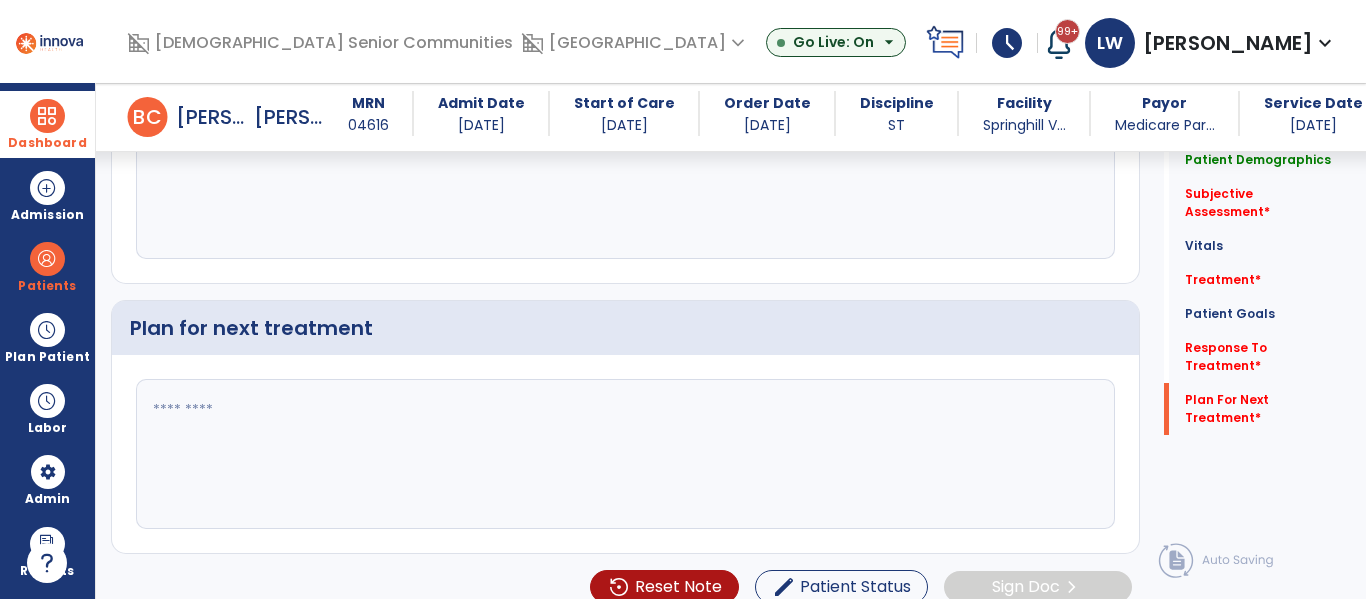 click 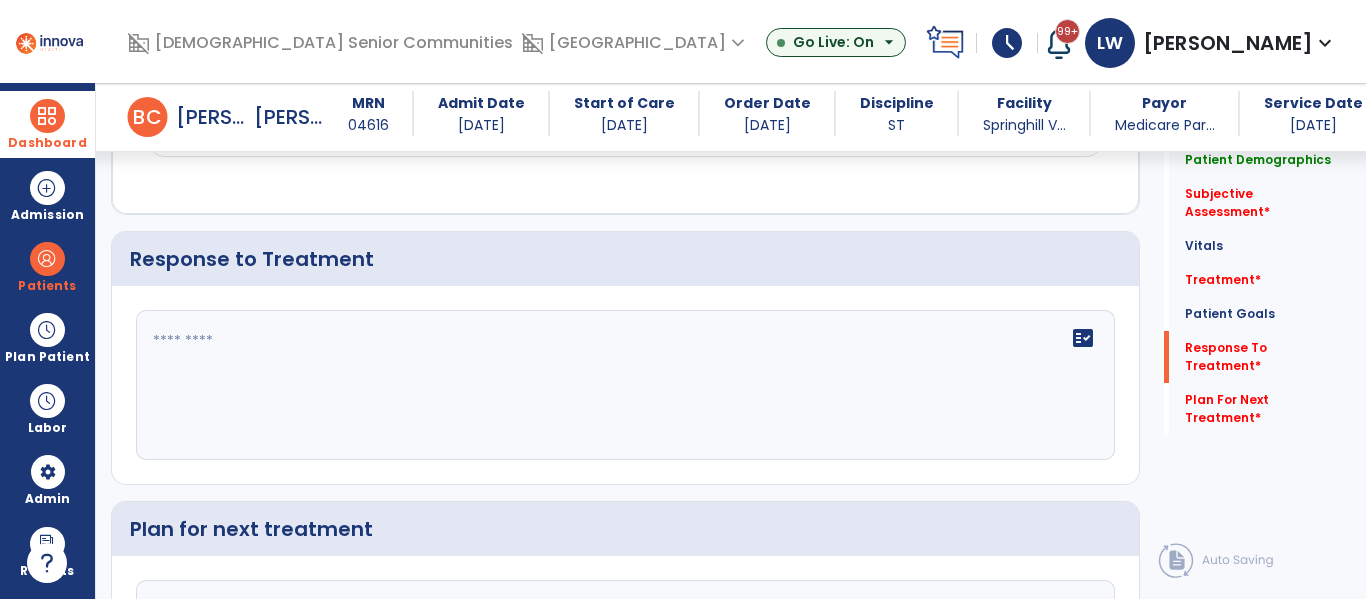scroll, scrollTop: 2945, scrollLeft: 0, axis: vertical 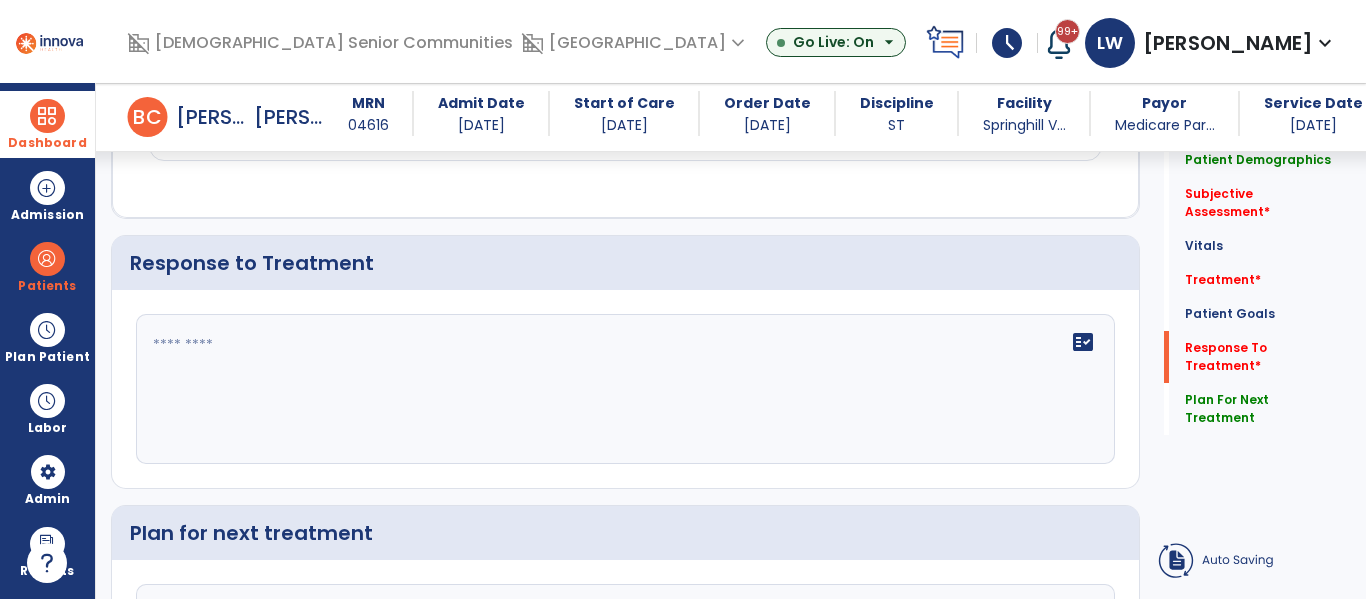 type on "**********" 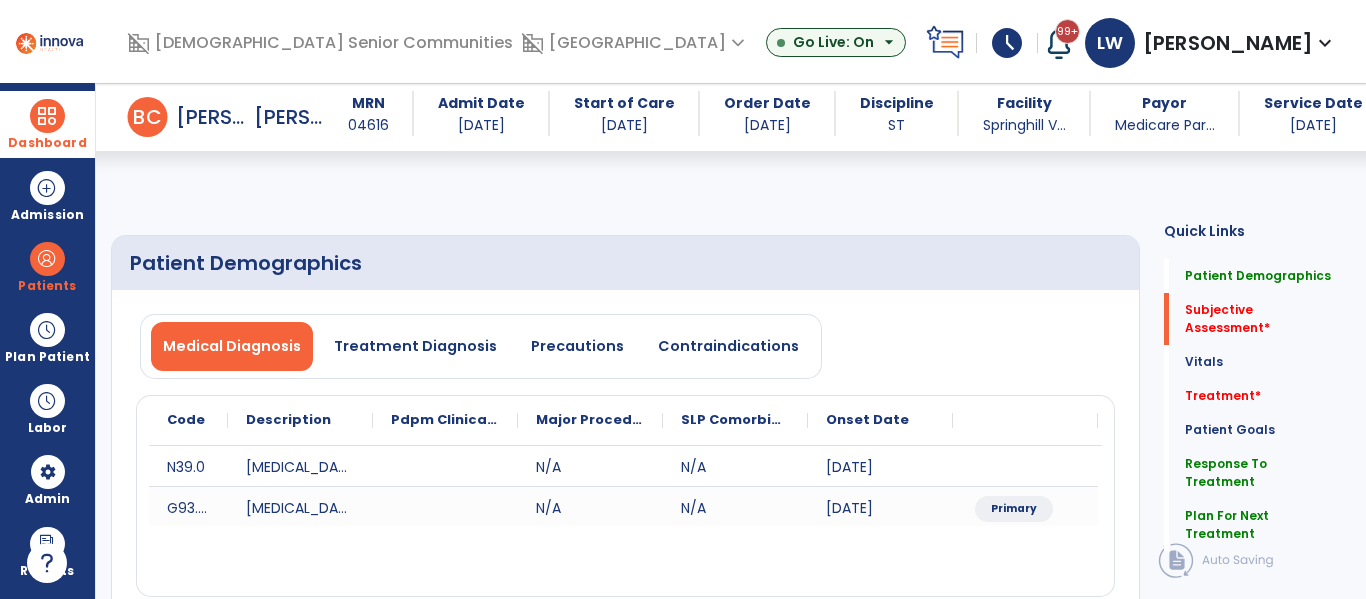 scroll, scrollTop: 393, scrollLeft: 0, axis: vertical 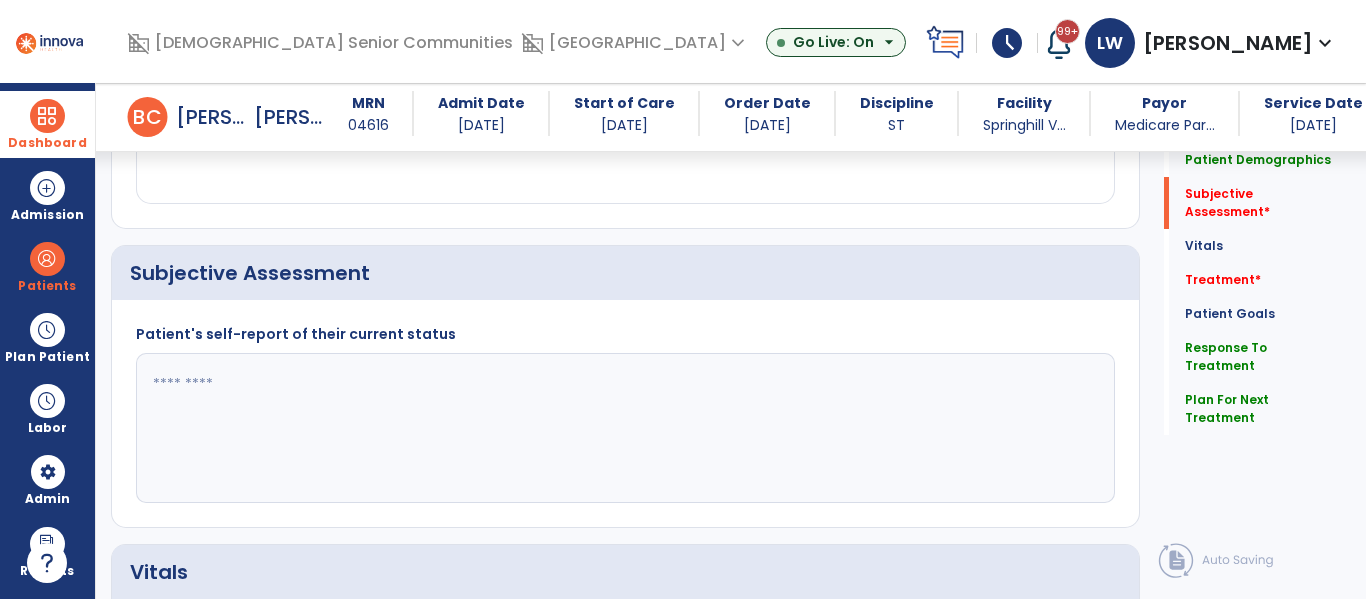 type on "**********" 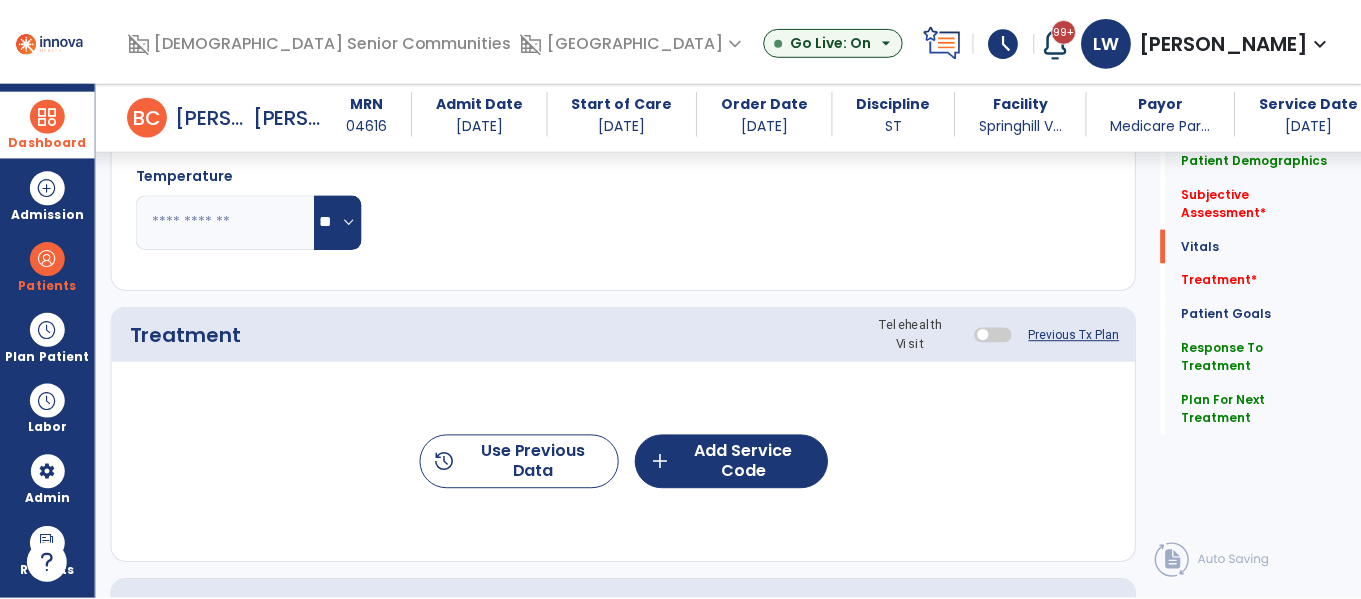 scroll, scrollTop: 1059, scrollLeft: 0, axis: vertical 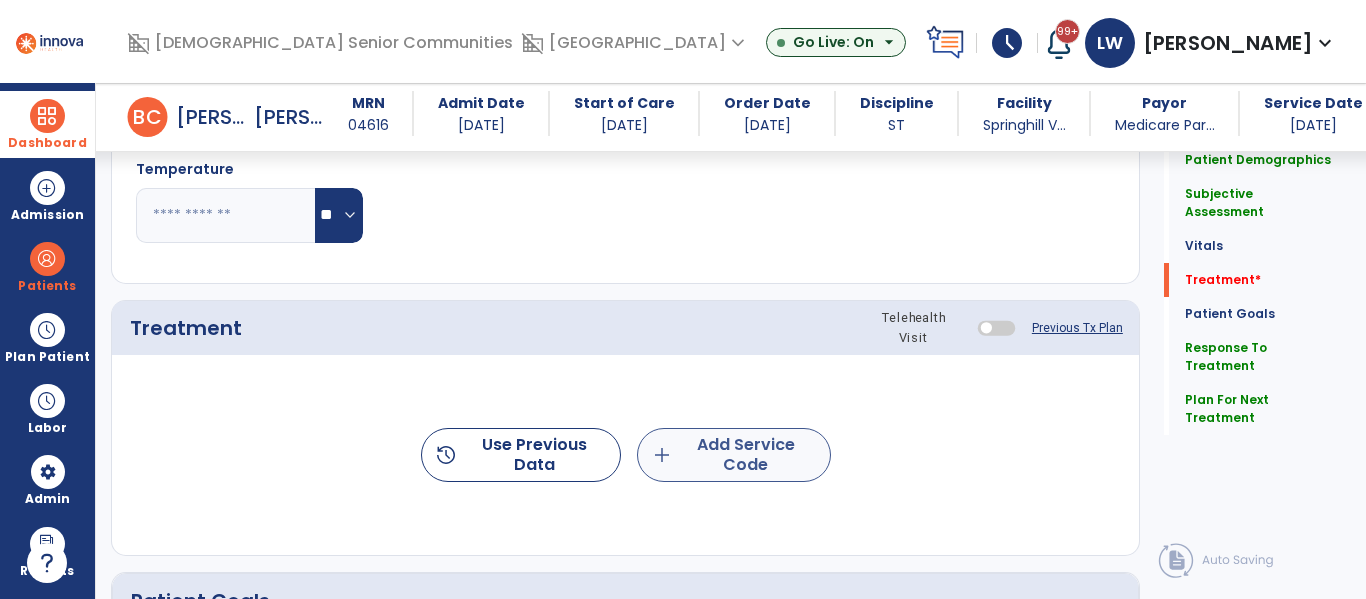 type on "**********" 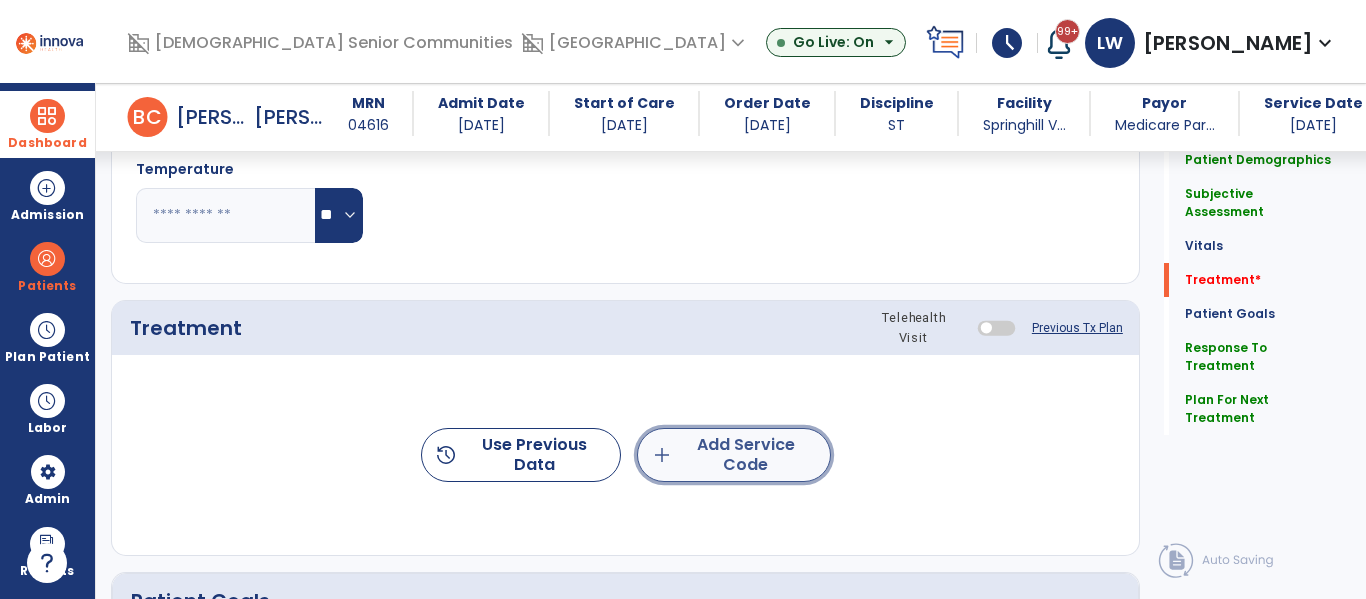 click on "add  Add Service Code" 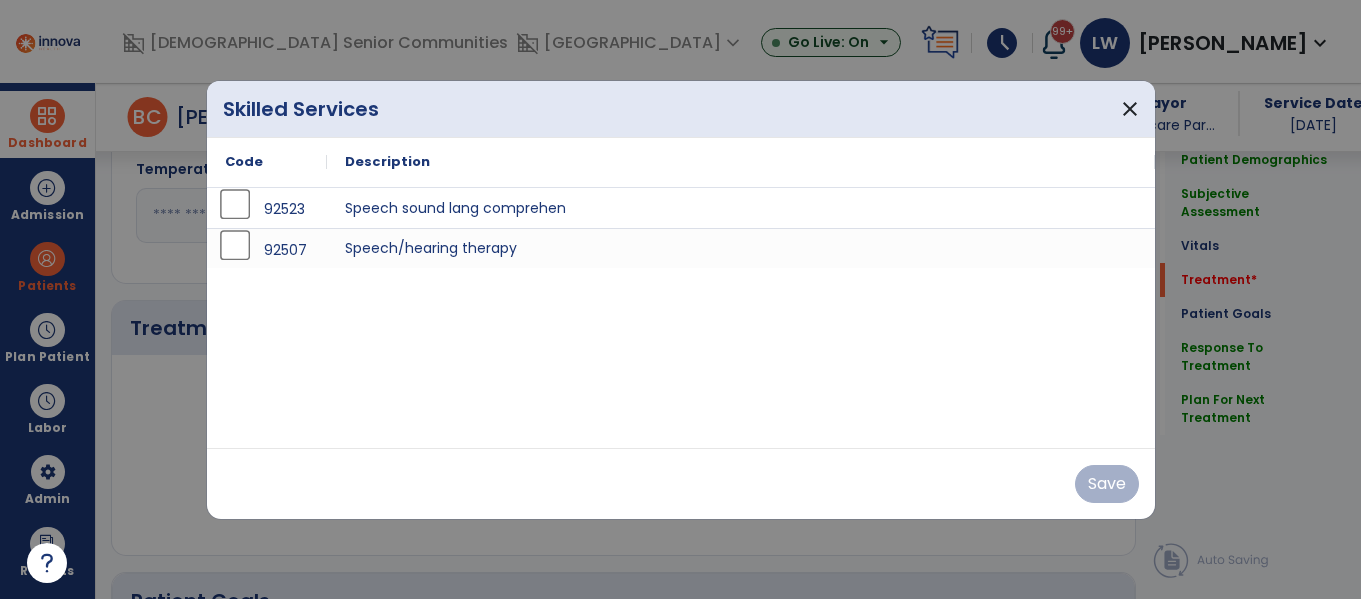 scroll, scrollTop: 1059, scrollLeft: 0, axis: vertical 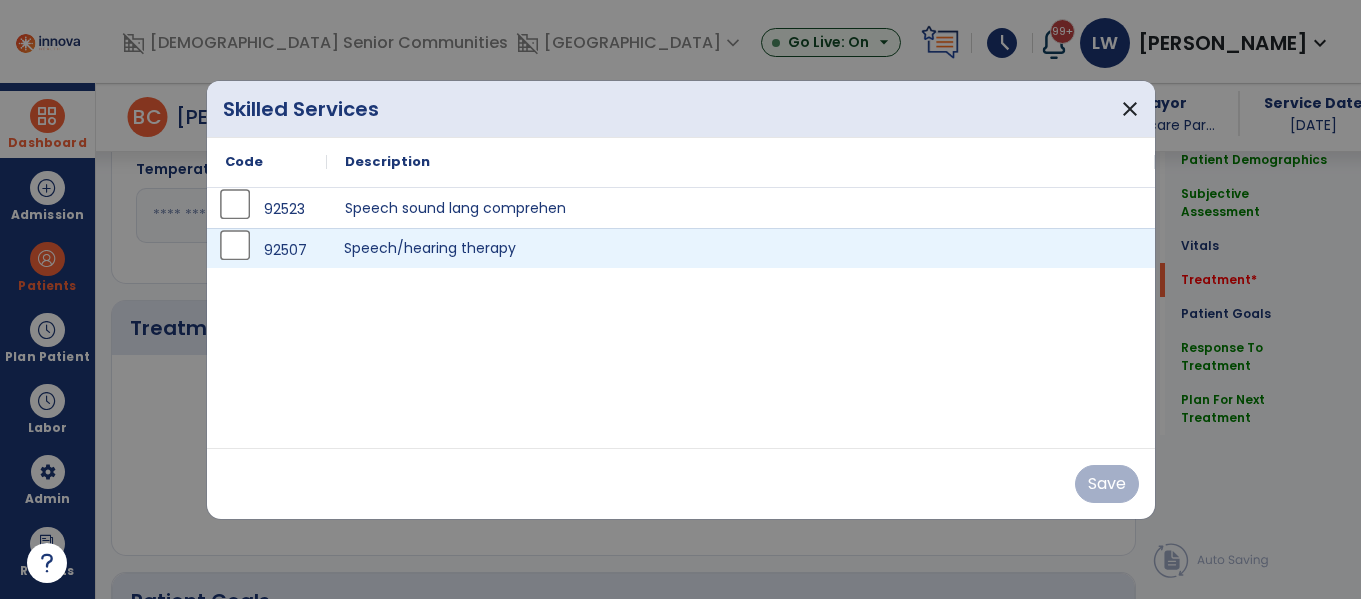 click on "Speech/hearing therapy" at bounding box center (741, 248) 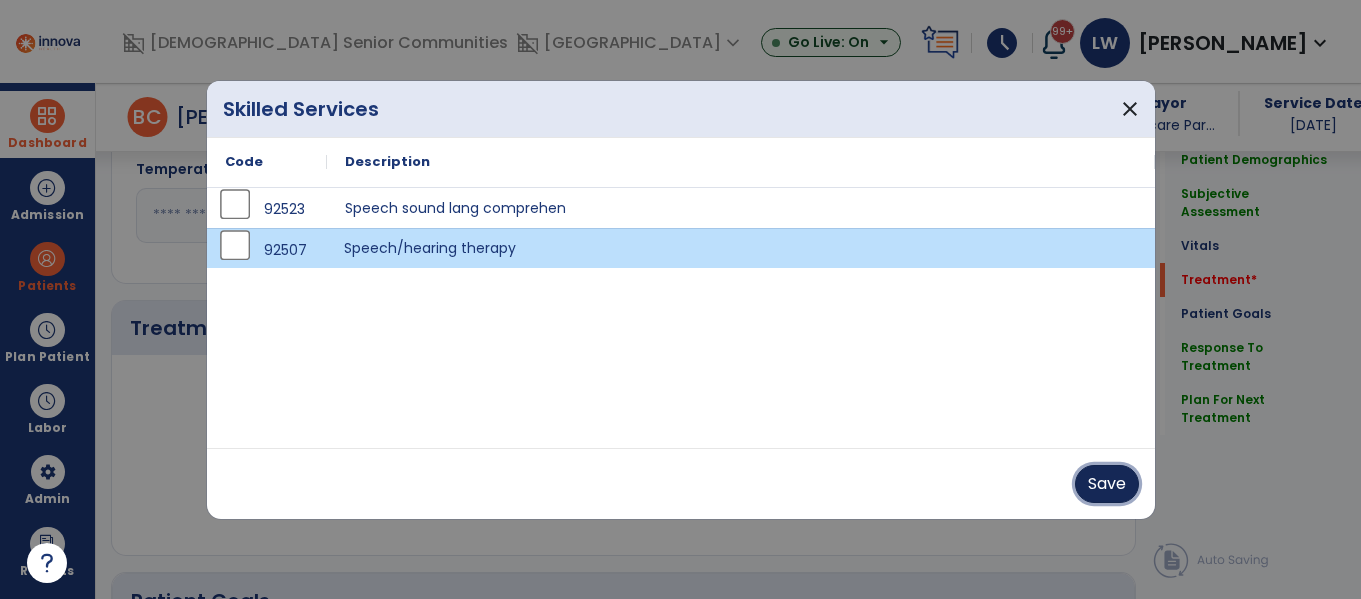 click on "Save" at bounding box center [1107, 484] 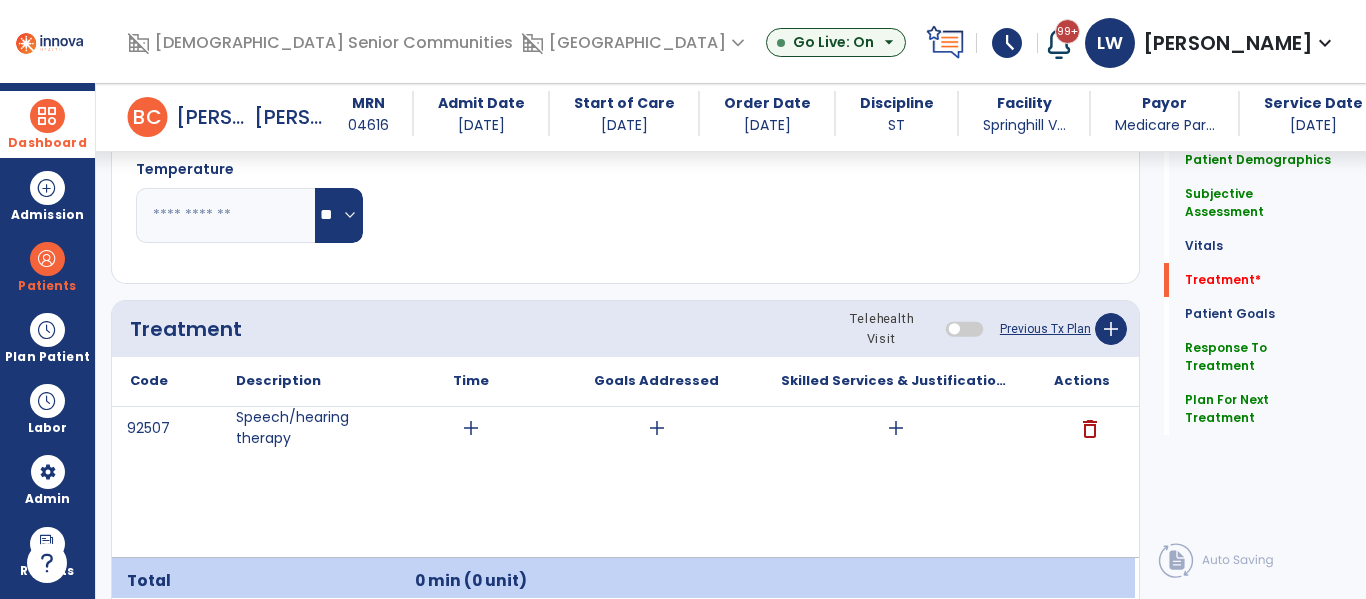 click on "add" at bounding box center [471, 428] 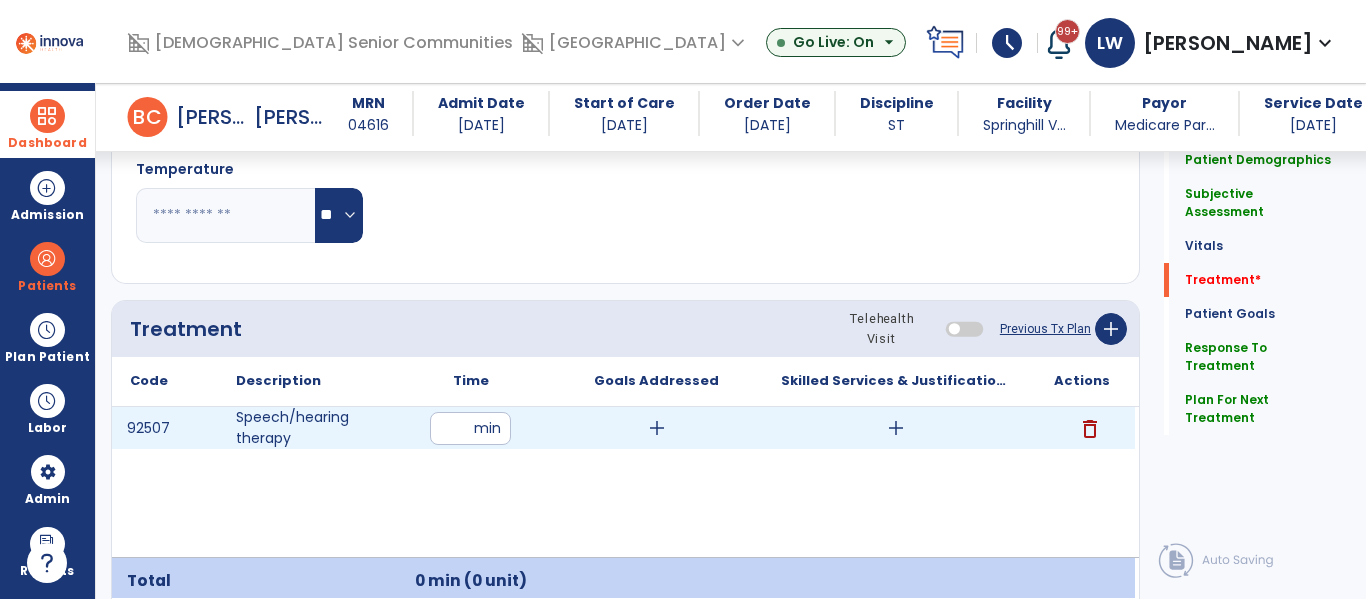 type on "**" 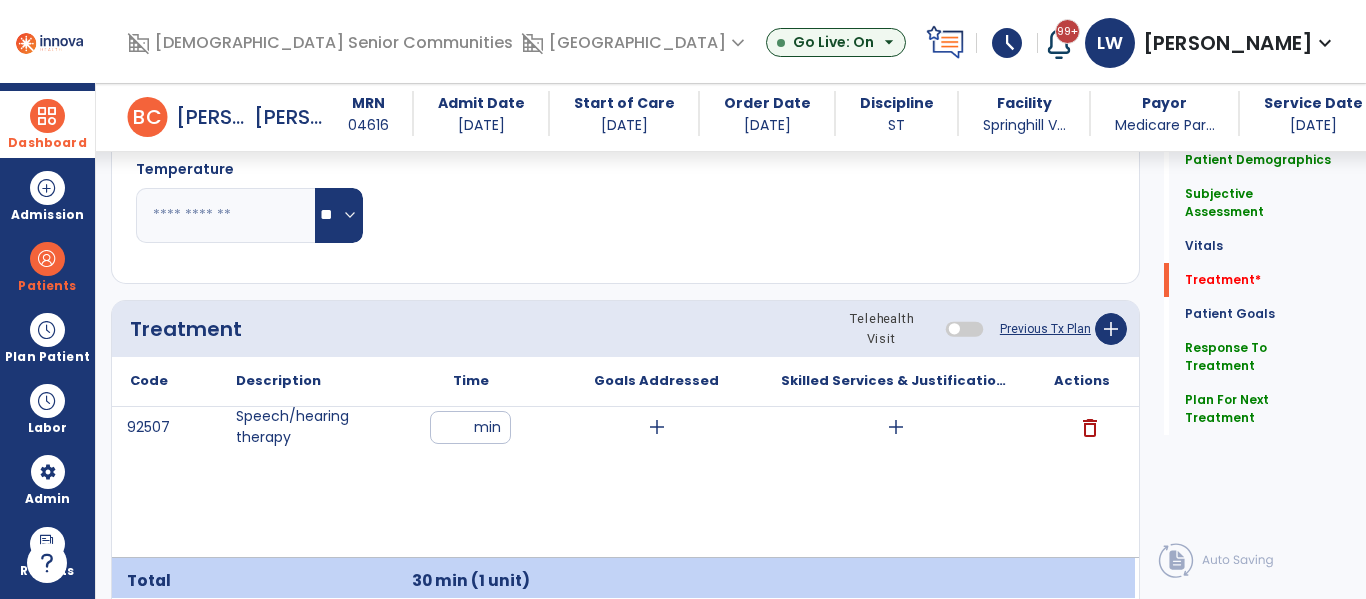 click on "add" at bounding box center (896, 427) 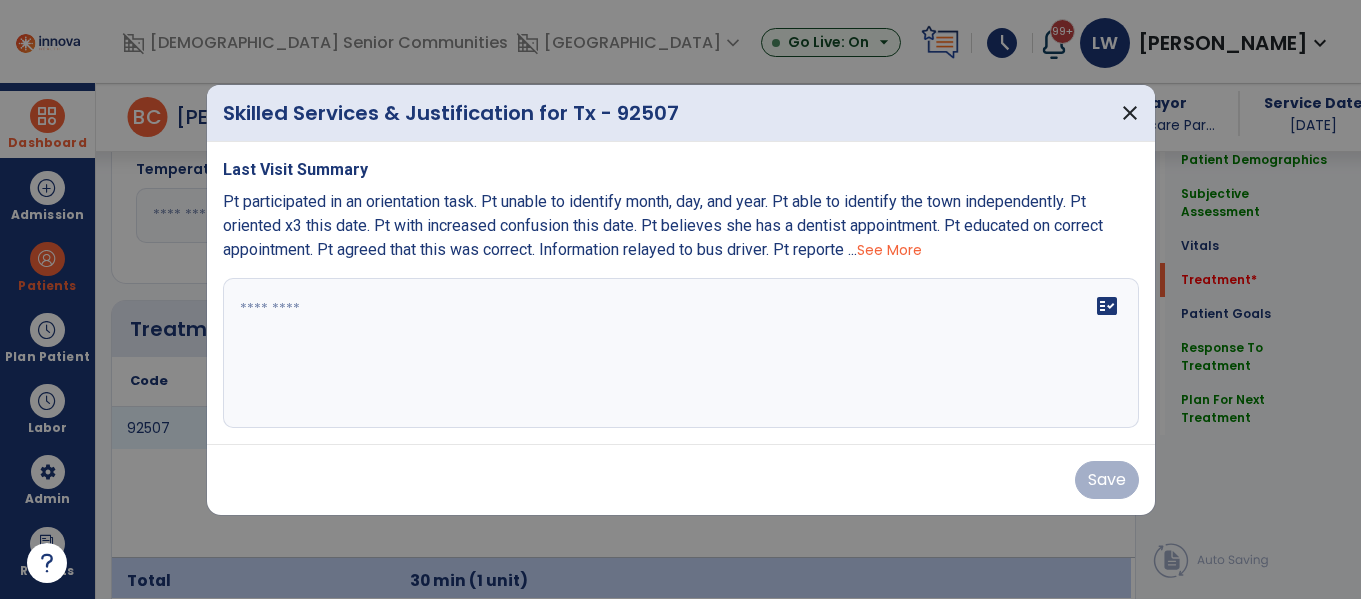 scroll, scrollTop: 1059, scrollLeft: 0, axis: vertical 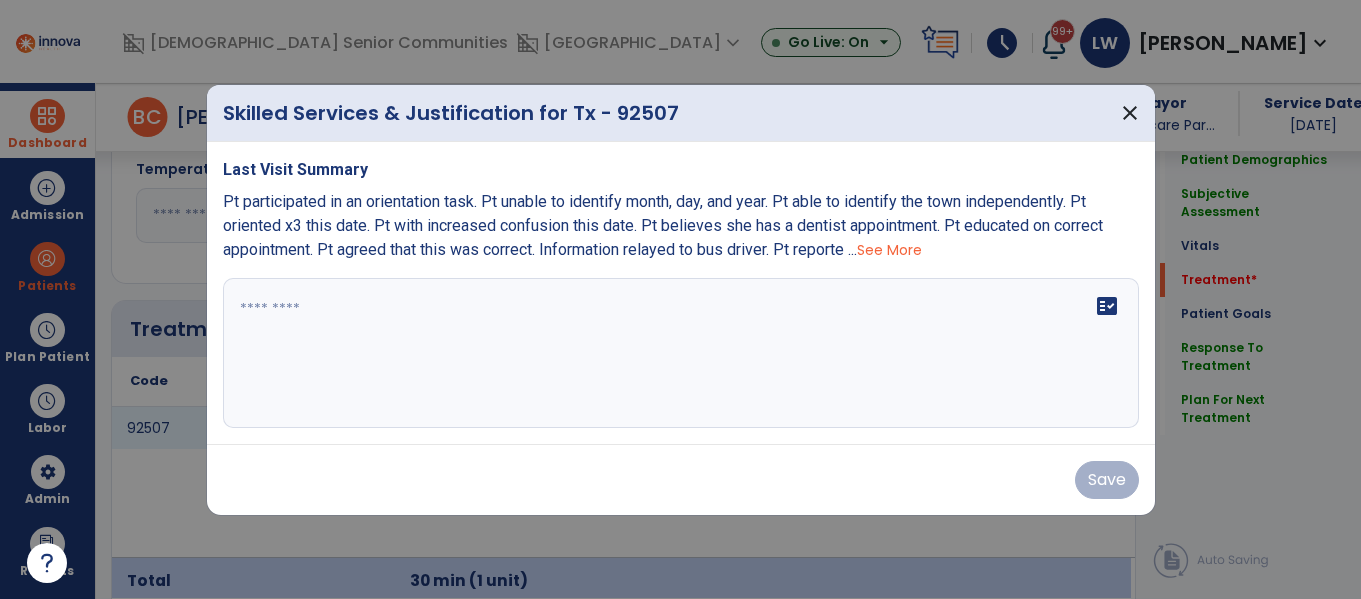 click on "fact_check" at bounding box center (681, 353) 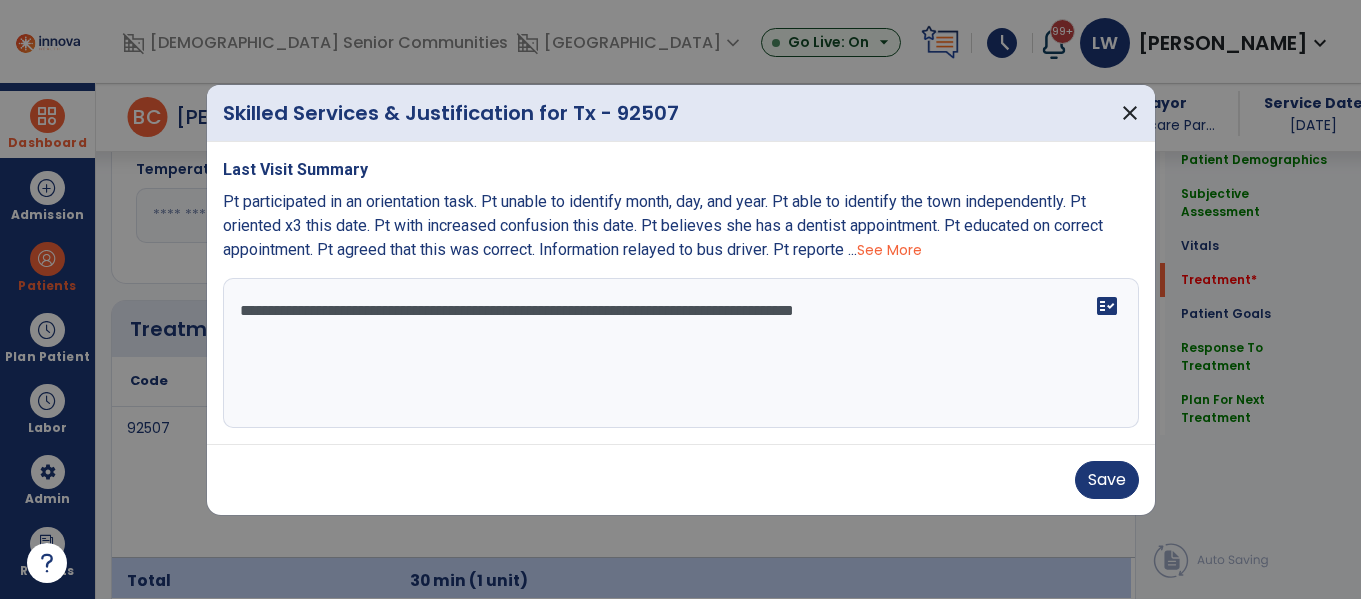 type on "**********" 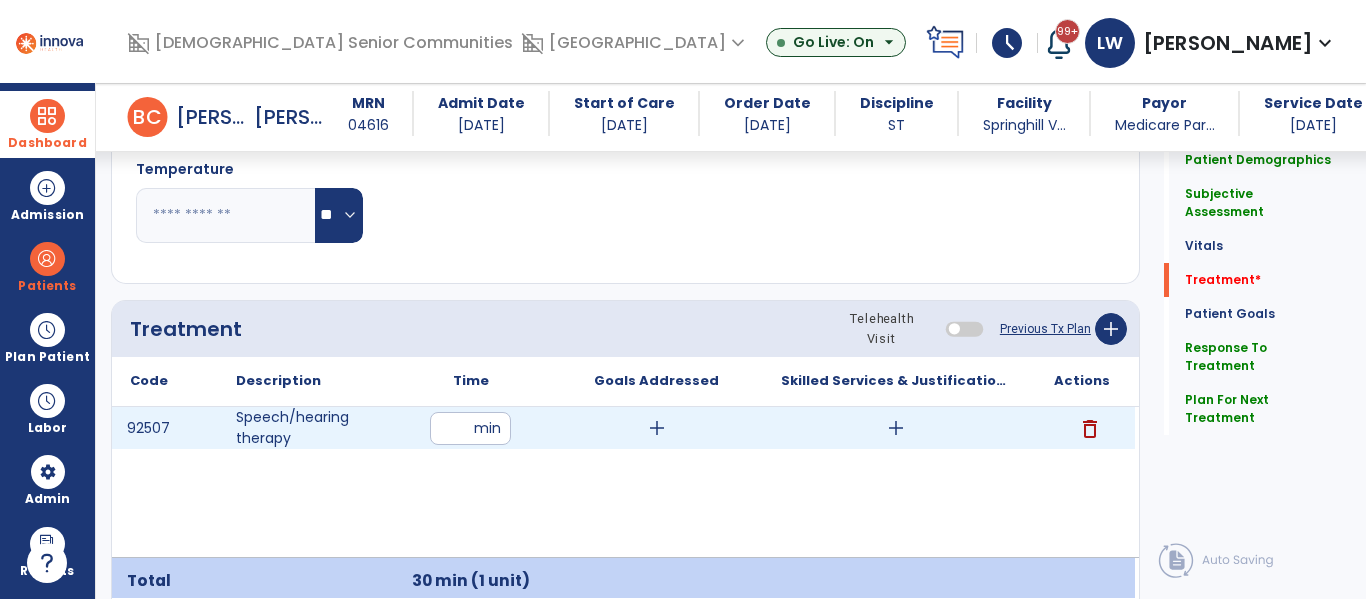 click on "add" at bounding box center [896, 428] 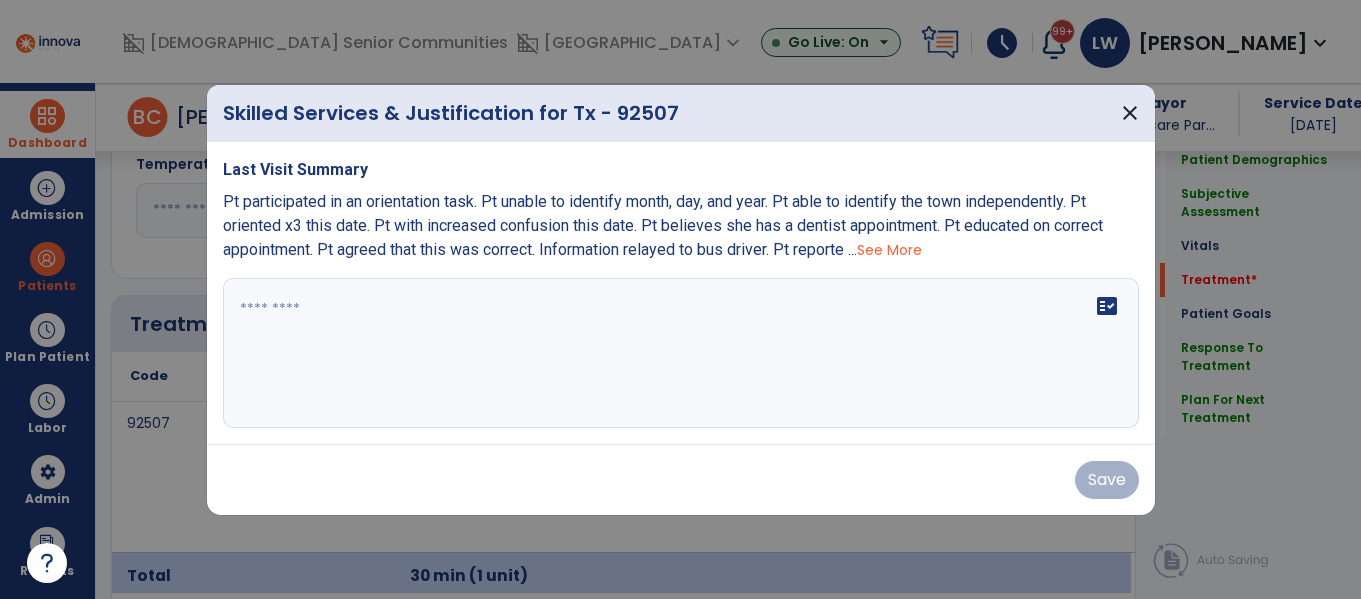 scroll, scrollTop: 1059, scrollLeft: 0, axis: vertical 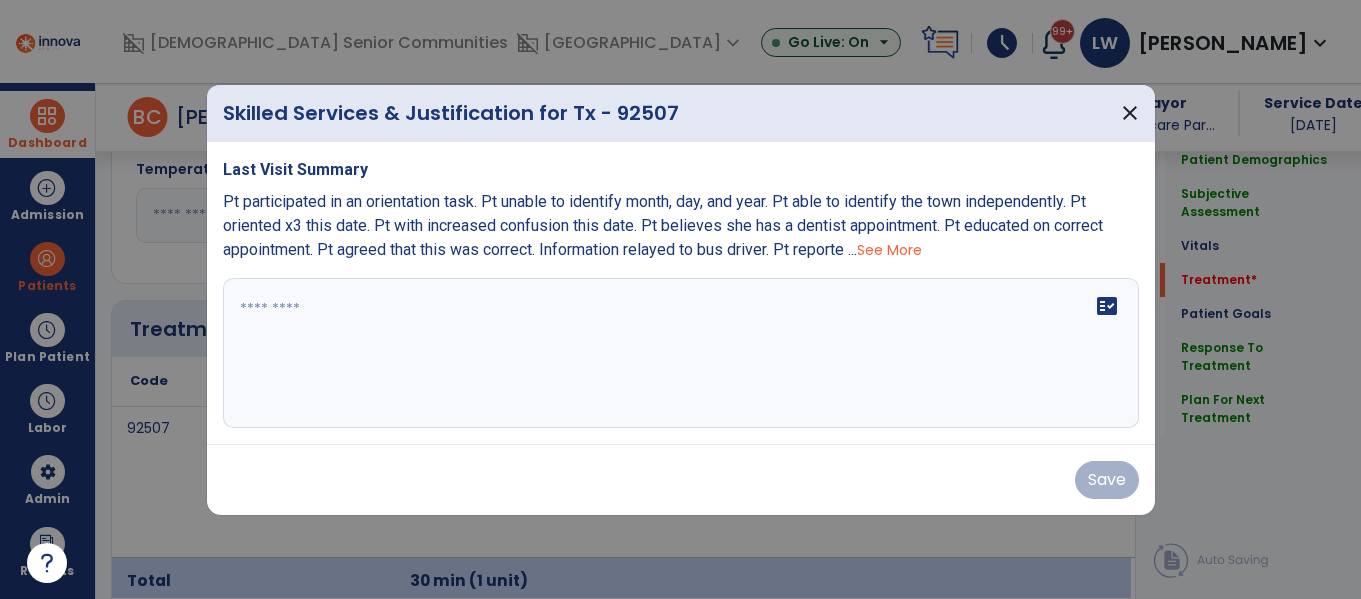 click on "fact_check" at bounding box center (681, 353) 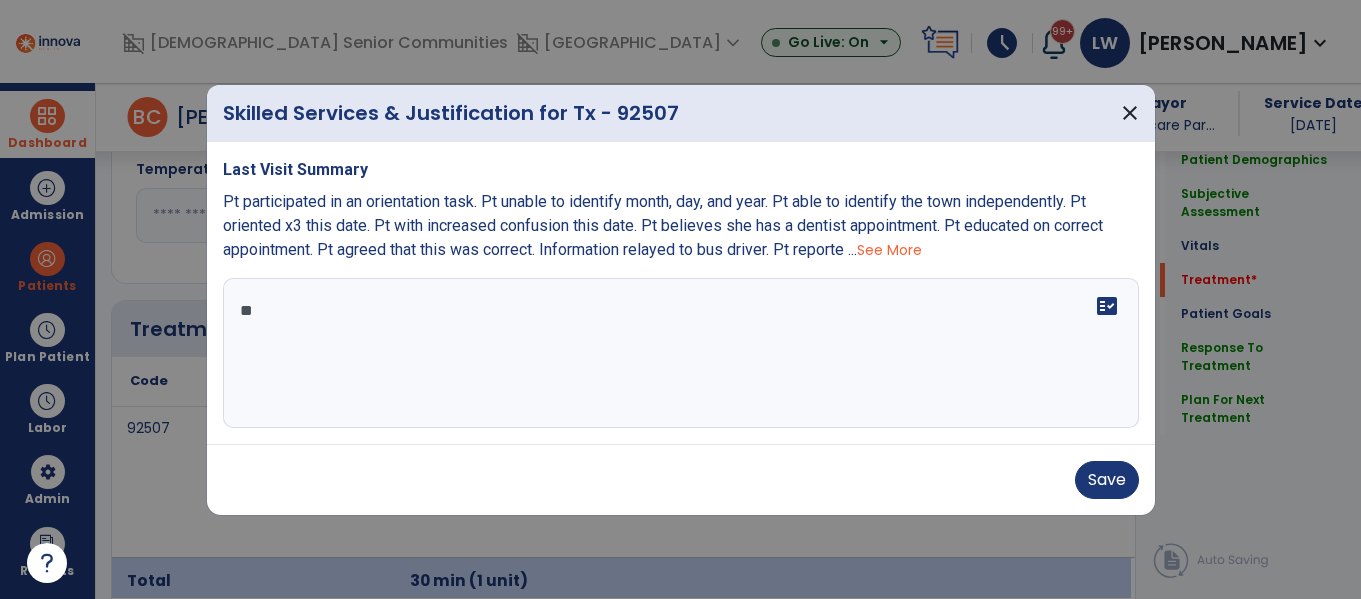 type on "*" 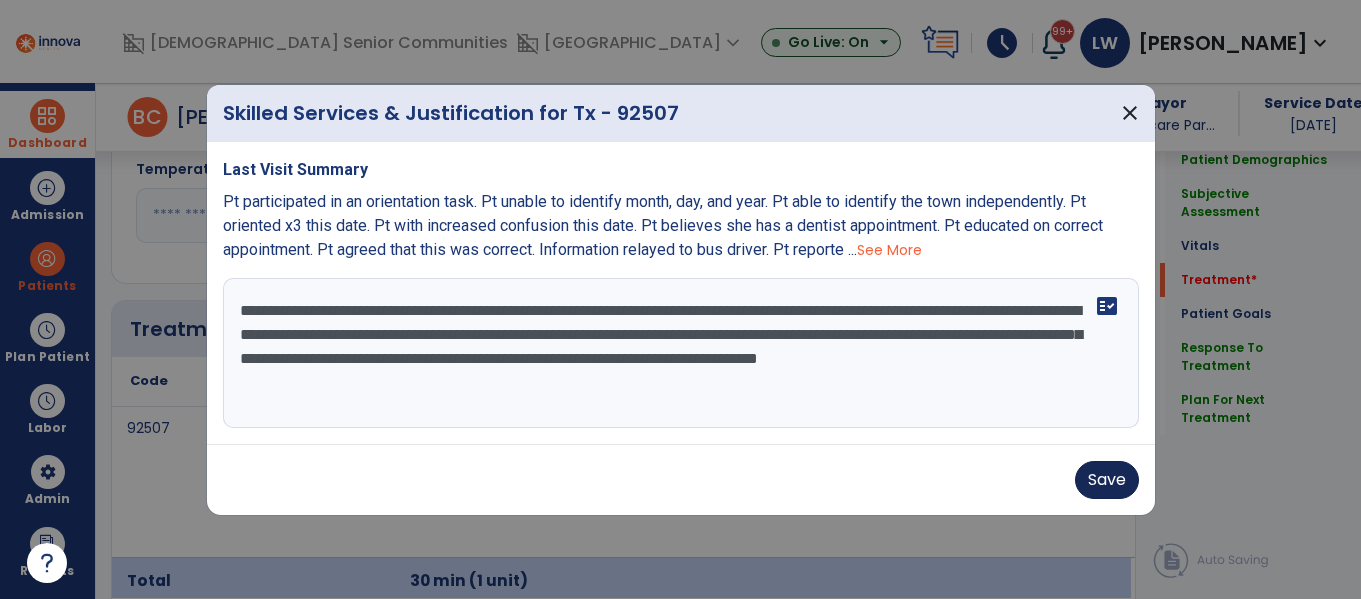 type on "**********" 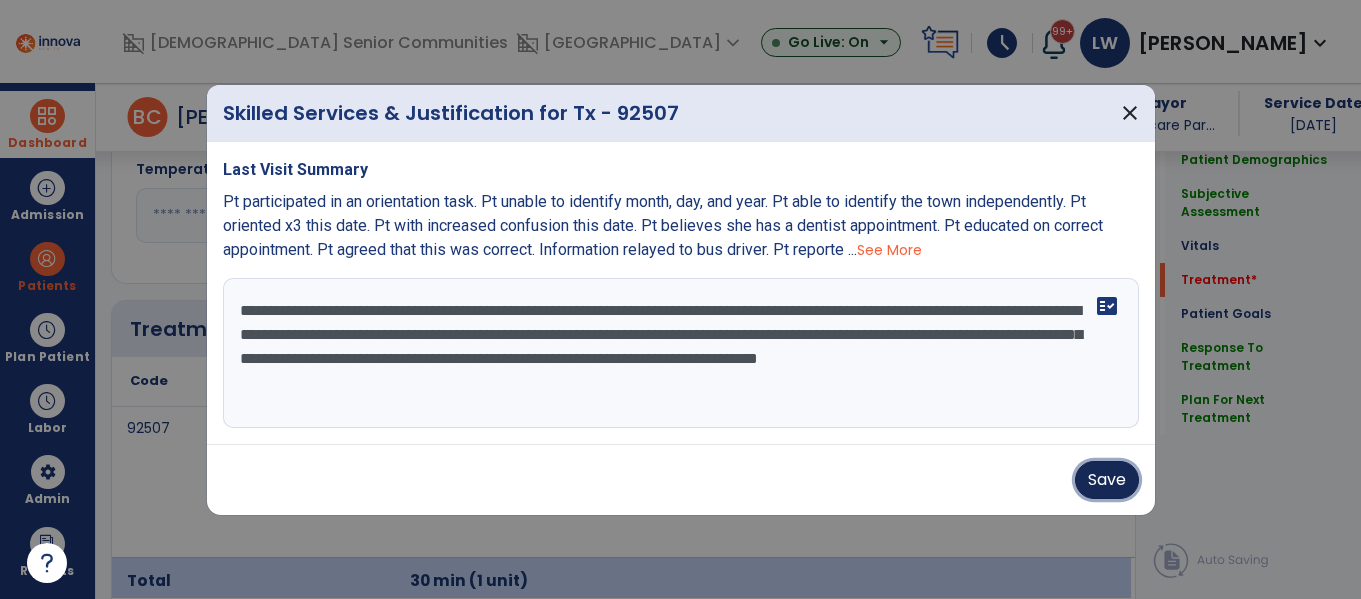 click on "Save" at bounding box center [1107, 480] 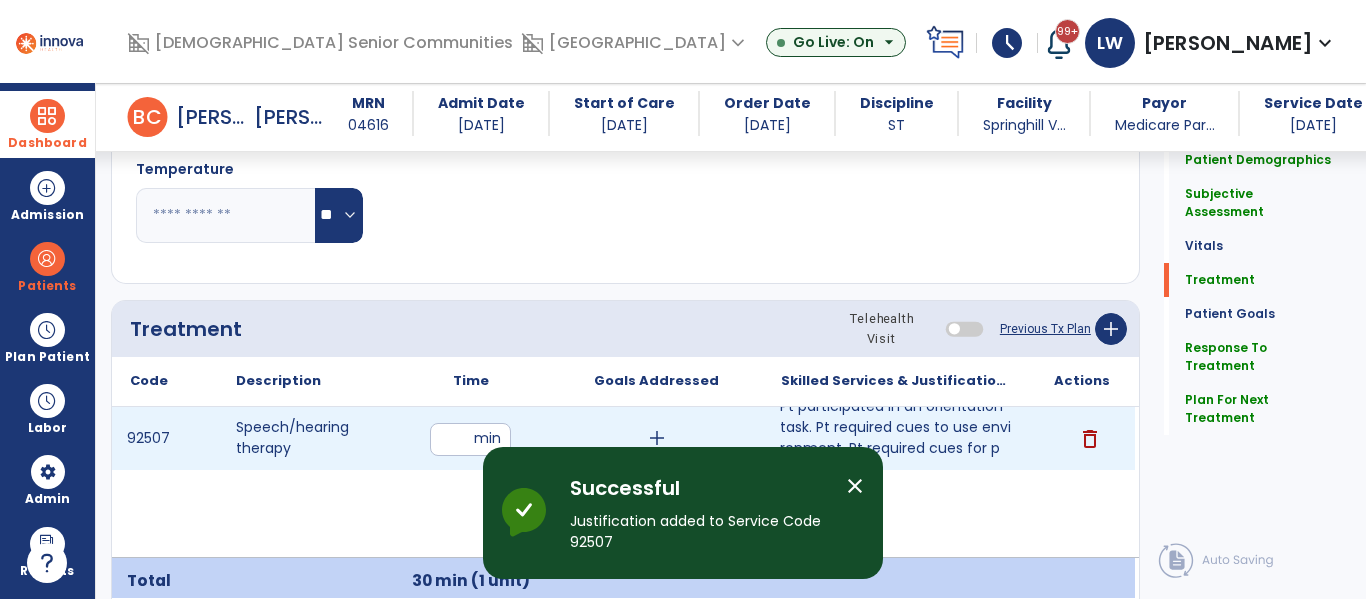 click on "add" at bounding box center [656, 438] 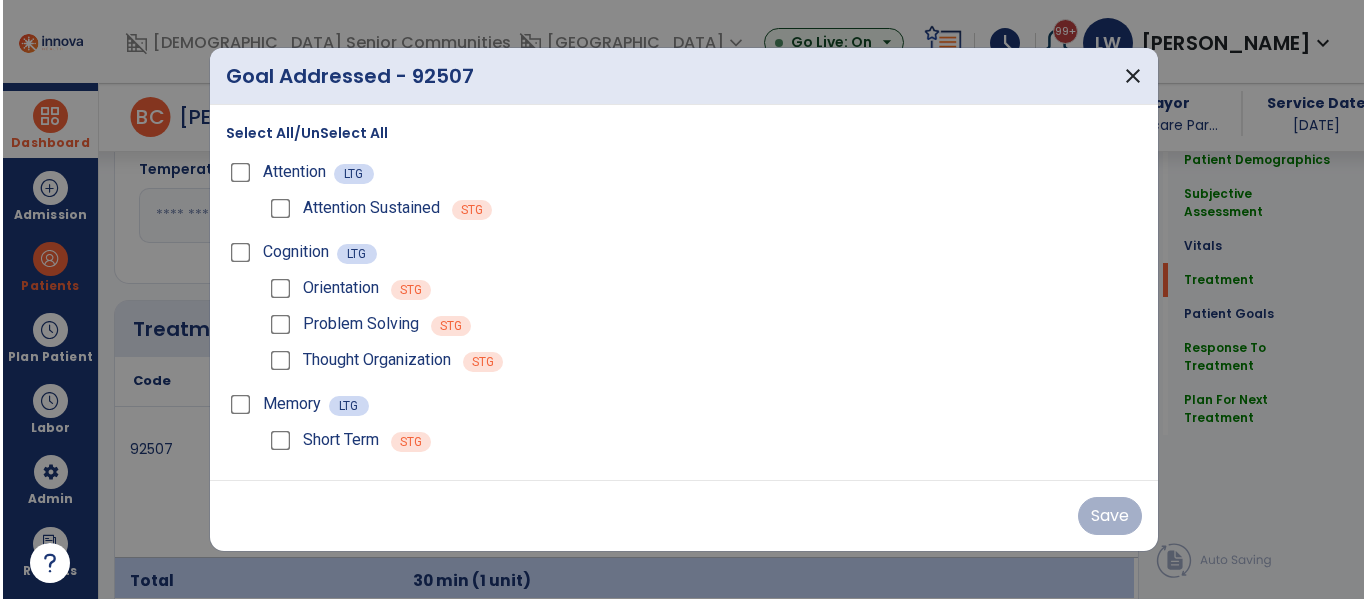 scroll, scrollTop: 1059, scrollLeft: 0, axis: vertical 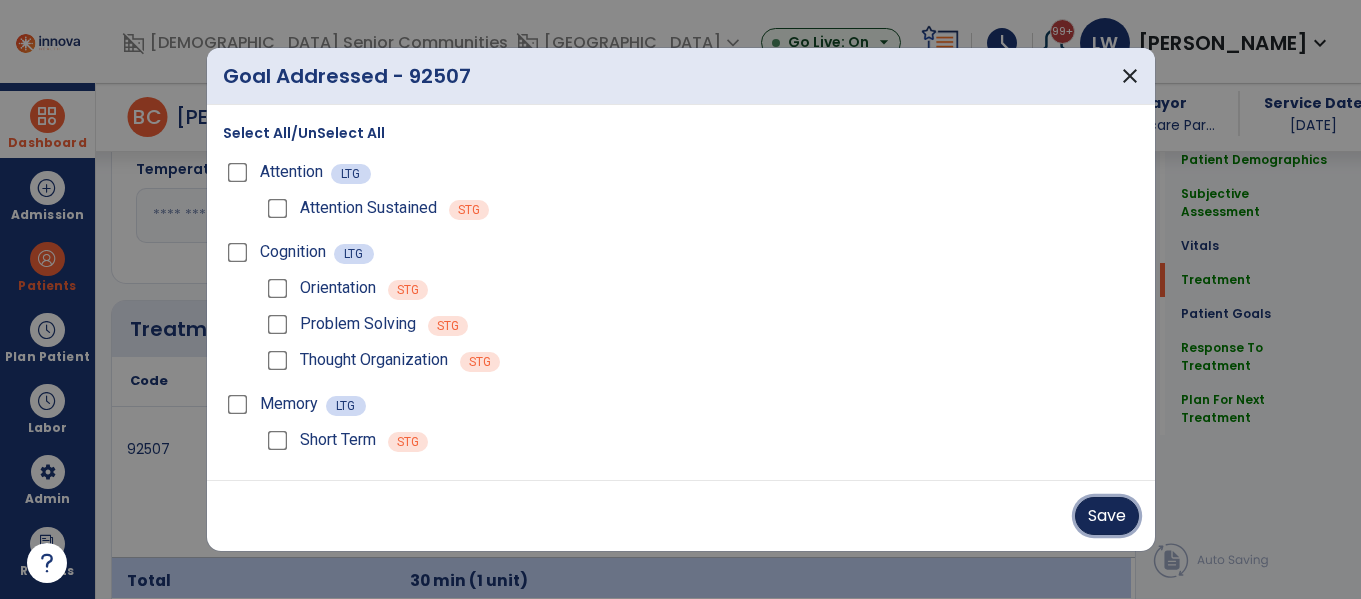 click on "Save" at bounding box center (1107, 516) 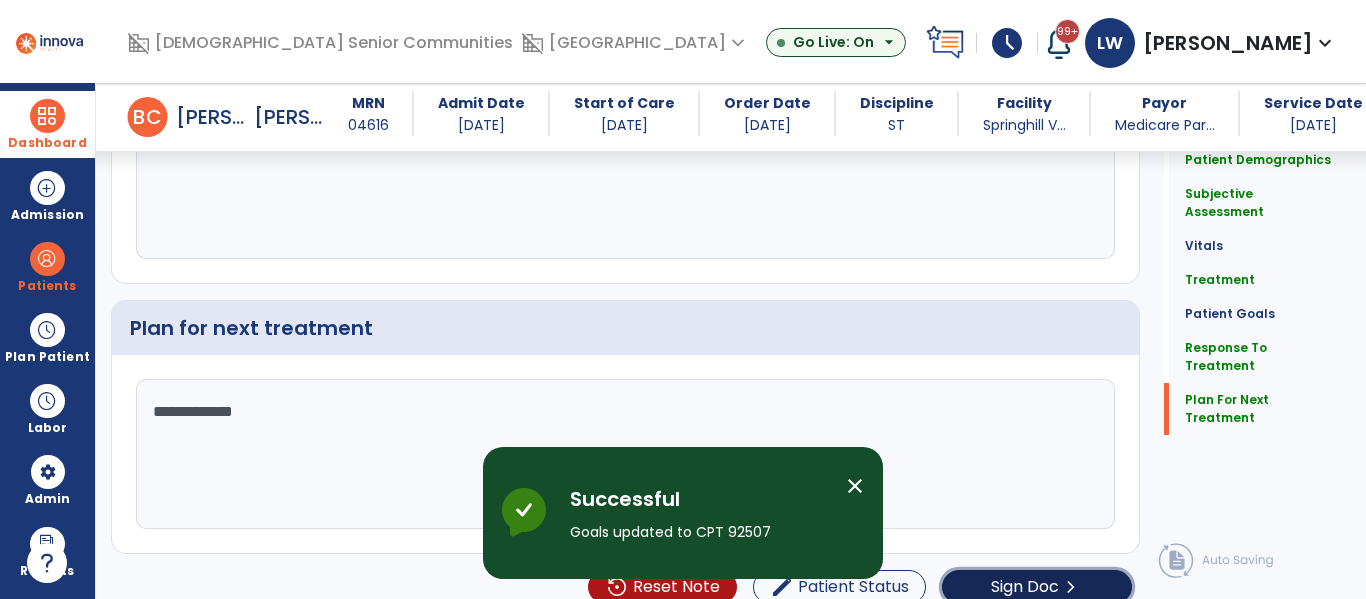 click on "Sign Doc" 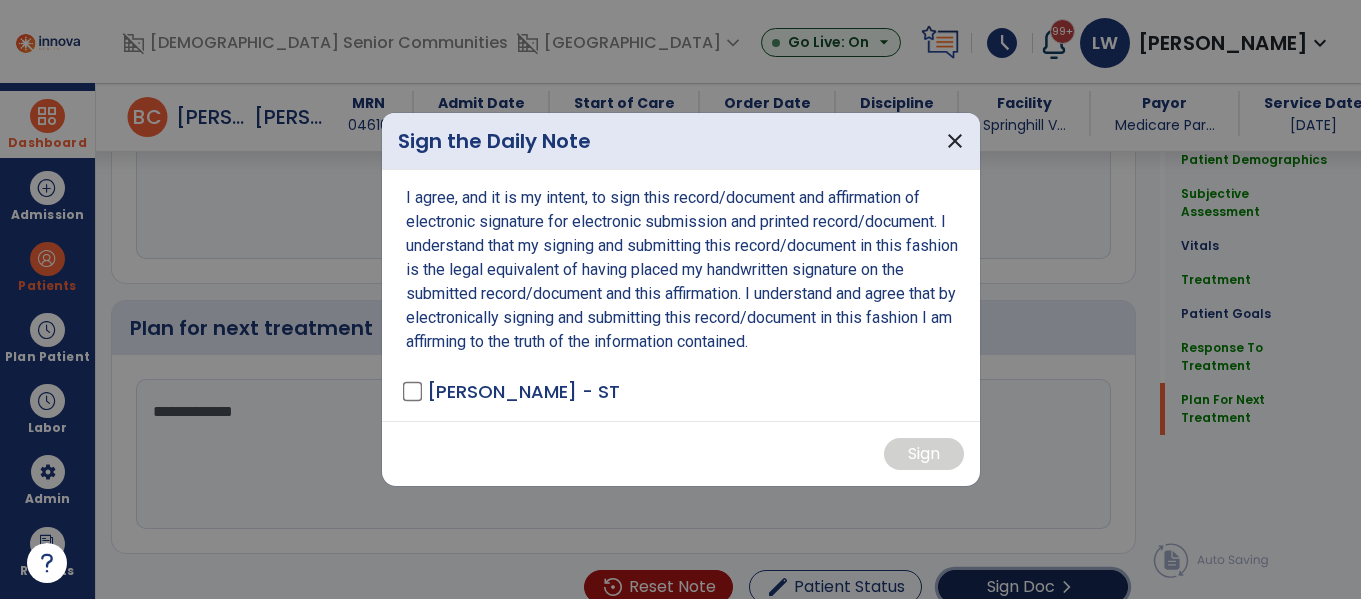 scroll, scrollTop: 3316, scrollLeft: 0, axis: vertical 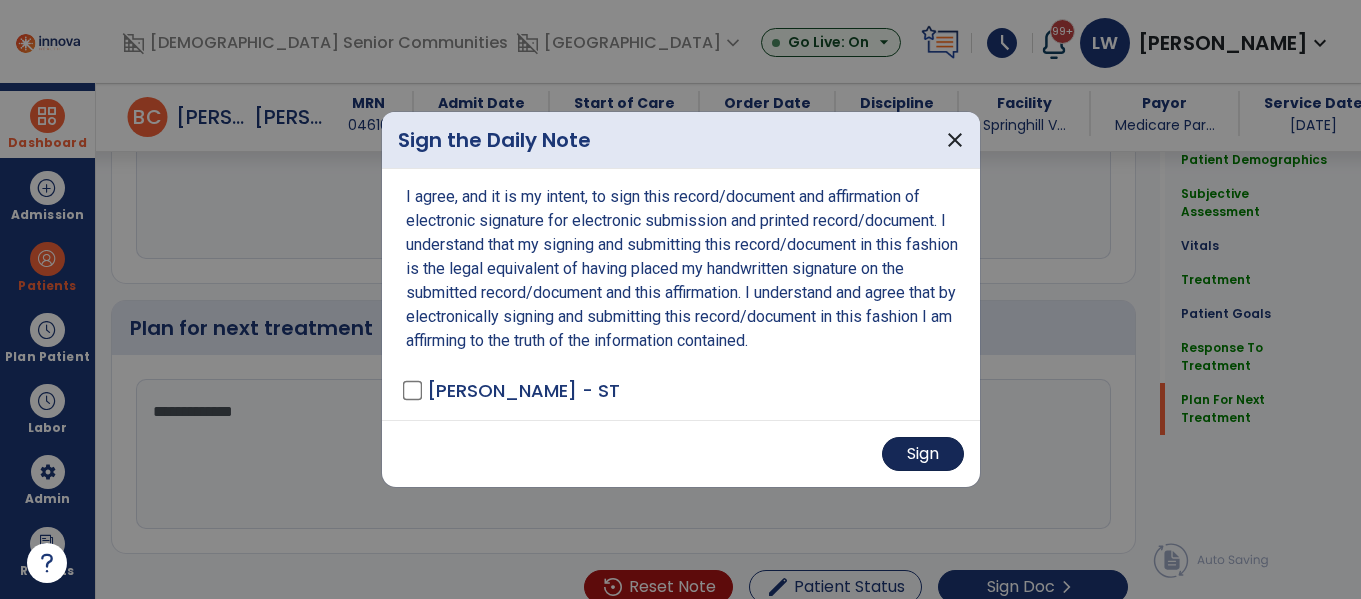 click on "Sign" at bounding box center (923, 454) 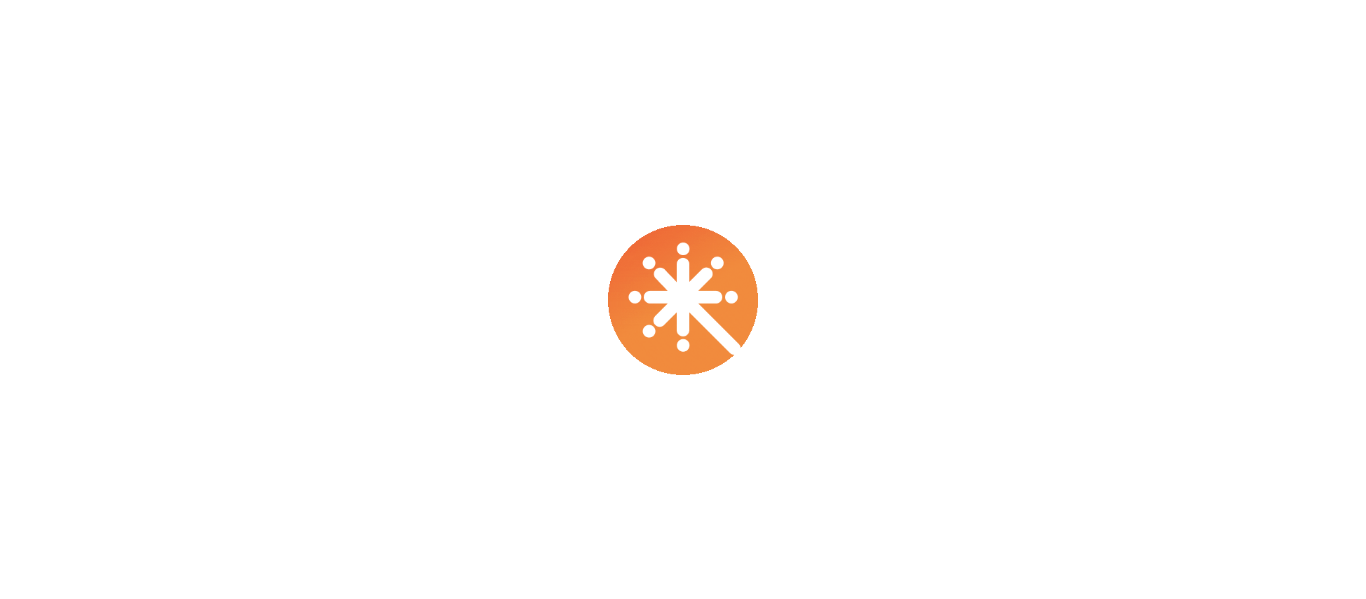 scroll, scrollTop: 0, scrollLeft: 0, axis: both 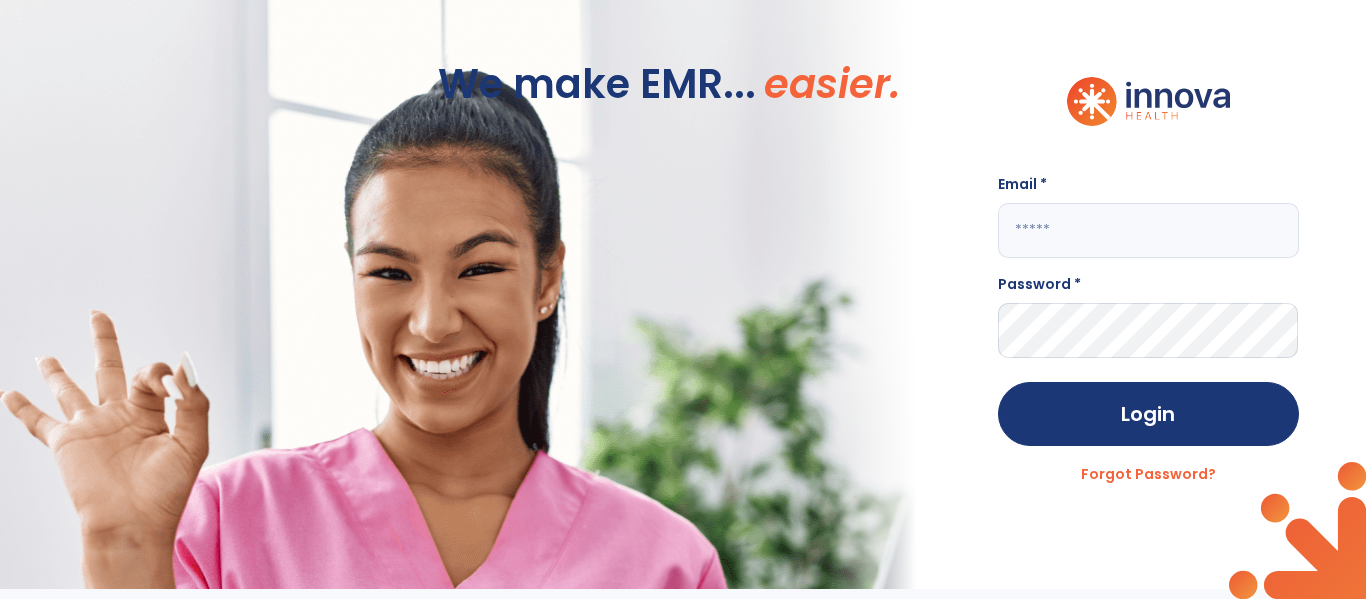 click on "We make EMR... easier." 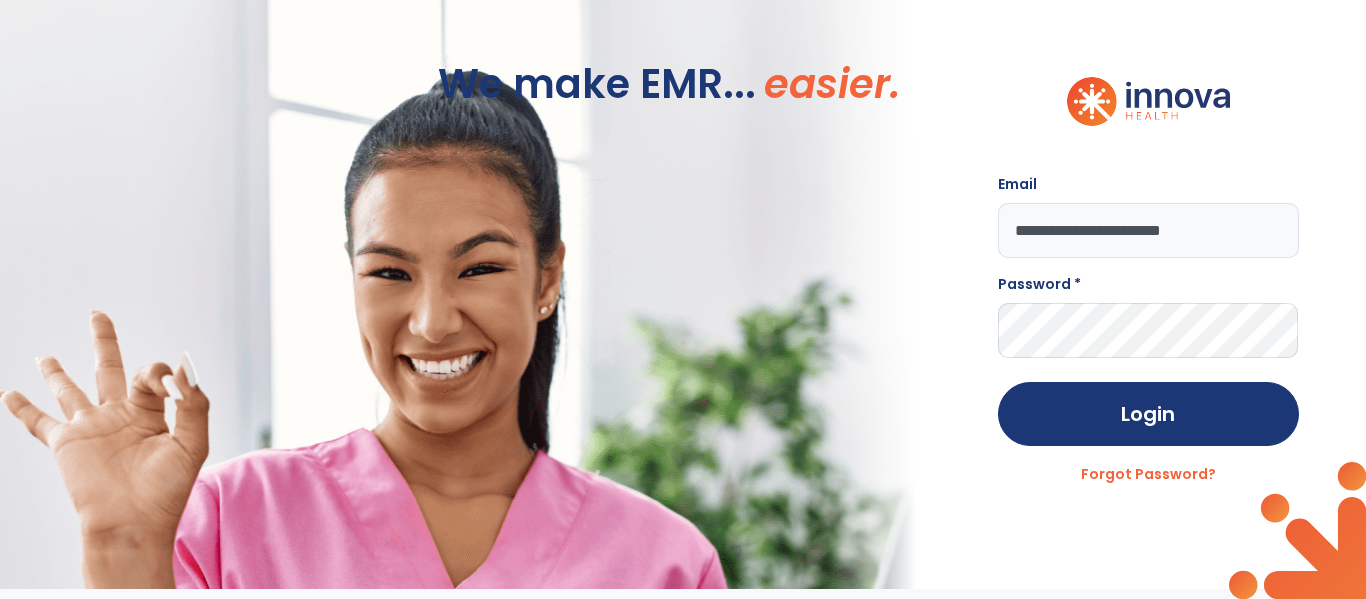type on "**********" 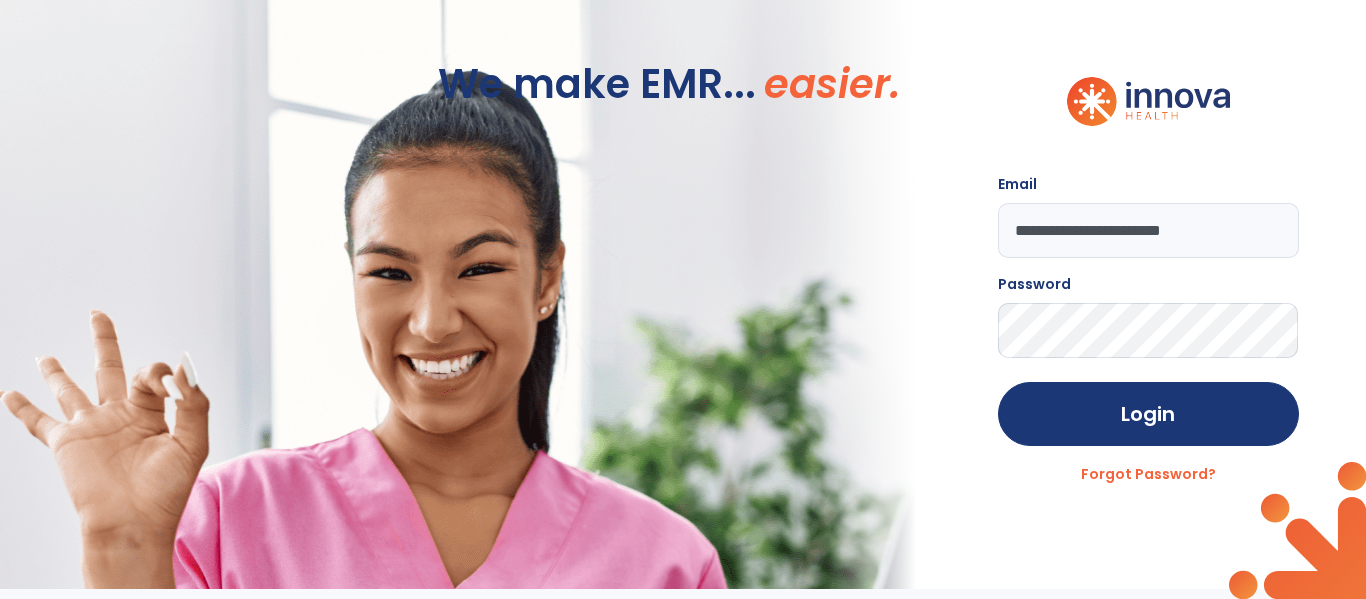 click on "Login" 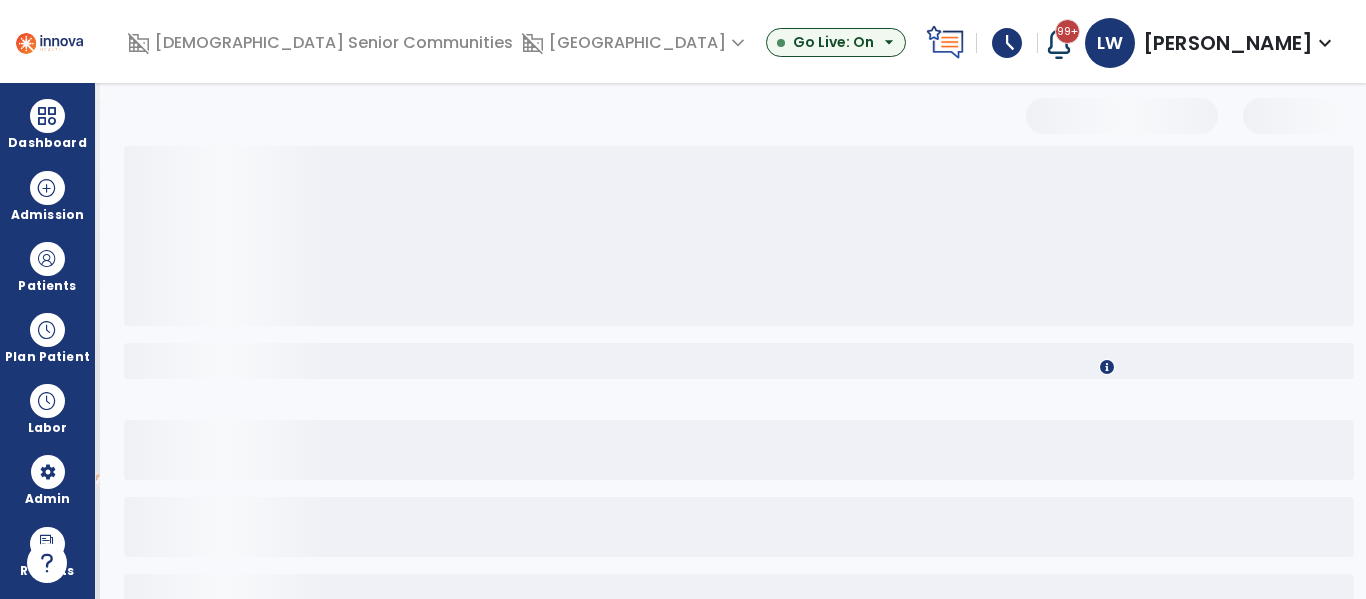 select on "*" 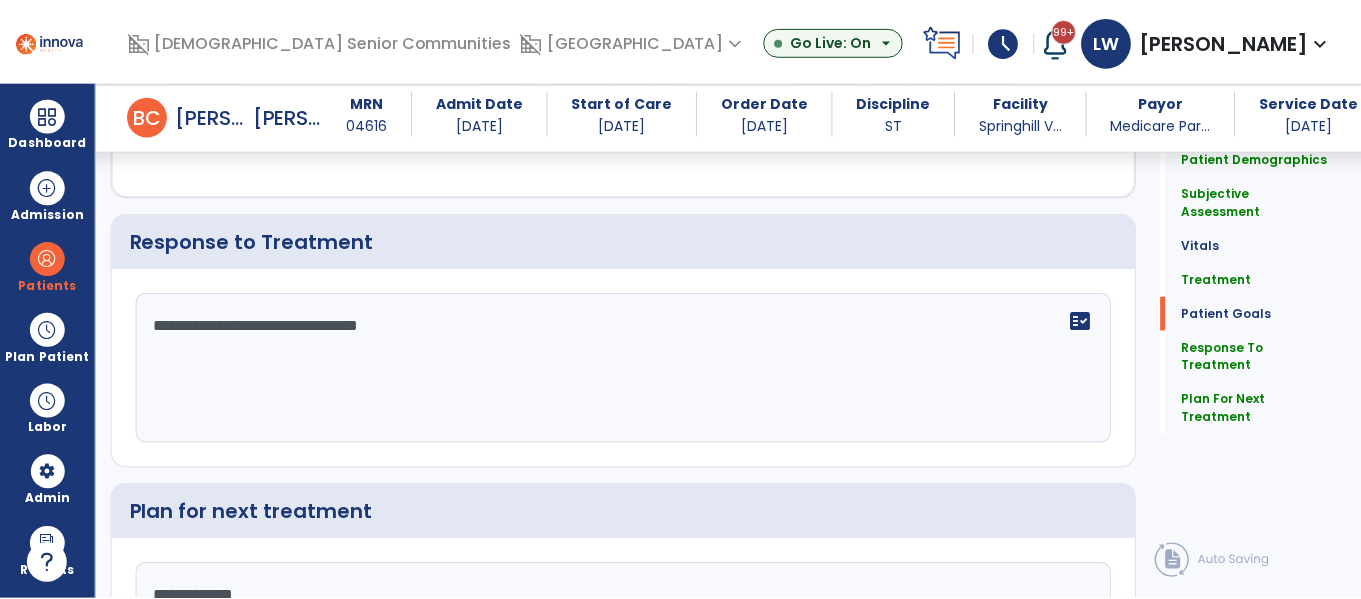 scroll, scrollTop: 3316, scrollLeft: 0, axis: vertical 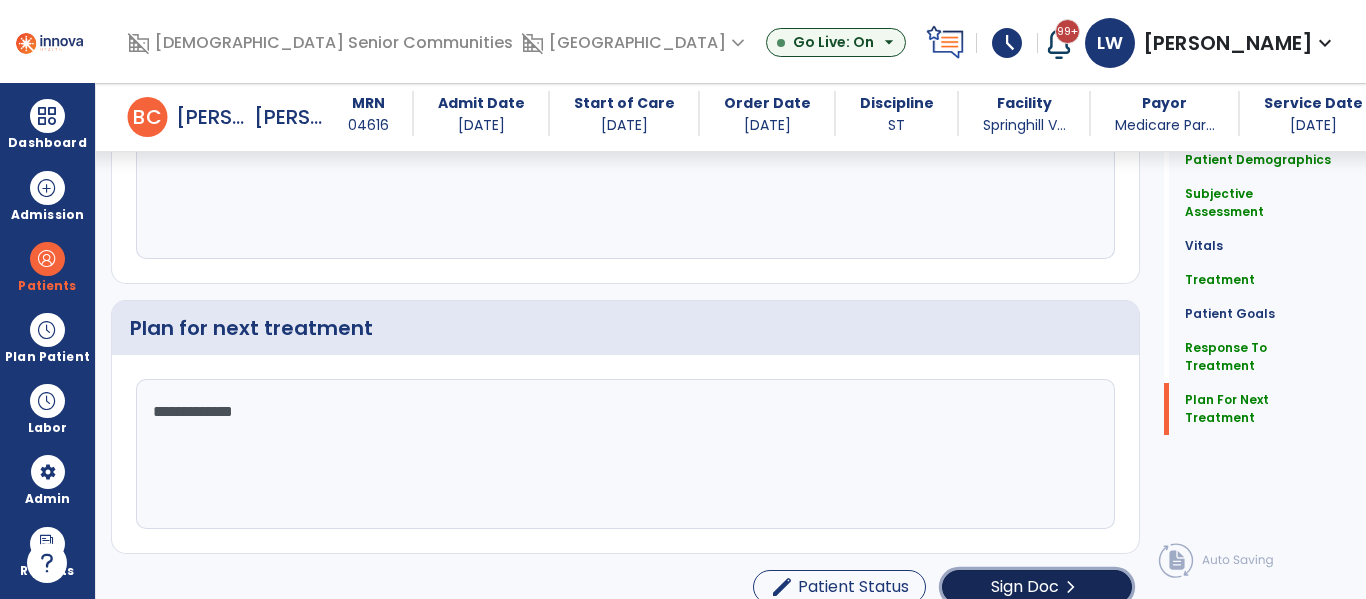 click on "chevron_right" 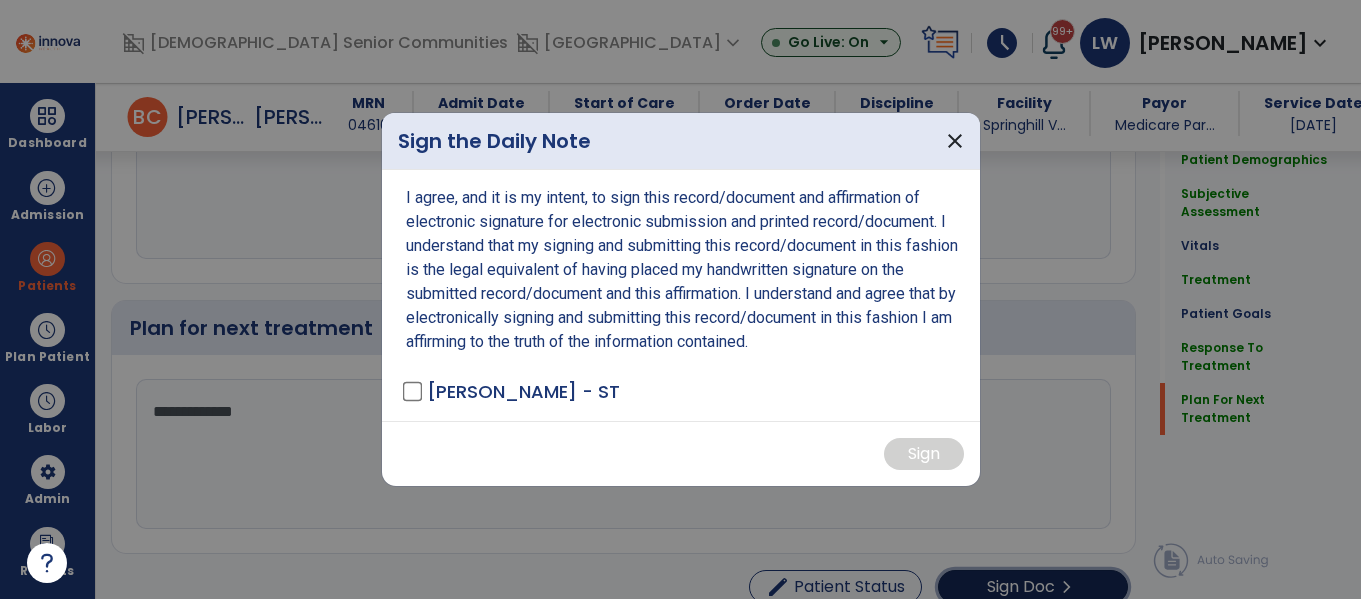 scroll, scrollTop: 3316, scrollLeft: 0, axis: vertical 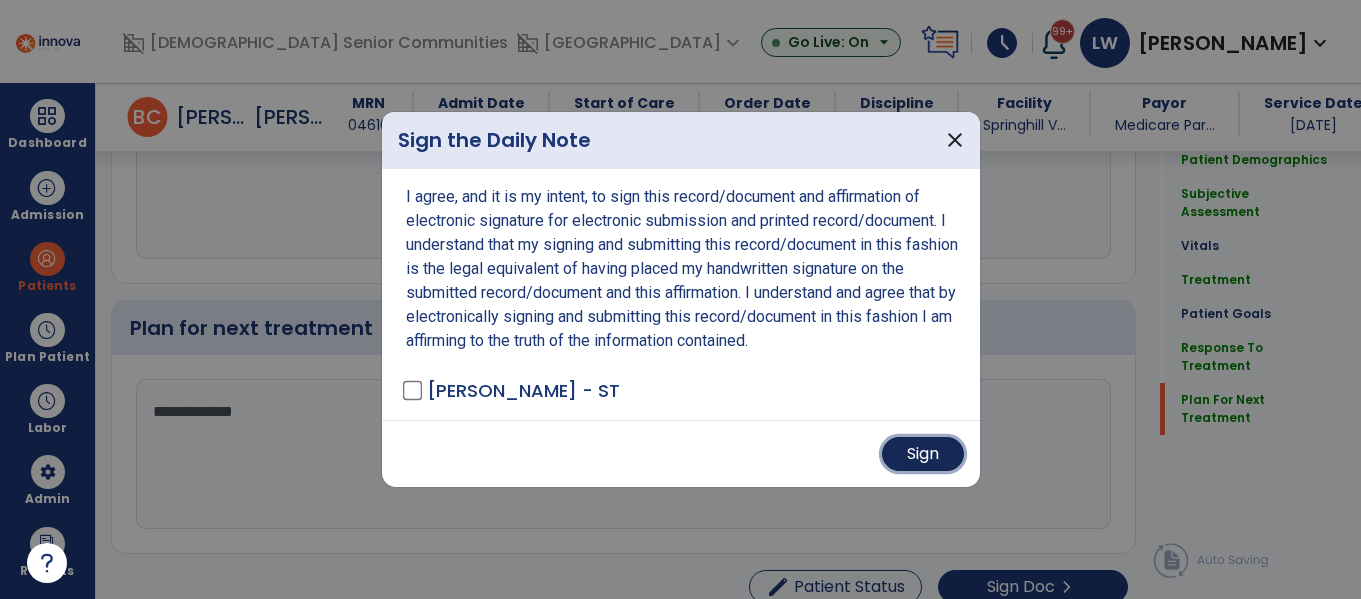 click on "Sign" at bounding box center (923, 454) 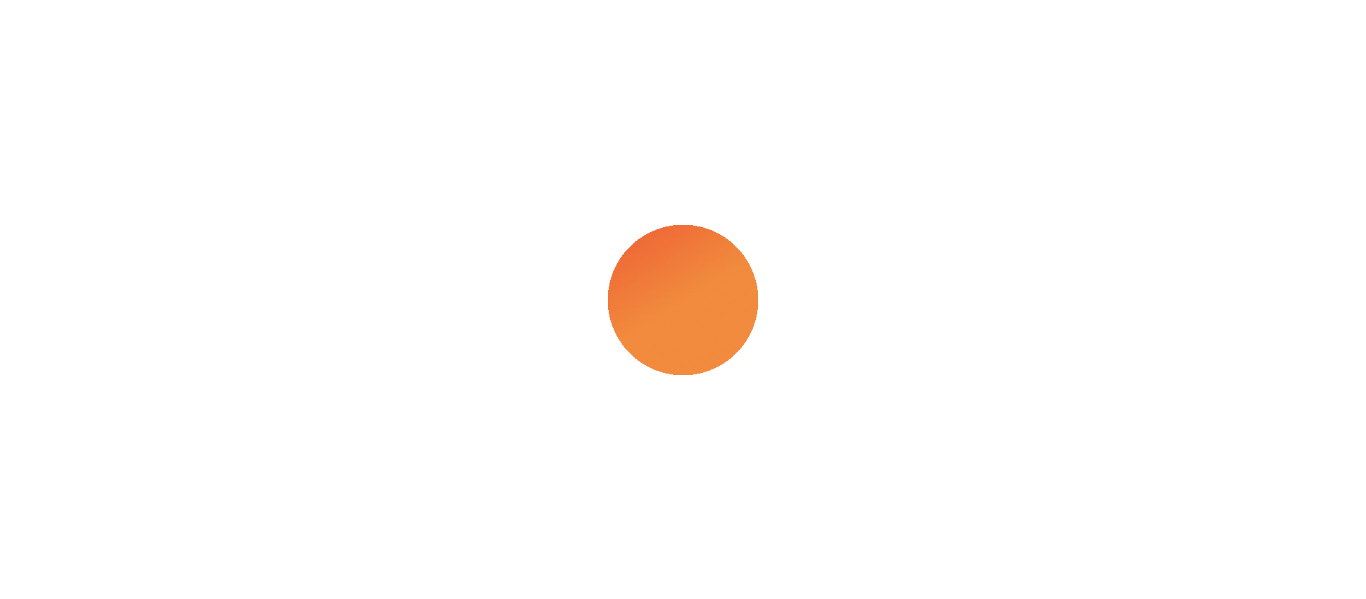 scroll, scrollTop: 0, scrollLeft: 0, axis: both 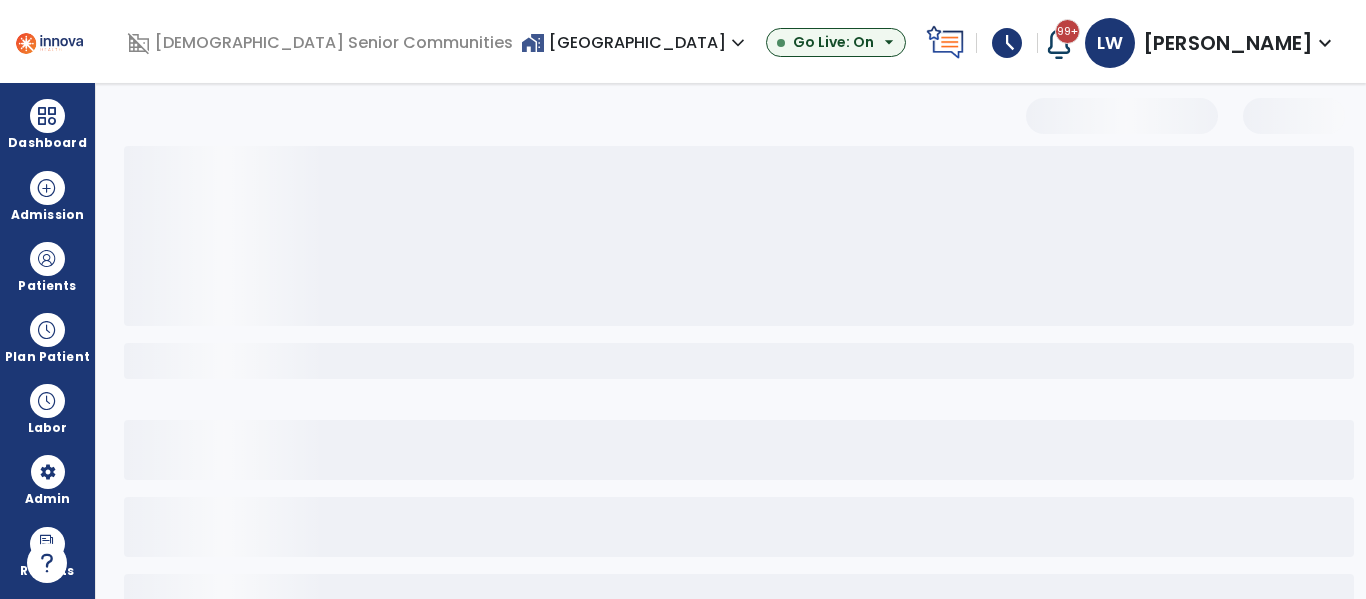 select on "*" 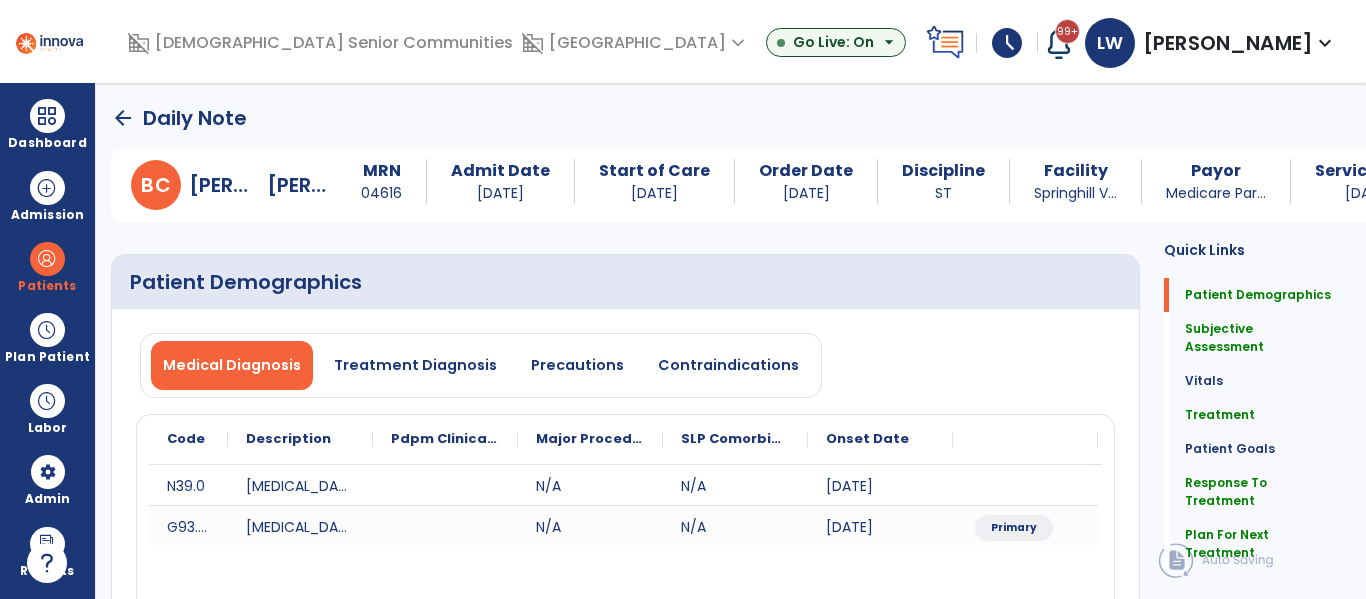 click on "arrow_back" 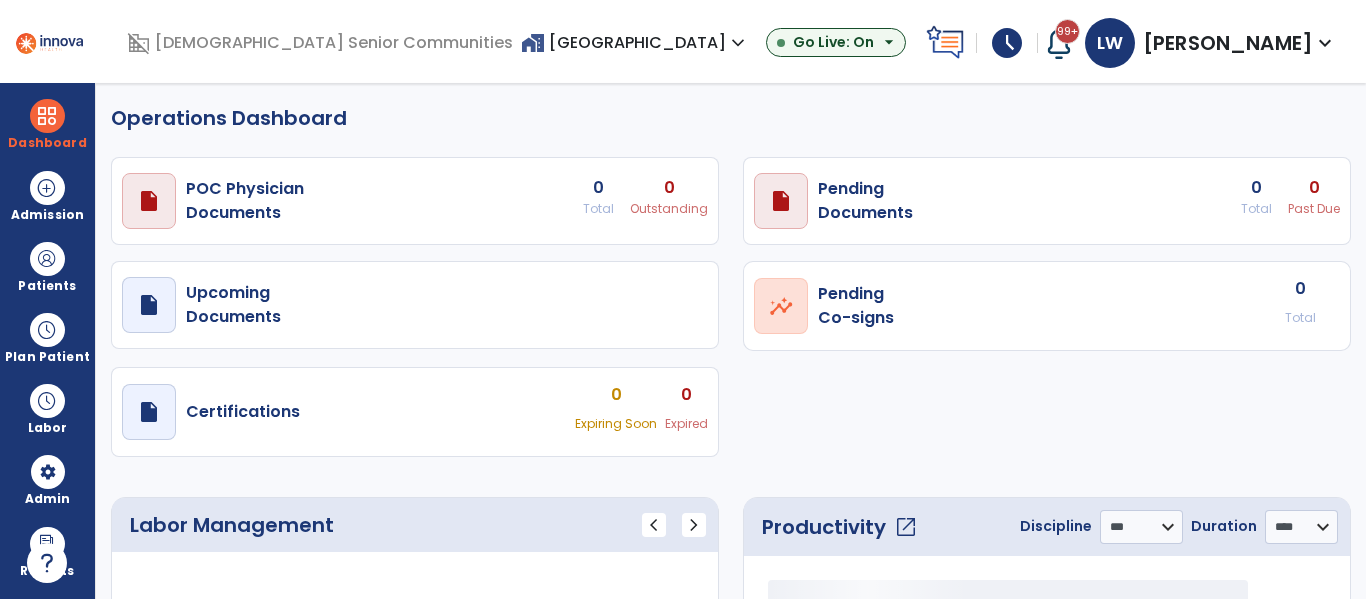 select on "***" 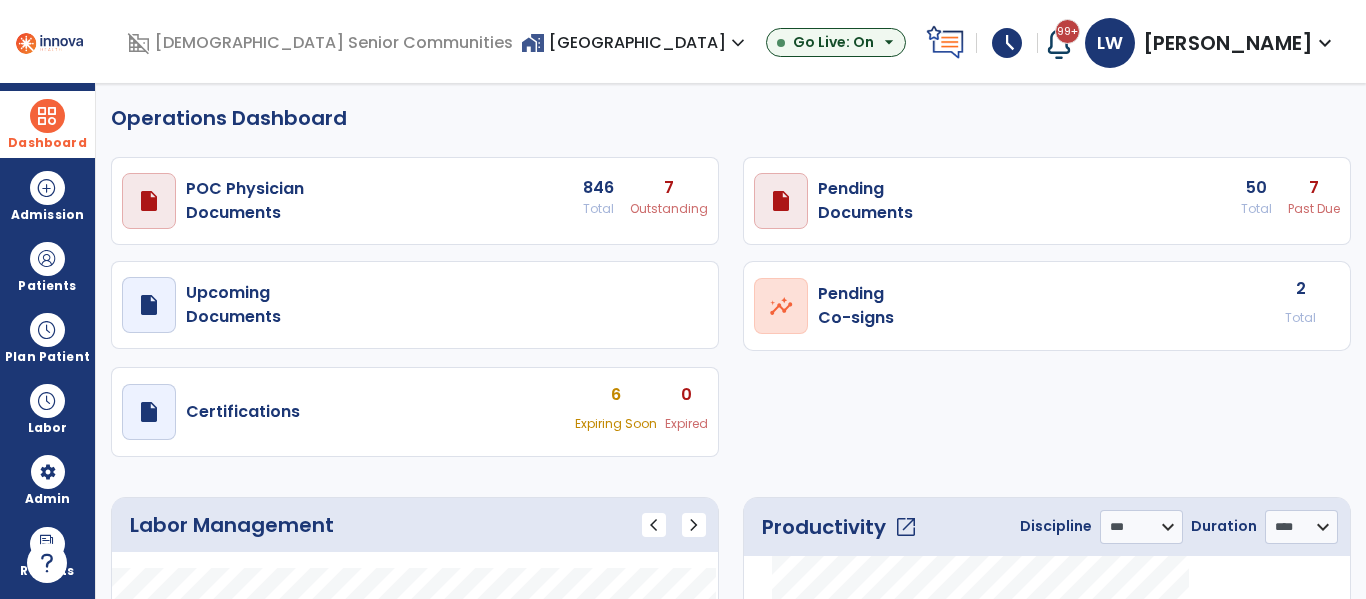 click at bounding box center (47, 116) 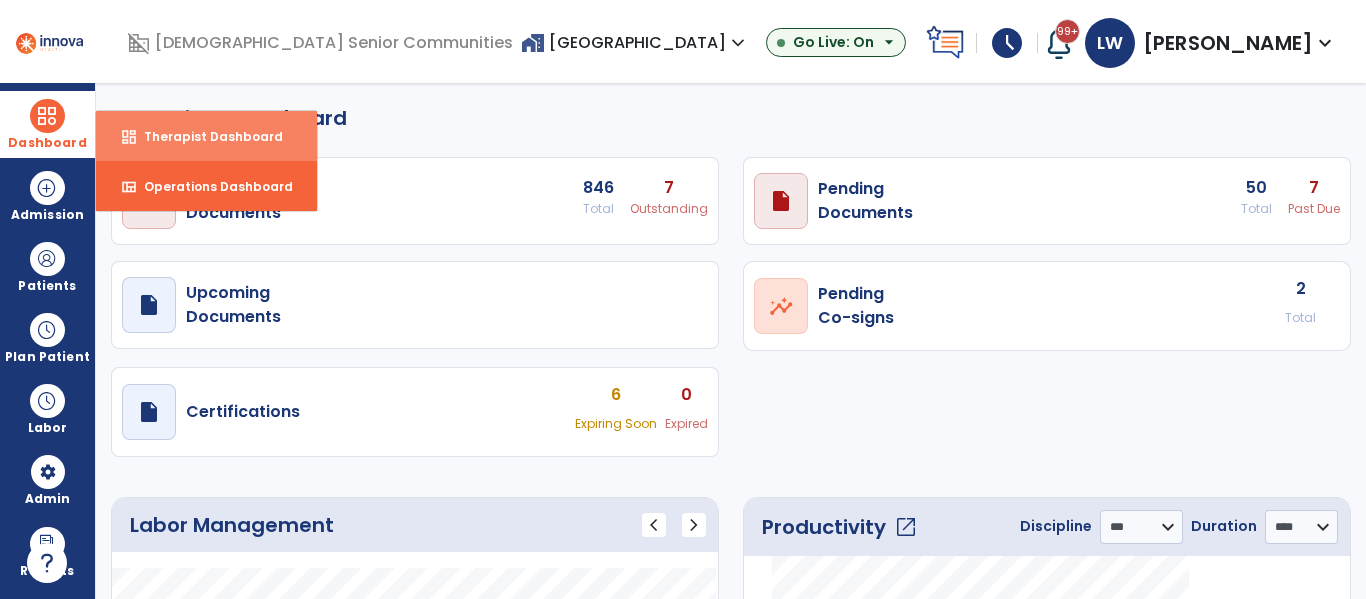 click on "dashboard" at bounding box center [129, 137] 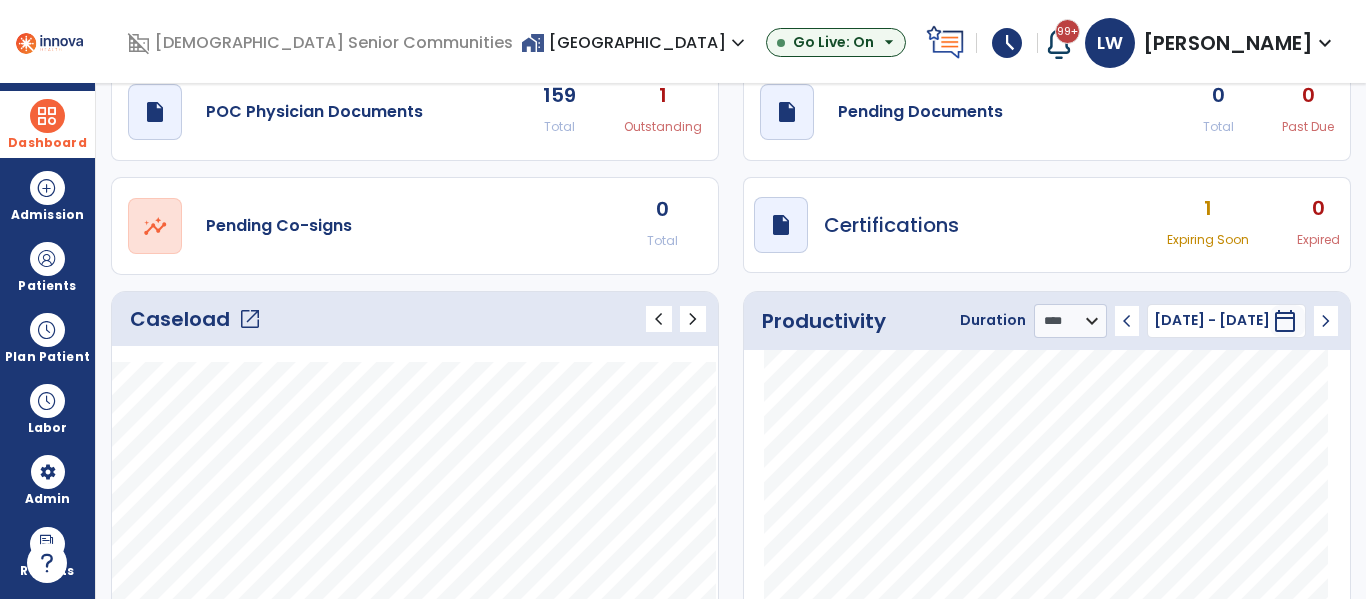 scroll, scrollTop: 79, scrollLeft: 0, axis: vertical 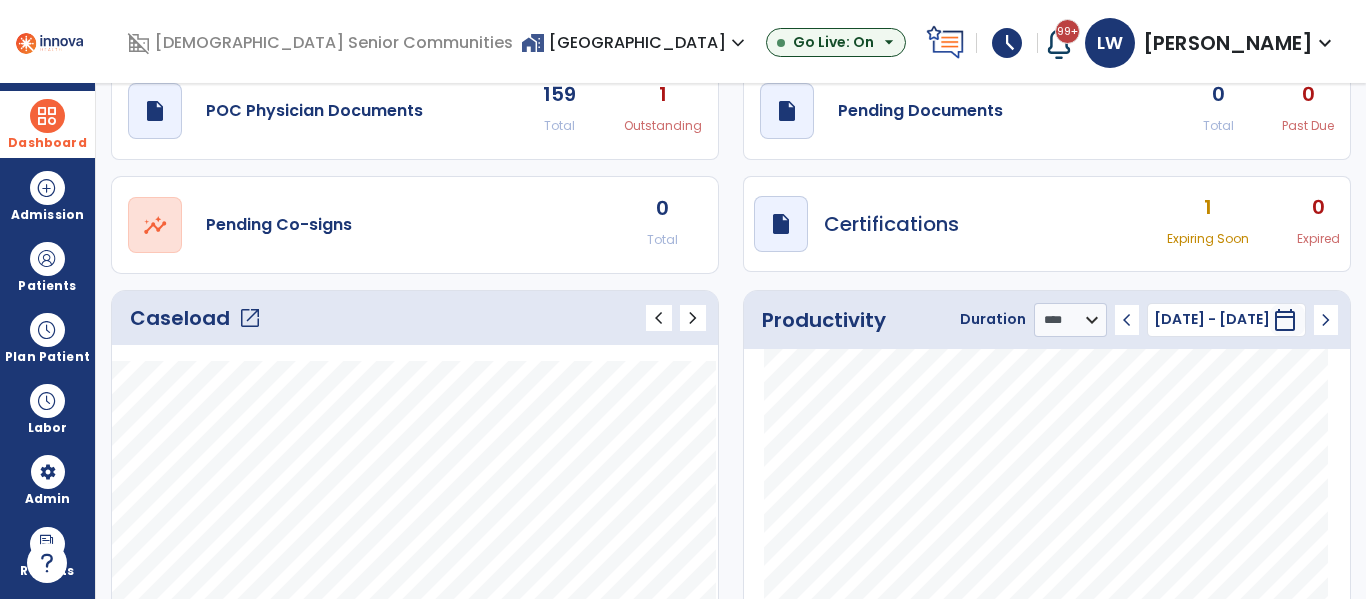 click on "open_in_new" 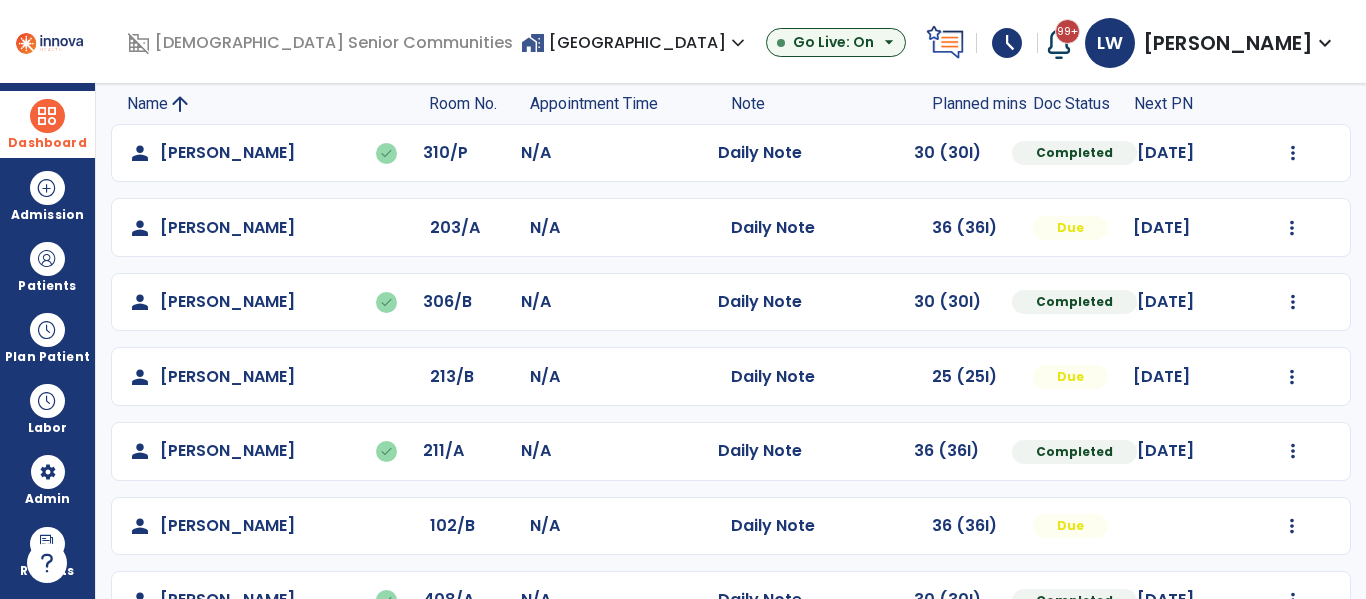 scroll, scrollTop: 190, scrollLeft: 0, axis: vertical 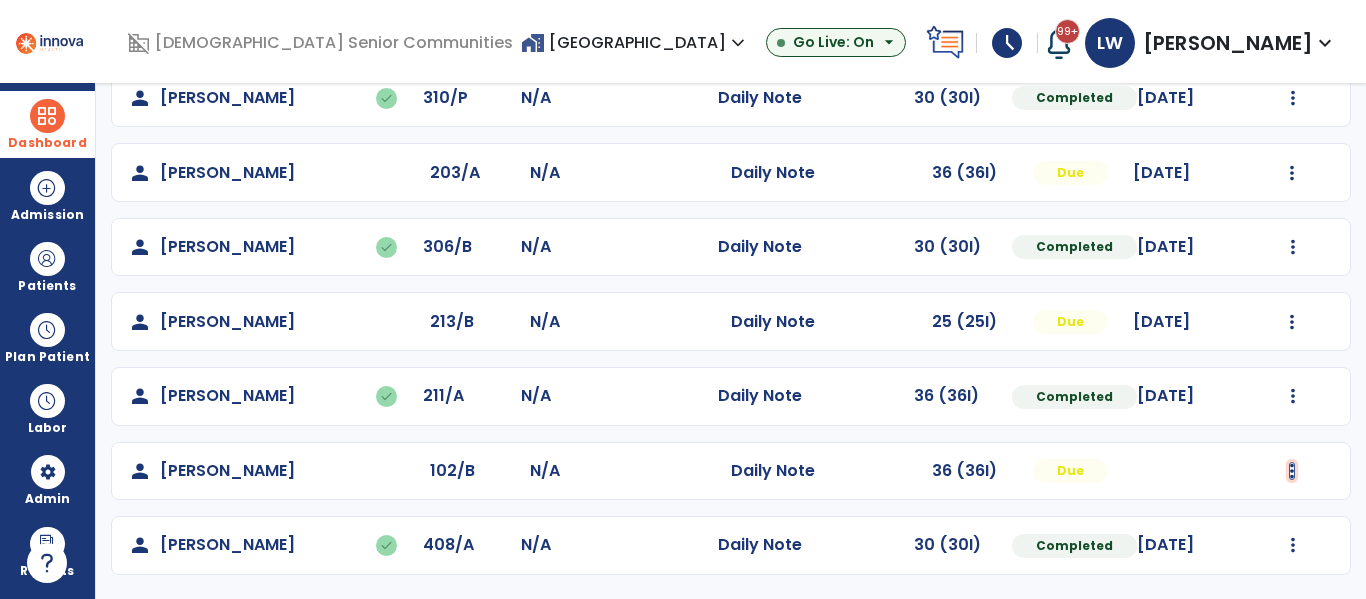 click at bounding box center [1293, 98] 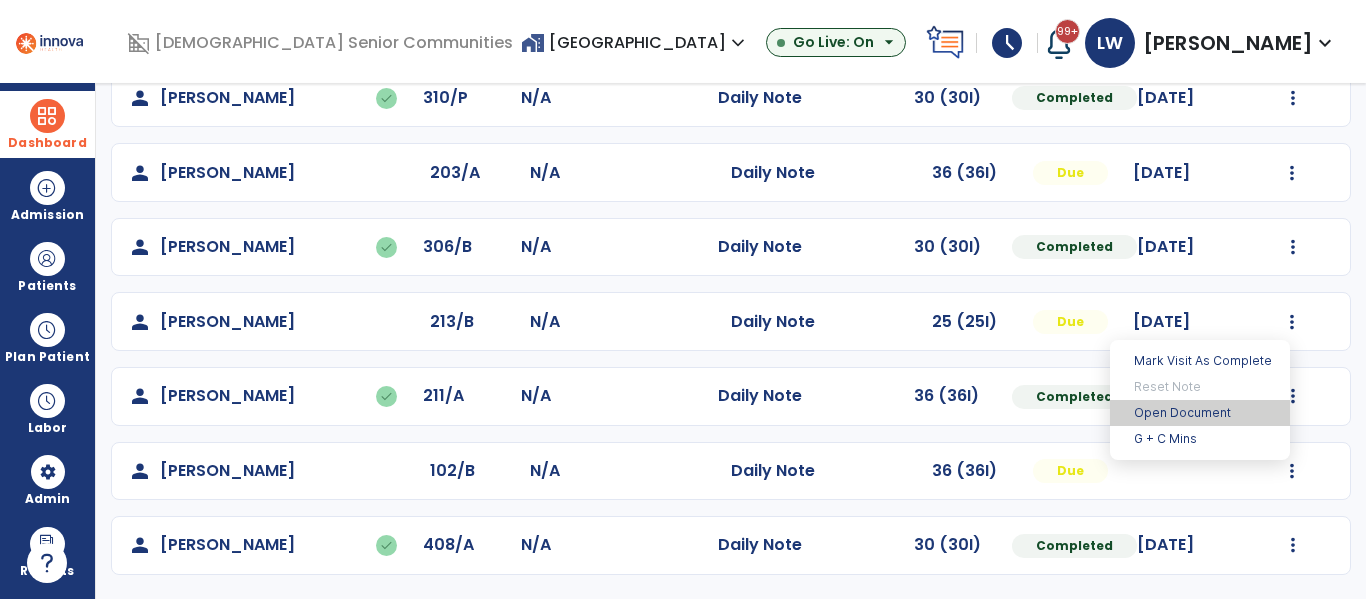 click on "Open Document" at bounding box center [1200, 413] 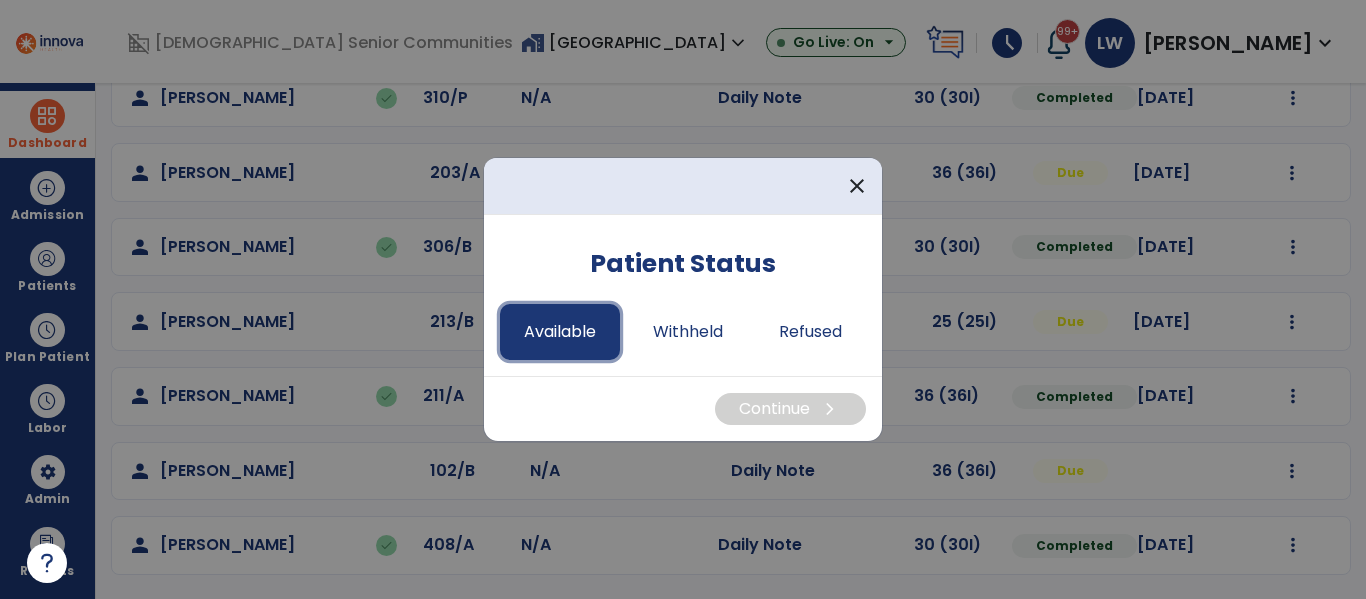 click on "Available" at bounding box center [560, 332] 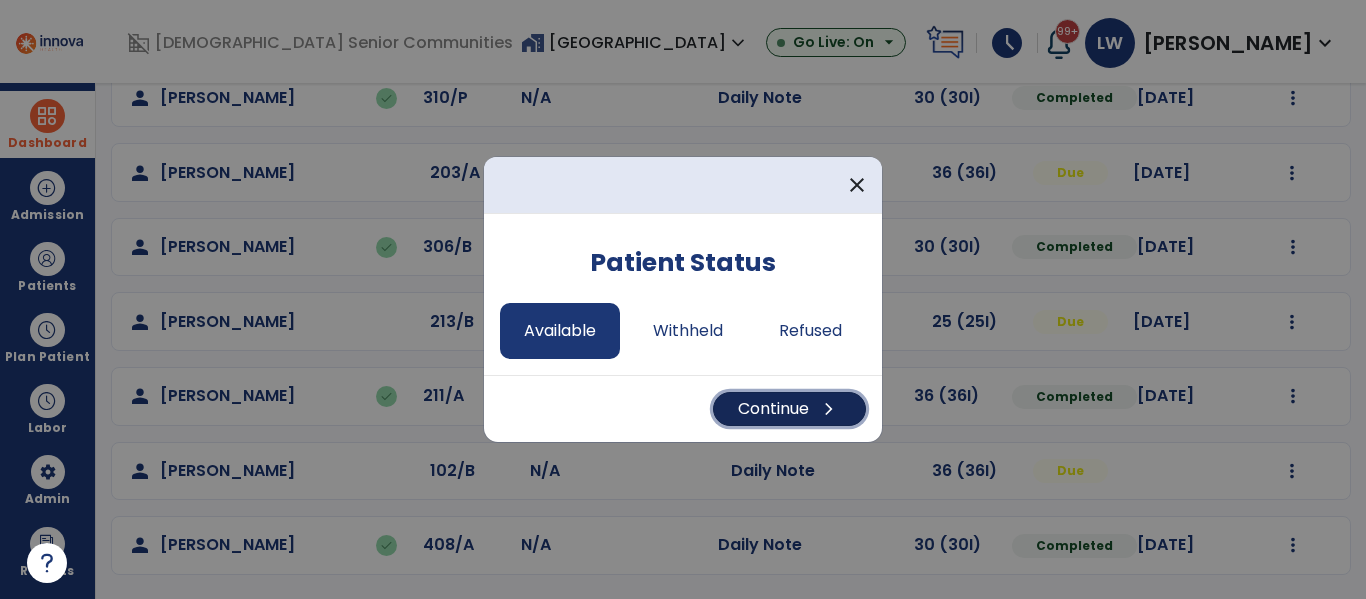click on "Continue   chevron_right" at bounding box center (789, 409) 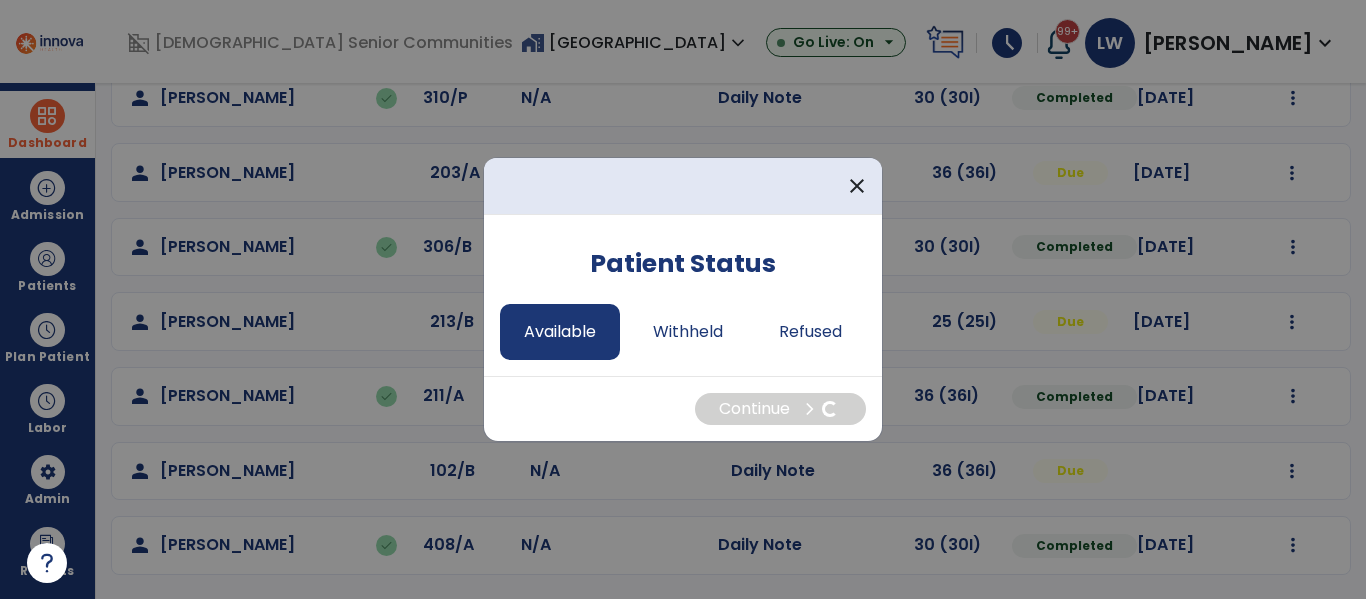 select on "*" 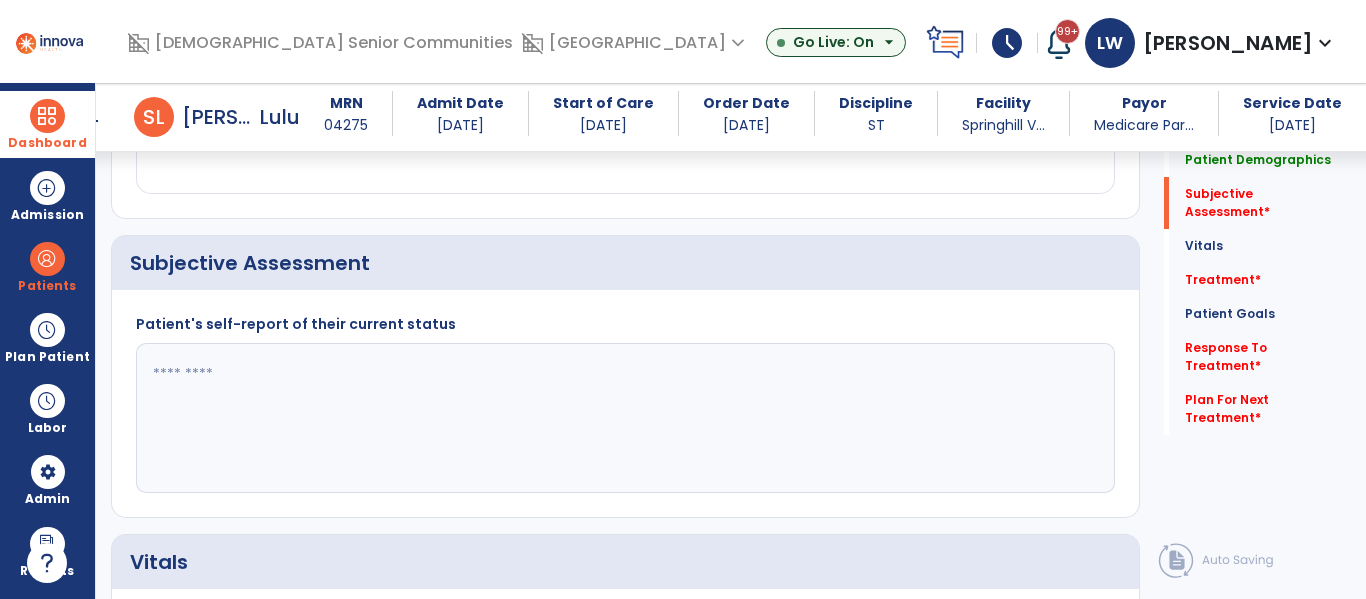 scroll, scrollTop: 405, scrollLeft: 0, axis: vertical 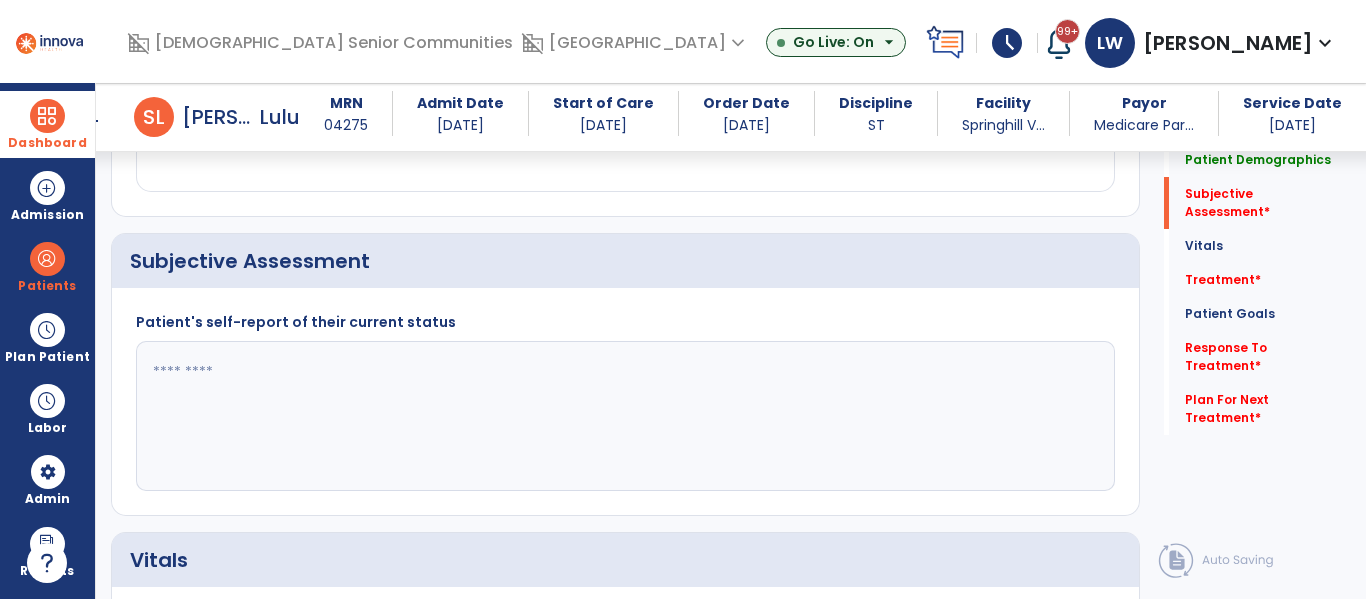 click 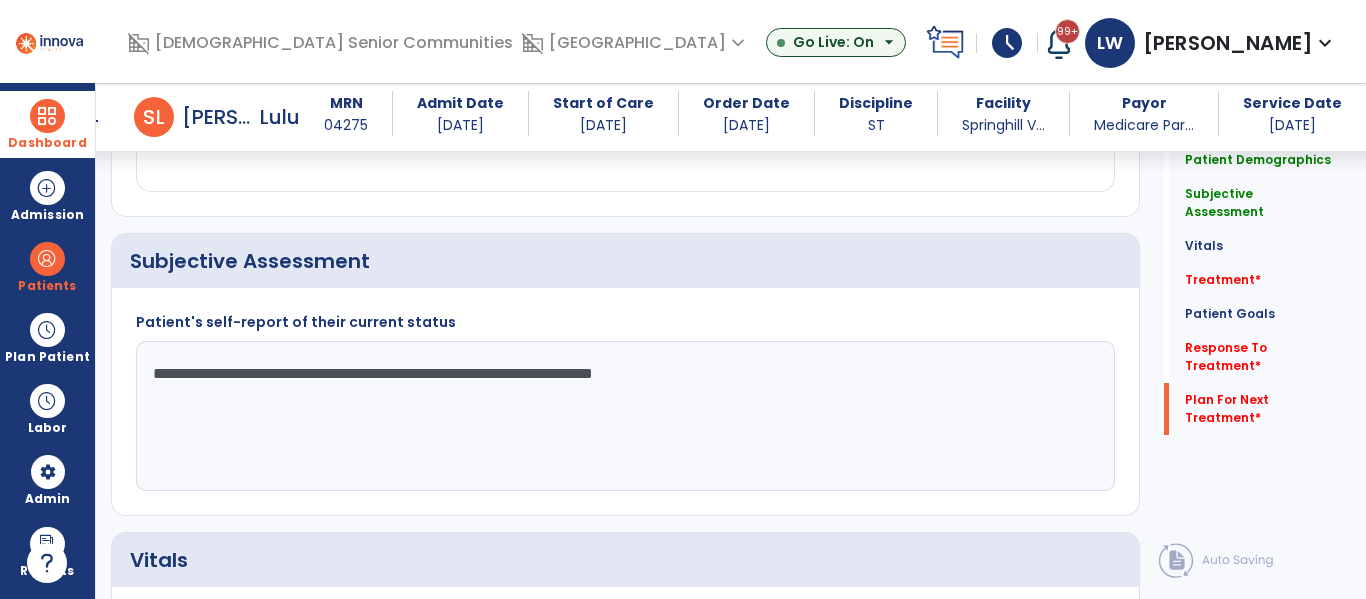 scroll, scrollTop: 2525, scrollLeft: 0, axis: vertical 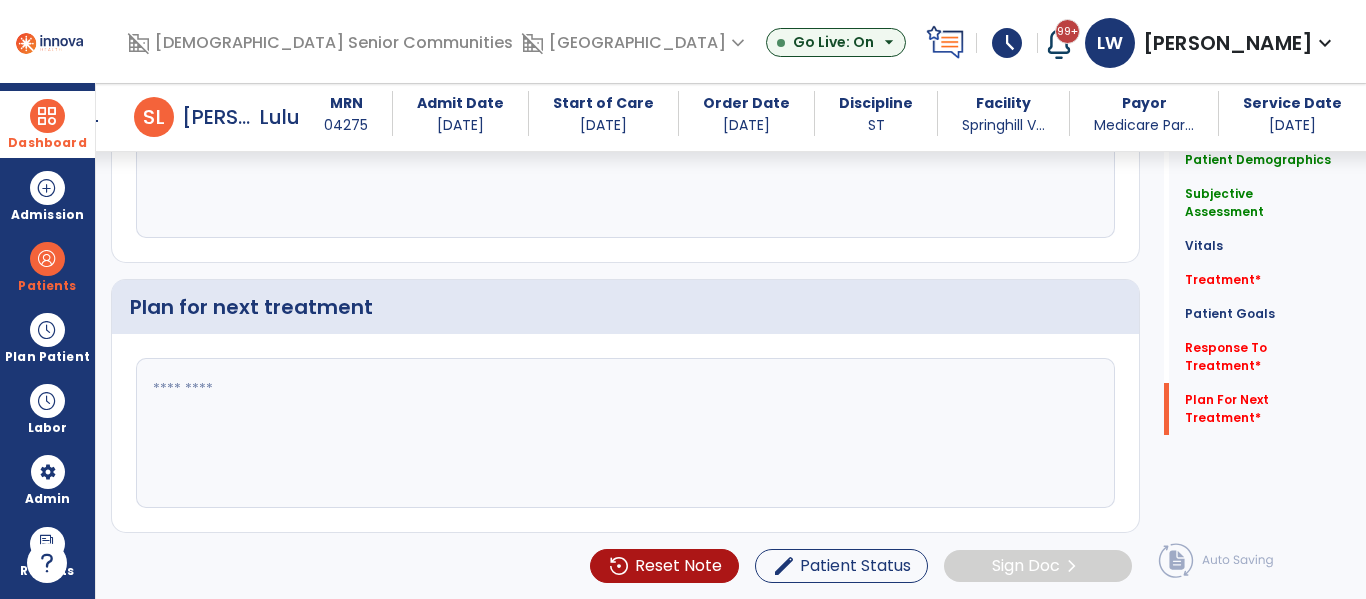 type on "**********" 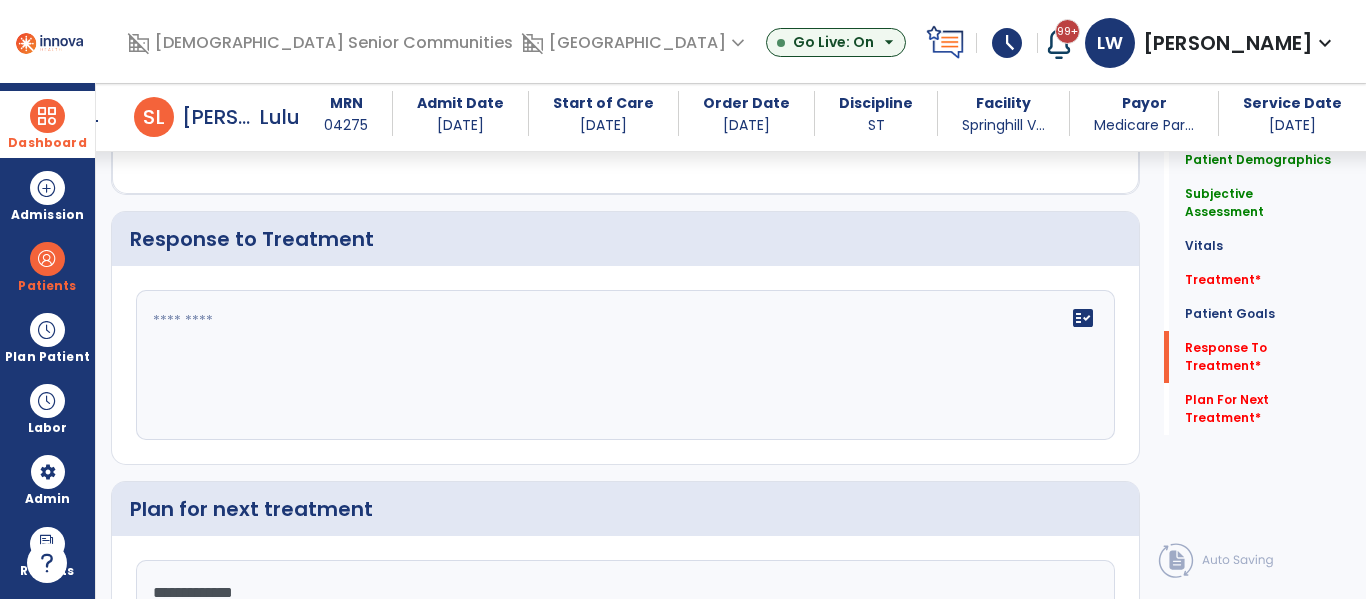 scroll, scrollTop: 2317, scrollLeft: 0, axis: vertical 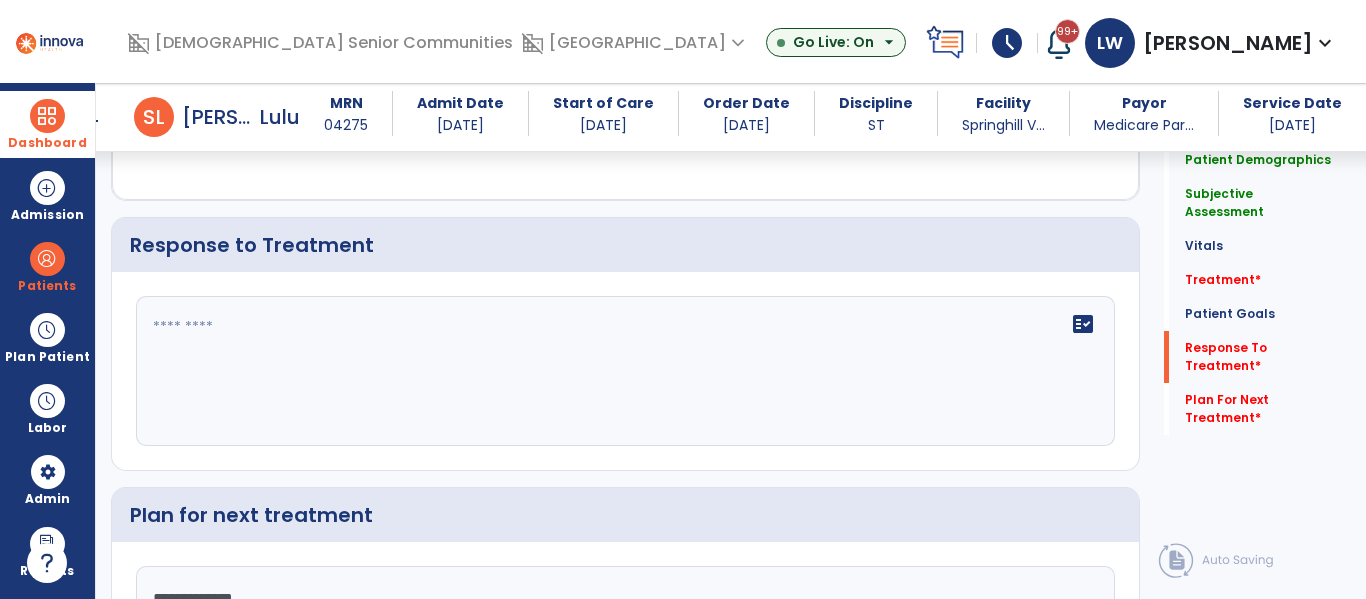 type on "**********" 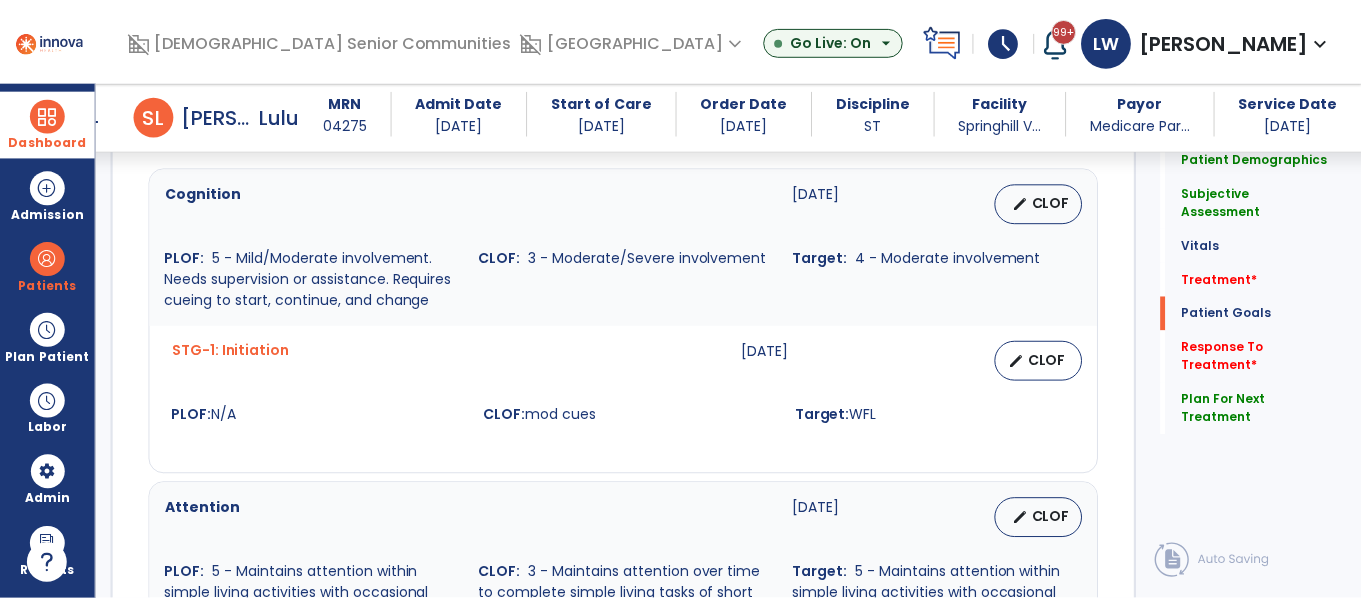 scroll, scrollTop: 1212, scrollLeft: 0, axis: vertical 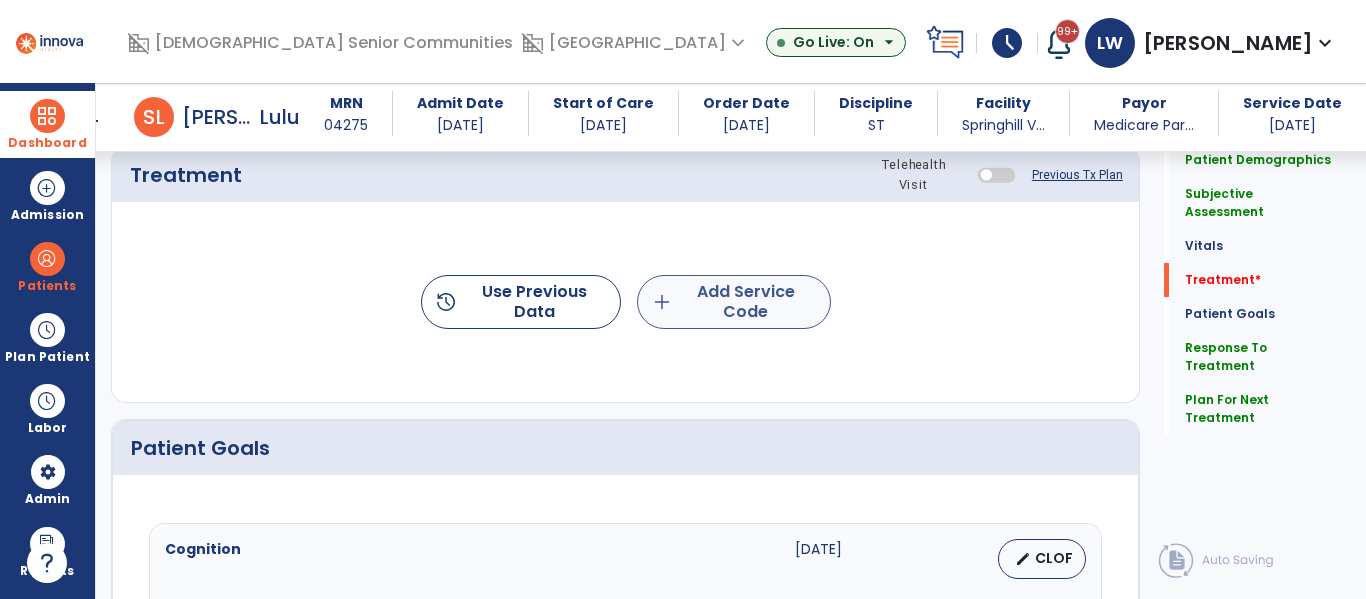 type on "**********" 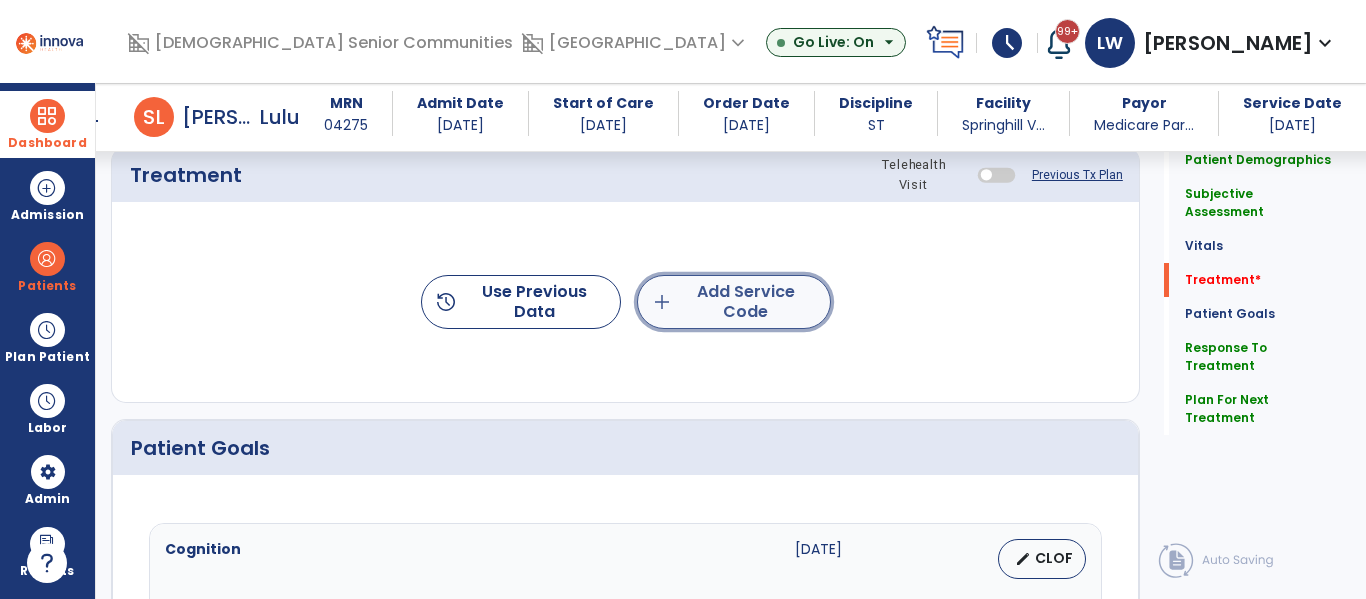click on "add  Add Service Code" 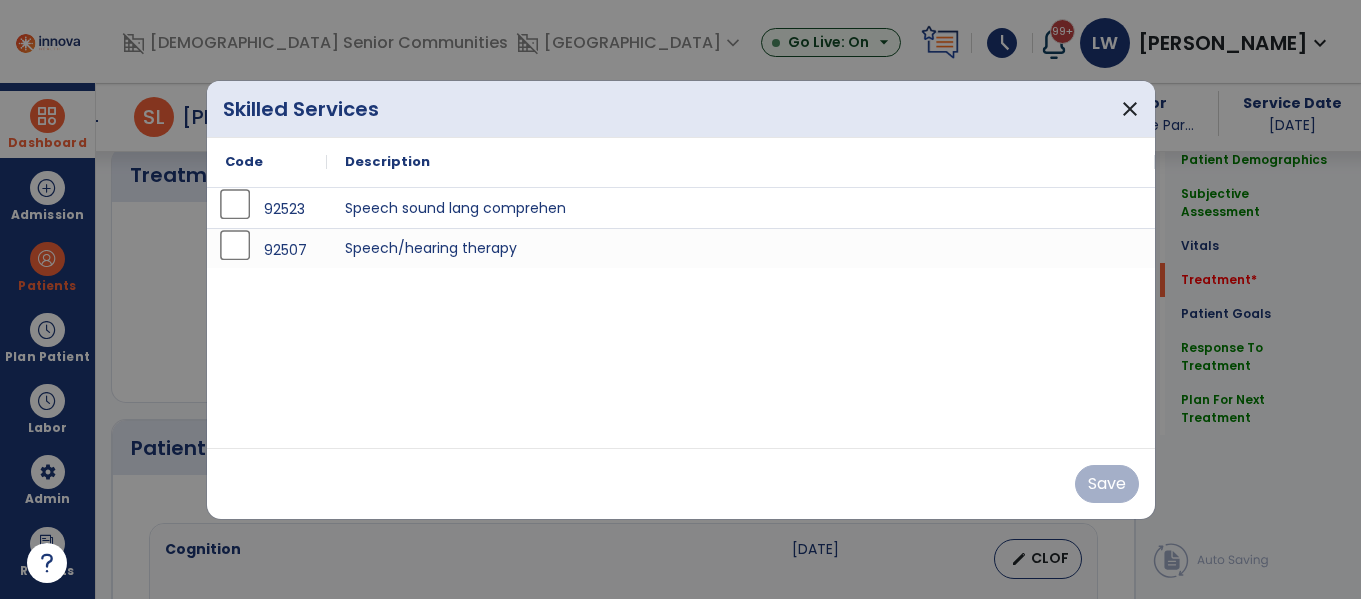 scroll, scrollTop: 1212, scrollLeft: 0, axis: vertical 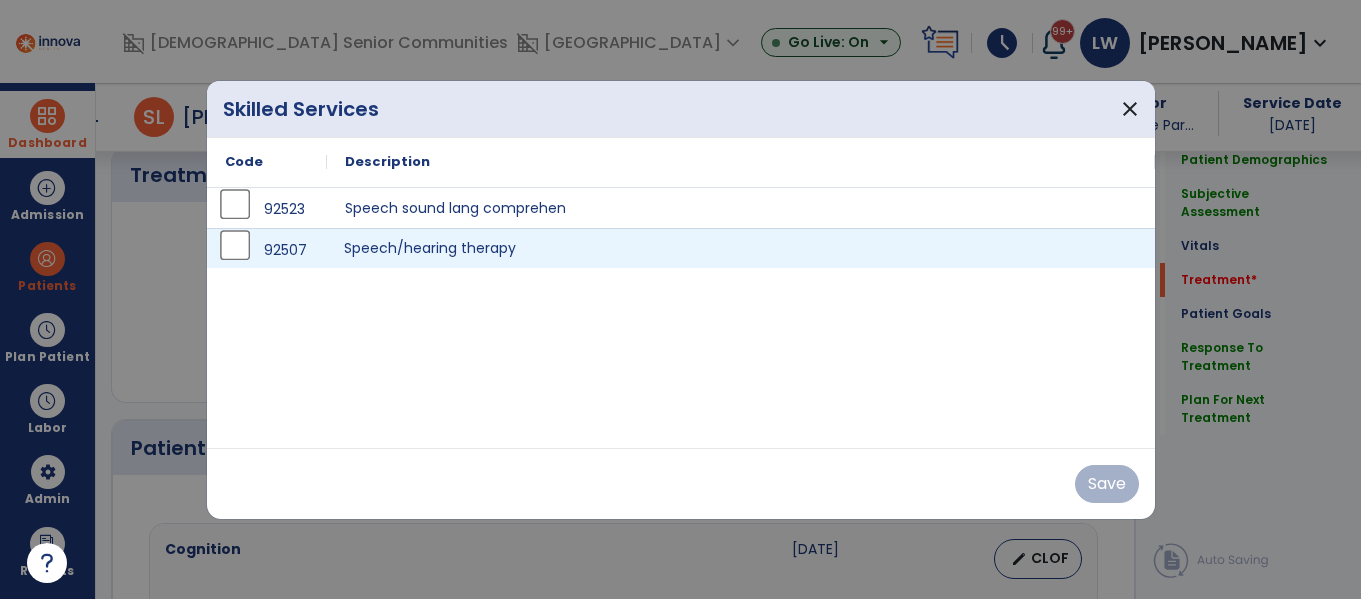 click on "Speech/hearing therapy" at bounding box center [741, 248] 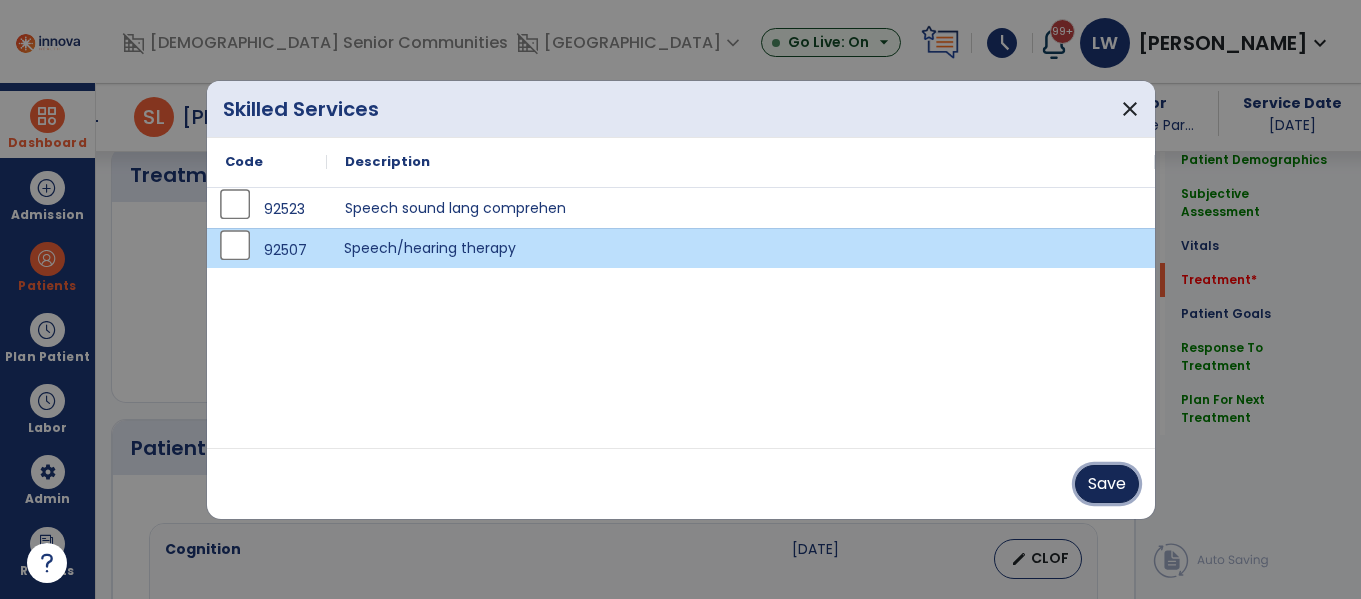 click on "Save" at bounding box center (1107, 484) 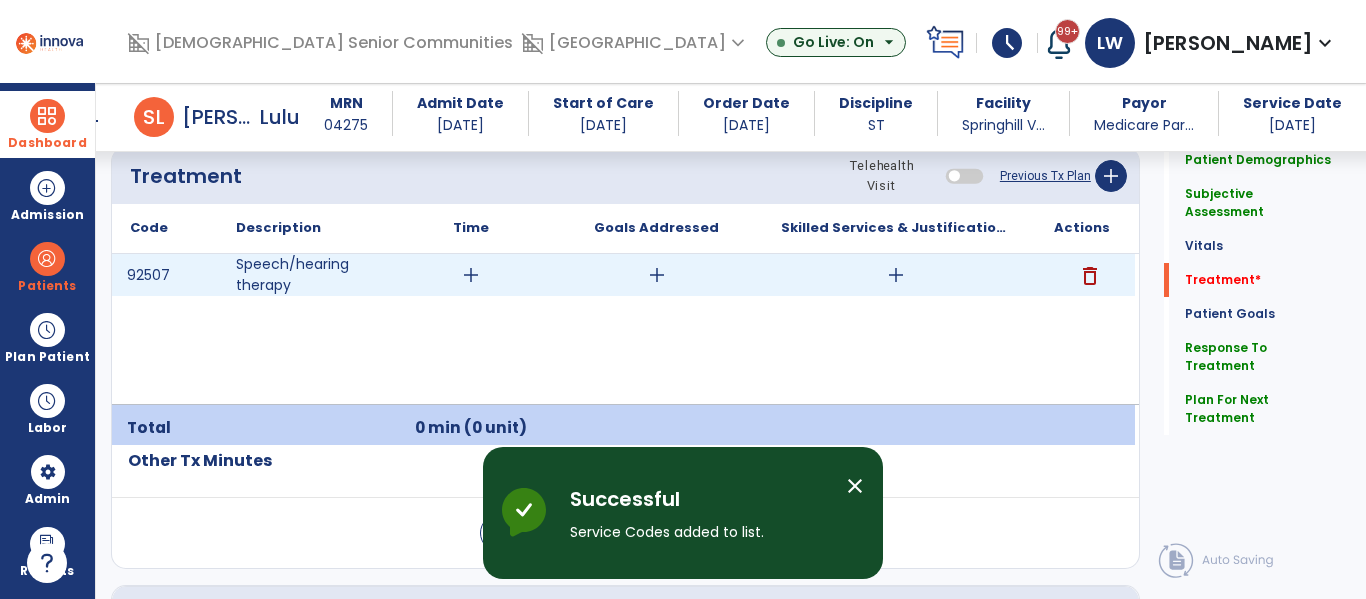 click on "add" at bounding box center [471, 275] 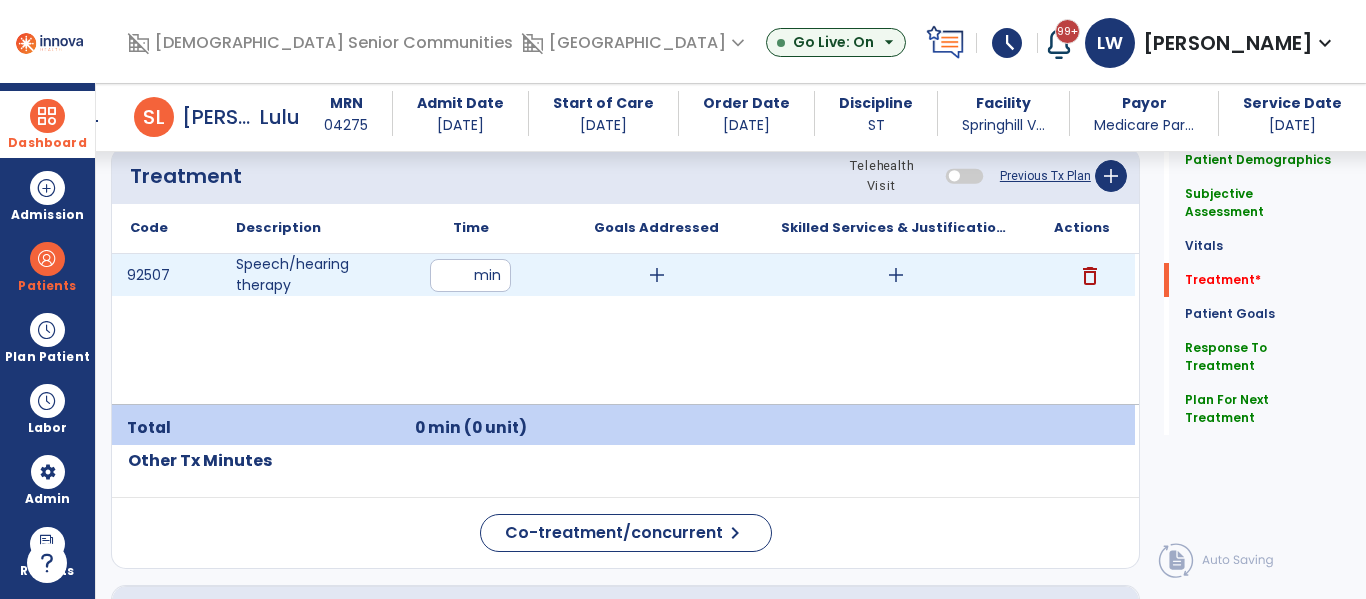 type on "**" 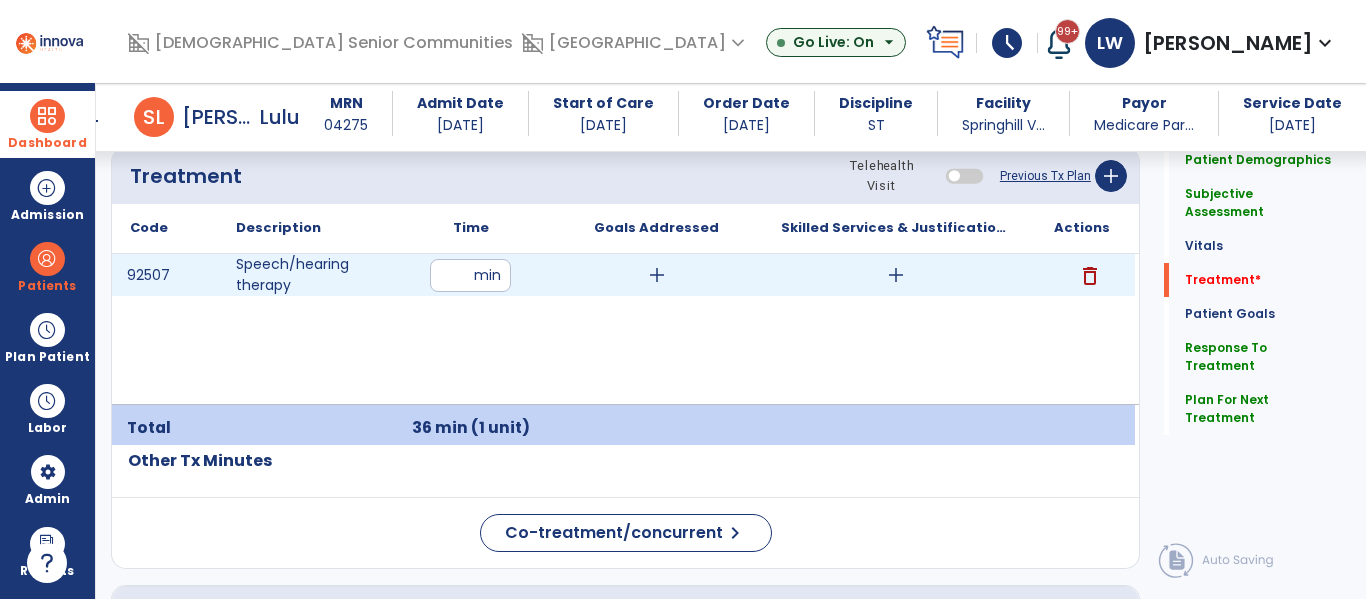 click on "add" at bounding box center (896, 275) 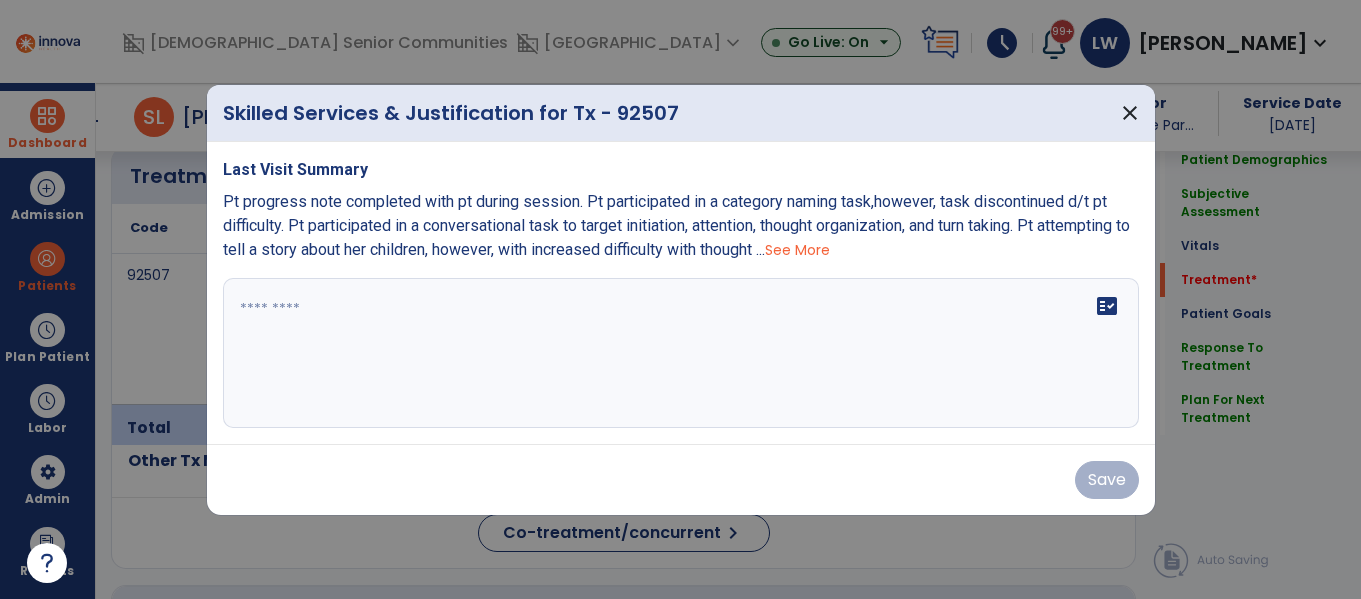 scroll, scrollTop: 1212, scrollLeft: 0, axis: vertical 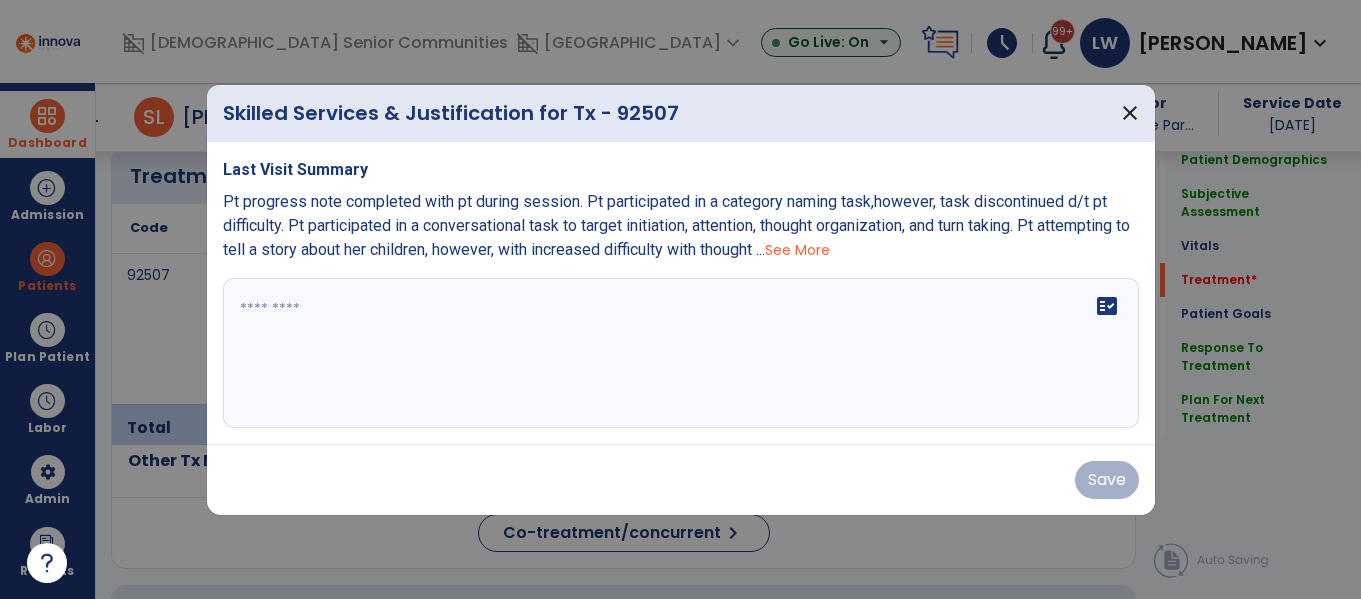 click at bounding box center (681, 353) 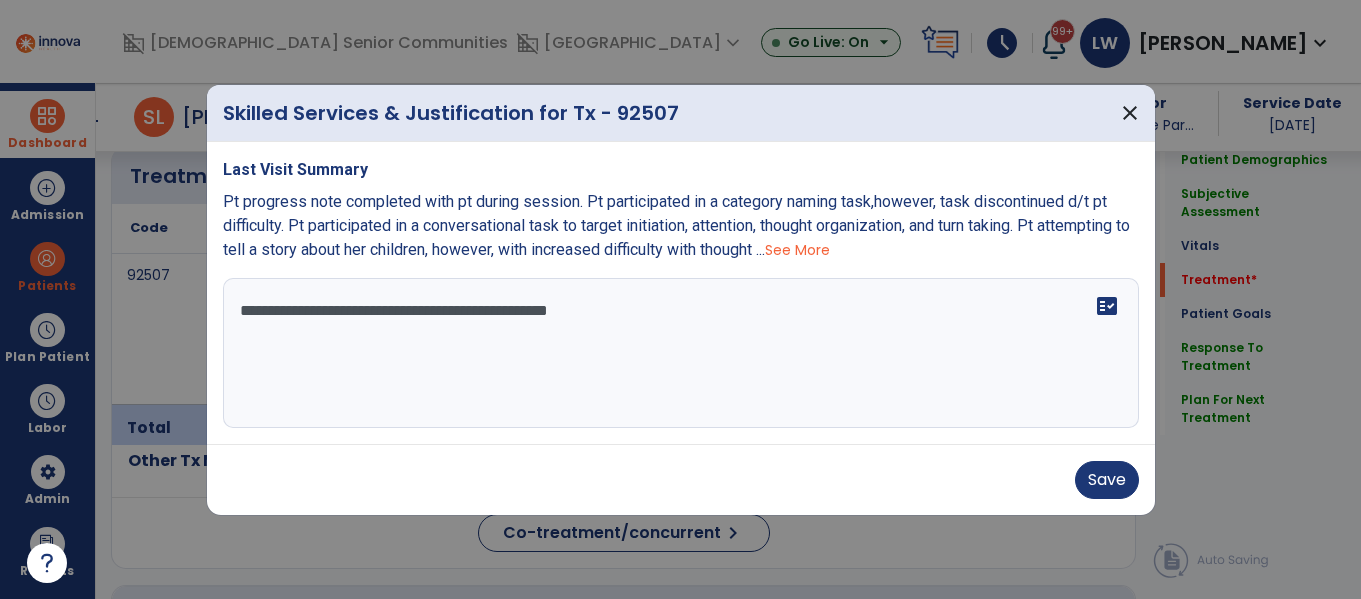 click on "**********" at bounding box center [681, 353] 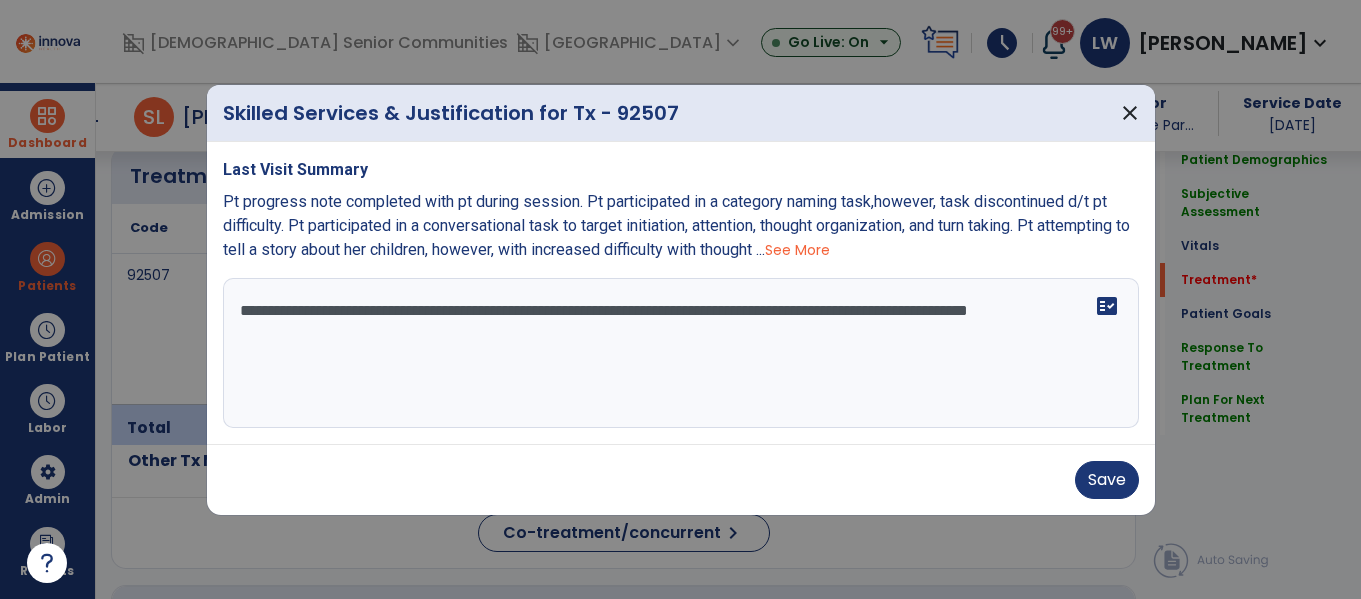 click on "**********" at bounding box center [681, 353] 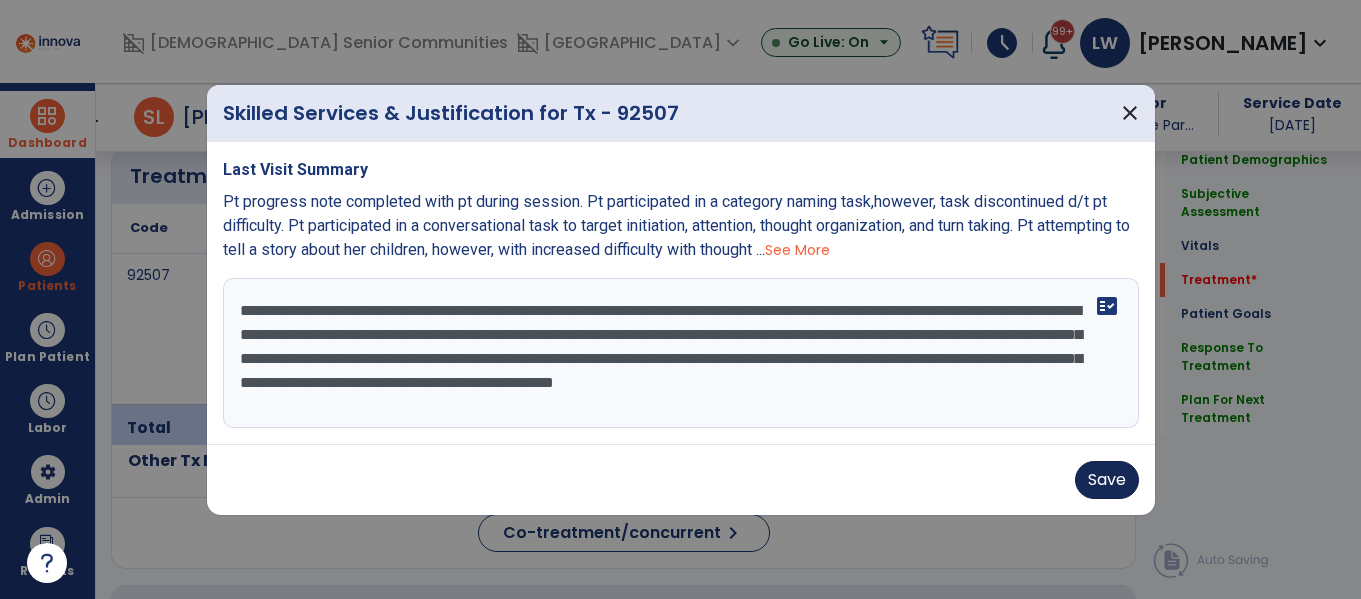 type on "**********" 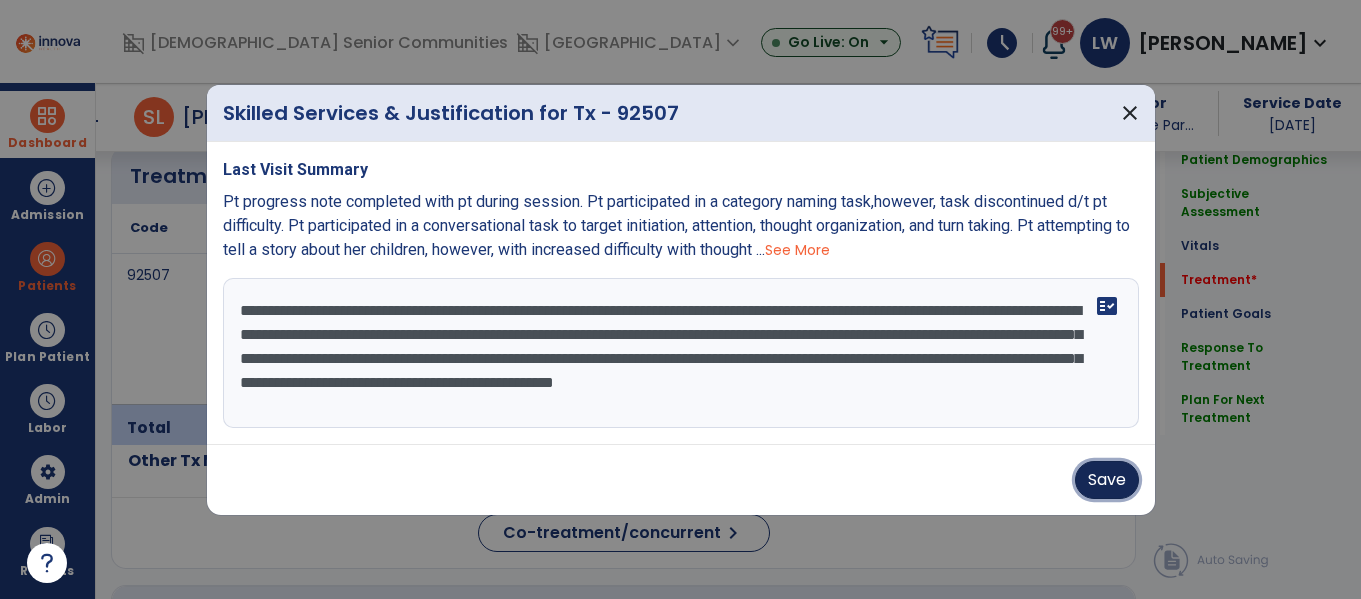 click on "Save" at bounding box center (1107, 480) 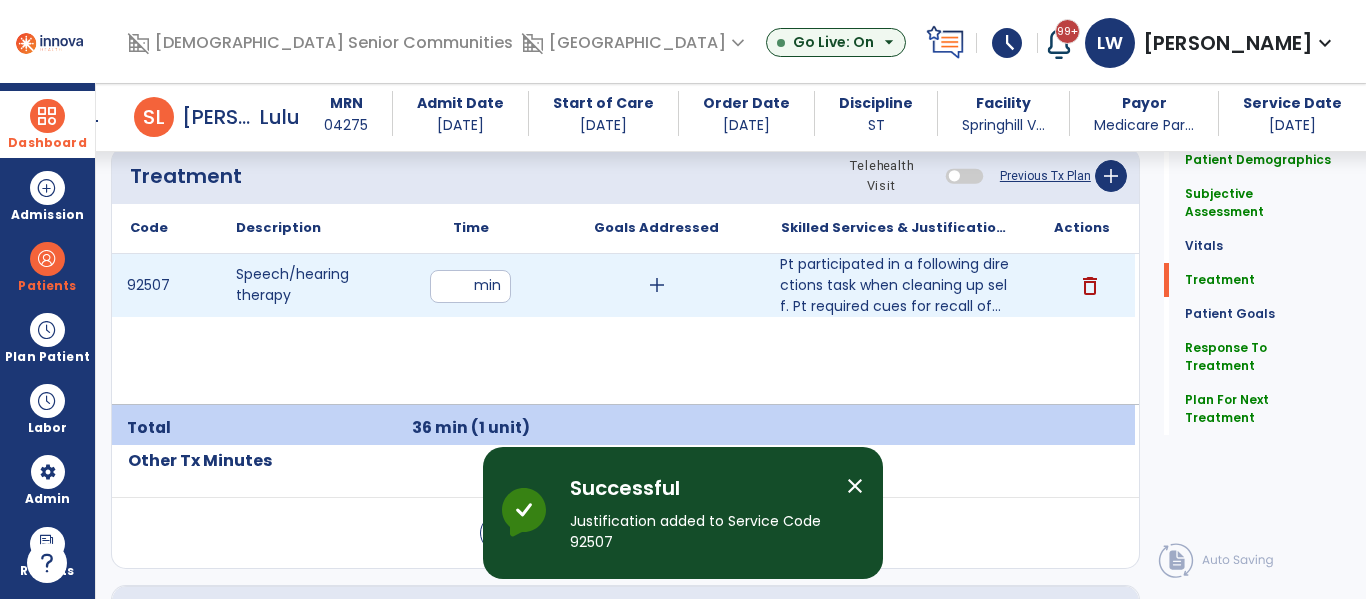 click on "add" at bounding box center [657, 285] 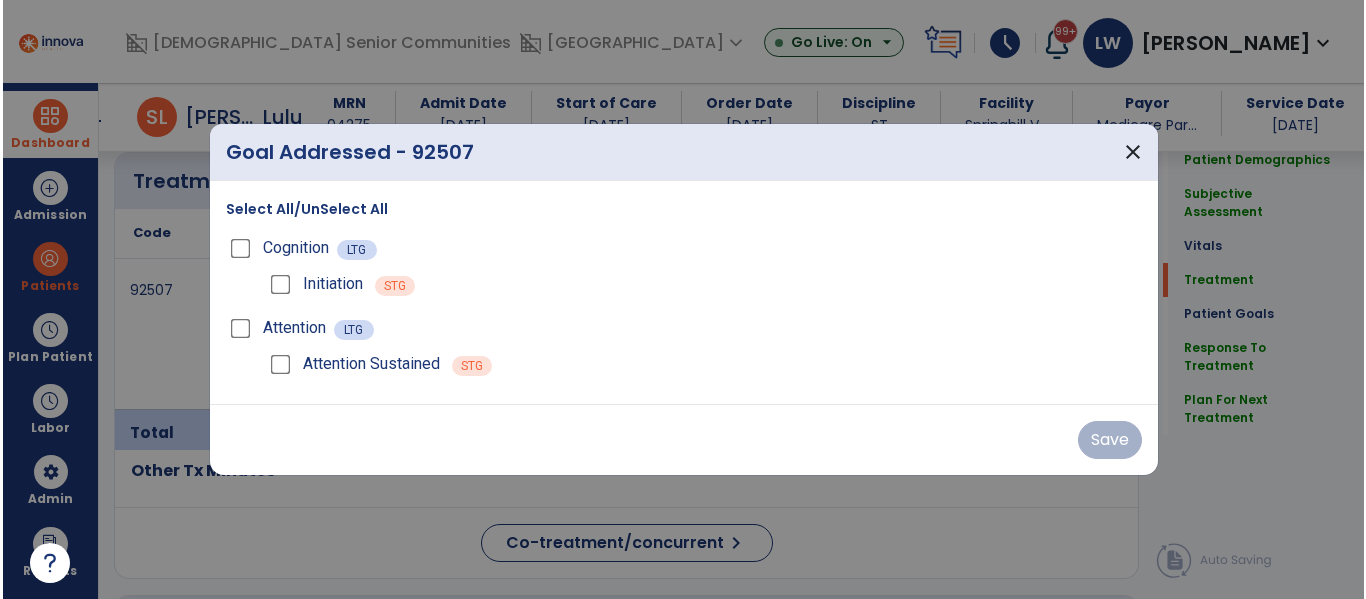 scroll, scrollTop: 1212, scrollLeft: 0, axis: vertical 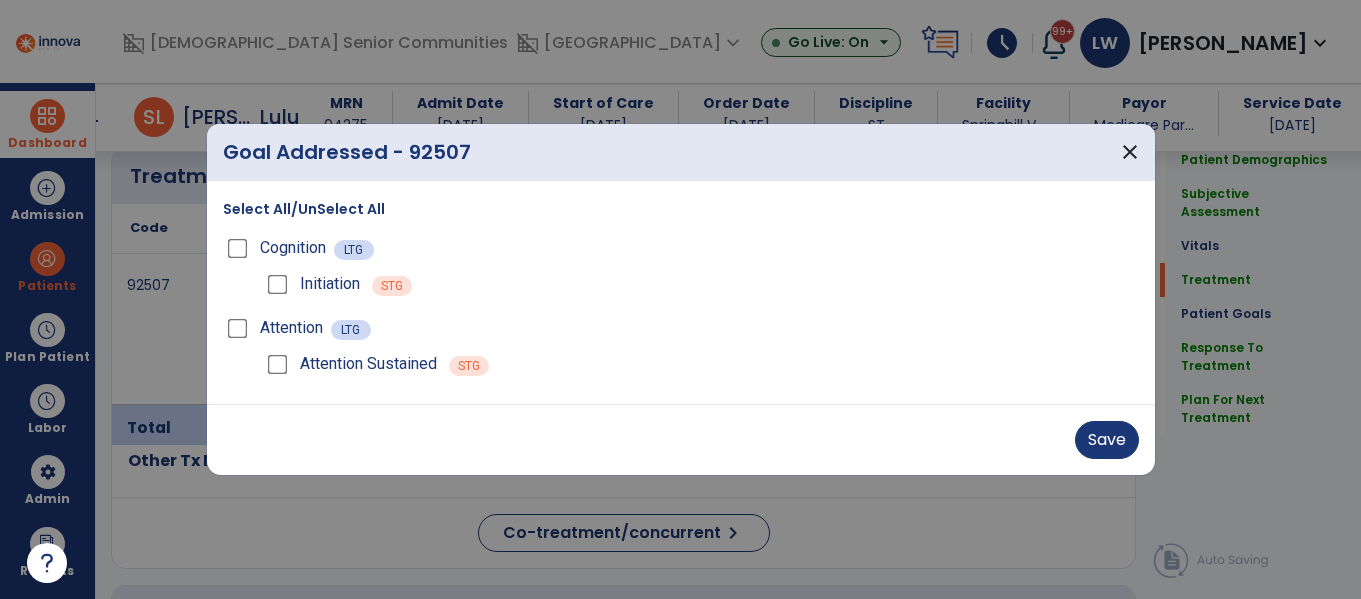 click on "Initiation" at bounding box center (311, 284) 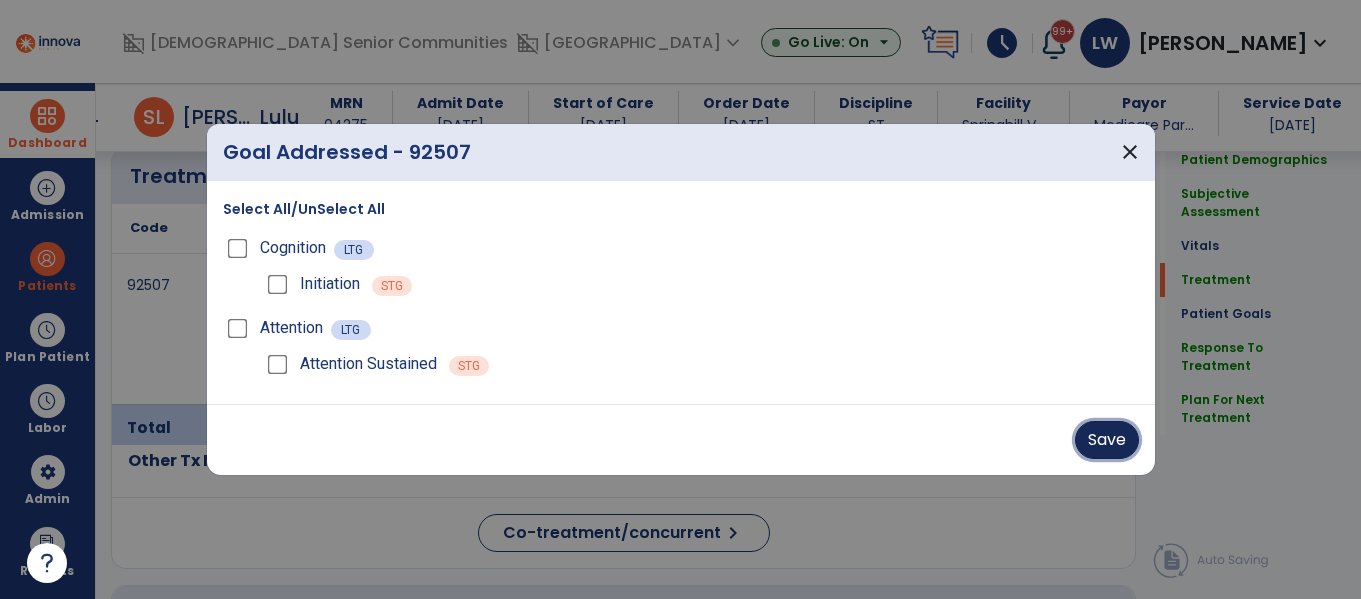 click on "Save" at bounding box center (1107, 440) 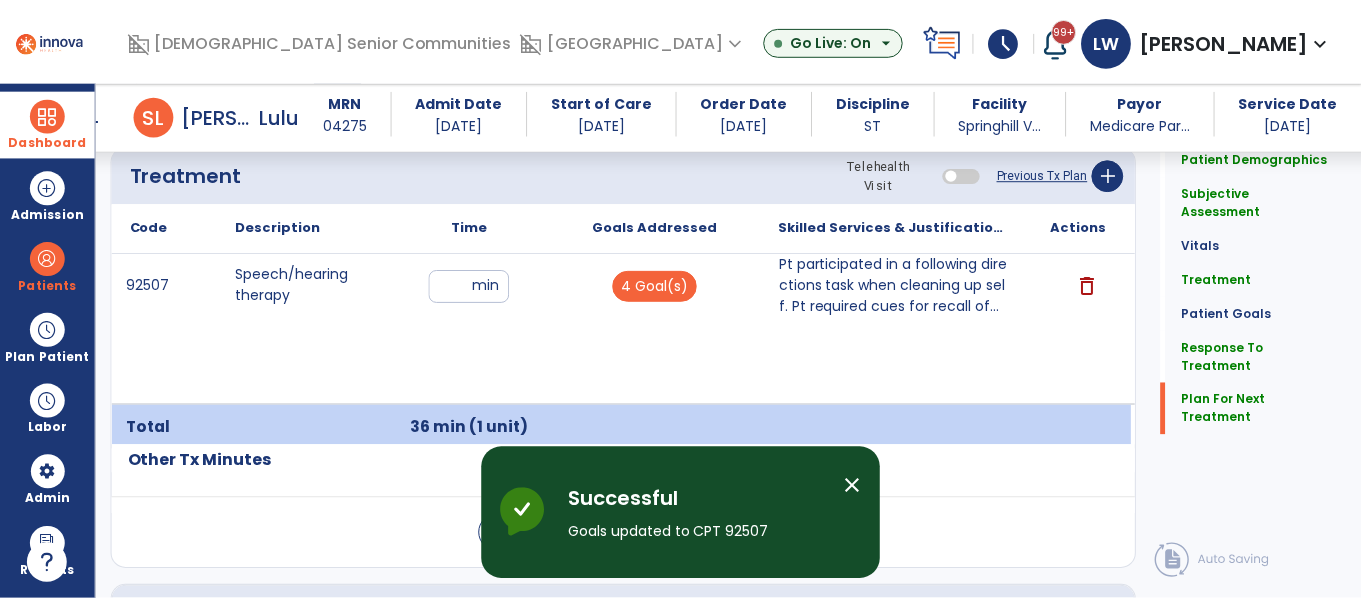 scroll, scrollTop: 2691, scrollLeft: 0, axis: vertical 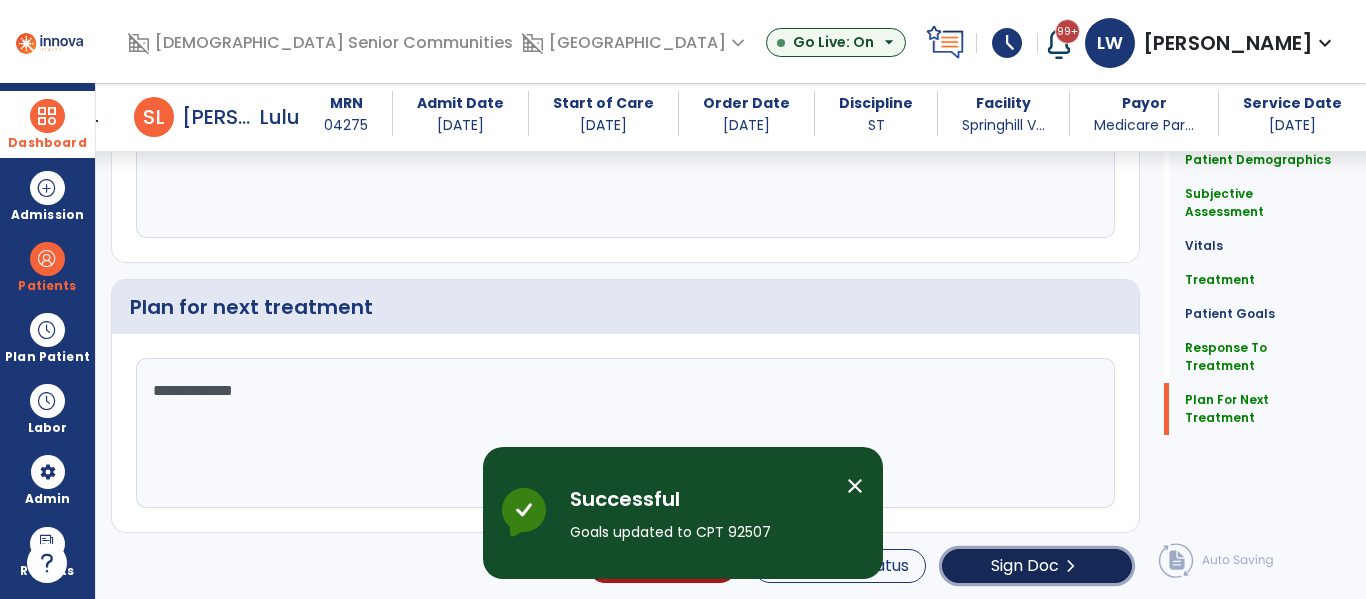 click on "Sign Doc" 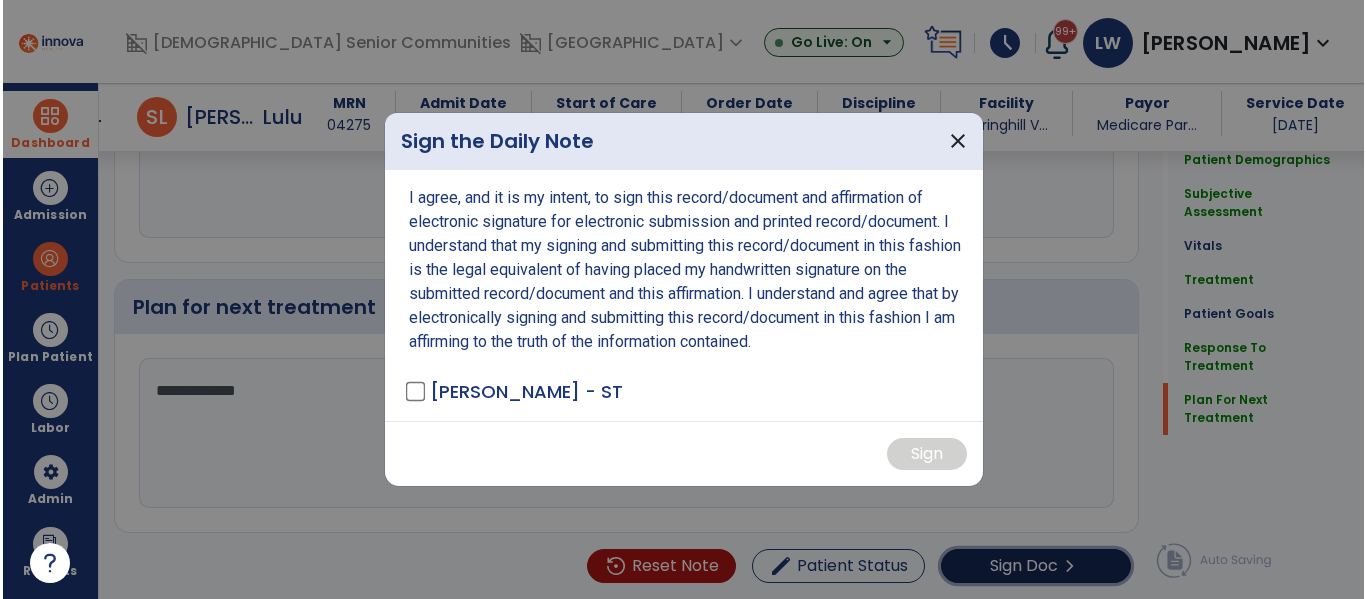 scroll, scrollTop: 2691, scrollLeft: 0, axis: vertical 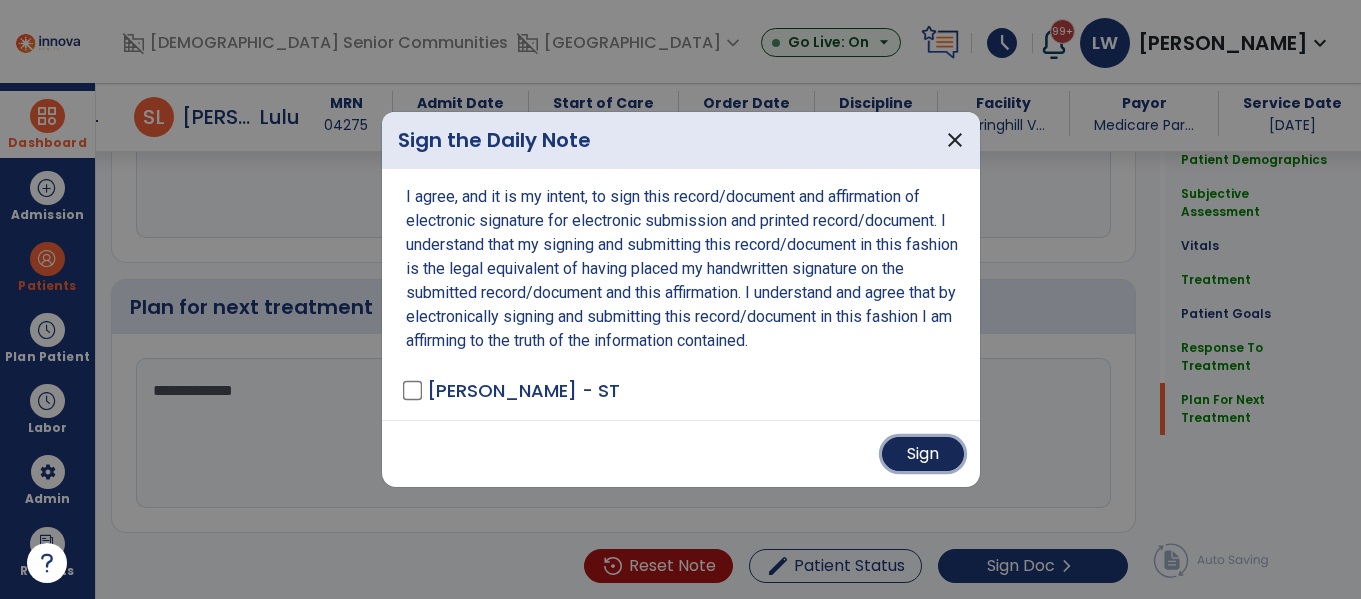 click on "Sign" at bounding box center [923, 454] 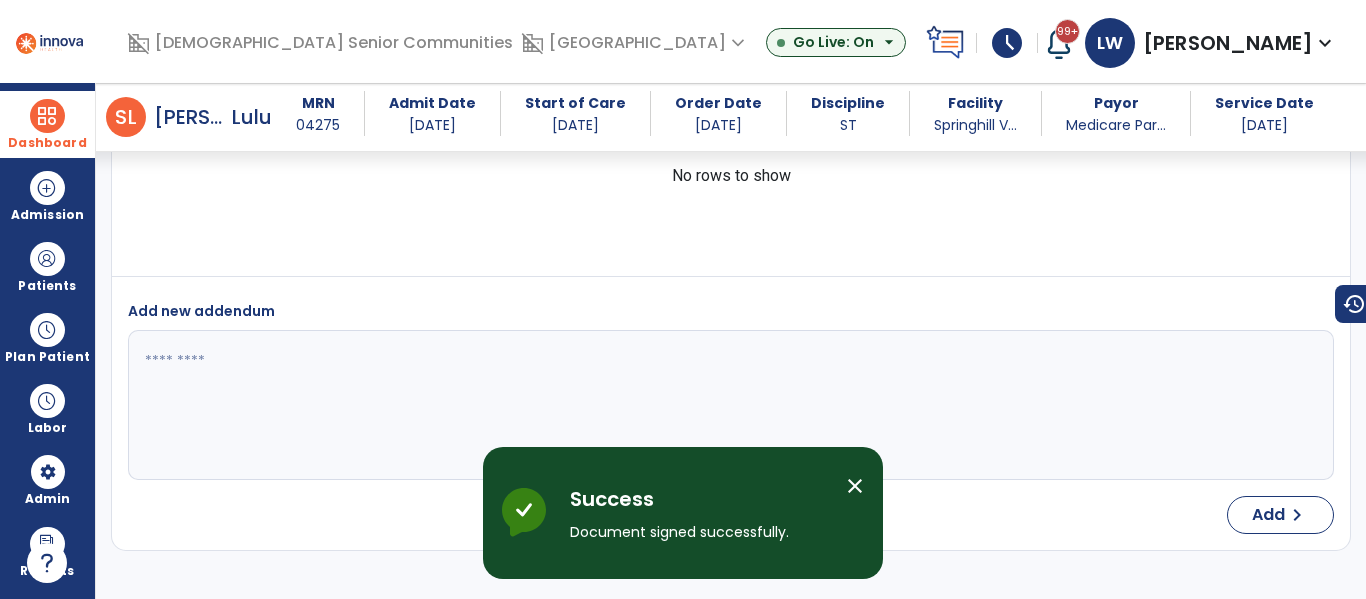 scroll, scrollTop: 0, scrollLeft: 0, axis: both 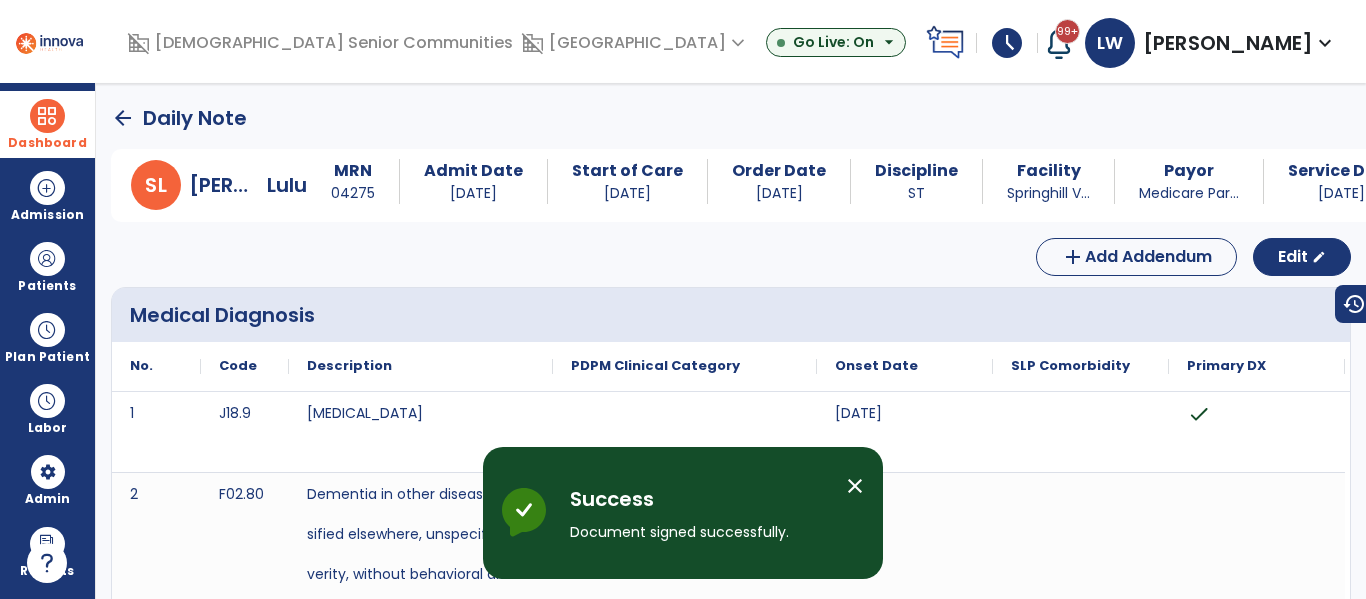 click on "arrow_back" 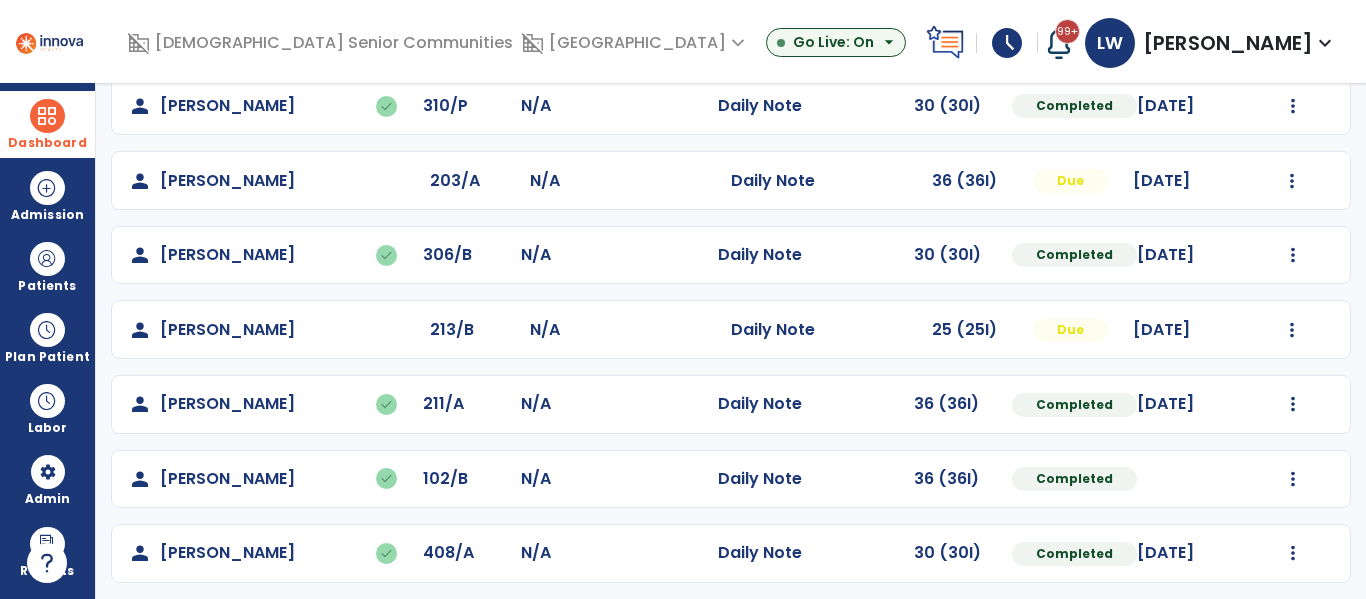 scroll, scrollTop: 190, scrollLeft: 0, axis: vertical 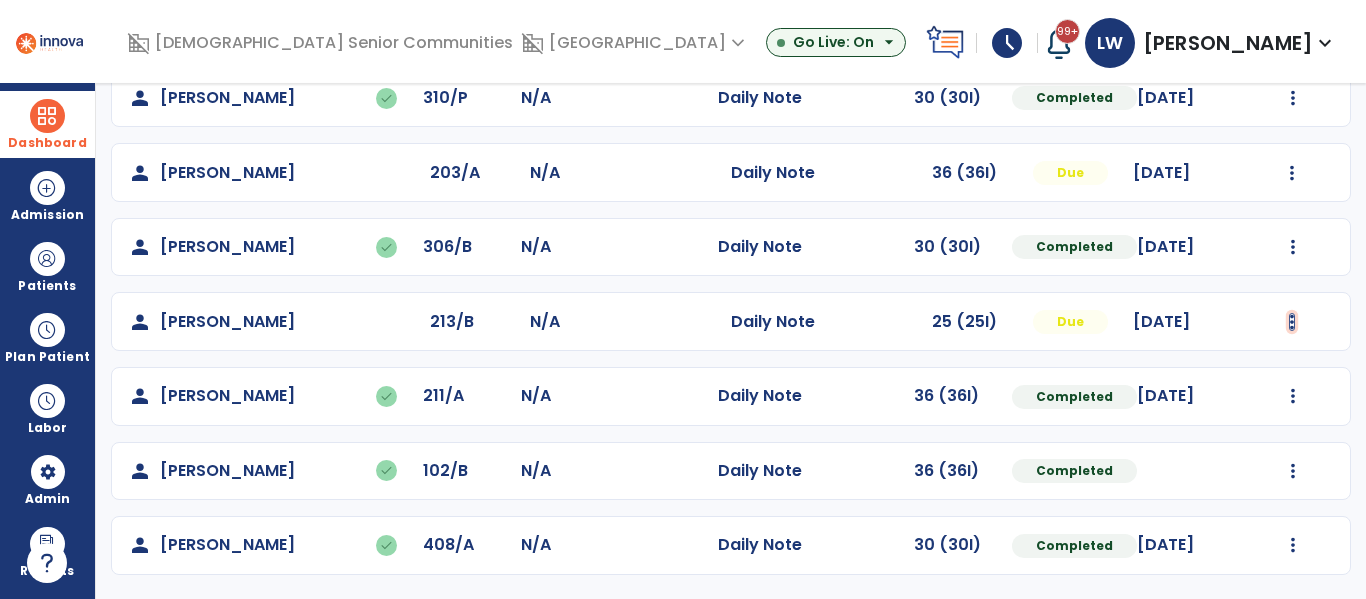 click at bounding box center [1293, 98] 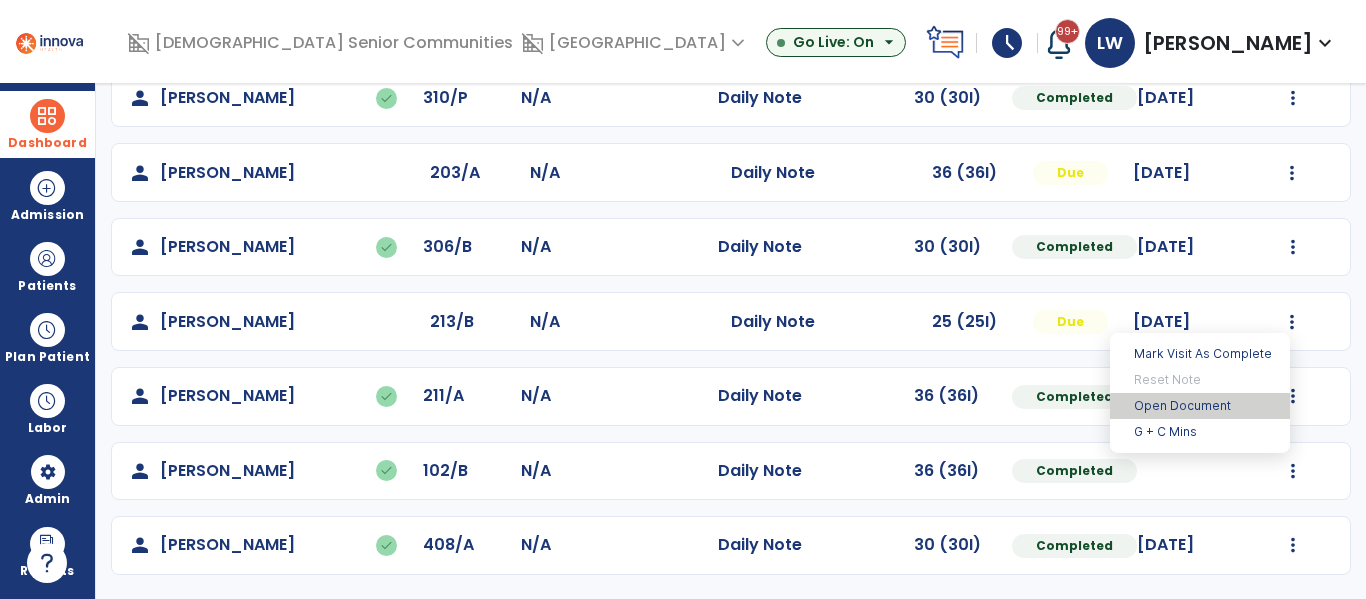 click on "Open Document" at bounding box center (1200, 406) 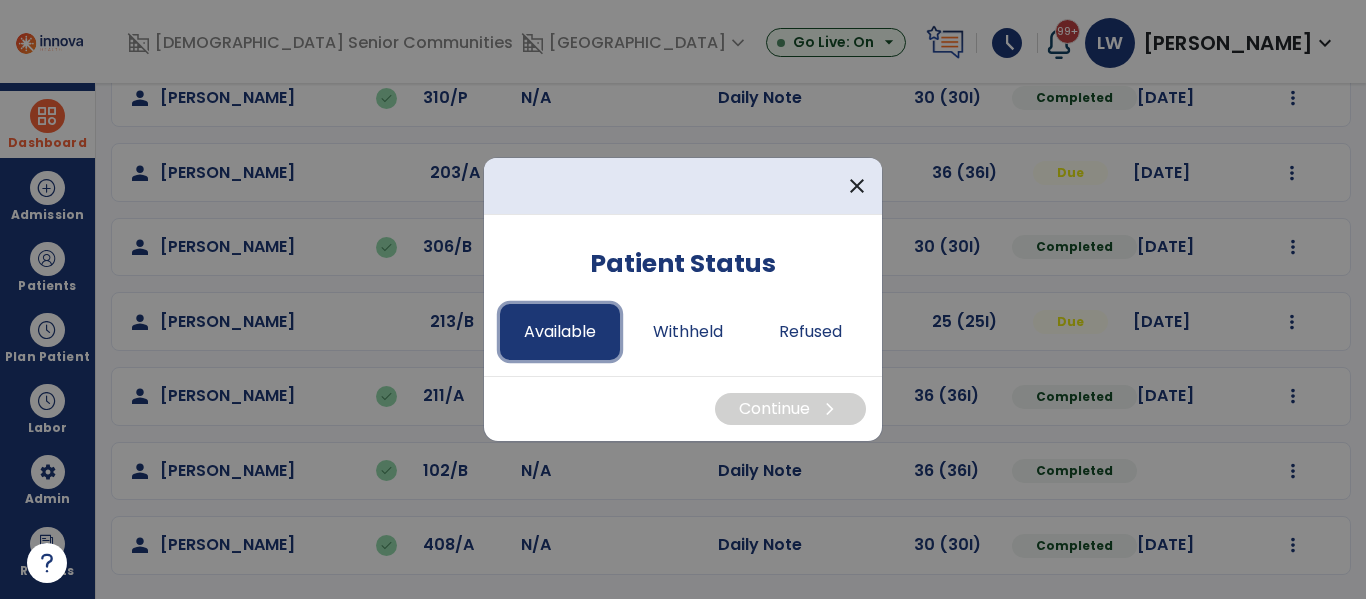 click on "Available" at bounding box center (560, 332) 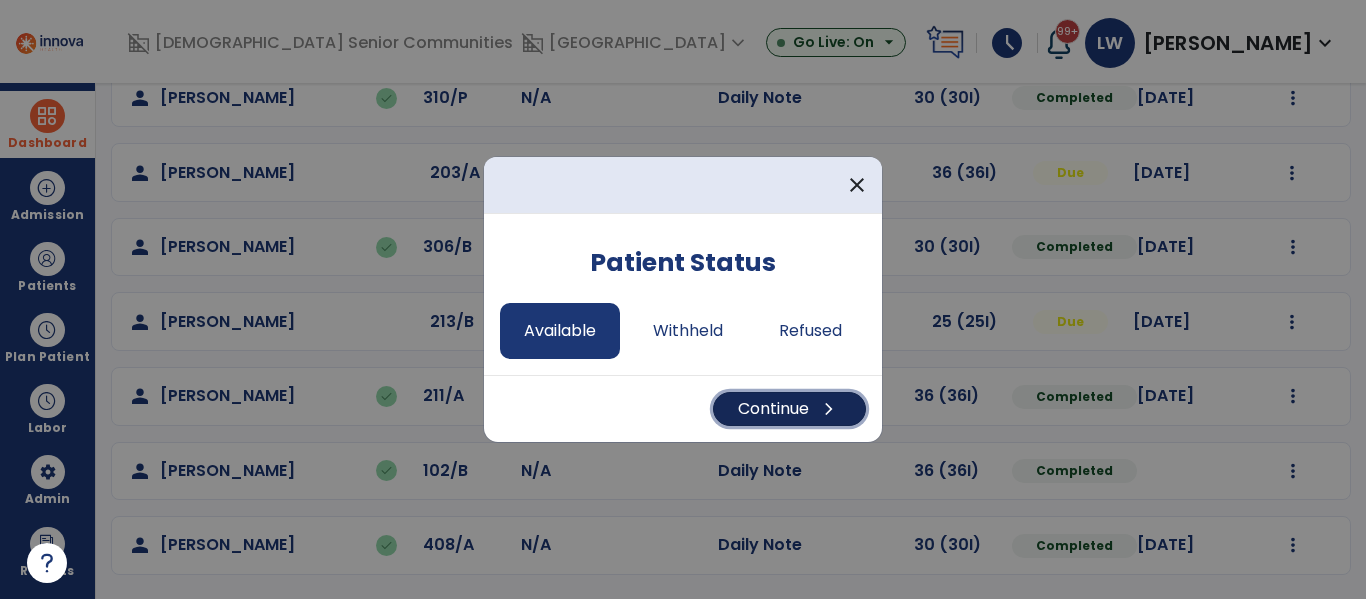 click on "chevron_right" at bounding box center (829, 409) 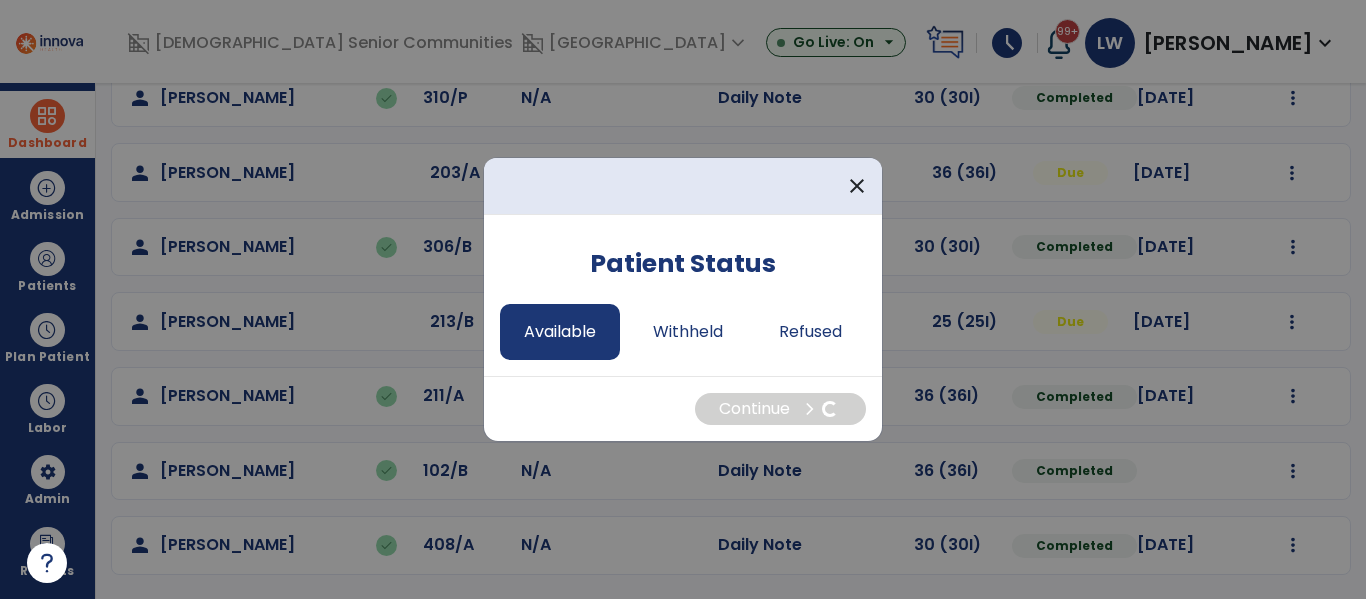 select on "*" 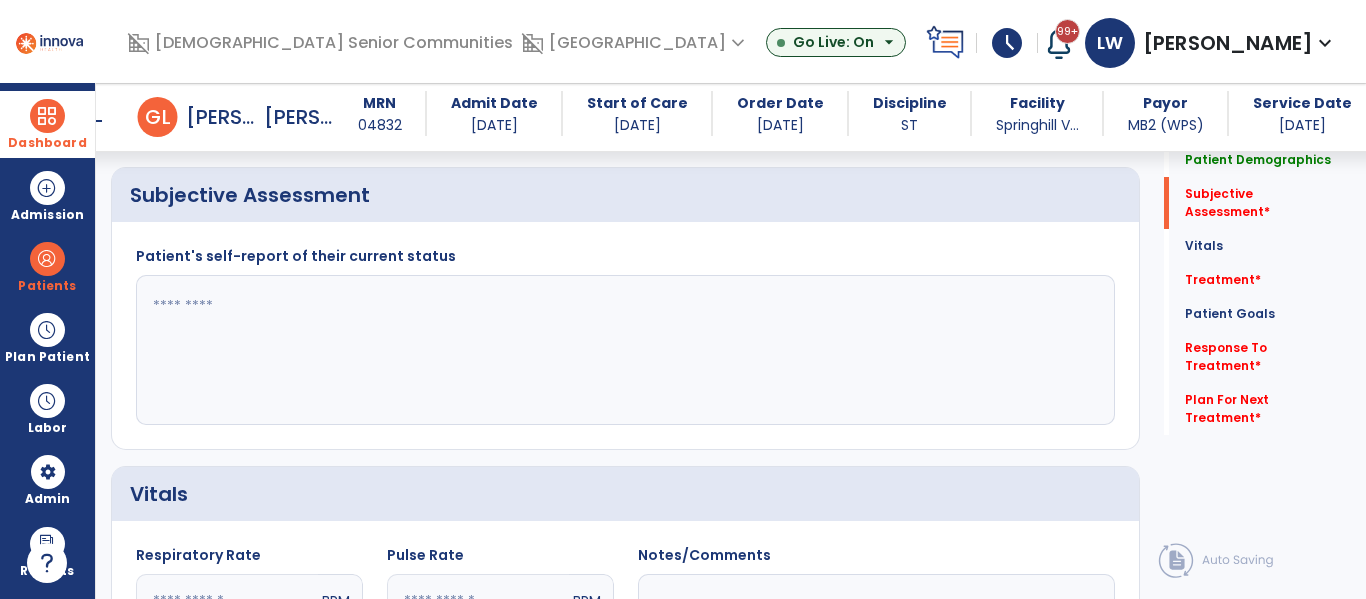 scroll, scrollTop: 485, scrollLeft: 0, axis: vertical 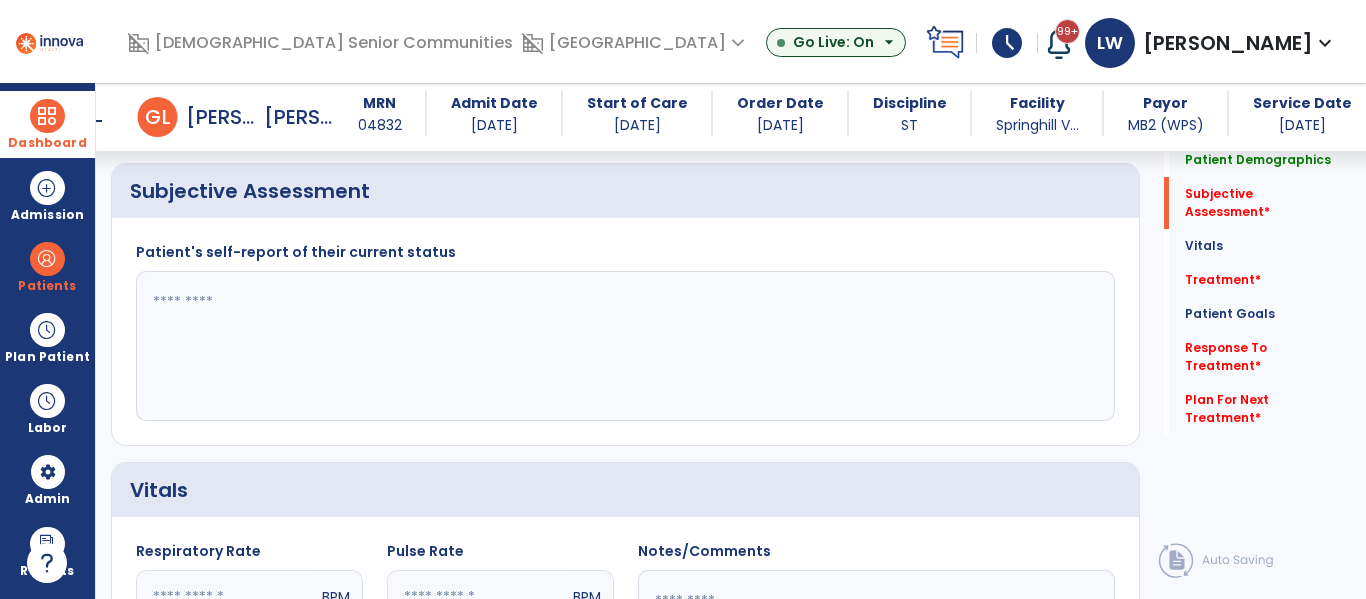 click 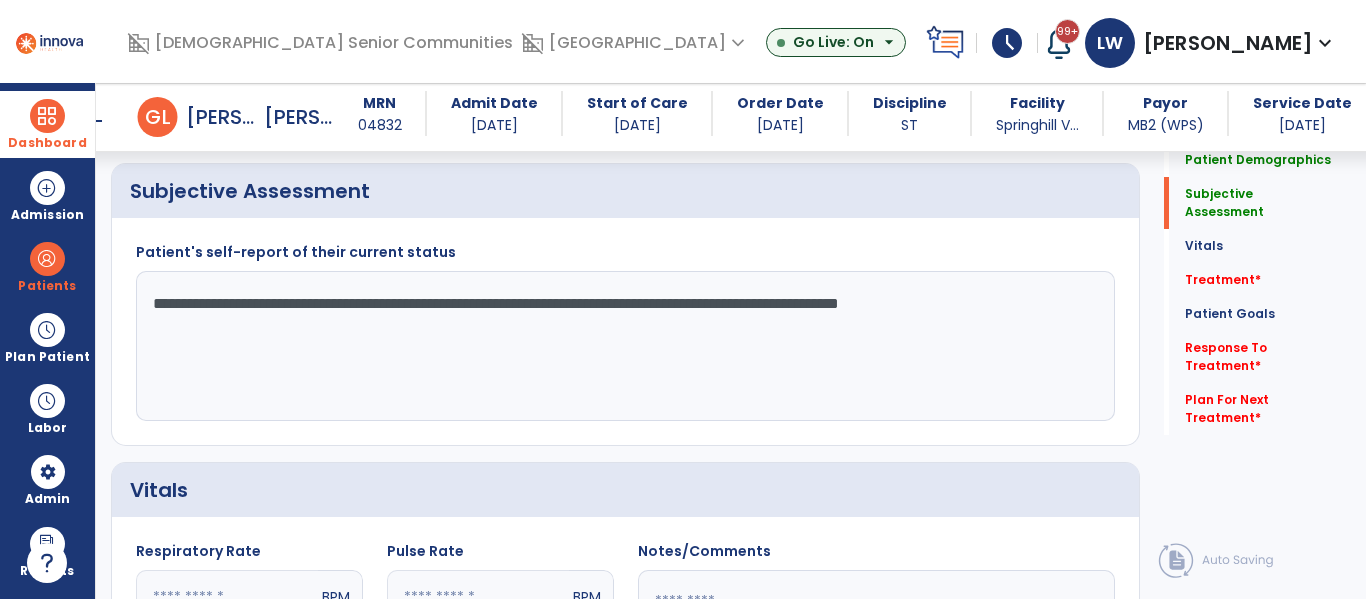 scroll, scrollTop: 2973, scrollLeft: 0, axis: vertical 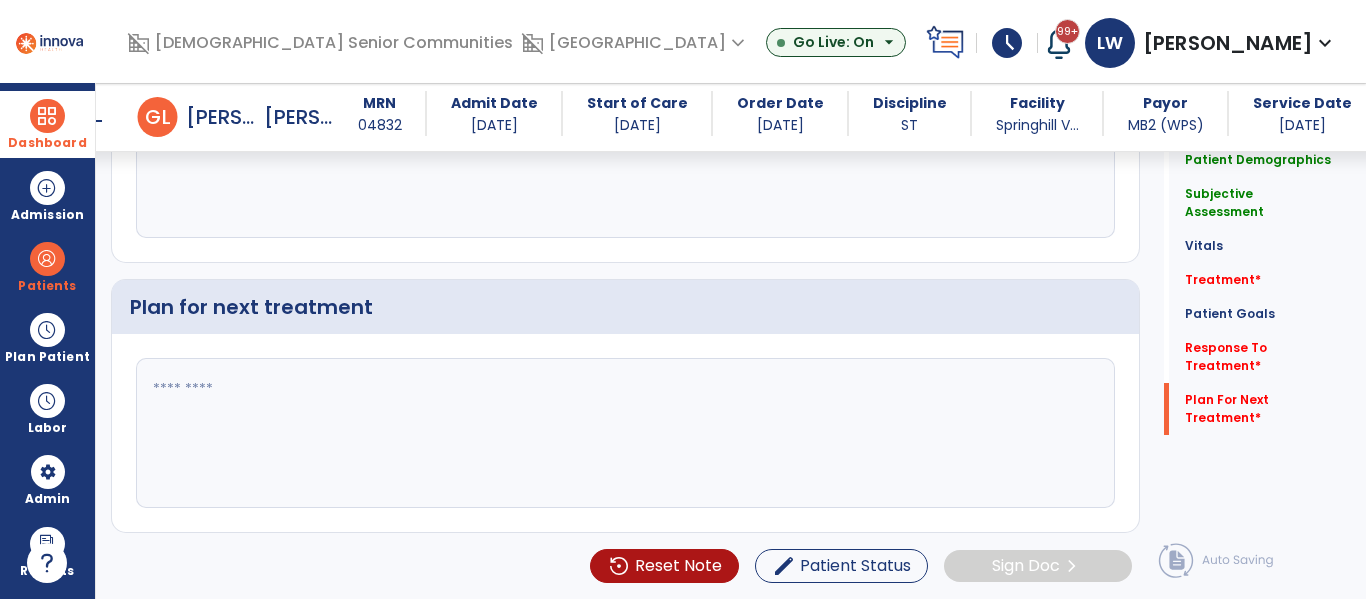 type on "**********" 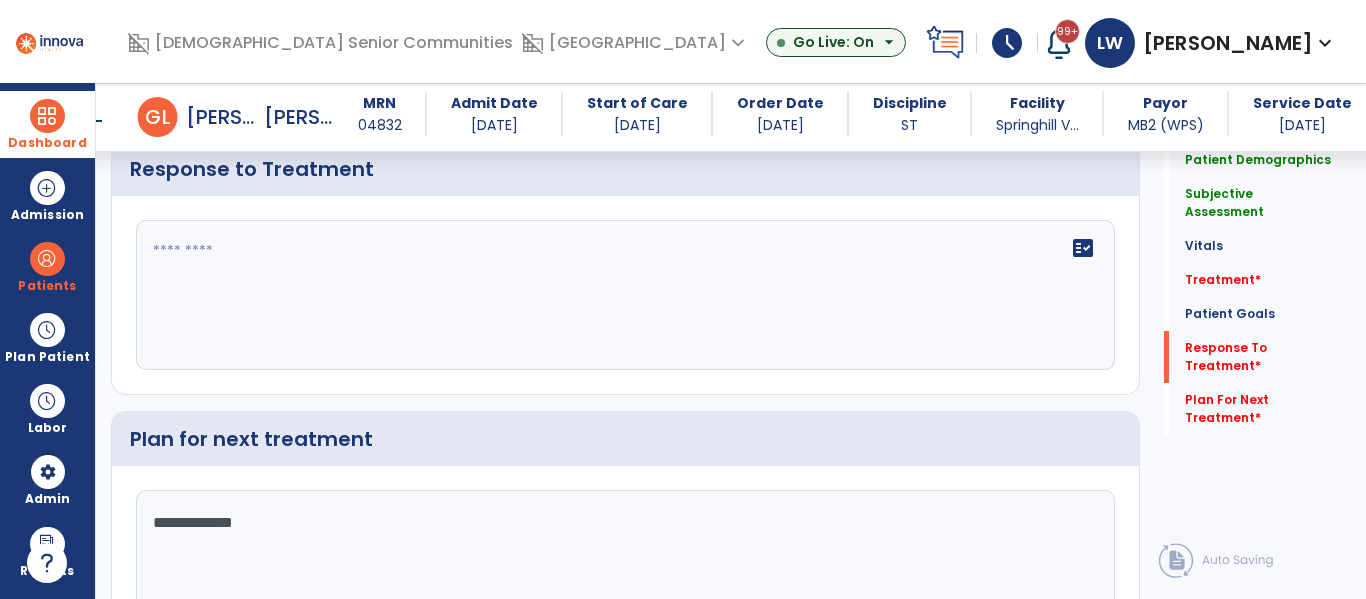 scroll, scrollTop: 2826, scrollLeft: 0, axis: vertical 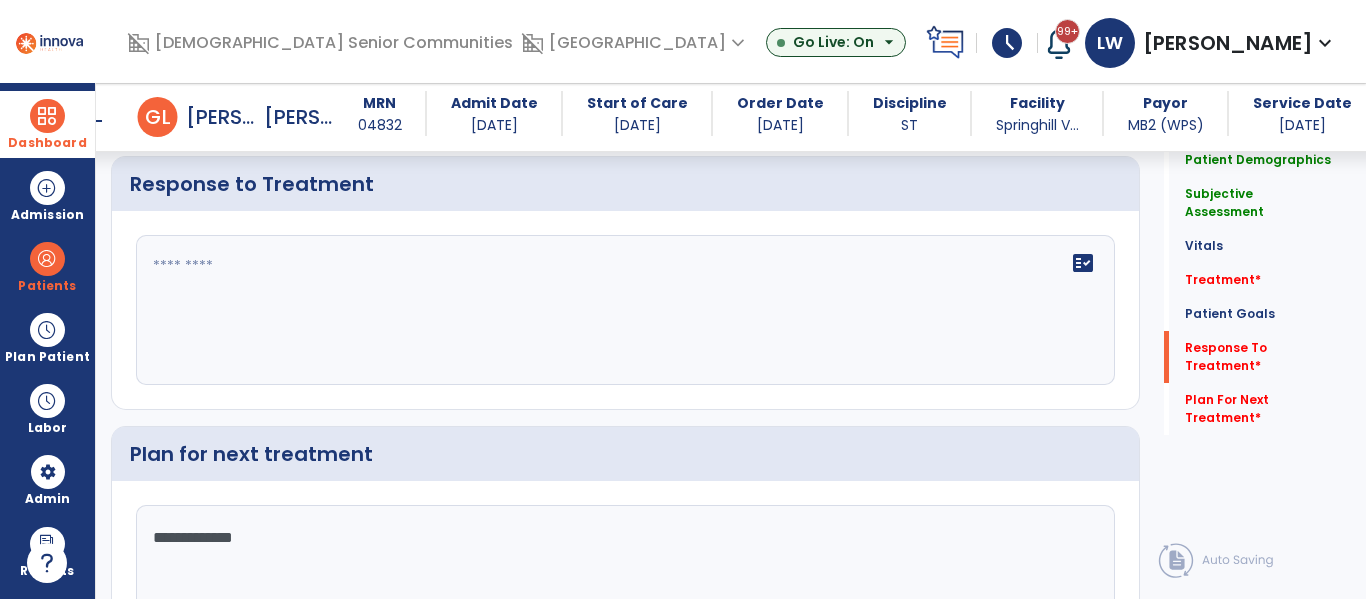 type on "**********" 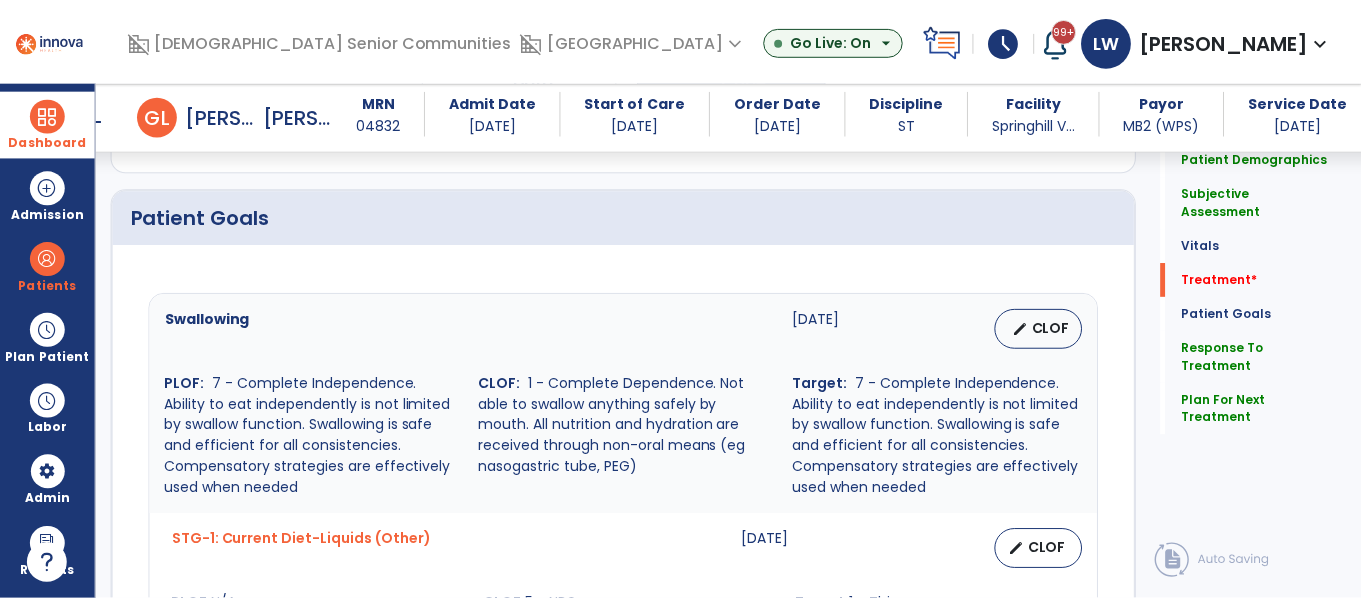 scroll, scrollTop: 1173, scrollLeft: 0, axis: vertical 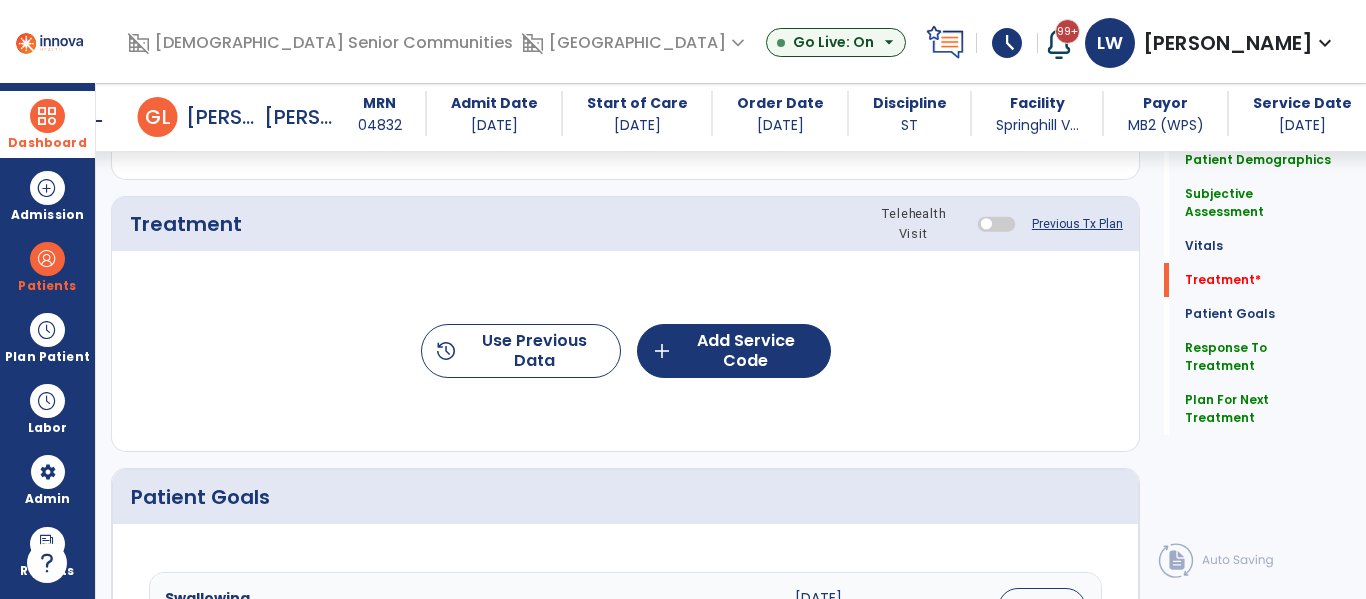 type on "**********" 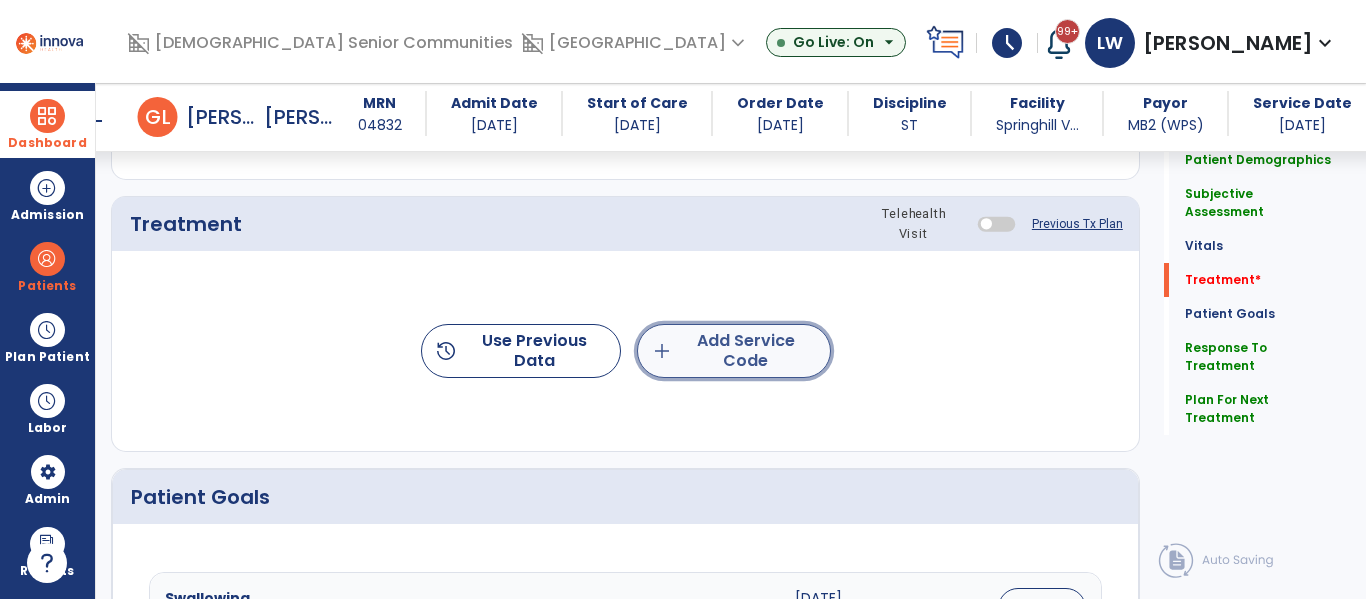 click on "add  Add Service Code" 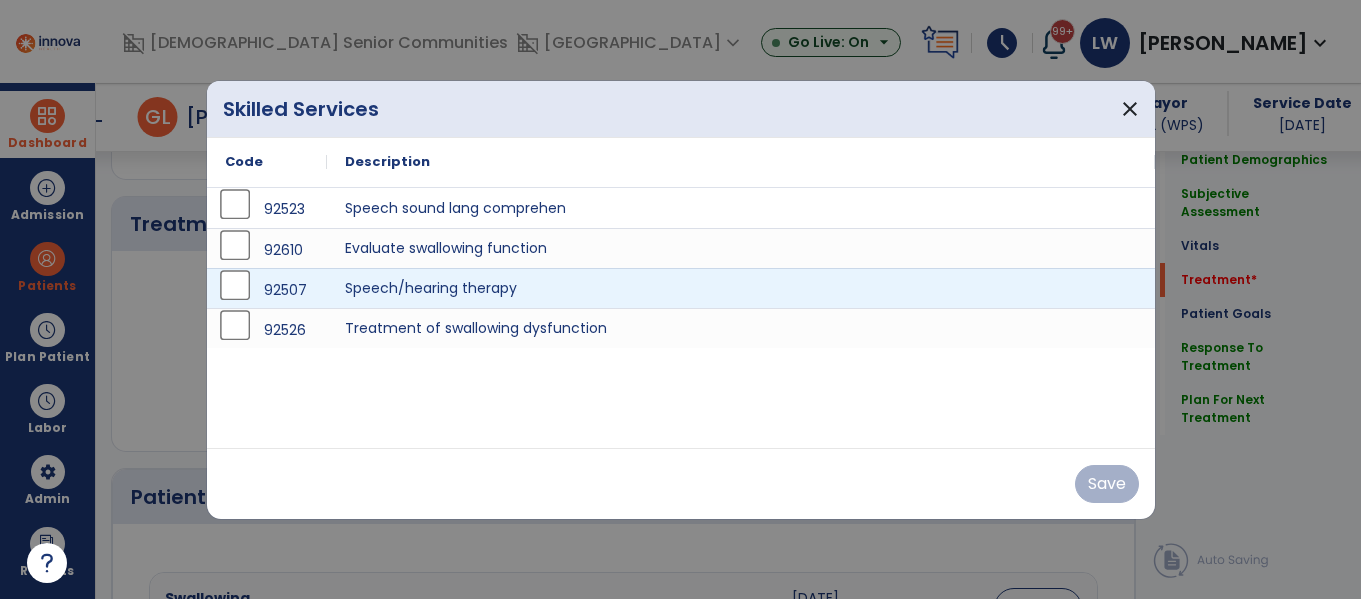 scroll, scrollTop: 1173, scrollLeft: 0, axis: vertical 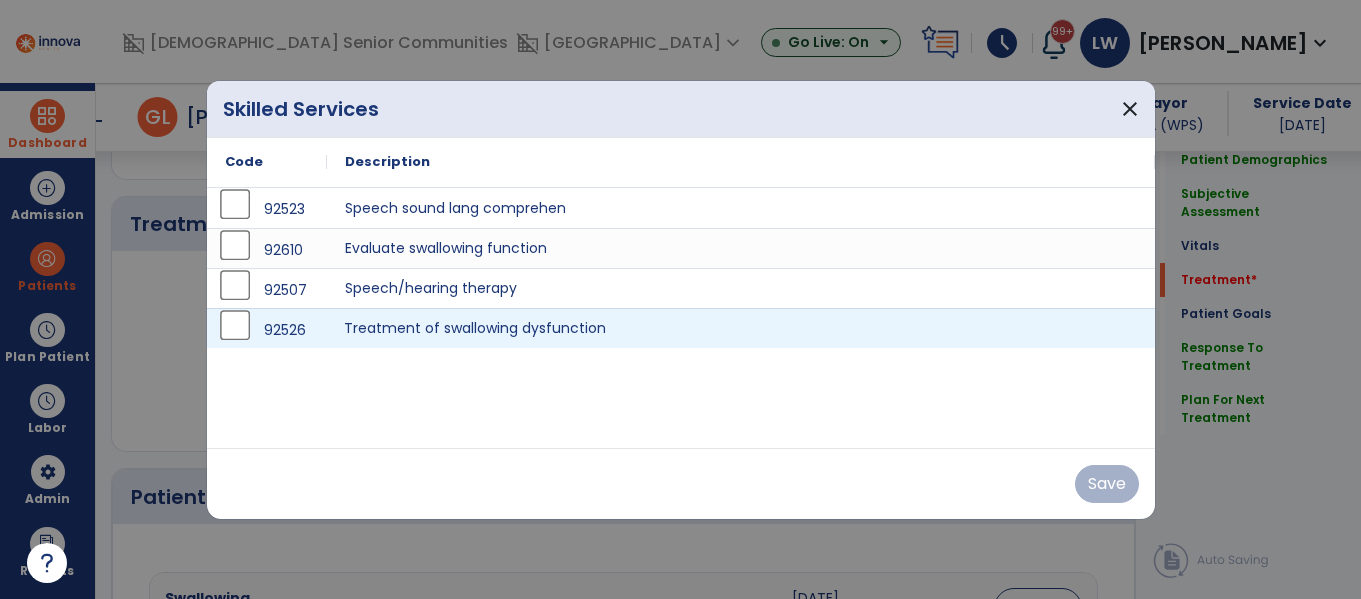 click on "Treatment of swallowing dysfunction" at bounding box center [741, 328] 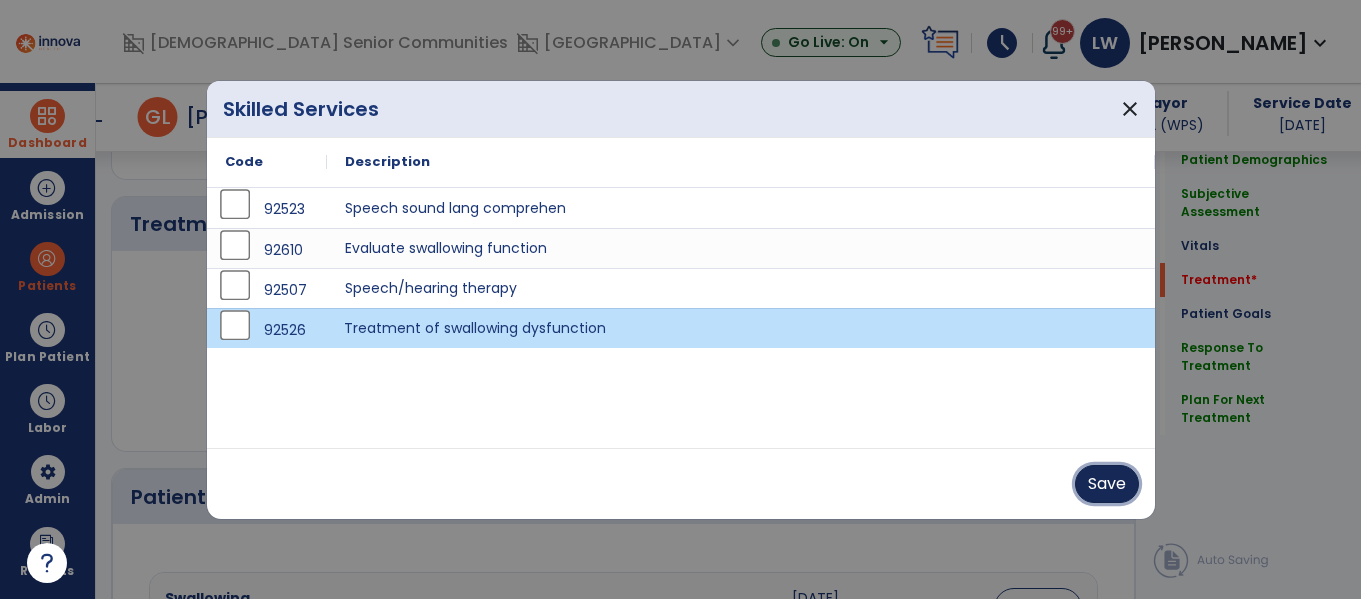 click on "Save" at bounding box center [1107, 484] 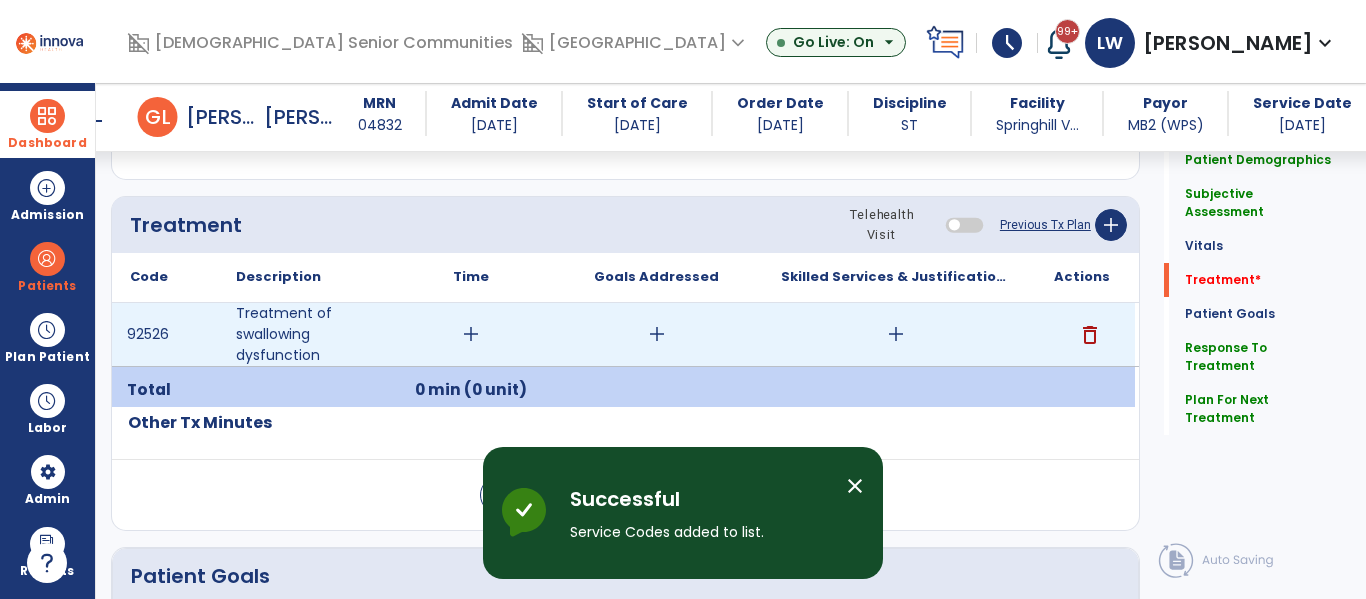 click on "add" at bounding box center (896, 334) 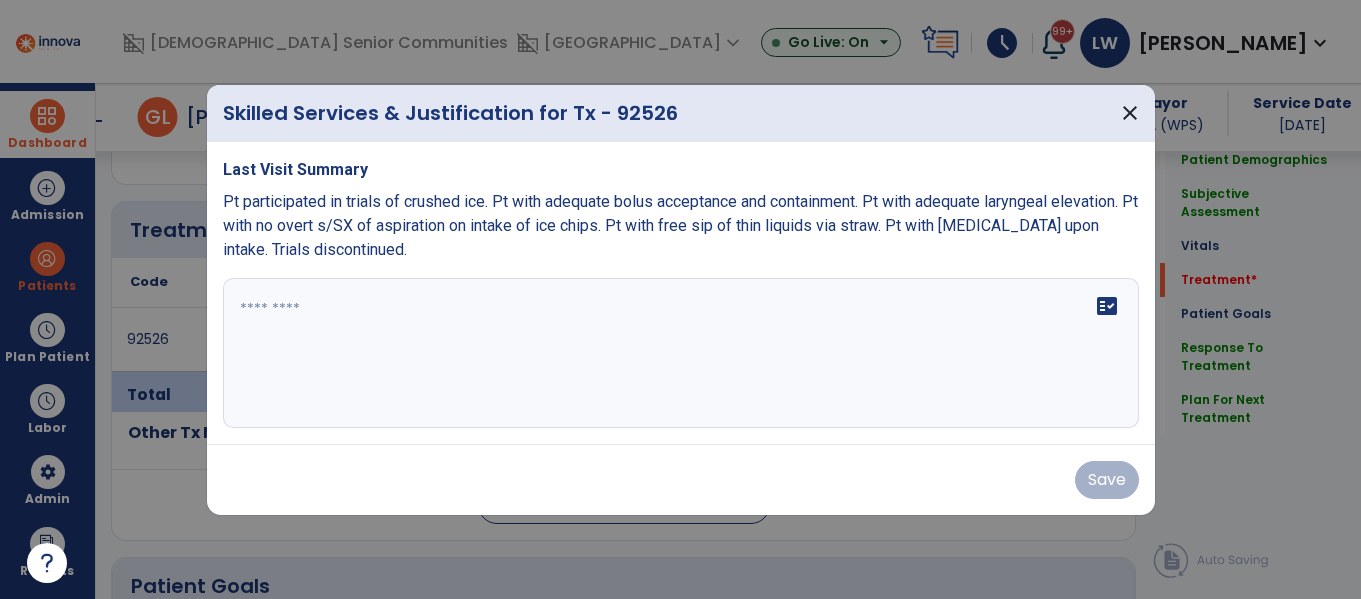 scroll, scrollTop: 1173, scrollLeft: 0, axis: vertical 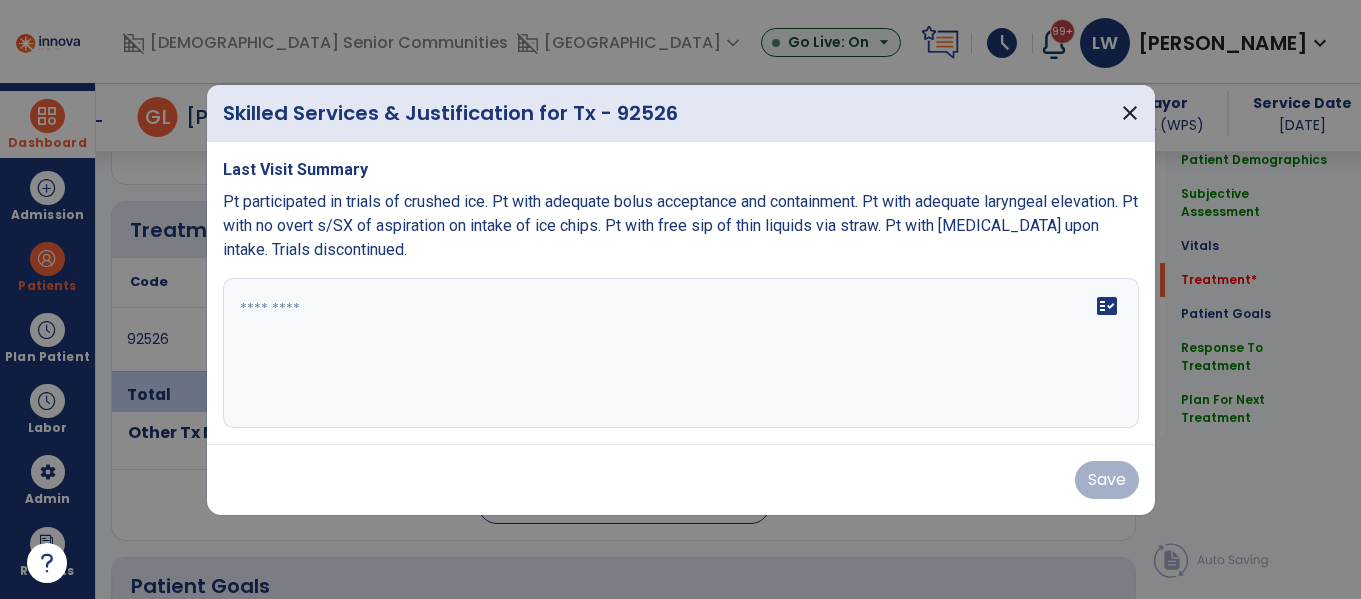 click on "fact_check" at bounding box center (681, 353) 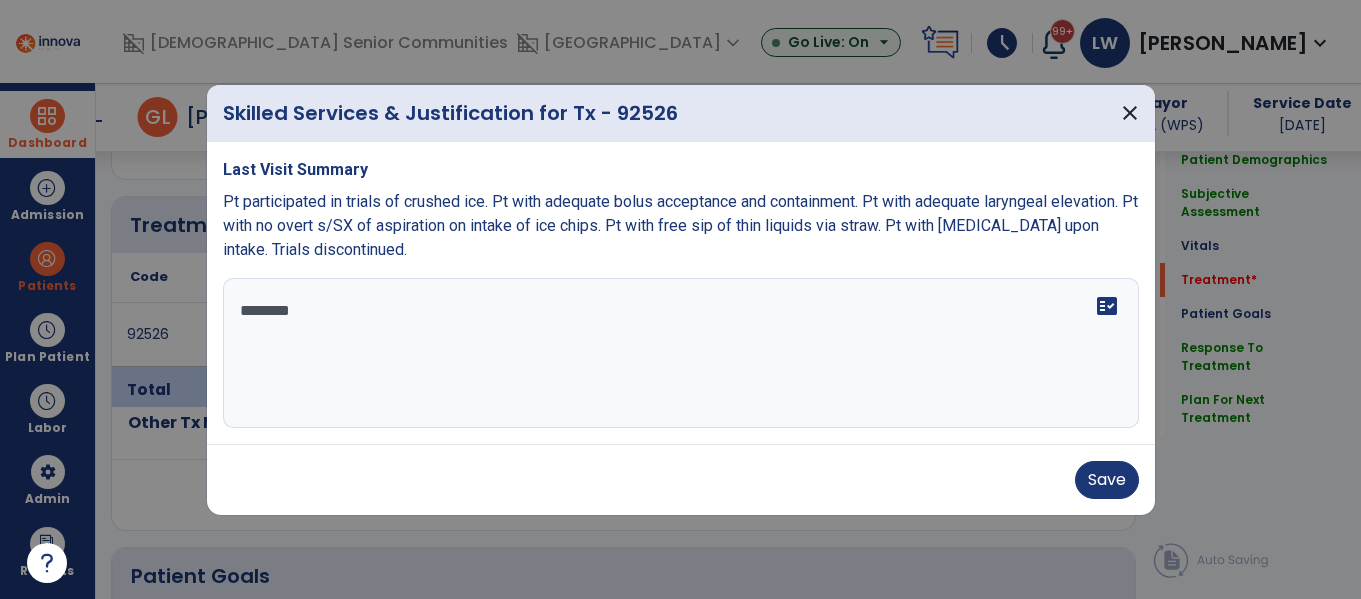 scroll, scrollTop: 0, scrollLeft: 0, axis: both 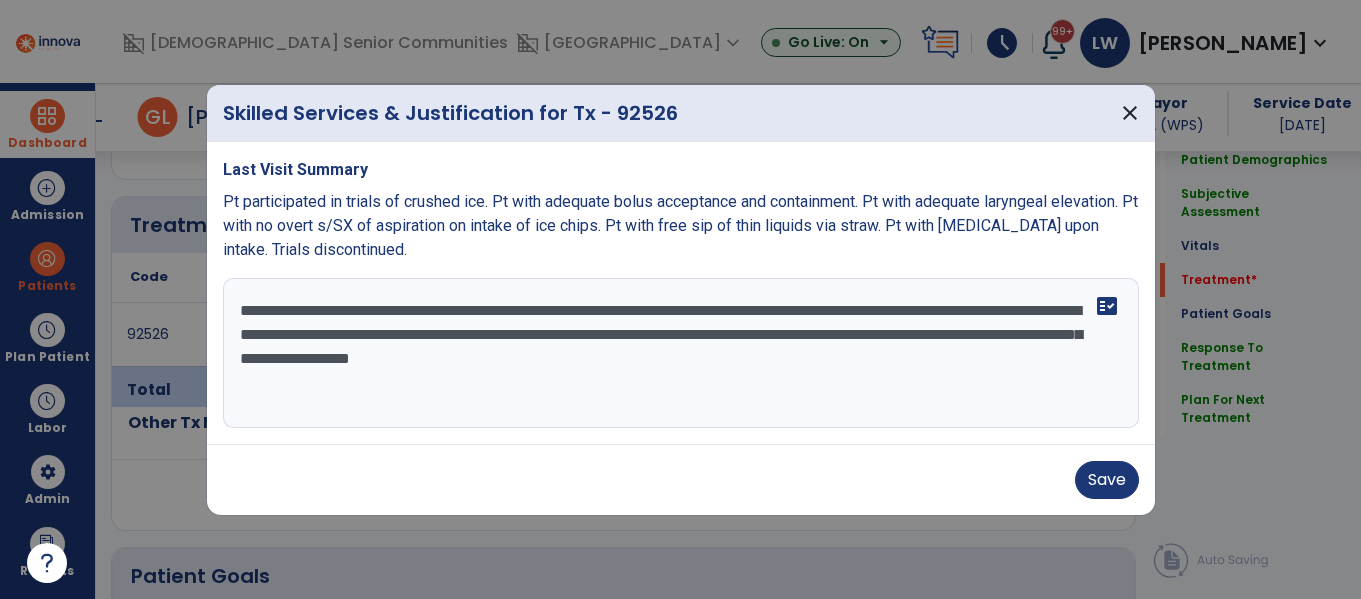 click on "**********" at bounding box center (681, 353) 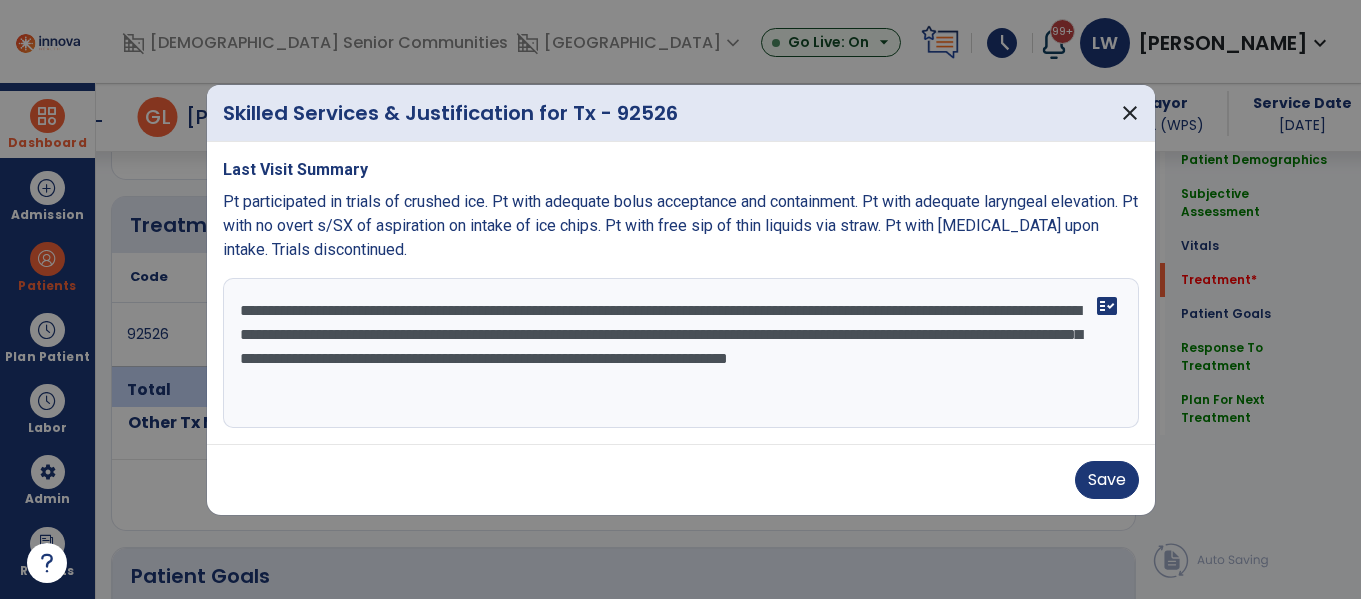 click on "**********" at bounding box center [681, 353] 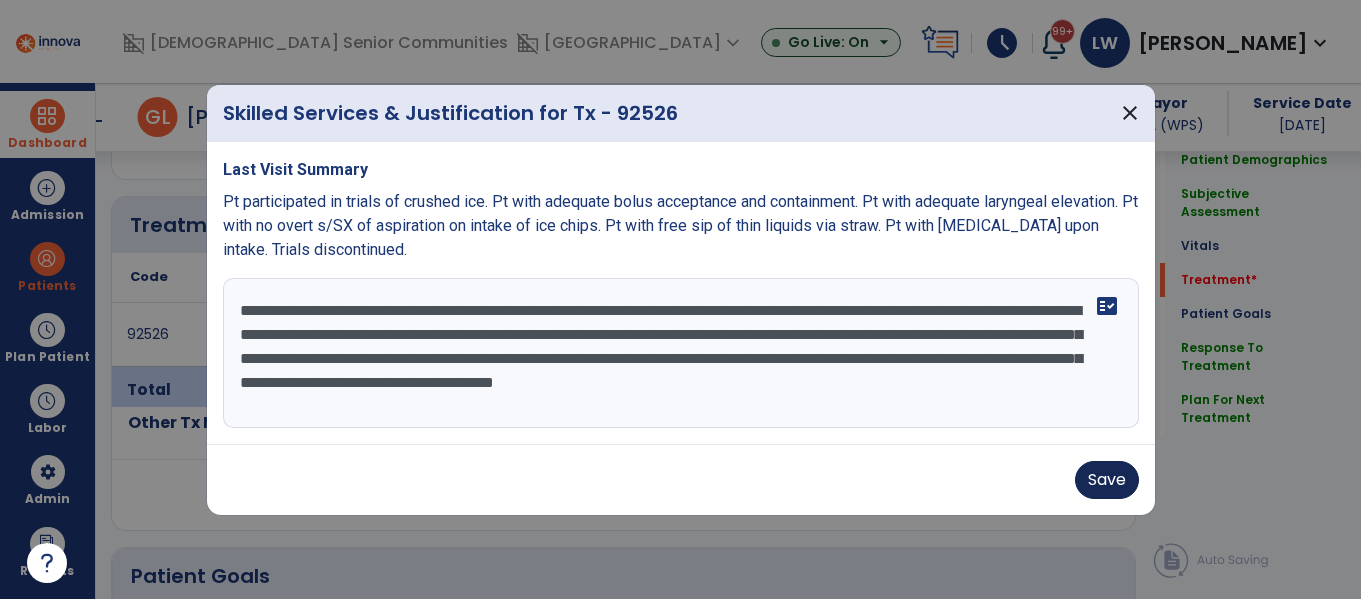 type on "**********" 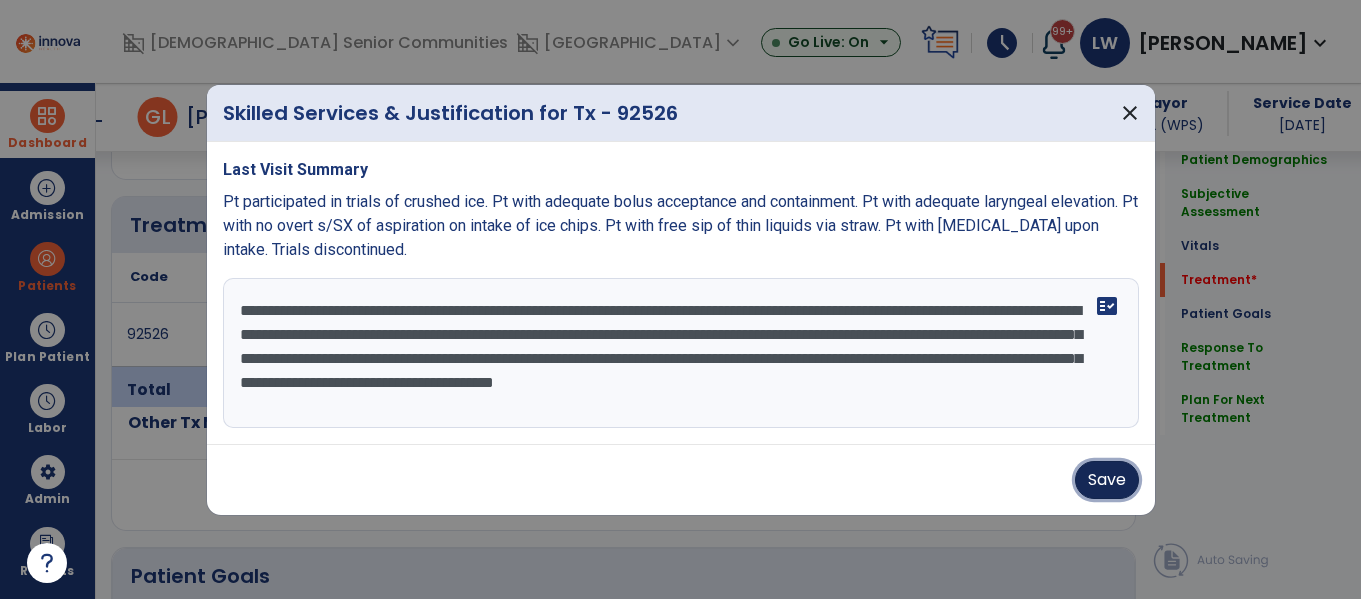 click on "Save" at bounding box center (1107, 480) 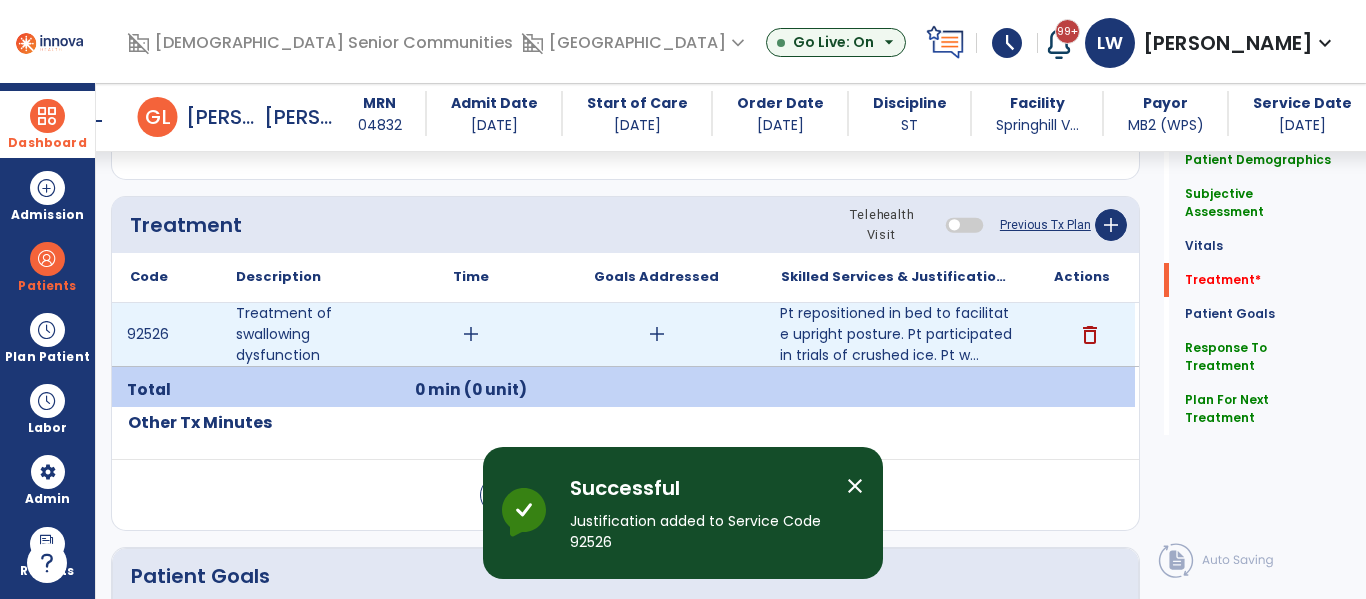 click on "add" at bounding box center [471, 334] 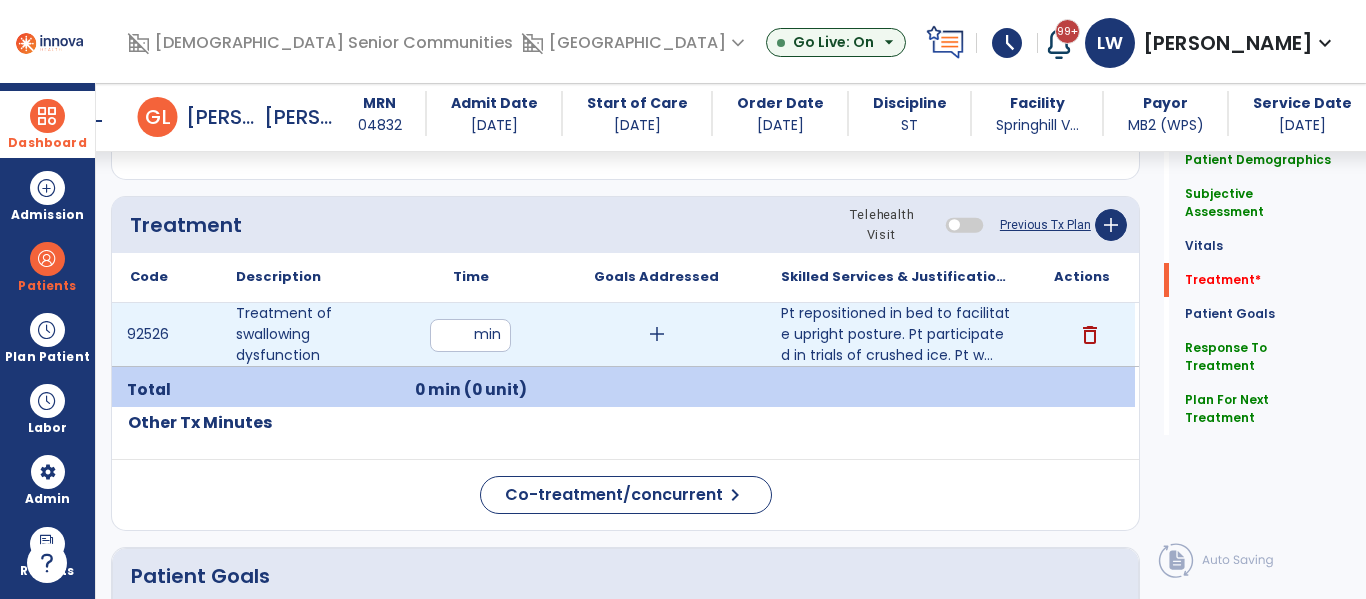 type on "**" 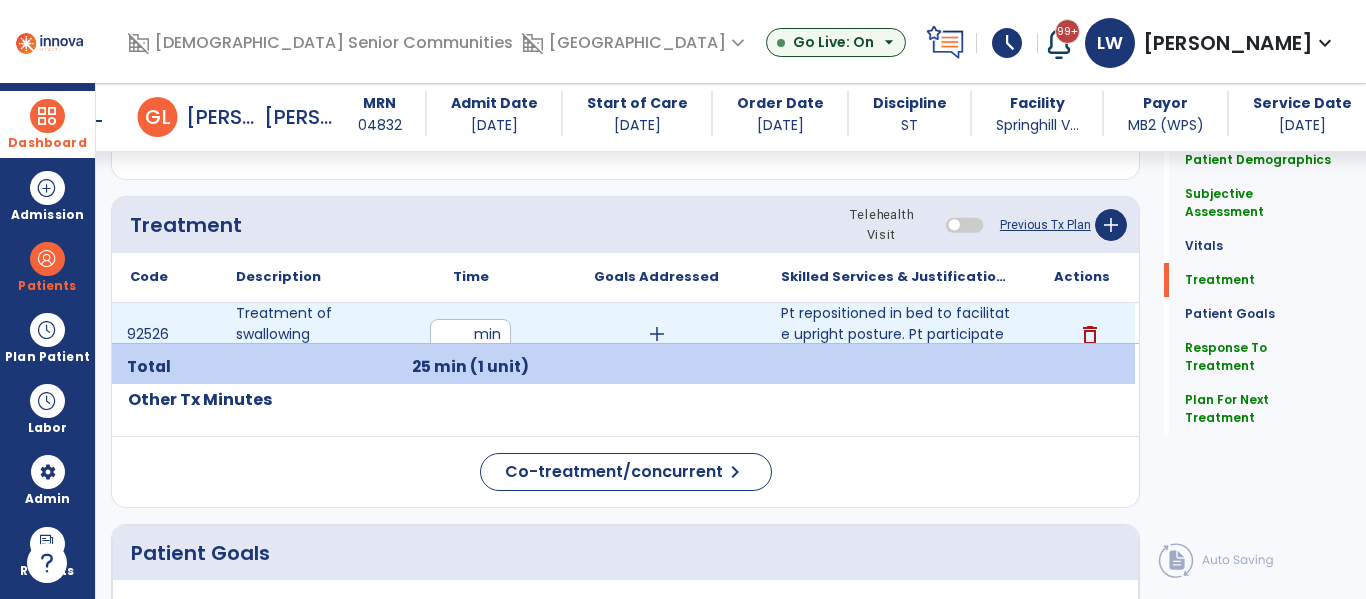 click on "add" at bounding box center (657, 334) 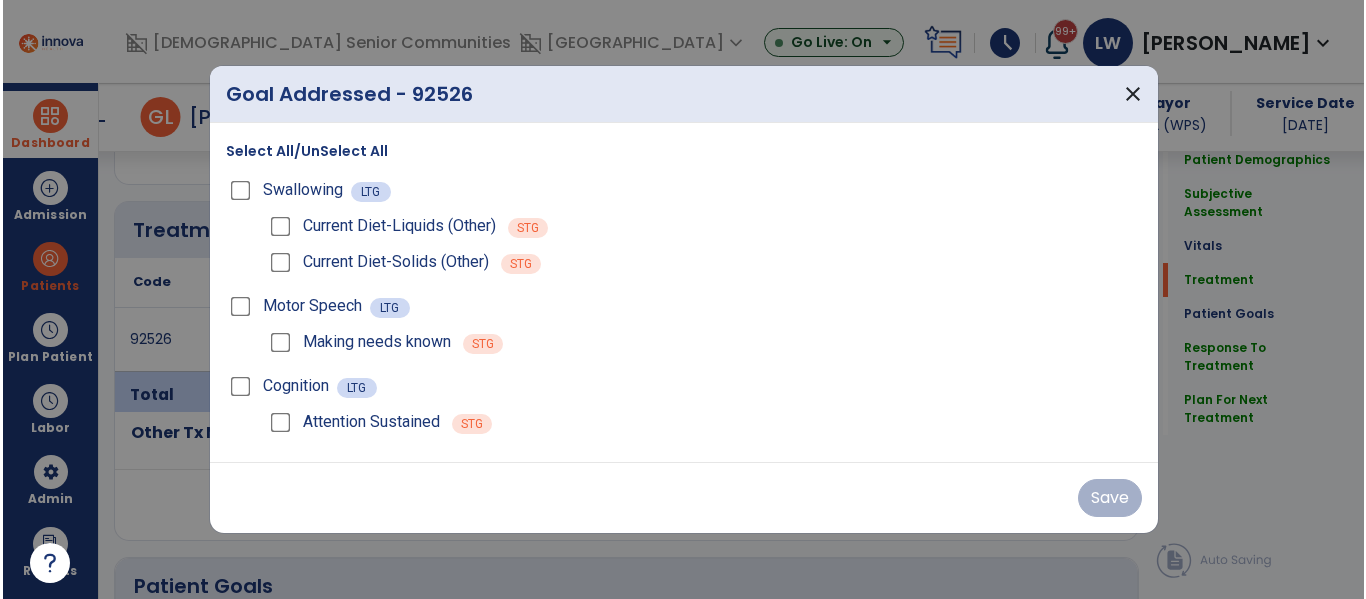 scroll, scrollTop: 1173, scrollLeft: 0, axis: vertical 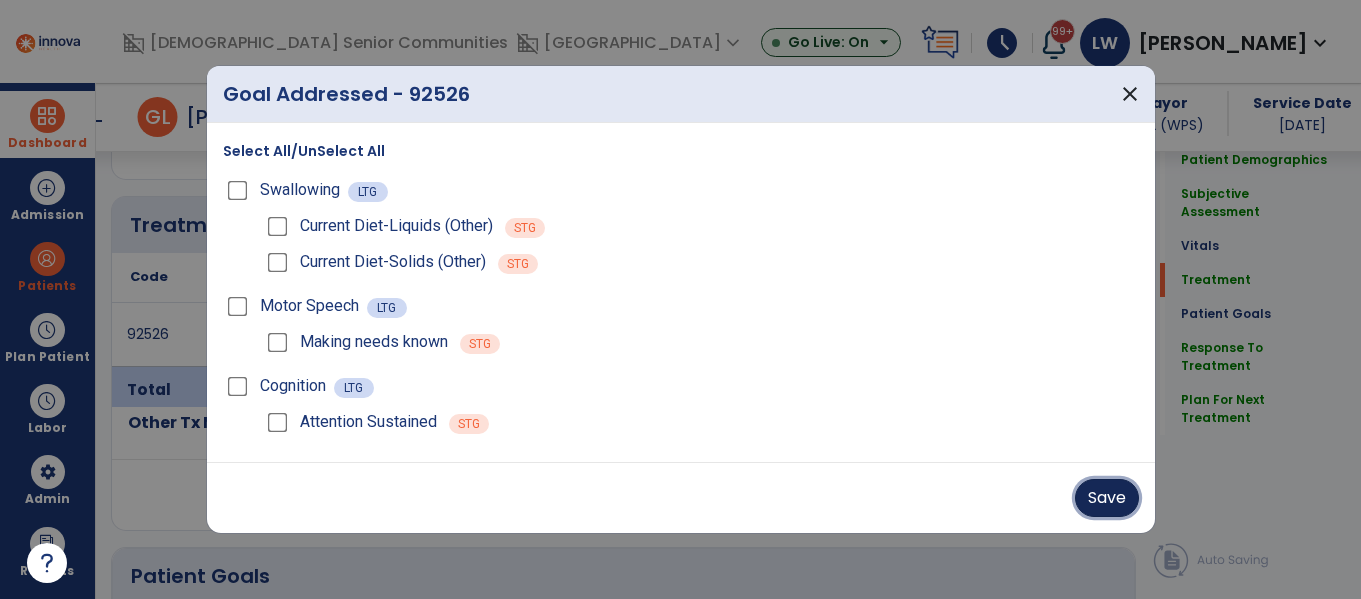 click on "Save" at bounding box center [1107, 498] 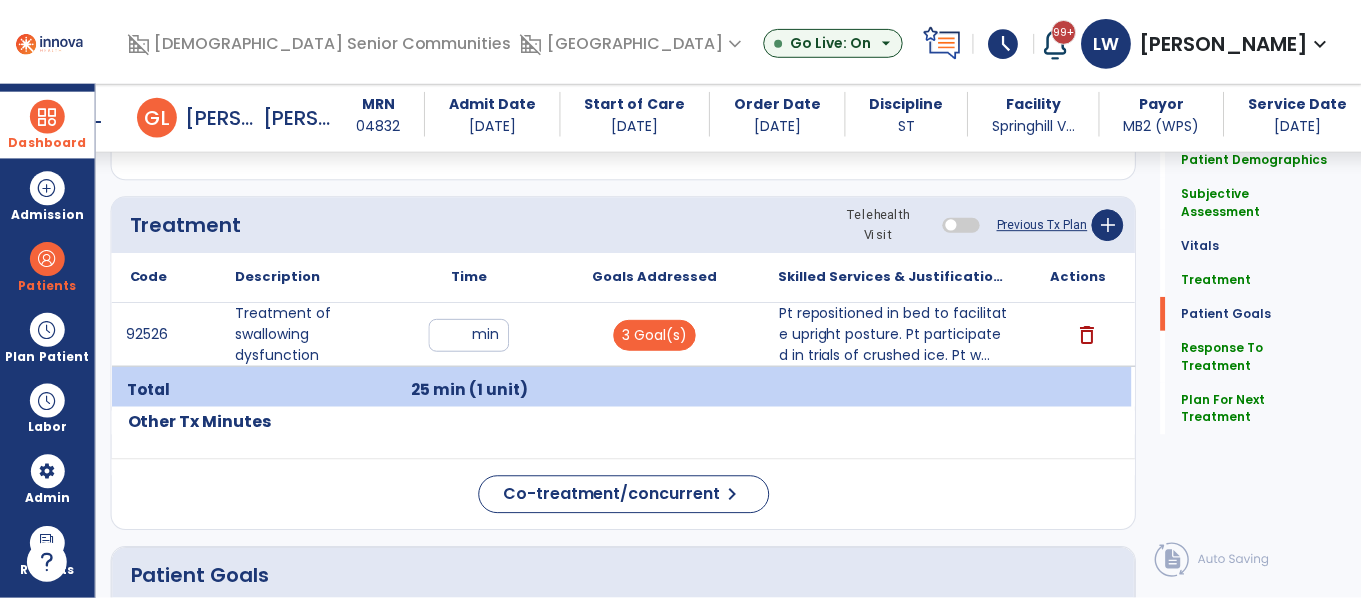 scroll, scrollTop: 3052, scrollLeft: 0, axis: vertical 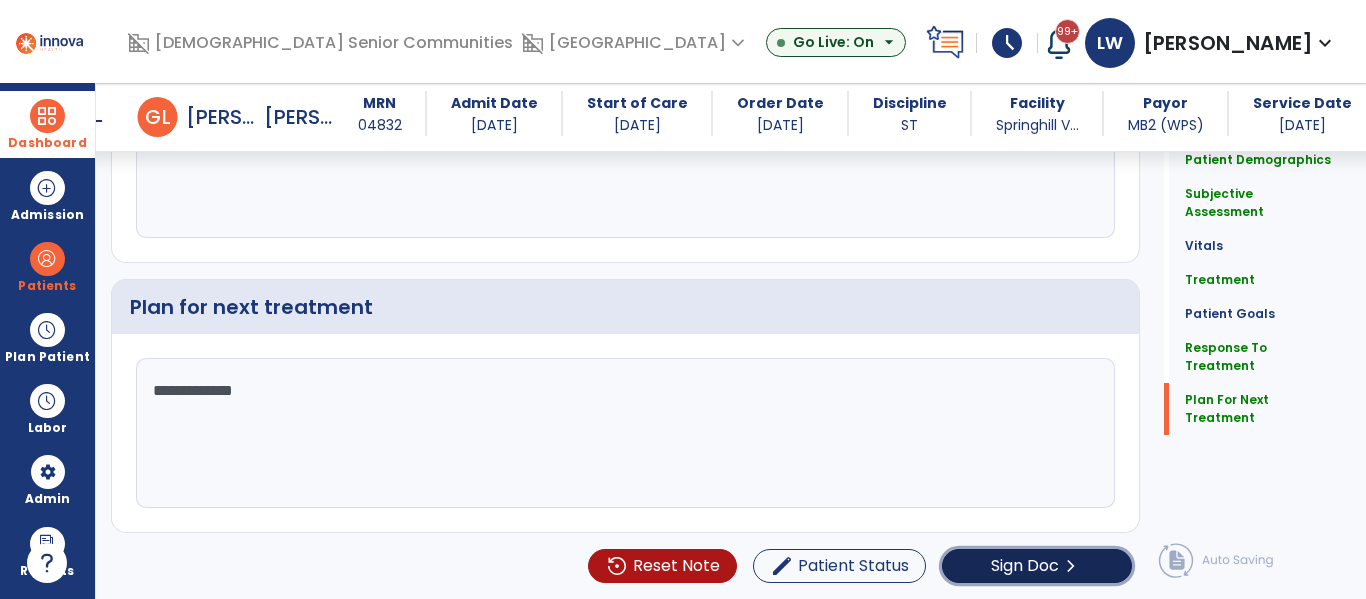 click on "Sign Doc" 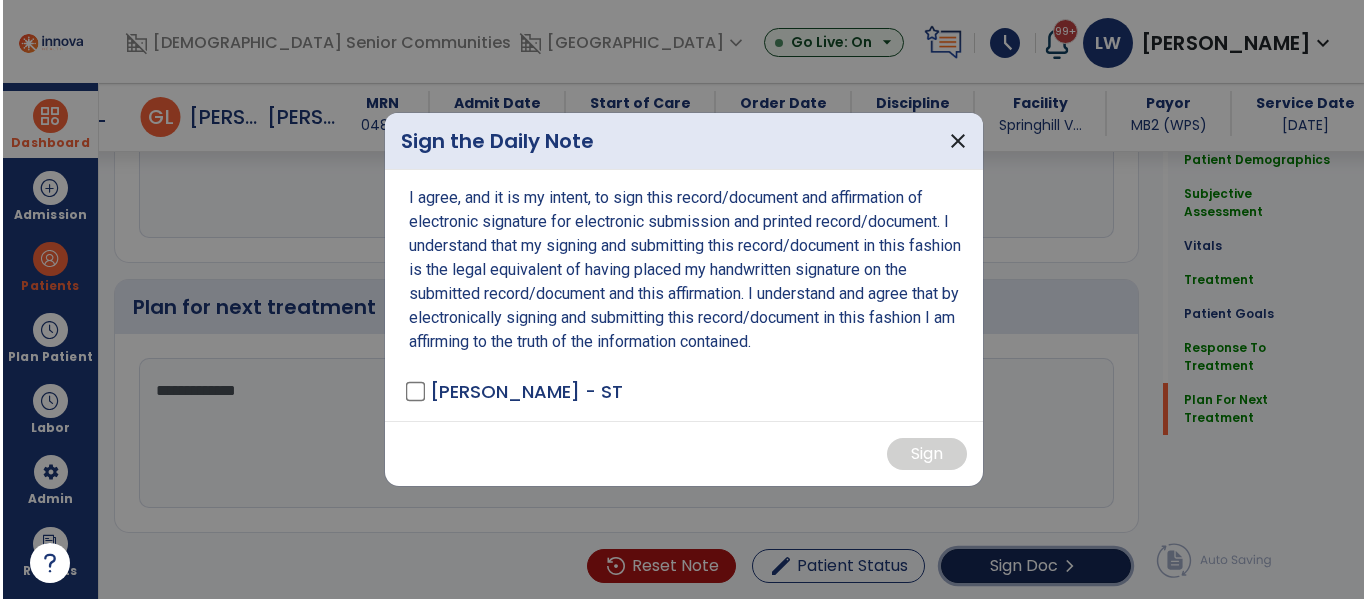 scroll, scrollTop: 3052, scrollLeft: 0, axis: vertical 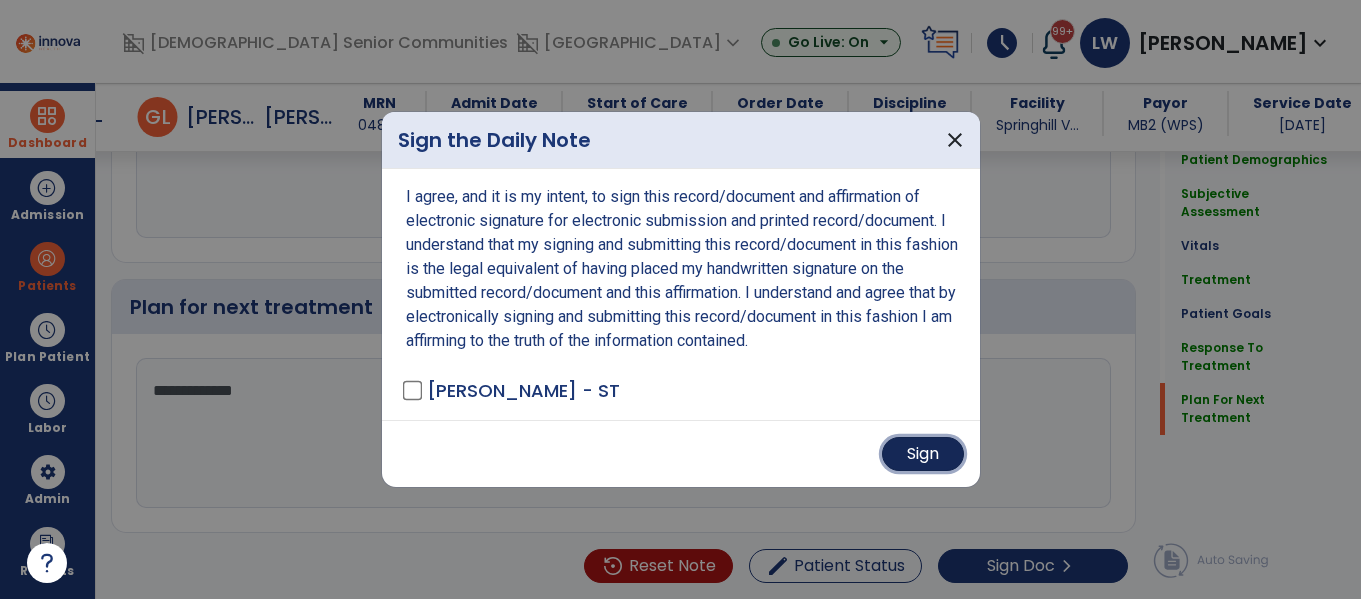 click on "Sign" at bounding box center (923, 454) 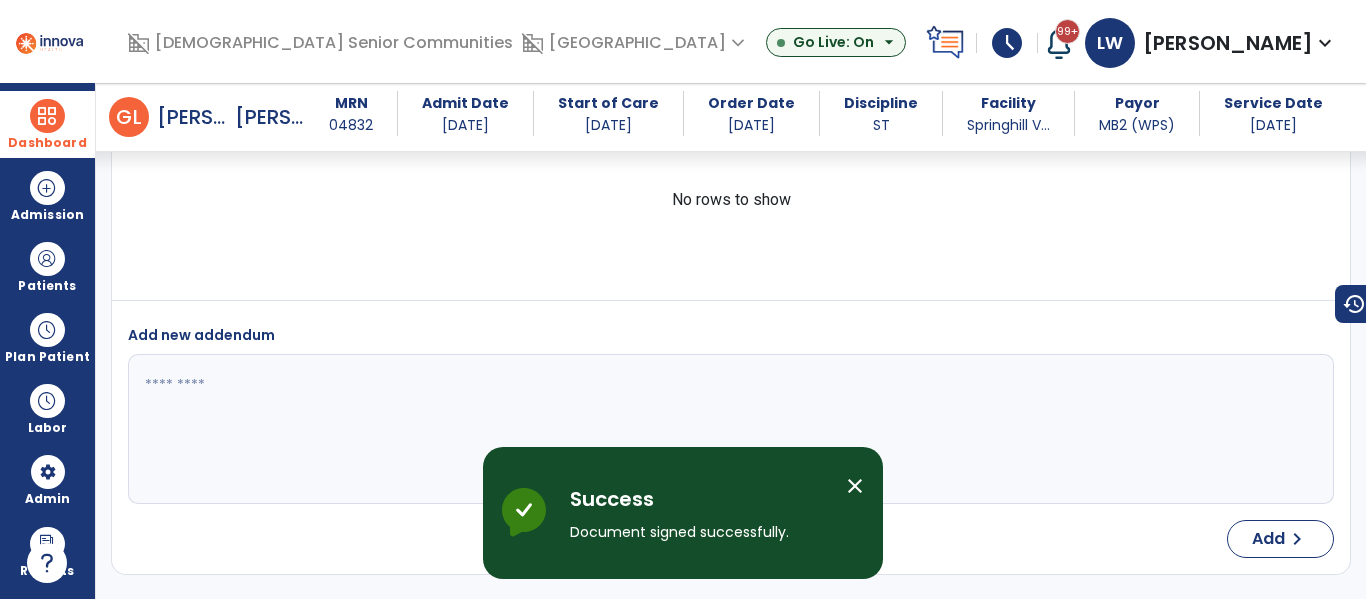 scroll, scrollTop: 0, scrollLeft: 0, axis: both 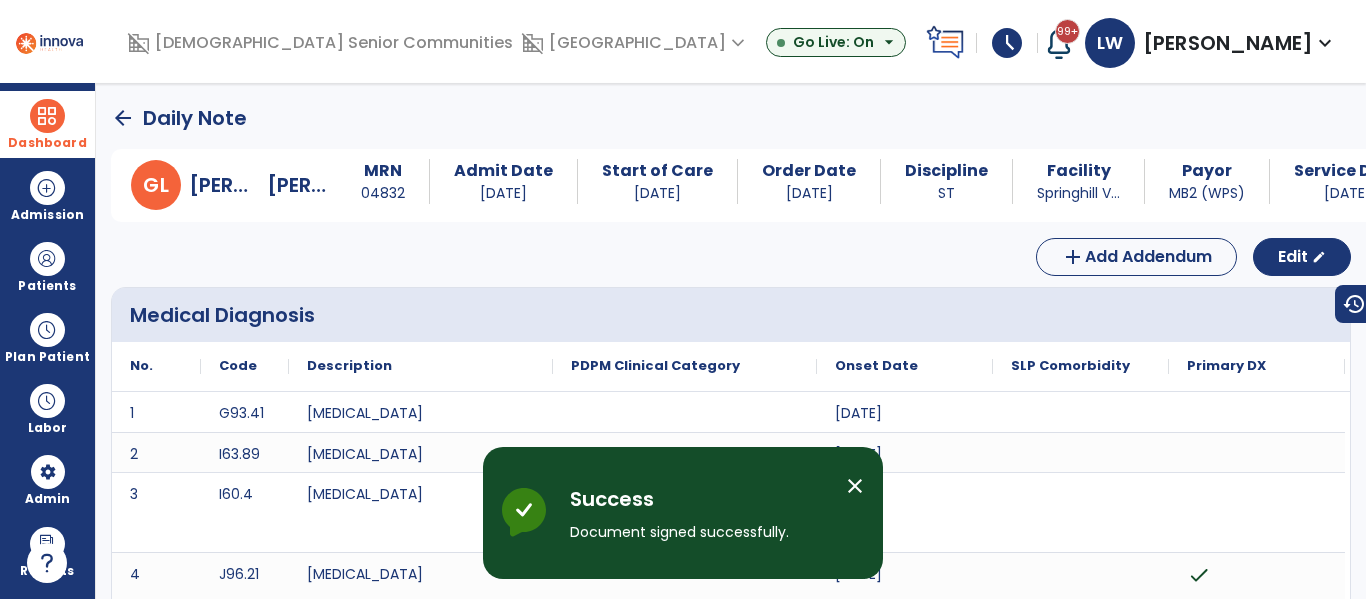 click on "arrow_back" 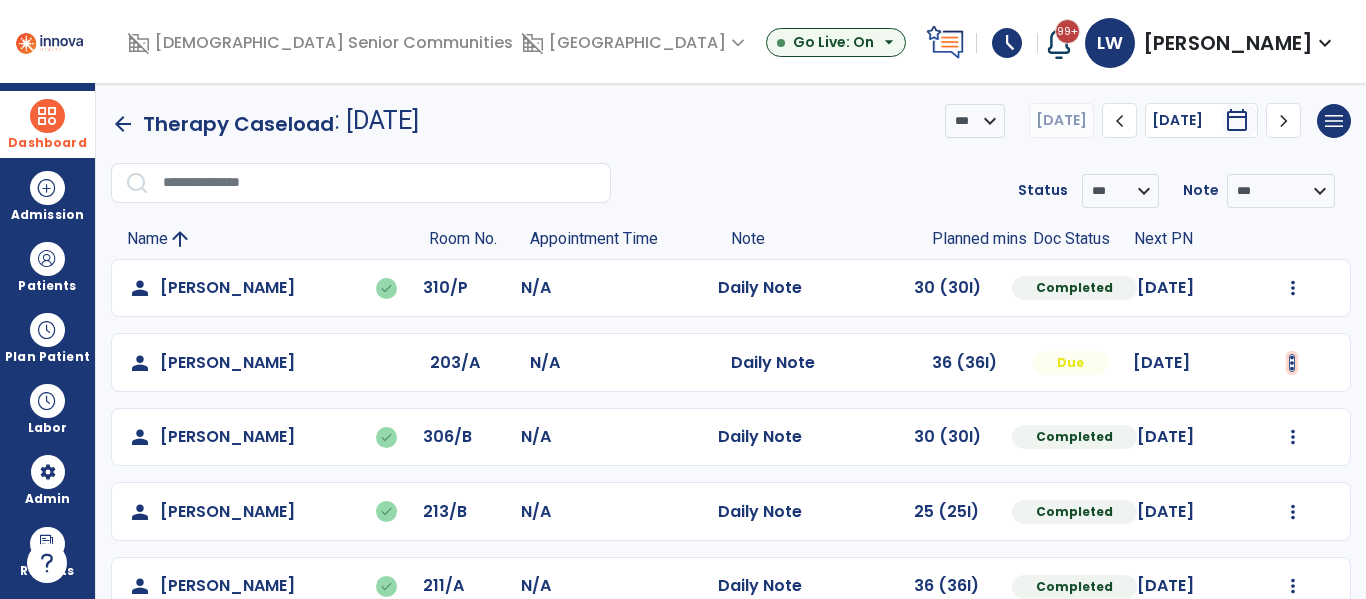 click at bounding box center (1293, 288) 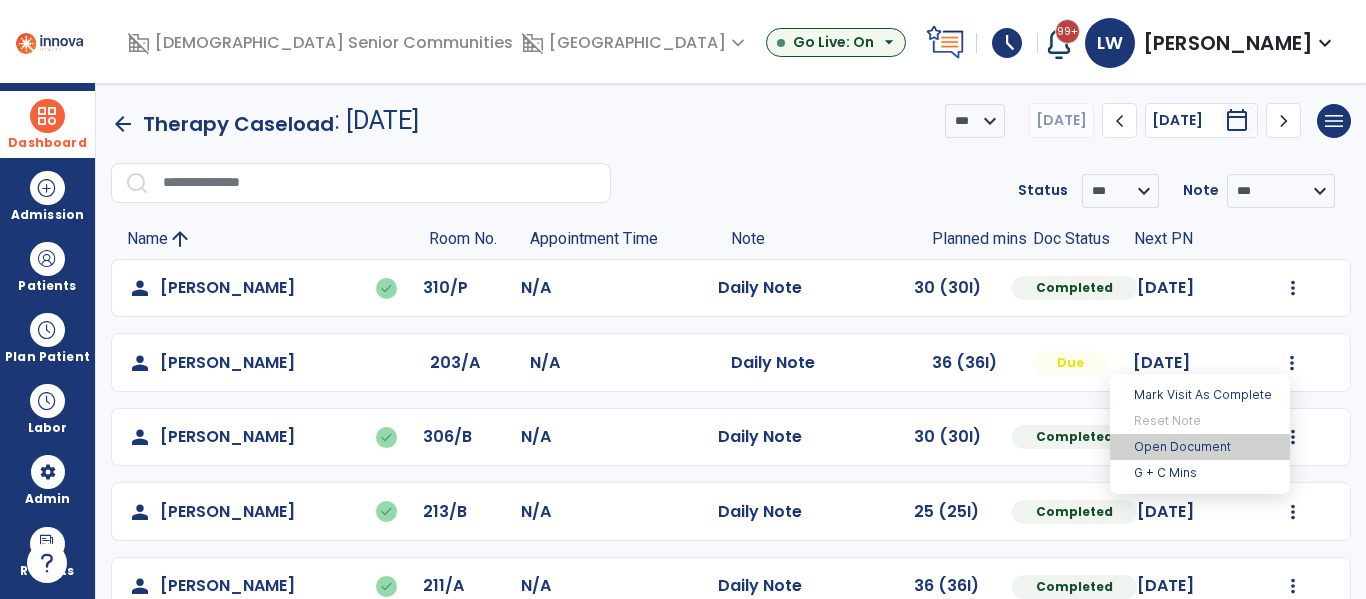click on "Open Document" at bounding box center [1200, 447] 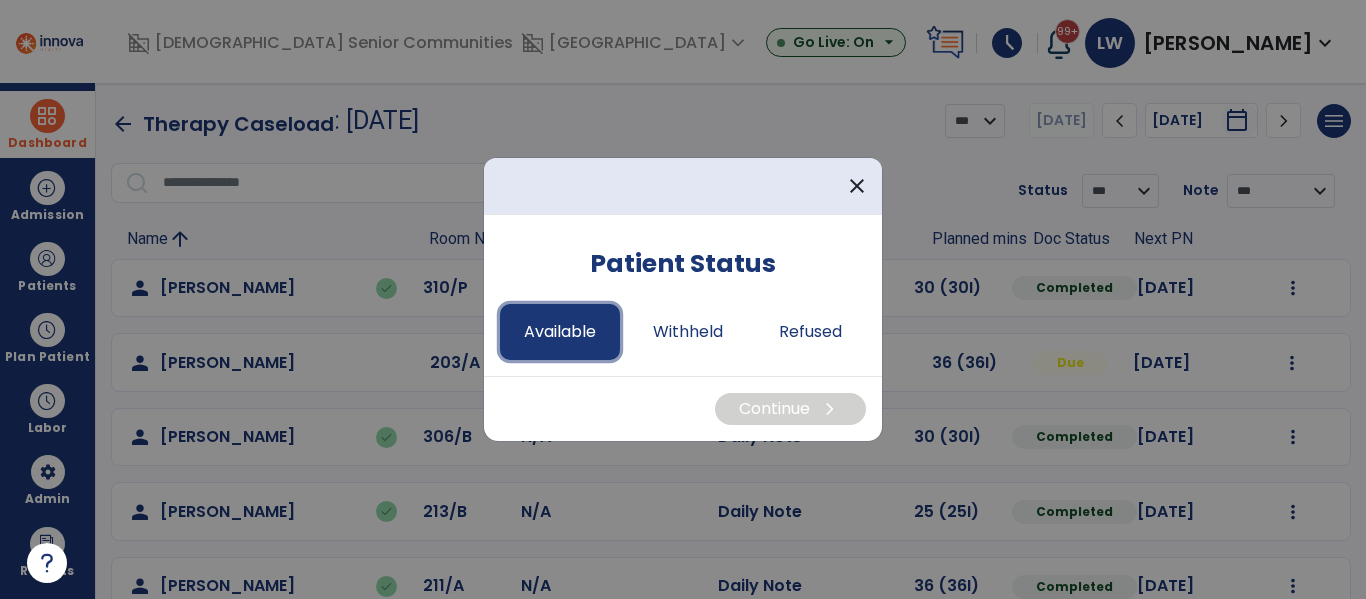 click on "Available" at bounding box center [560, 332] 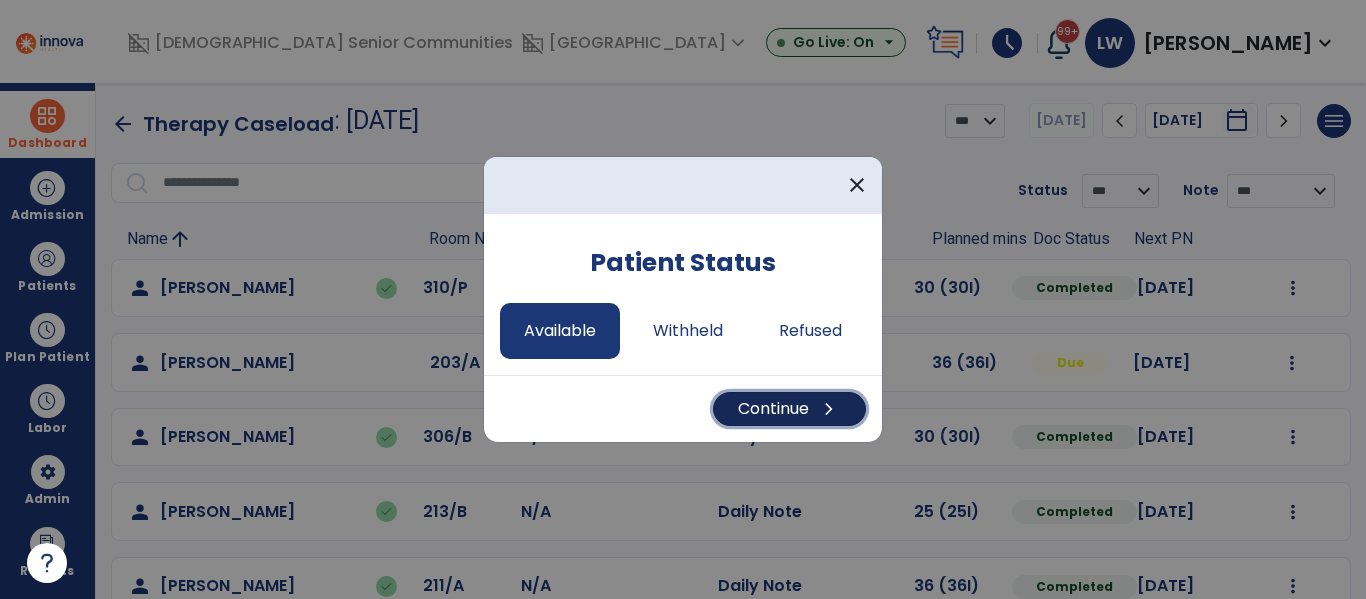 click on "Continue   chevron_right" at bounding box center (789, 409) 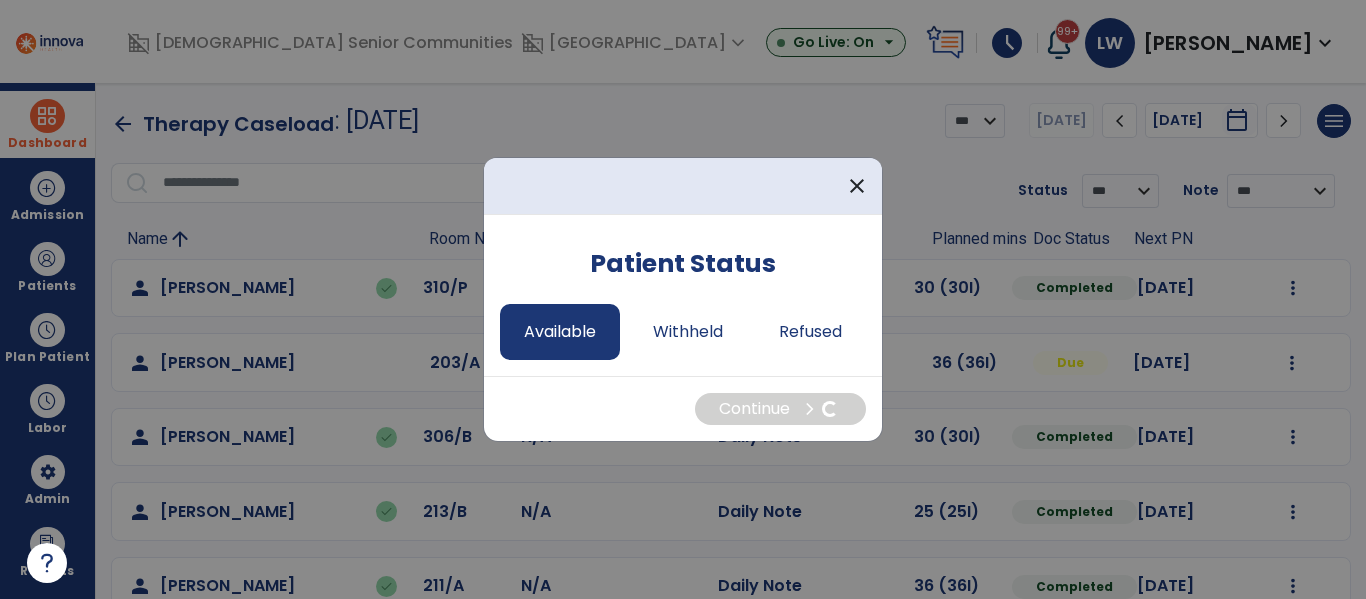 select on "*" 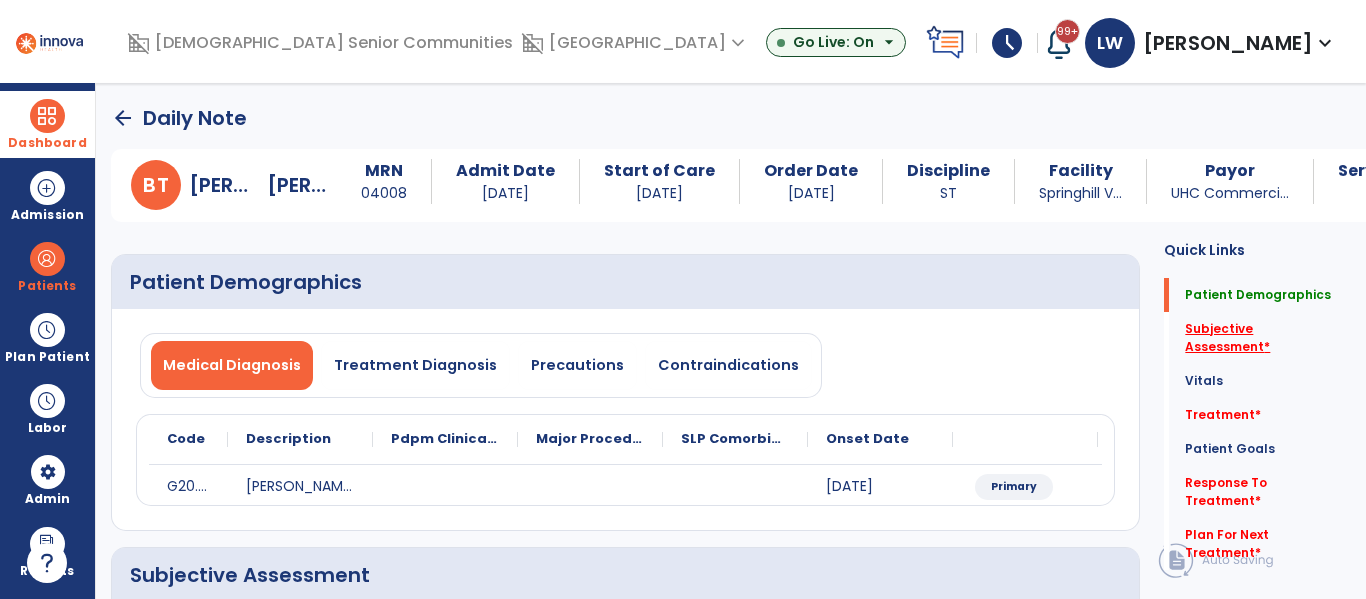 click on "Subjective Assessment   *" 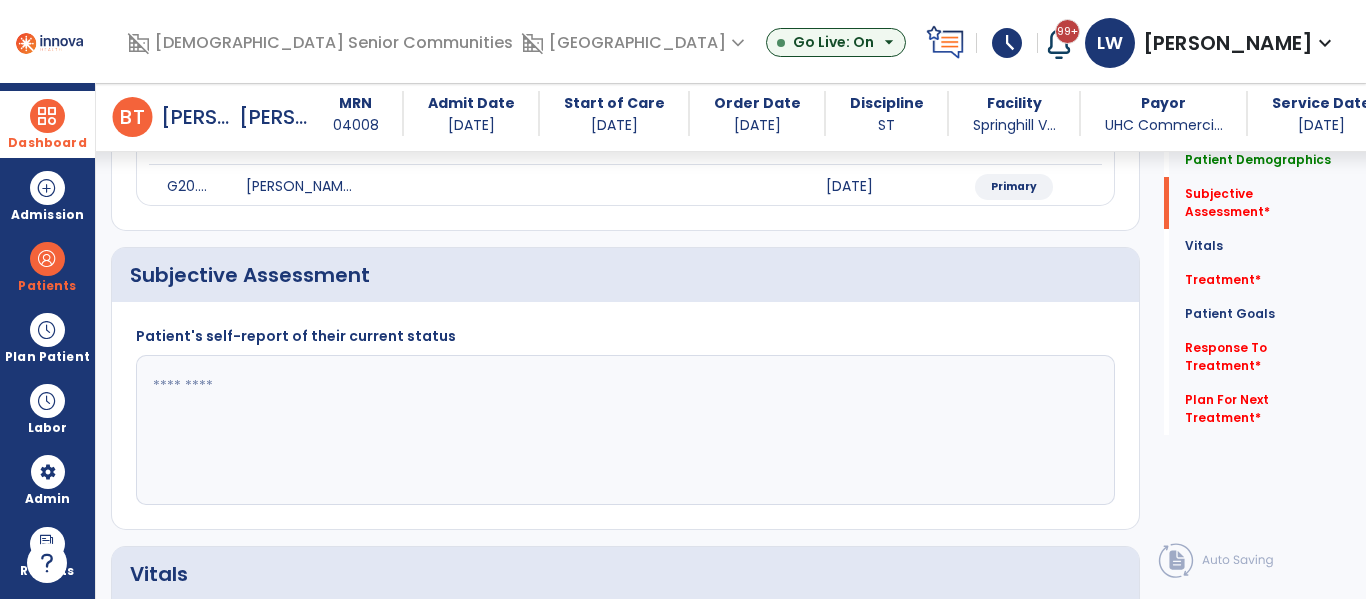 scroll, scrollTop: 347, scrollLeft: 0, axis: vertical 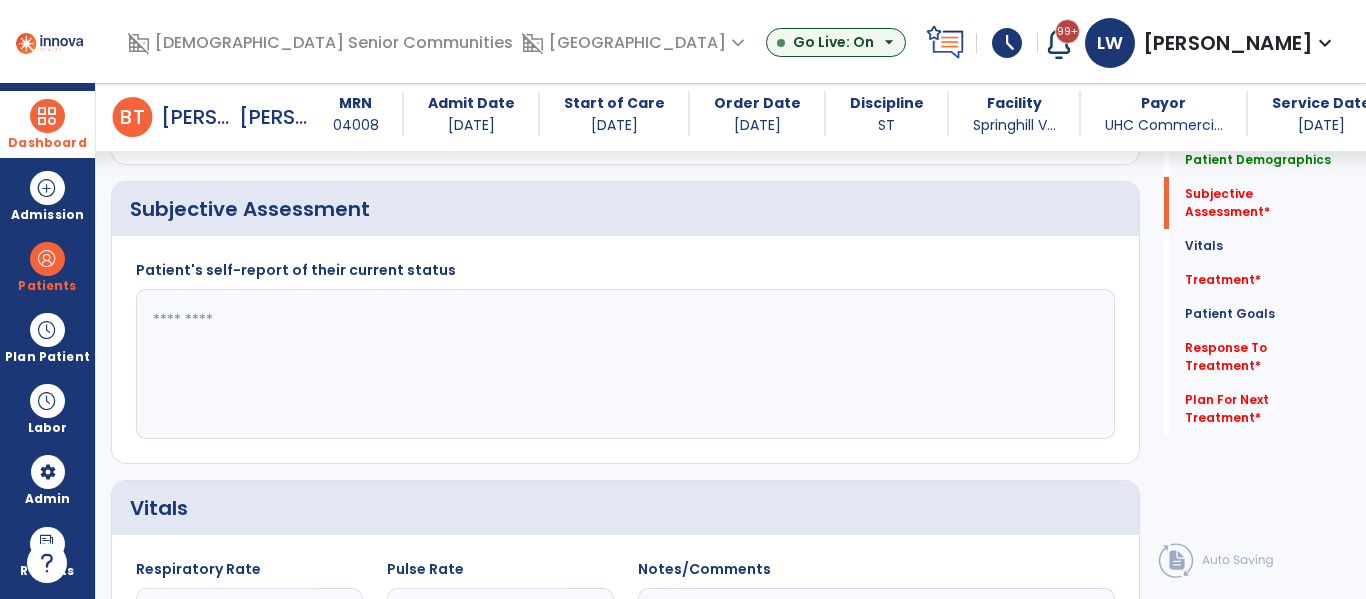 click 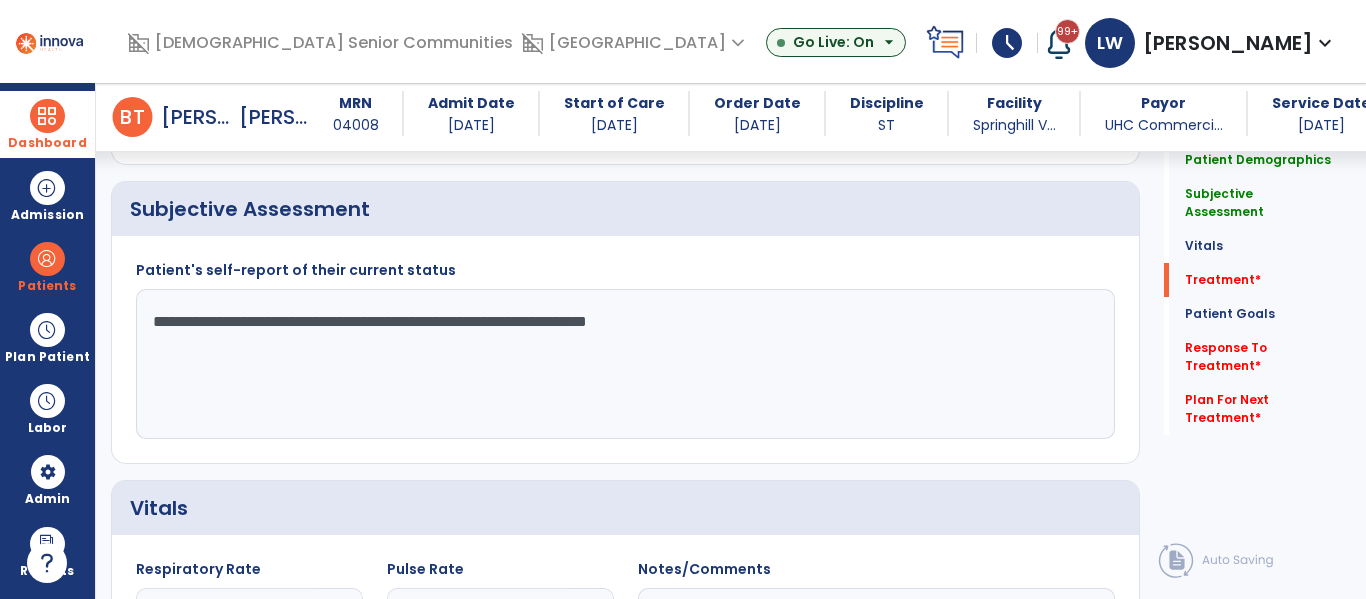 scroll, scrollTop: 3082, scrollLeft: 0, axis: vertical 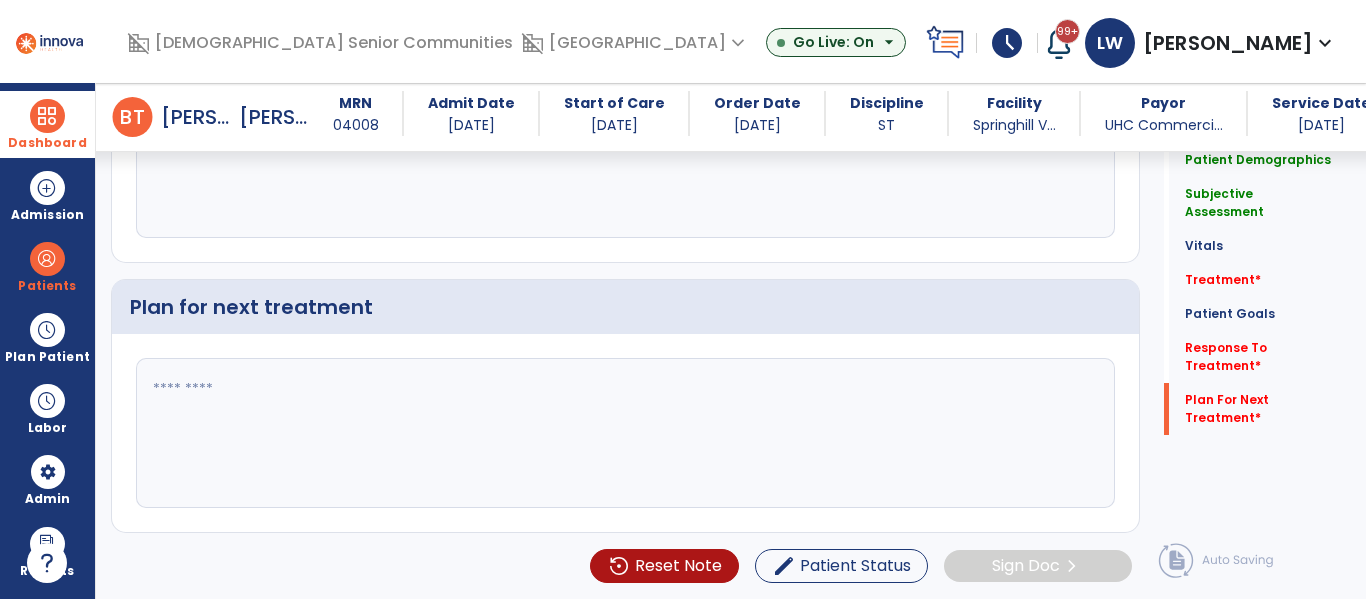 type on "**********" 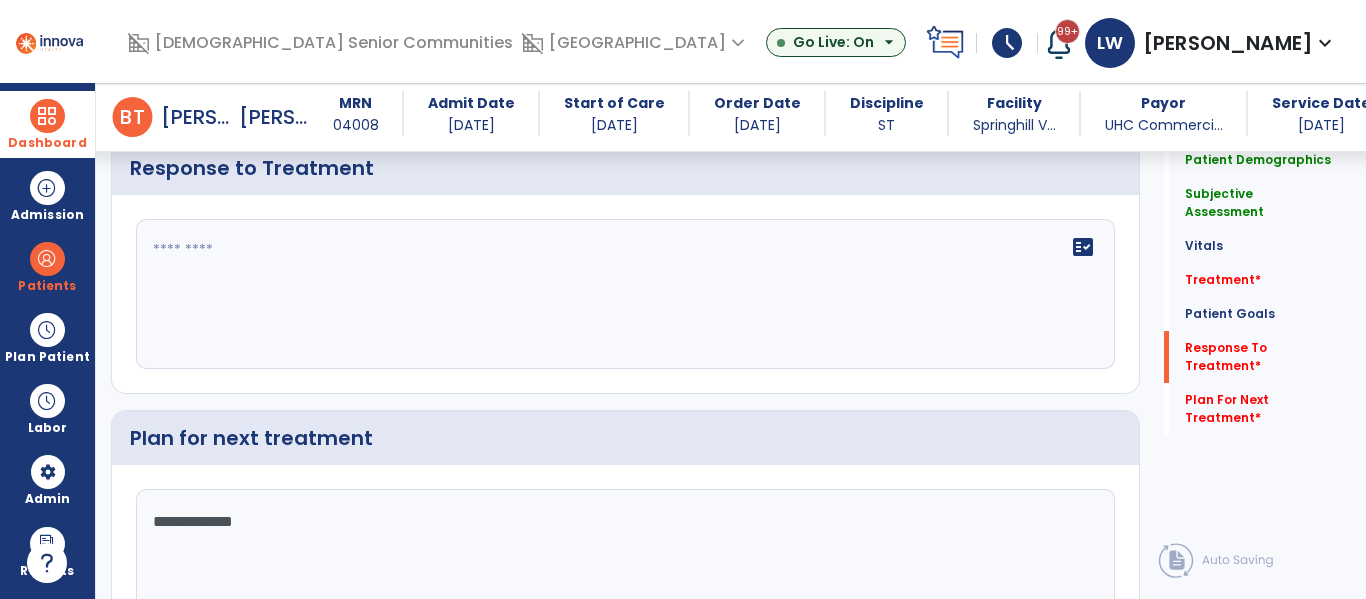 scroll, scrollTop: 2948, scrollLeft: 0, axis: vertical 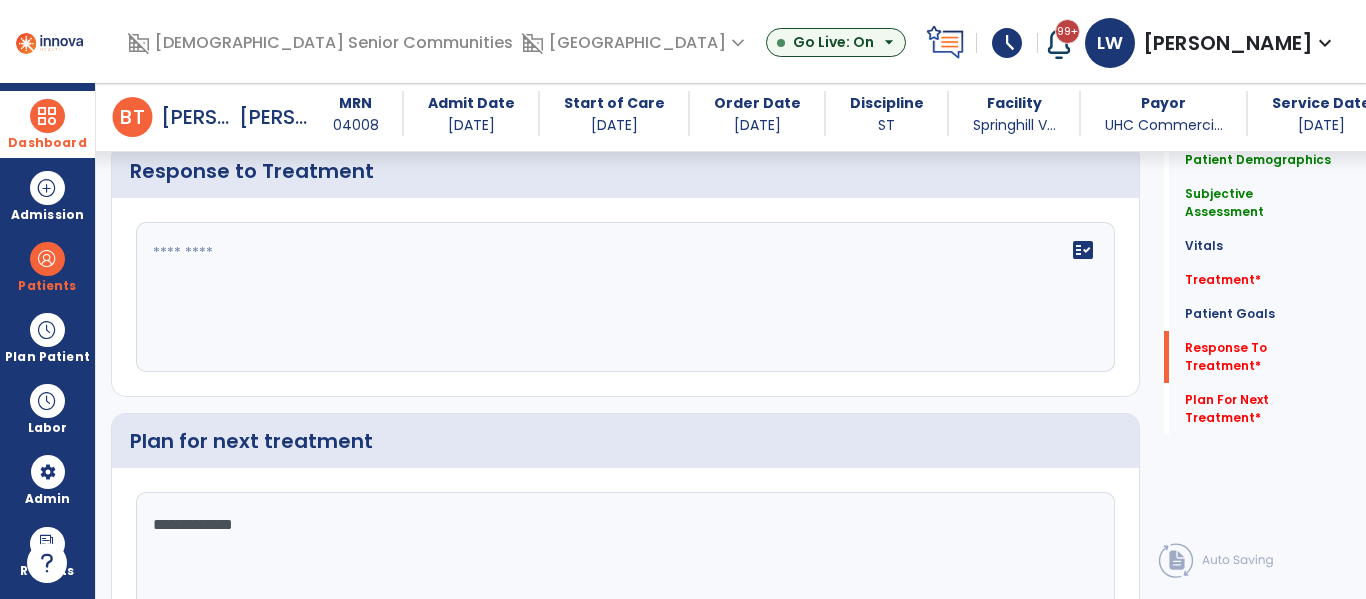 type on "**********" 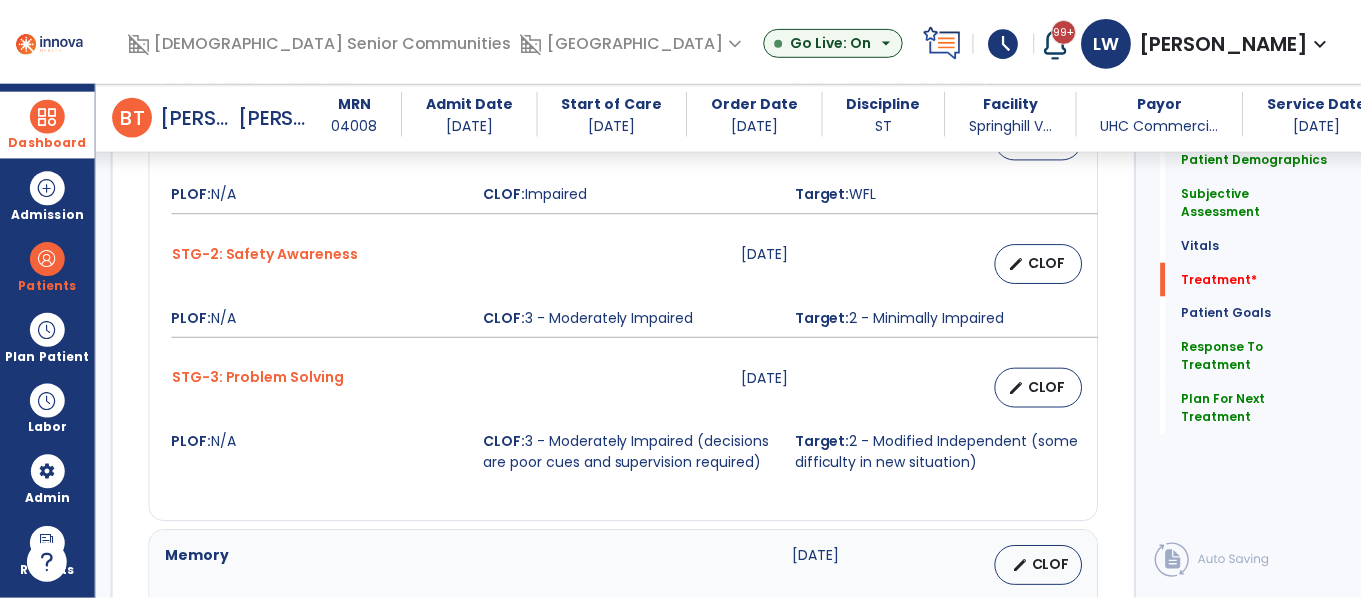 scroll, scrollTop: 1092, scrollLeft: 0, axis: vertical 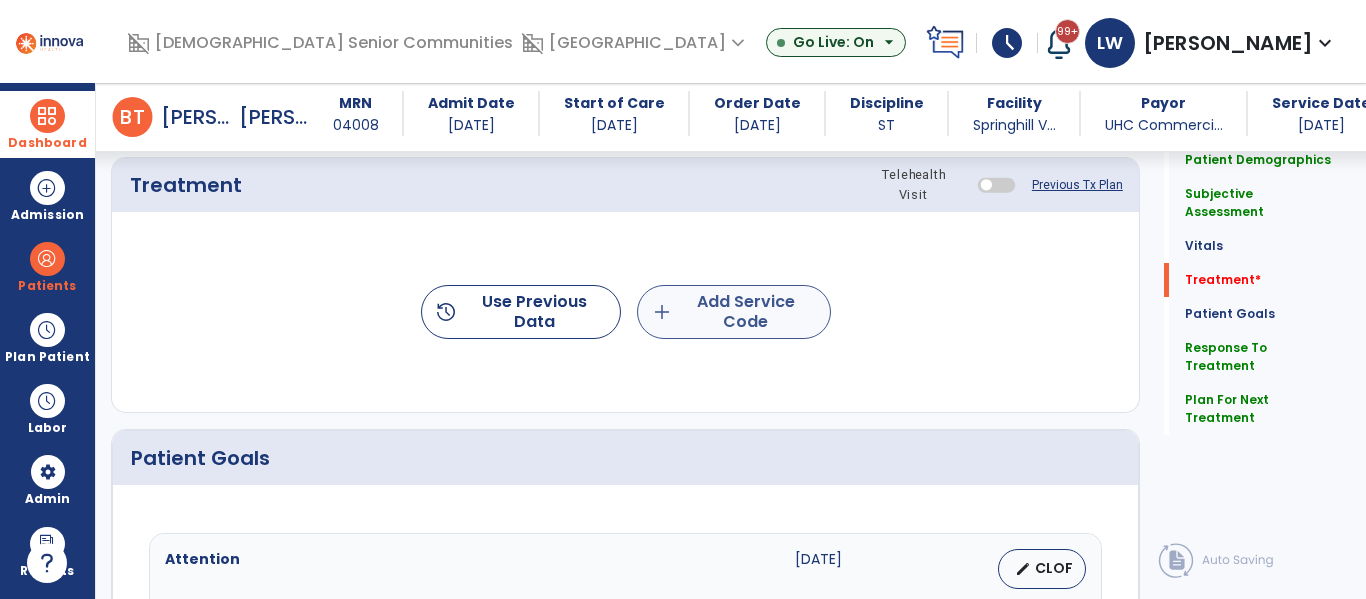 type on "**********" 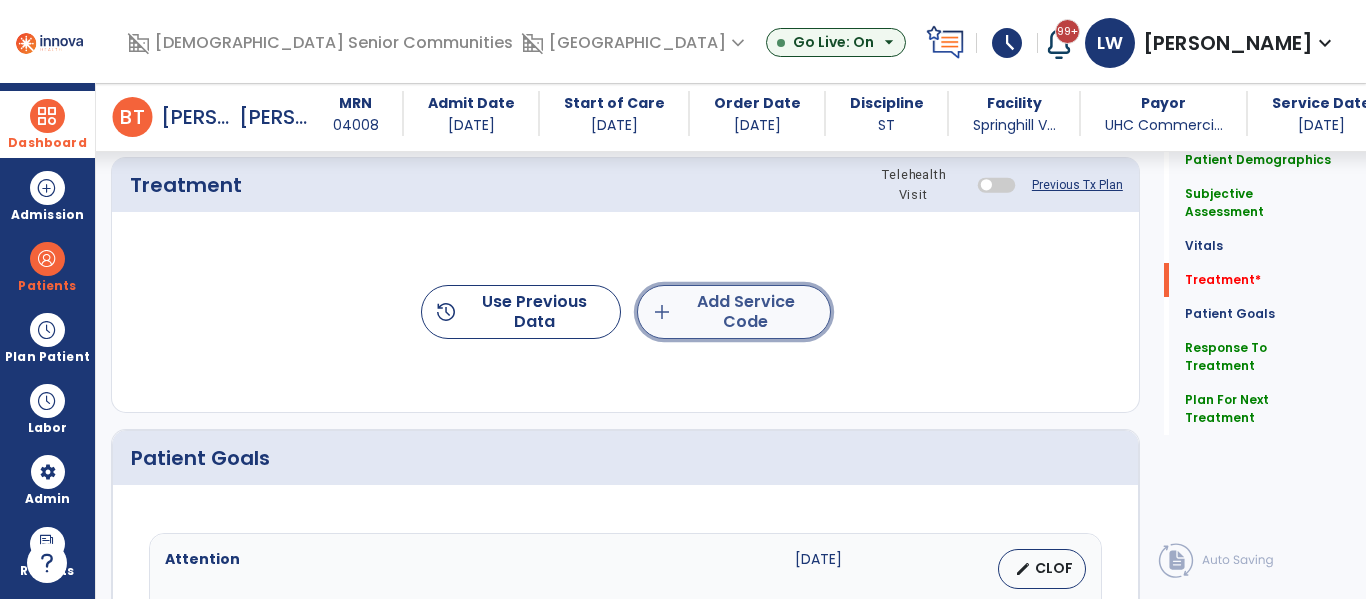 click on "add  Add Service Code" 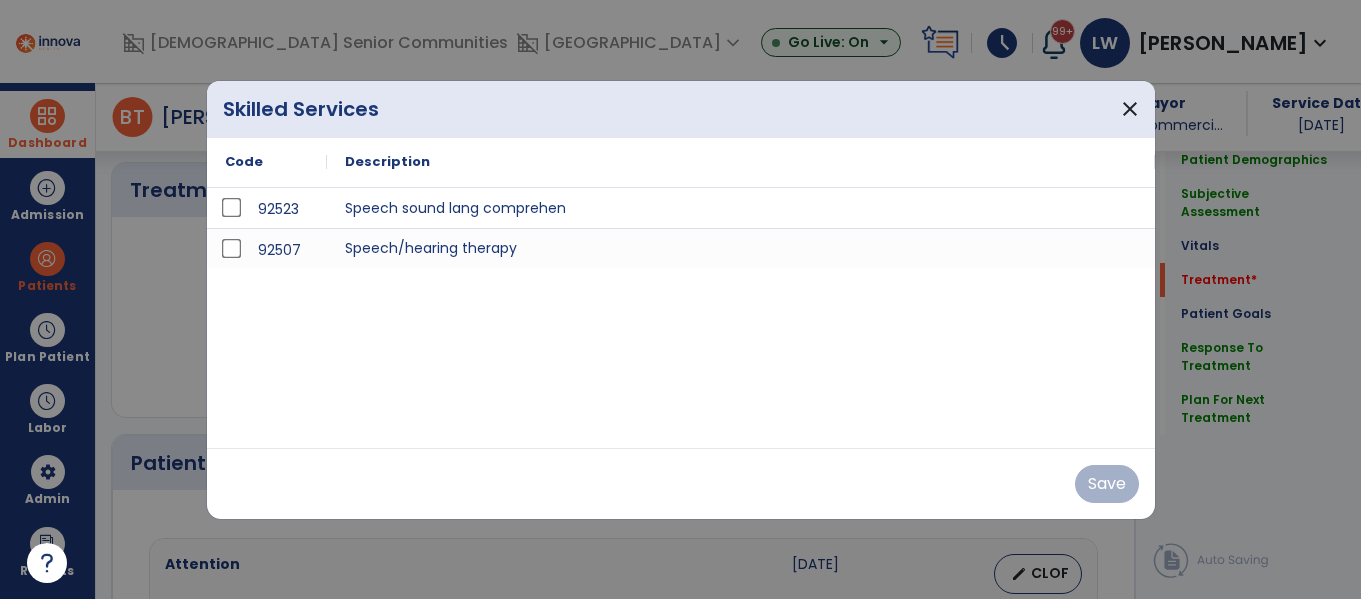 scroll, scrollTop: 1092, scrollLeft: 0, axis: vertical 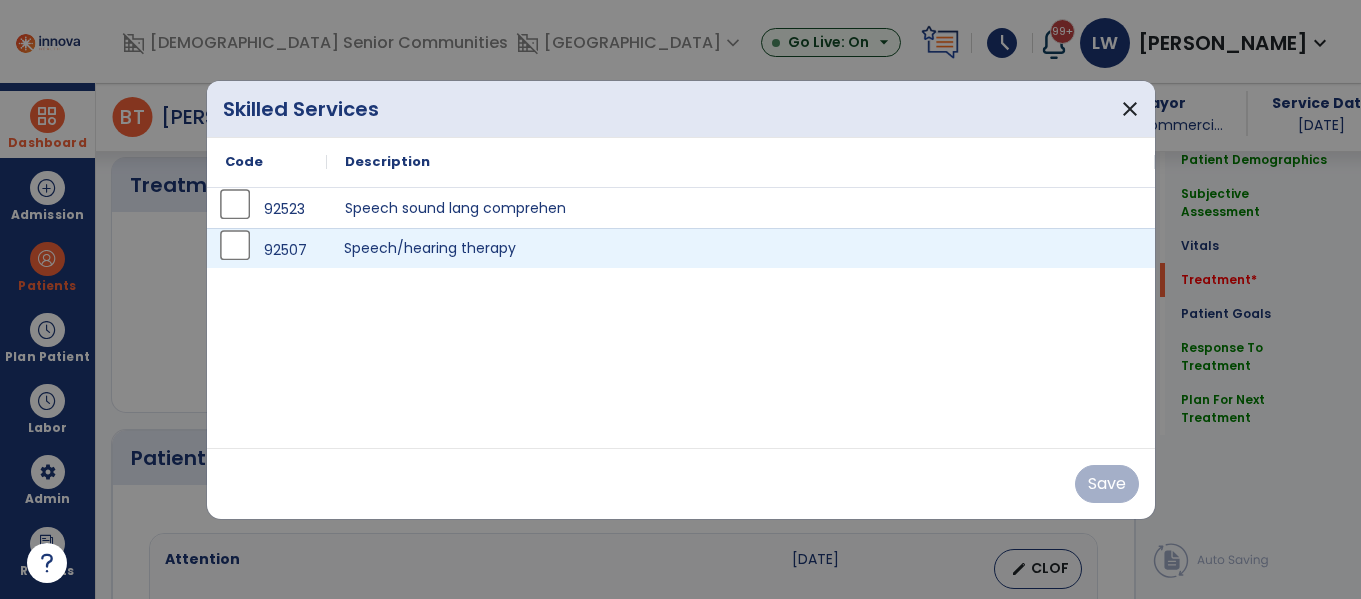 click on "Speech/hearing therapy" at bounding box center (741, 248) 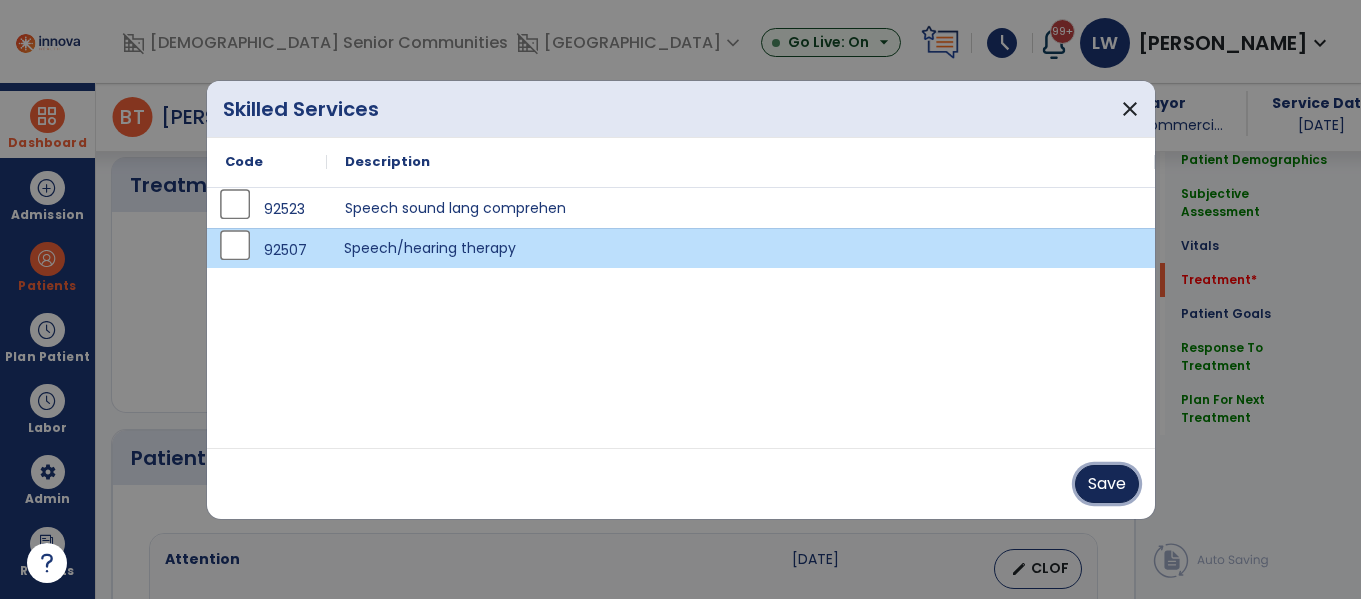 click on "Save" at bounding box center [1107, 484] 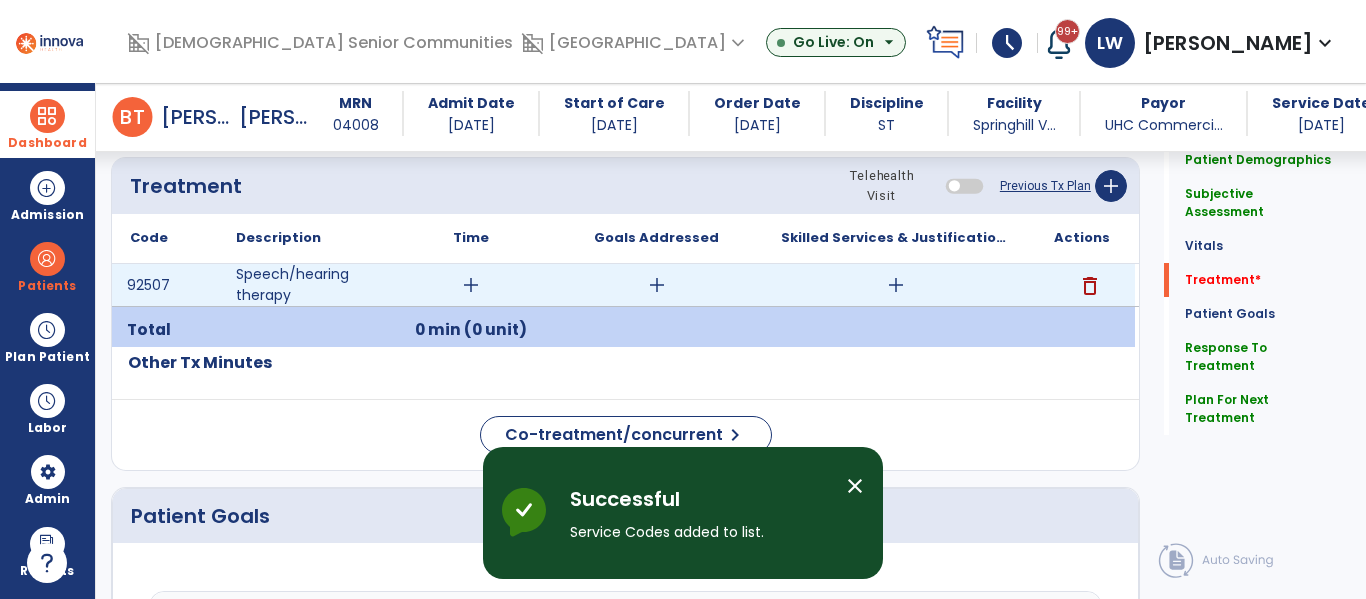 click on "add" at bounding box center (471, 285) 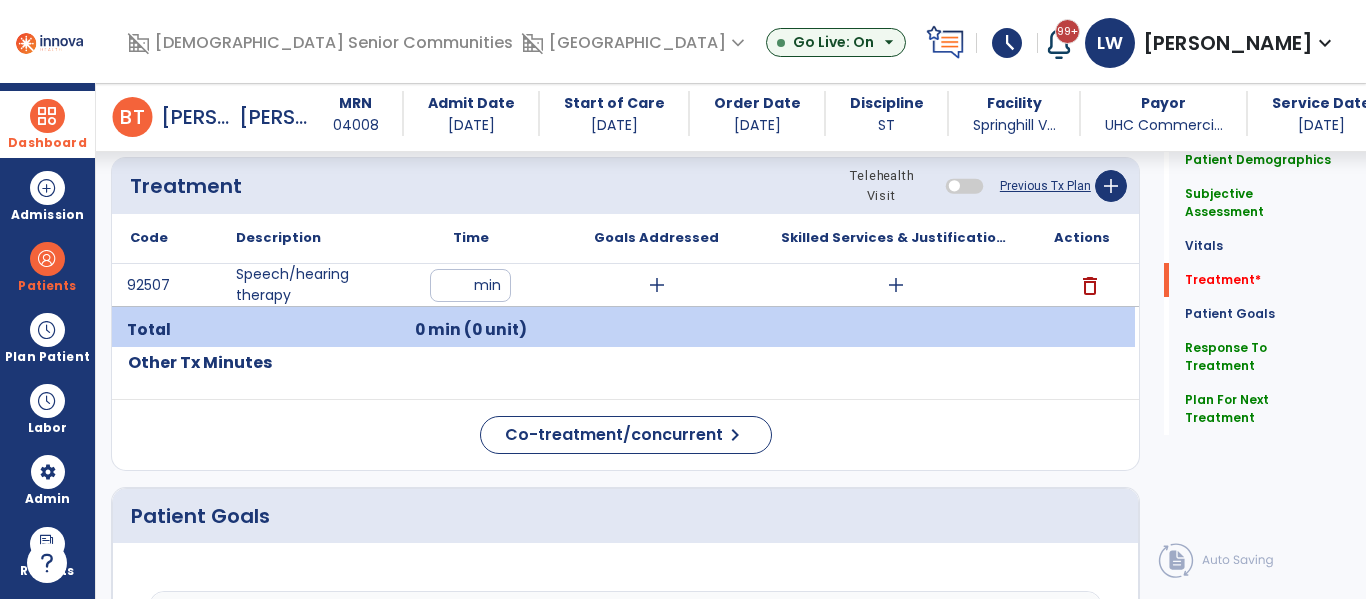 type on "**" 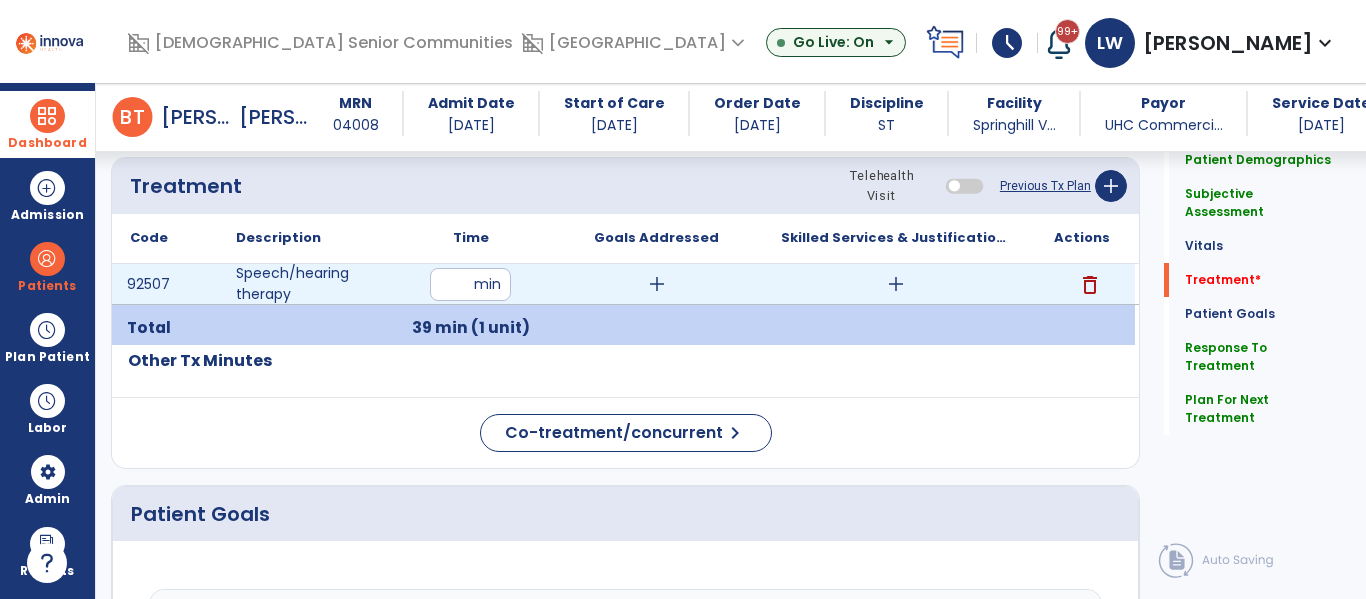 click on "add" at bounding box center [896, 284] 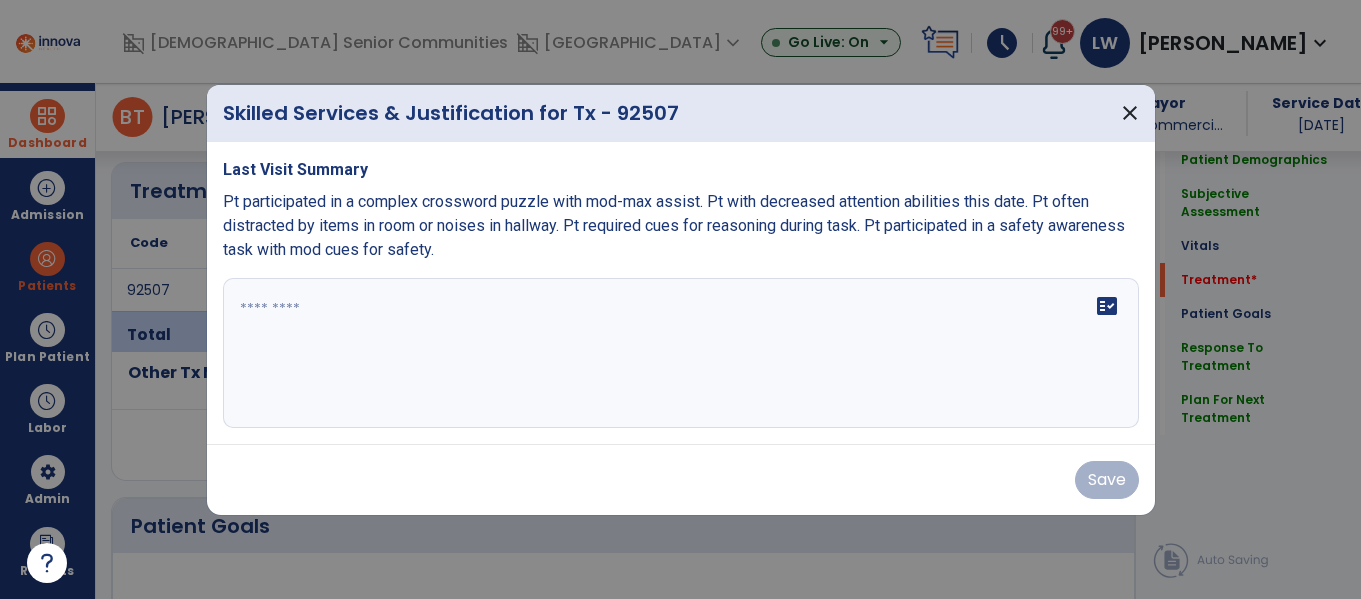 scroll, scrollTop: 1092, scrollLeft: 0, axis: vertical 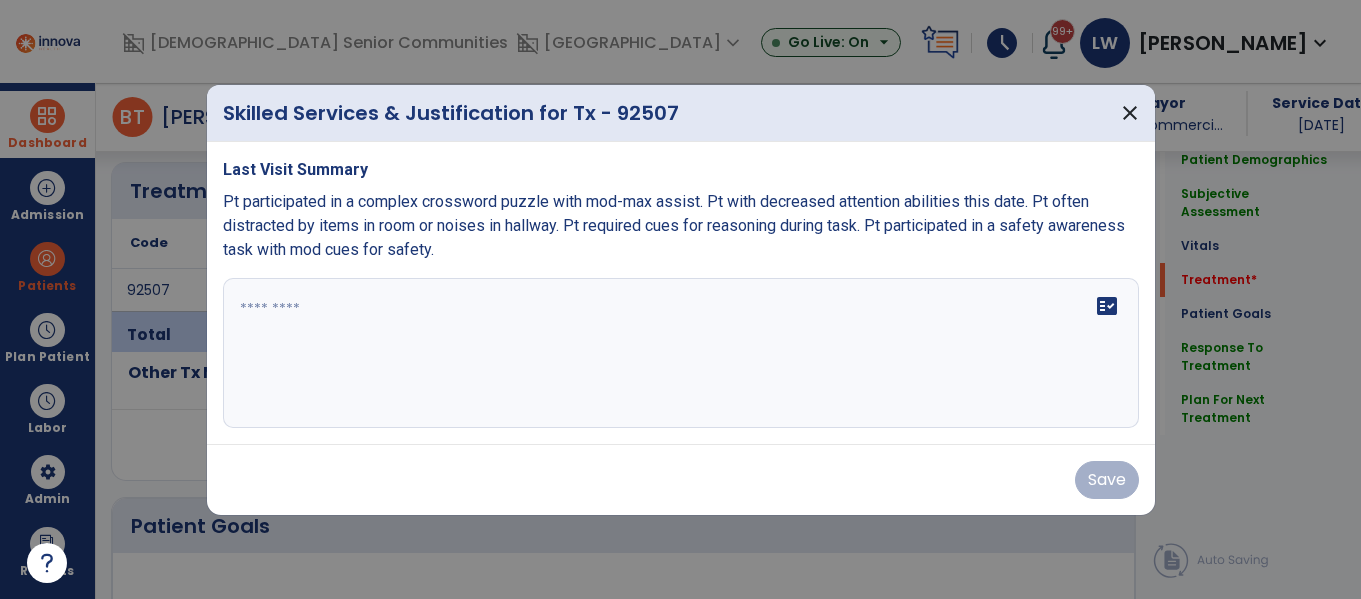 click at bounding box center [681, 353] 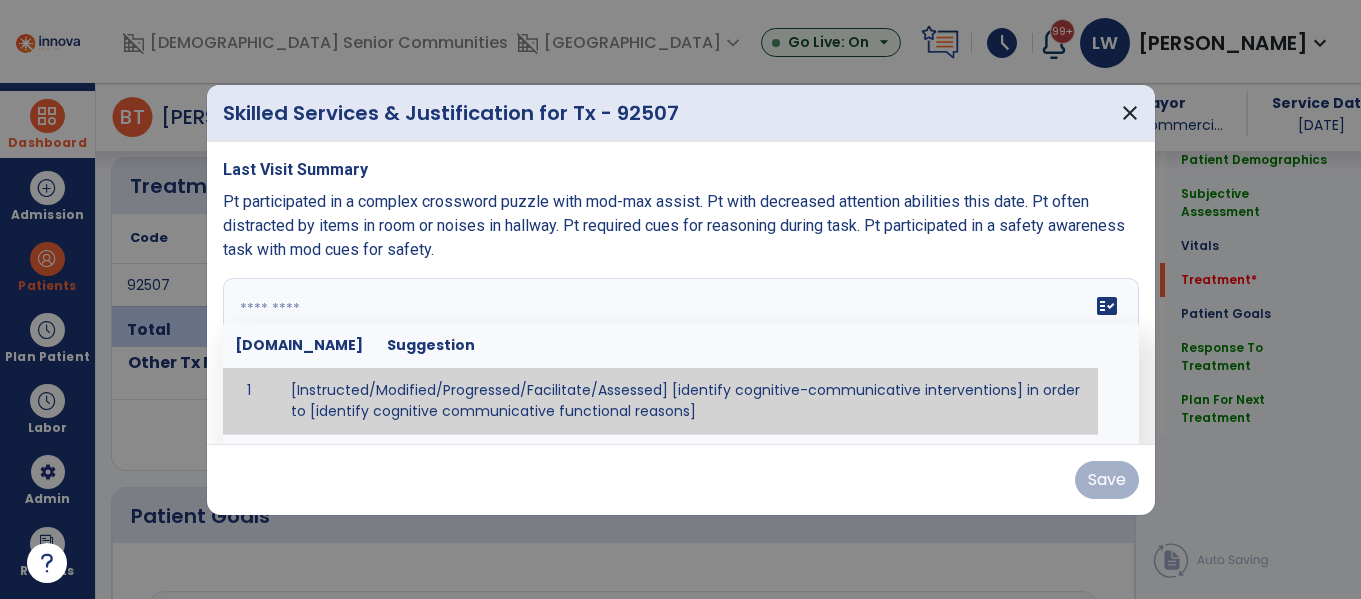 type on "*" 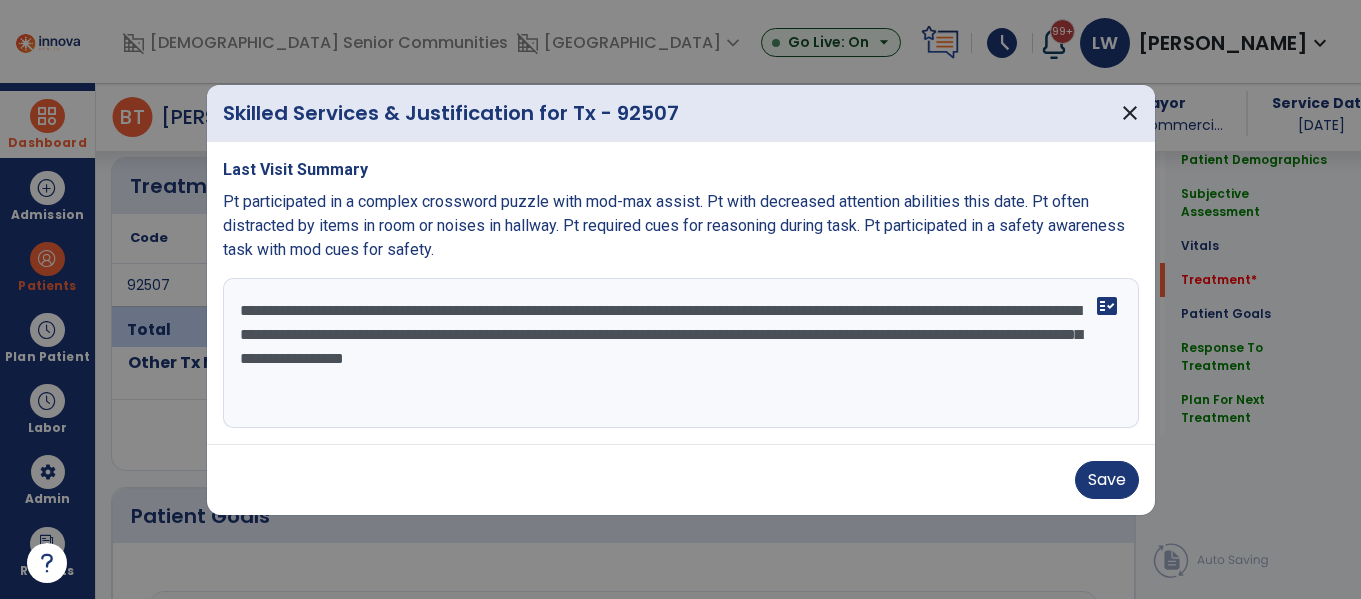 click on "**********" at bounding box center [681, 353] 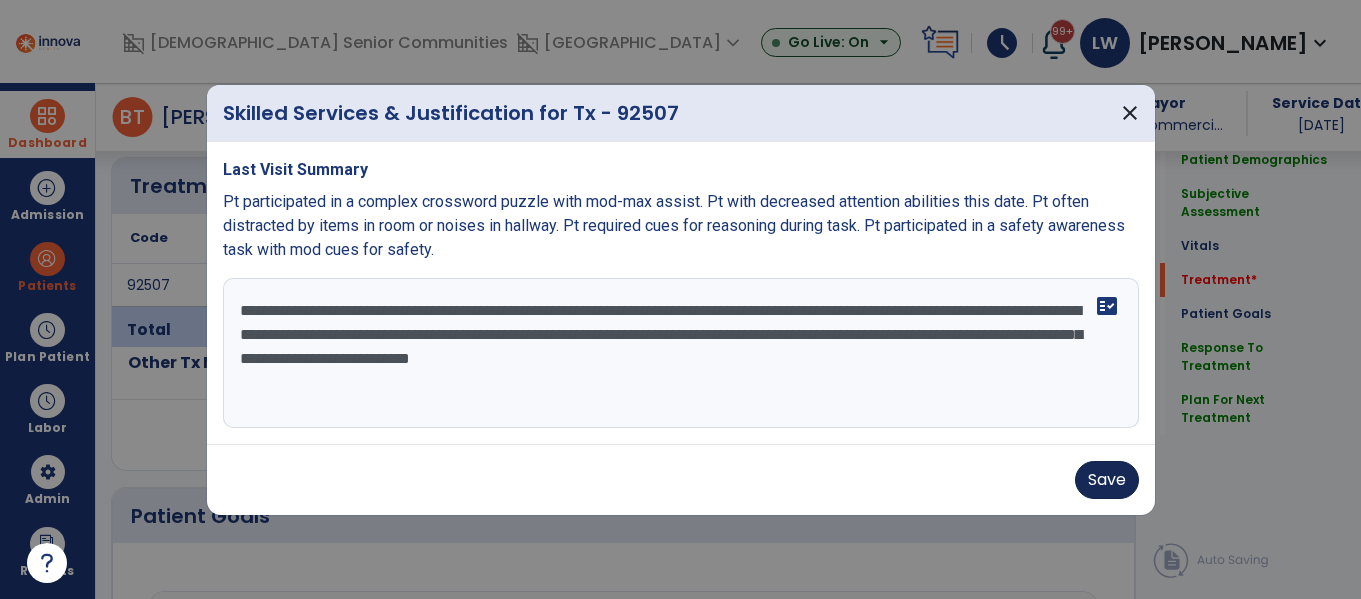 type on "**********" 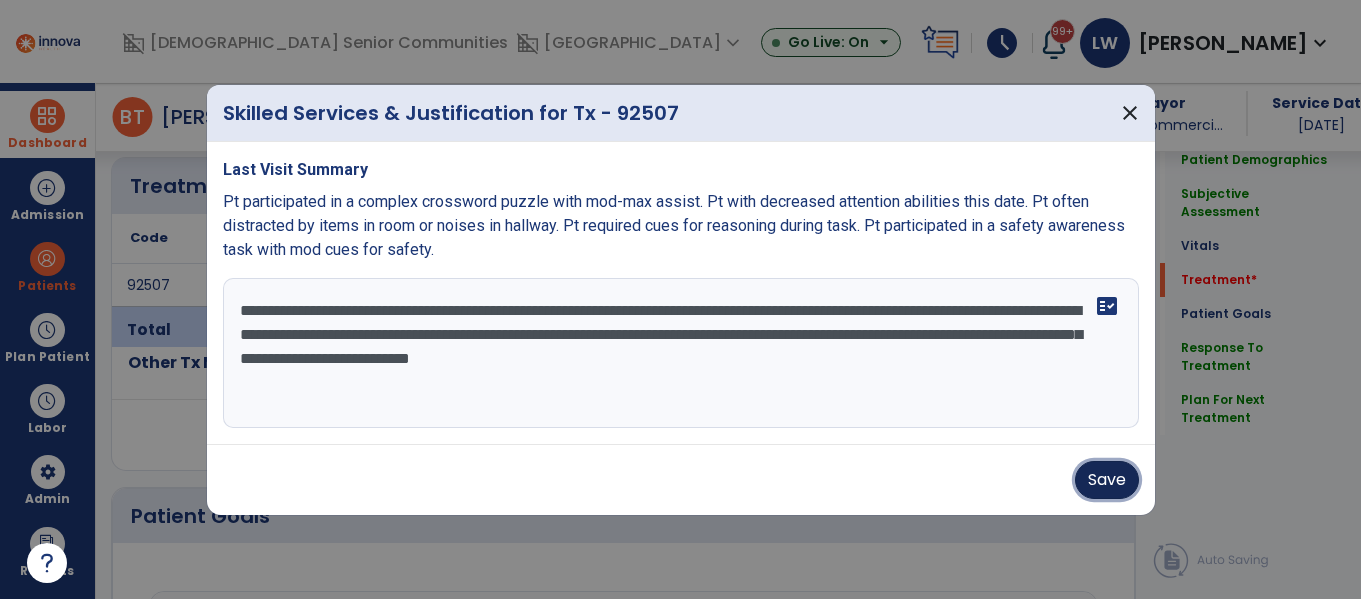 click on "Save" at bounding box center (1107, 480) 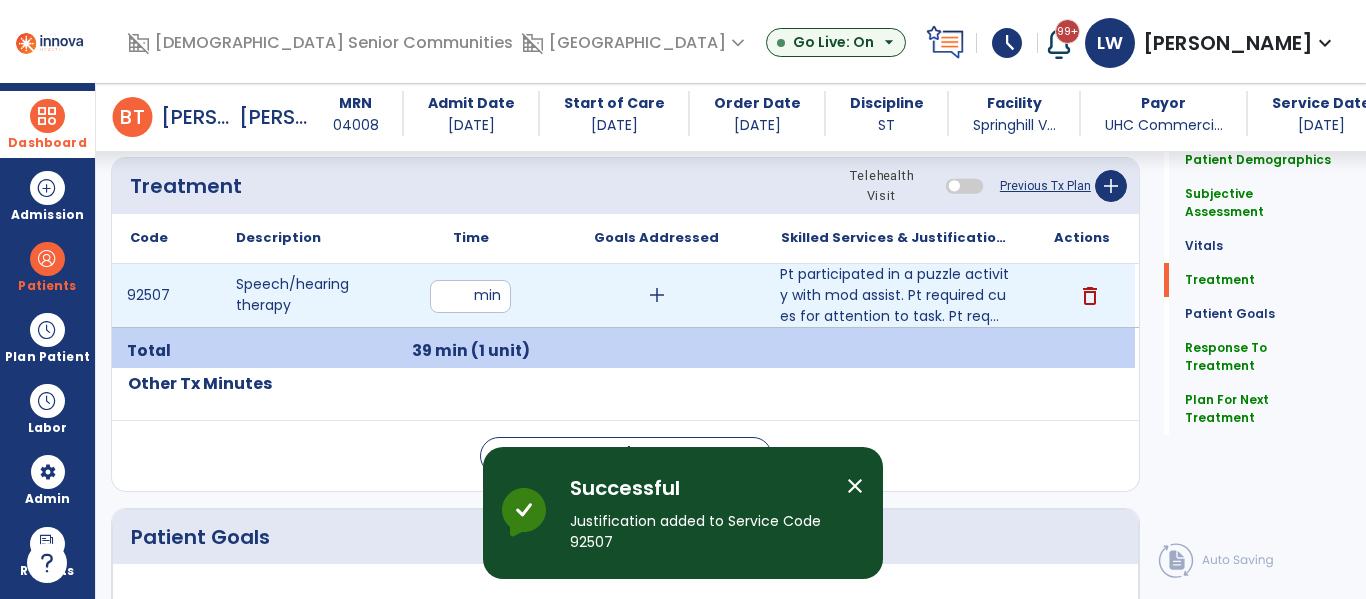 click on "add" at bounding box center [657, 295] 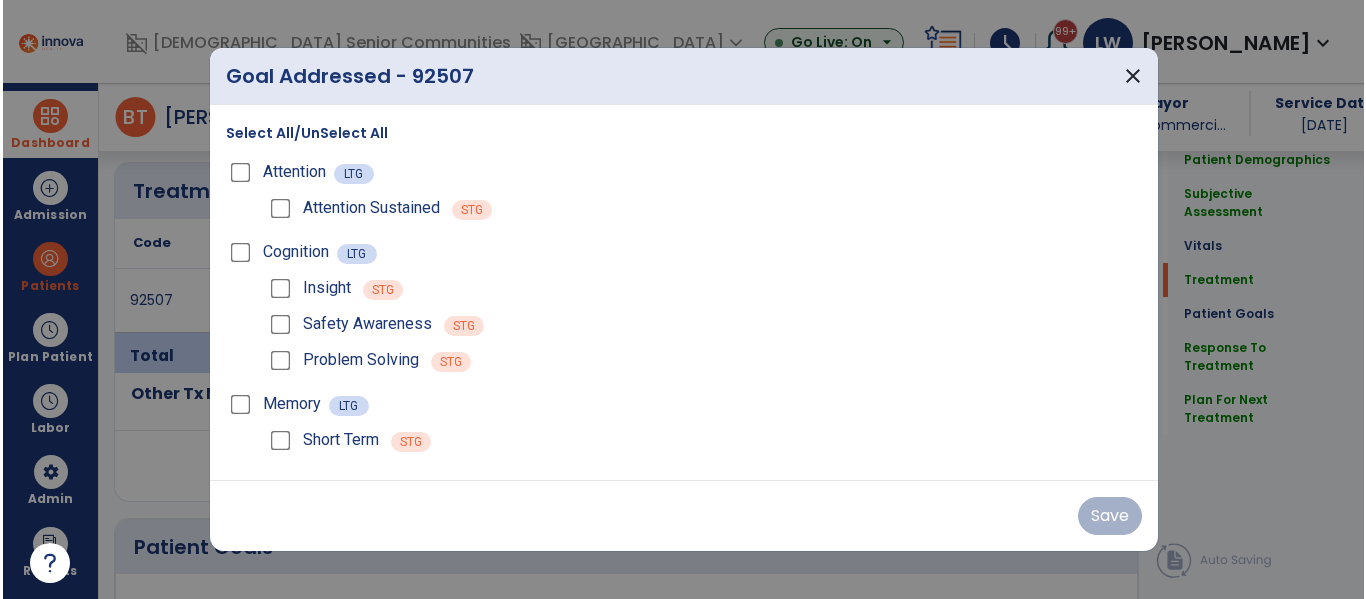 scroll, scrollTop: 1092, scrollLeft: 0, axis: vertical 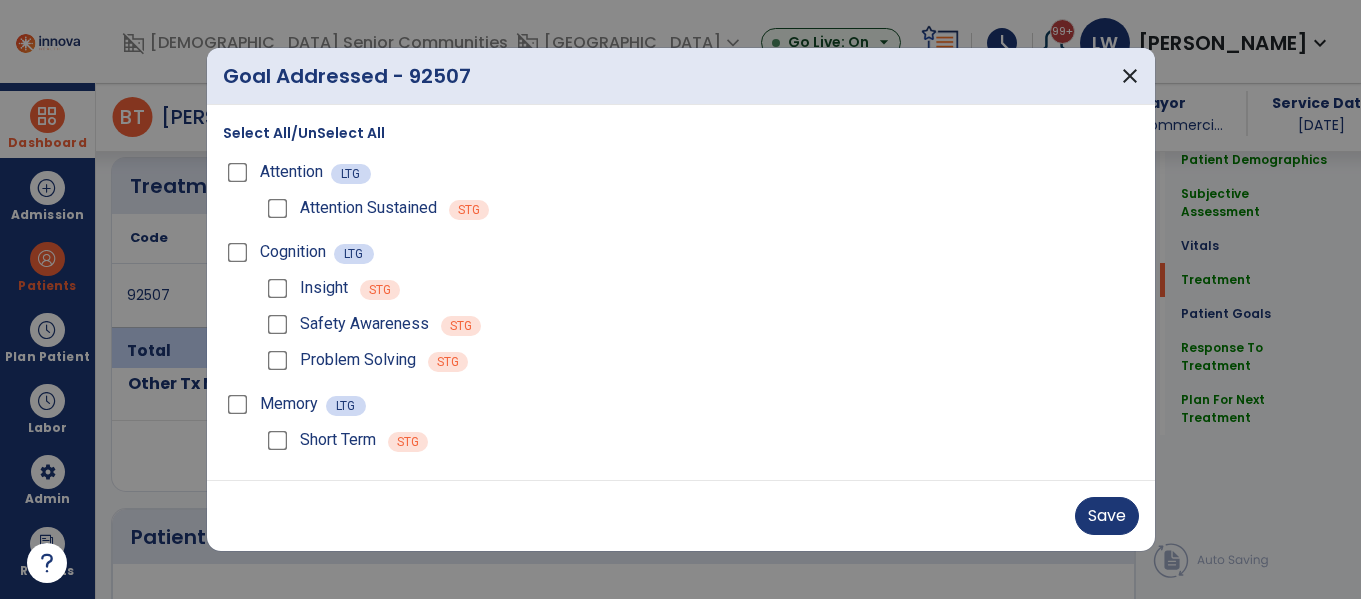 click on "Select All/UnSelect All Attention  LTG  Attention  Sustained  STG  Cognition  LTG  Insight  STG  Safety Awareness  STG  Problem Solving  STG  Memory  LTG  Short Term  STG" at bounding box center (681, 292) 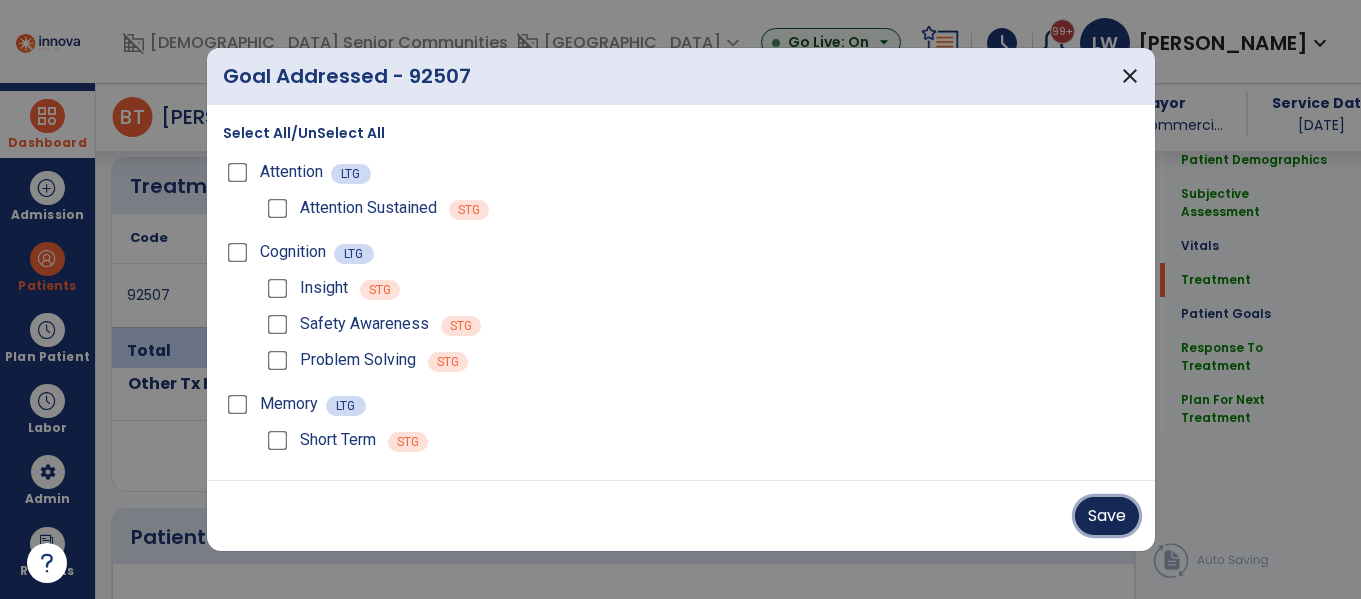 click on "Save" at bounding box center [1107, 516] 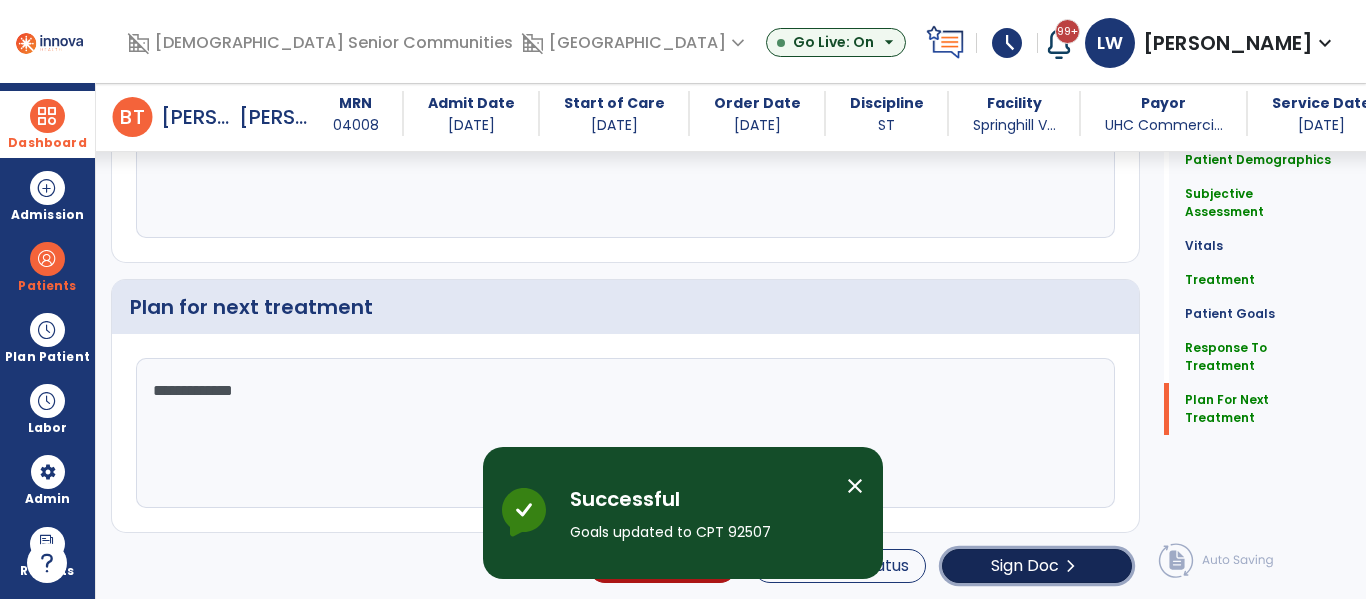 click on "chevron_right" 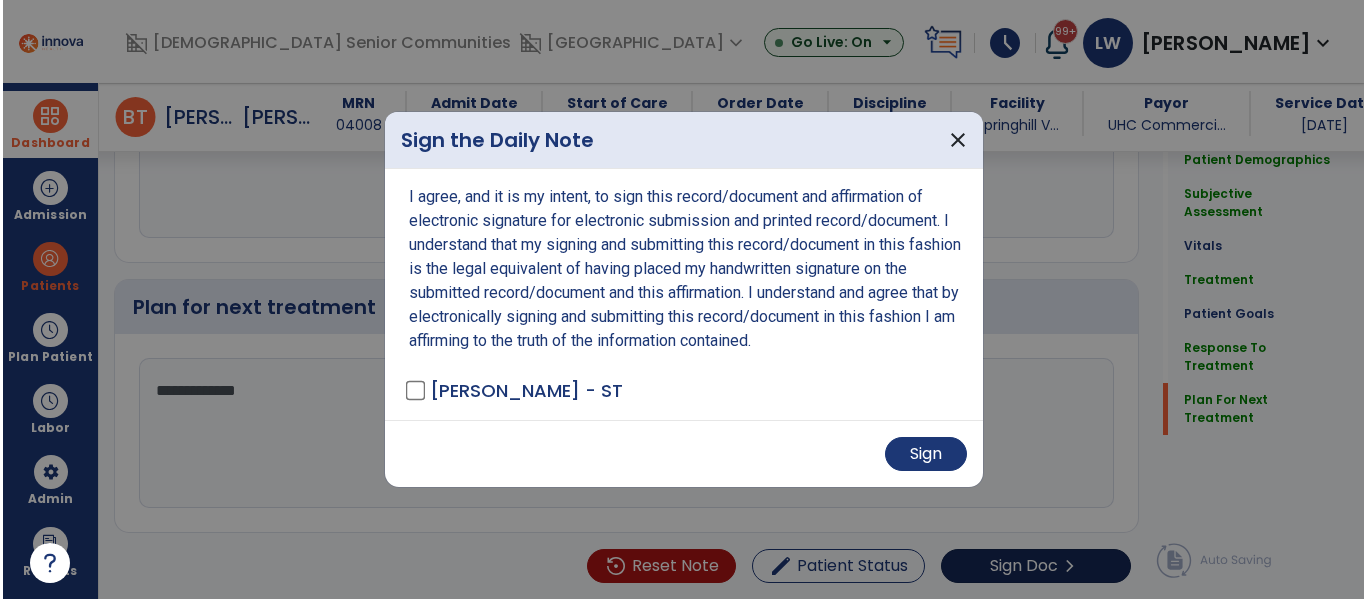 scroll, scrollTop: 3161, scrollLeft: 0, axis: vertical 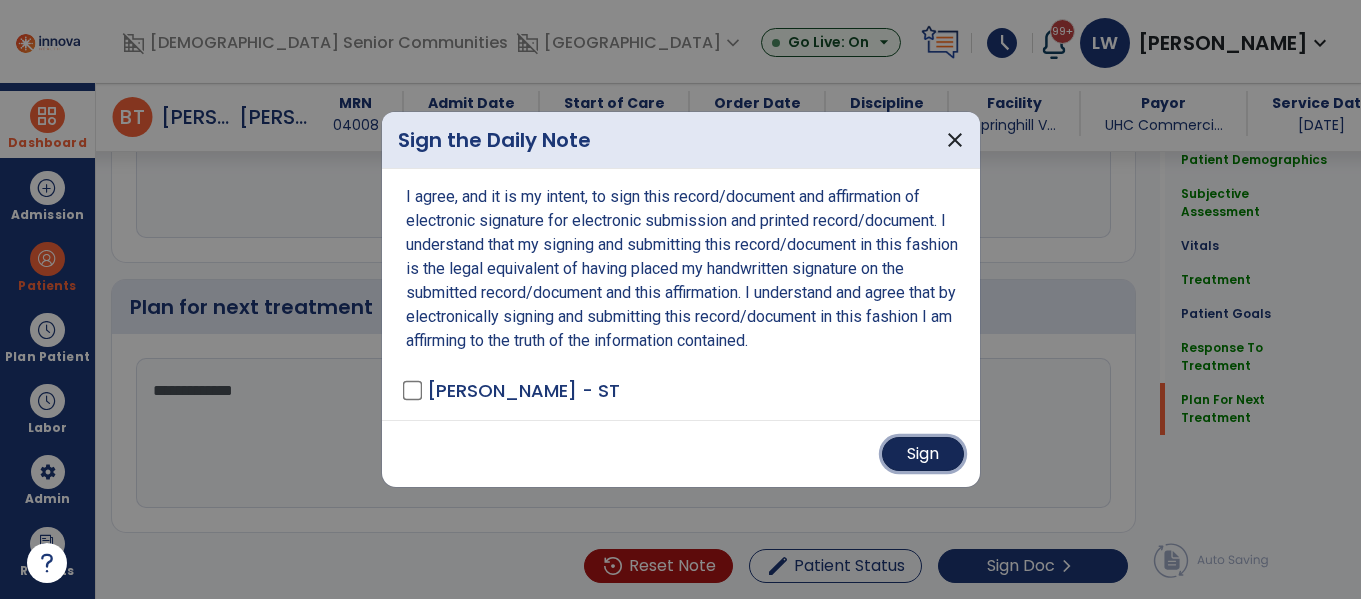 click on "Sign" at bounding box center [923, 454] 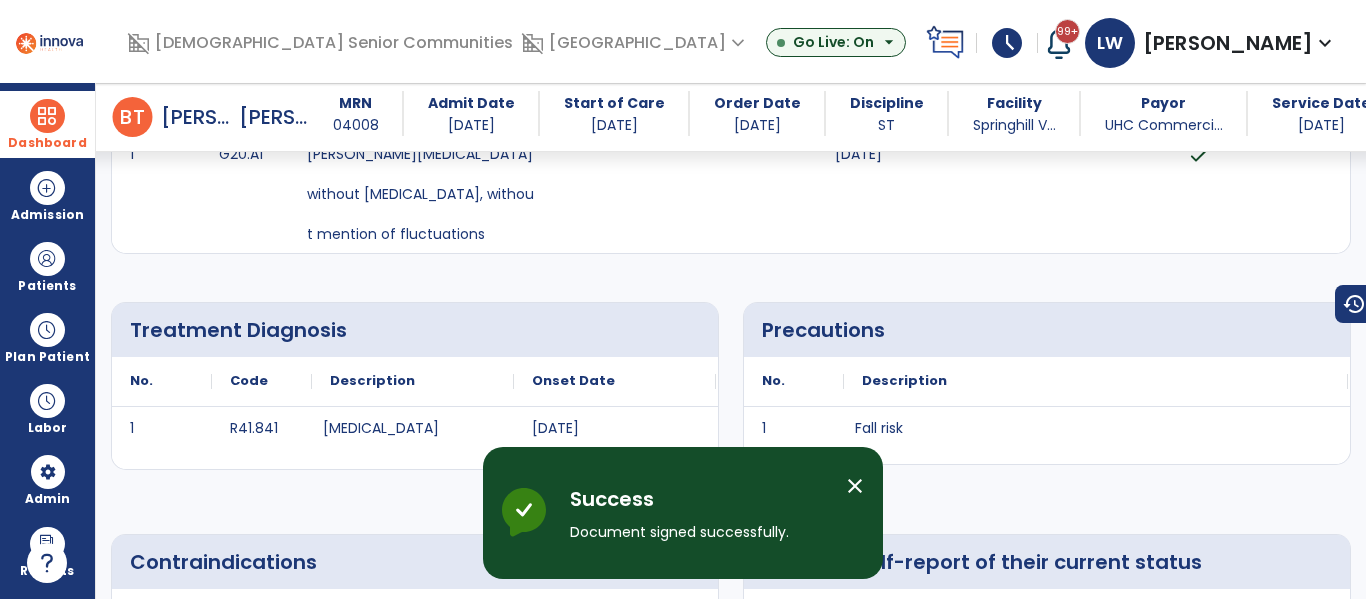 scroll, scrollTop: 0, scrollLeft: 0, axis: both 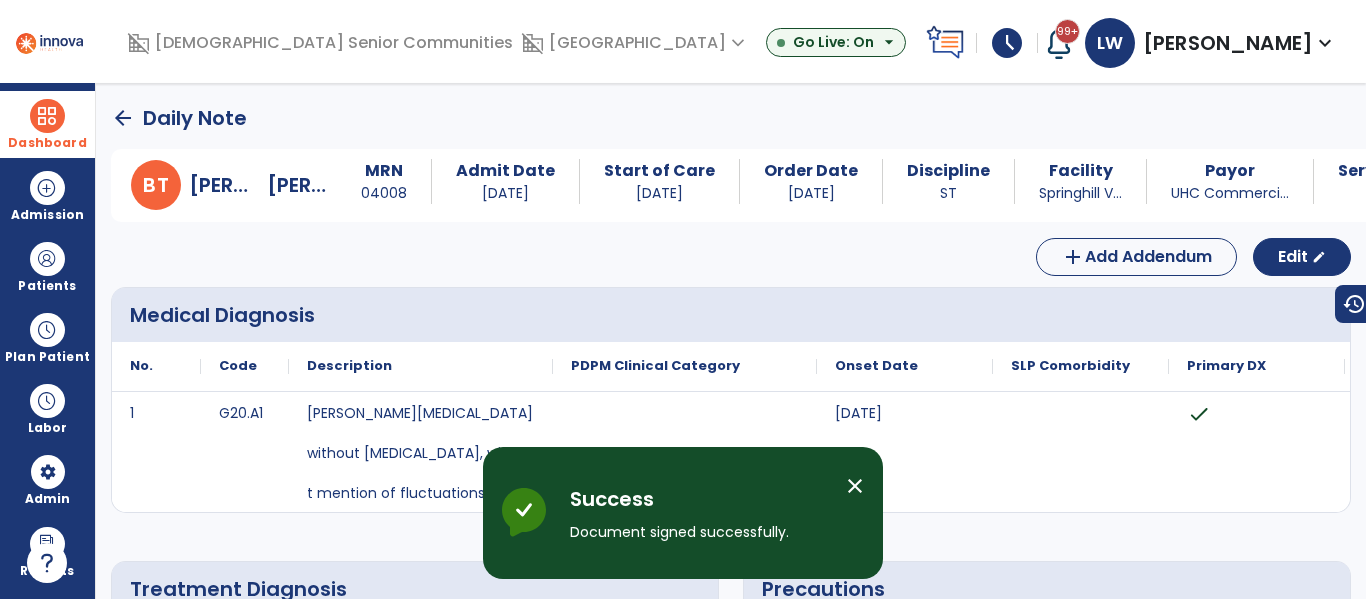 click on "arrow_back" 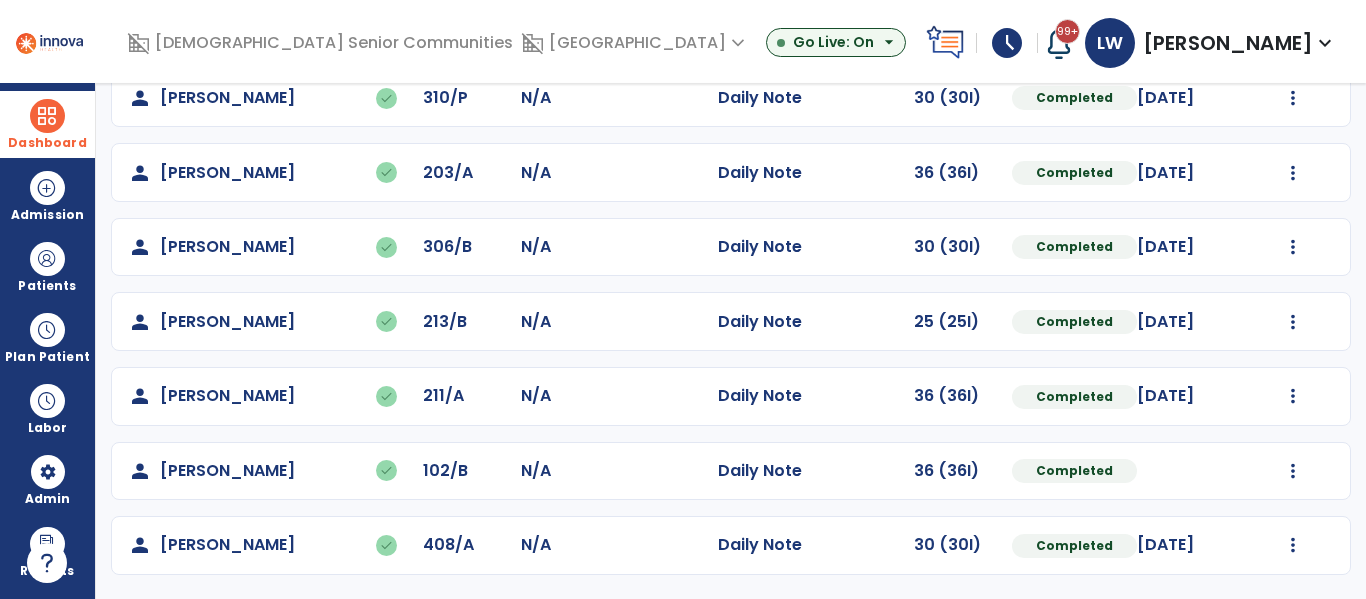 scroll, scrollTop: 0, scrollLeft: 0, axis: both 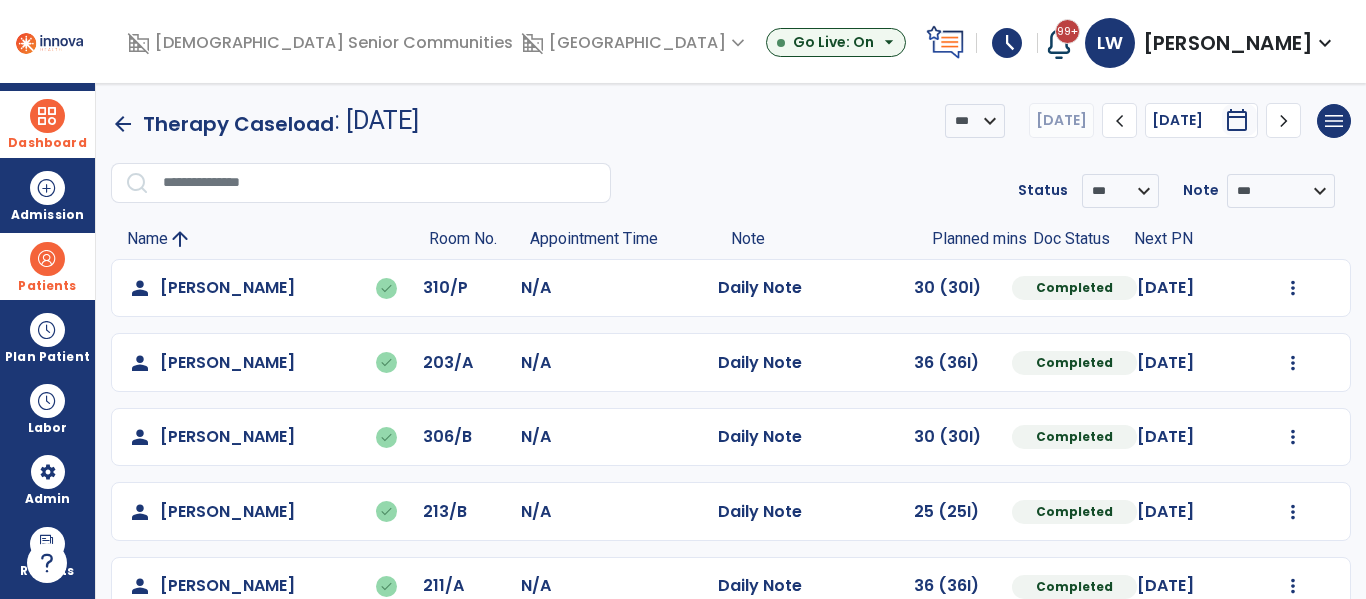 click on "Patients" at bounding box center [47, 266] 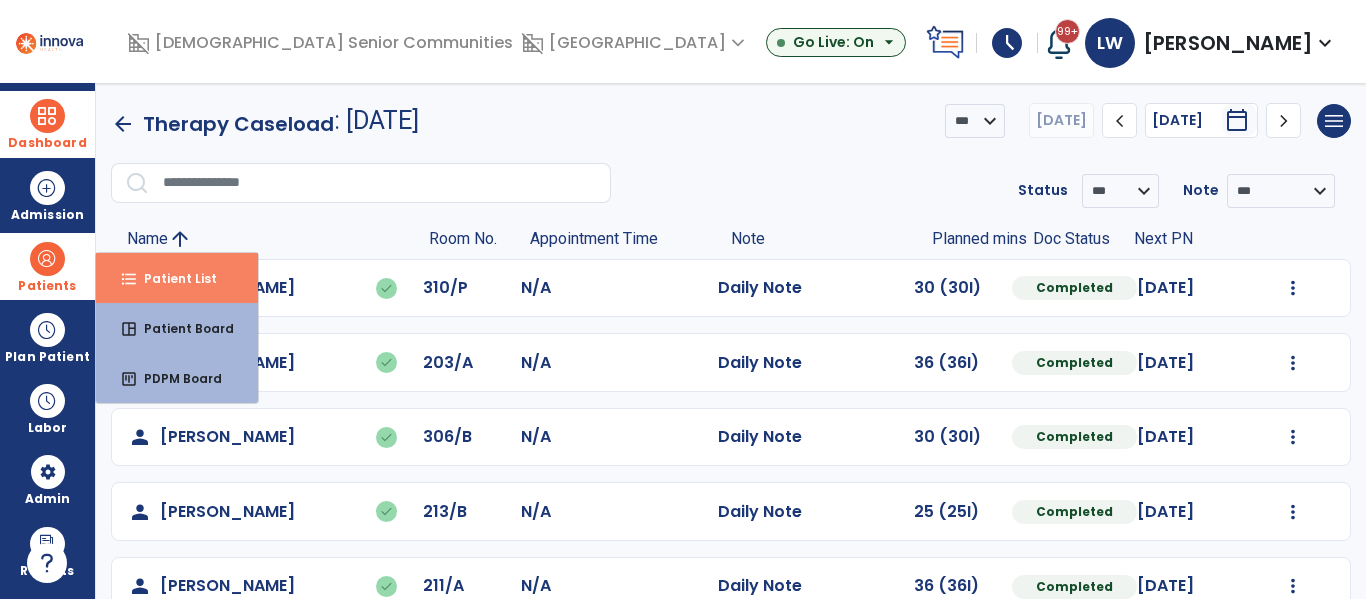 click on "Patient List" at bounding box center (172, 278) 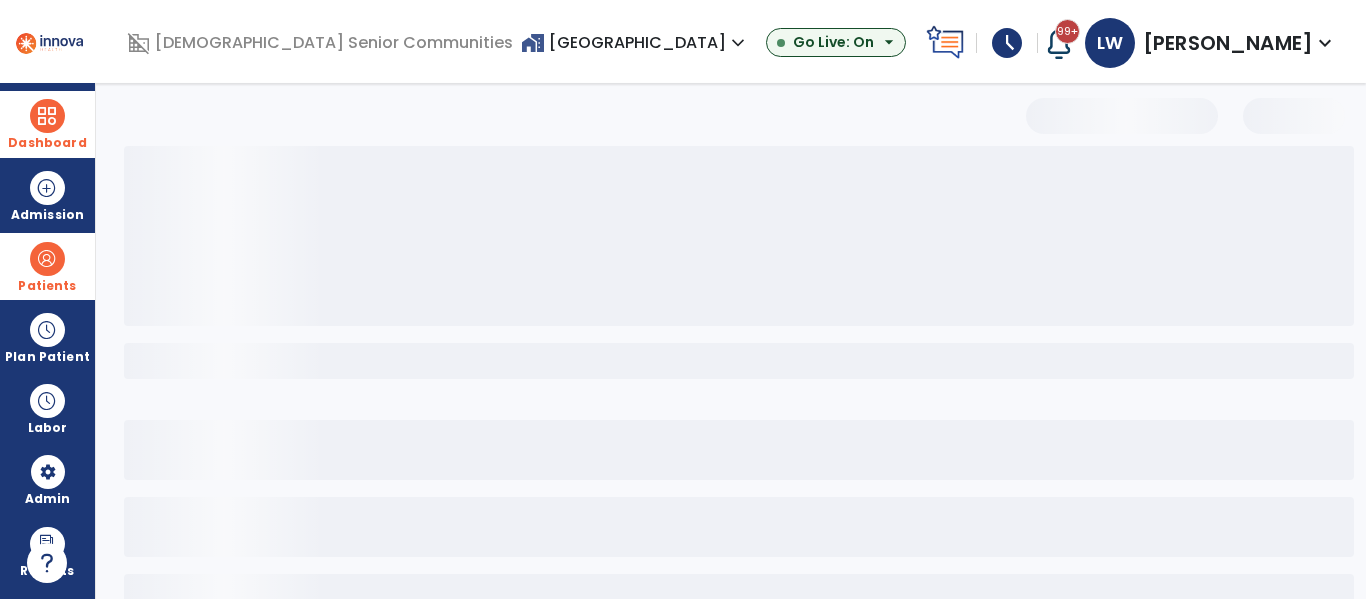 select on "***" 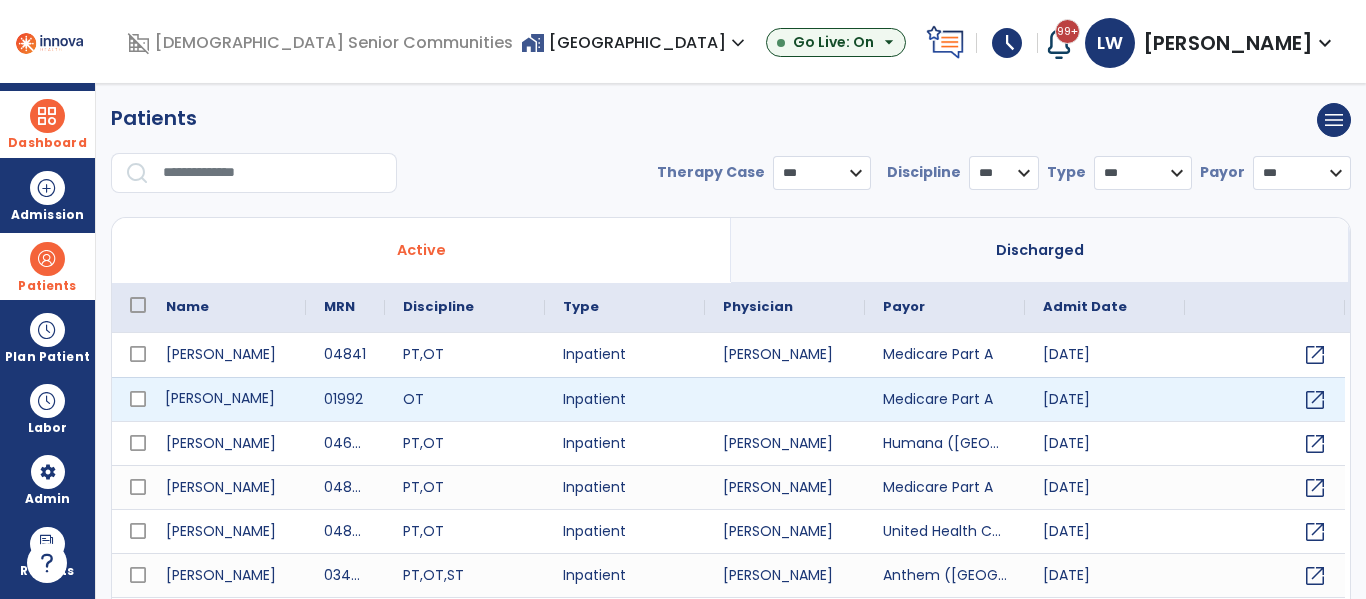 click on "[PERSON_NAME]" at bounding box center [227, 399] 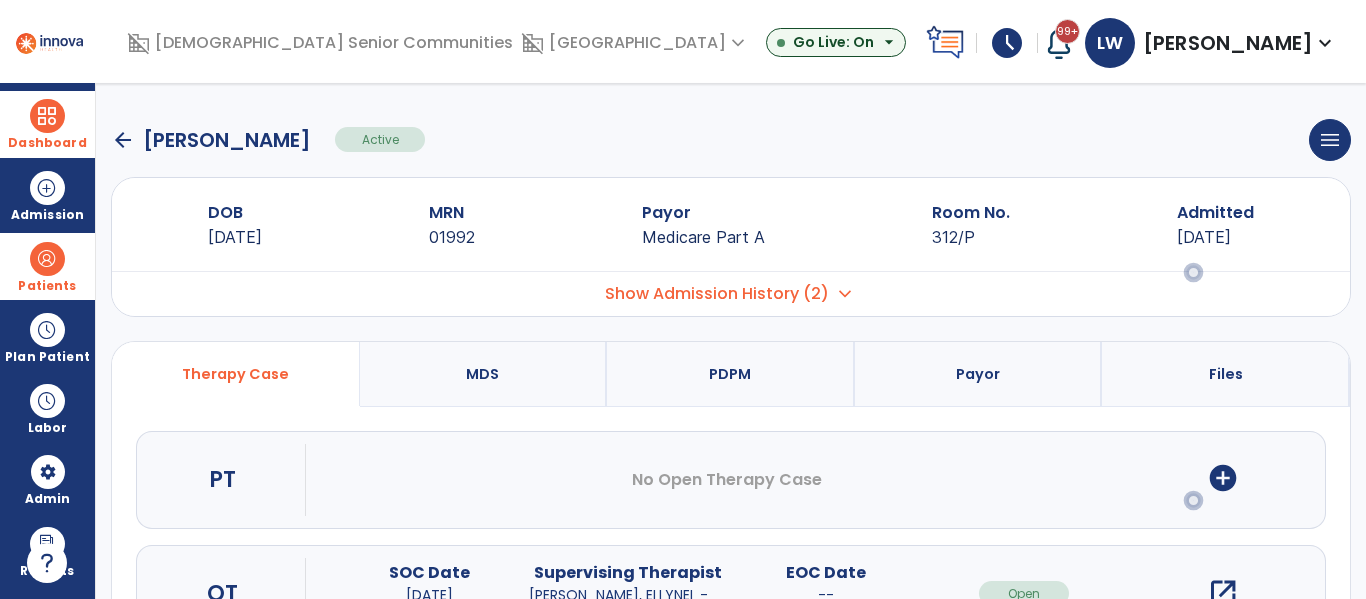 scroll, scrollTop: 207, scrollLeft: 0, axis: vertical 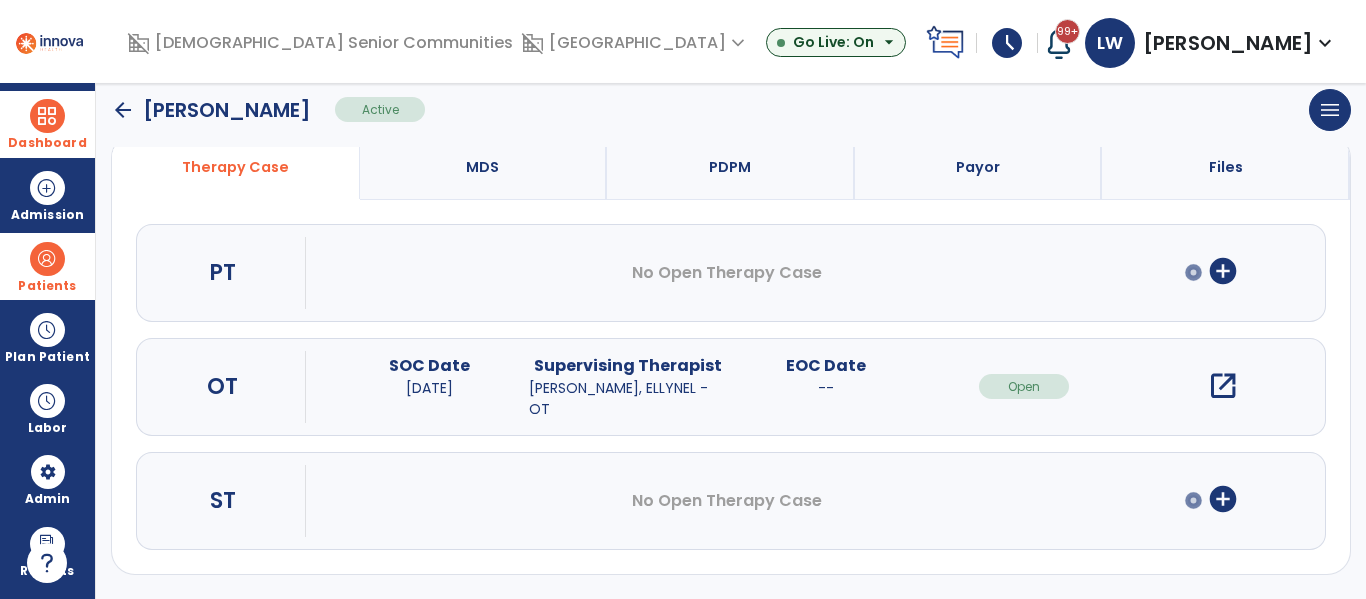 click on "add_circle" at bounding box center [1223, 499] 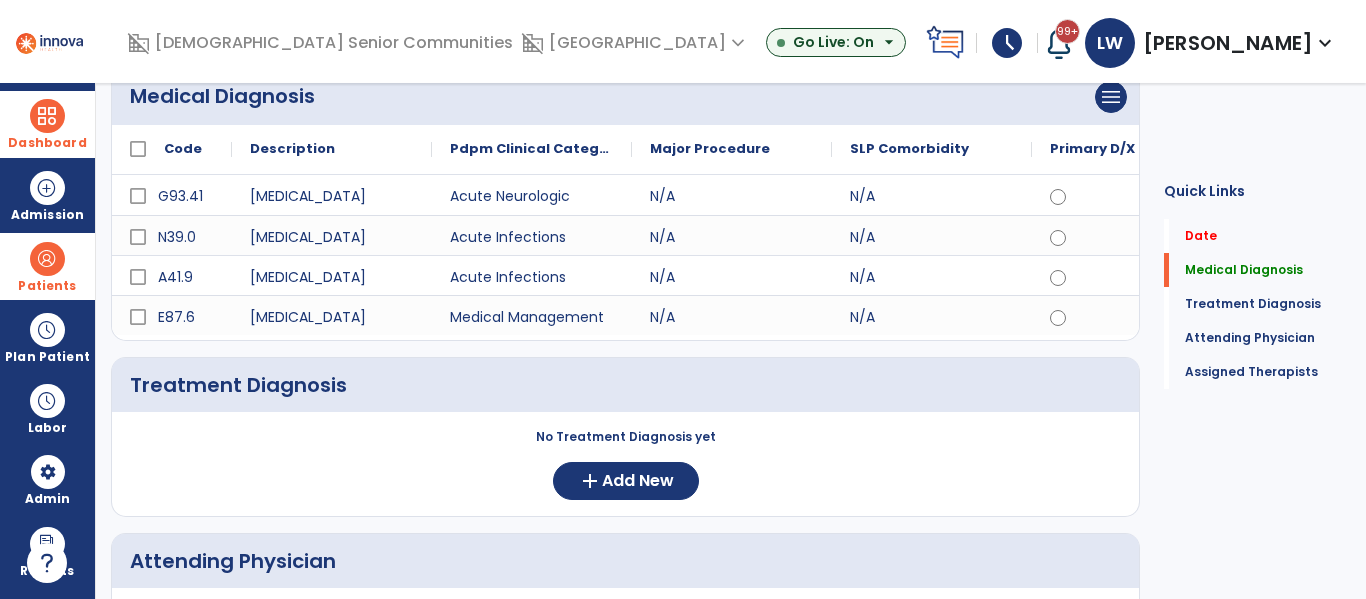 scroll, scrollTop: 0, scrollLeft: 0, axis: both 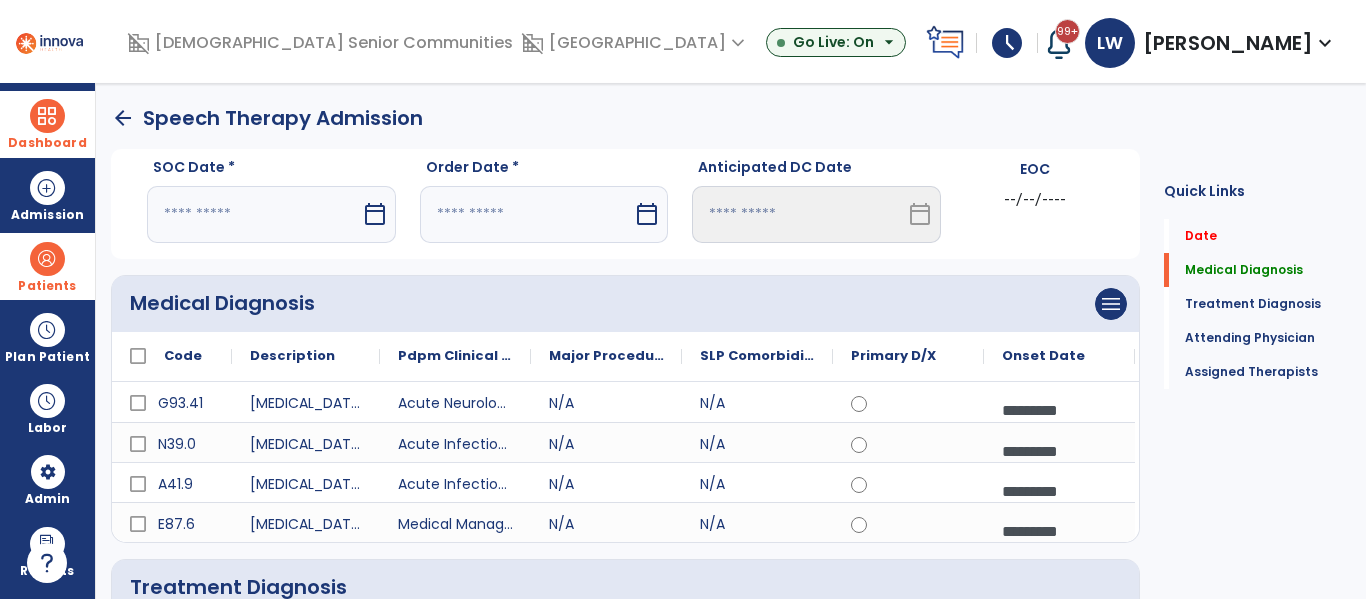 click on "calendar_today" at bounding box center (375, 214) 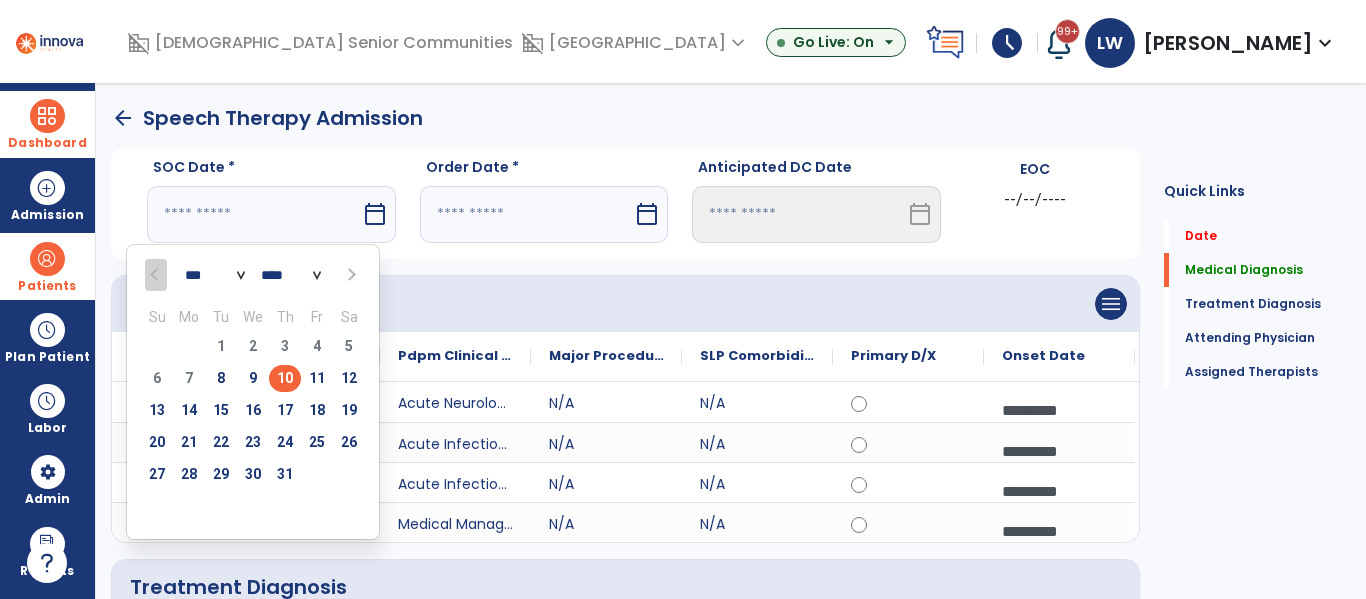 click on "10" at bounding box center (285, 378) 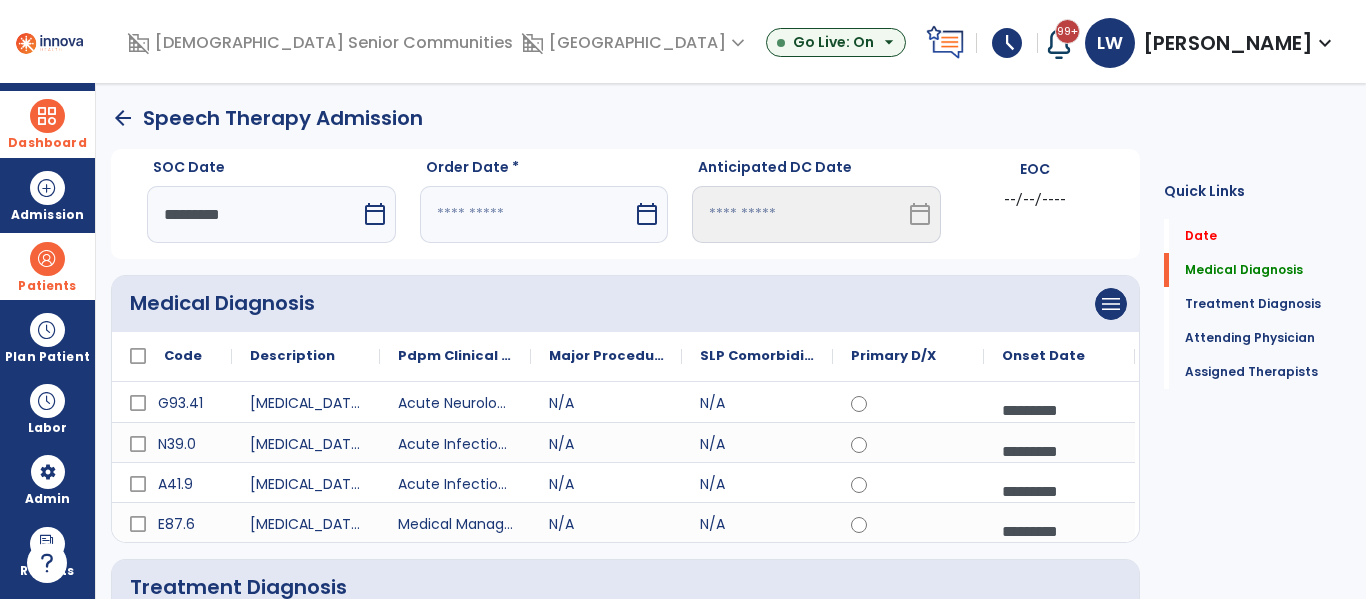 click on "calendar_today" at bounding box center [647, 214] 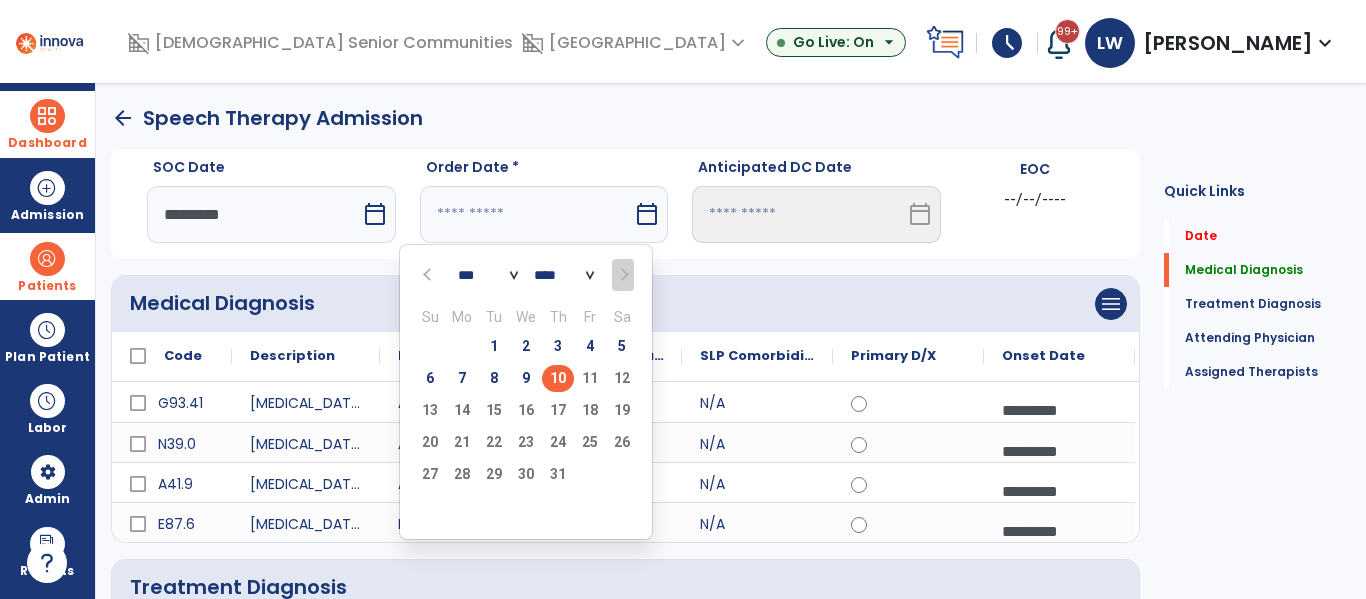 click on "10" at bounding box center [558, 378] 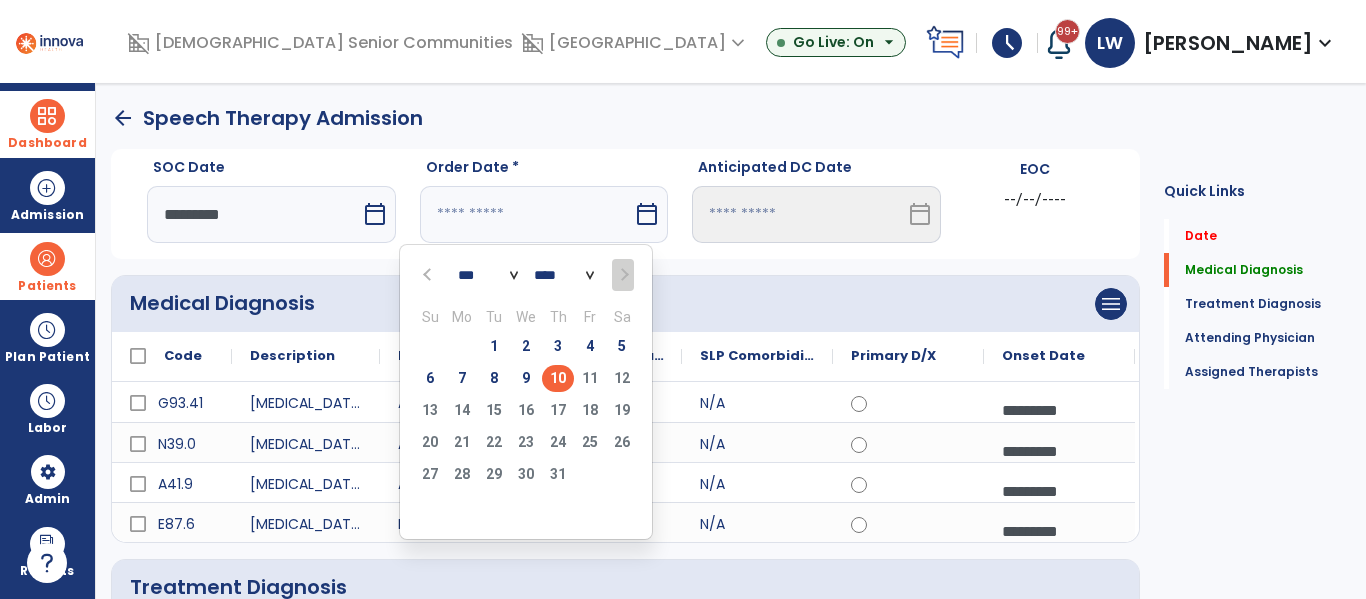 type on "*********" 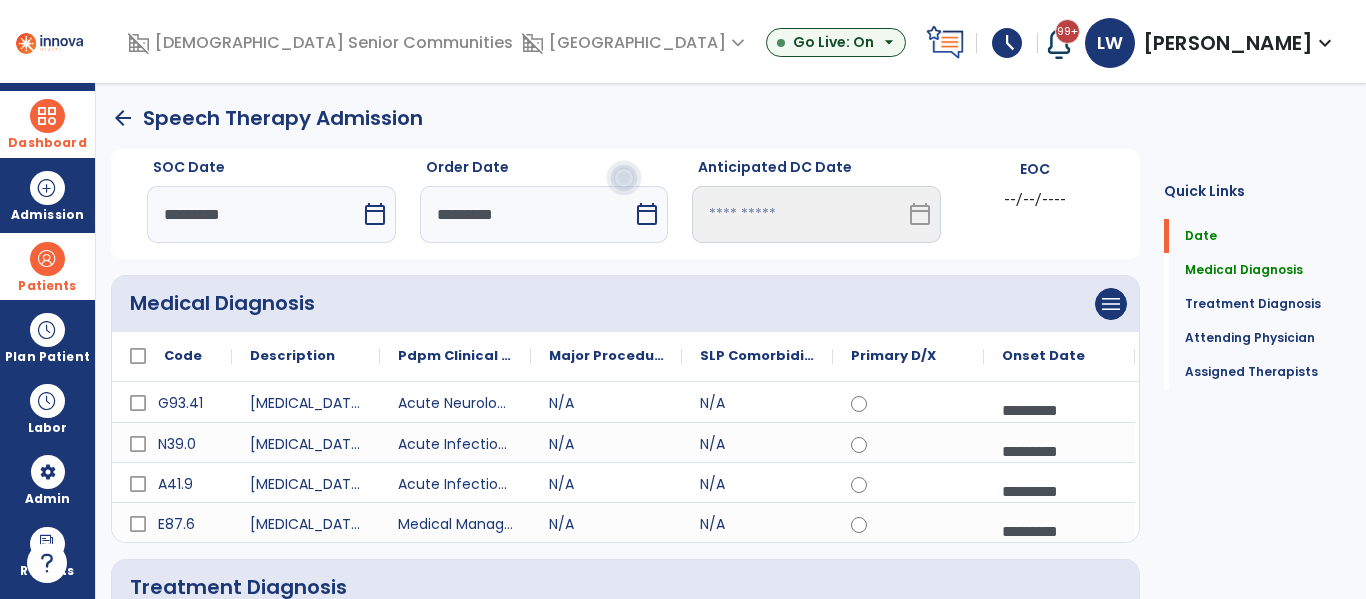 scroll, scrollTop: 661, scrollLeft: 0, axis: vertical 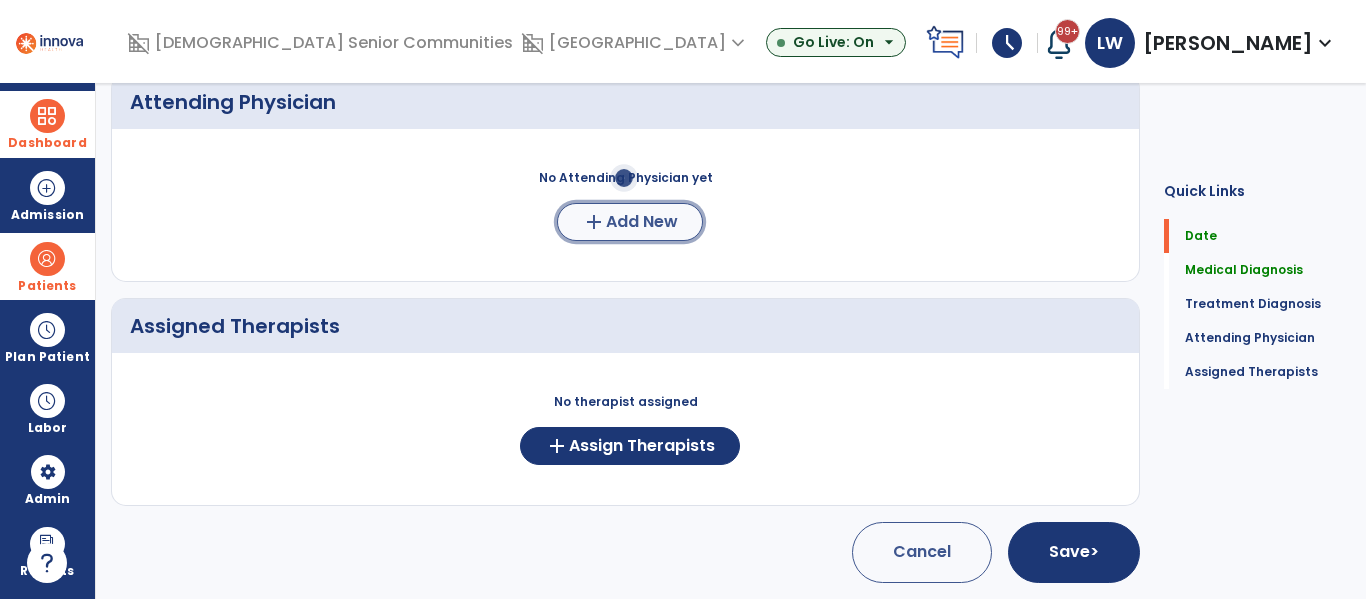 click on "Add New" 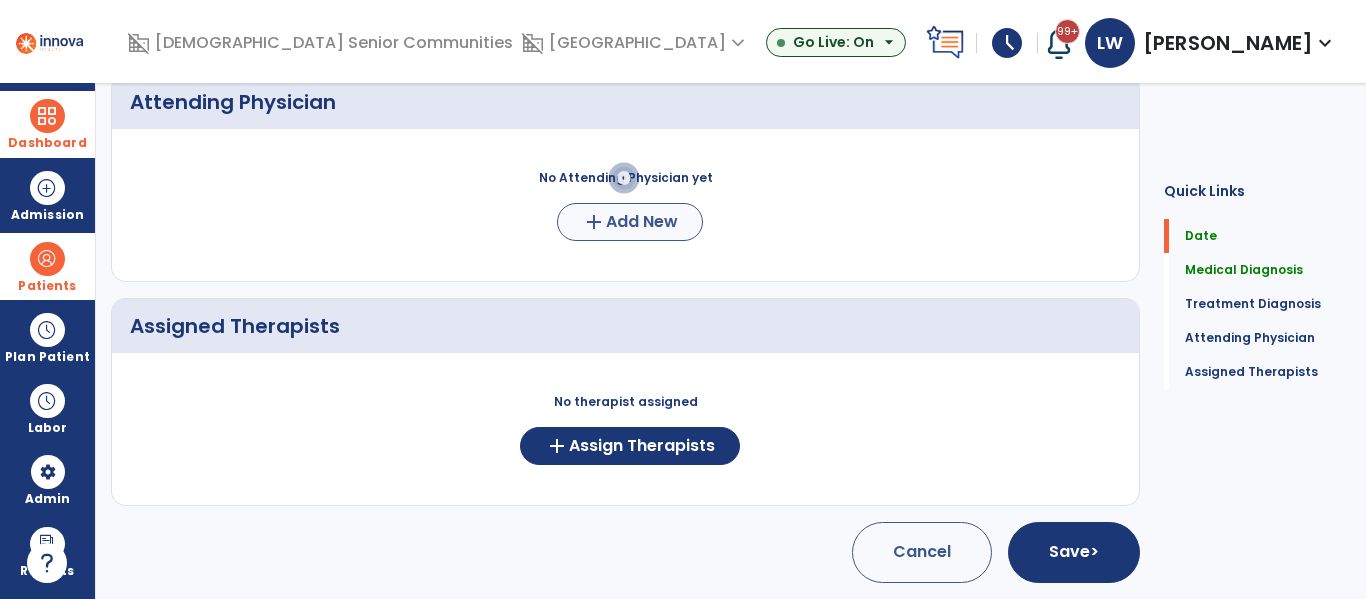 scroll, scrollTop: 631, scrollLeft: 0, axis: vertical 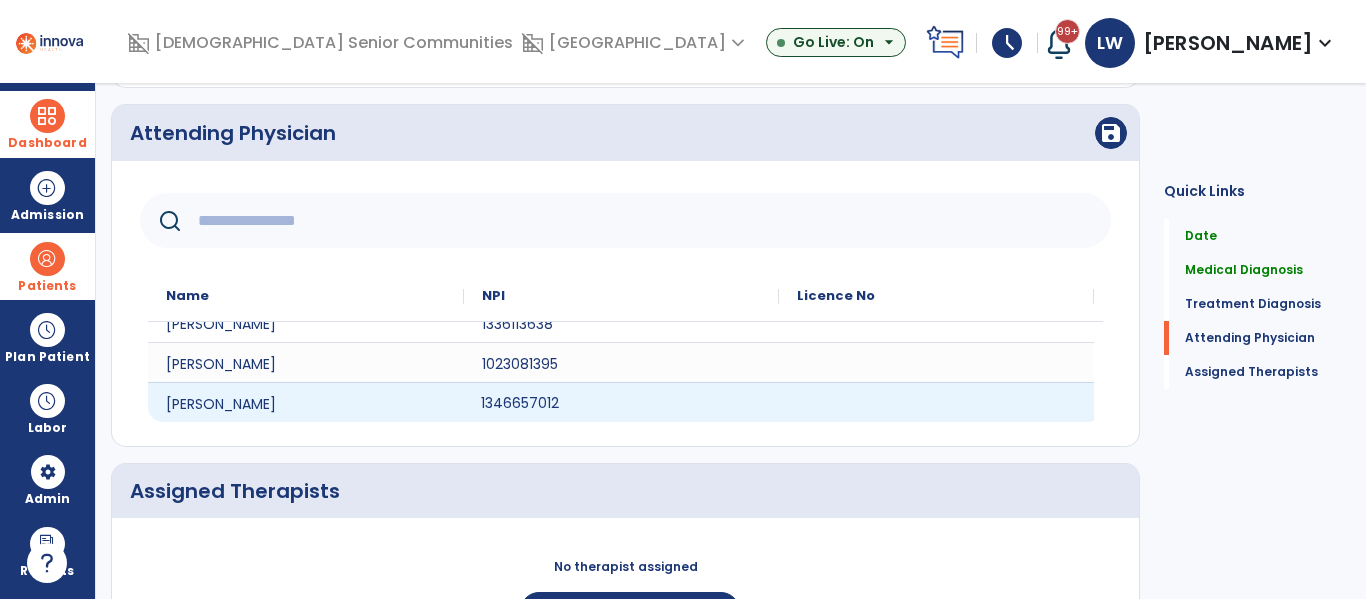 click on "1346657012" 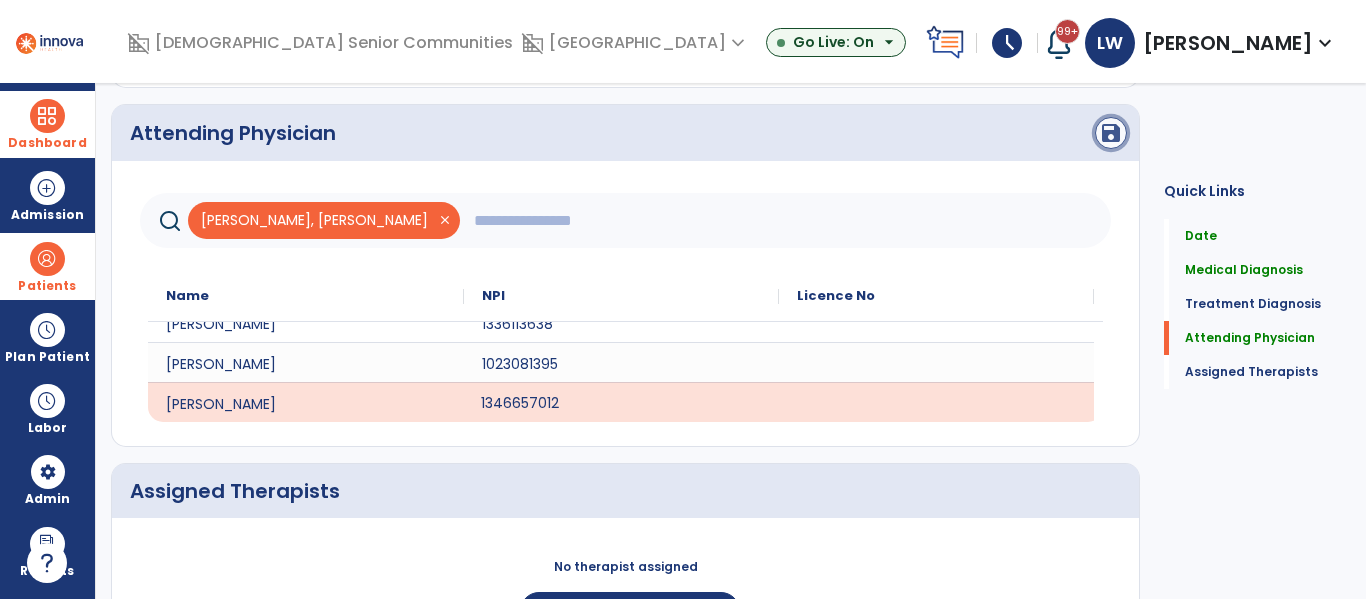 click on "save" 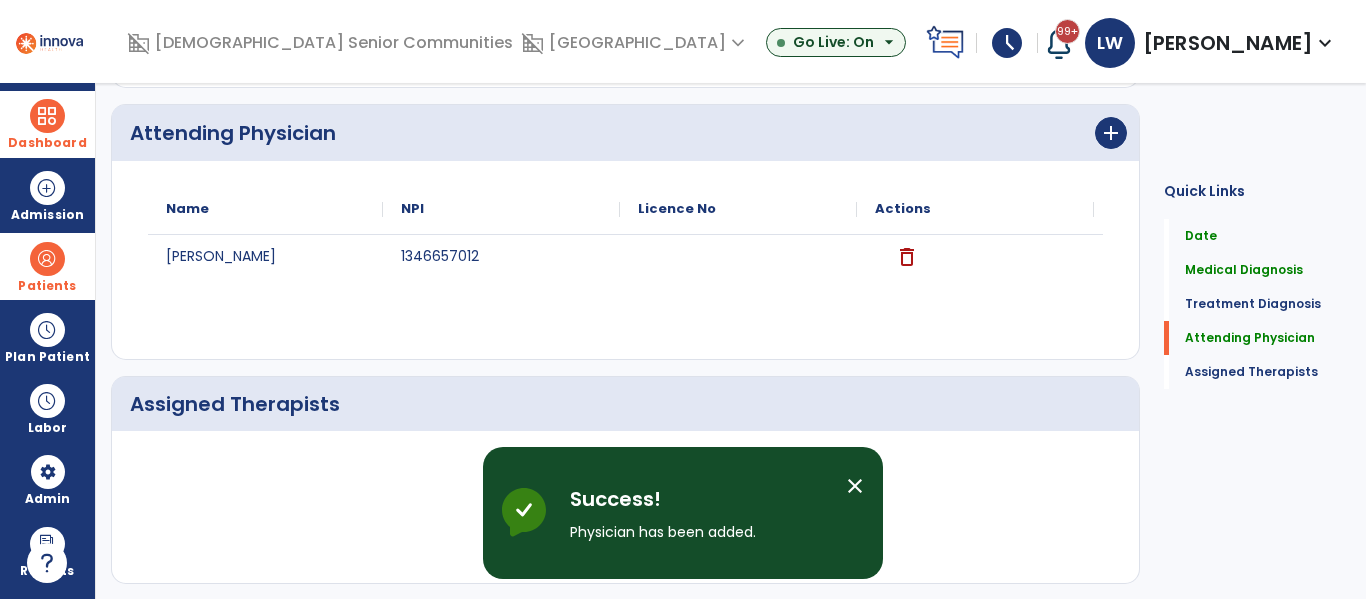 scroll, scrollTop: 0, scrollLeft: 0, axis: both 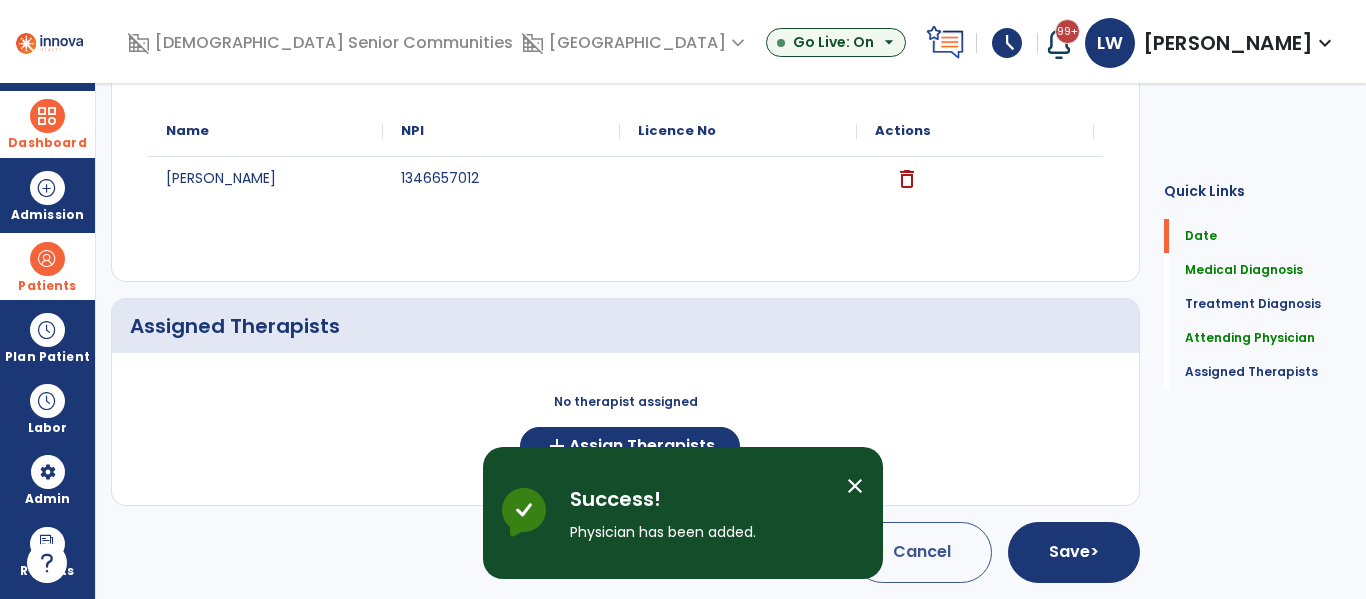 click on "No therapist assigned  add  Assign Therapists" 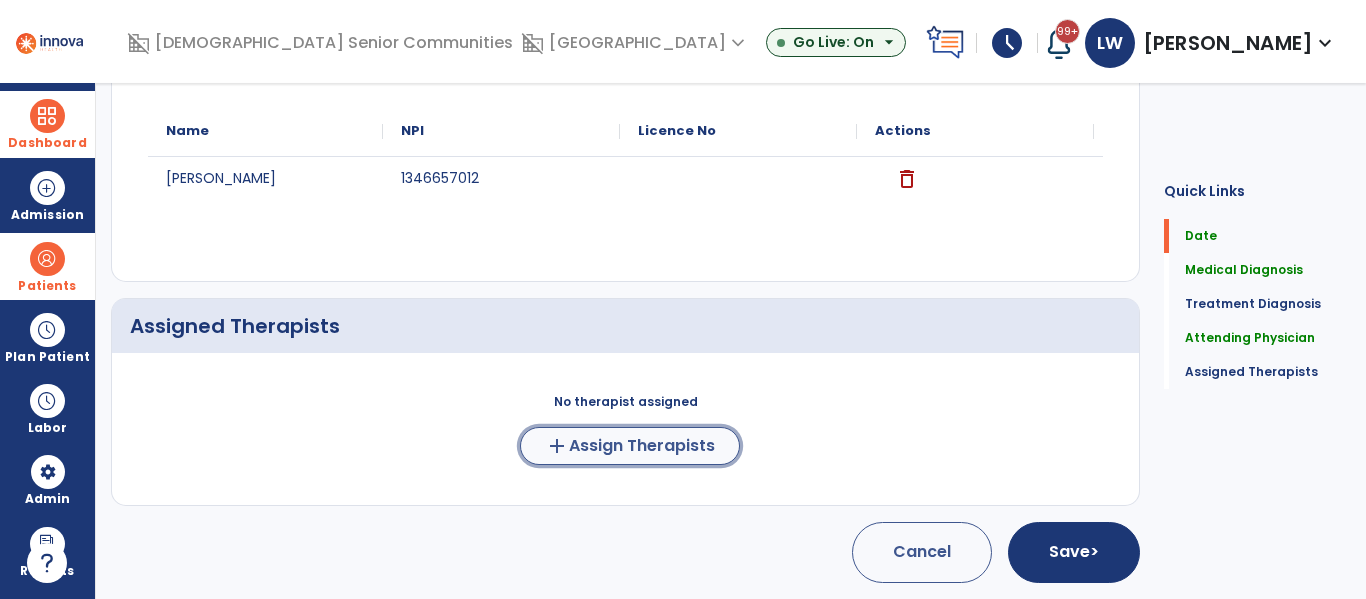 click on "Assign Therapists" 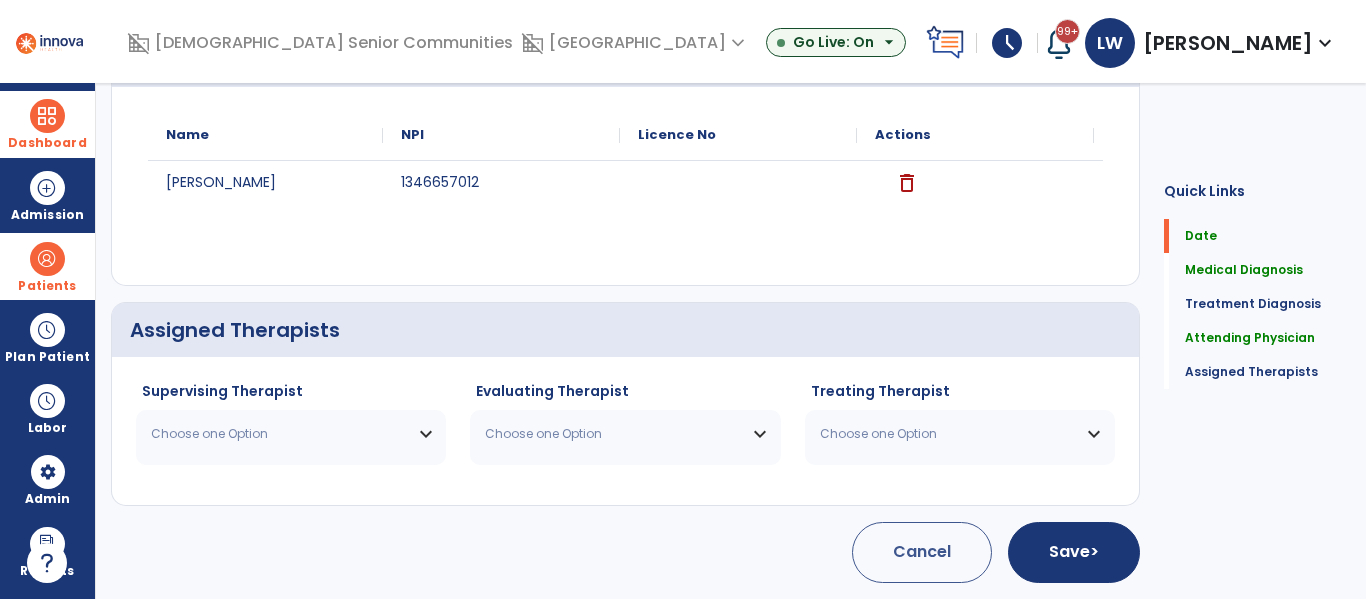 scroll, scrollTop: 705, scrollLeft: 0, axis: vertical 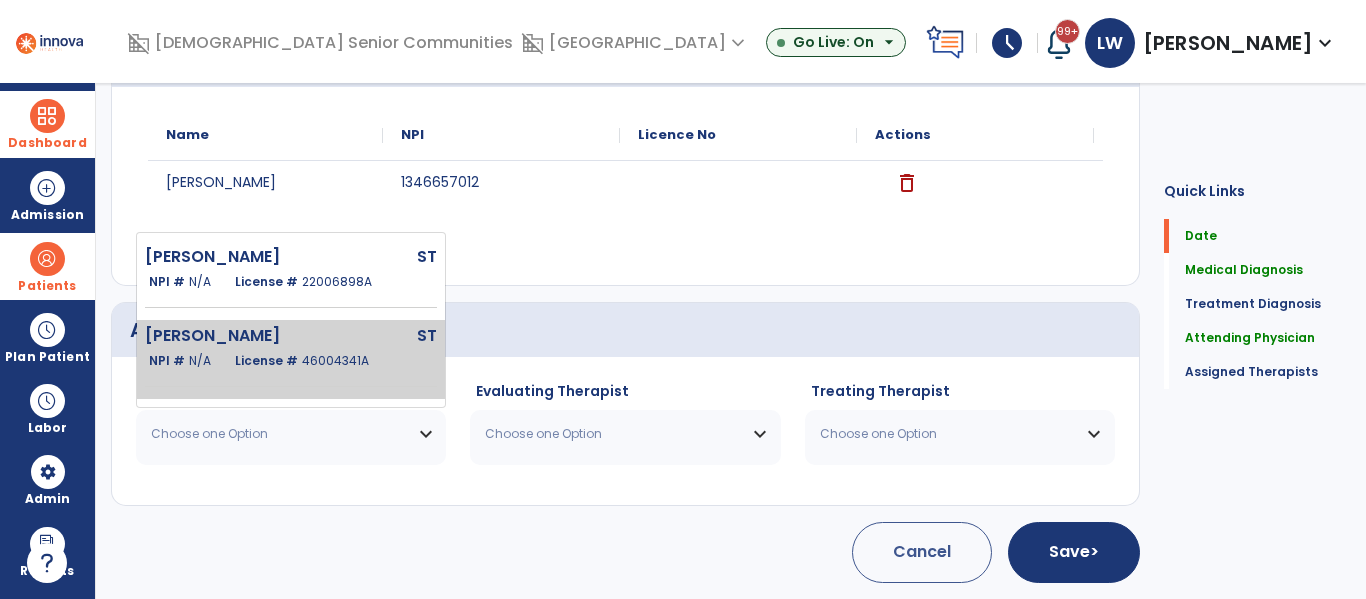 click on "[PERSON_NAME]  ST   NPI #  N/A   License #  46004341A" 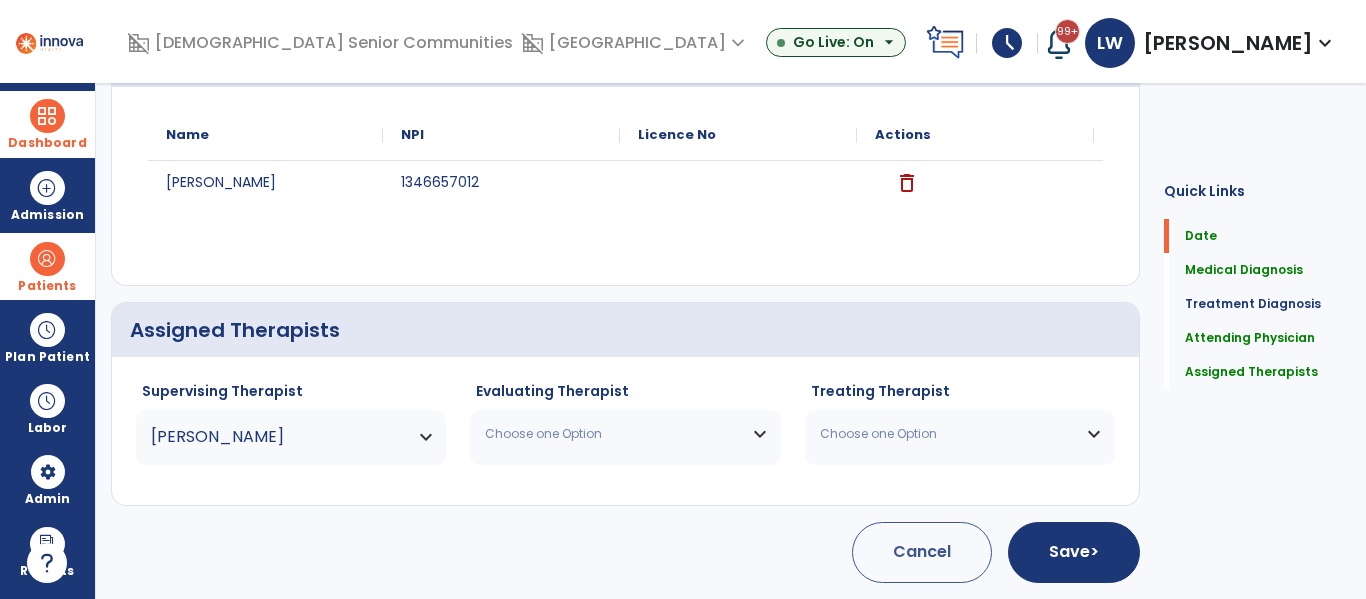 click on "Choose one Option" at bounding box center [612, 434] 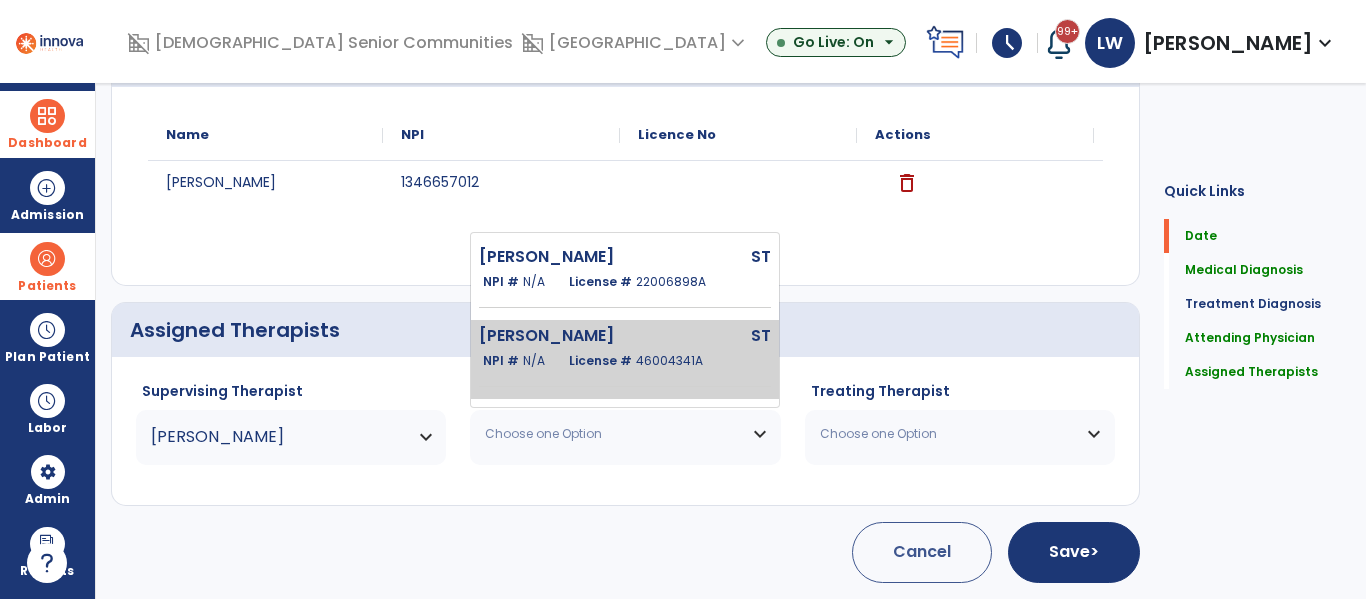 click on "NPI #  N/A" 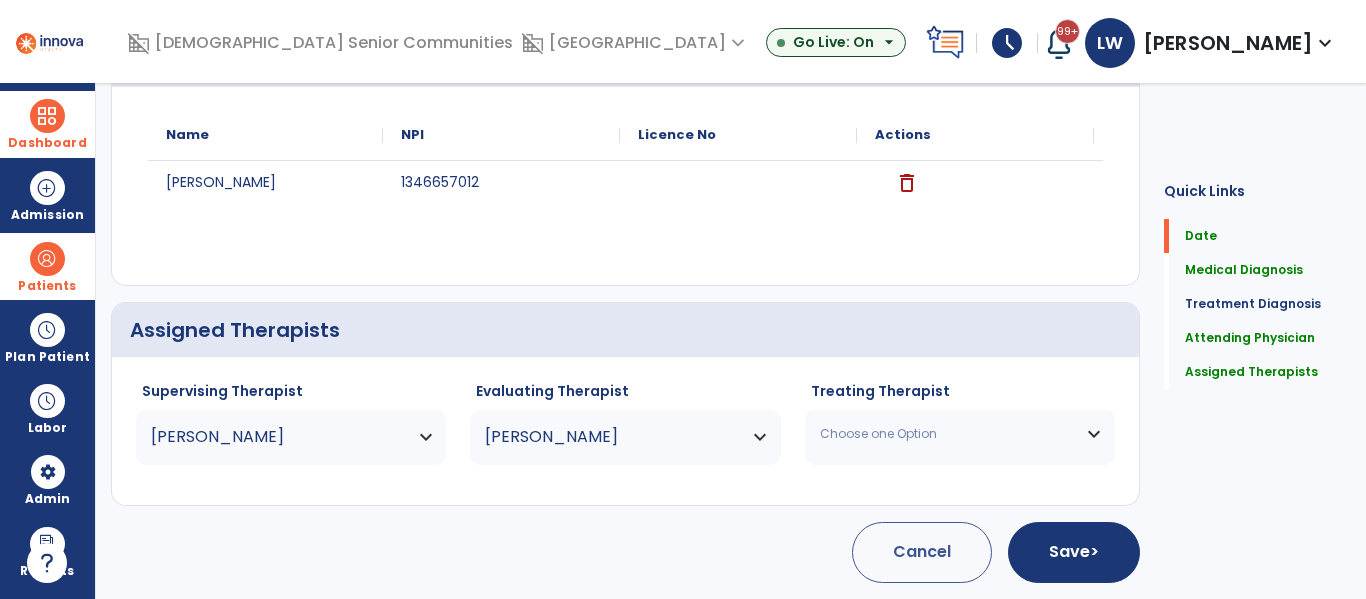 click on "Choose one Option" at bounding box center (960, 434) 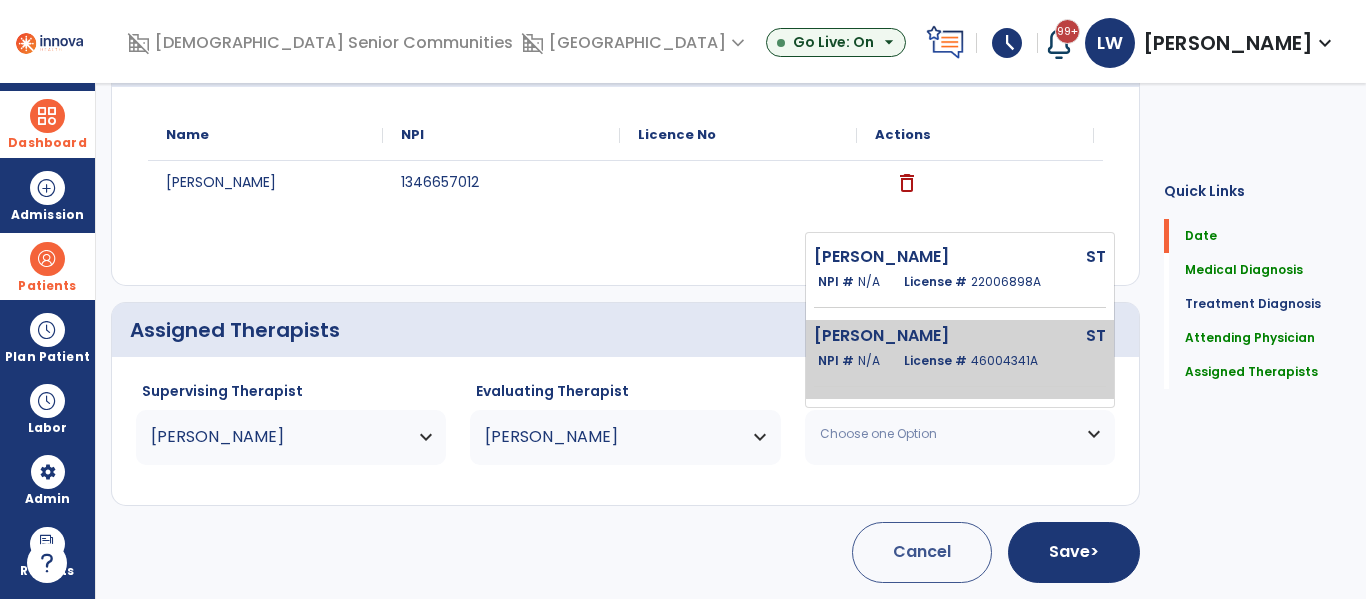 click on "[PERSON_NAME]  ST   NPI #  N/A   License #  46004341A" 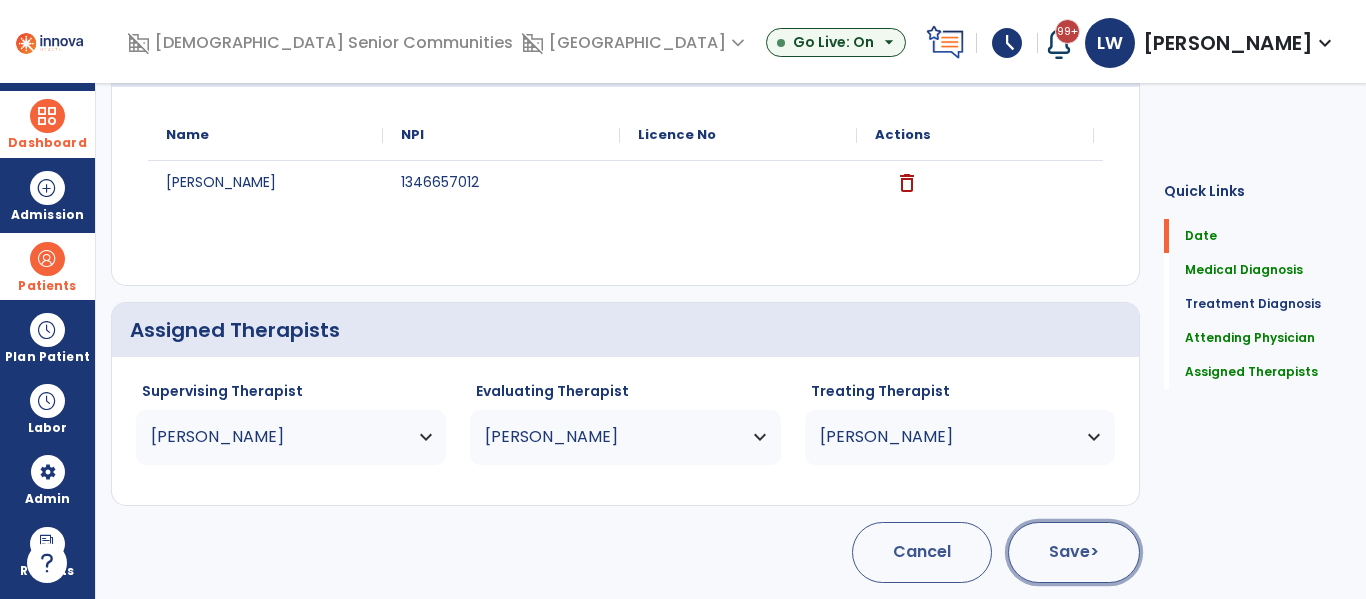 click on "Save  >" 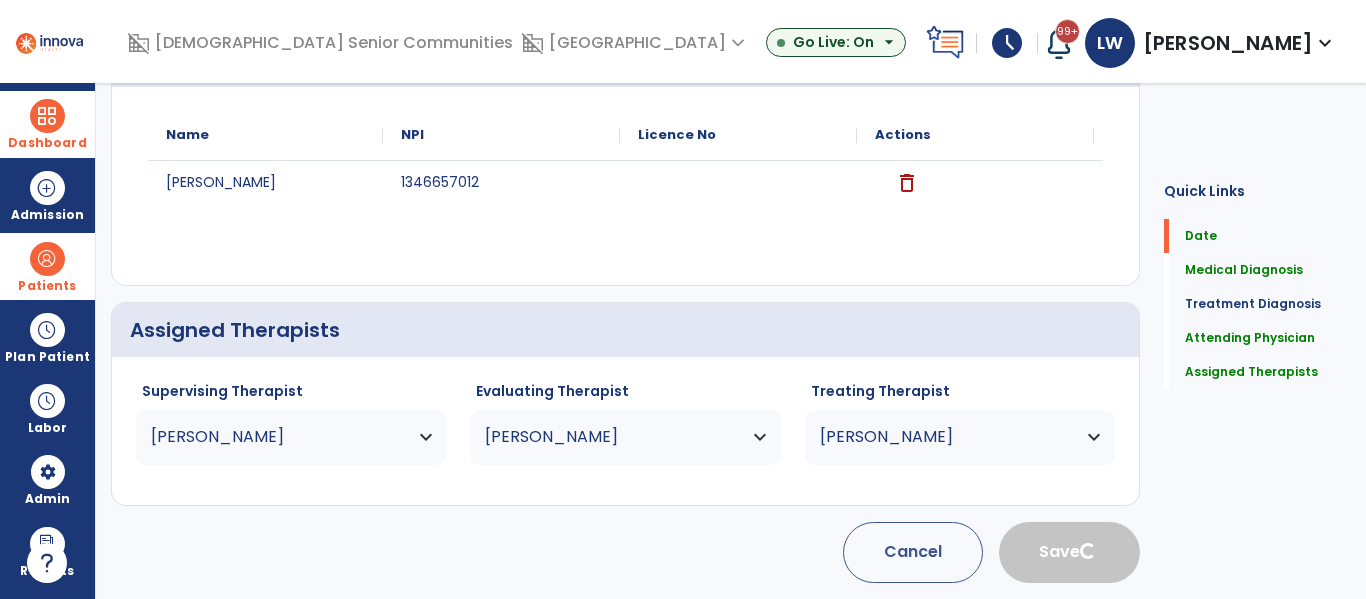 type 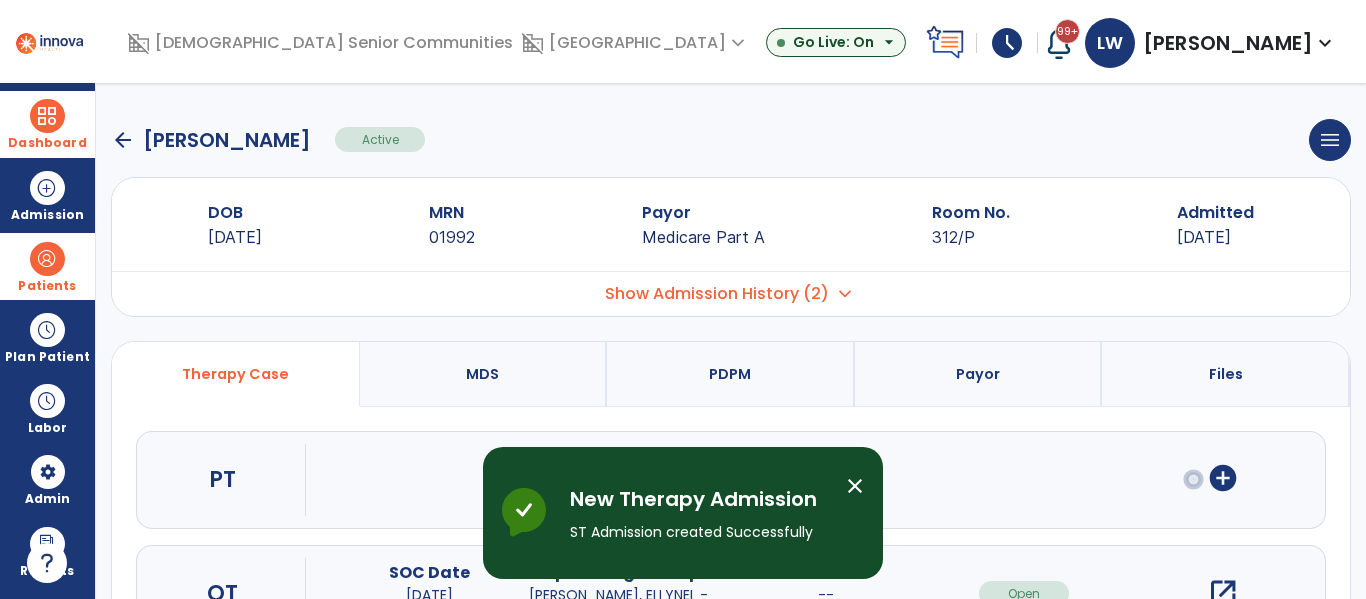 scroll, scrollTop: 207, scrollLeft: 0, axis: vertical 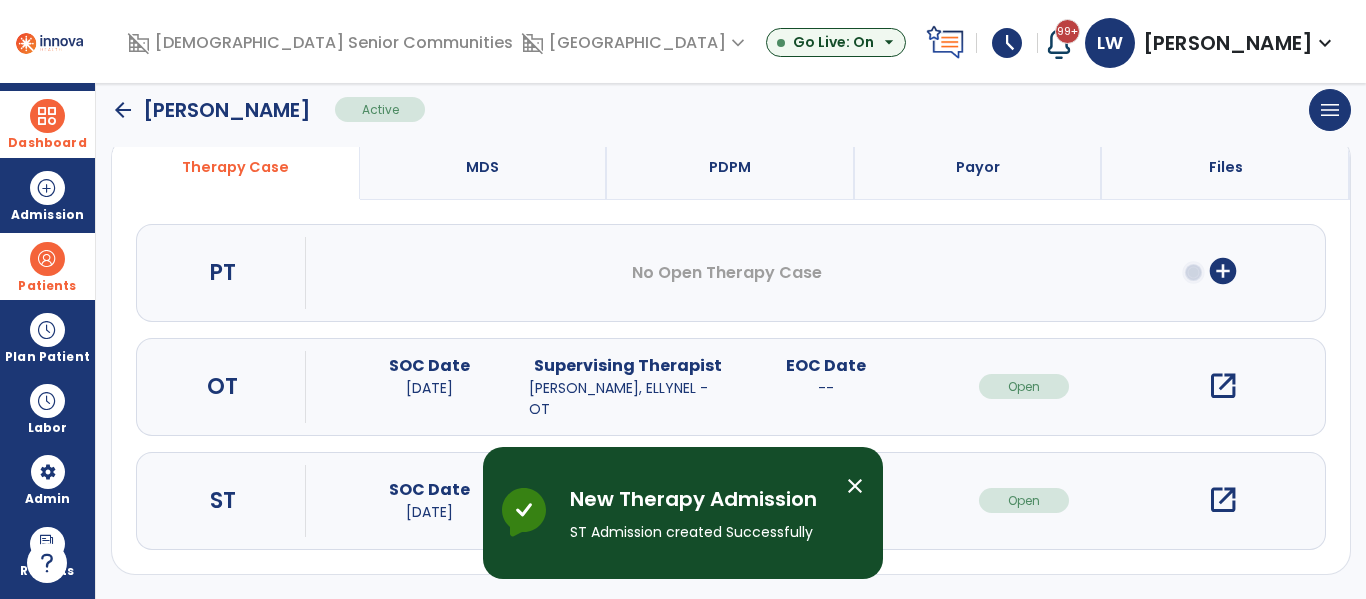 click on "open_in_new" at bounding box center [1223, 500] 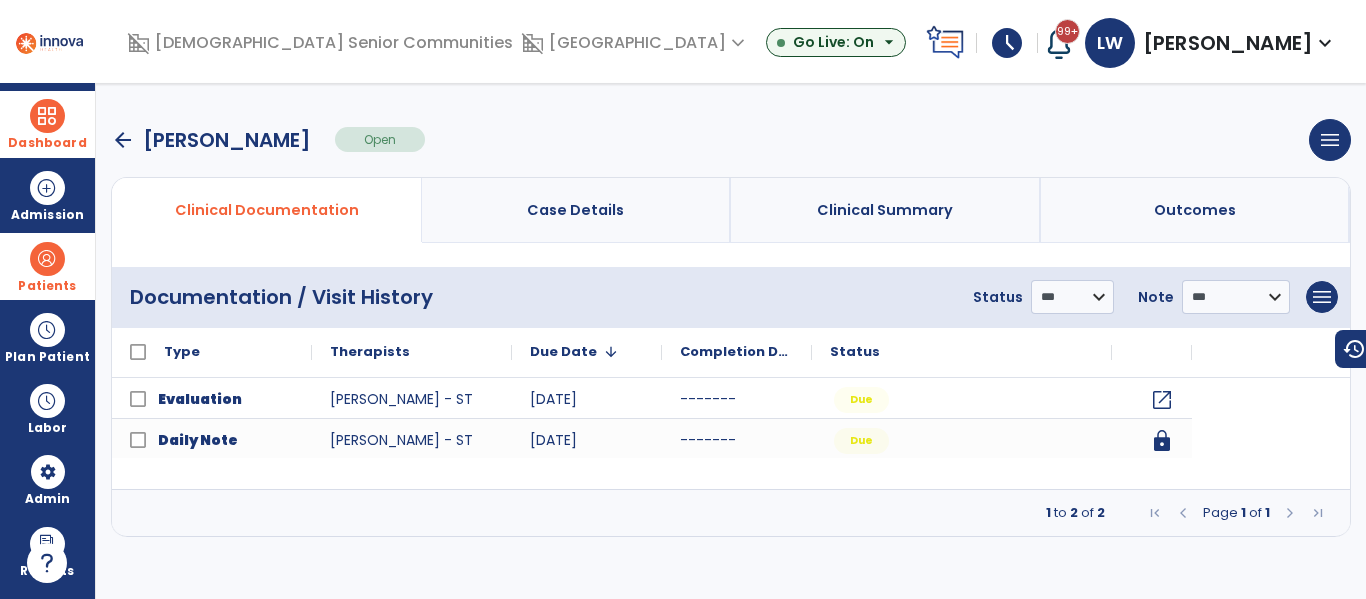 scroll, scrollTop: 0, scrollLeft: 0, axis: both 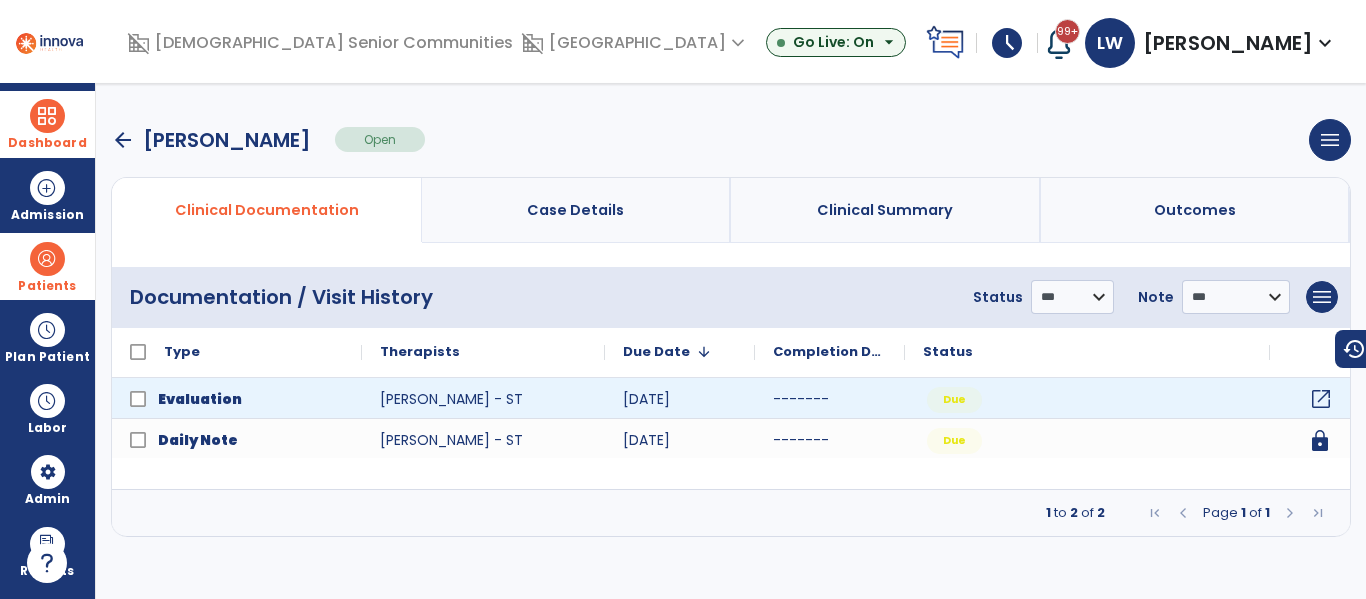 click on "open_in_new" 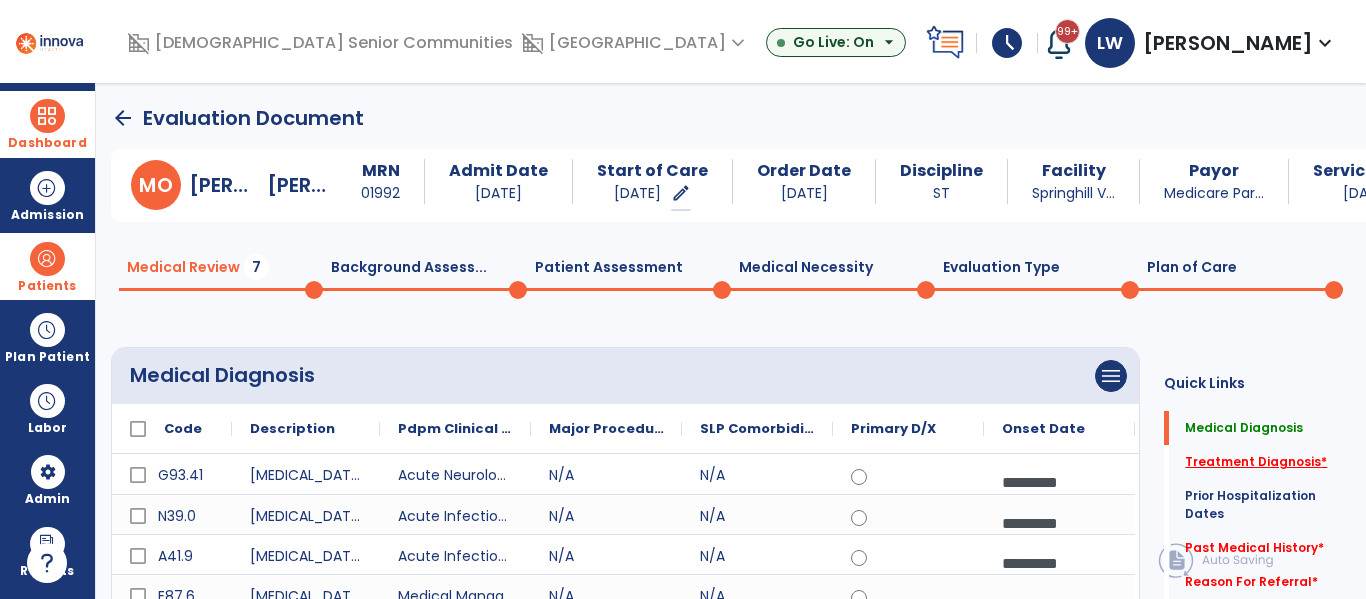 click on "Treatment Diagnosis   *" 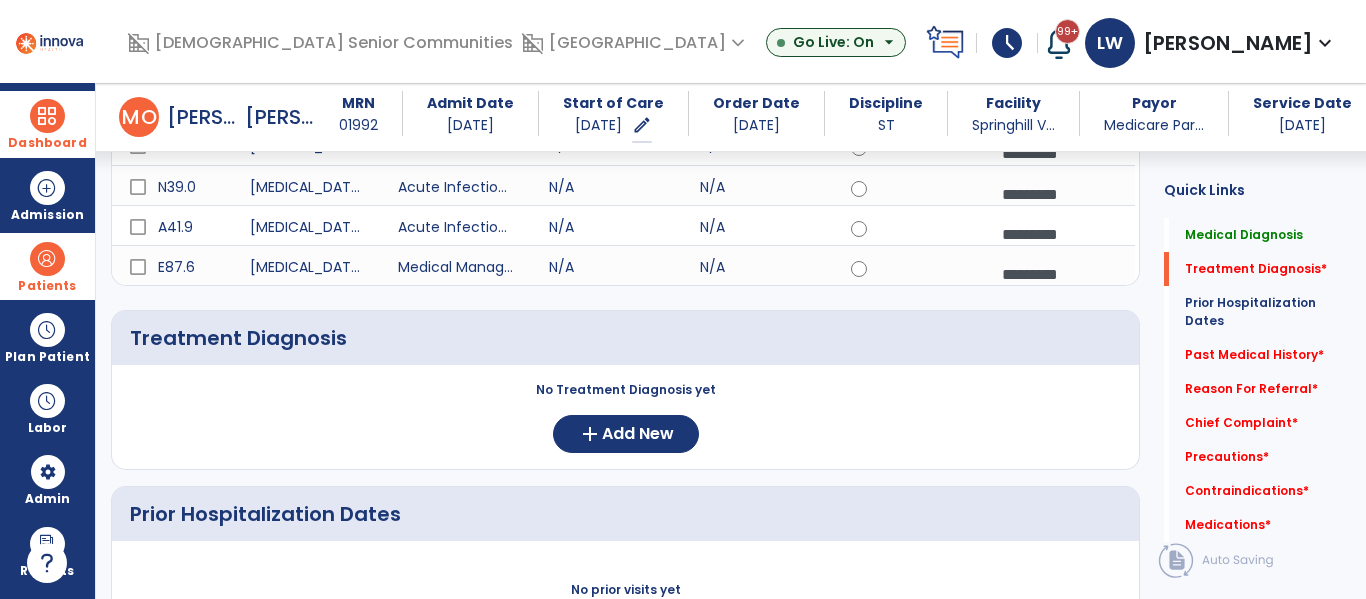scroll, scrollTop: 309, scrollLeft: 0, axis: vertical 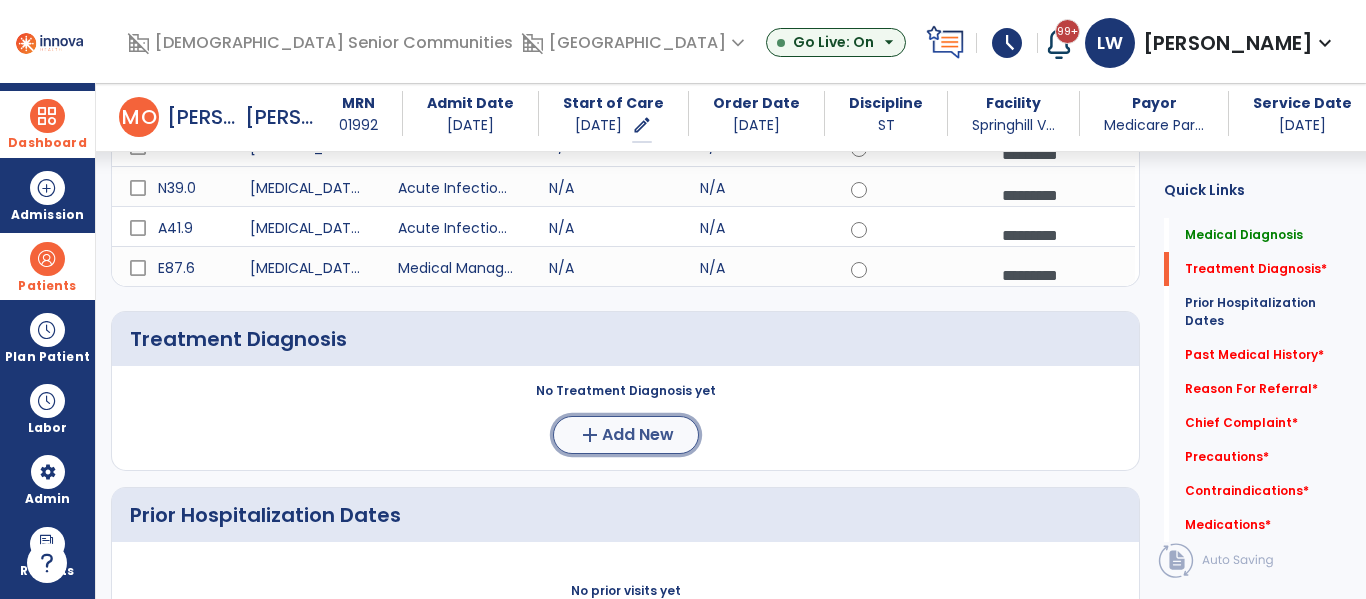 click on "add  Add New" 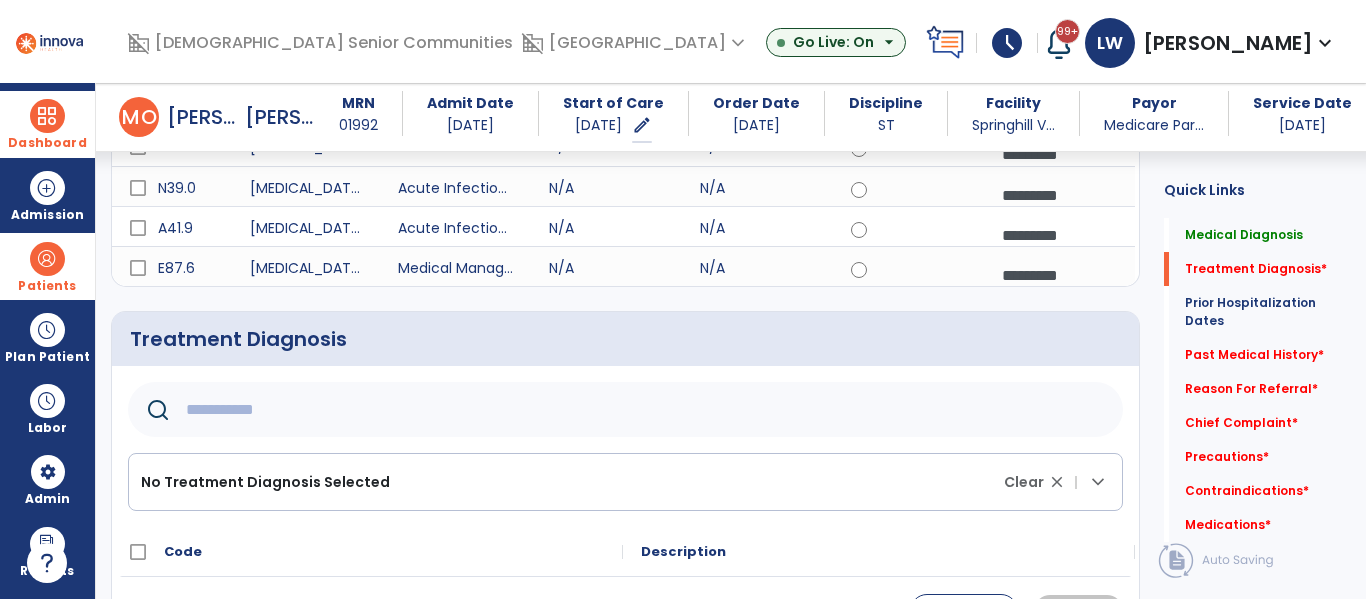 click 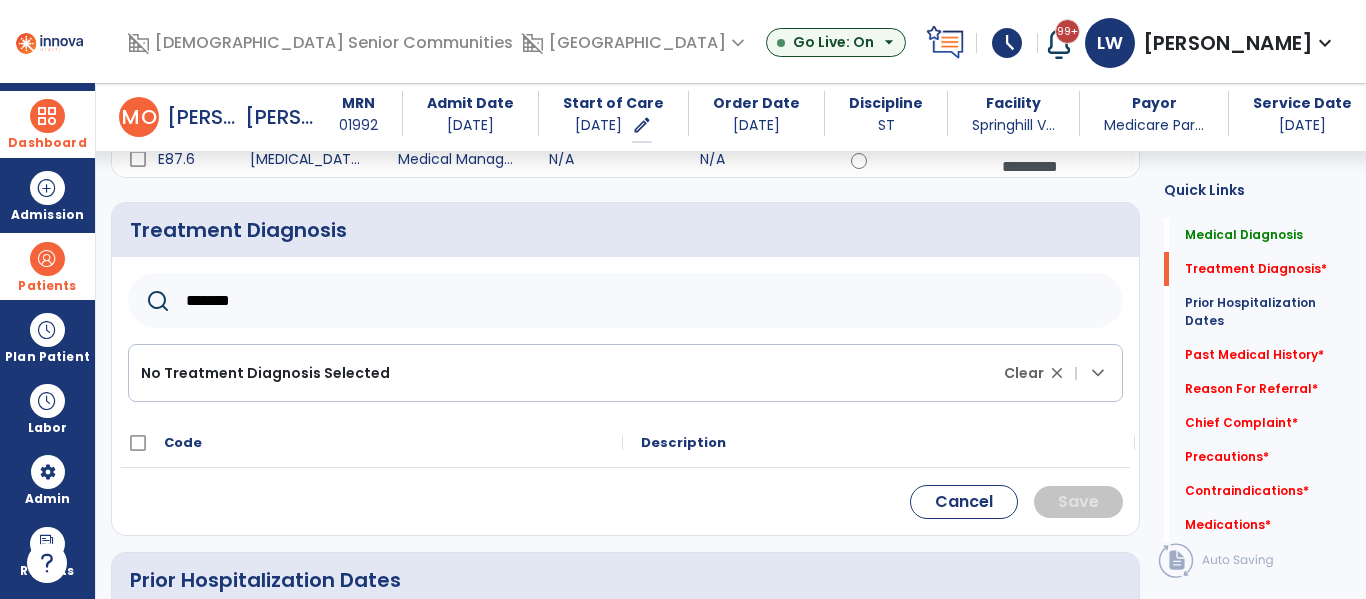 scroll, scrollTop: 427, scrollLeft: 0, axis: vertical 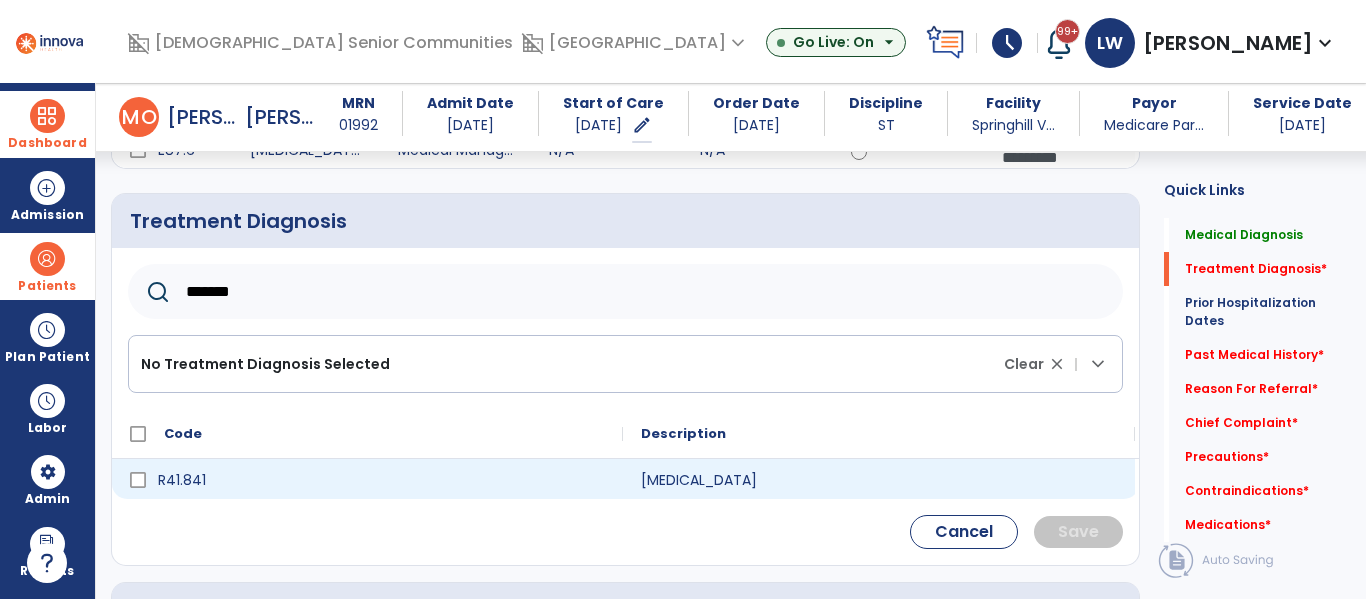 type on "*******" 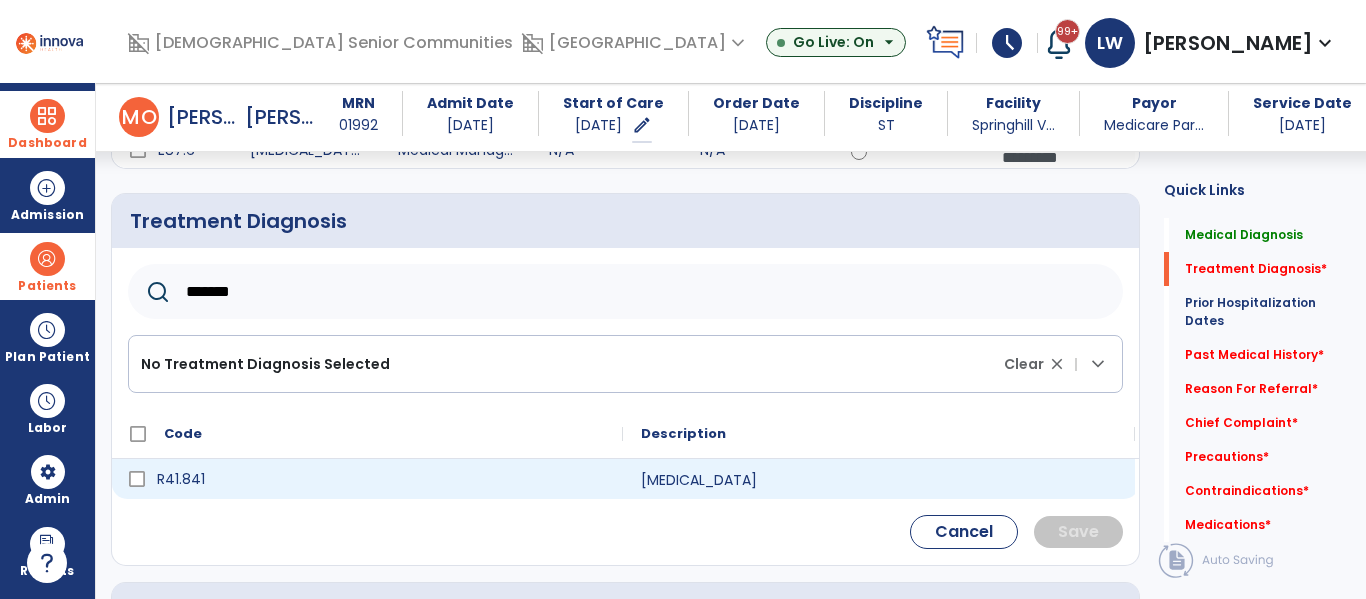 click on "R41.841" at bounding box center (381, 479) 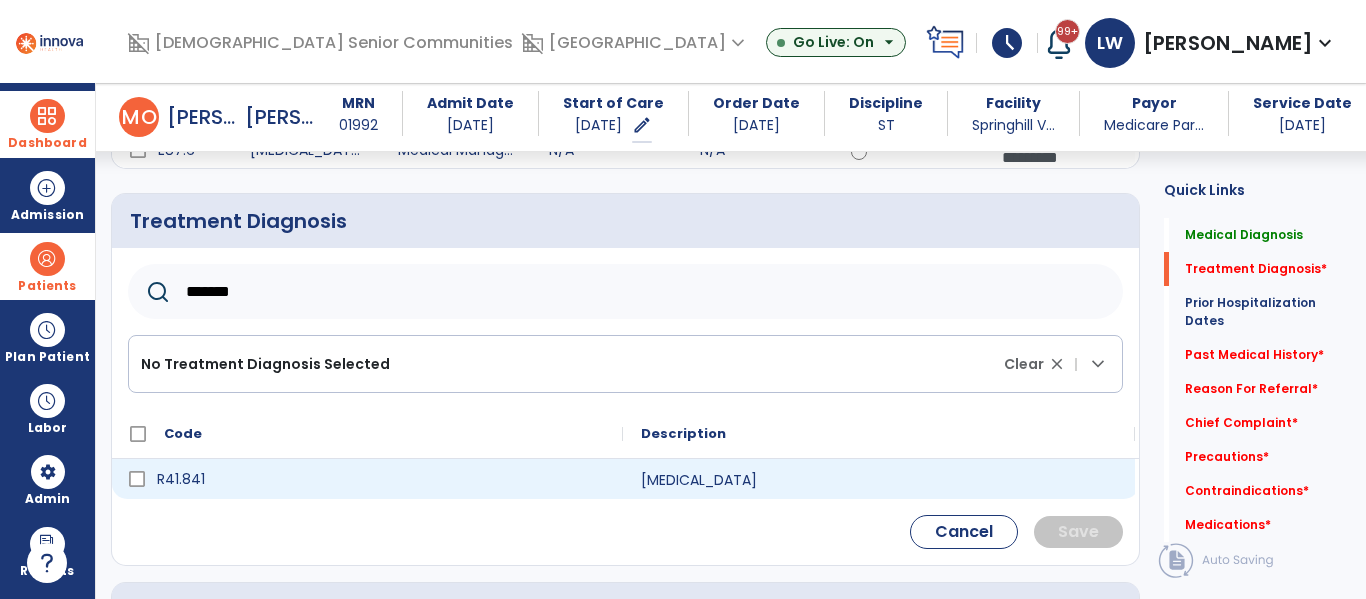 click 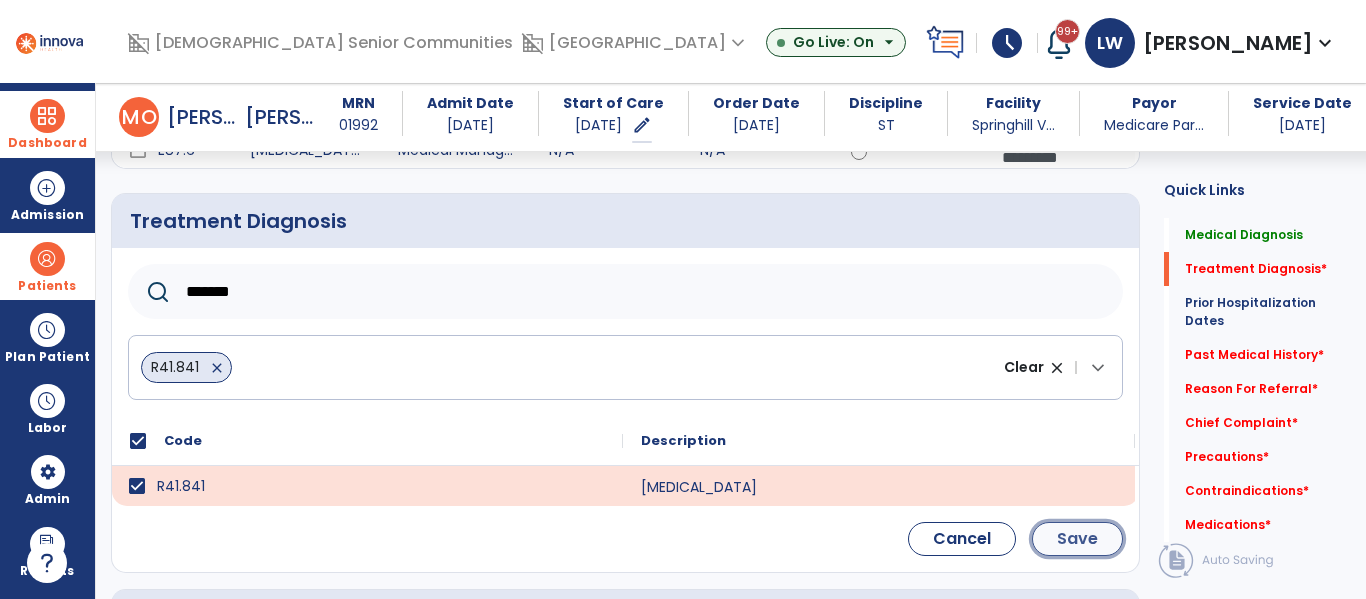 click on "Save" 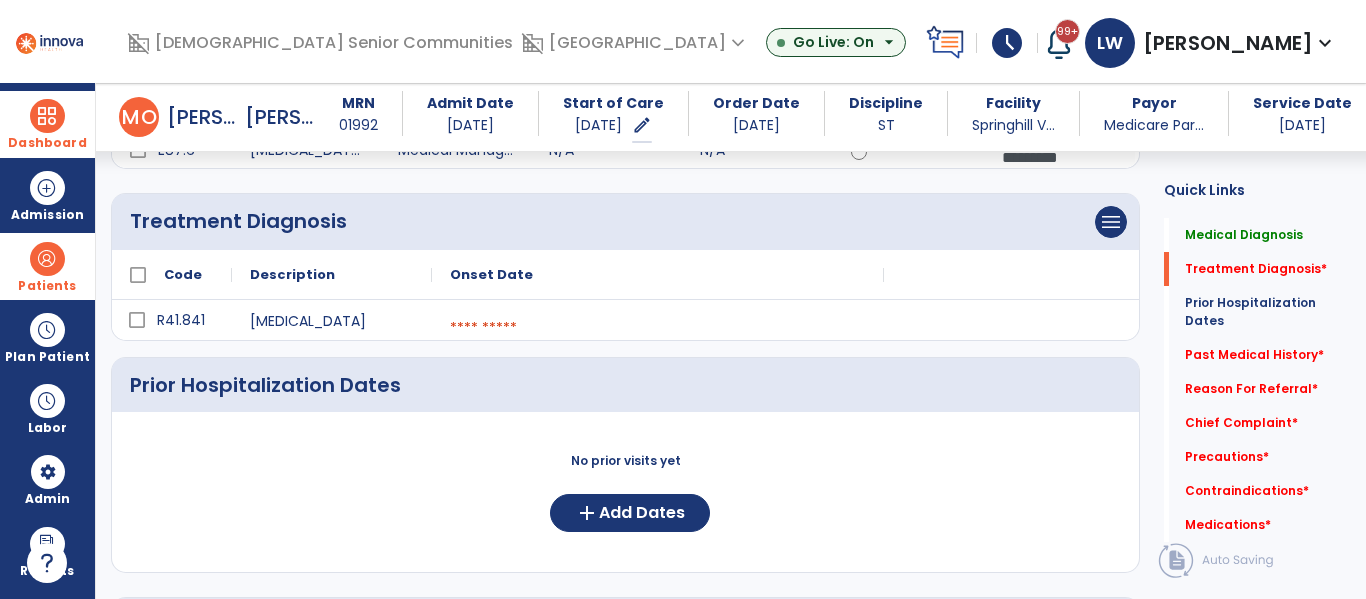 click at bounding box center (658, 328) 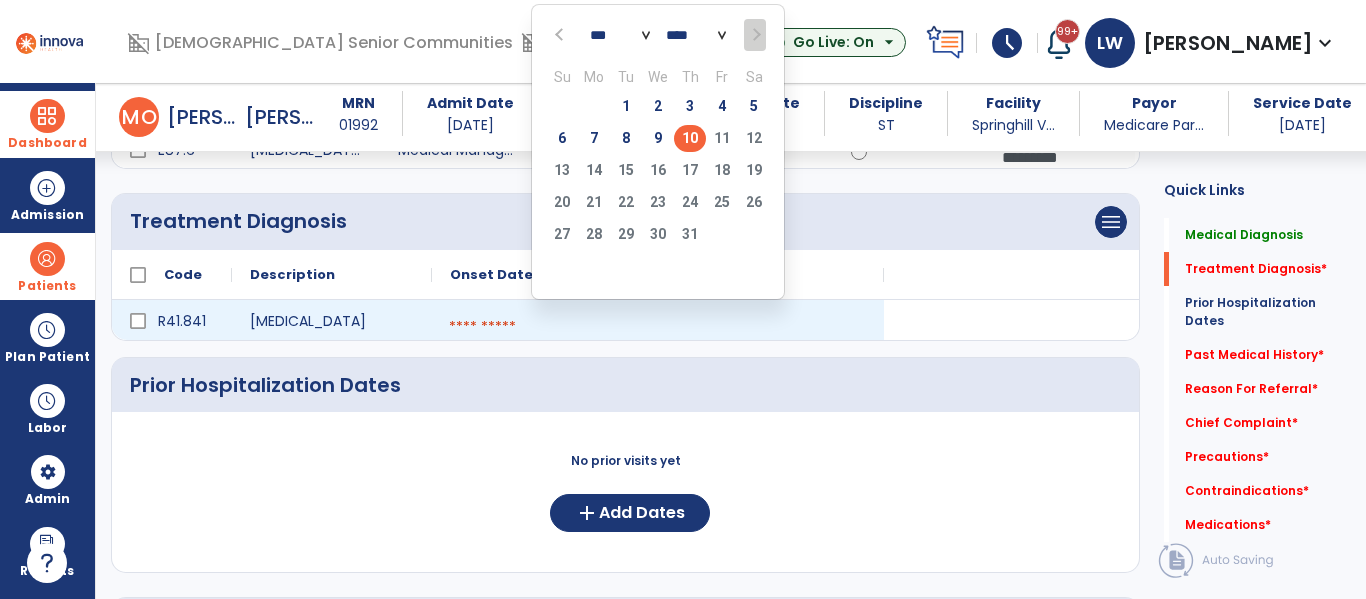 click on "10" 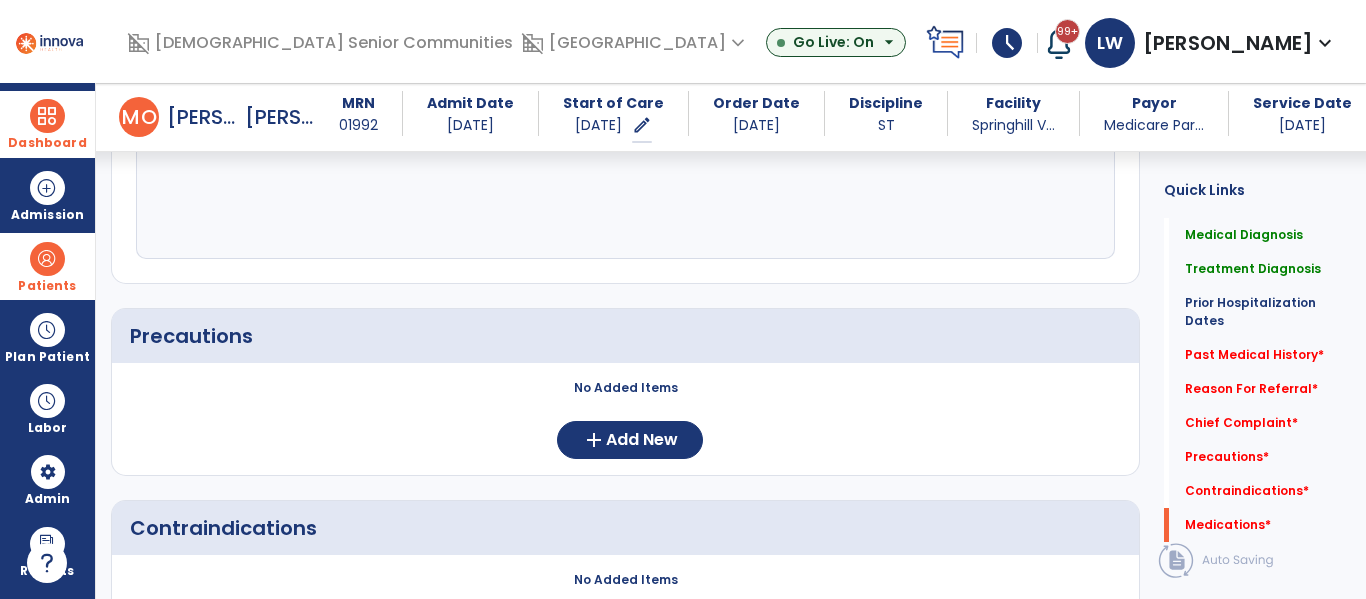 scroll, scrollTop: 1795, scrollLeft: 0, axis: vertical 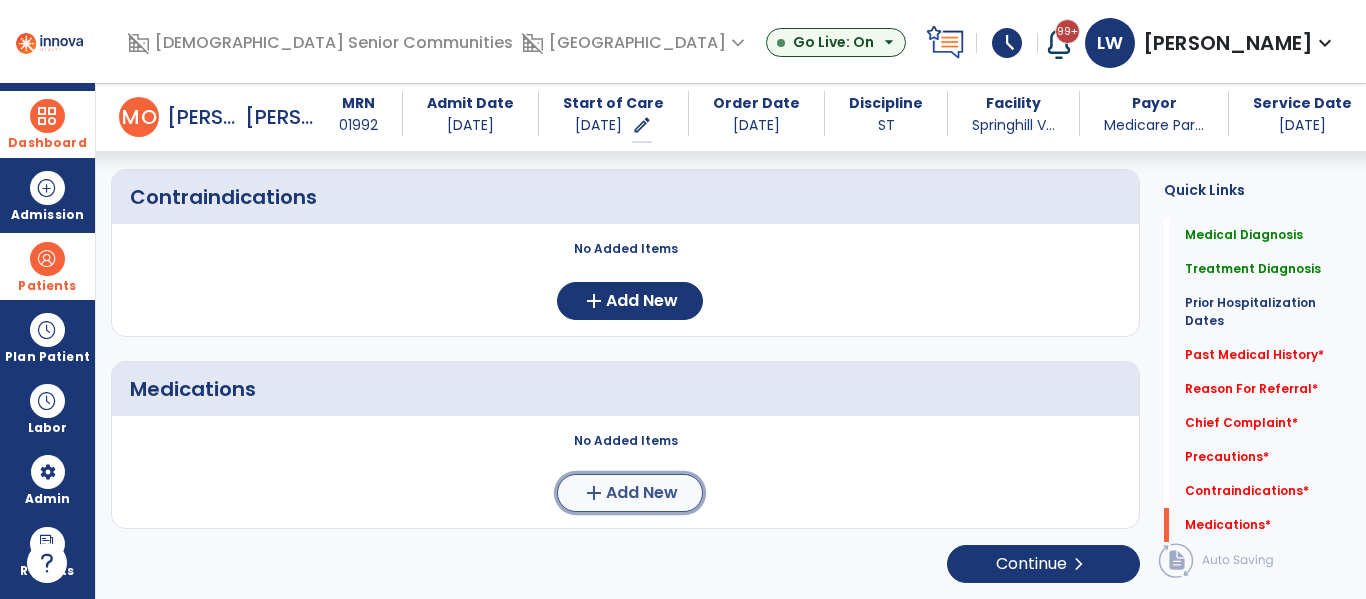 click on "Add New" 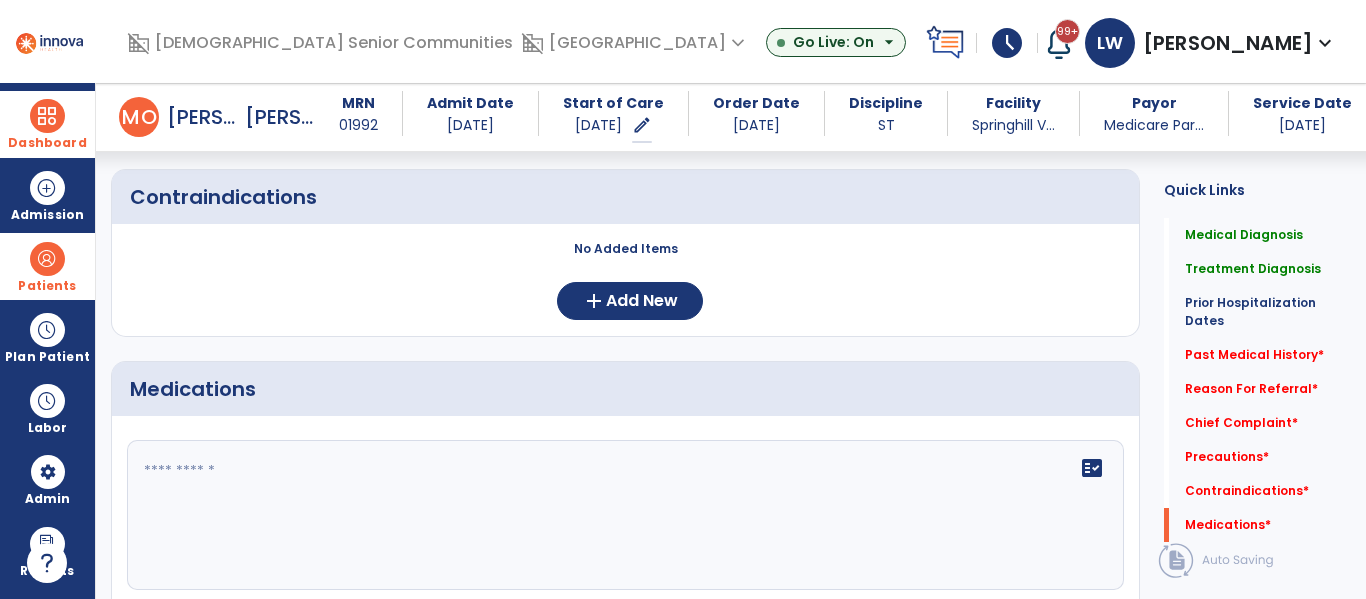 click 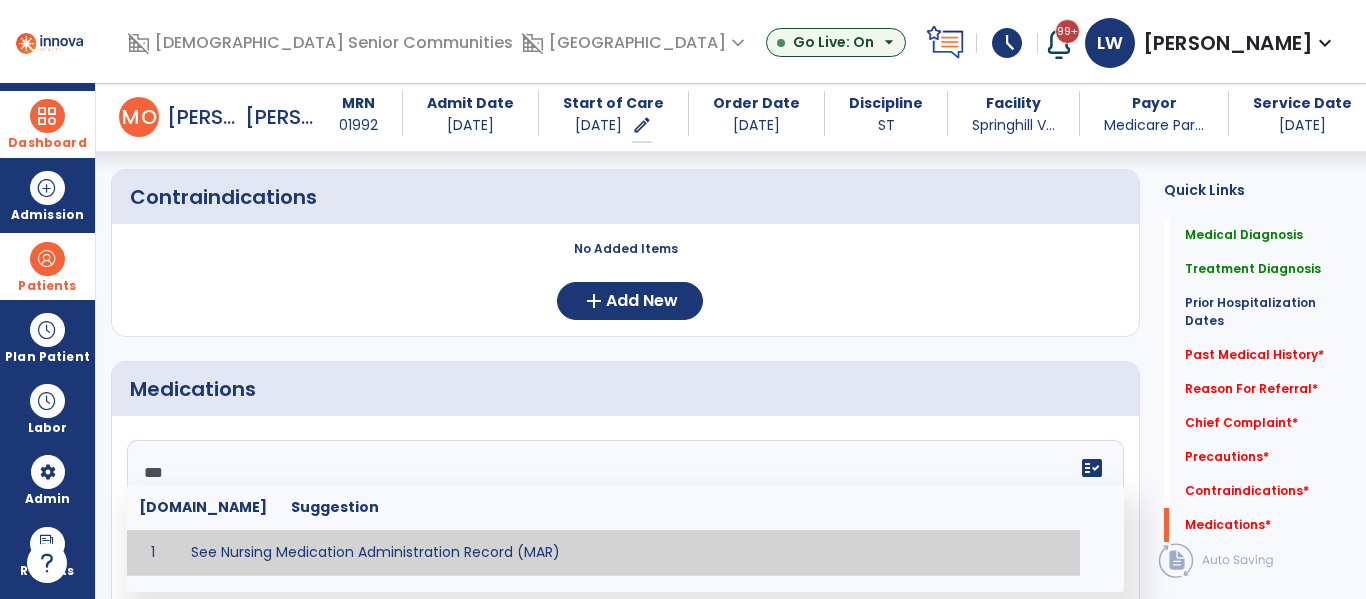 type on "**********" 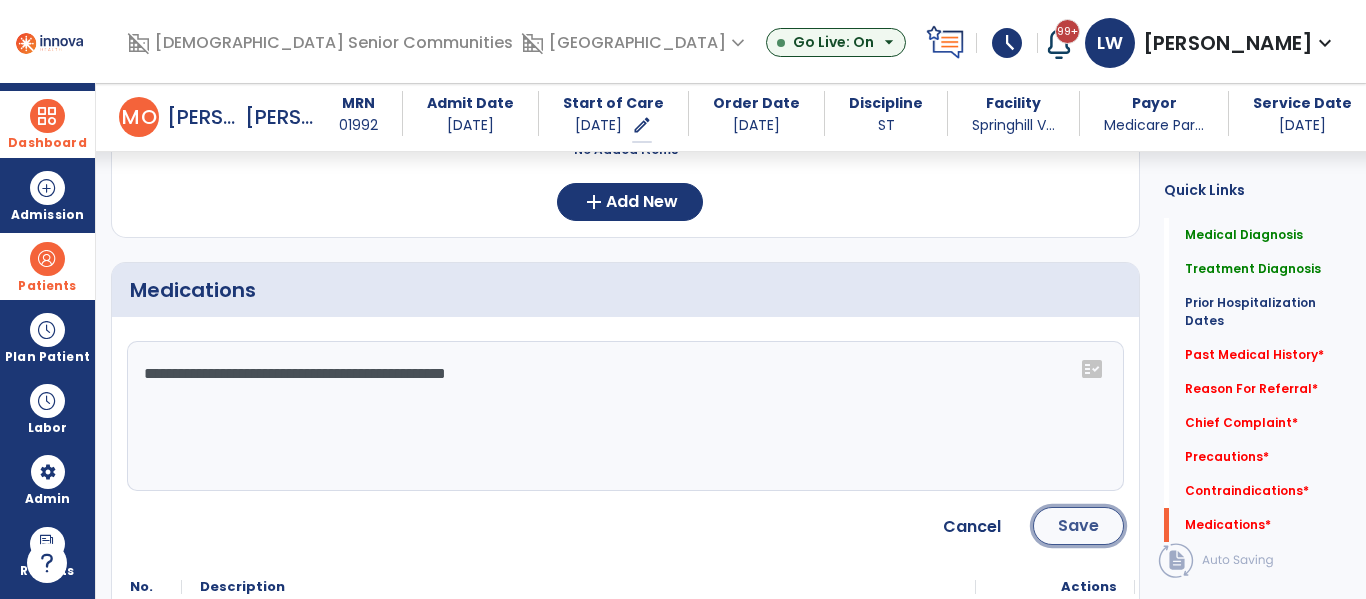 click on "Save" 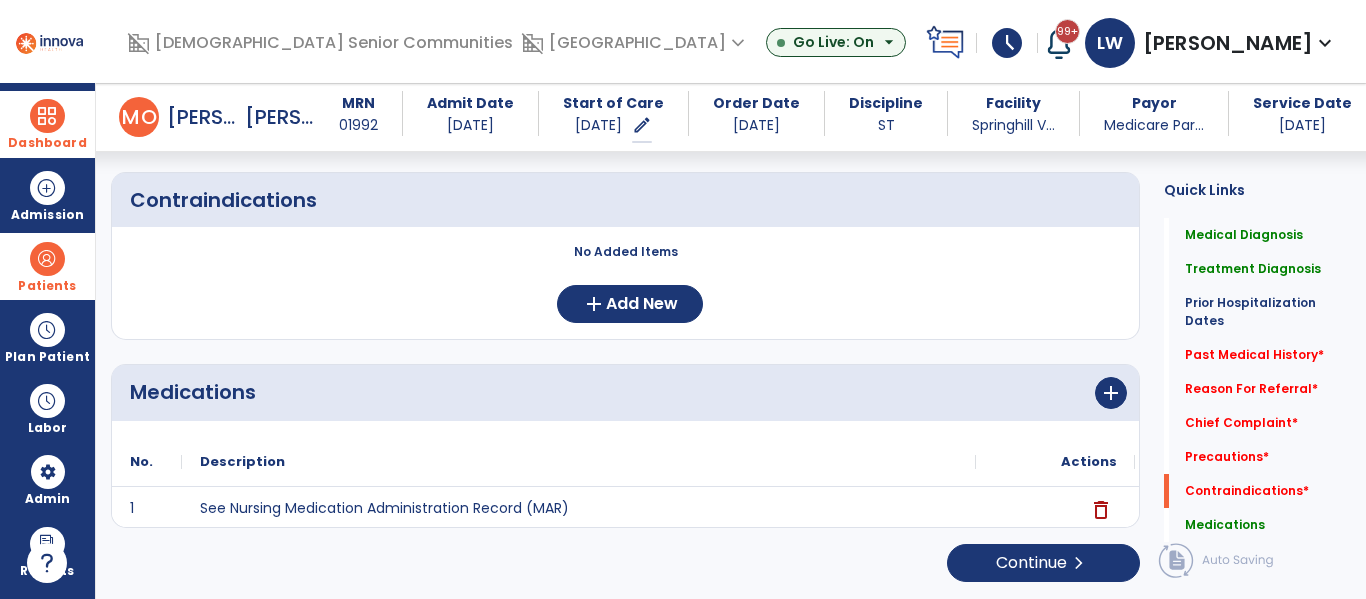 scroll, scrollTop: 1792, scrollLeft: 0, axis: vertical 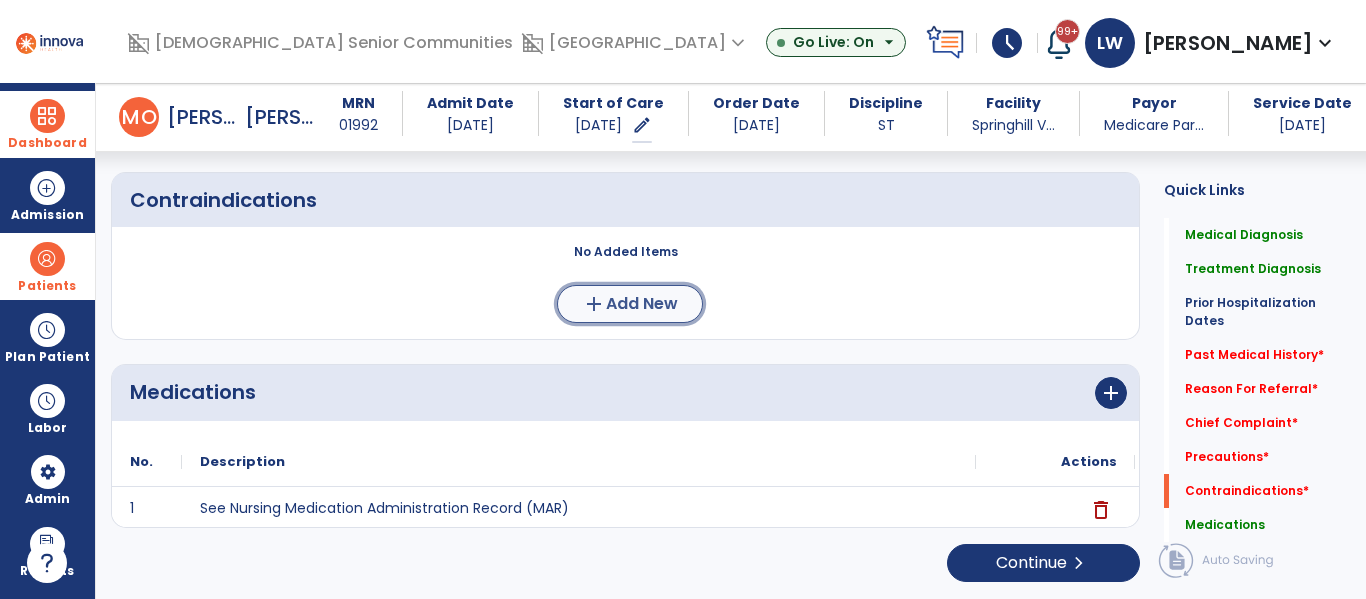 click on "add  Add New" 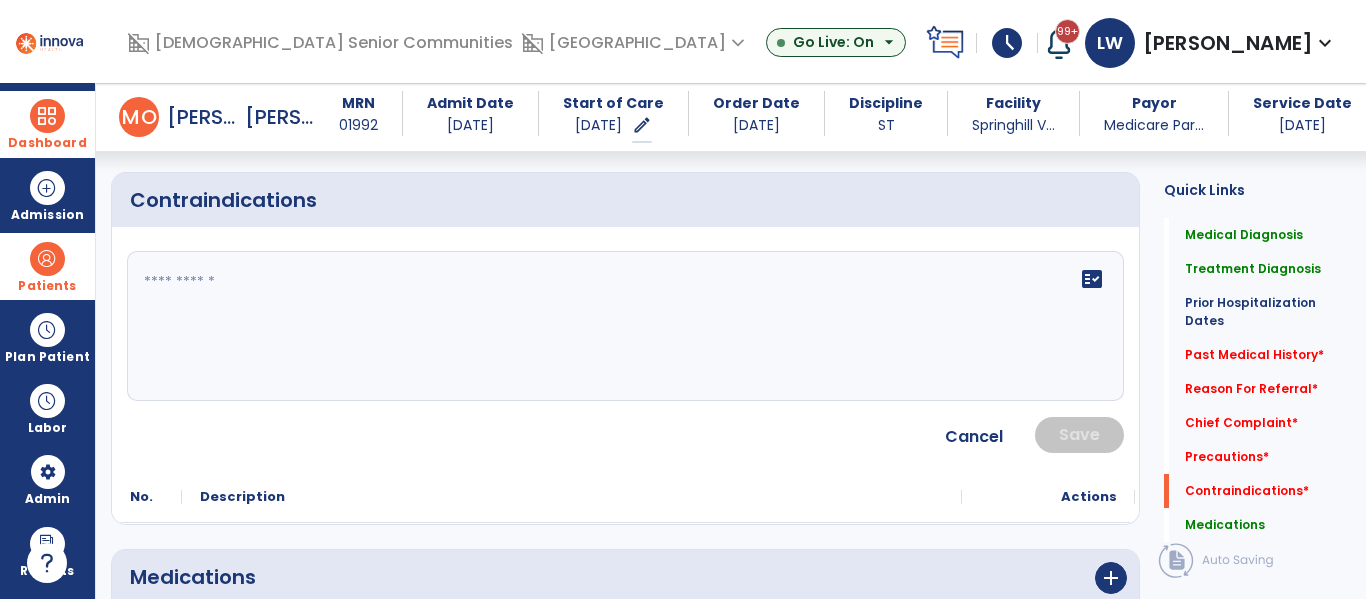 click on "fact_check" 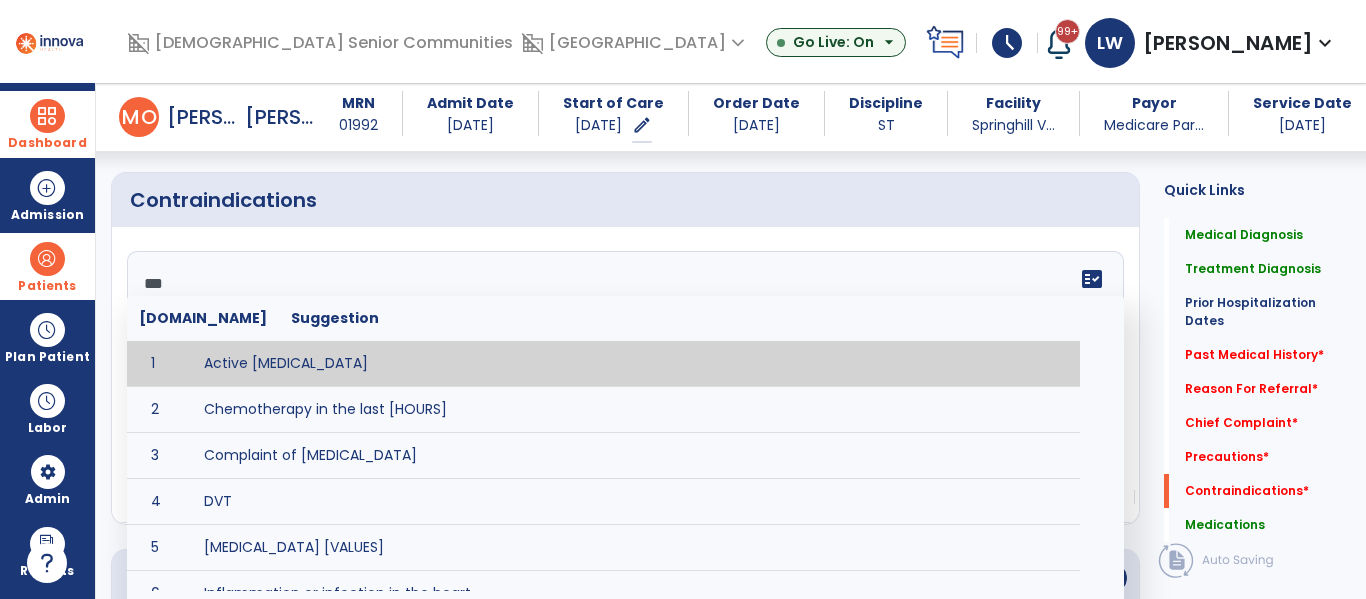 type on "****" 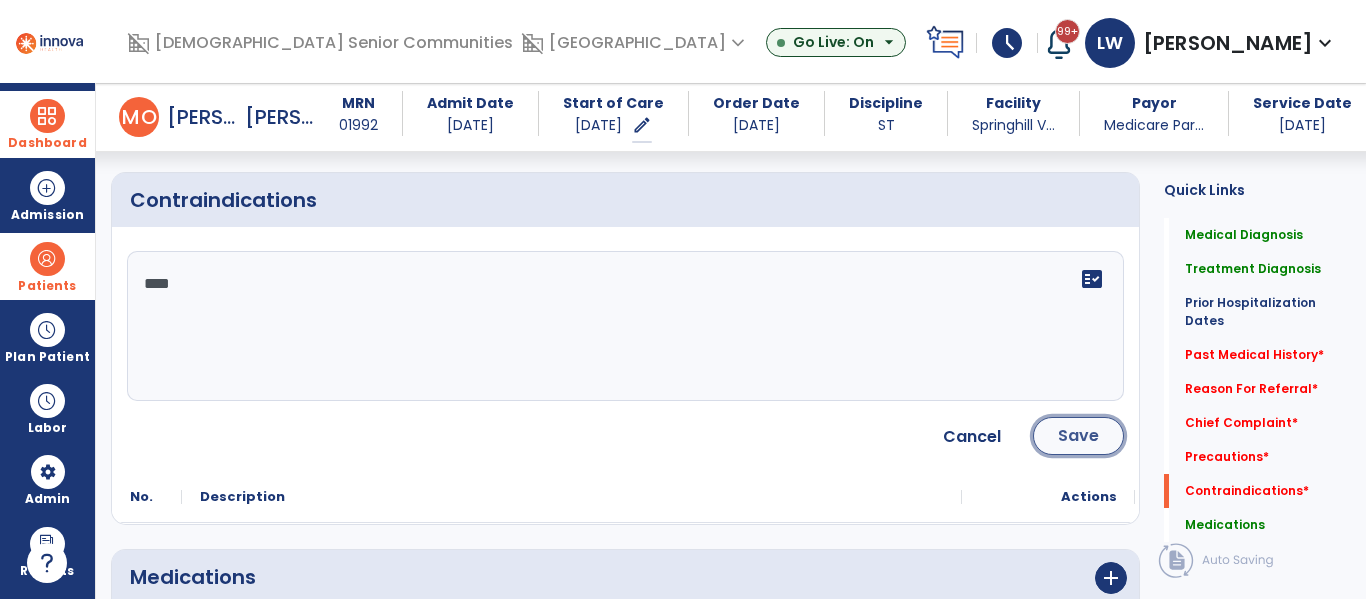 click on "Save" 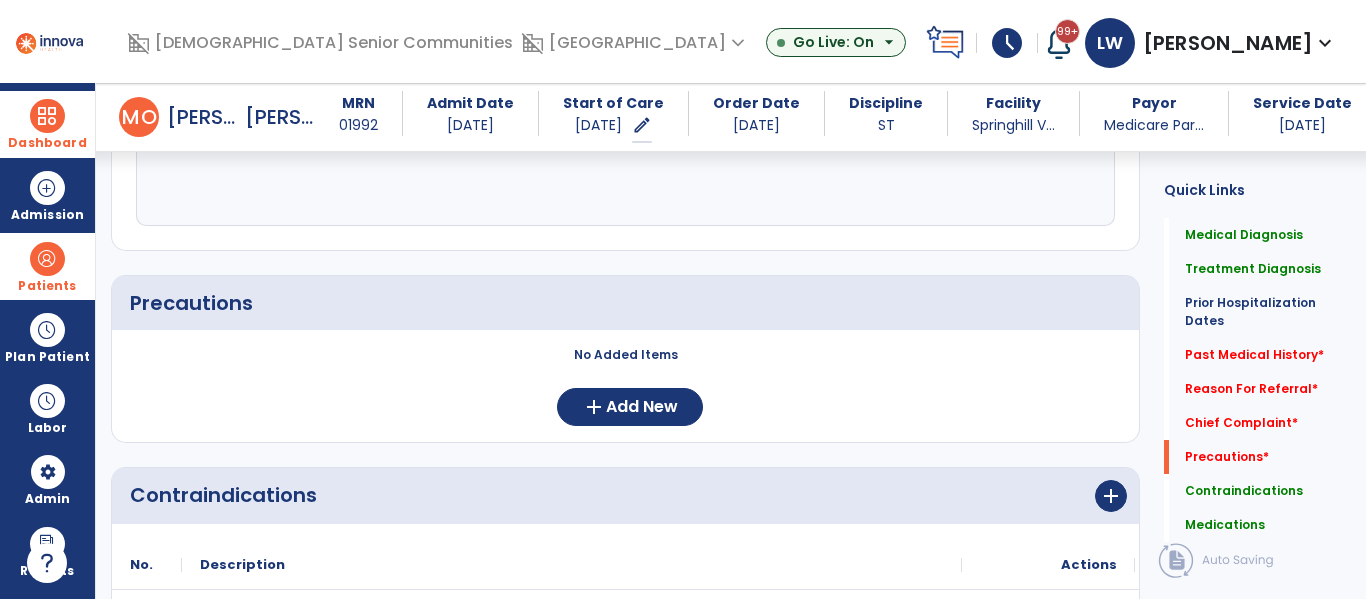 scroll, scrollTop: 1501, scrollLeft: 0, axis: vertical 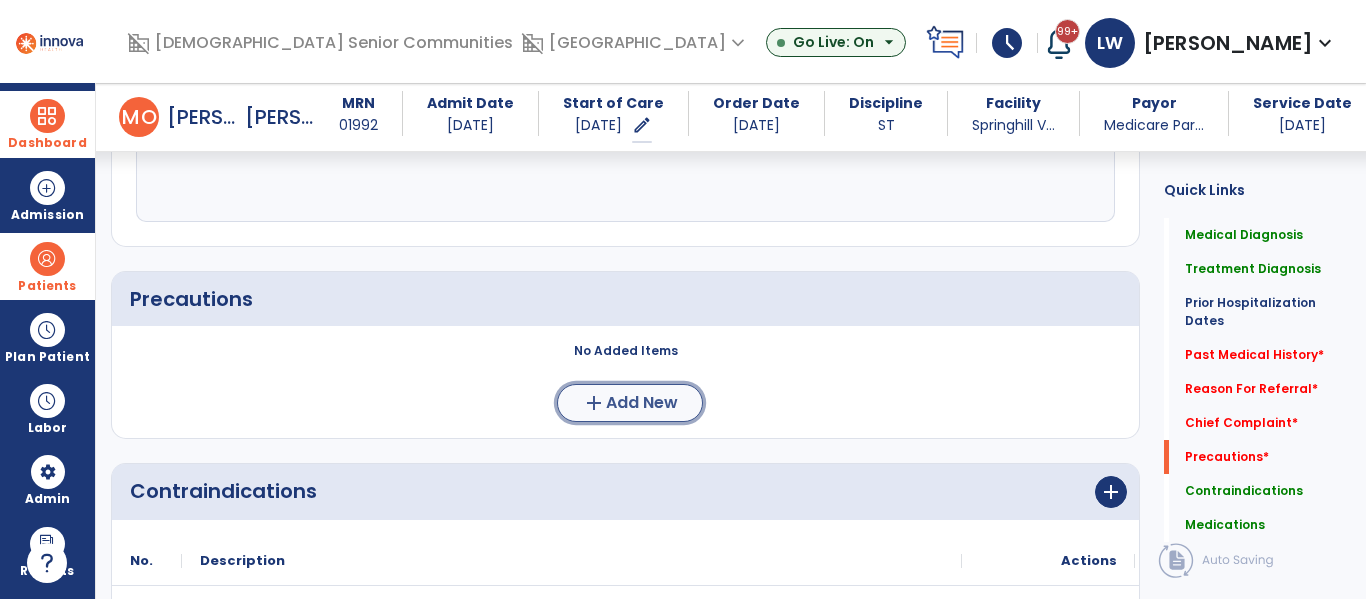 click on "Add New" 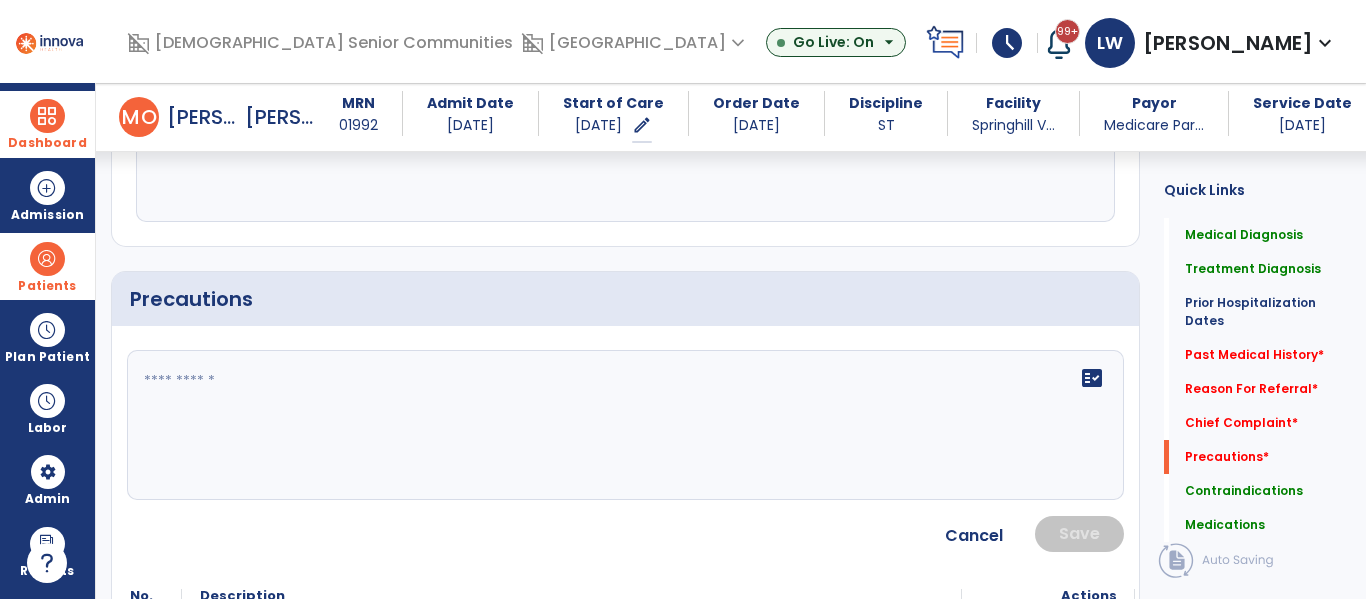click 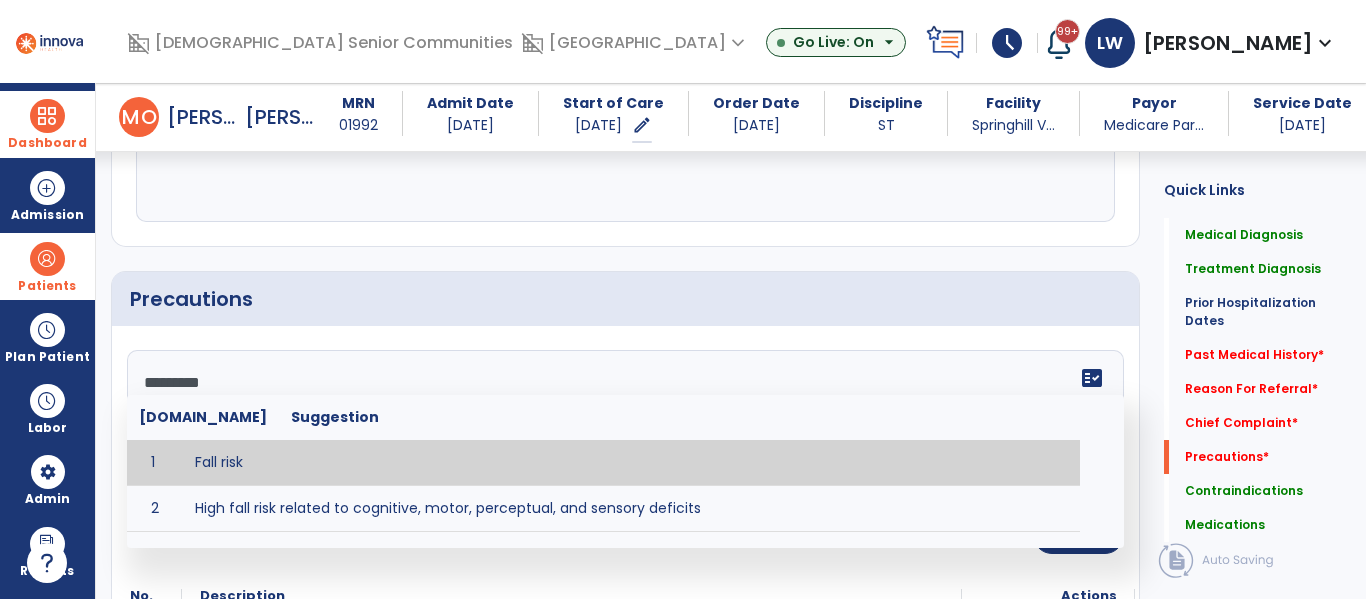 type on "*********" 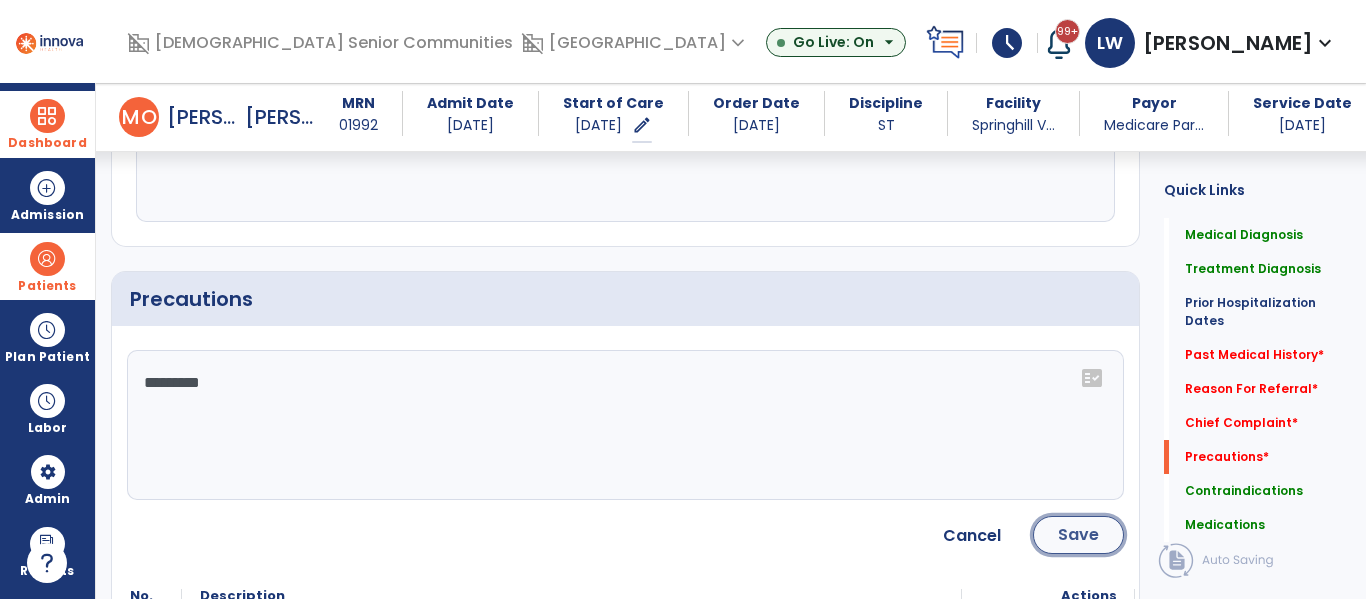 click on "Save" 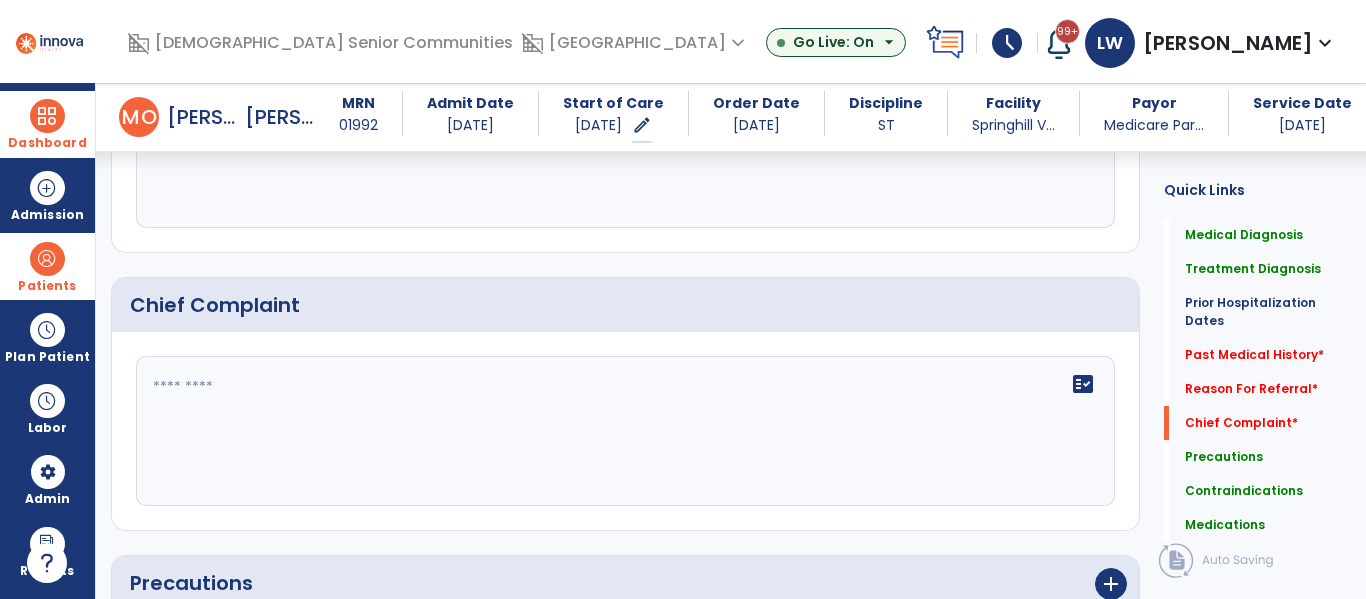scroll, scrollTop: 1230, scrollLeft: 0, axis: vertical 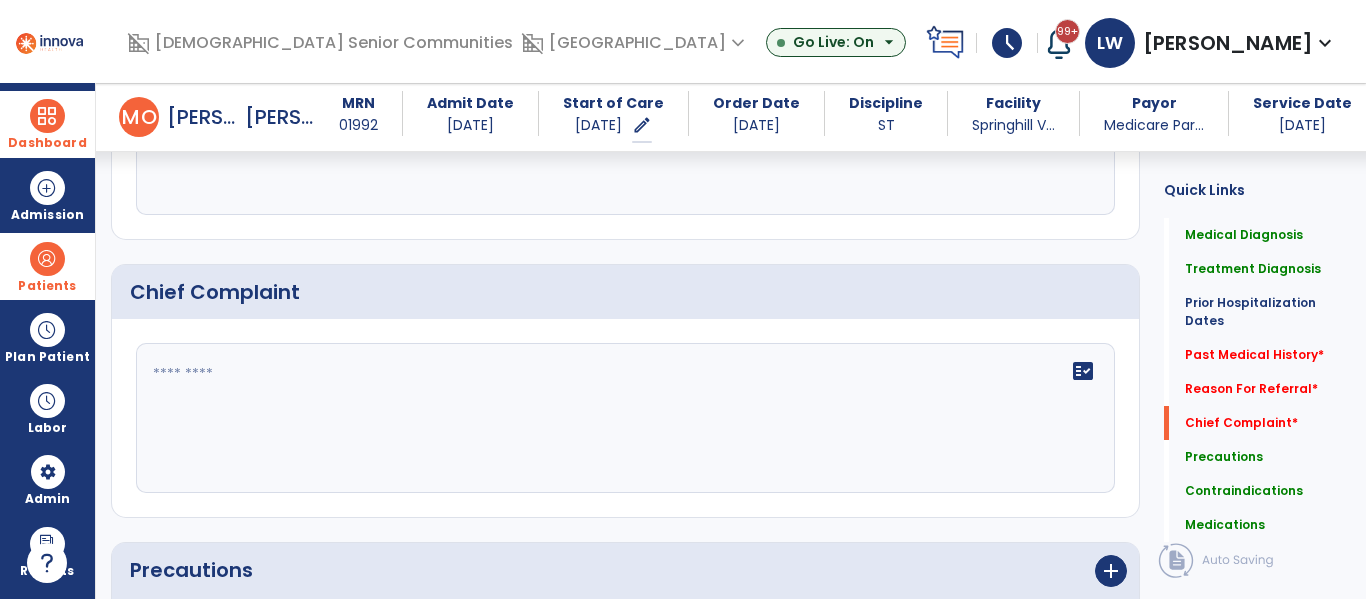 click on "fact_check" 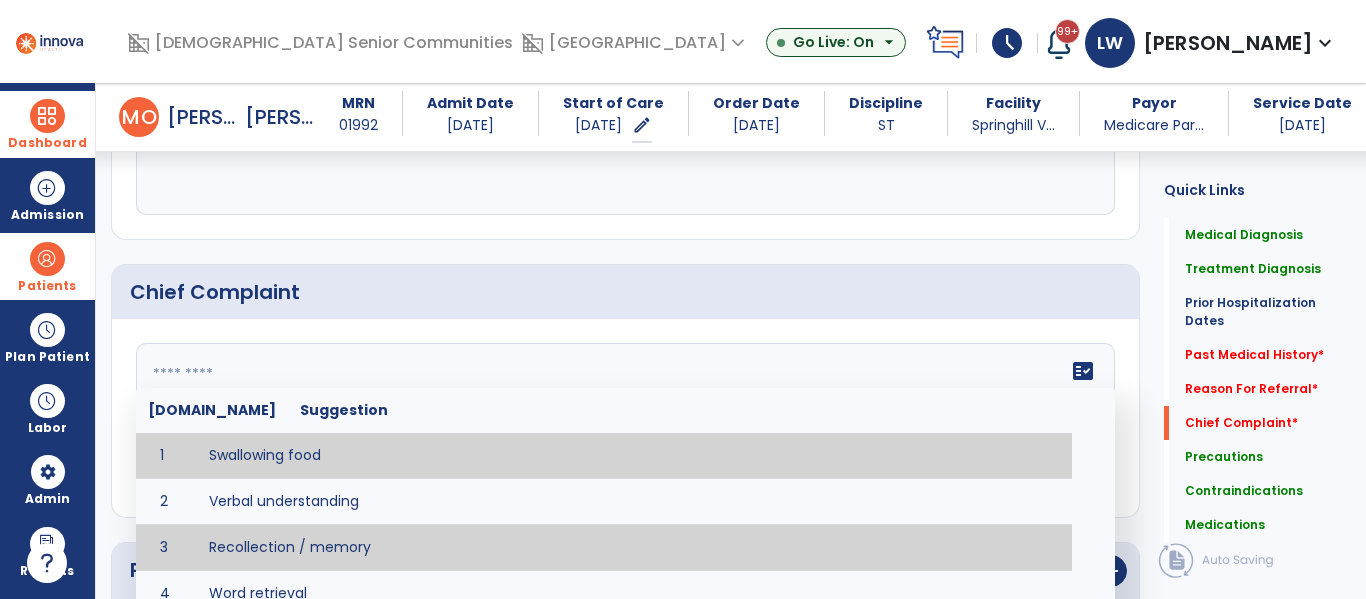 type on "**********" 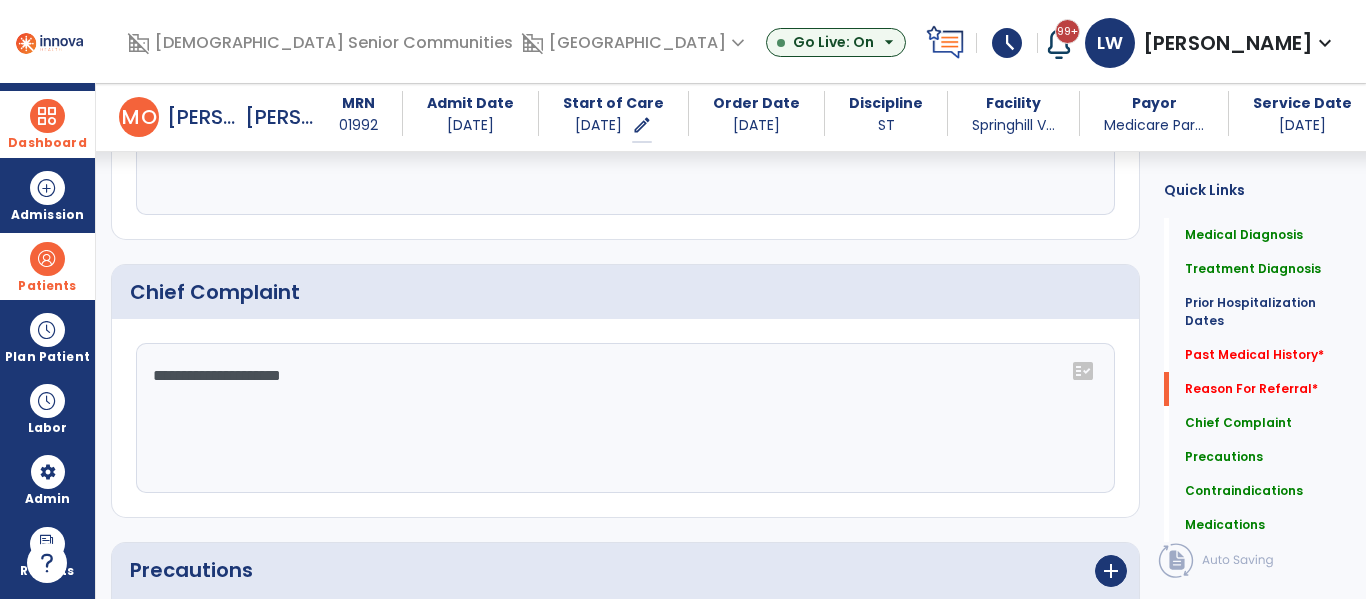 scroll, scrollTop: 988, scrollLeft: 0, axis: vertical 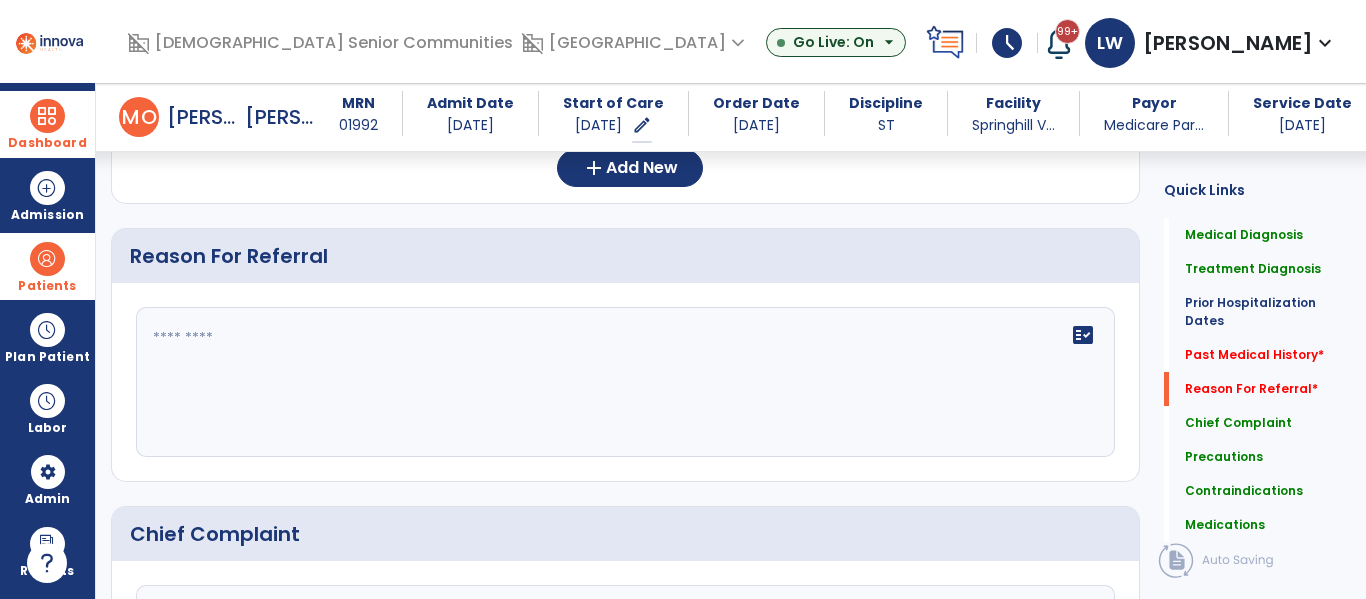 click on "fact_check" 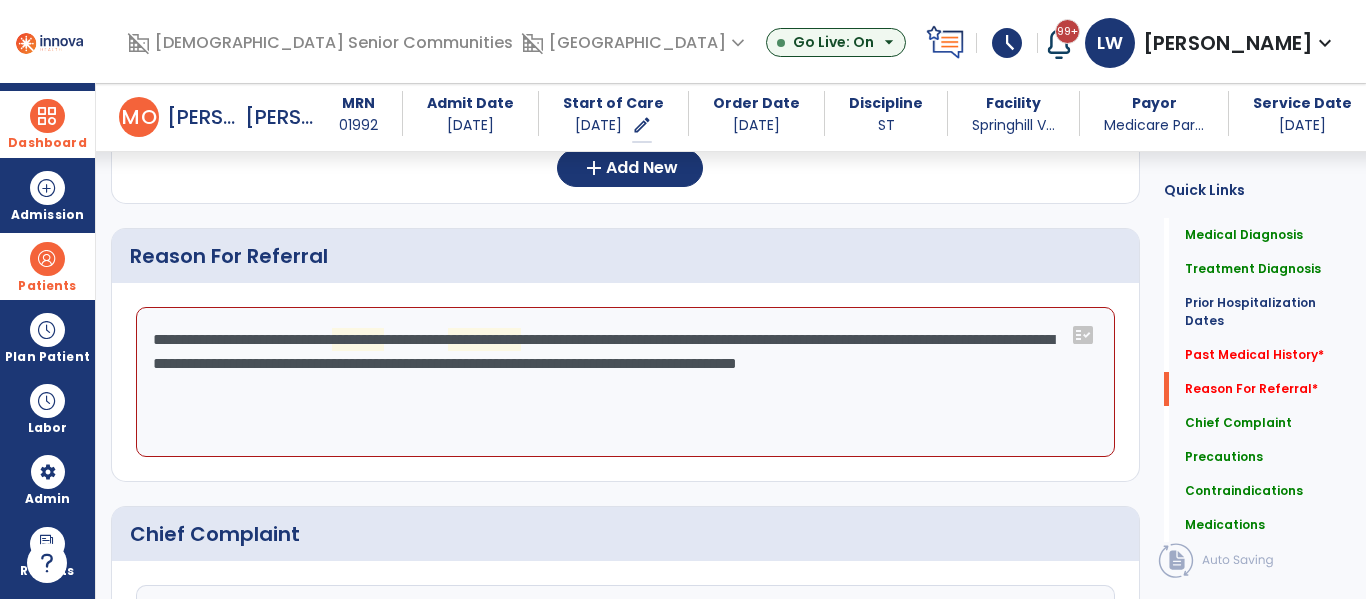 click on "**********" 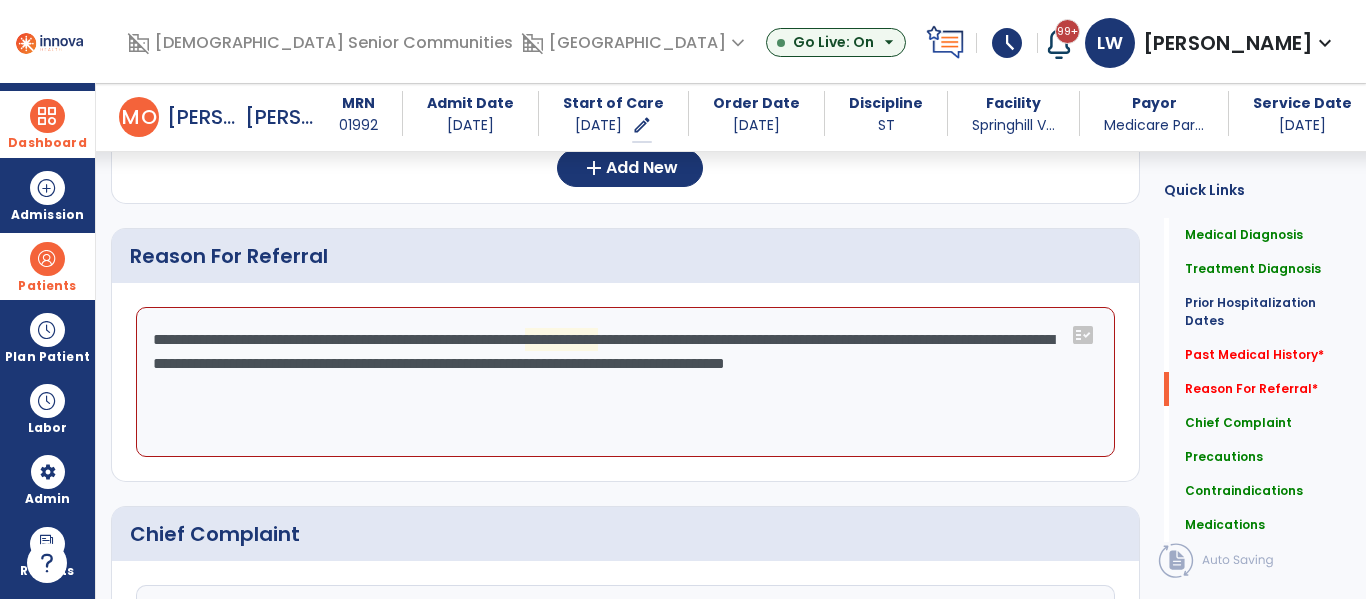click on "**********" 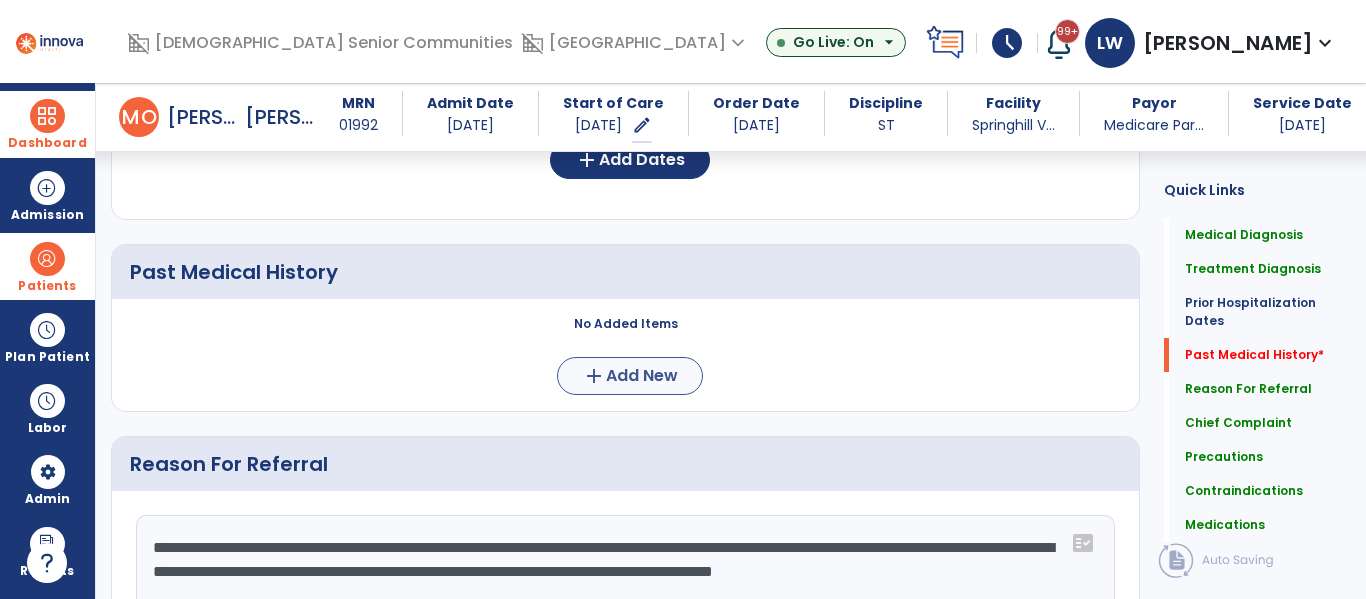 scroll, scrollTop: 751, scrollLeft: 0, axis: vertical 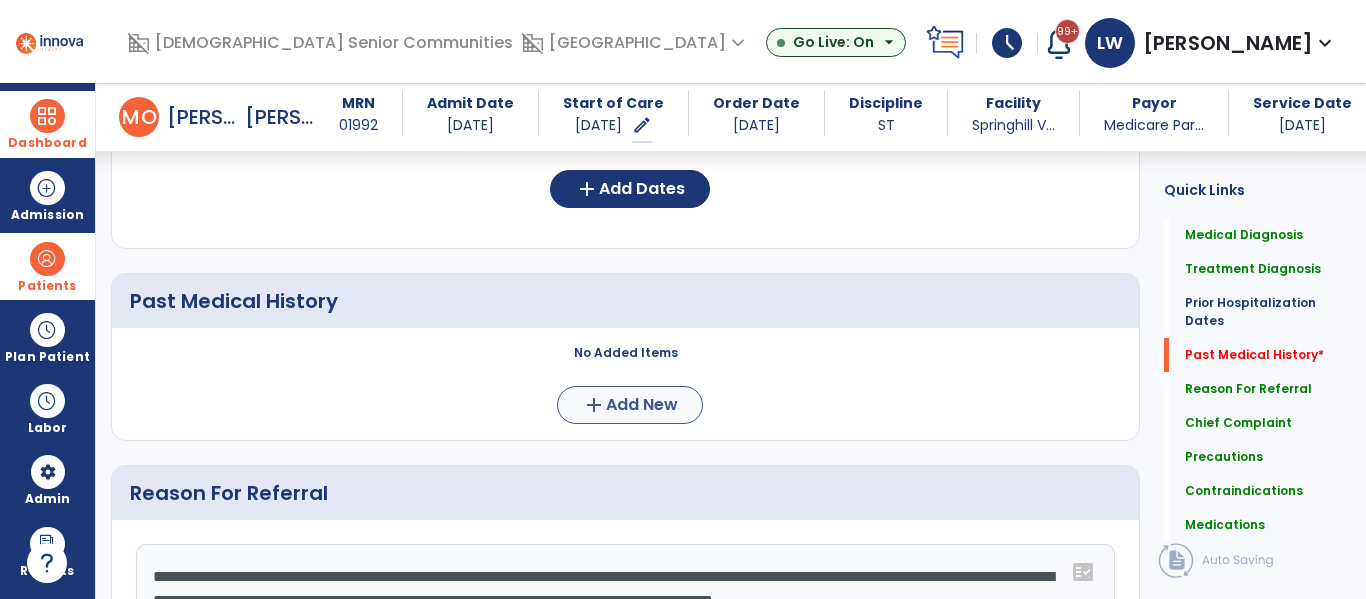 type on "**********" 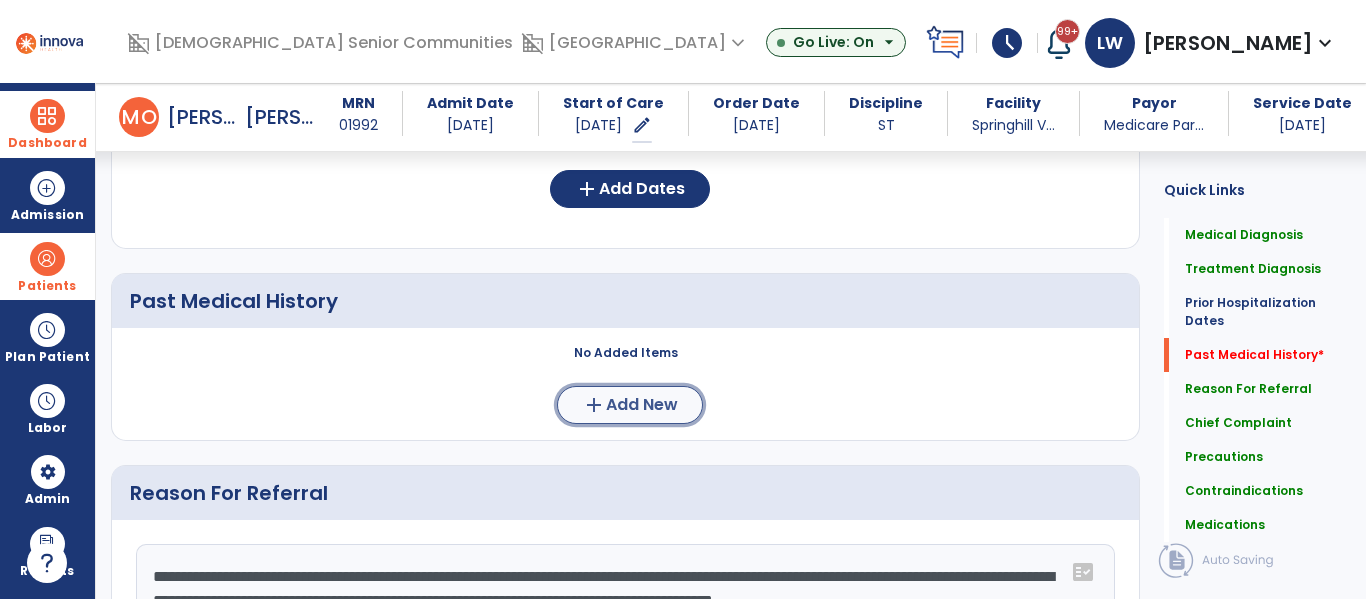click on "Add New" 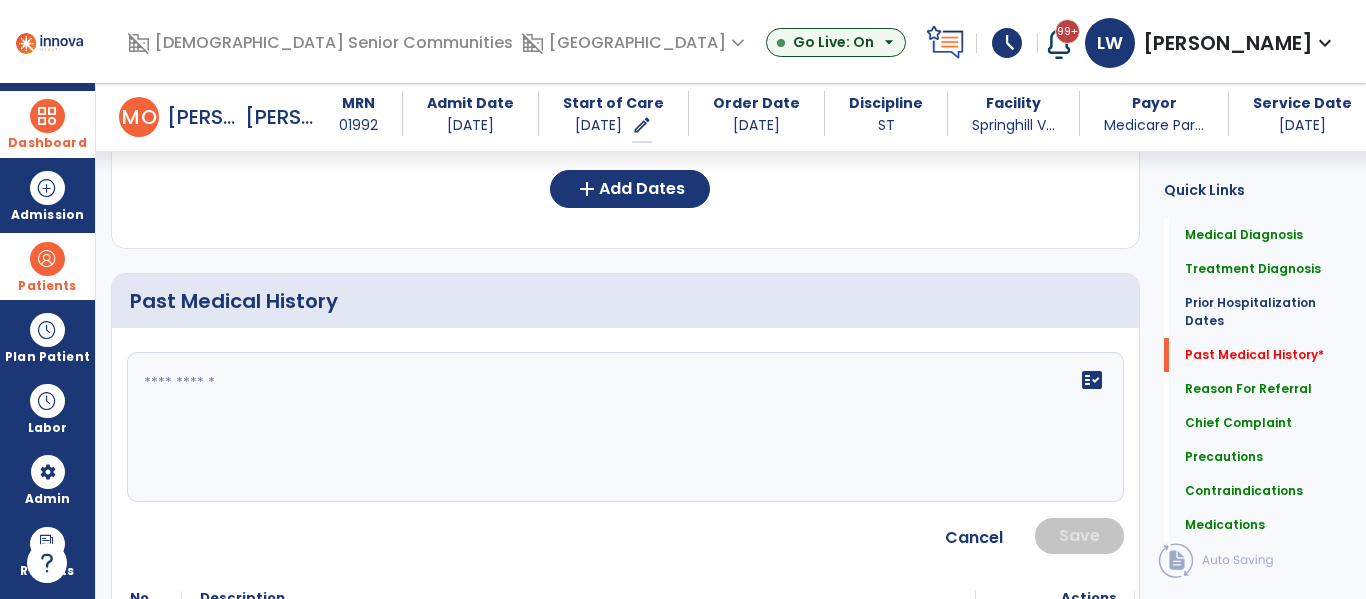 click on "fact_check" 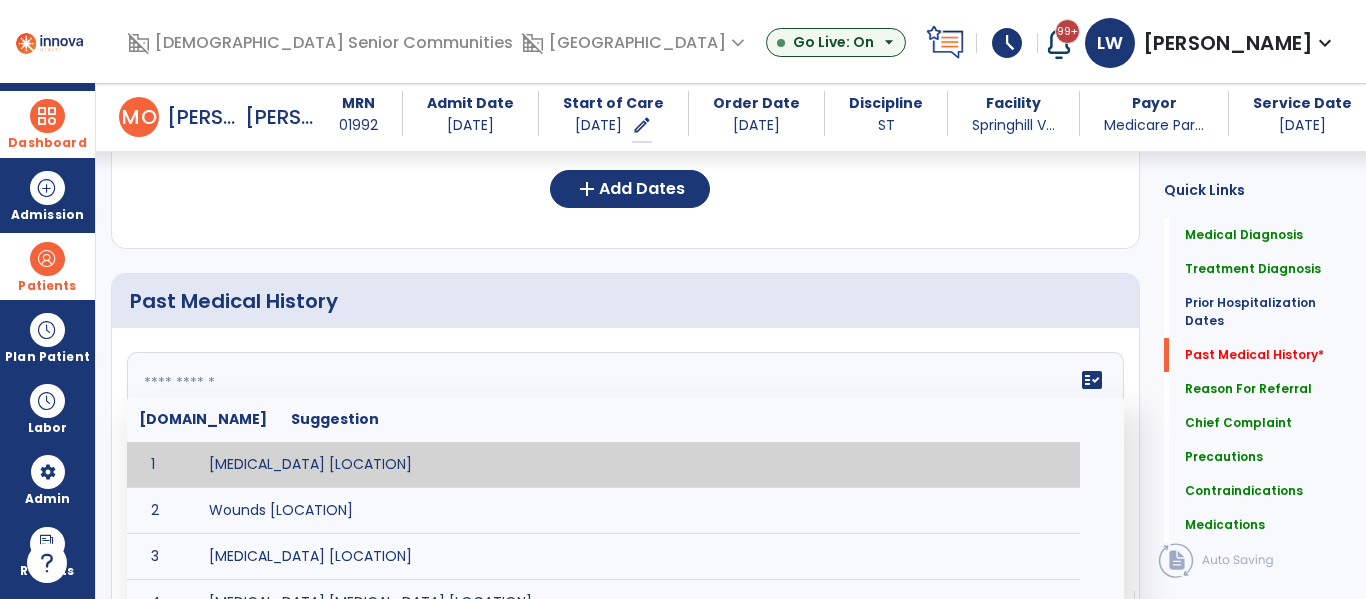 paste on "**********" 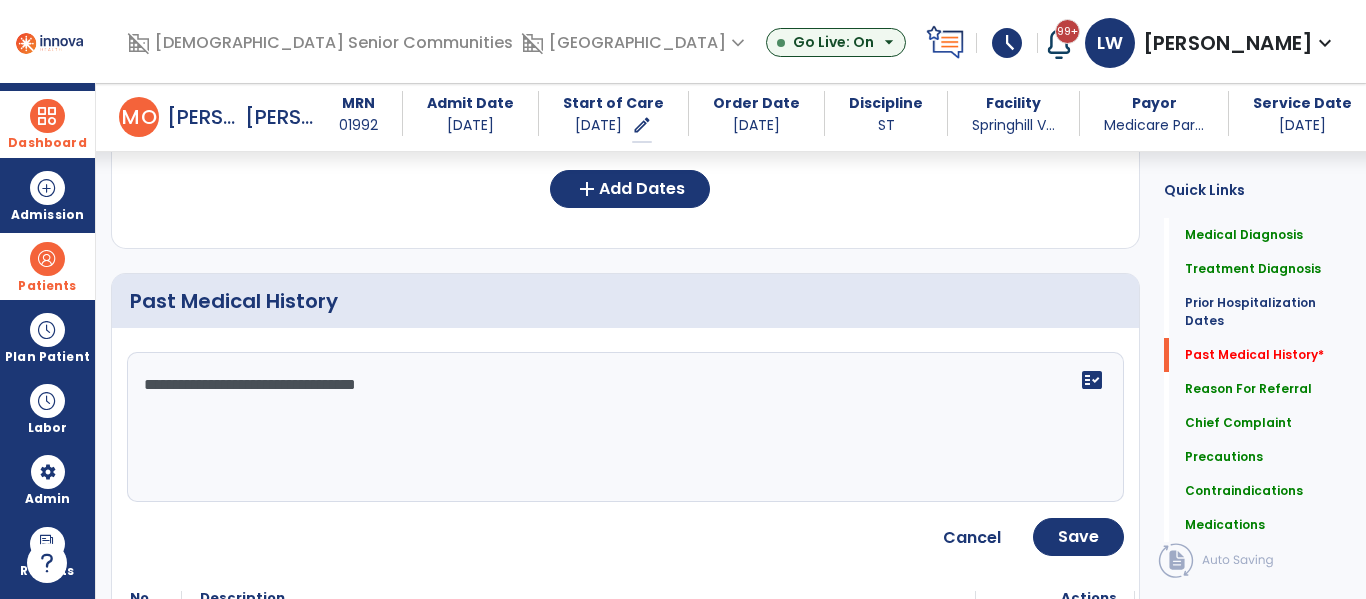 paste on "**********" 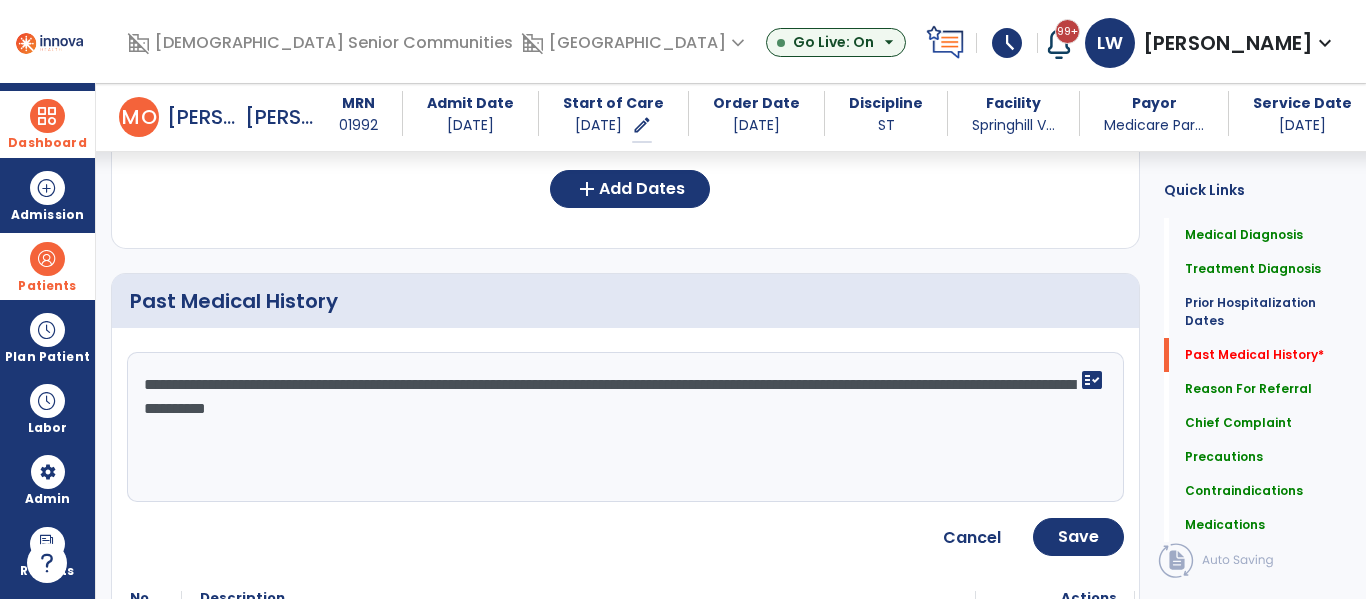 paste on "**********" 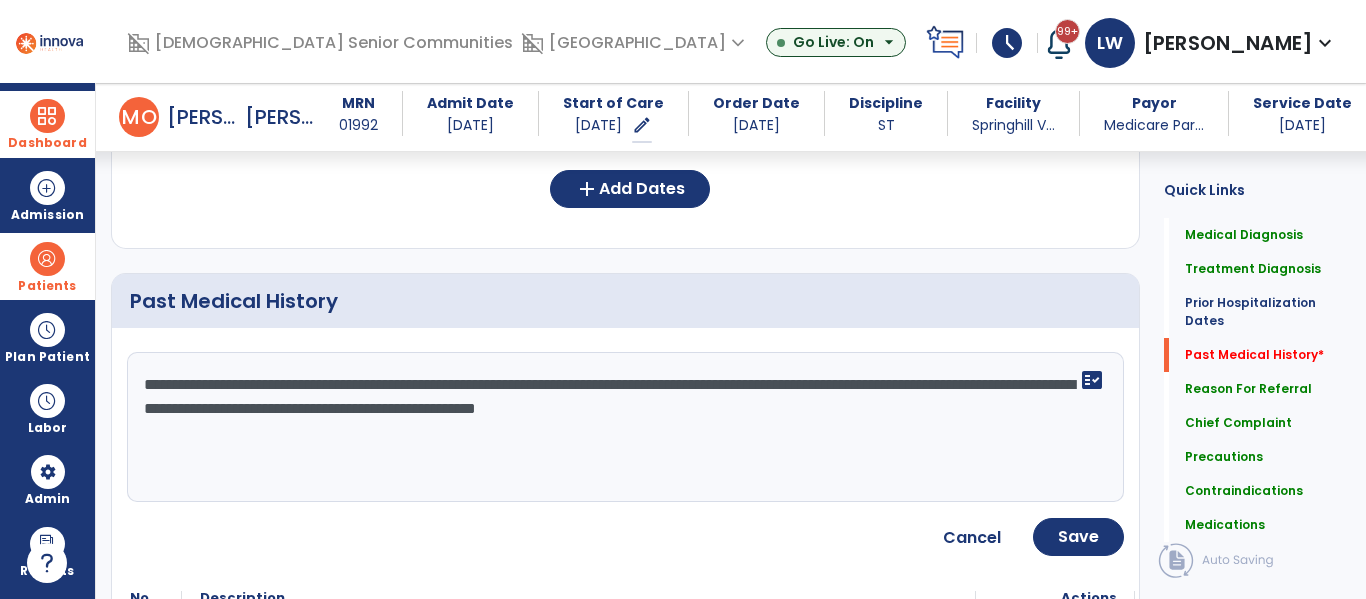 paste on "**********" 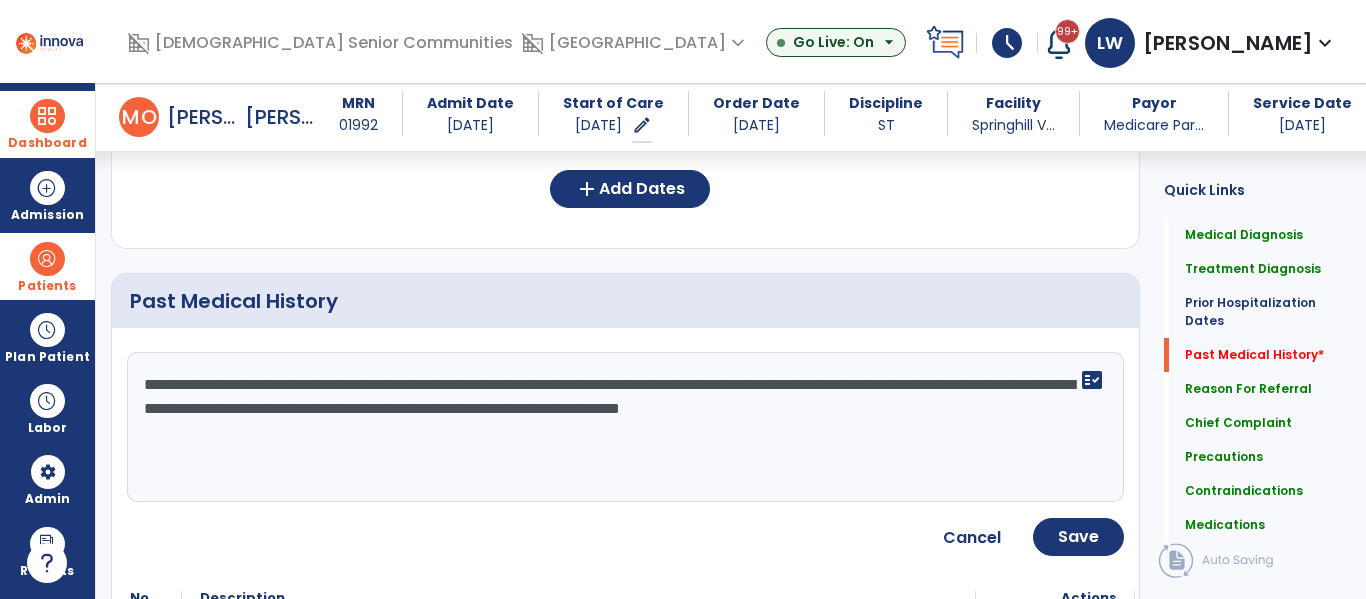 paste on "**********" 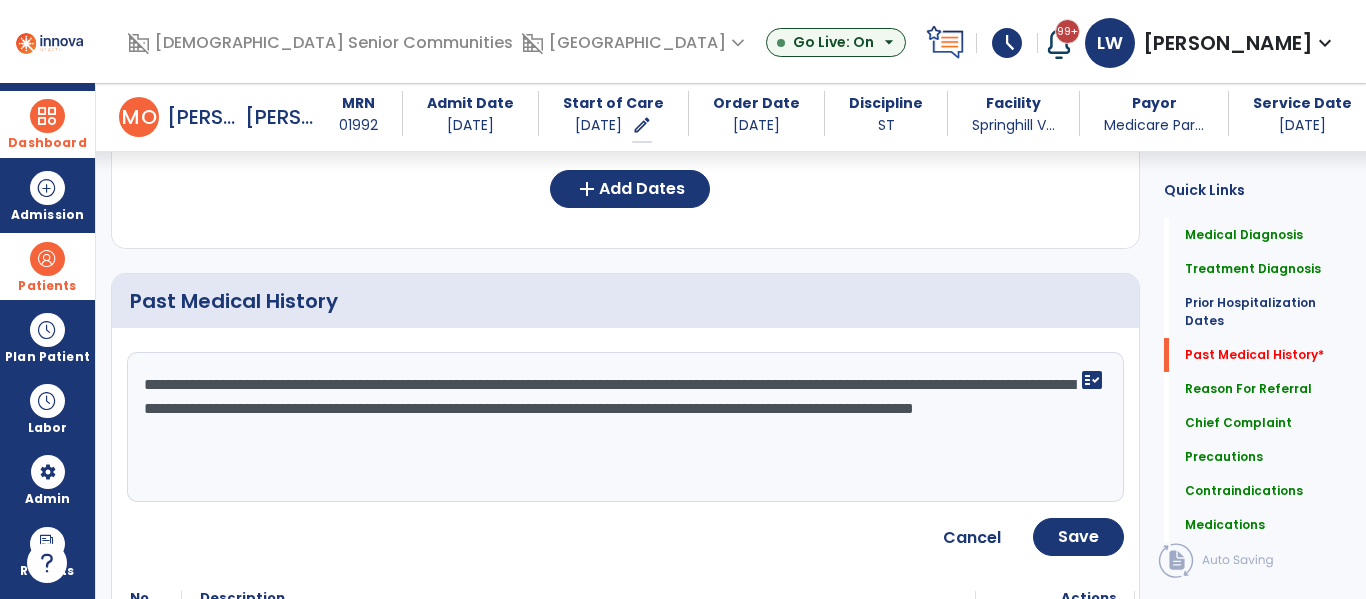 paste on "**********" 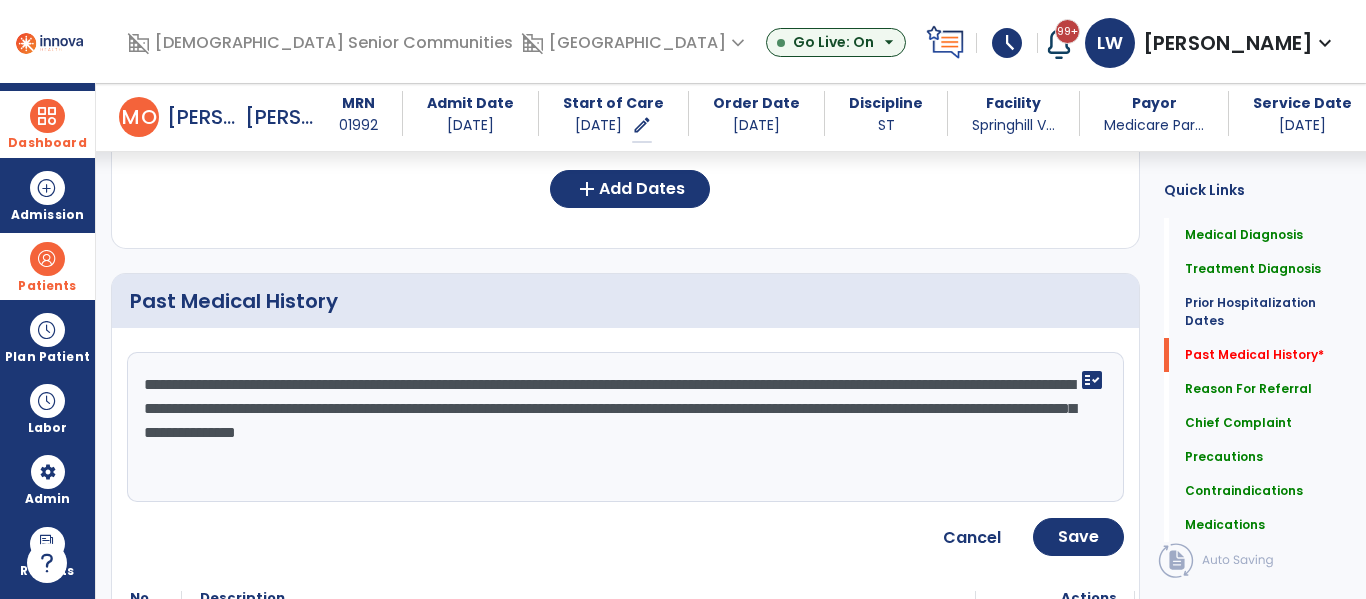paste on "**********" 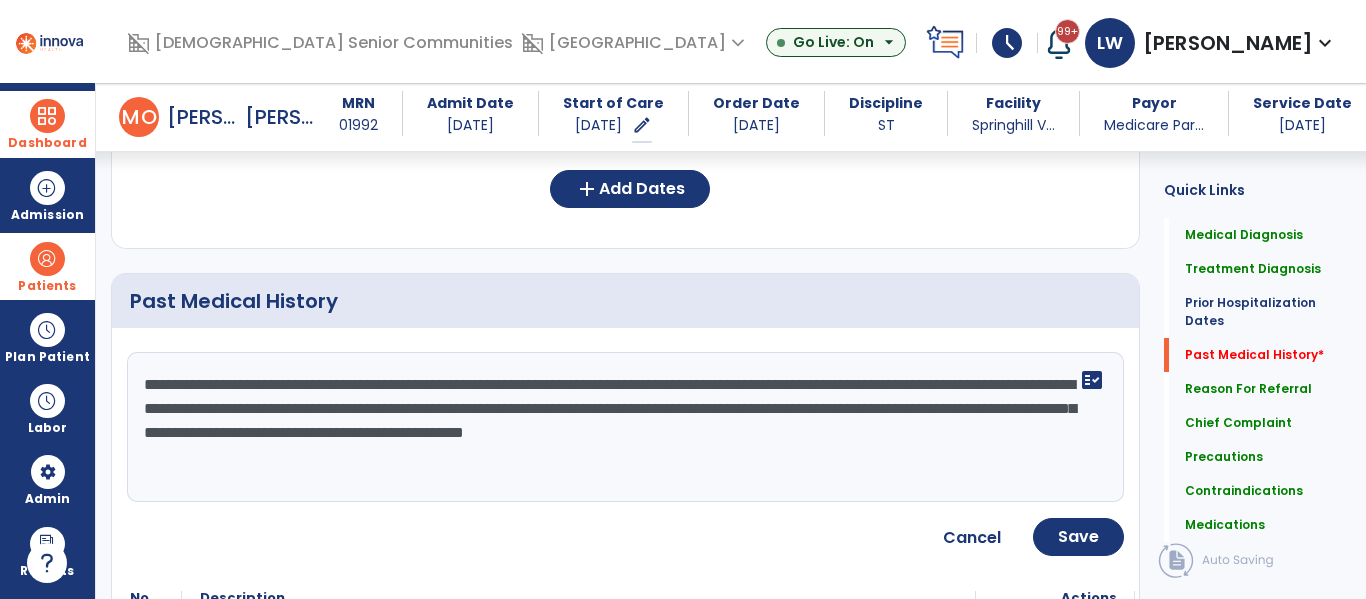 paste on "**********" 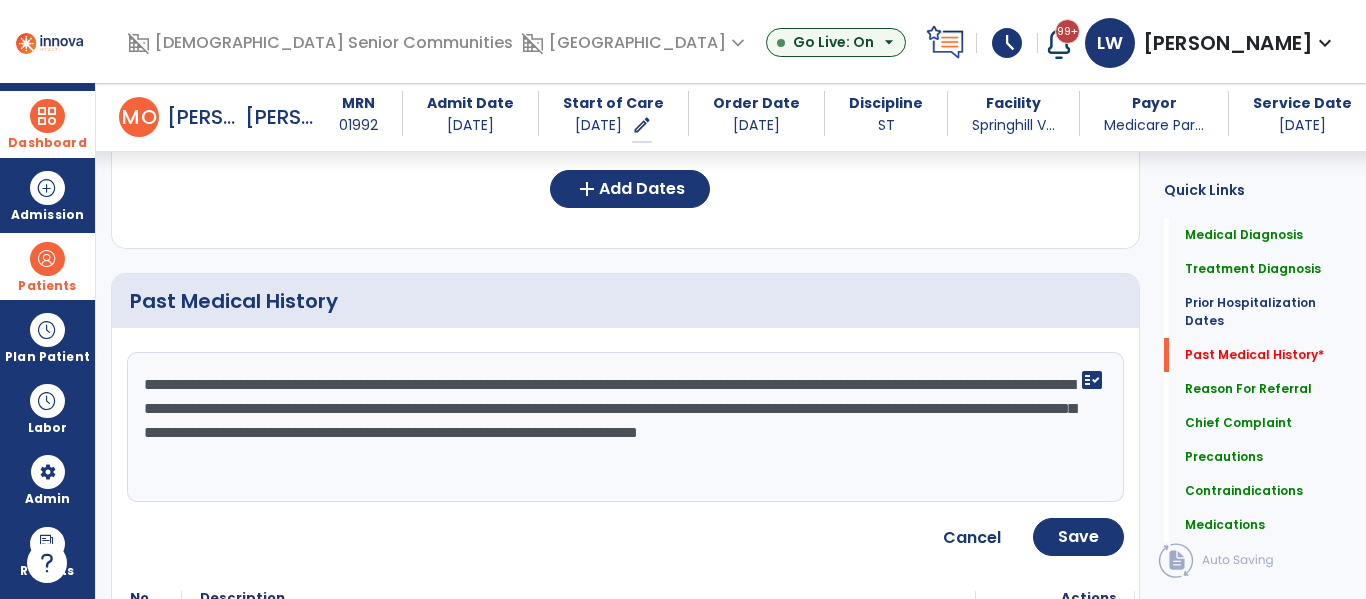 paste on "**********" 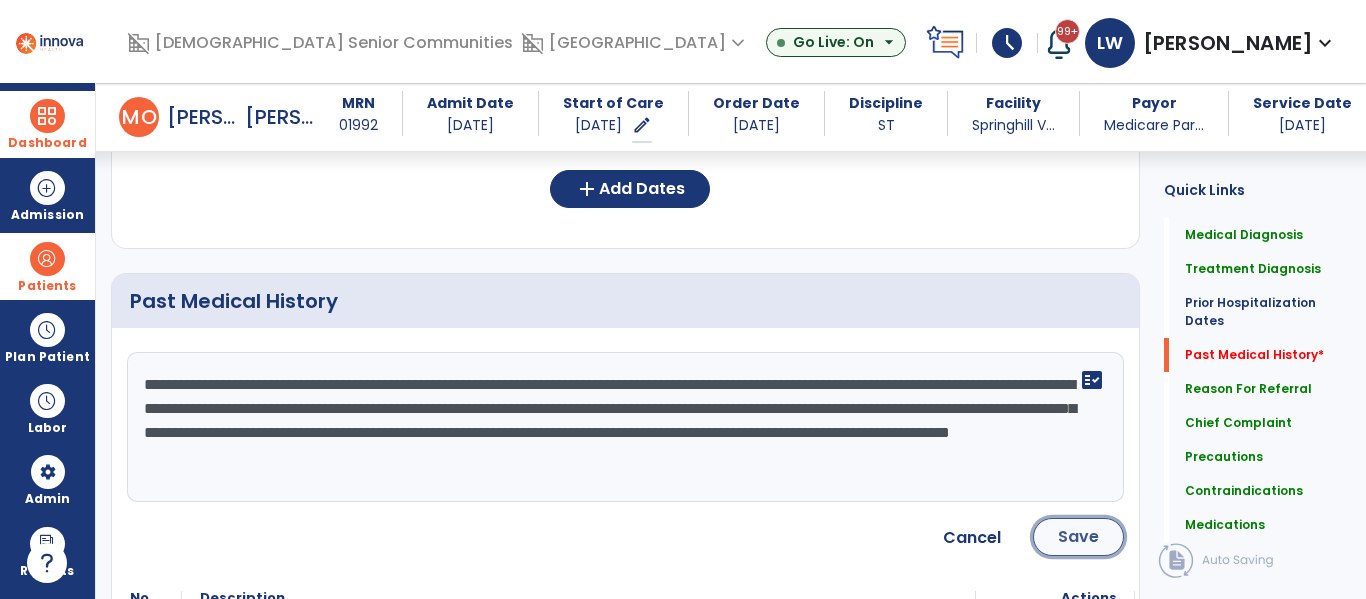 click on "Save" 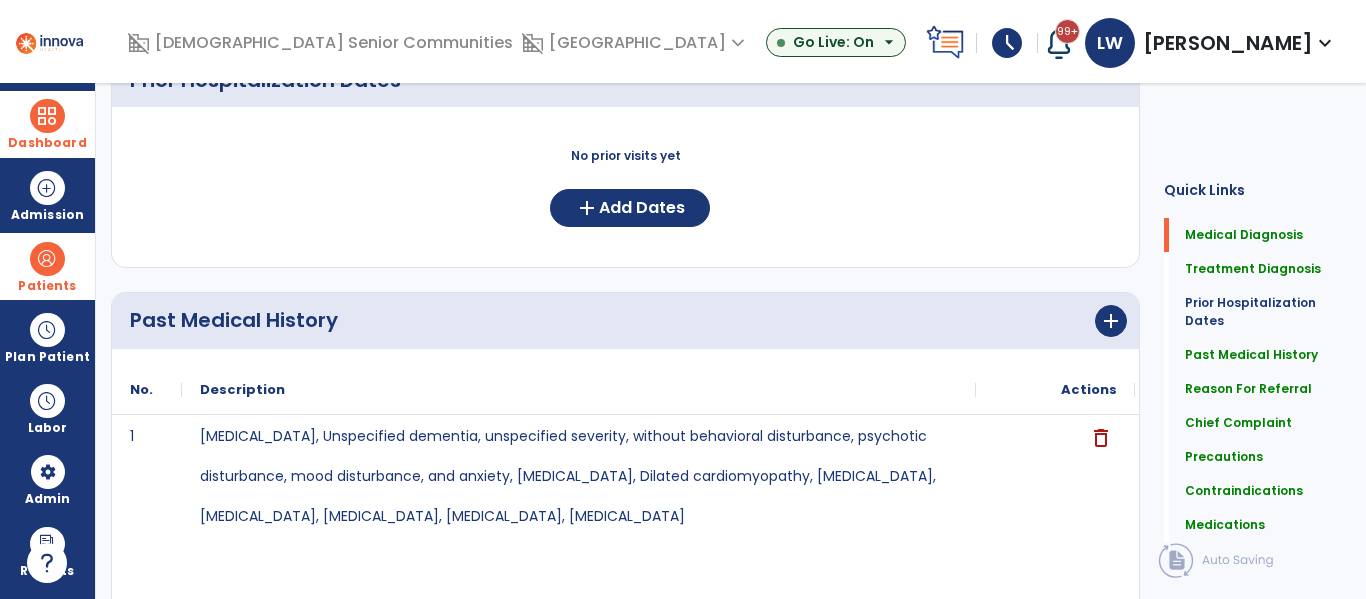 scroll, scrollTop: 0, scrollLeft: 0, axis: both 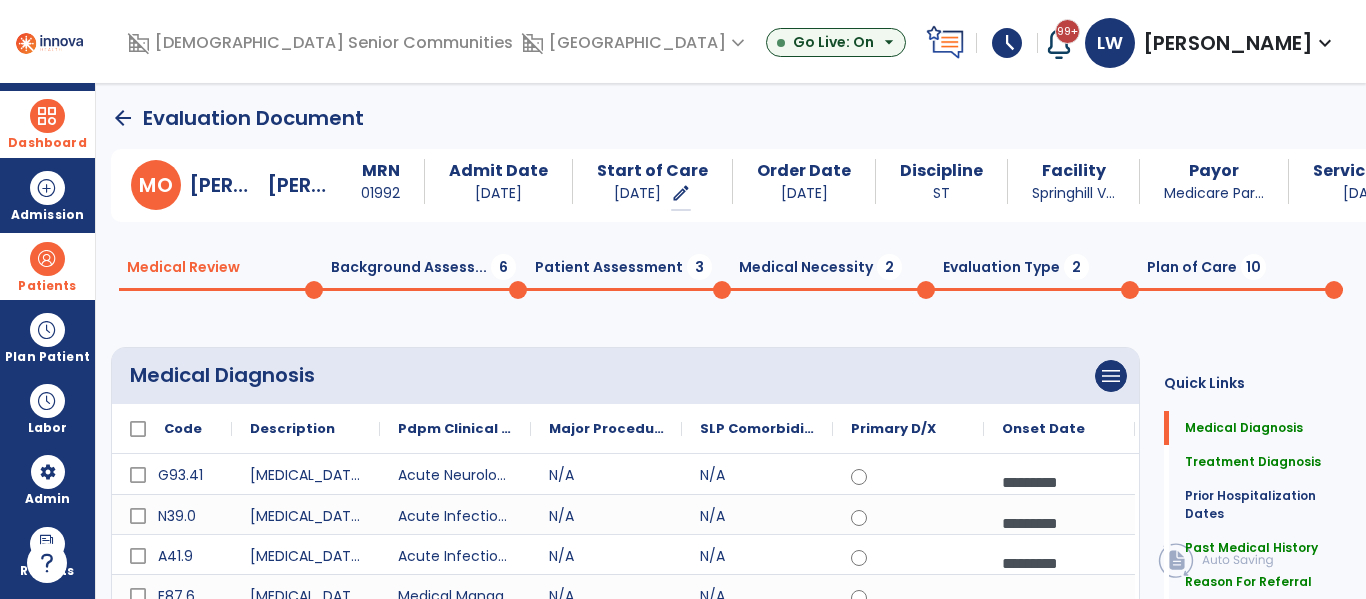 click on "Plan of Care  10" 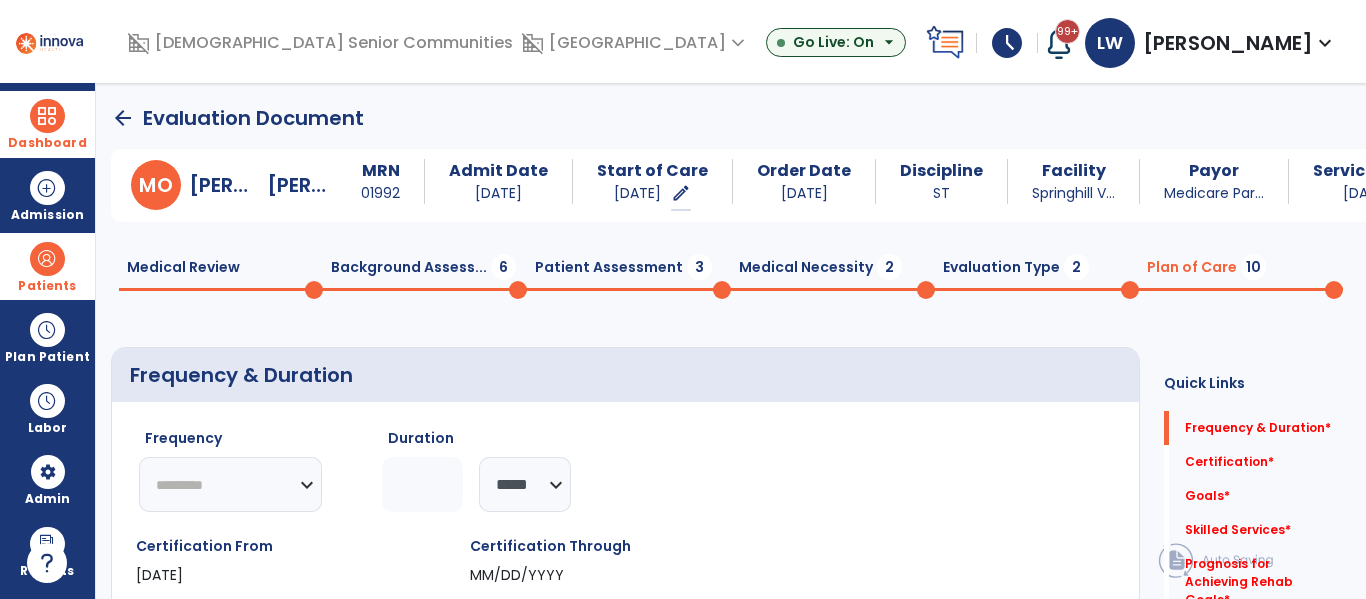 click on "********* ** ** ** ** ** ** **" 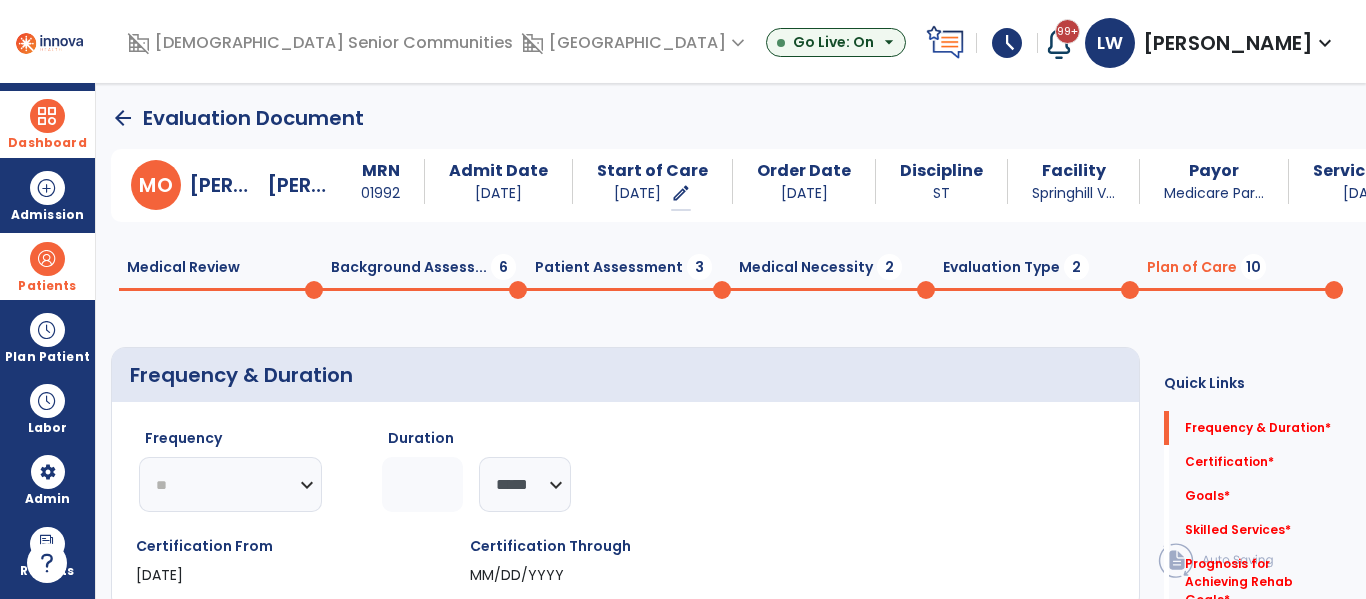 click on "********* ** ** ** ** ** ** **" 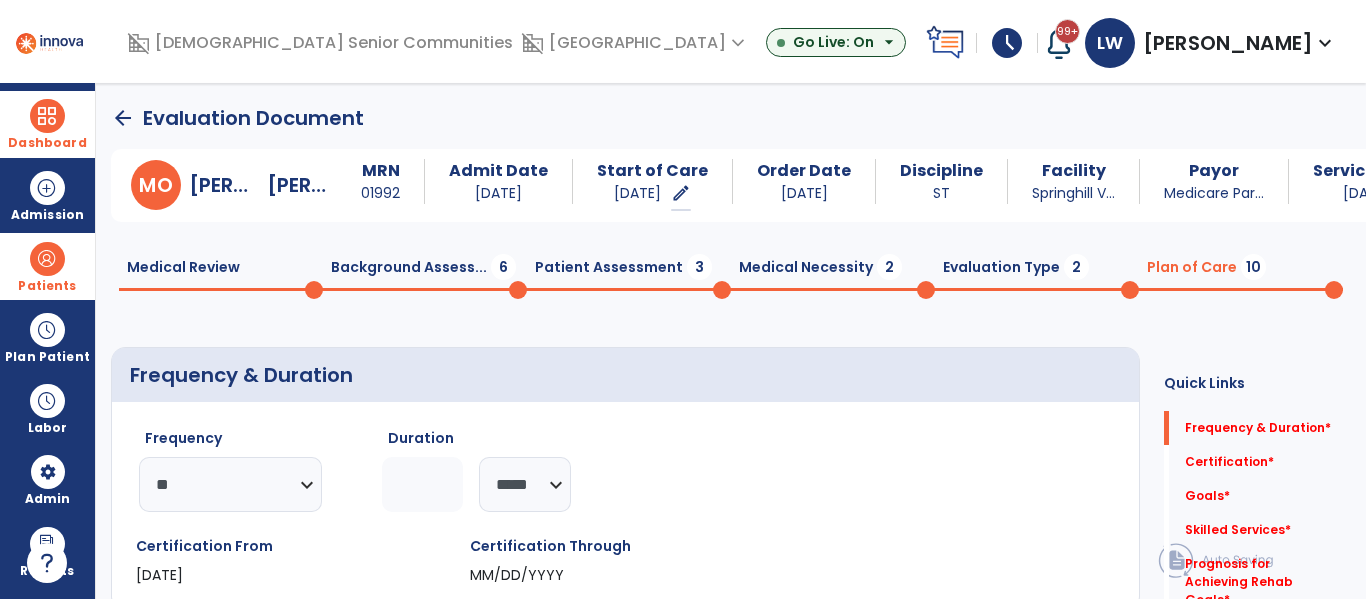 click 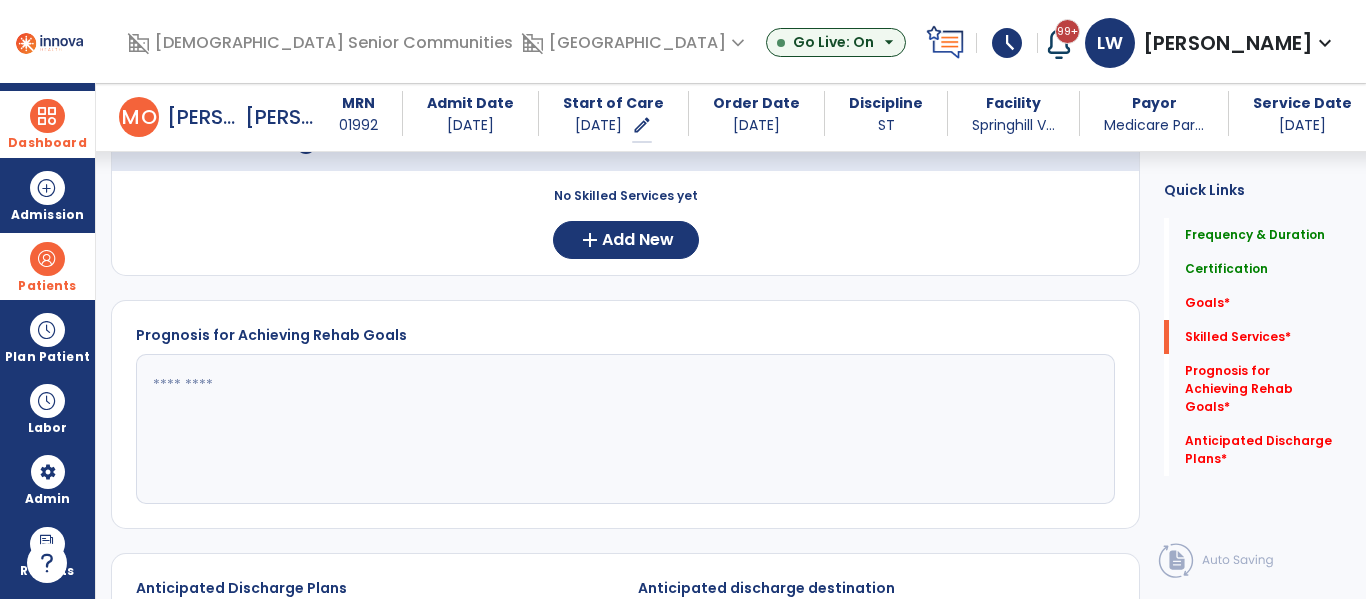 scroll, scrollTop: 703, scrollLeft: 0, axis: vertical 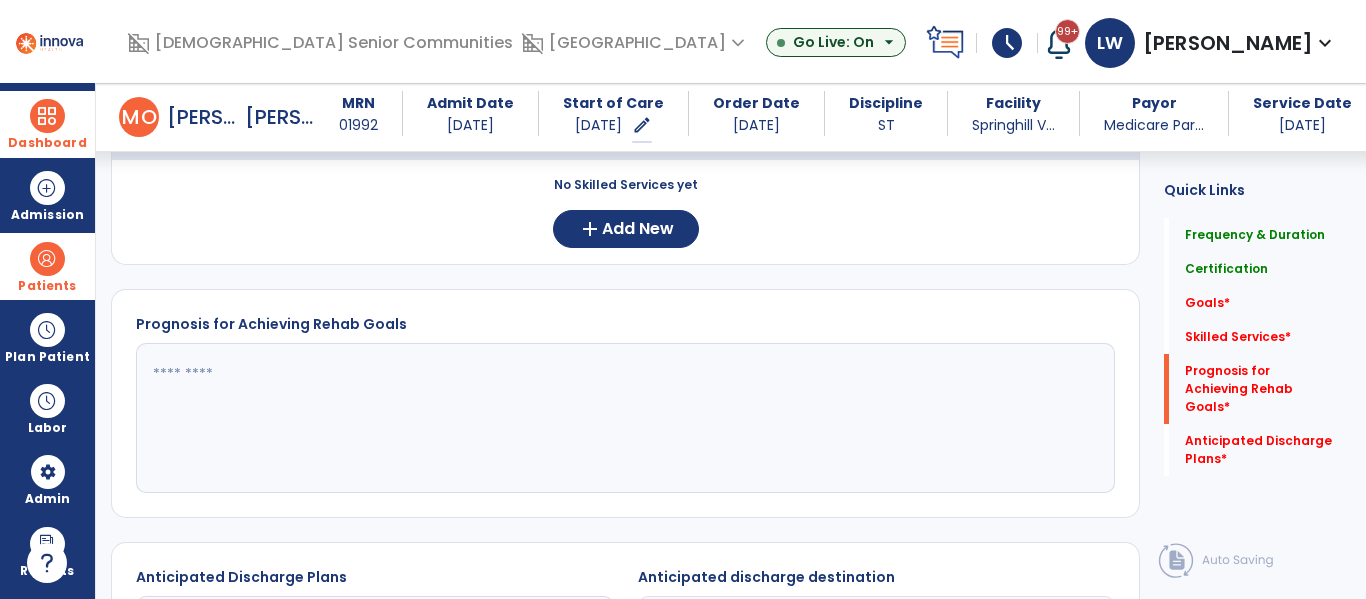 type on "*" 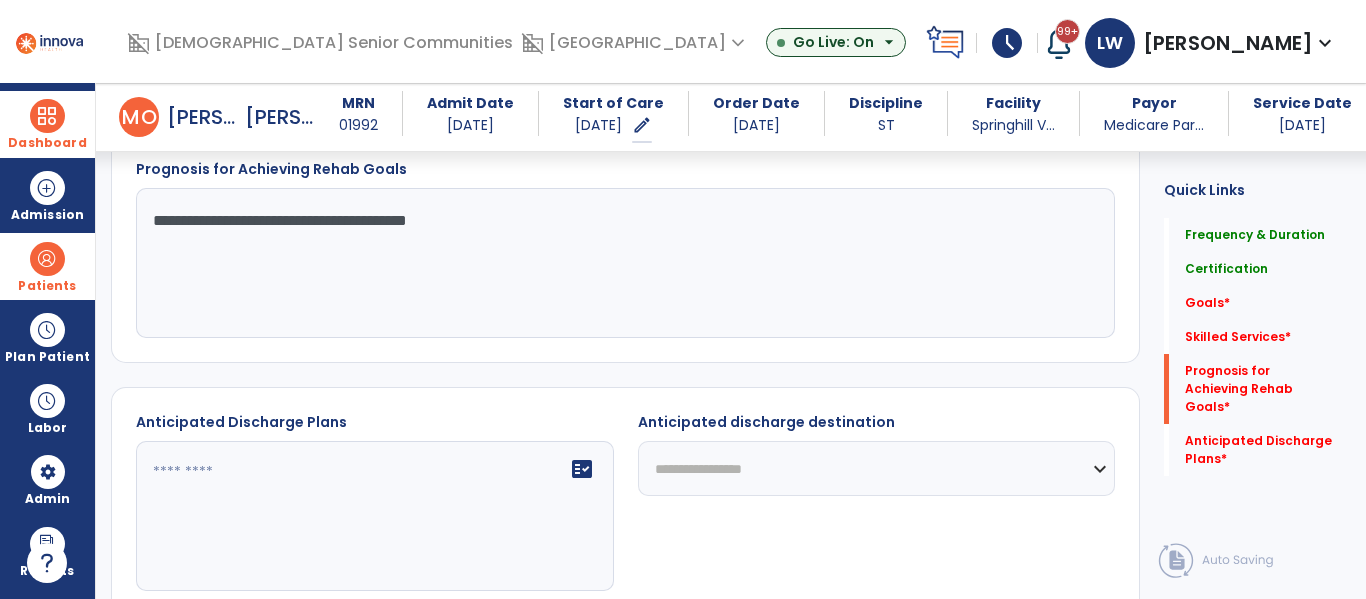 scroll, scrollTop: 885, scrollLeft: 0, axis: vertical 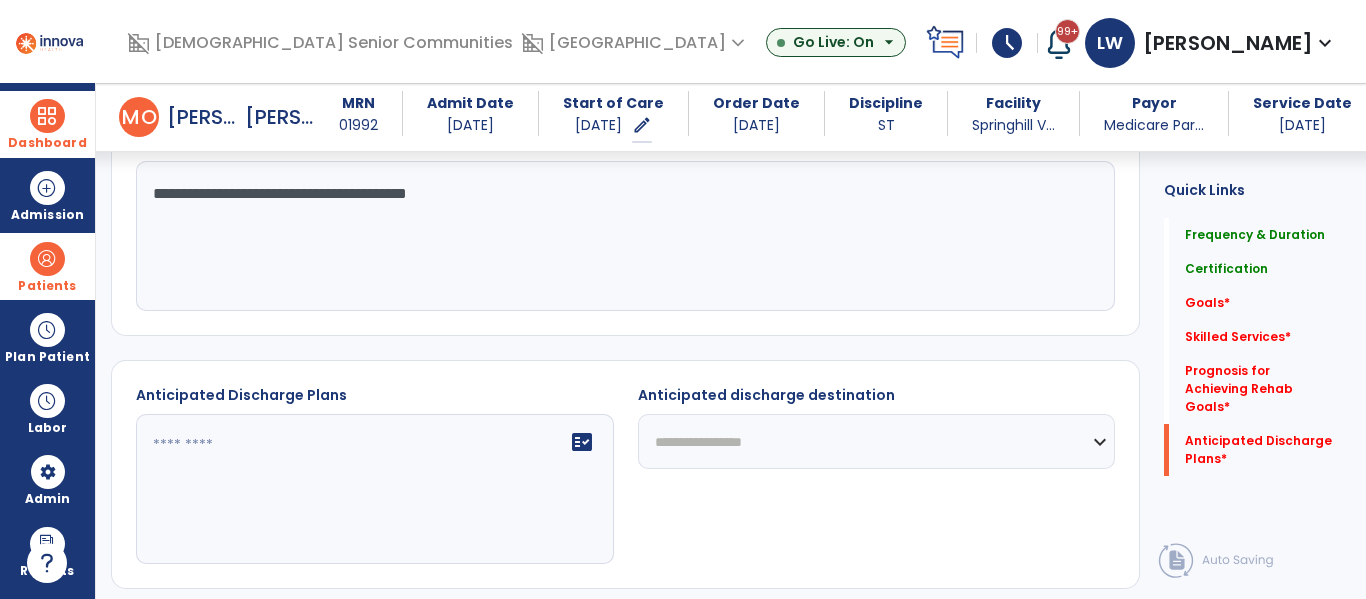 type on "**********" 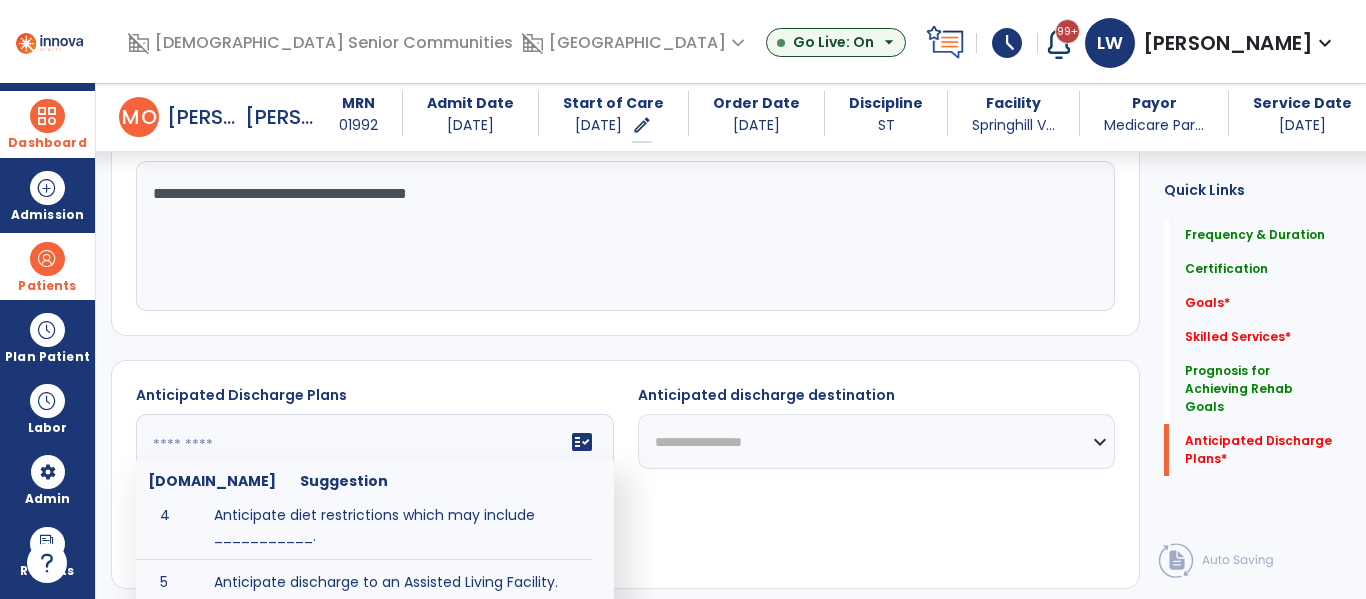 scroll, scrollTop: 233, scrollLeft: 0, axis: vertical 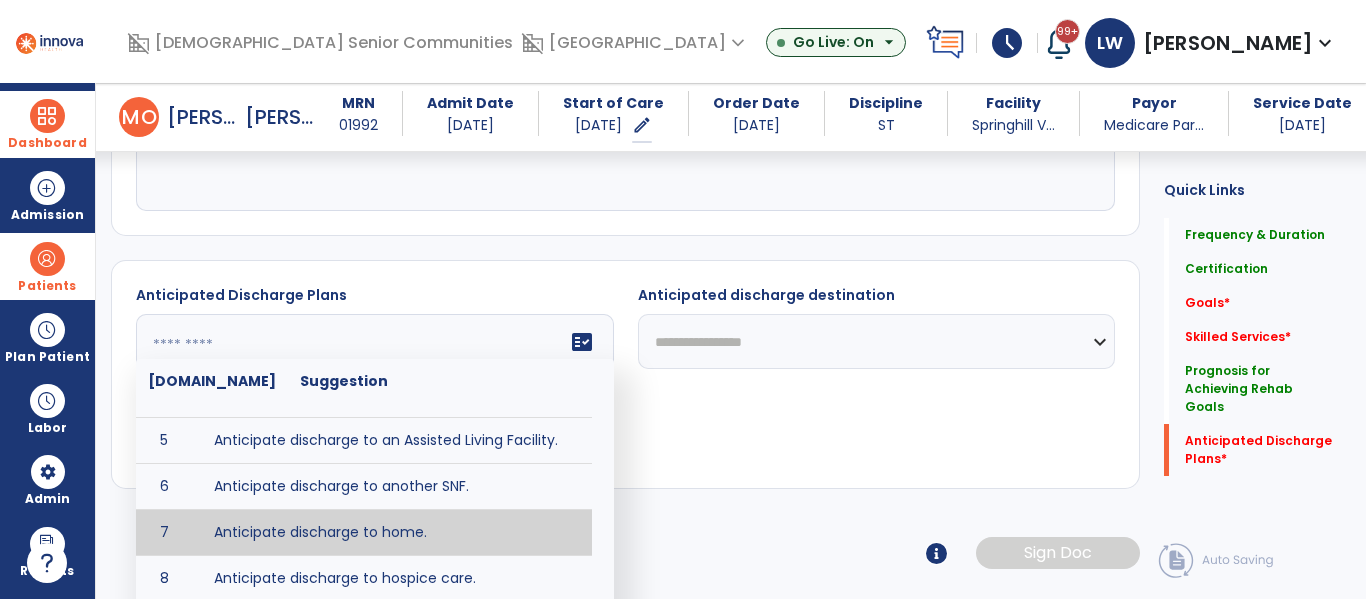 type on "**********" 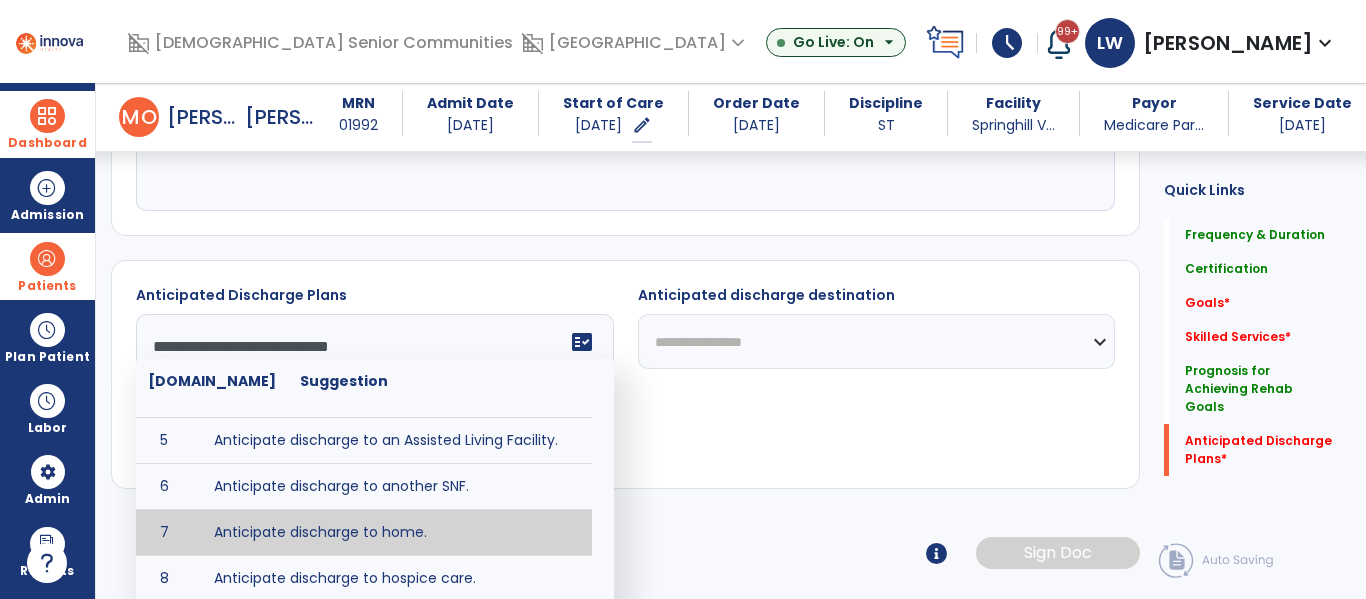 scroll, scrollTop: 972, scrollLeft: 0, axis: vertical 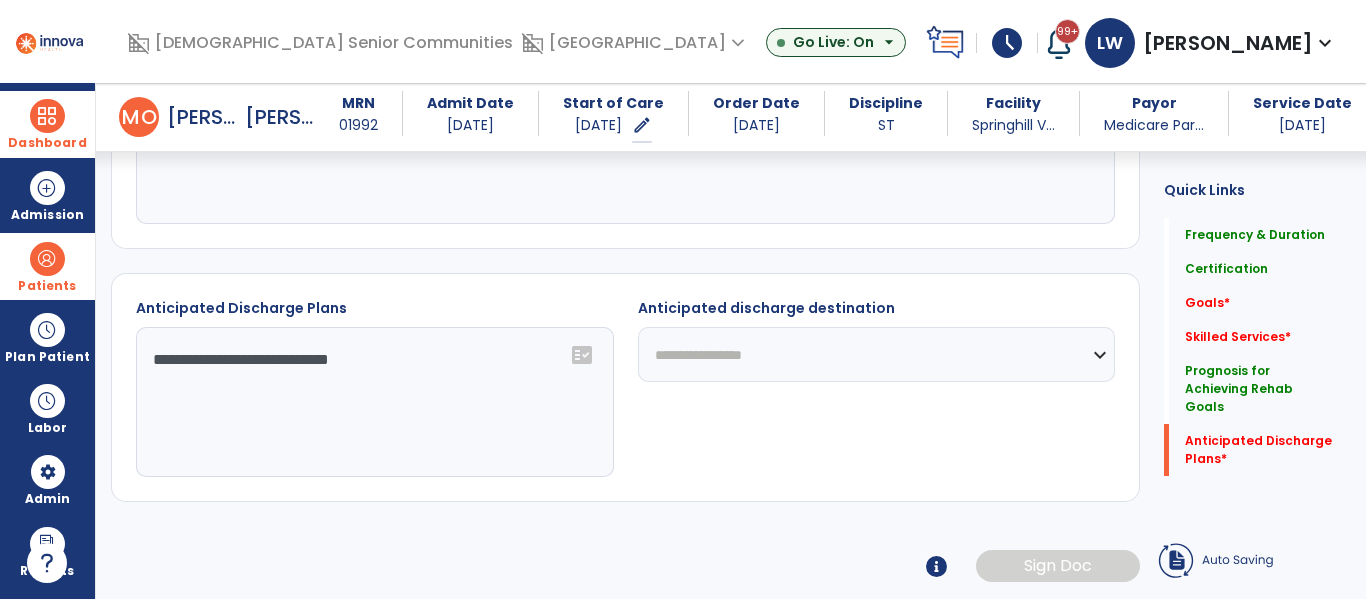click on "**********" 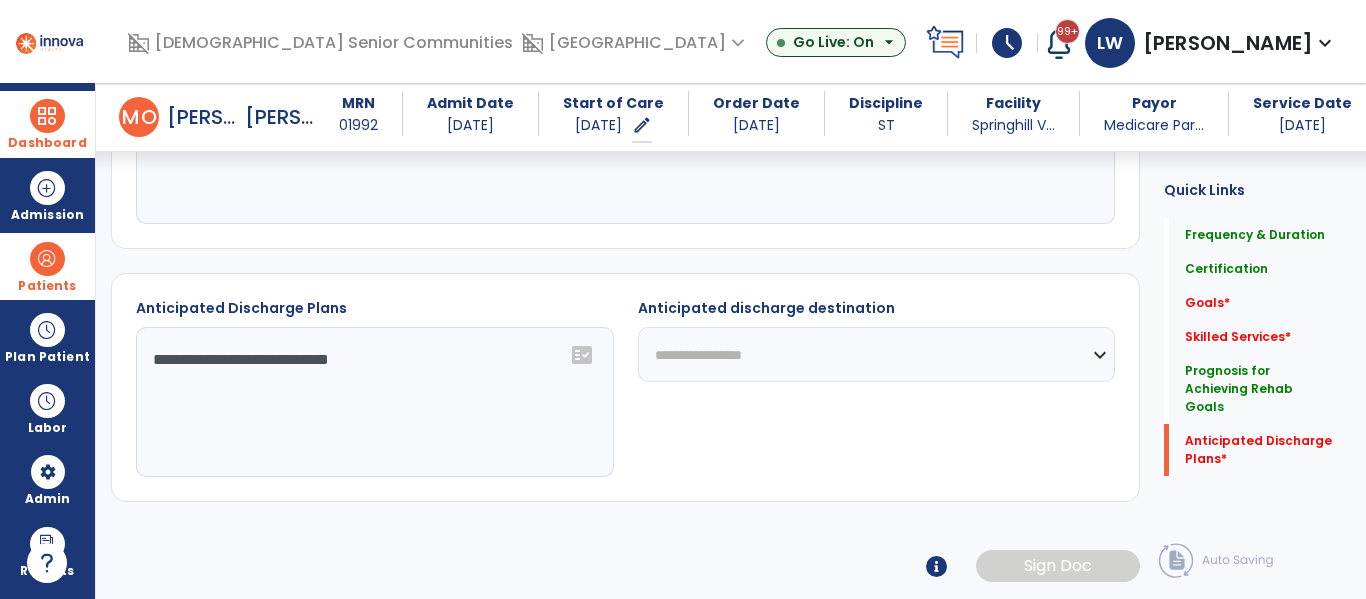 select on "****" 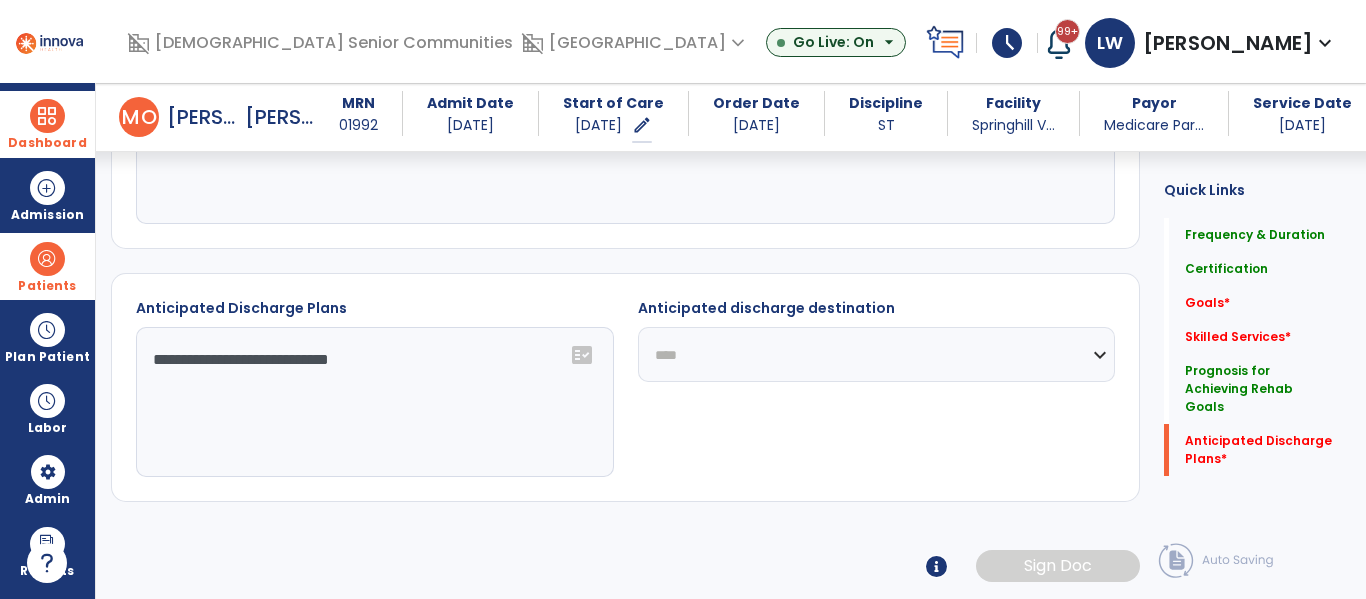 click on "**********" 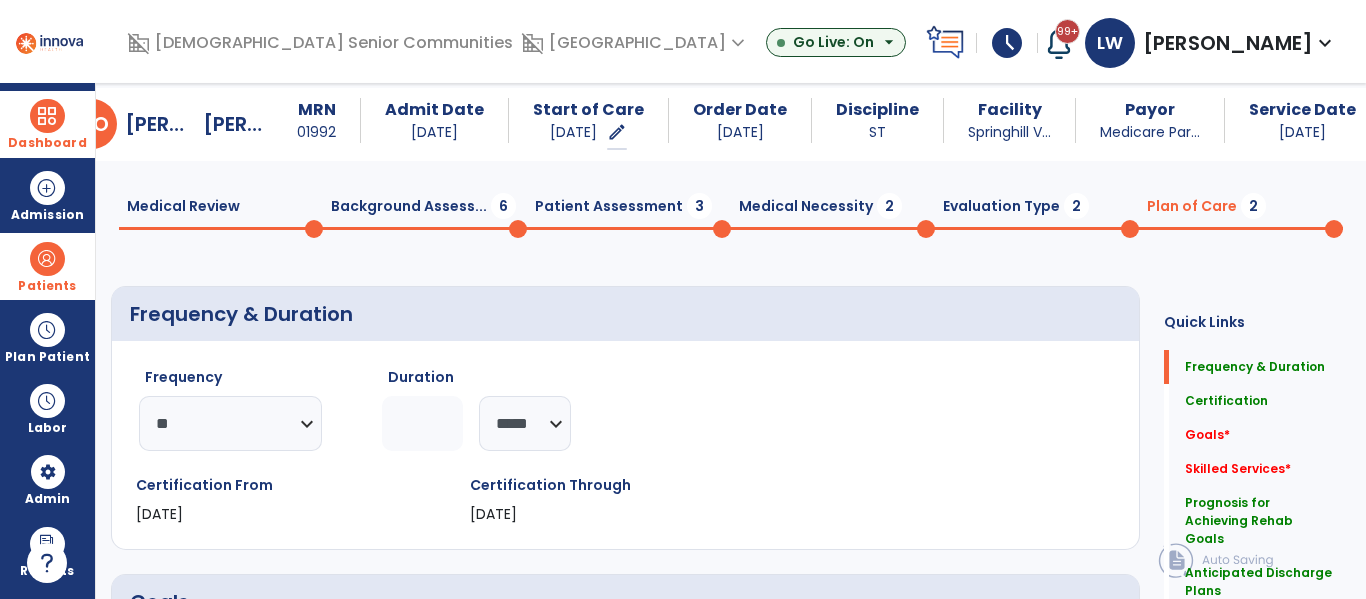 scroll, scrollTop: 0, scrollLeft: 0, axis: both 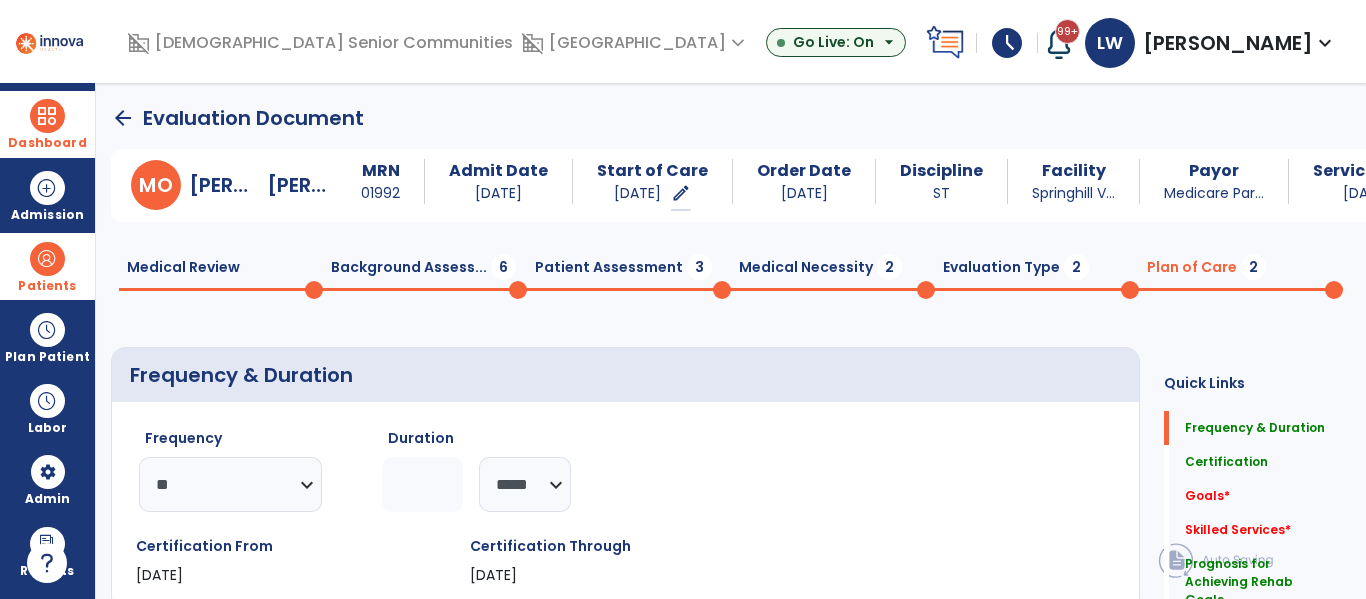 click on "Evaluation Type  2" 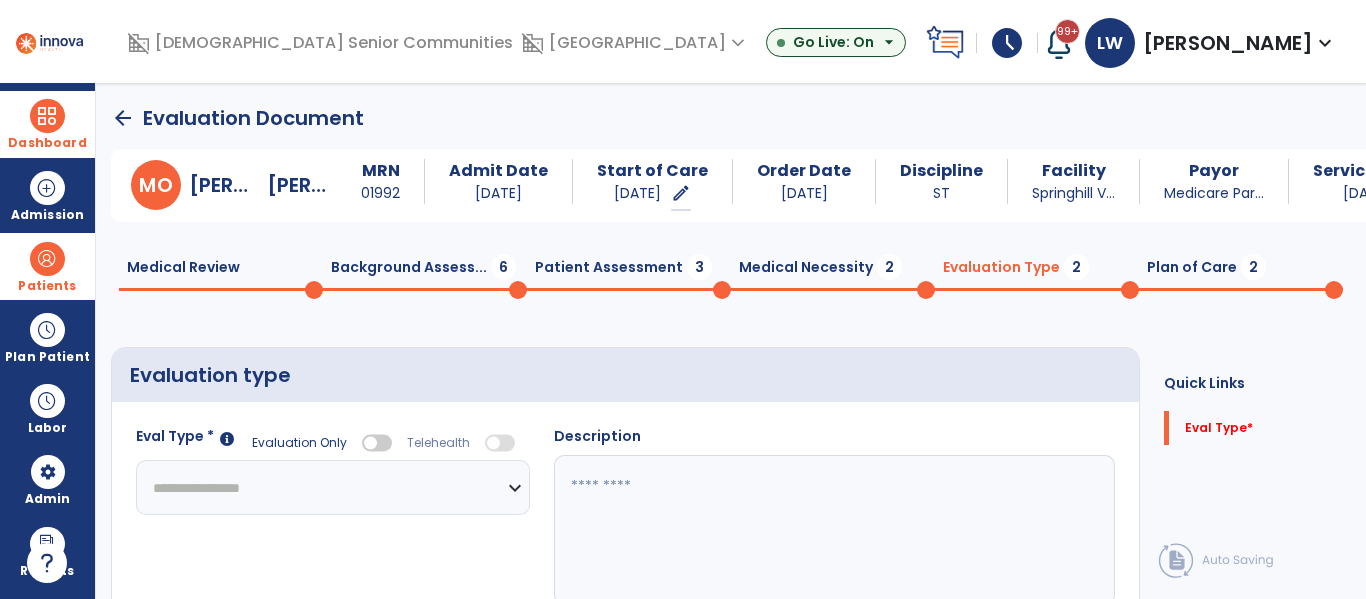 click on "**********" 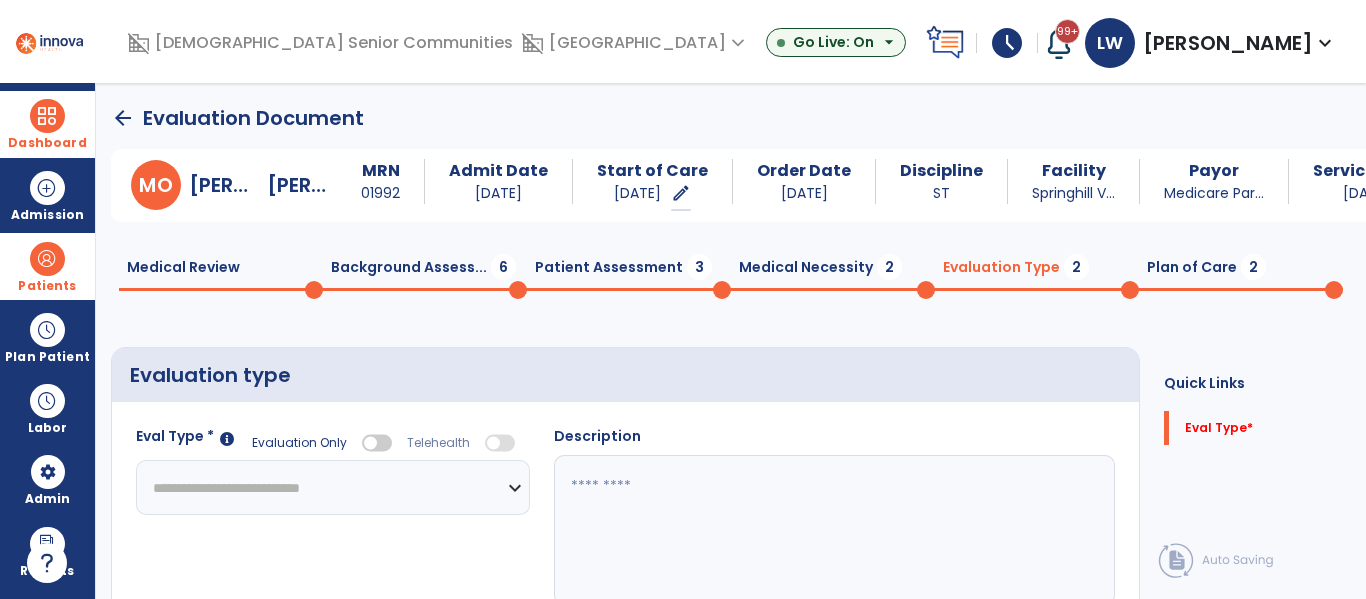 click on "**********" 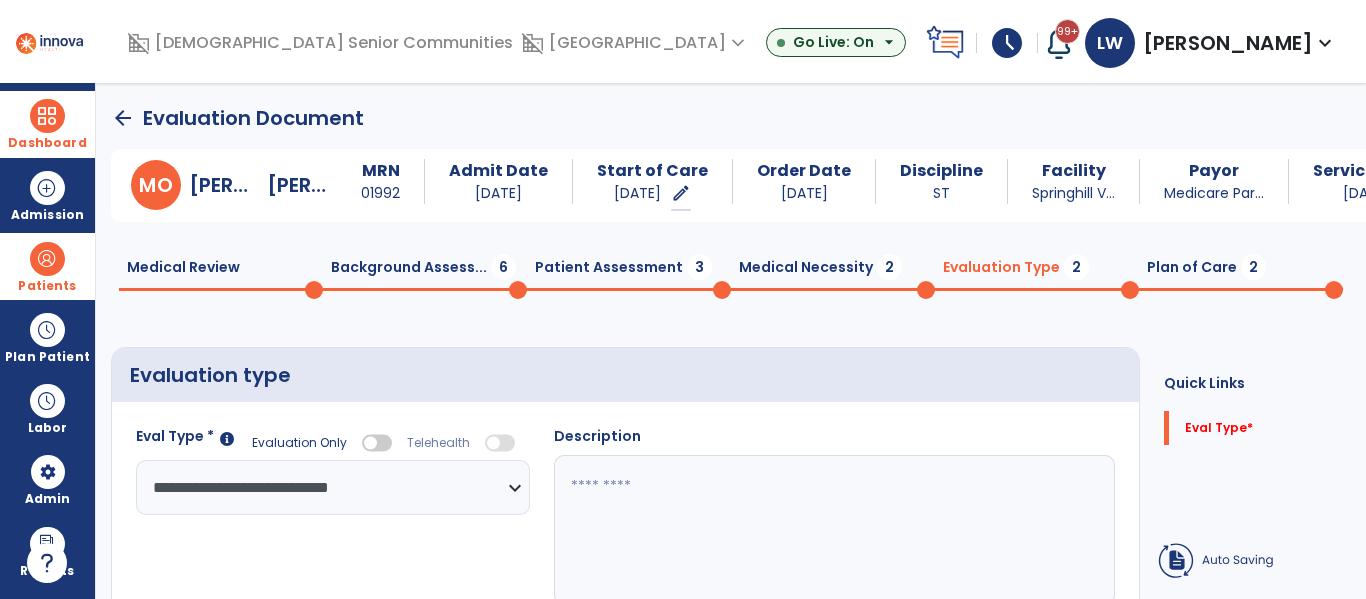 click on "**********" 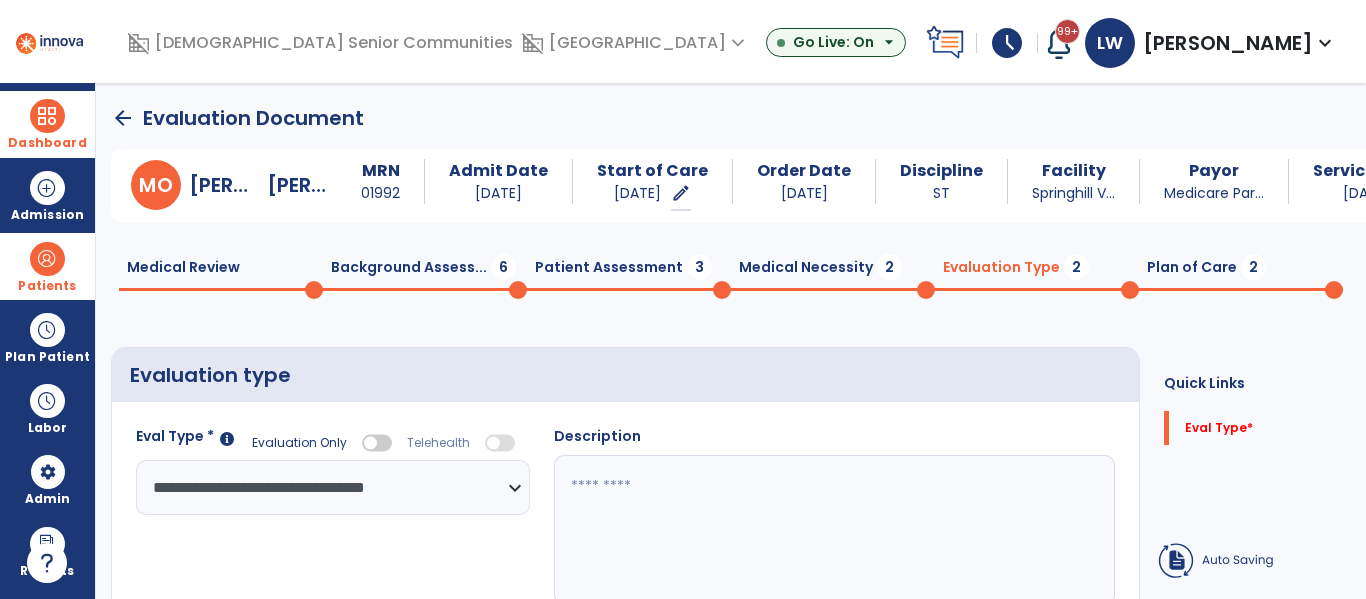 click on "**********" 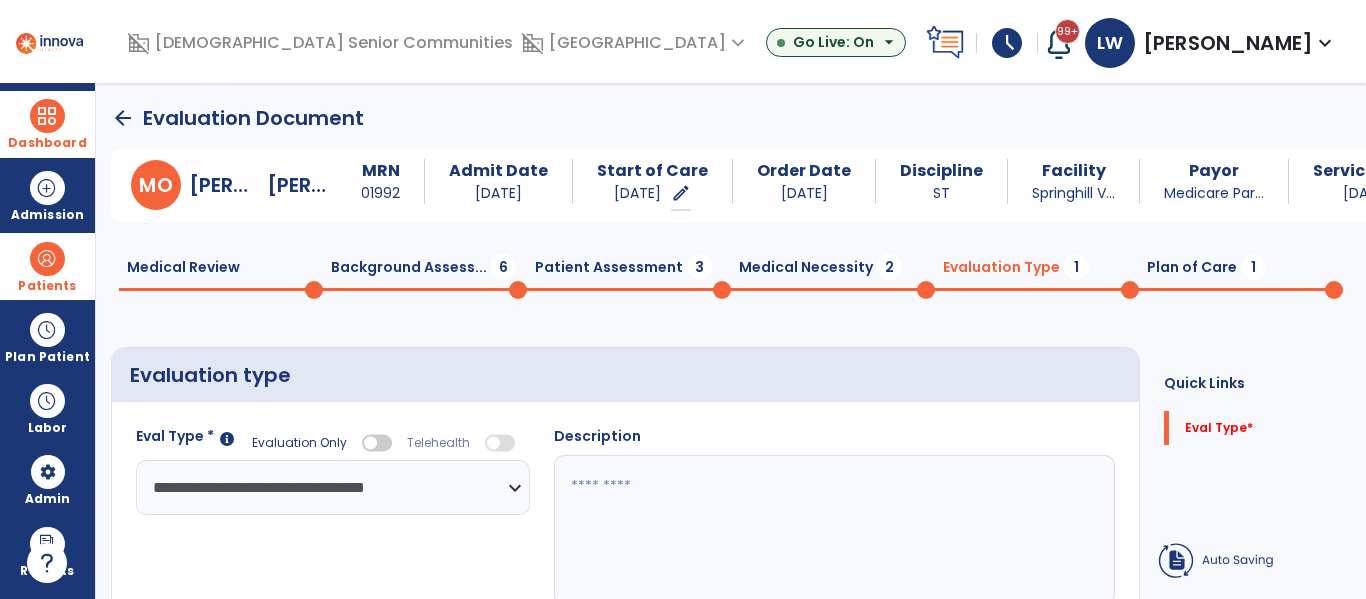 click 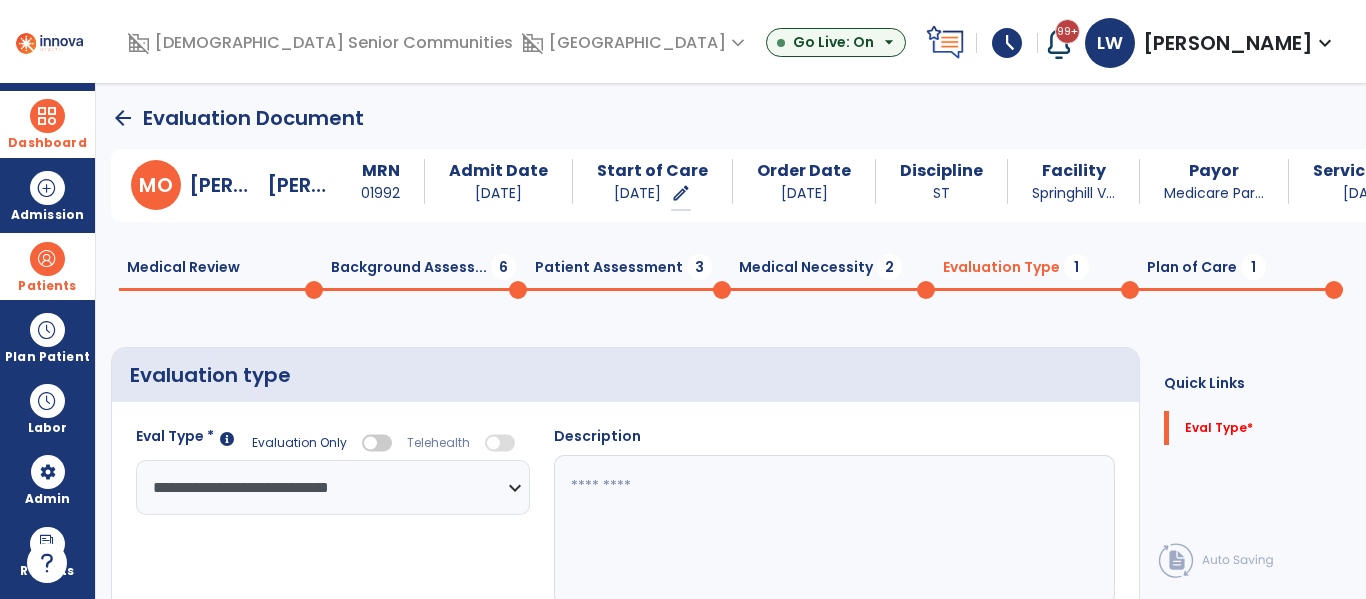select on "**********" 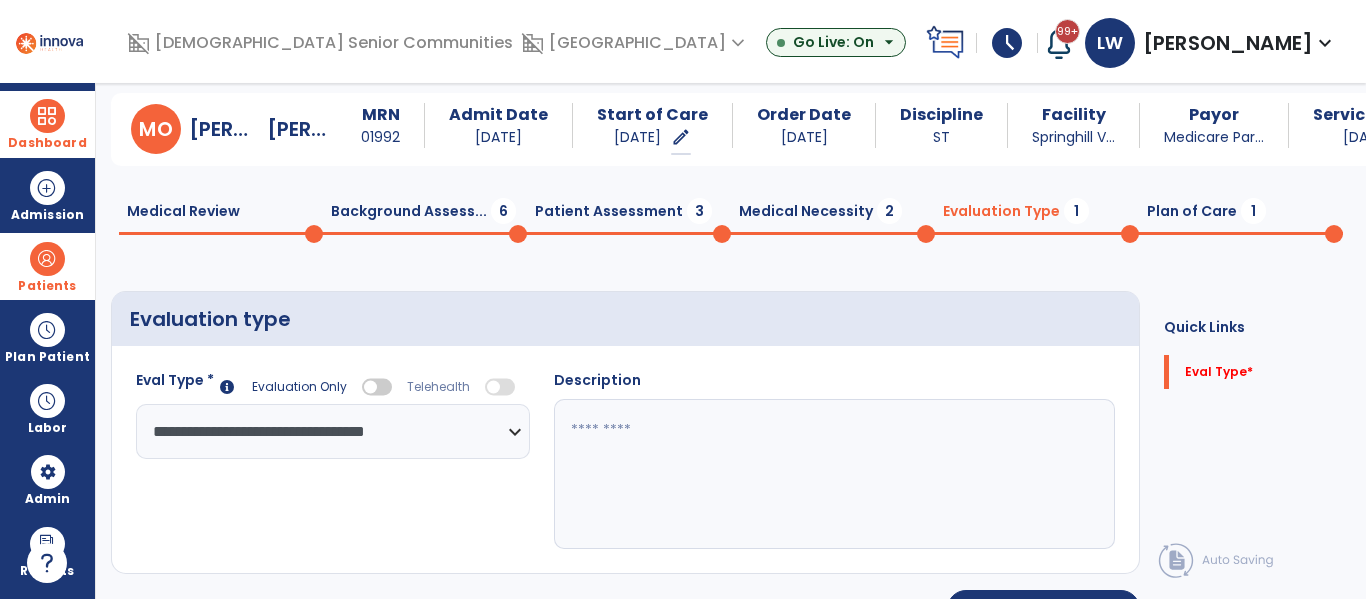 scroll, scrollTop: 51, scrollLeft: 0, axis: vertical 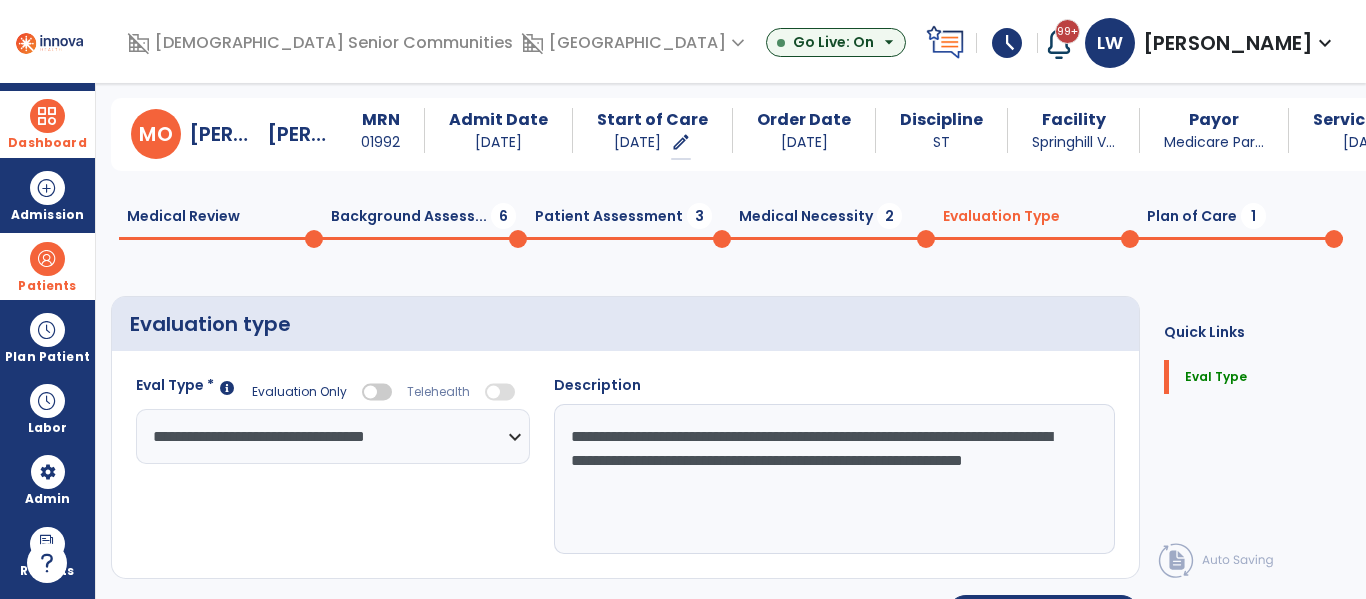 type on "**********" 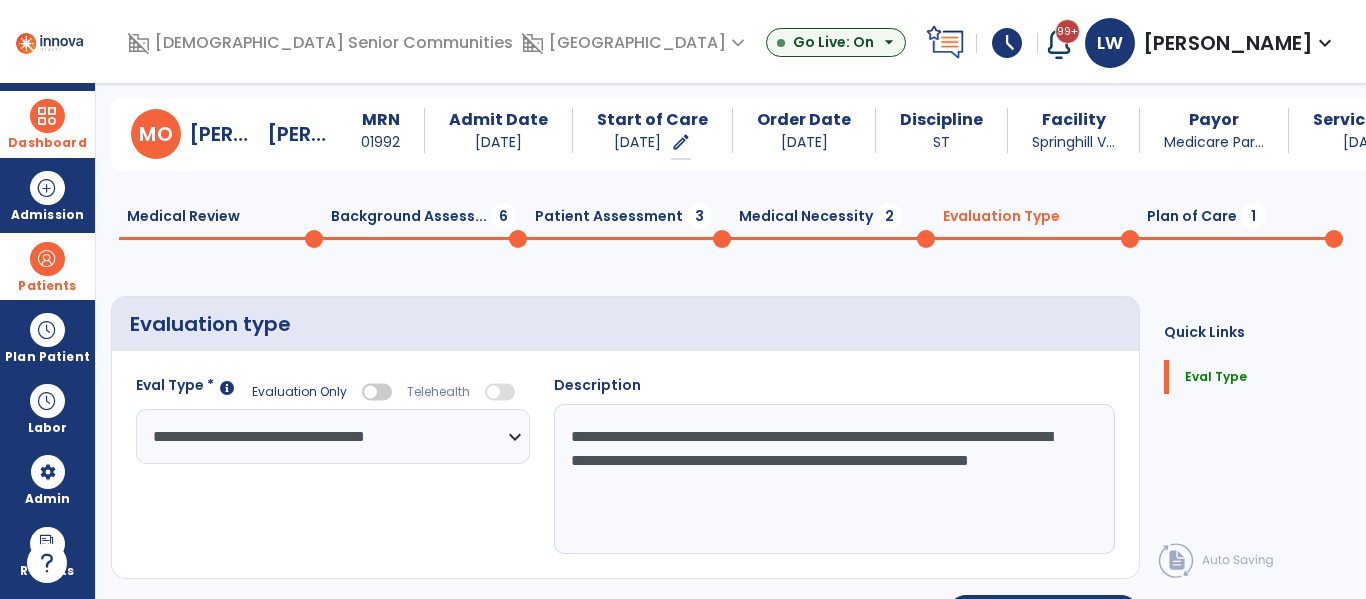 click on "Medical Necessity  2" 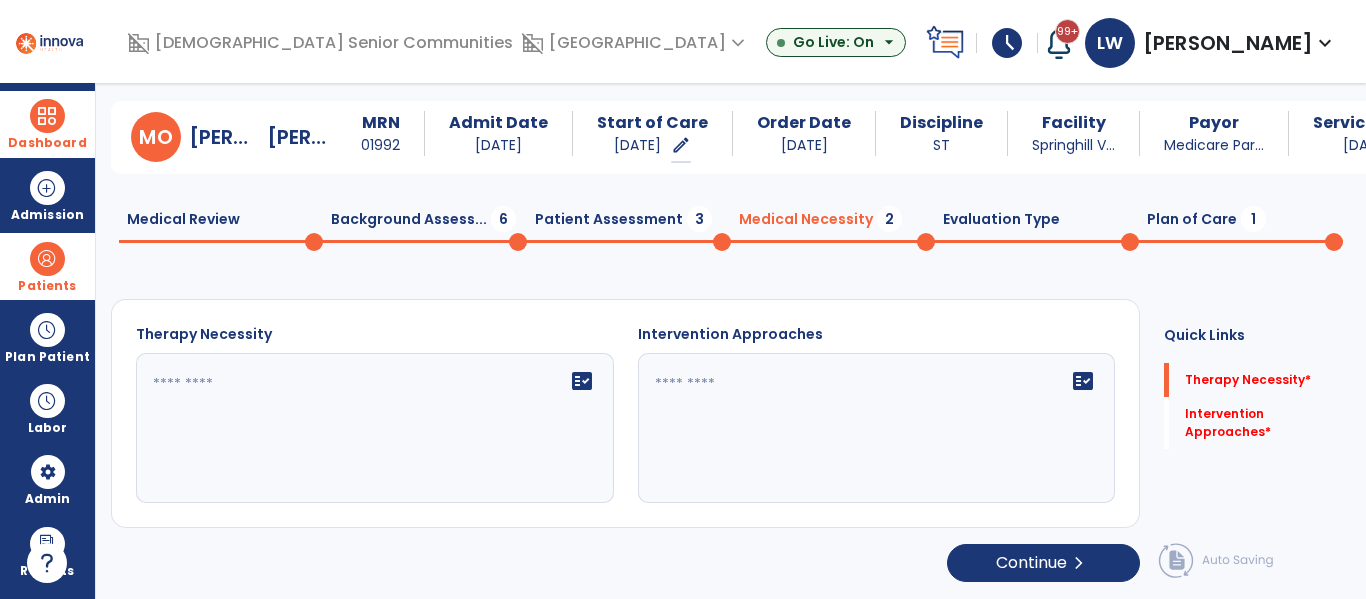 scroll, scrollTop: 48, scrollLeft: 0, axis: vertical 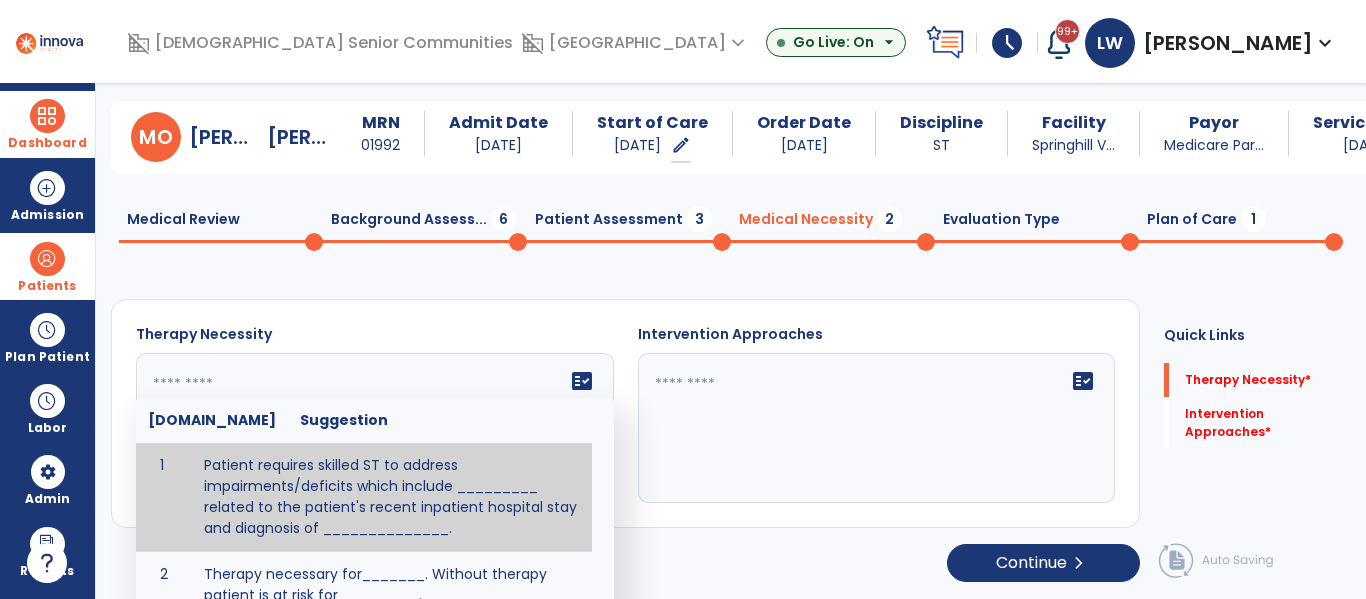 click 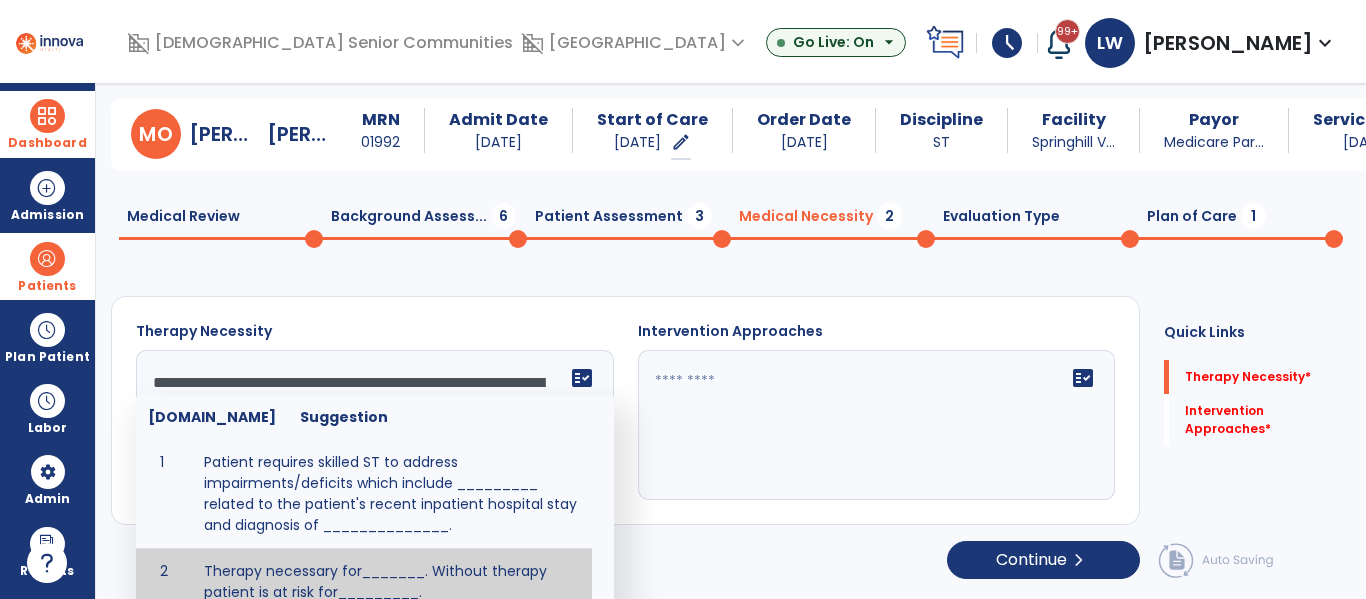 scroll, scrollTop: 48, scrollLeft: 0, axis: vertical 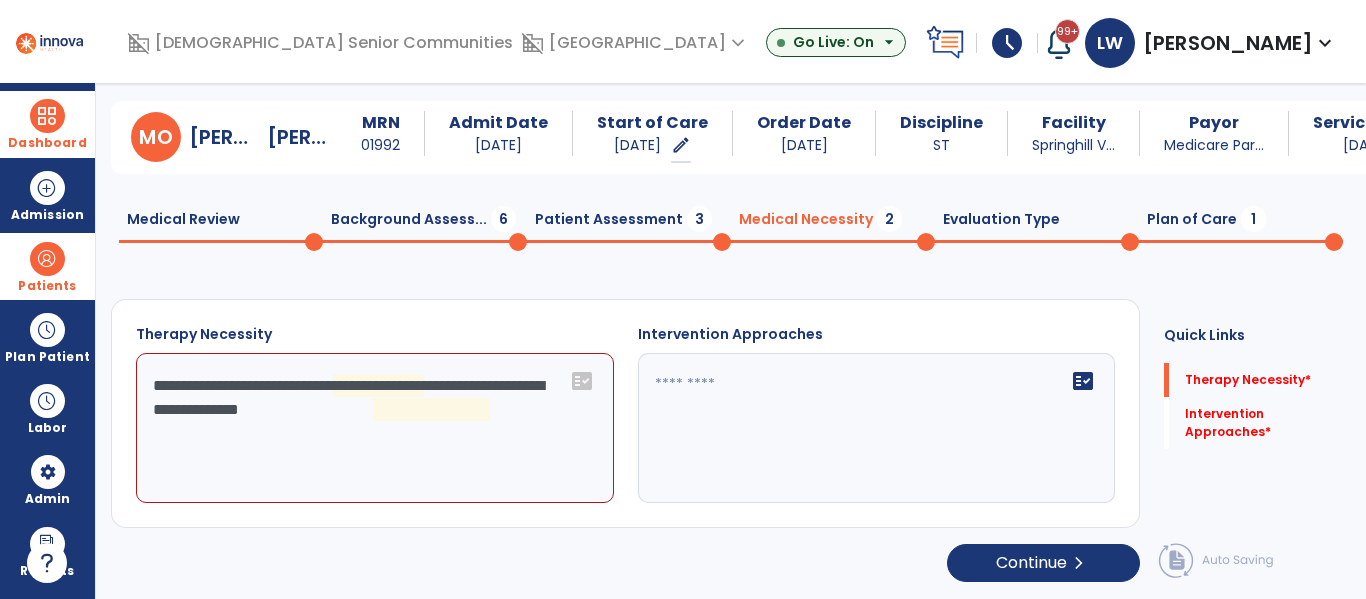 click on "**********" 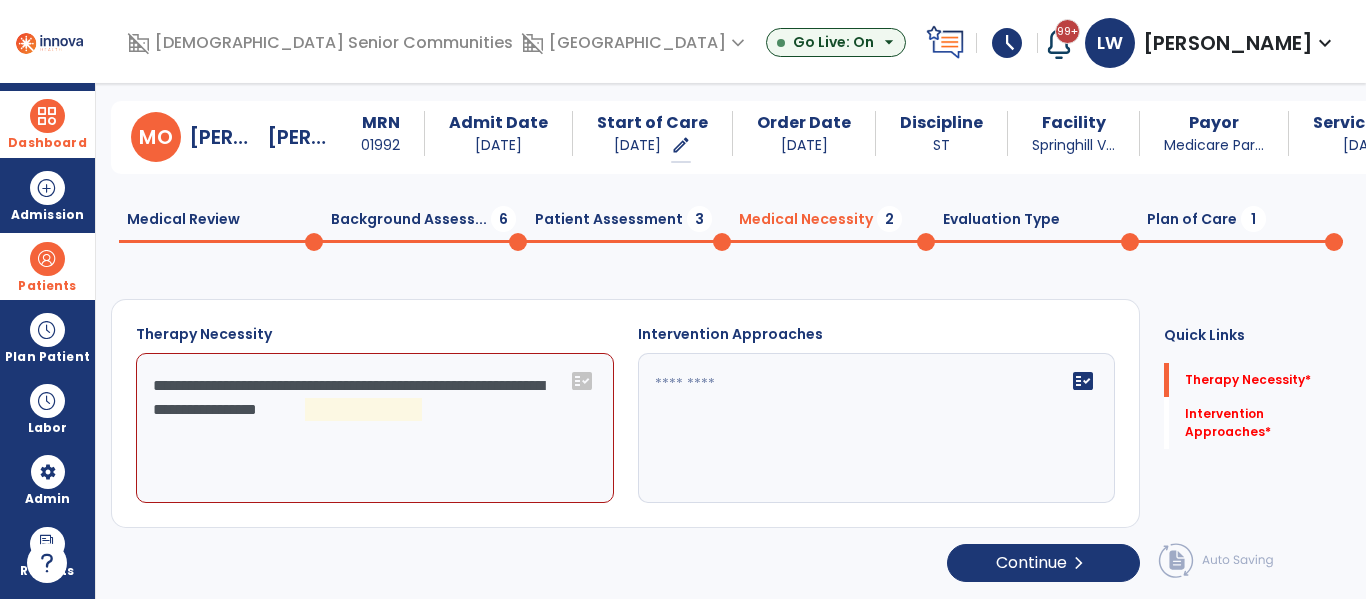 click on "**********" 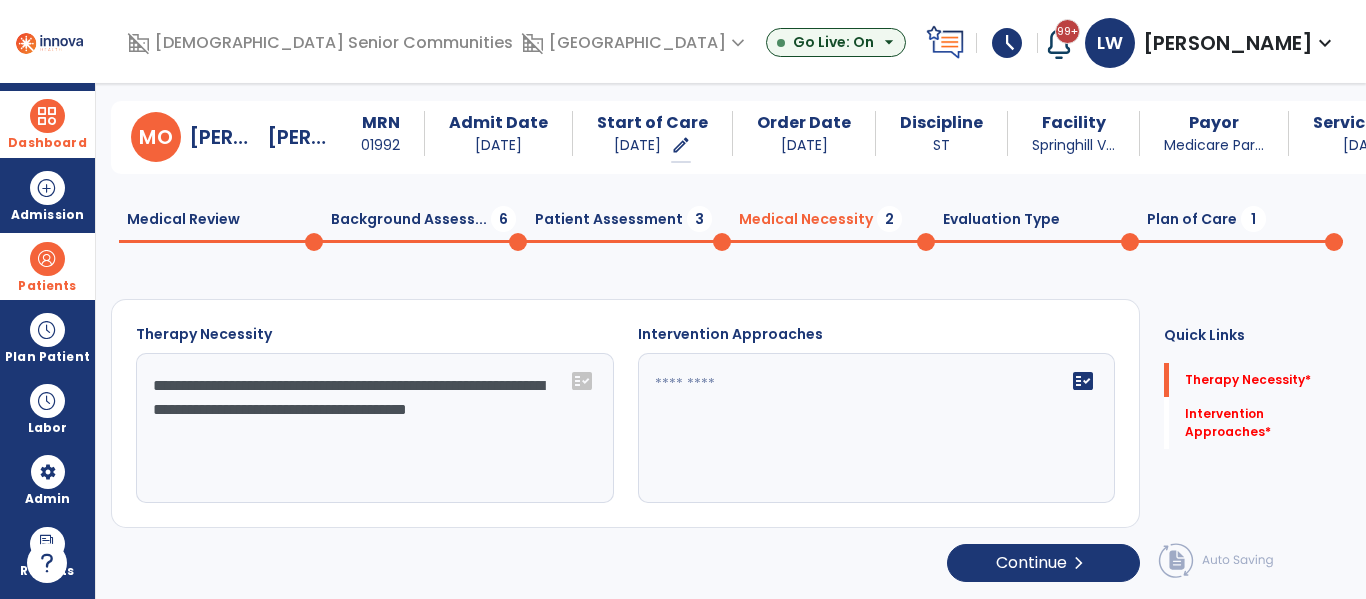 type on "**********" 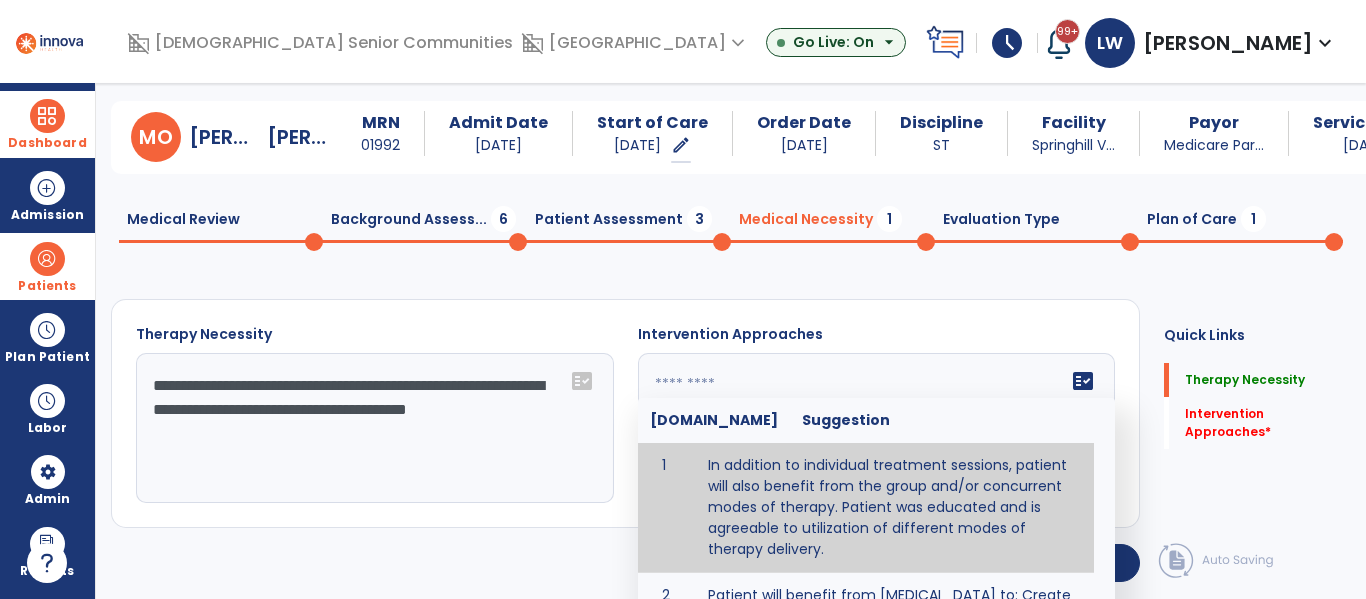 type on "**********" 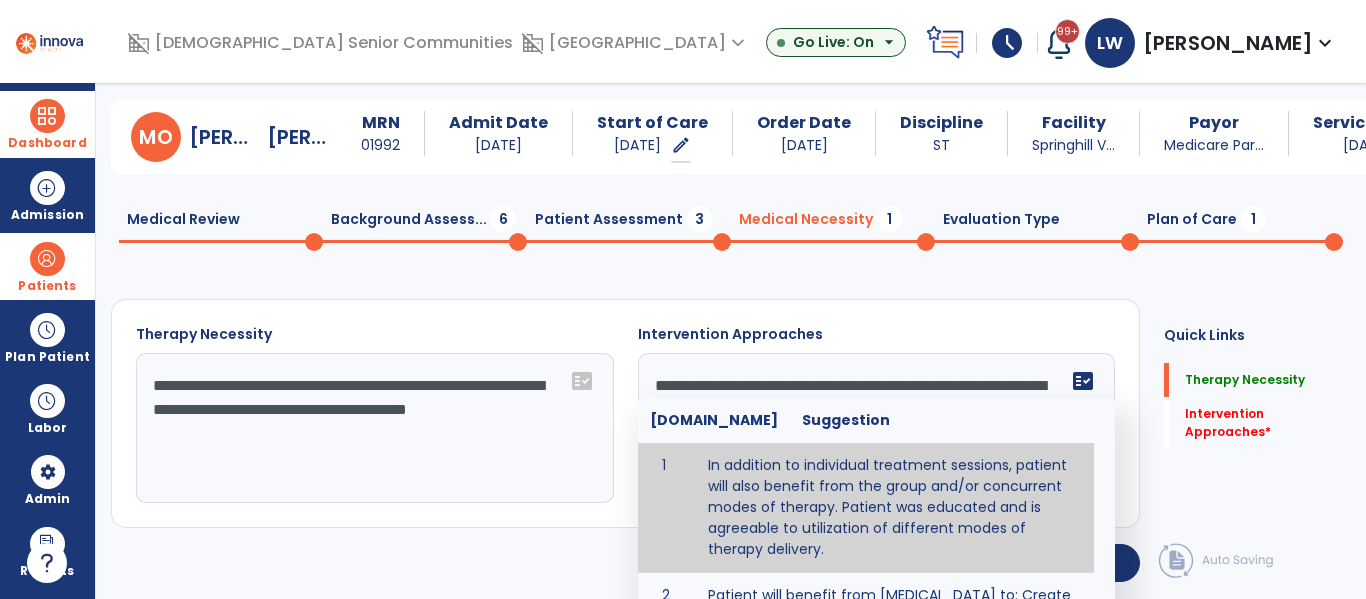scroll, scrollTop: 46, scrollLeft: 0, axis: vertical 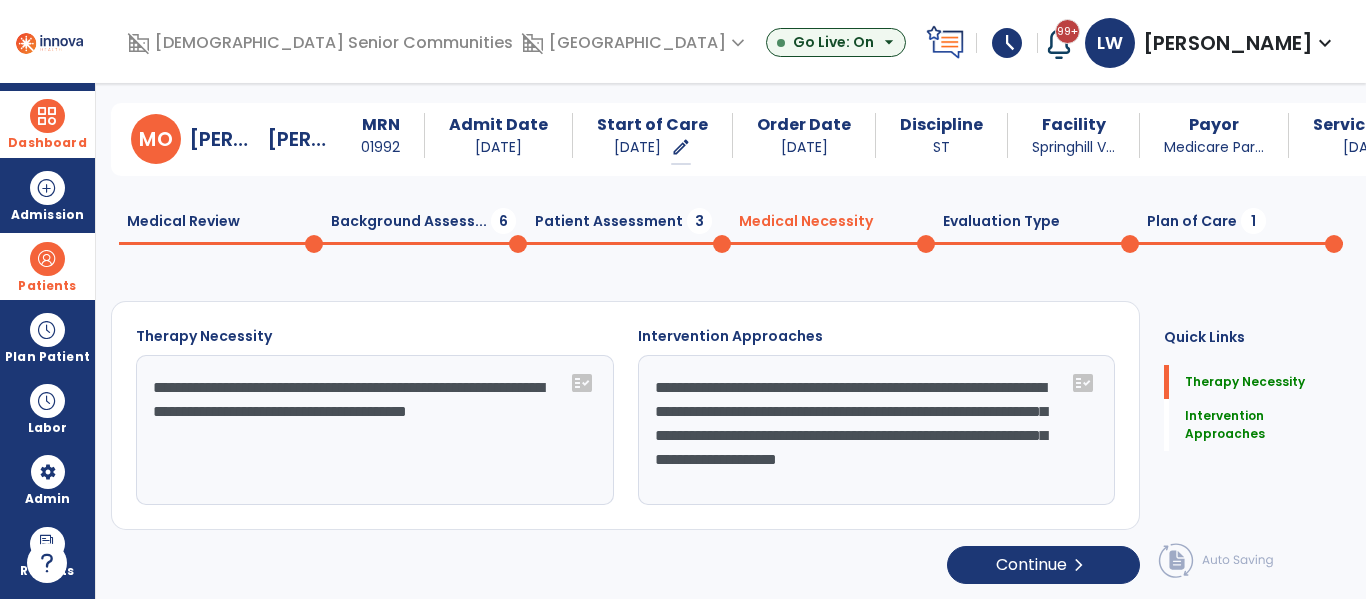 click on "Patient Assessment  3" 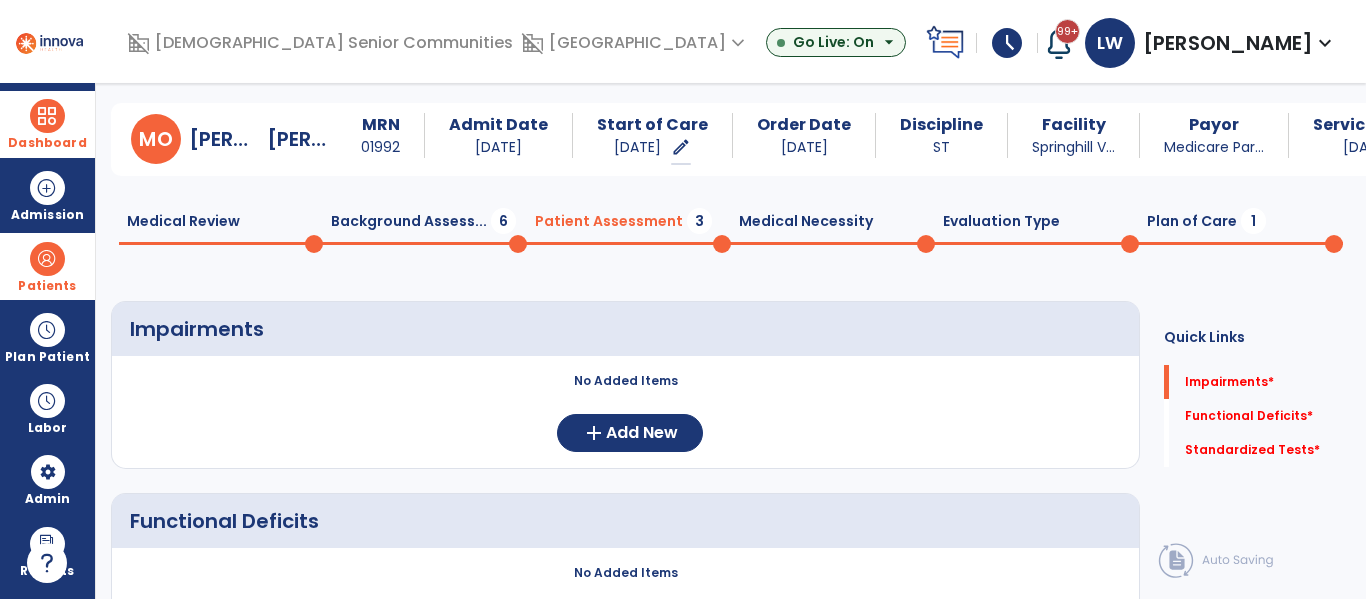 click on "Background Assess...  6" 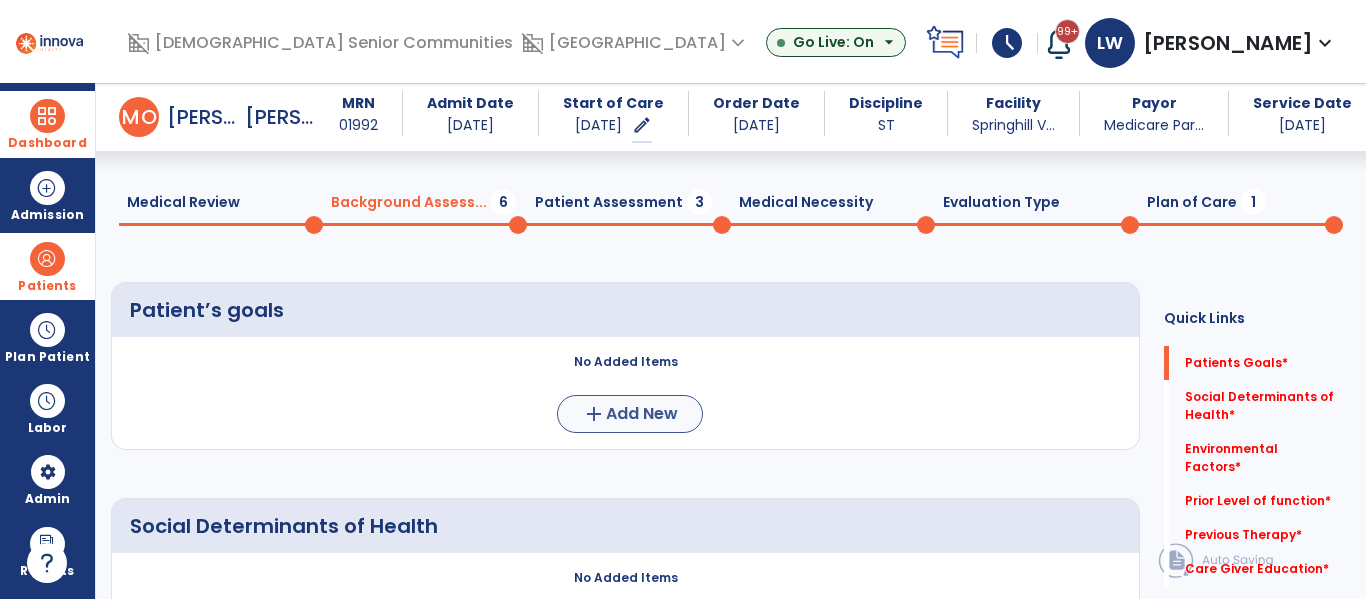 scroll, scrollTop: 1306, scrollLeft: 0, axis: vertical 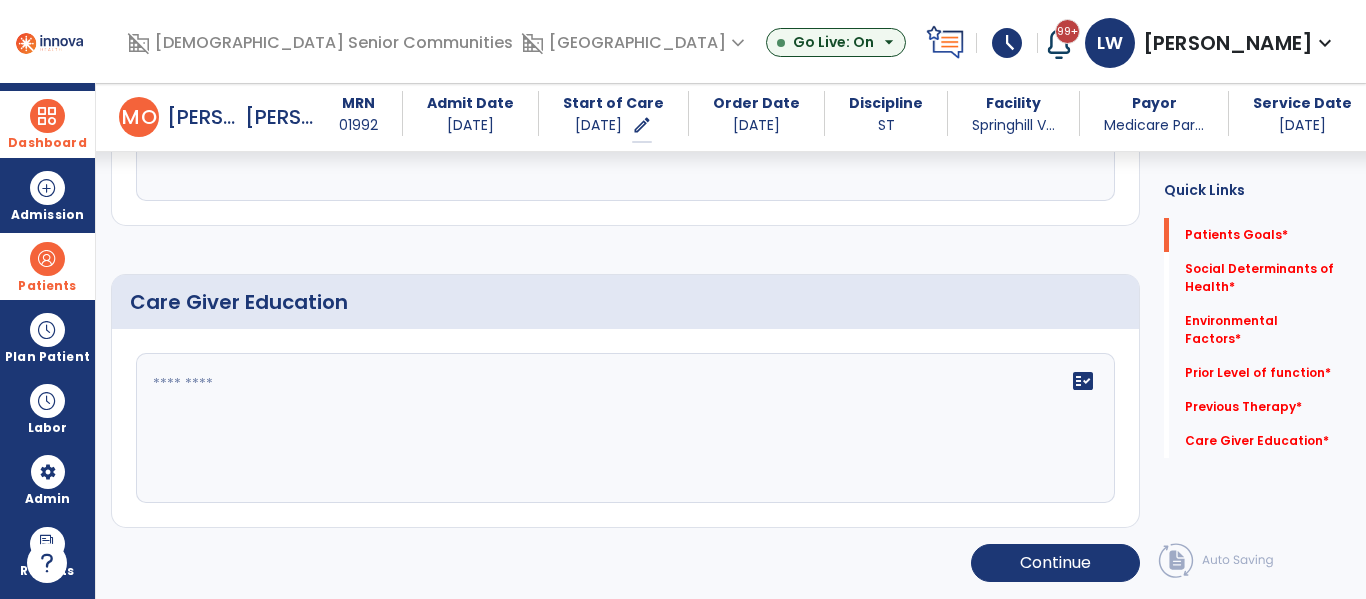 click on "fact_check" 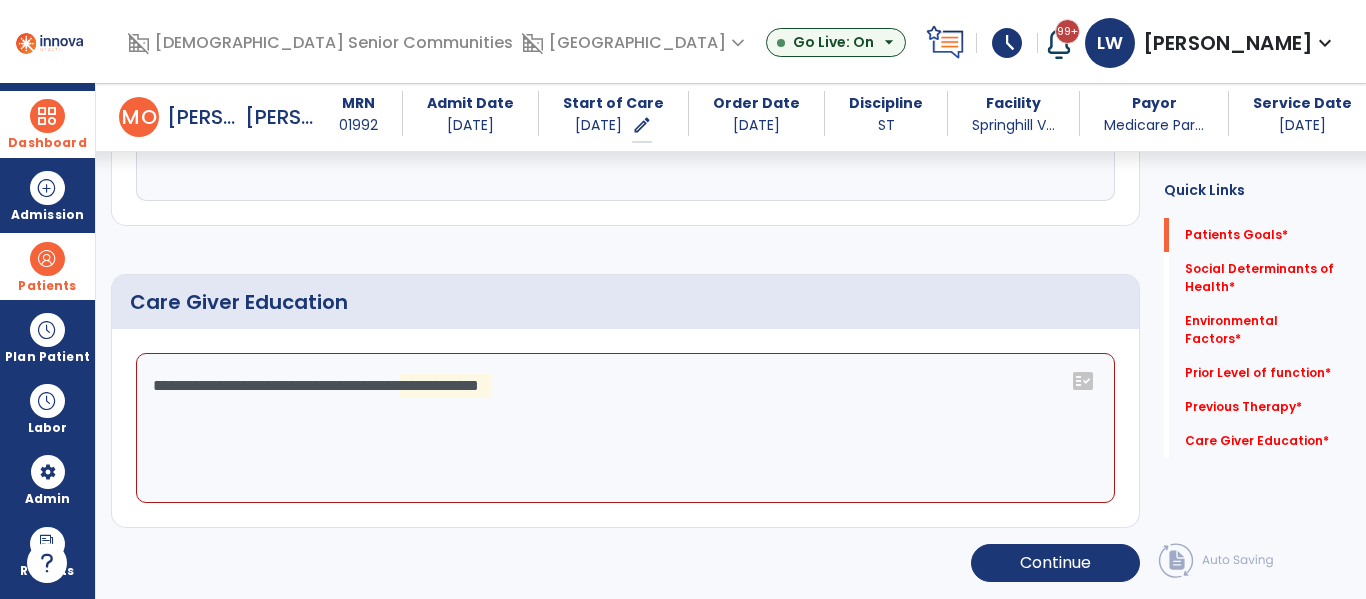 click on "**********" 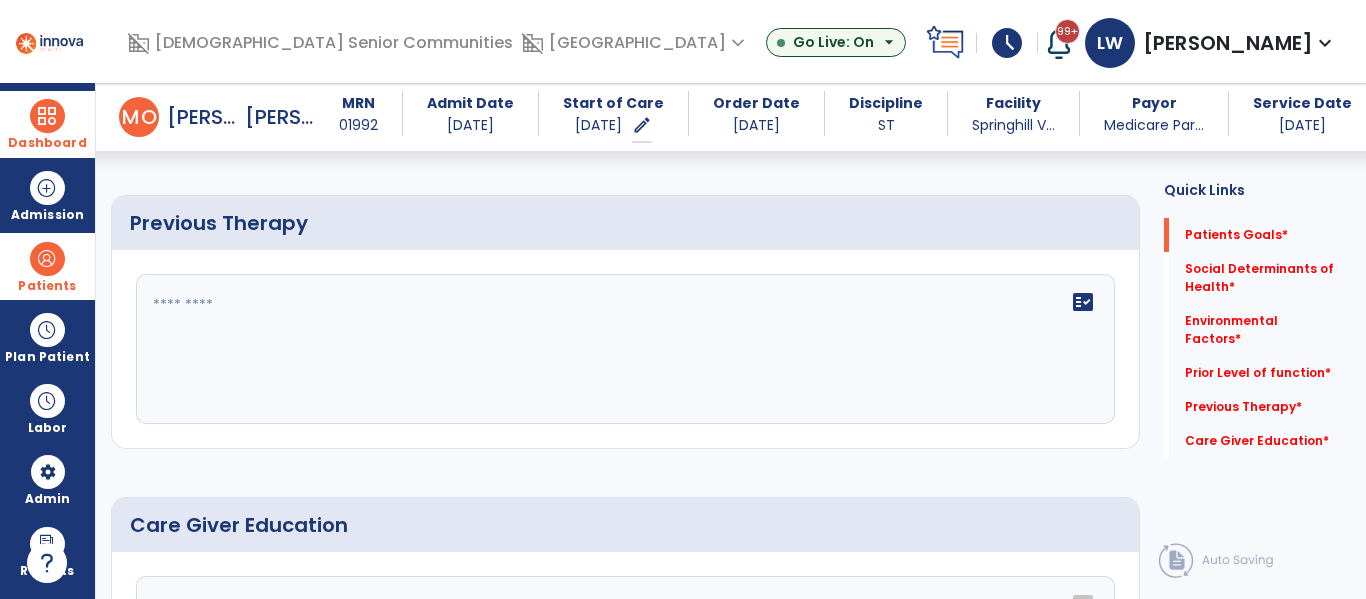 scroll, scrollTop: 1051, scrollLeft: 0, axis: vertical 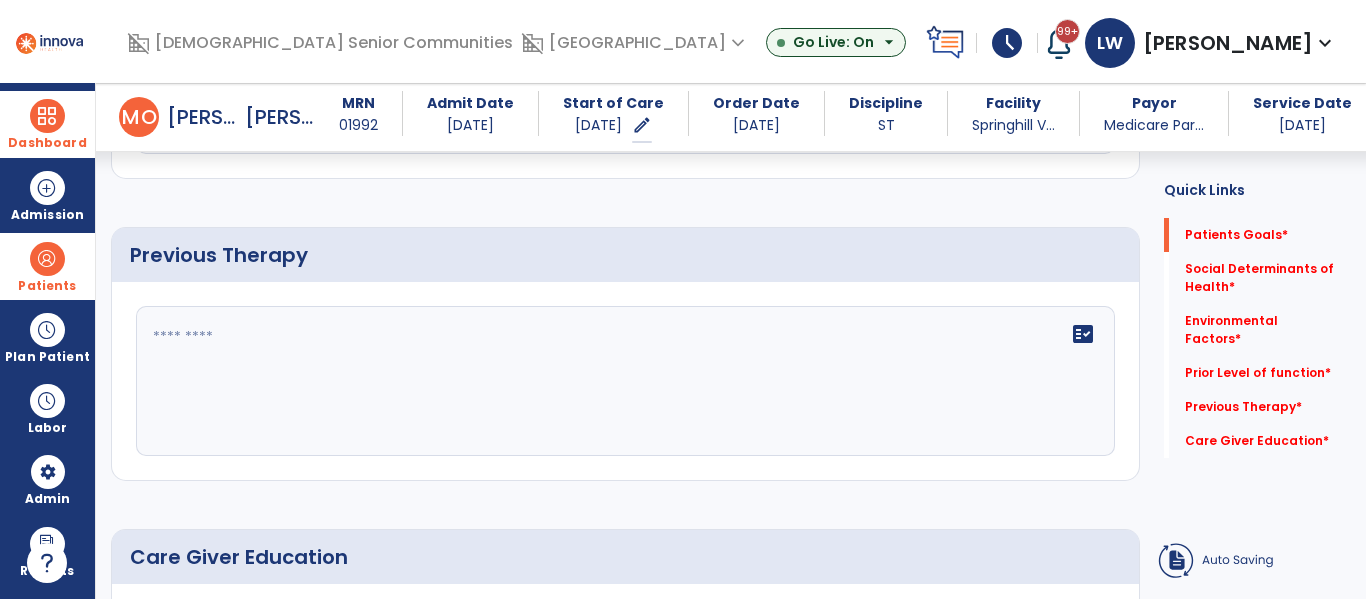 type on "**********" 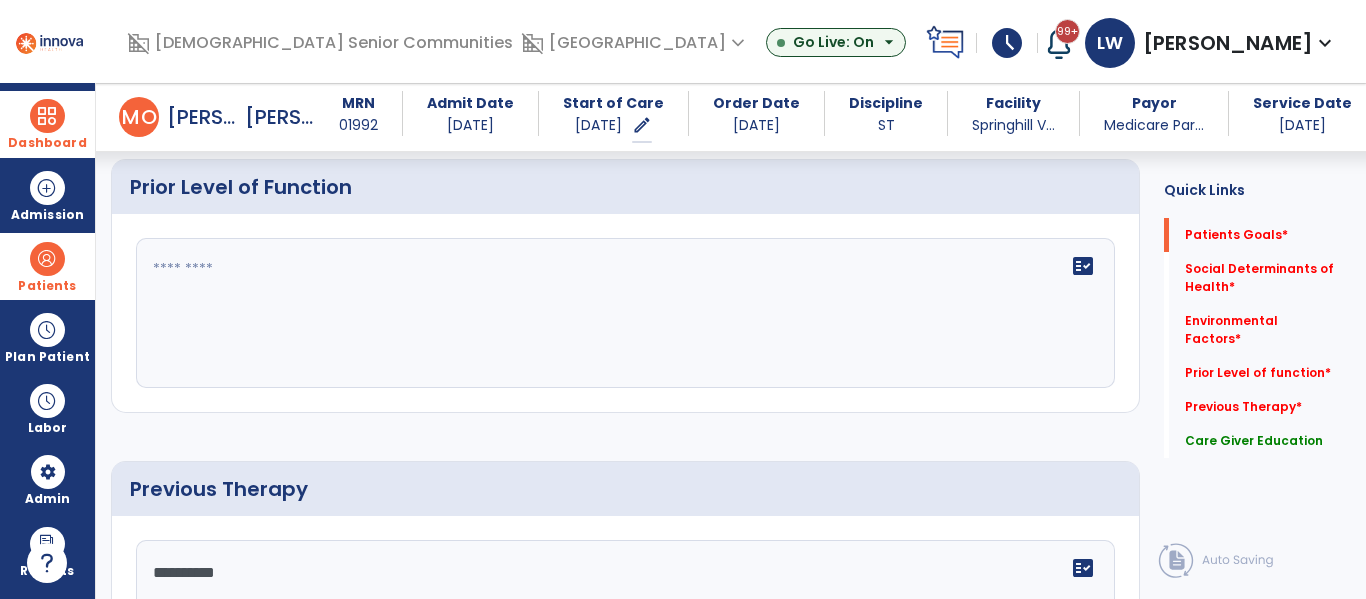scroll, scrollTop: 776, scrollLeft: 0, axis: vertical 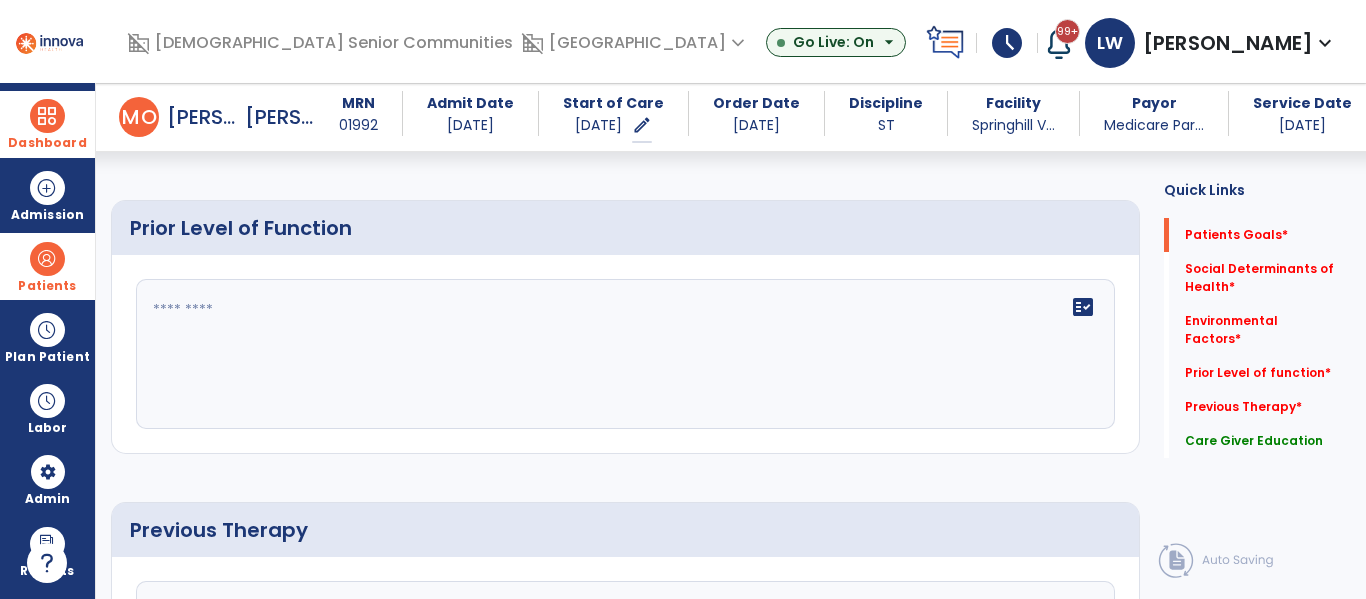 type on "**********" 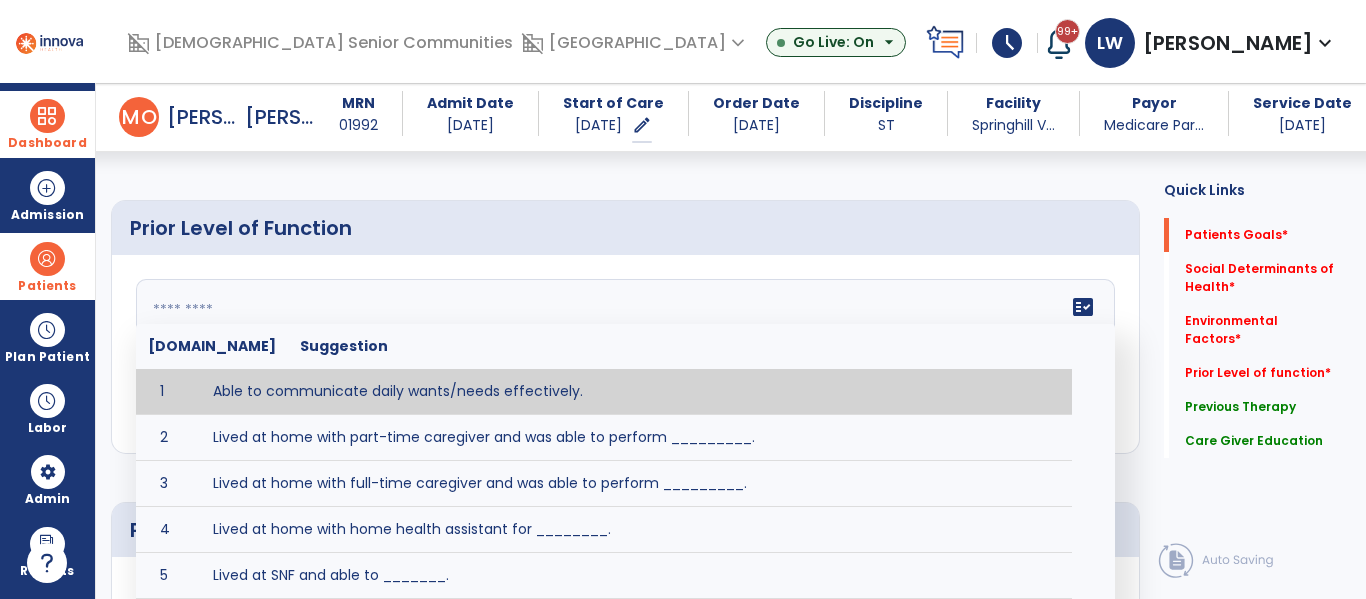 type on "**********" 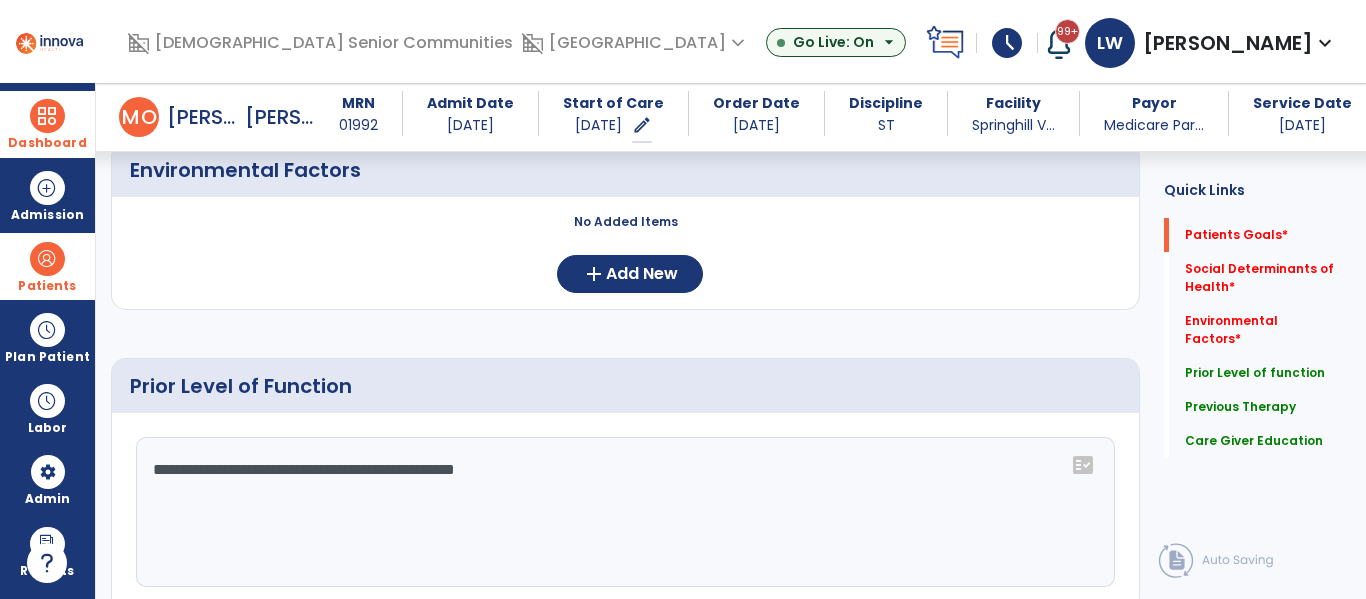 scroll, scrollTop: 551, scrollLeft: 0, axis: vertical 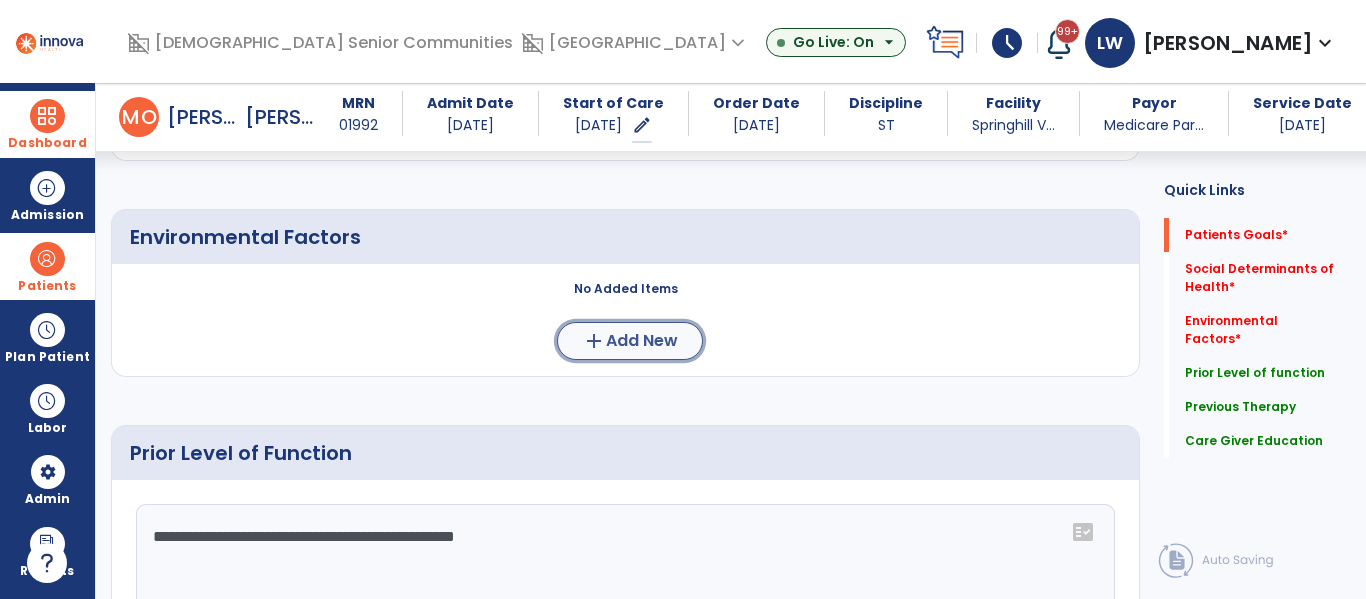 click on "Add New" 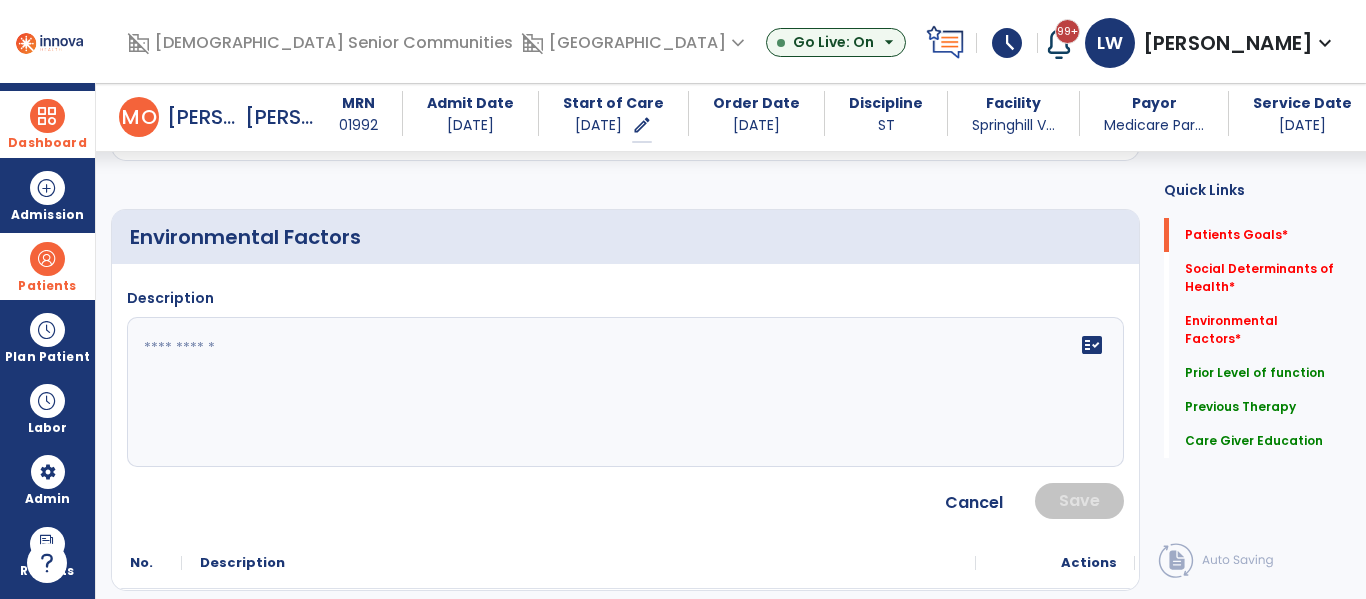 click 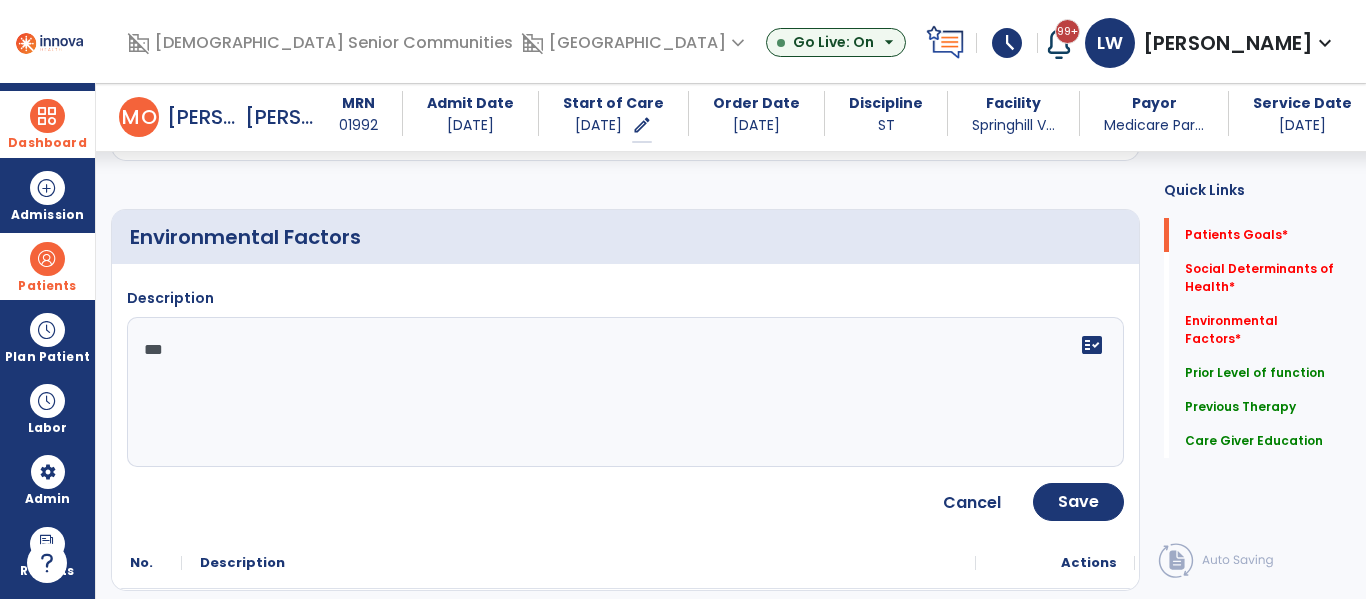 type on "****" 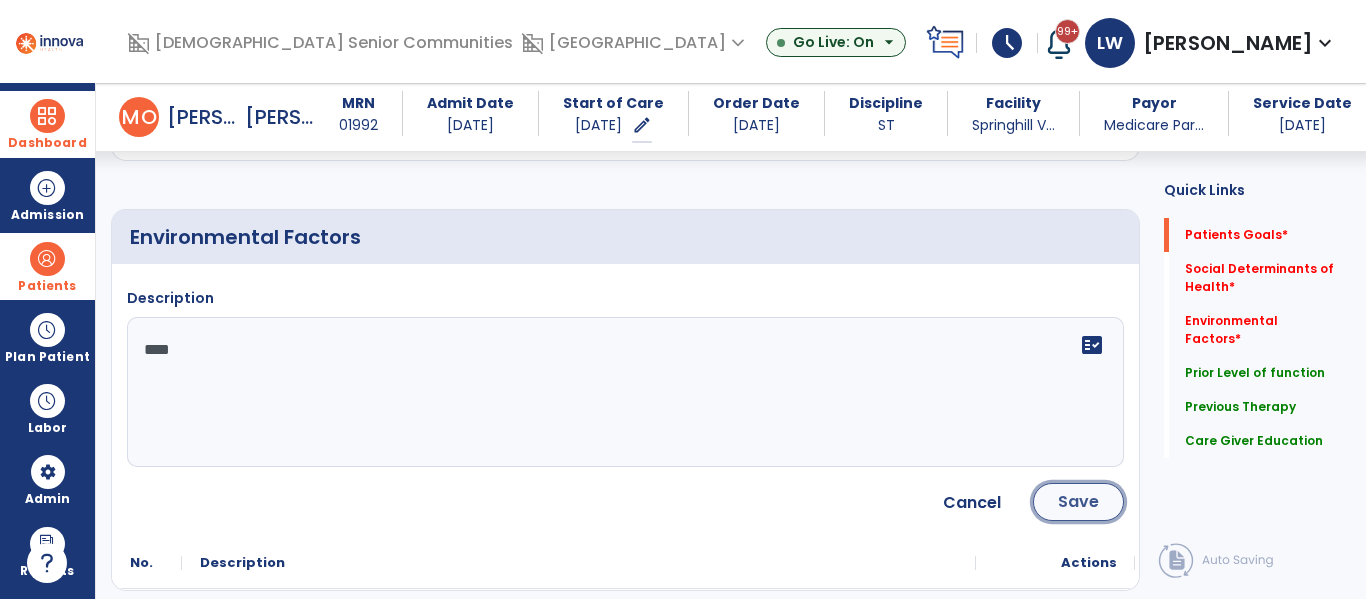 click on "Save" 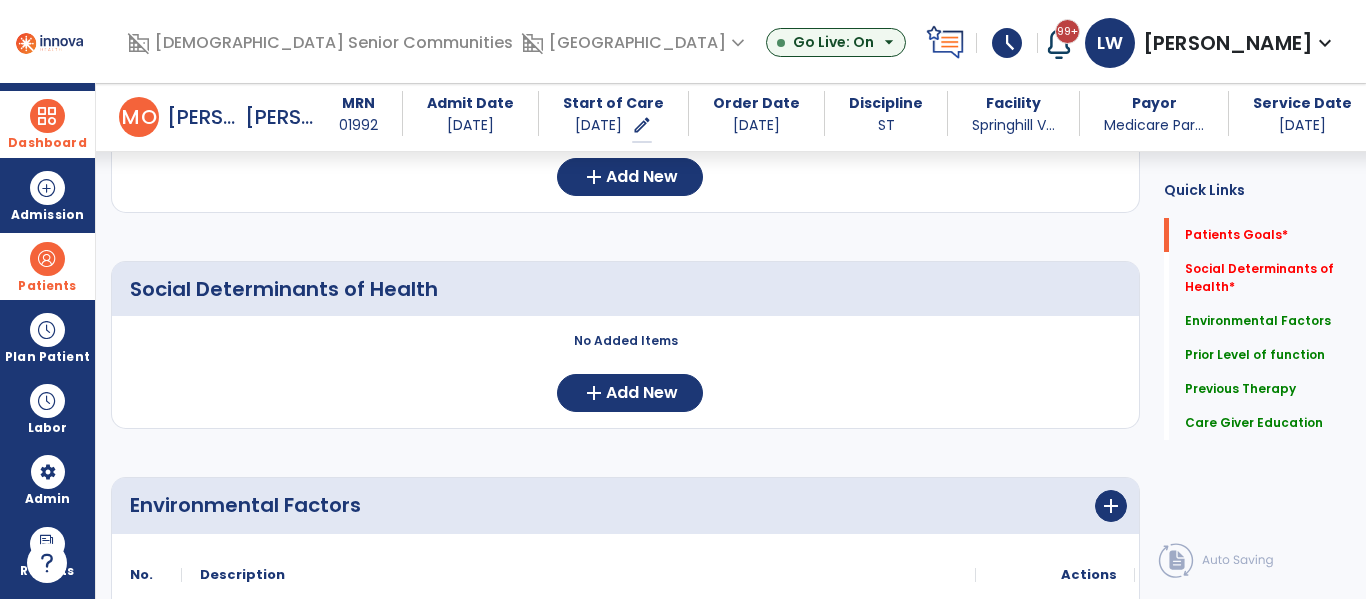 scroll, scrollTop: 273, scrollLeft: 0, axis: vertical 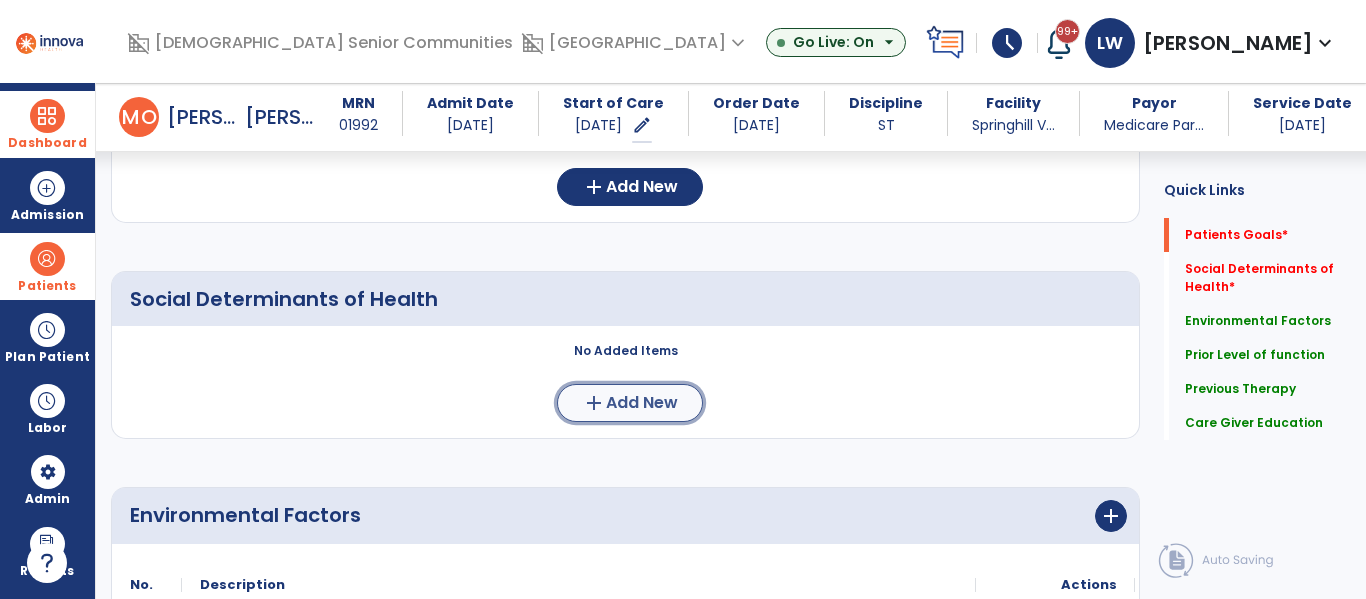 click on "add  Add New" 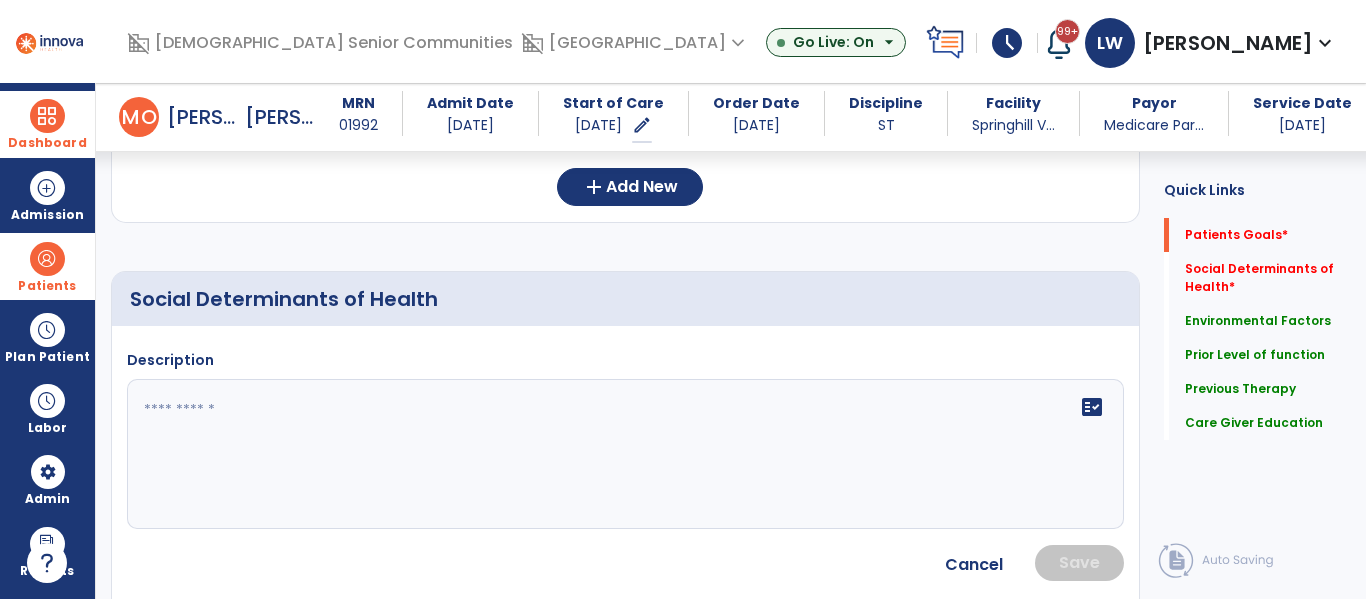 click 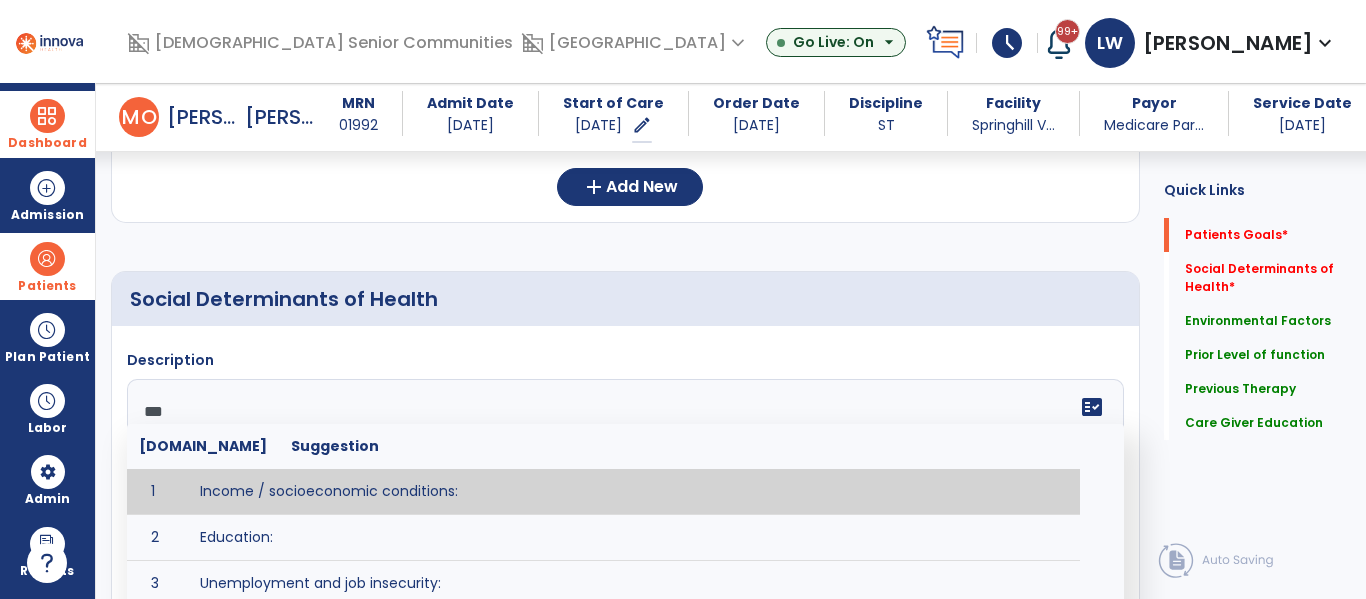 type on "****" 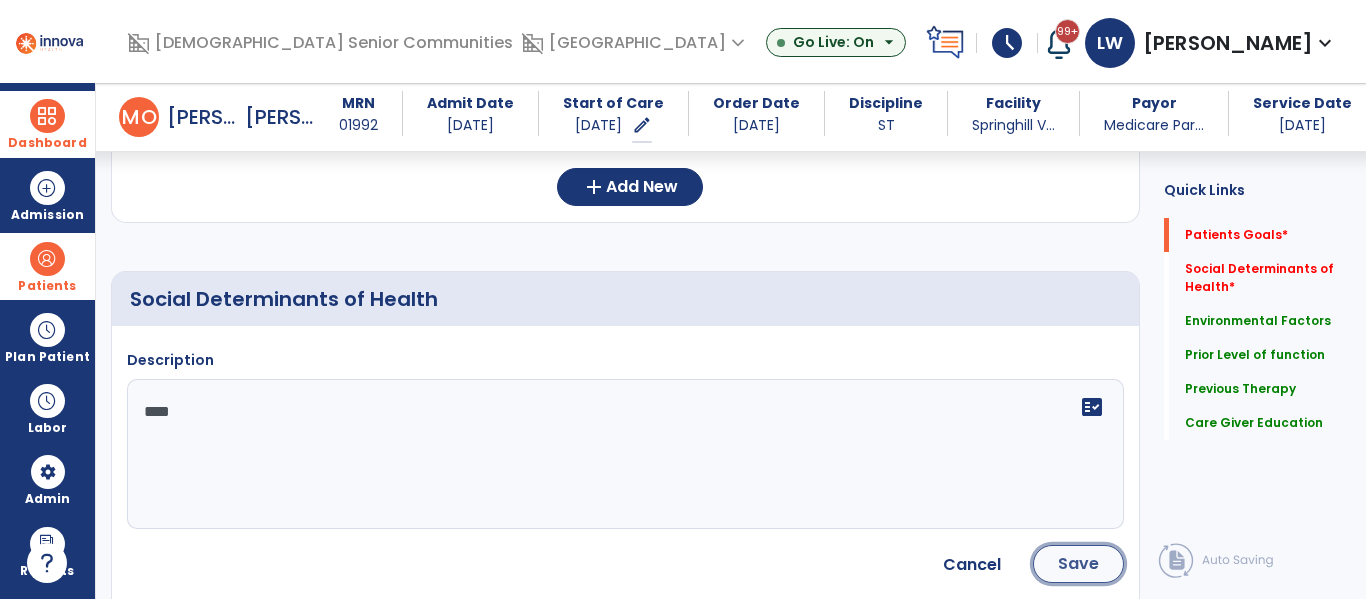 click on "Save" 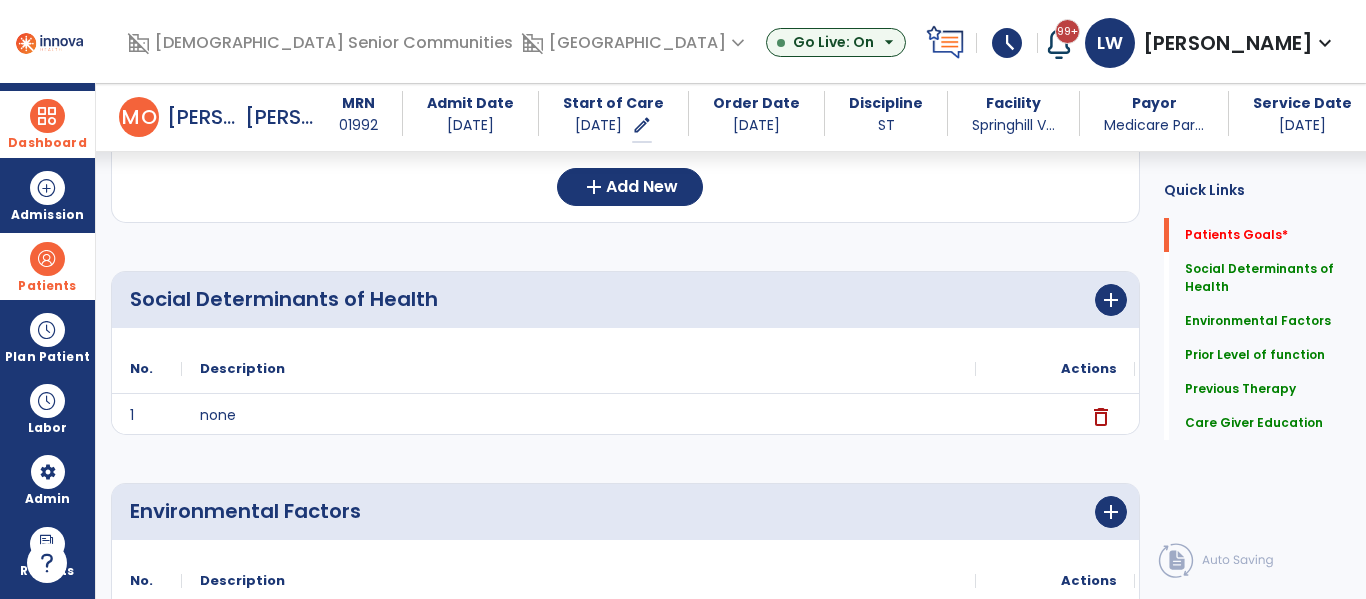 scroll, scrollTop: 0, scrollLeft: 0, axis: both 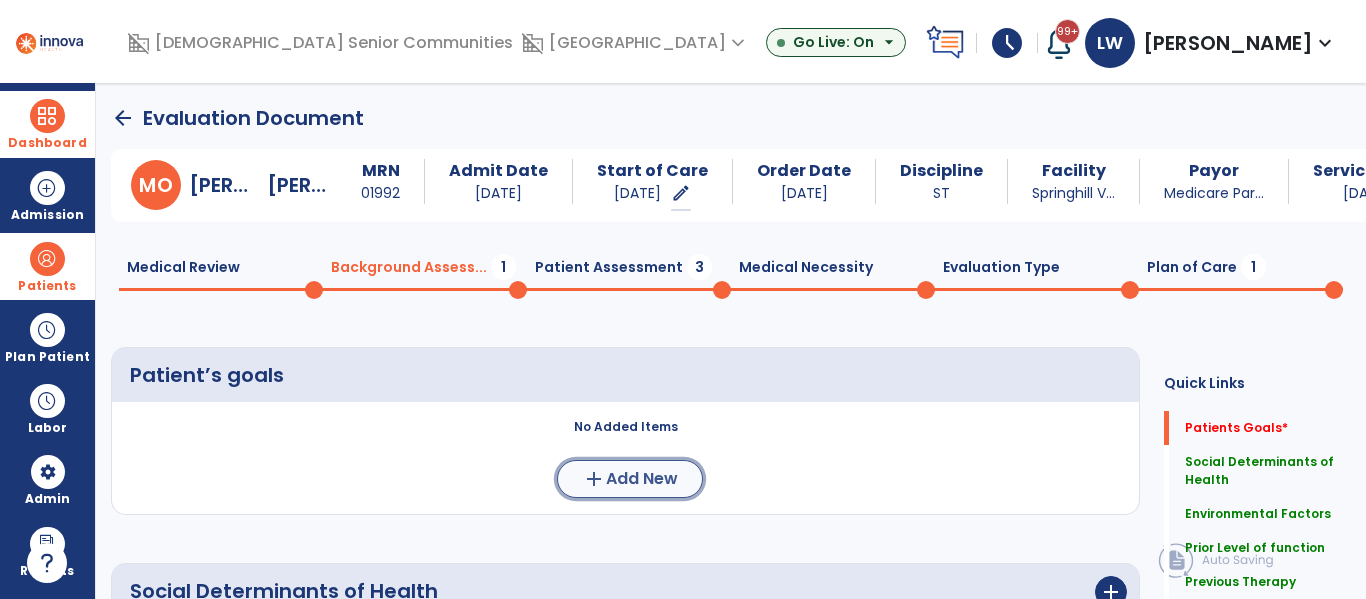 click on "Add New" 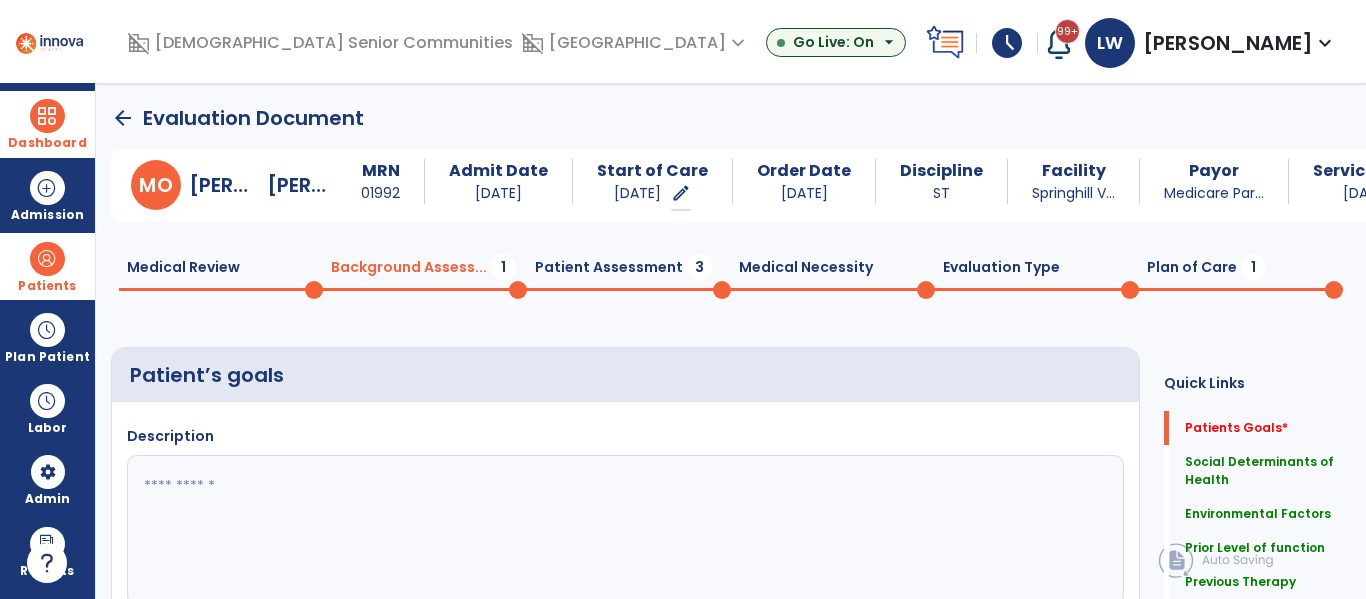 click 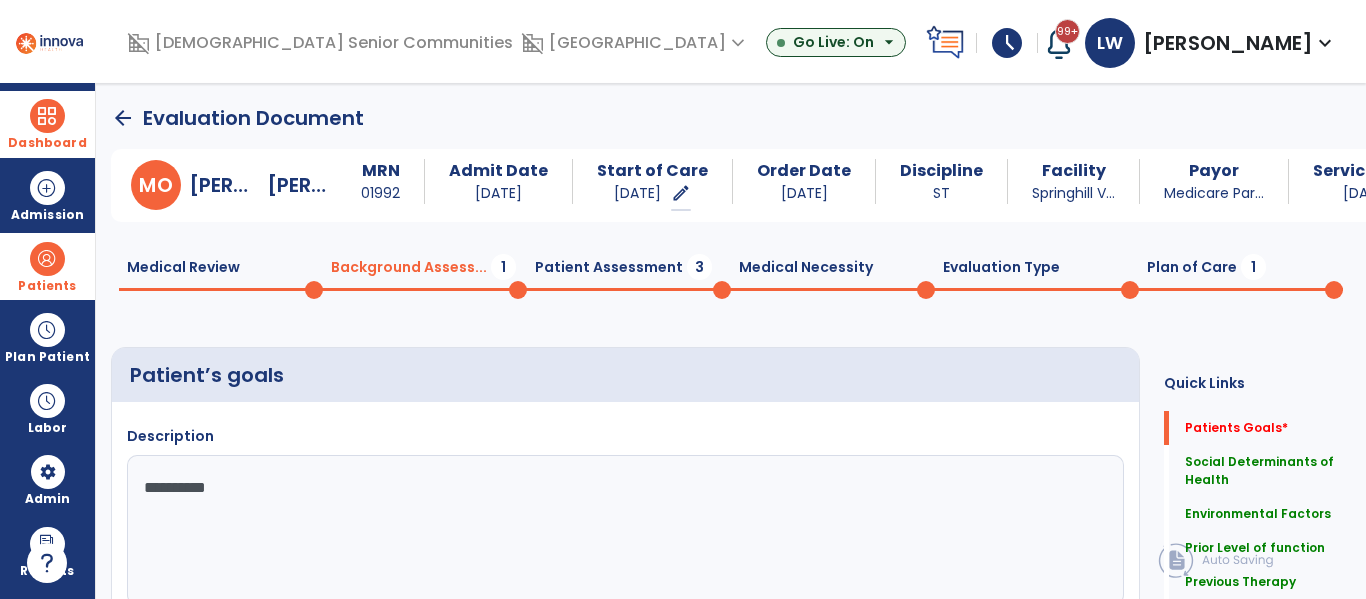 type on "**********" 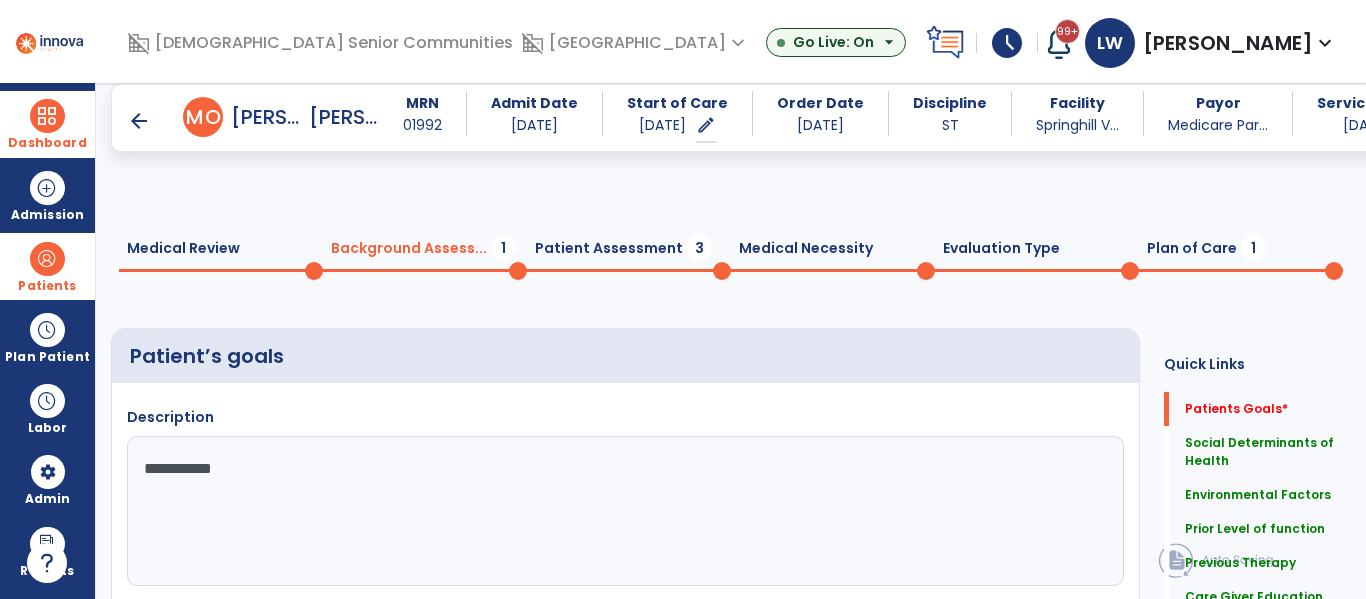scroll, scrollTop: 121, scrollLeft: 0, axis: vertical 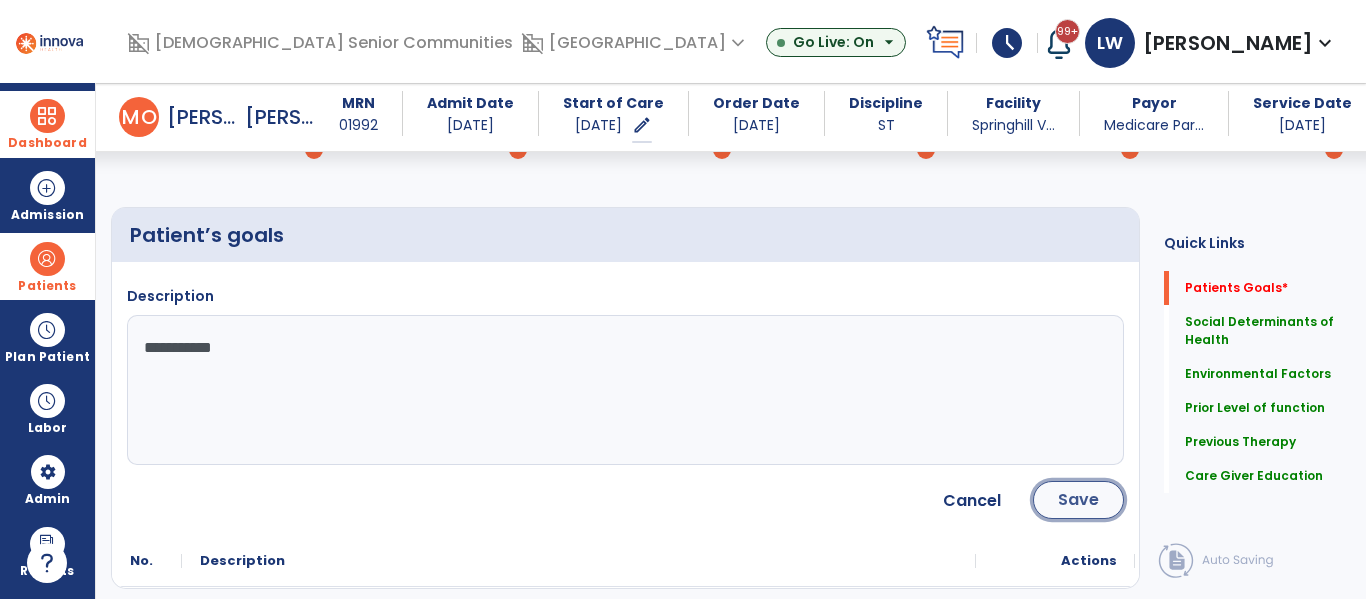 click on "Save" 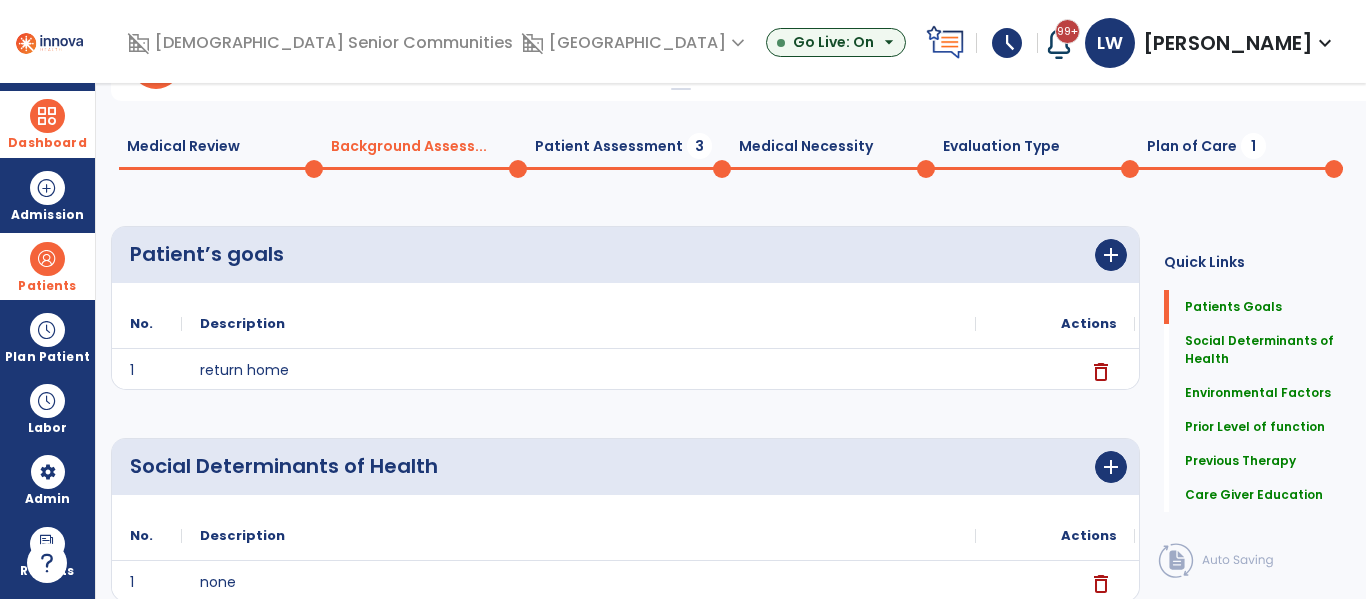 scroll, scrollTop: 0, scrollLeft: 0, axis: both 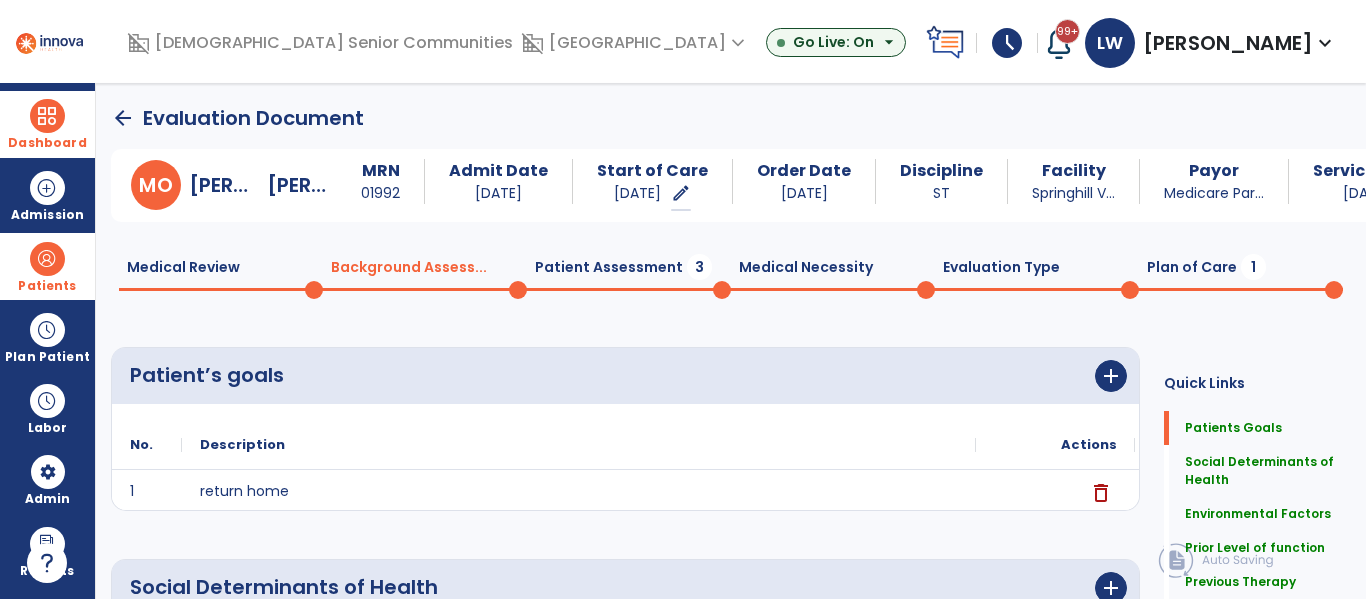 click on "Patient Assessment  3" 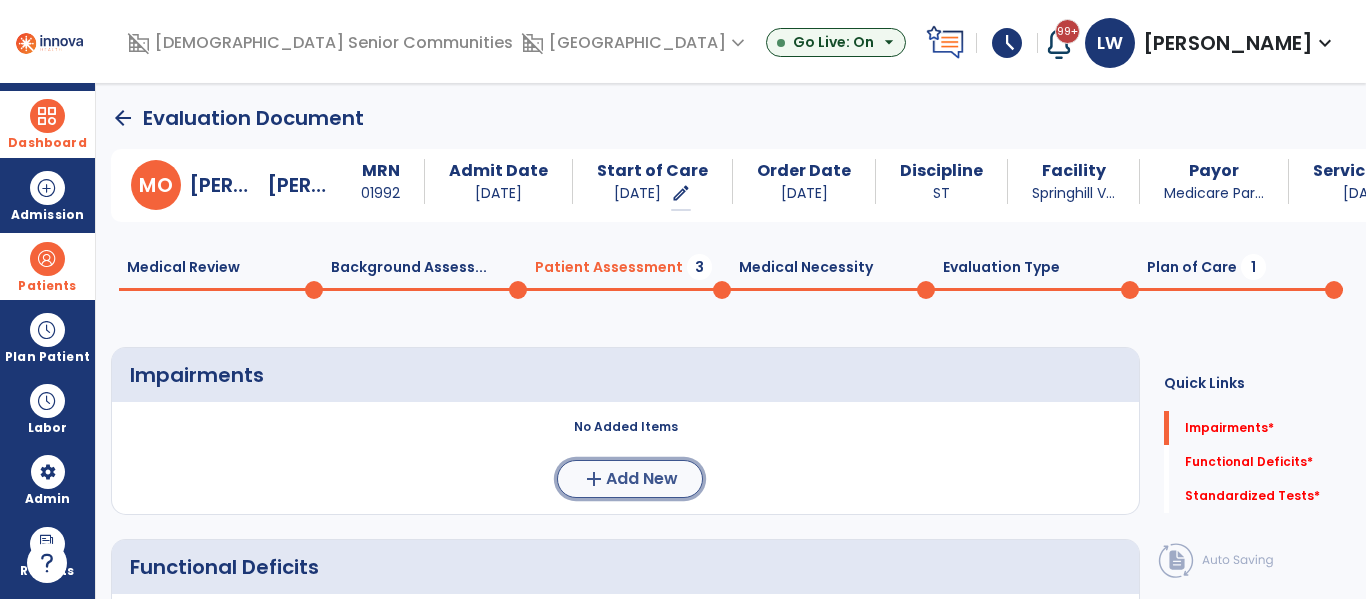 click on "Add New" 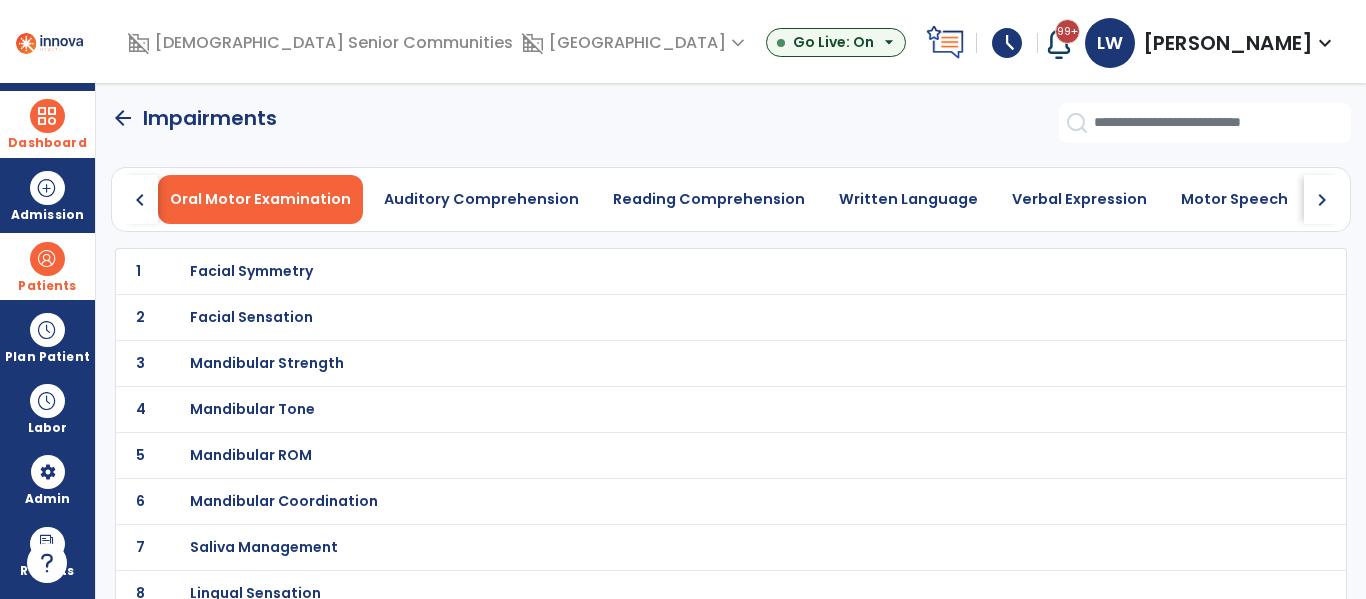 click on "chevron_right" 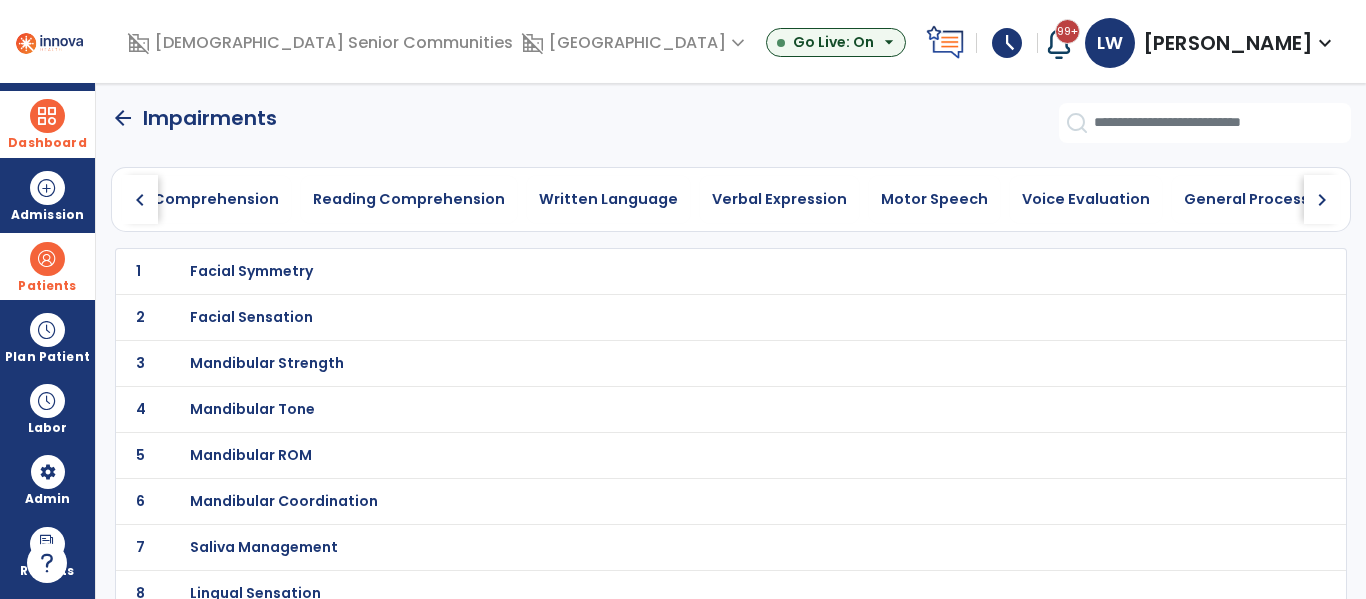 click on "chevron_right" 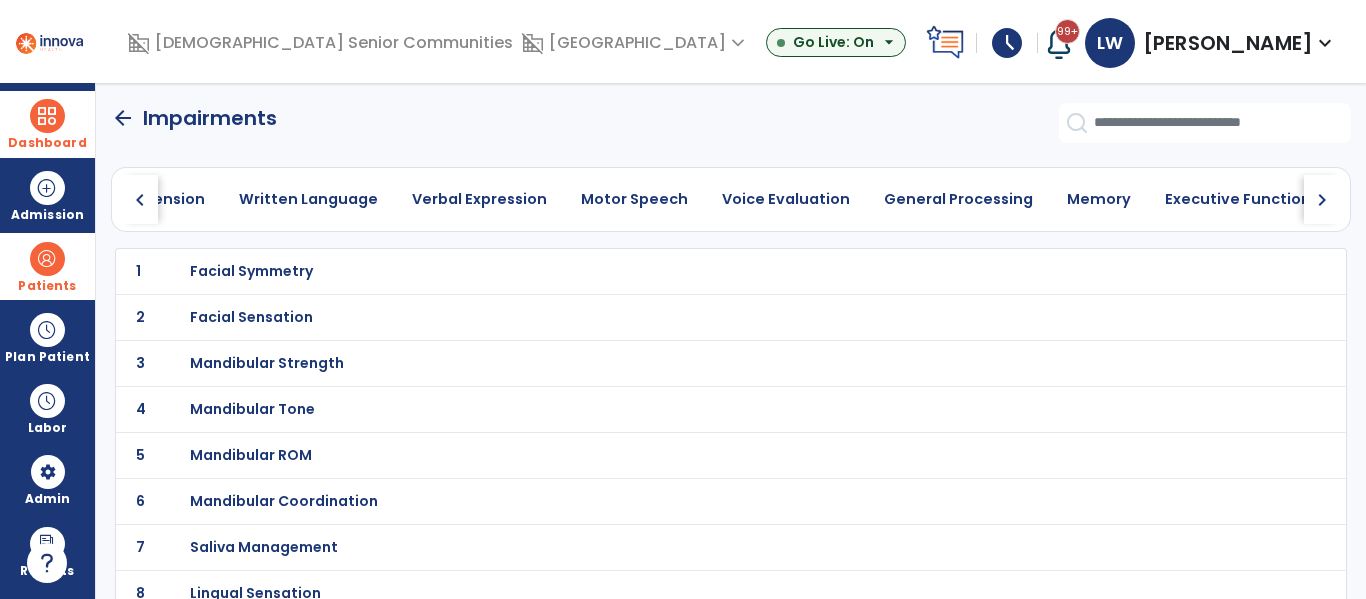 click on "chevron_right" 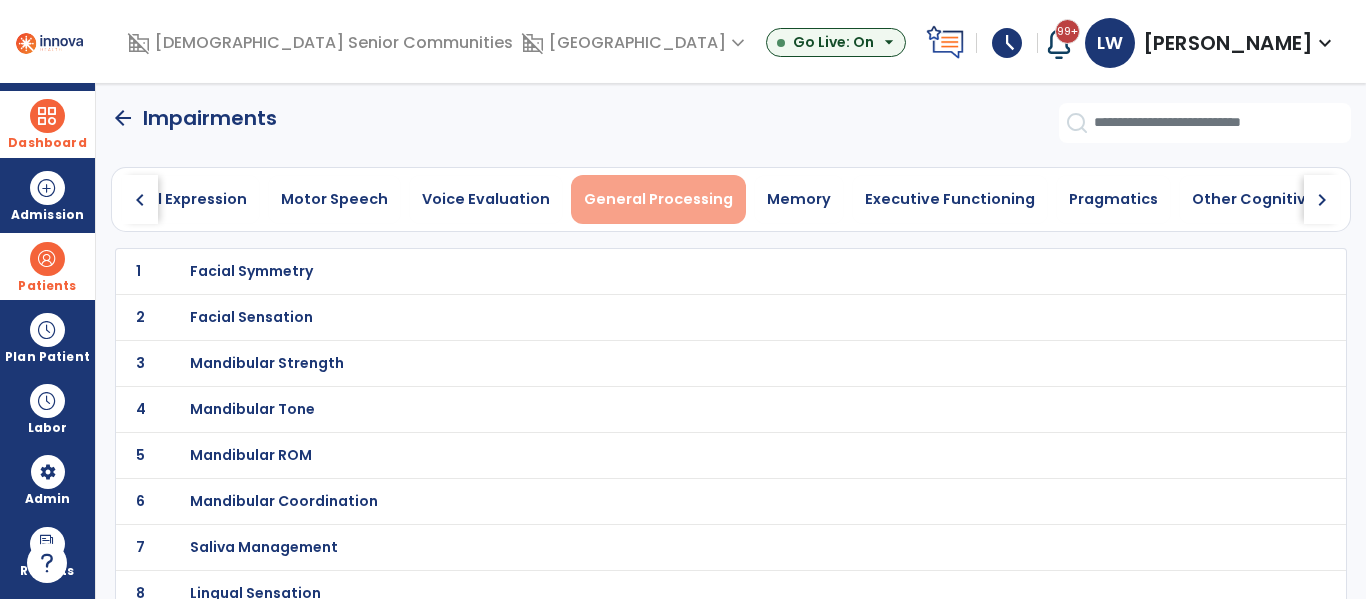 click on "General Processing" at bounding box center [658, 199] 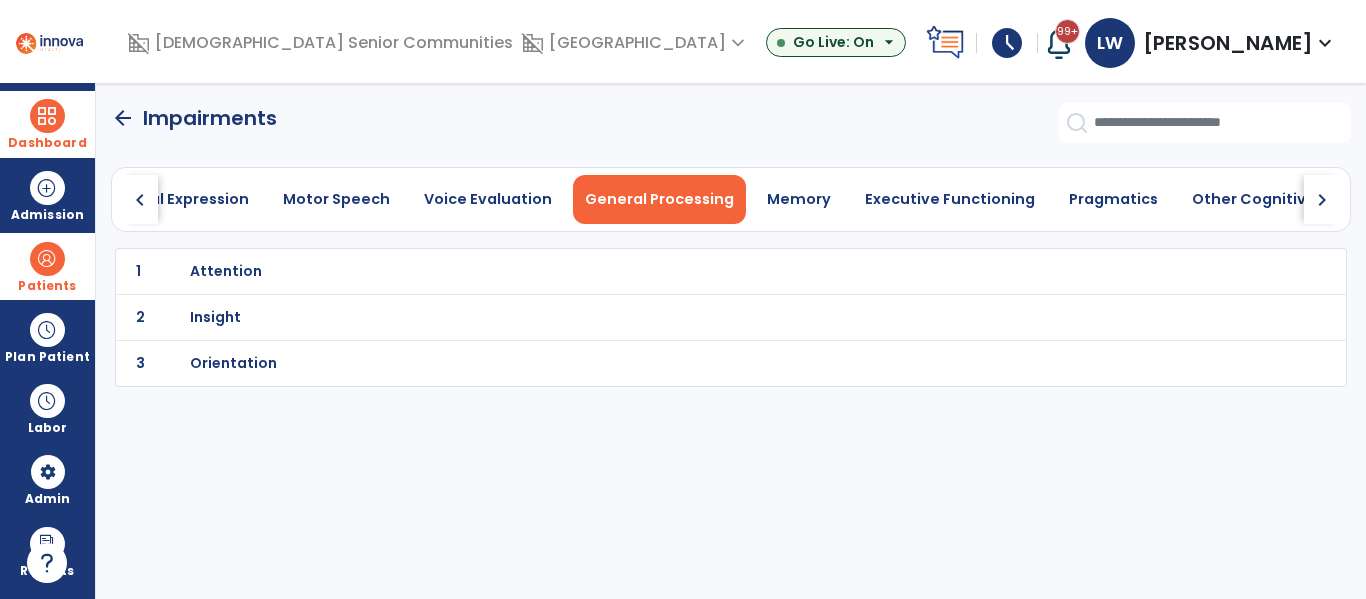 click on "Attention" at bounding box center [226, 271] 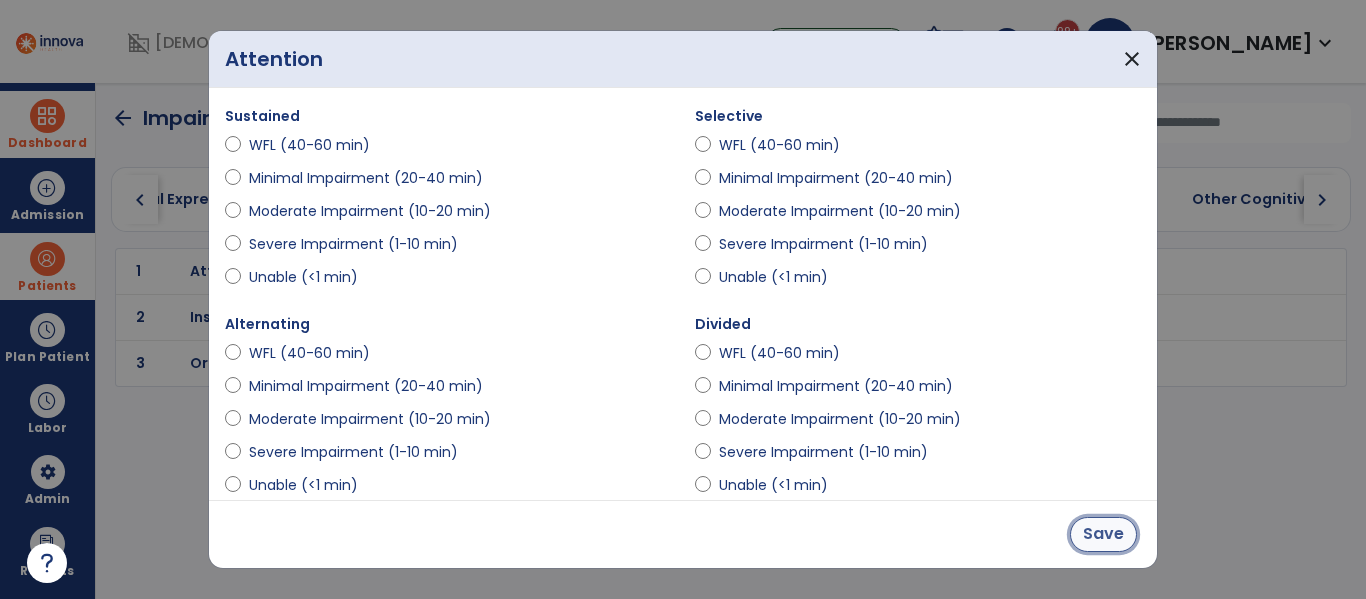 click on "Save" at bounding box center (1103, 534) 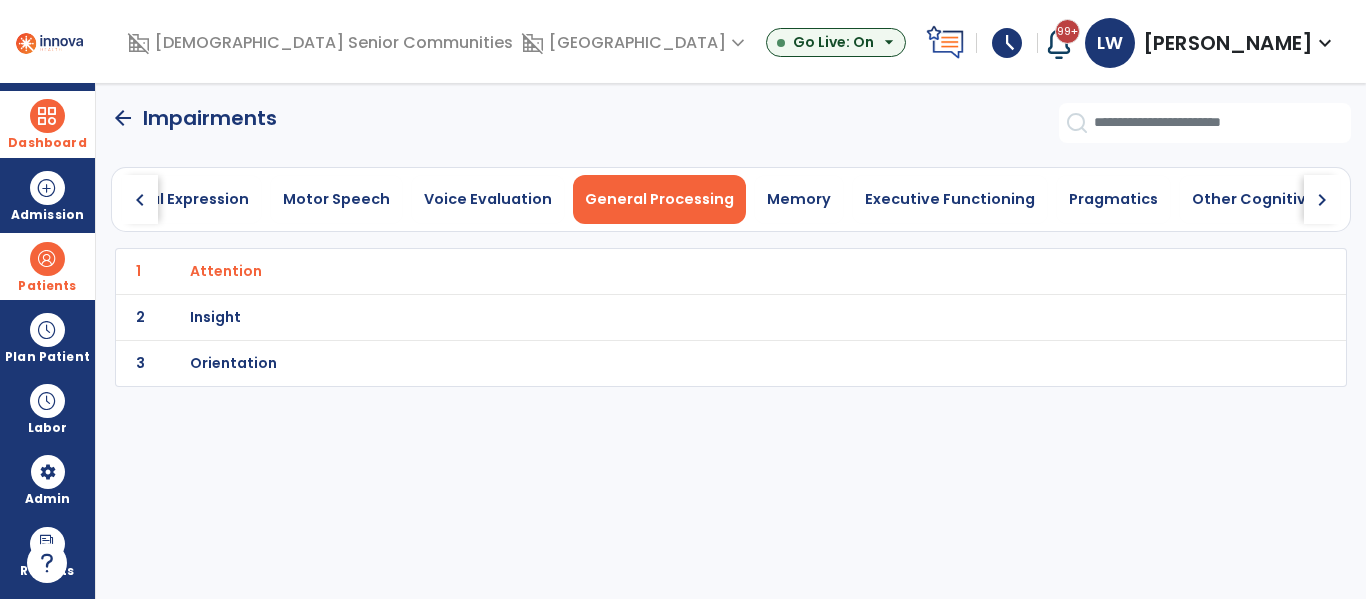 click on "Insight" at bounding box center (226, 271) 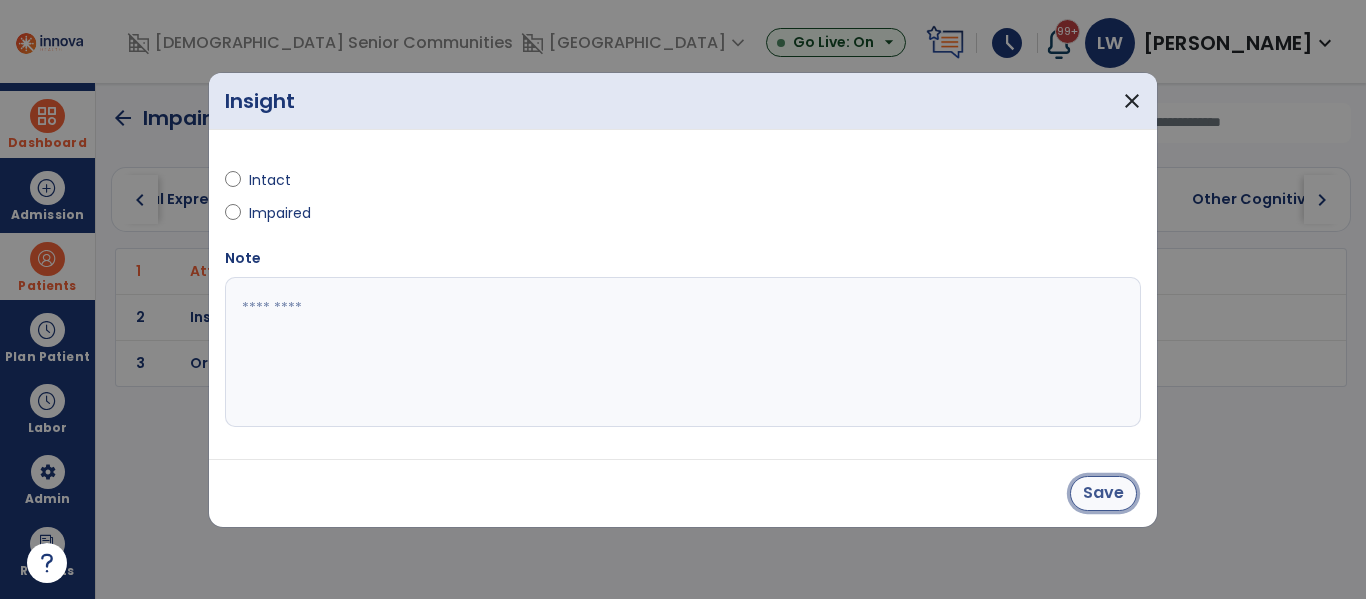 click on "Save" at bounding box center [1103, 493] 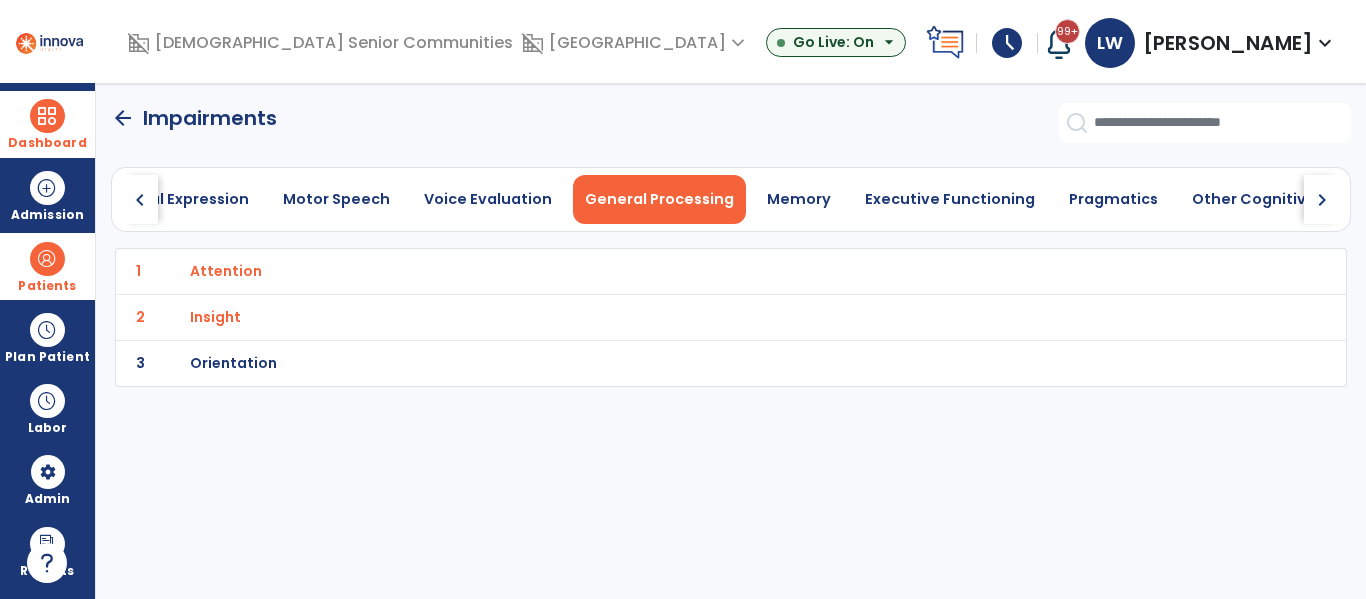 click on "3 Orientation" 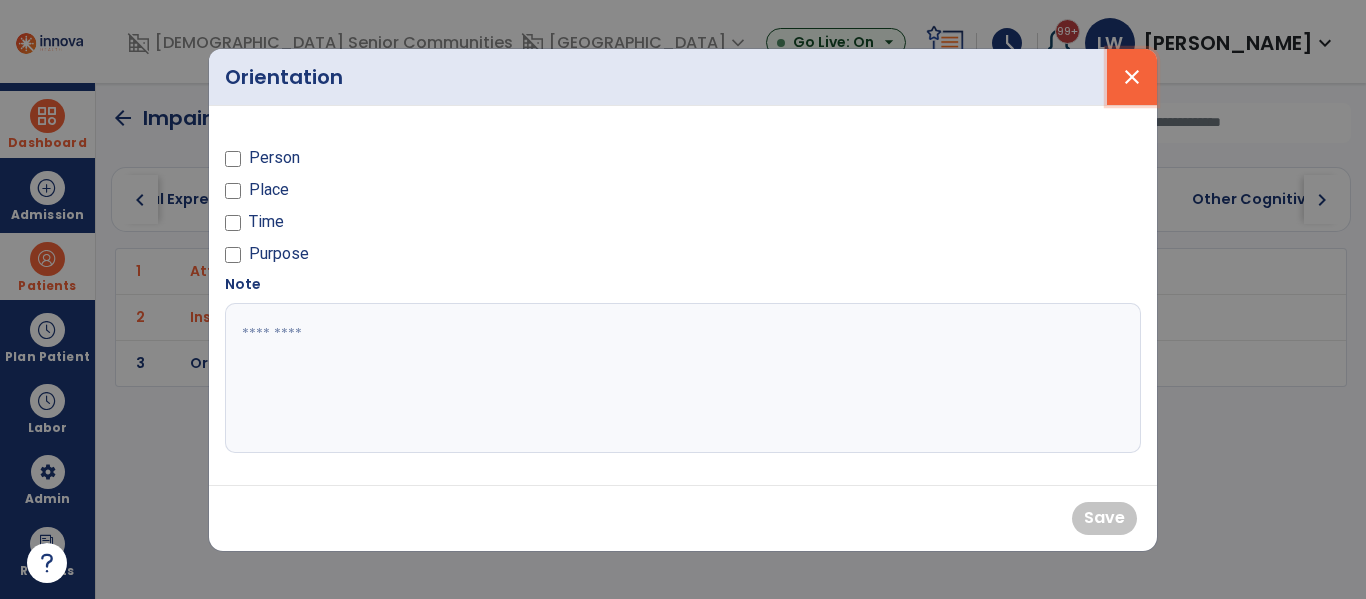 click on "close" at bounding box center (1132, 77) 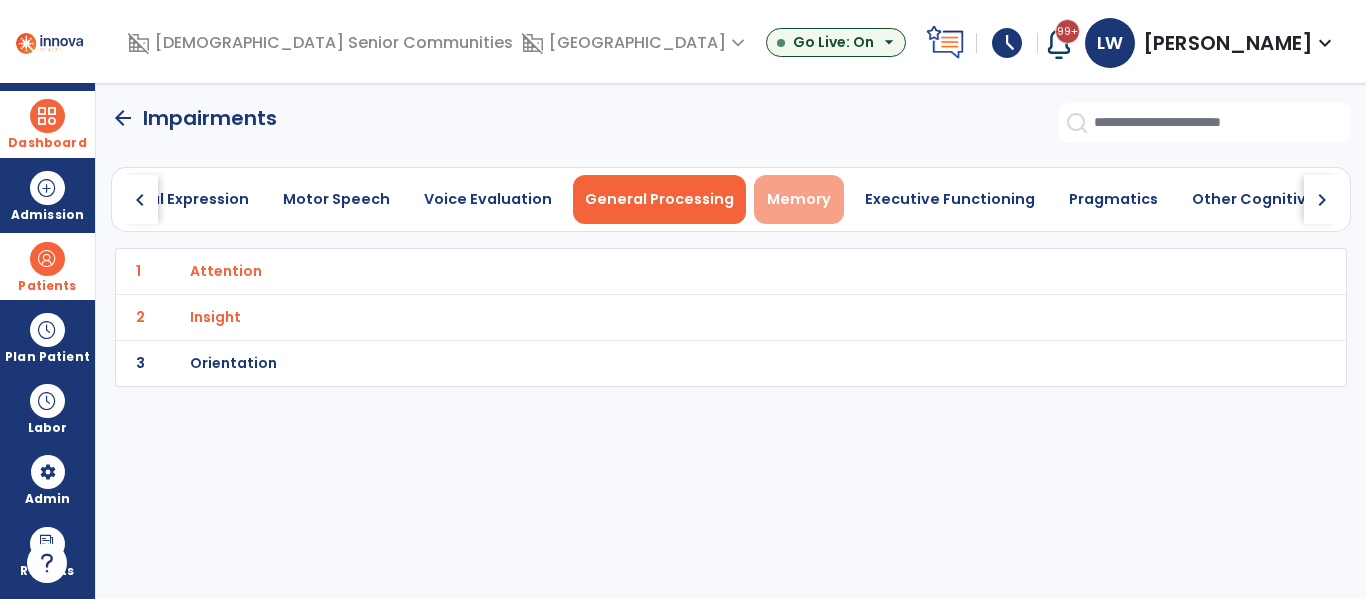 click on "Memory" at bounding box center (799, 199) 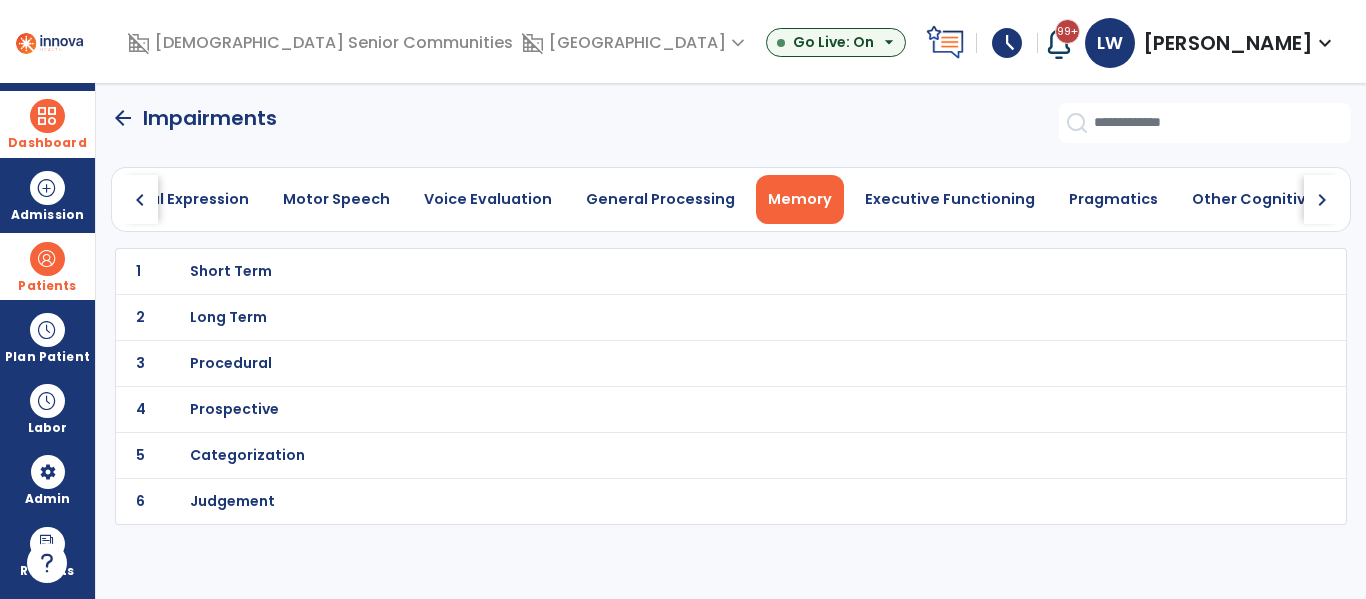 click on "1 Short Term" 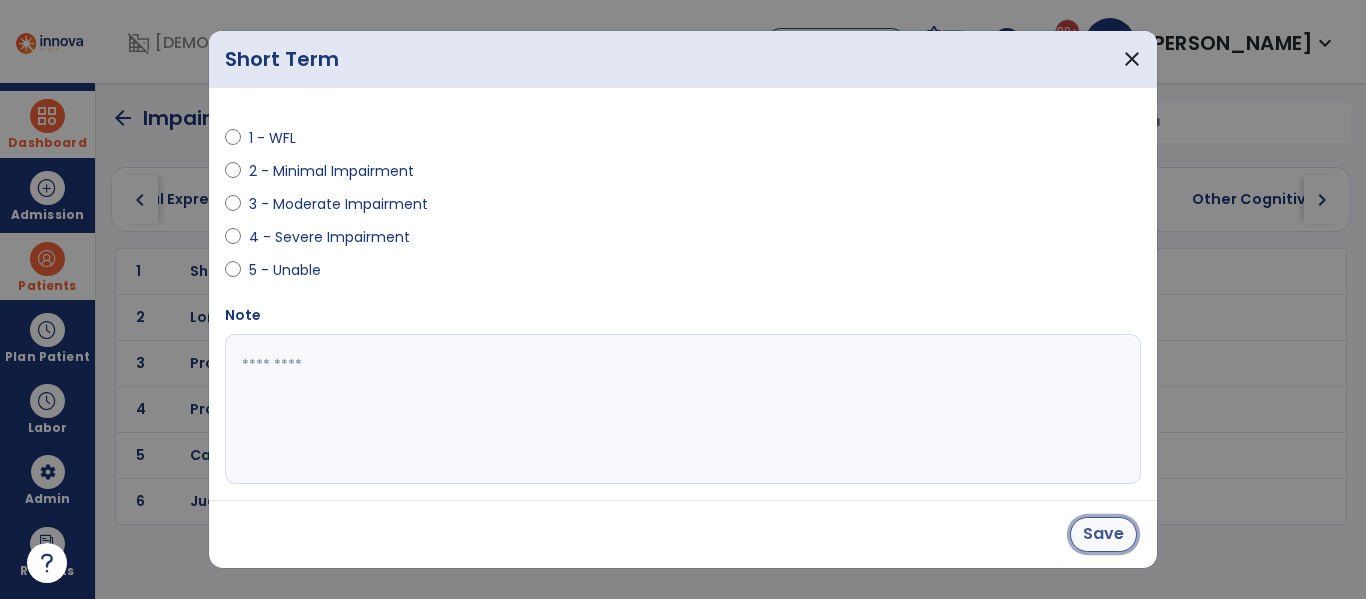 click on "Save" at bounding box center [1103, 534] 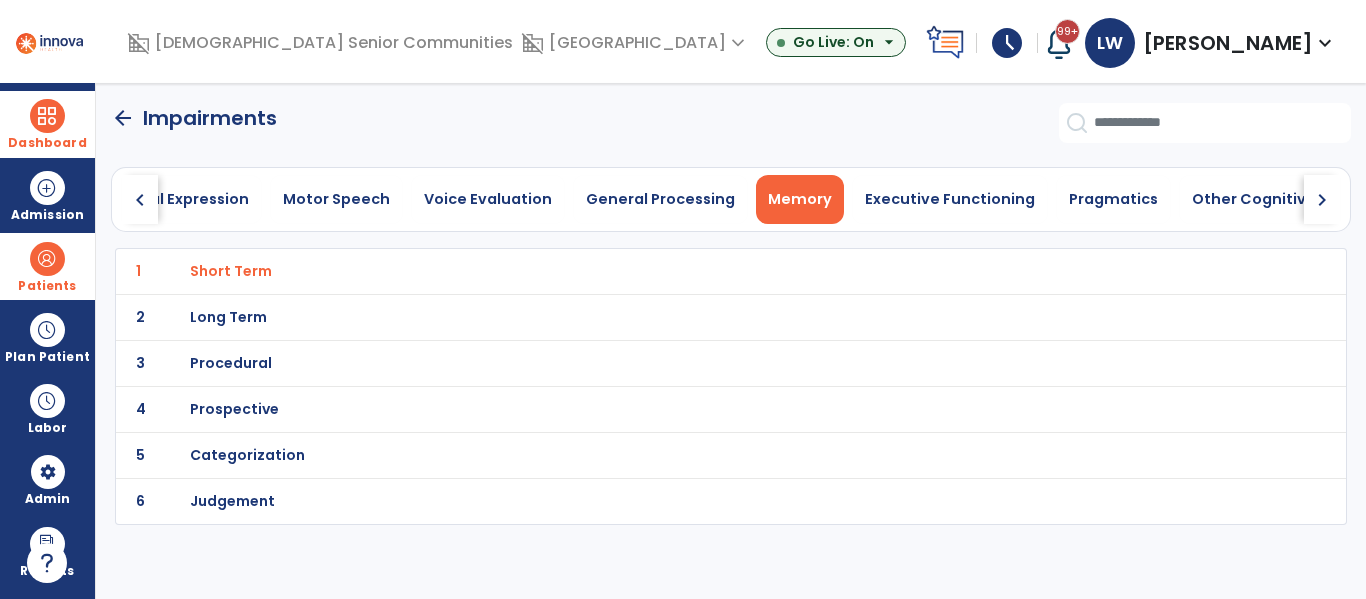 click on "2 Long Term" 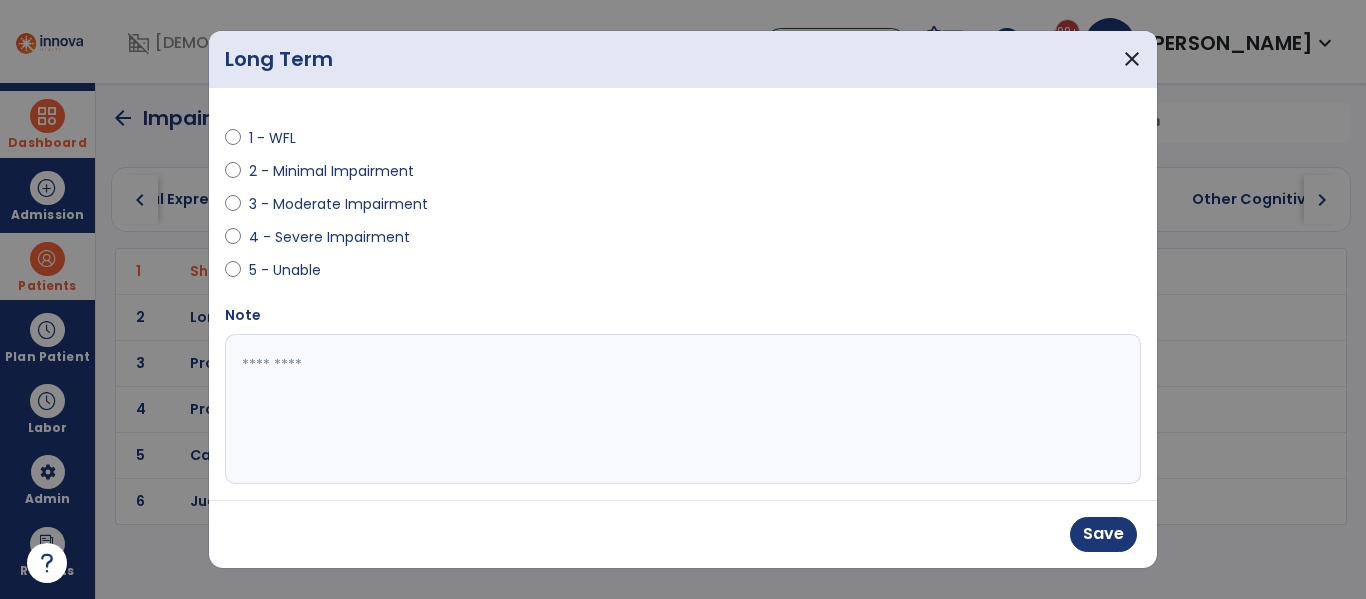 click on "Save" at bounding box center [683, 534] 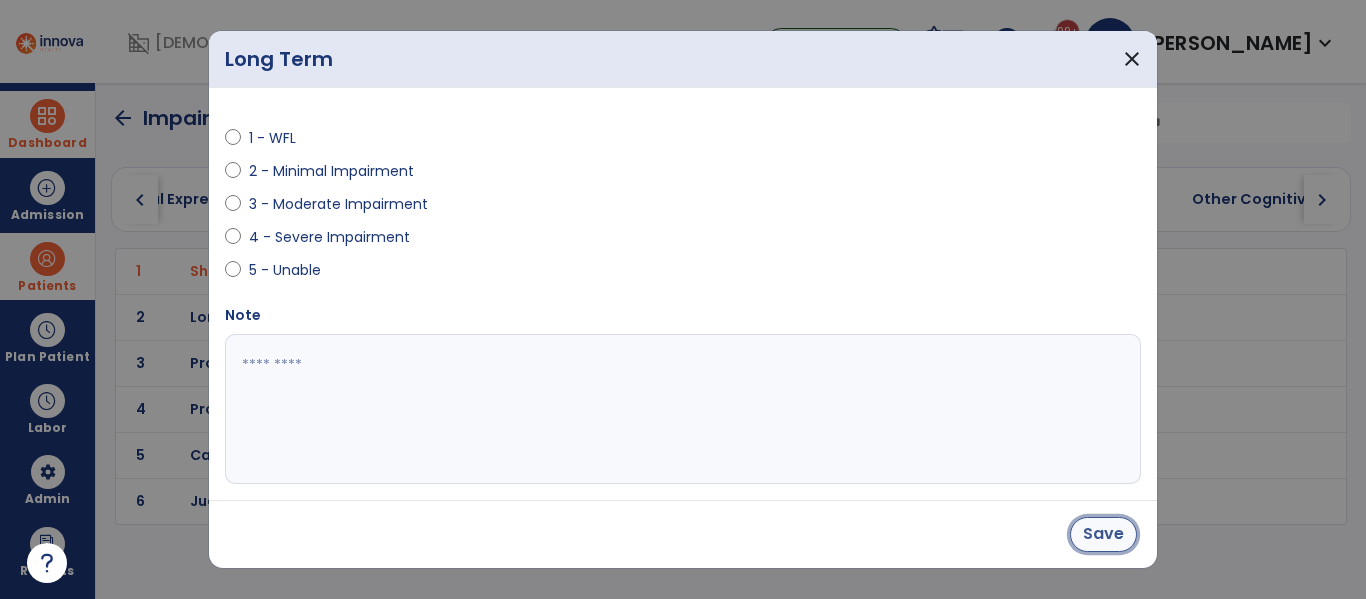 click on "Save" at bounding box center [1103, 534] 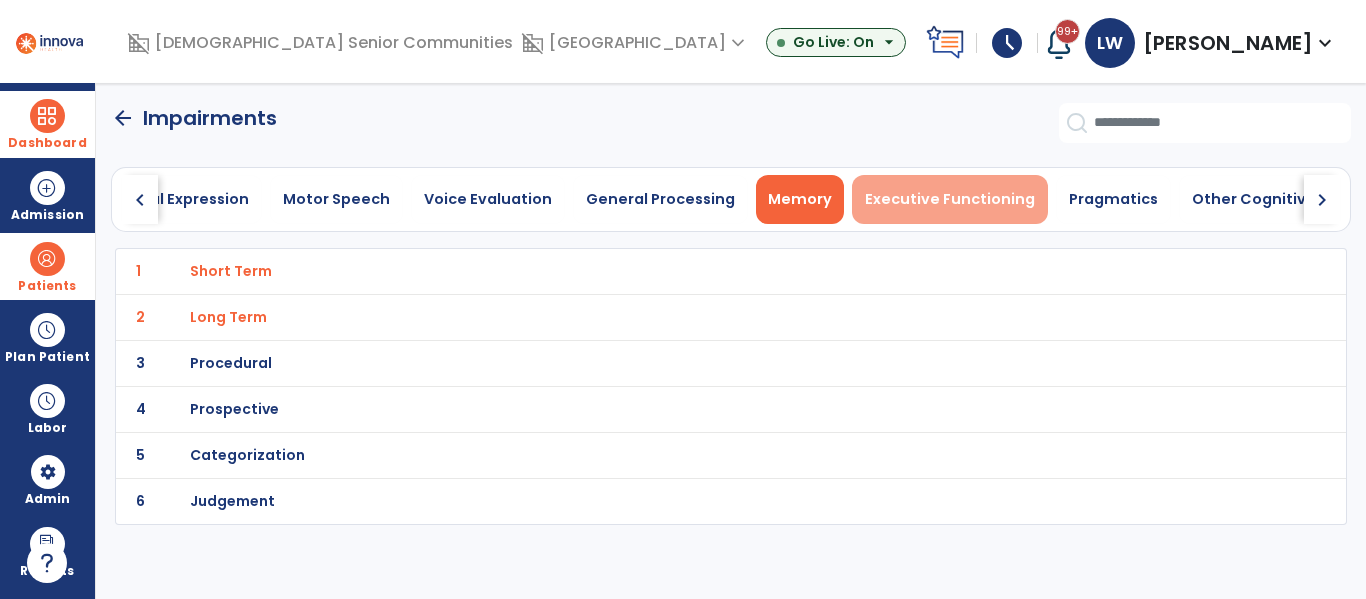 click on "Executive Functioning" at bounding box center [950, 199] 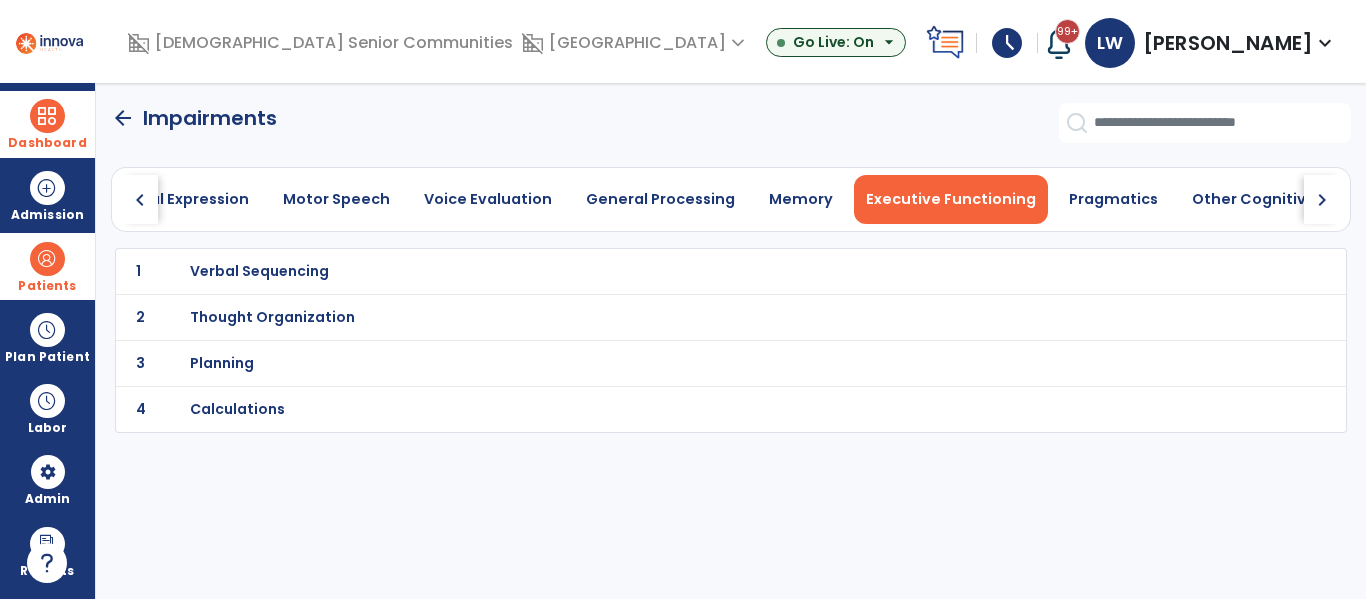 click on "2 Thought Organization" 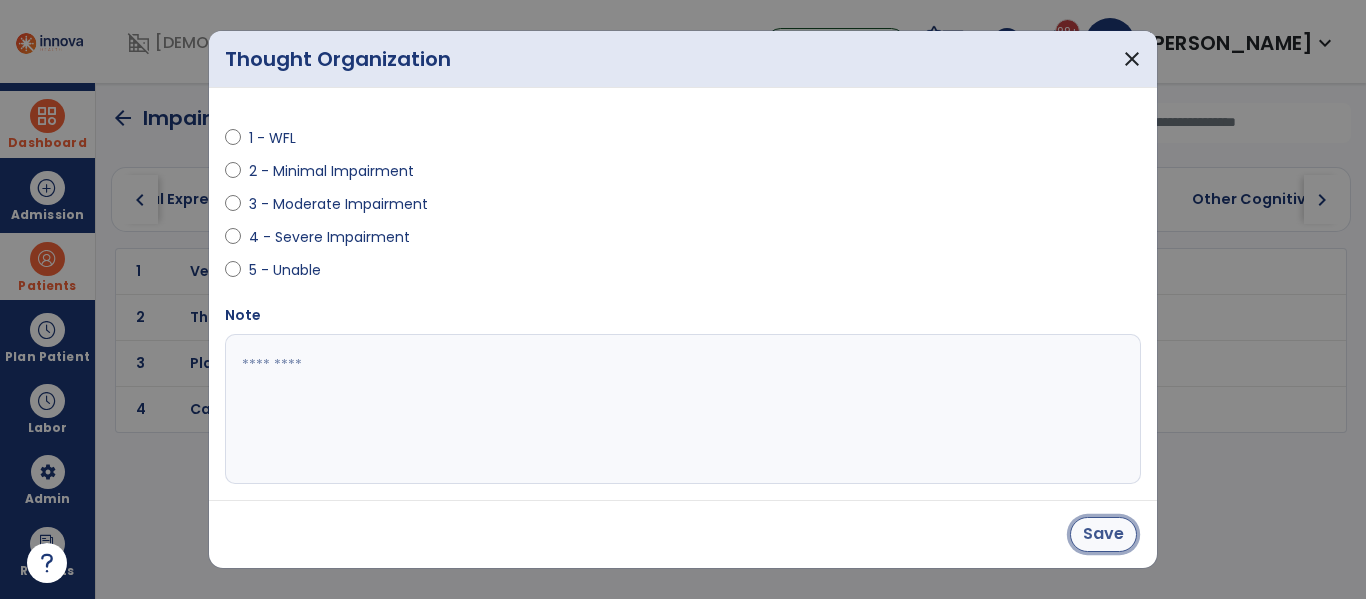 click on "Save" at bounding box center [1103, 534] 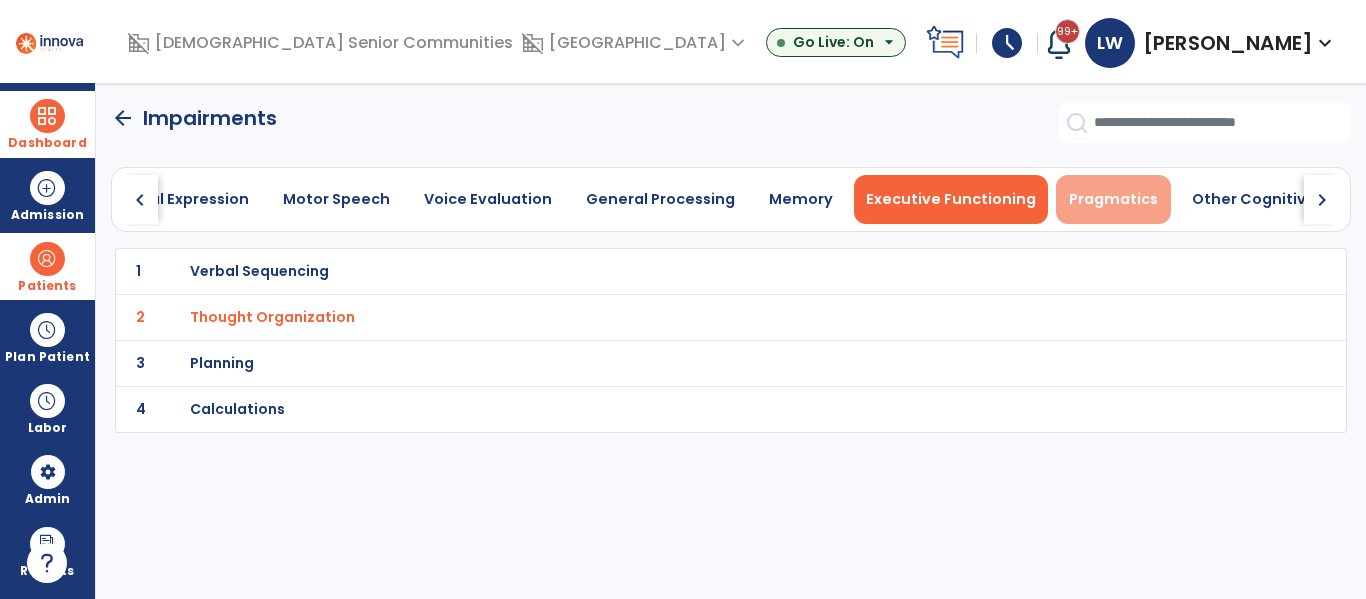 click on "Pragmatics" at bounding box center [1113, 199] 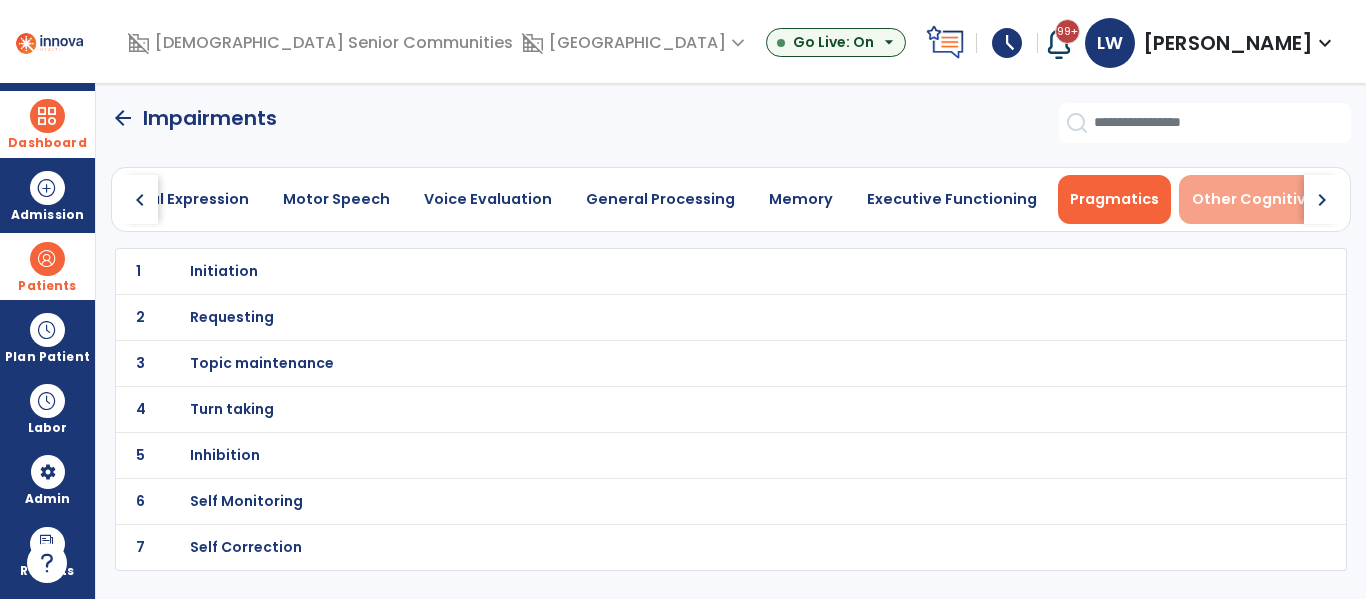 click on "Other Cognitive Skills" at bounding box center [1274, 199] 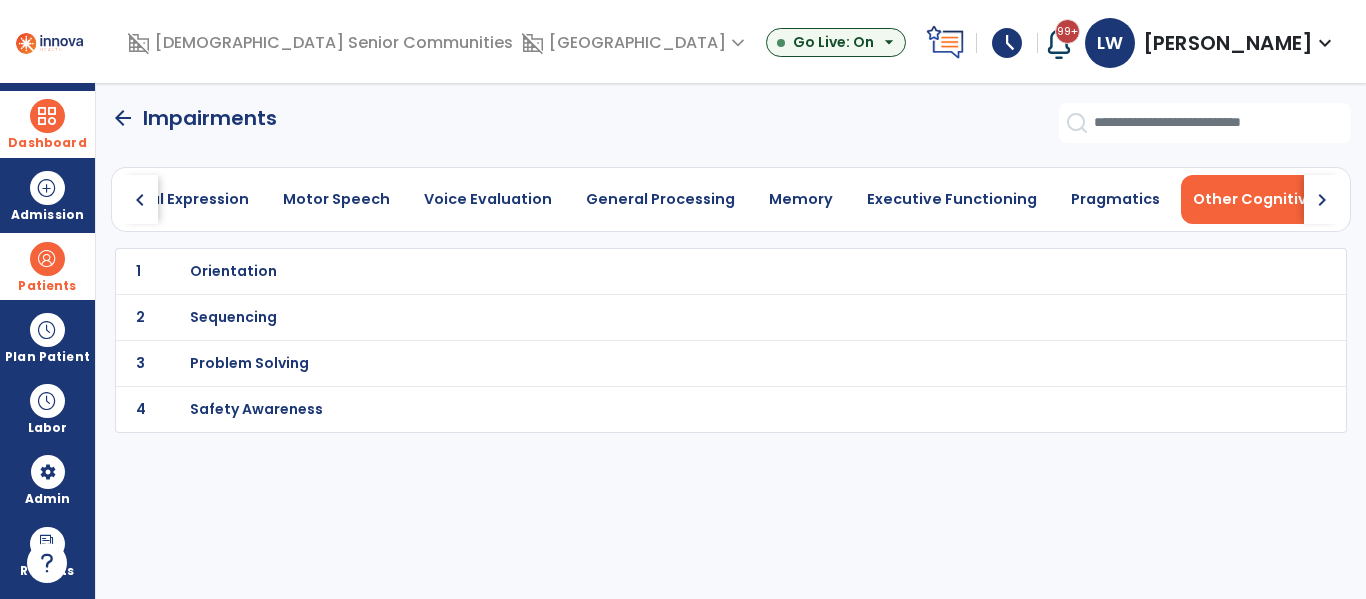 click on "Problem Solving" at bounding box center (233, 271) 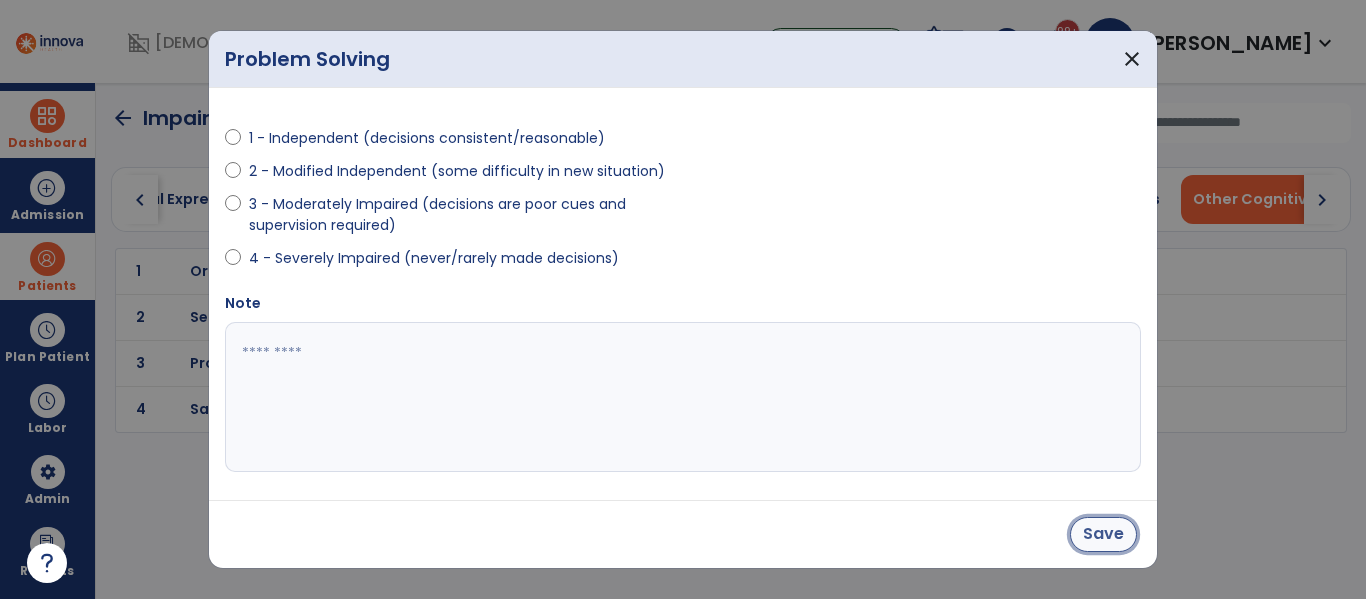 click on "Save" at bounding box center [1103, 534] 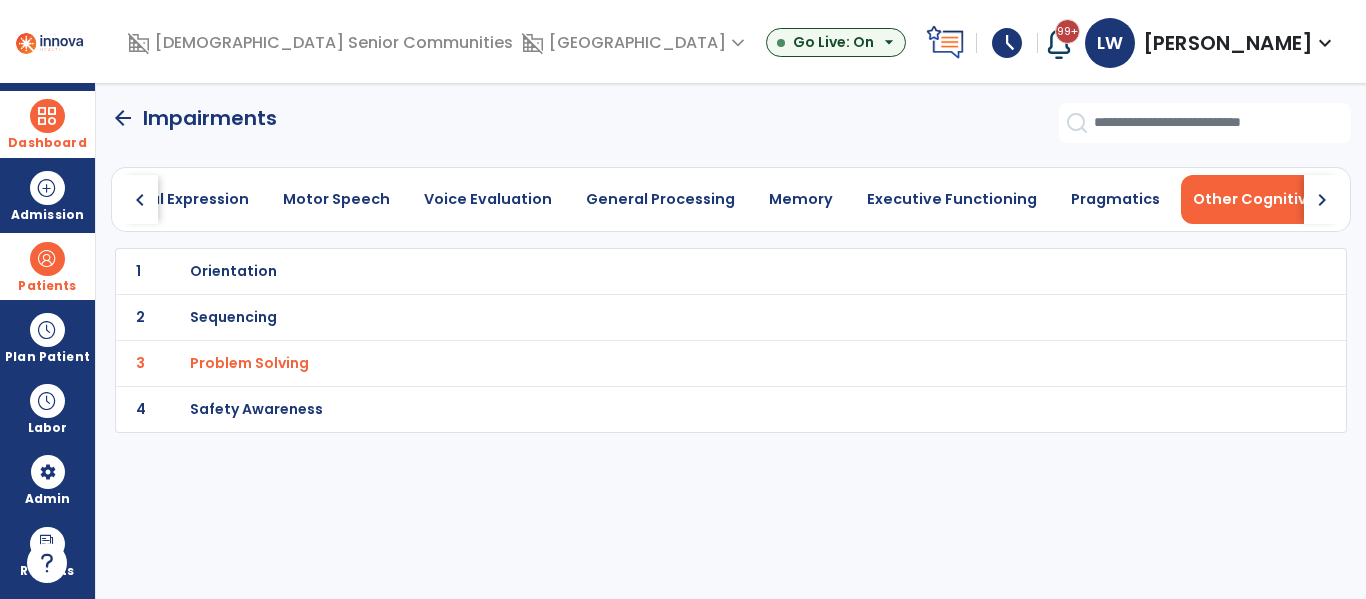 click on "arrow_back" 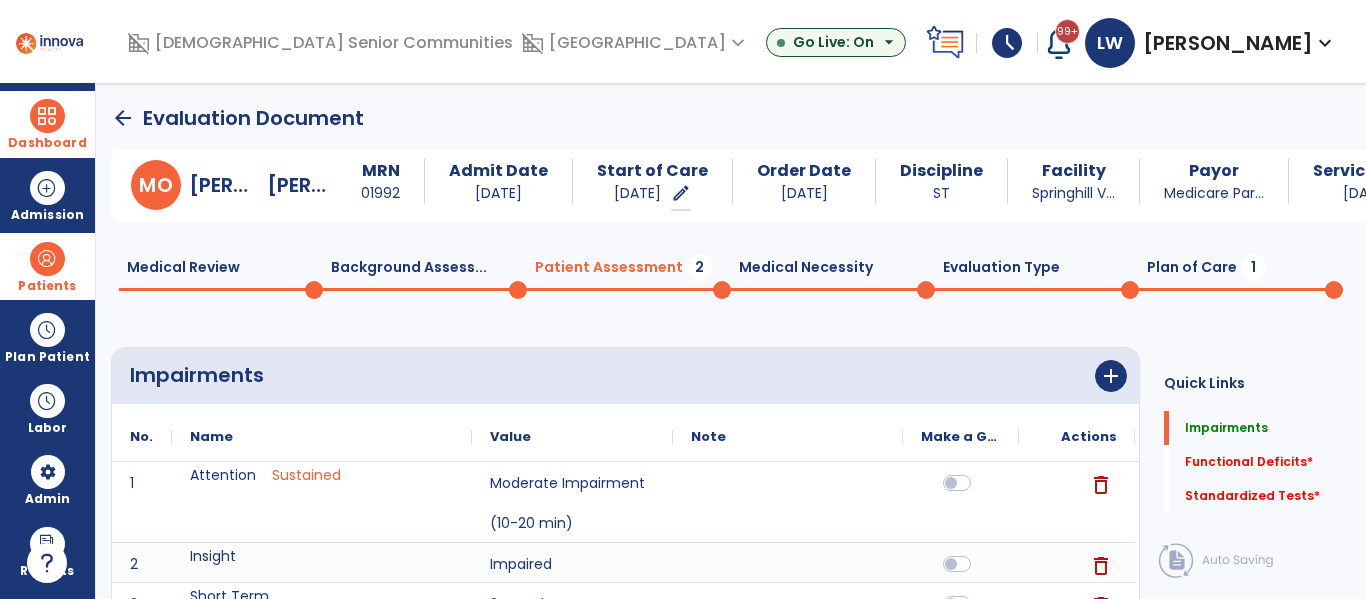 click 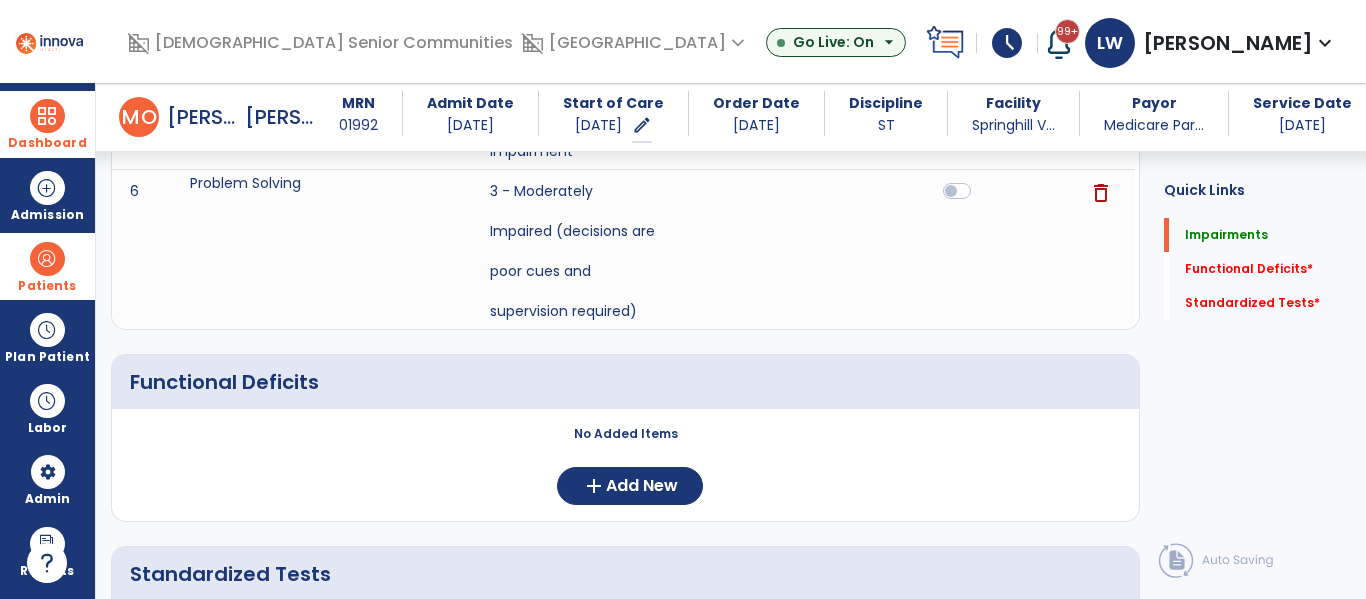 scroll, scrollTop: 819, scrollLeft: 0, axis: vertical 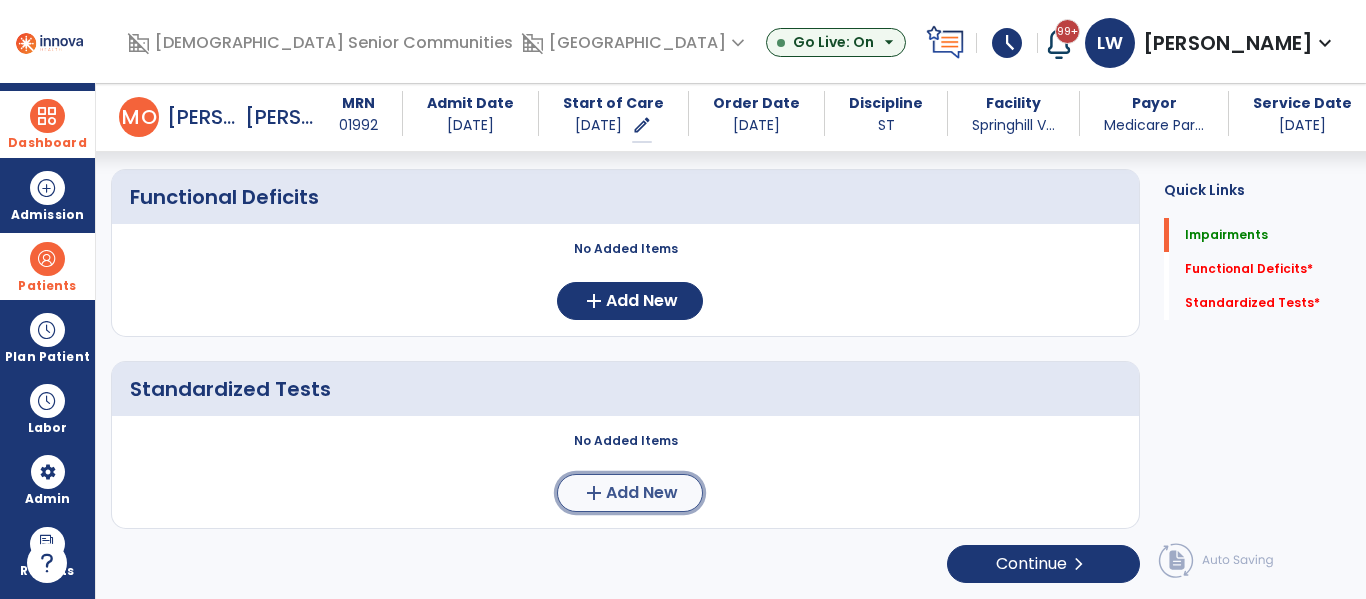 click on "Add New" 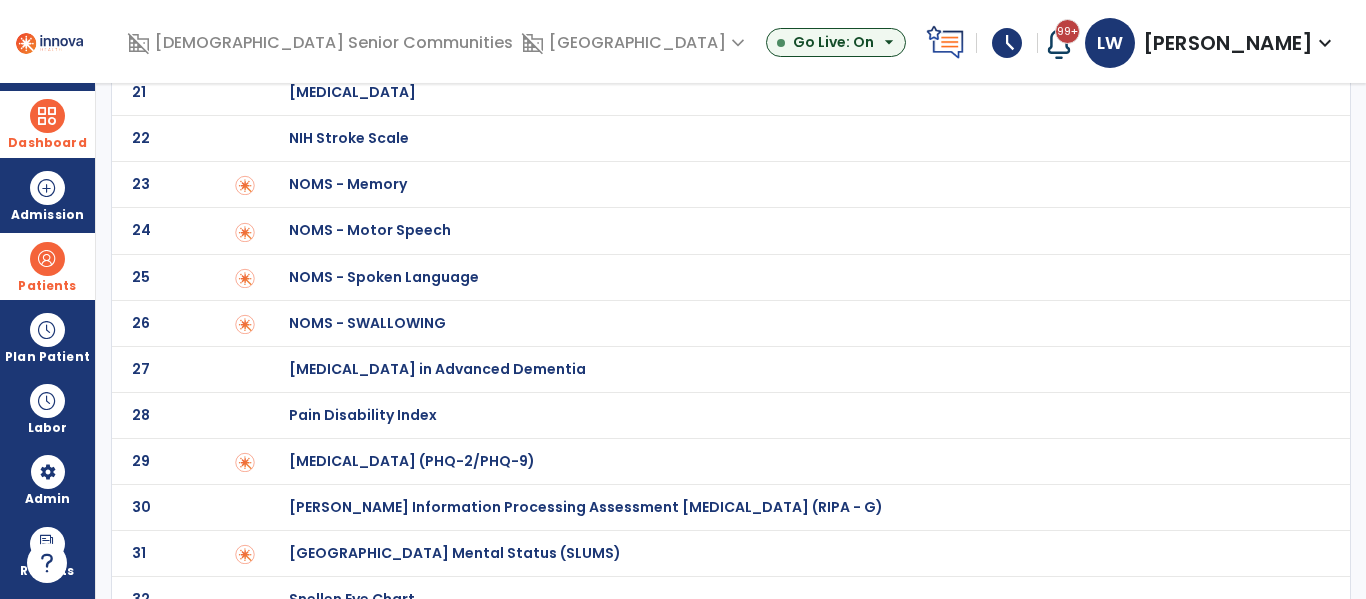 scroll, scrollTop: 1098, scrollLeft: 0, axis: vertical 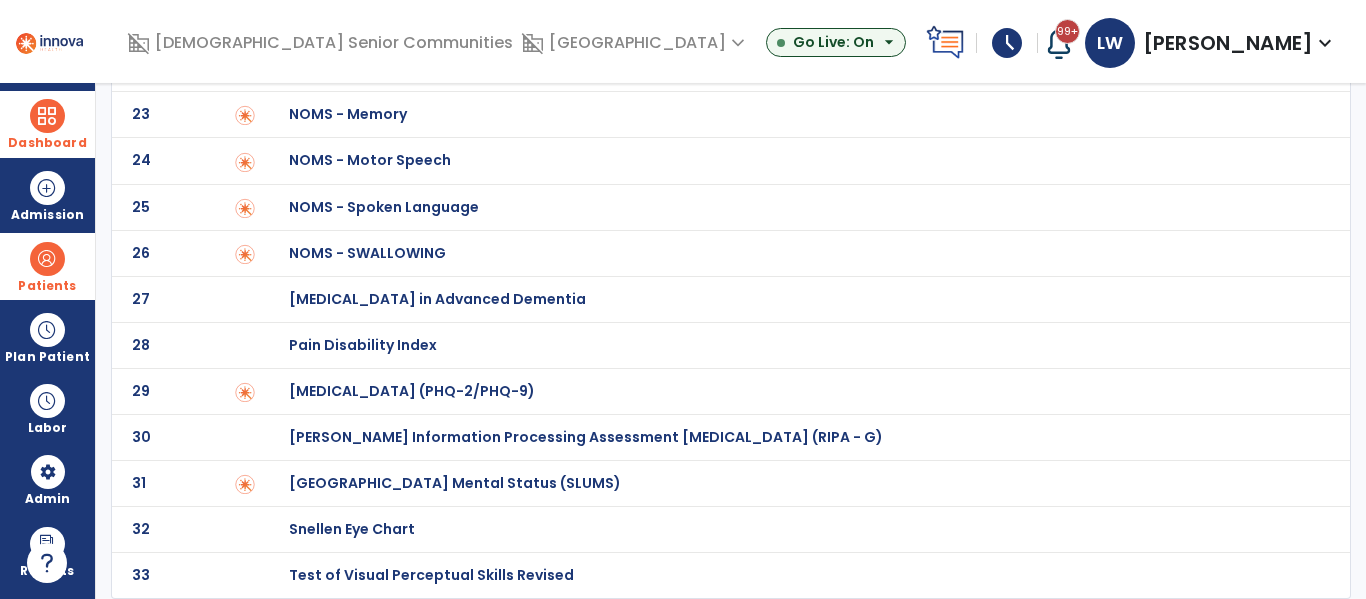 click on "[GEOGRAPHIC_DATA] Mental Status (SLUMS)" at bounding box center (410, -898) 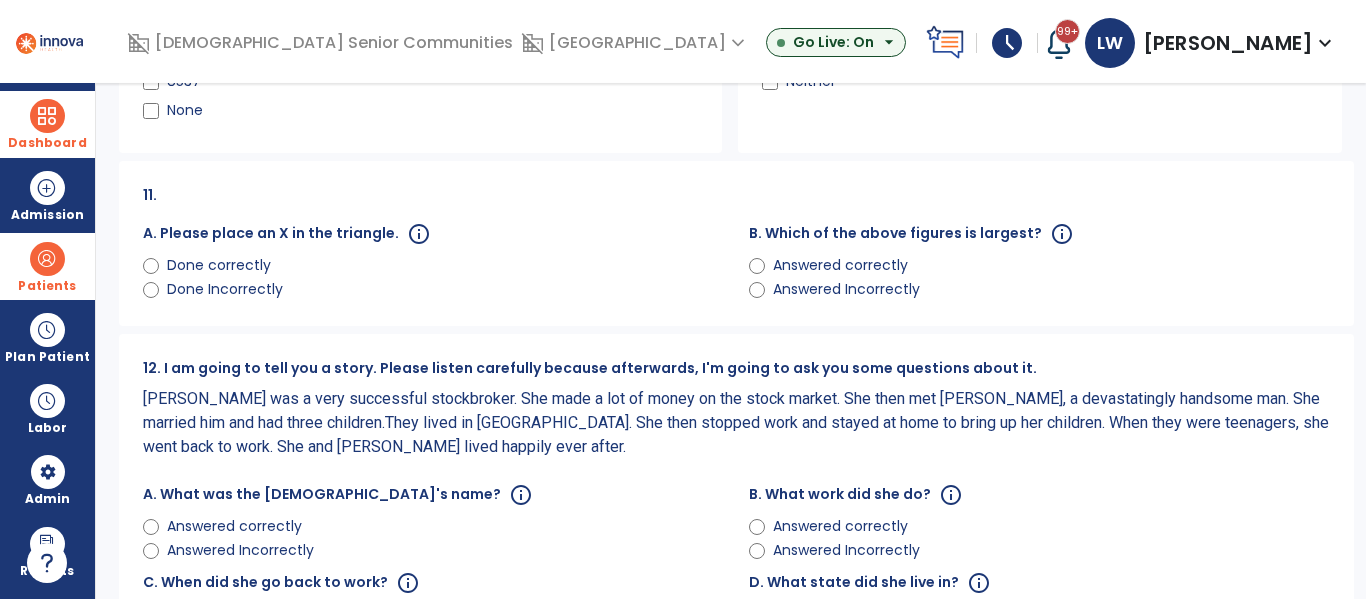 scroll, scrollTop: 0, scrollLeft: 0, axis: both 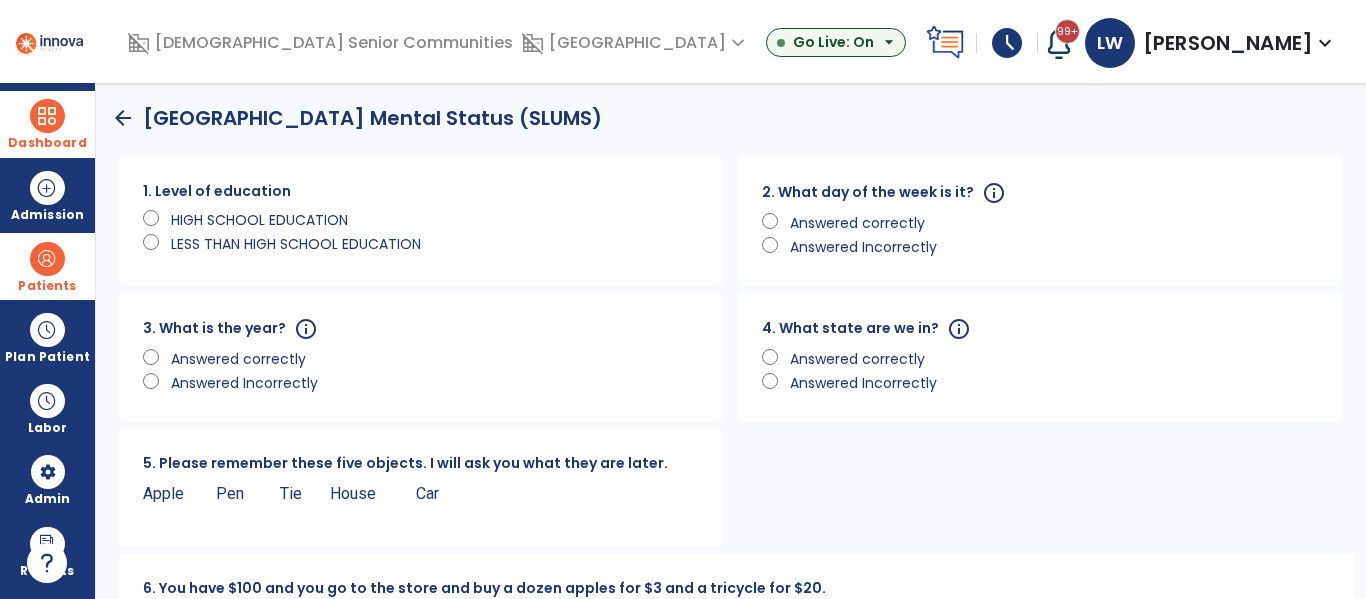 click on "4. What state are we in?" 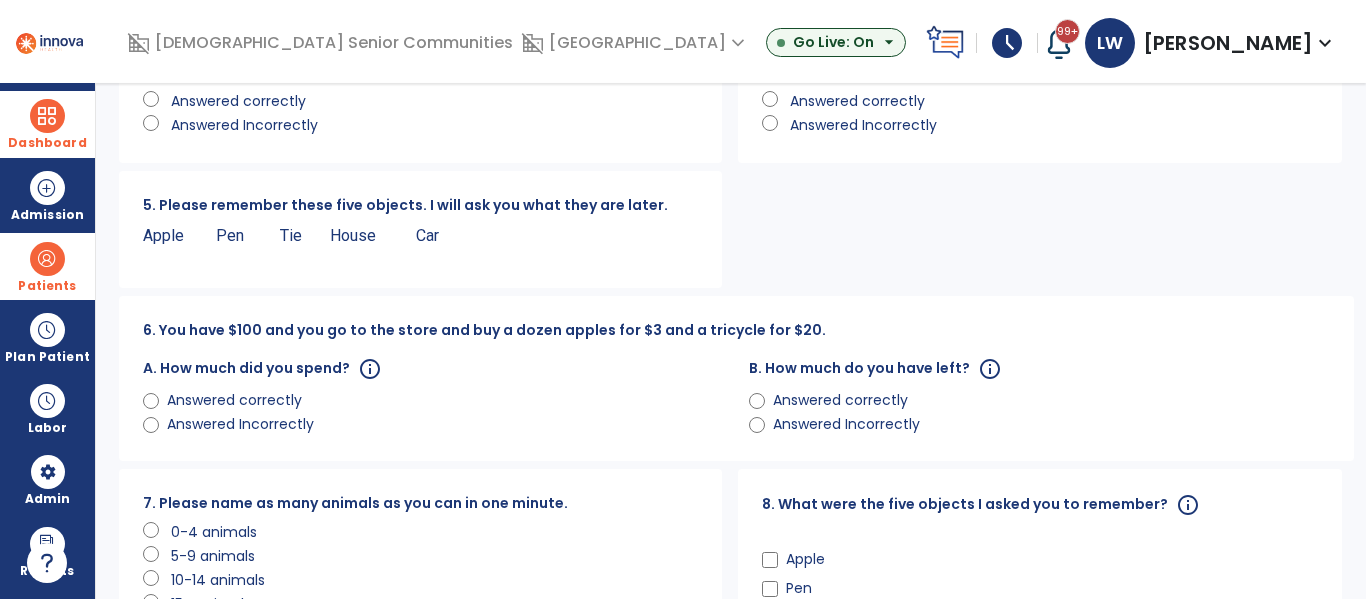 scroll, scrollTop: 276, scrollLeft: 0, axis: vertical 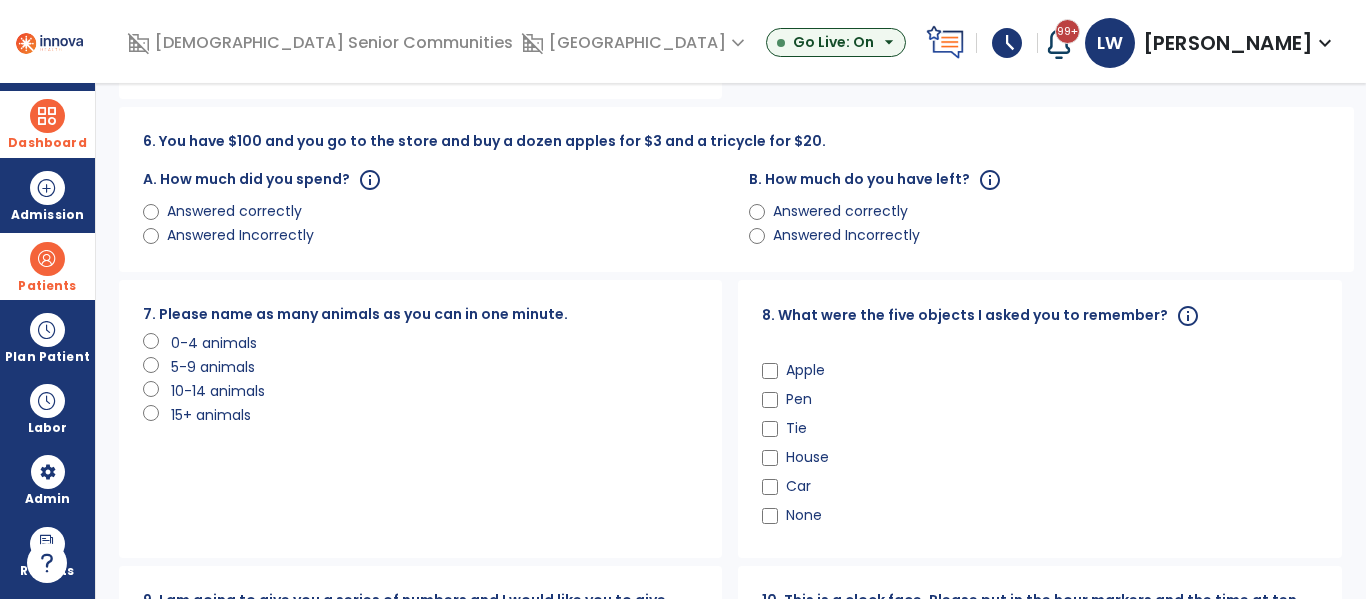 click on "House" 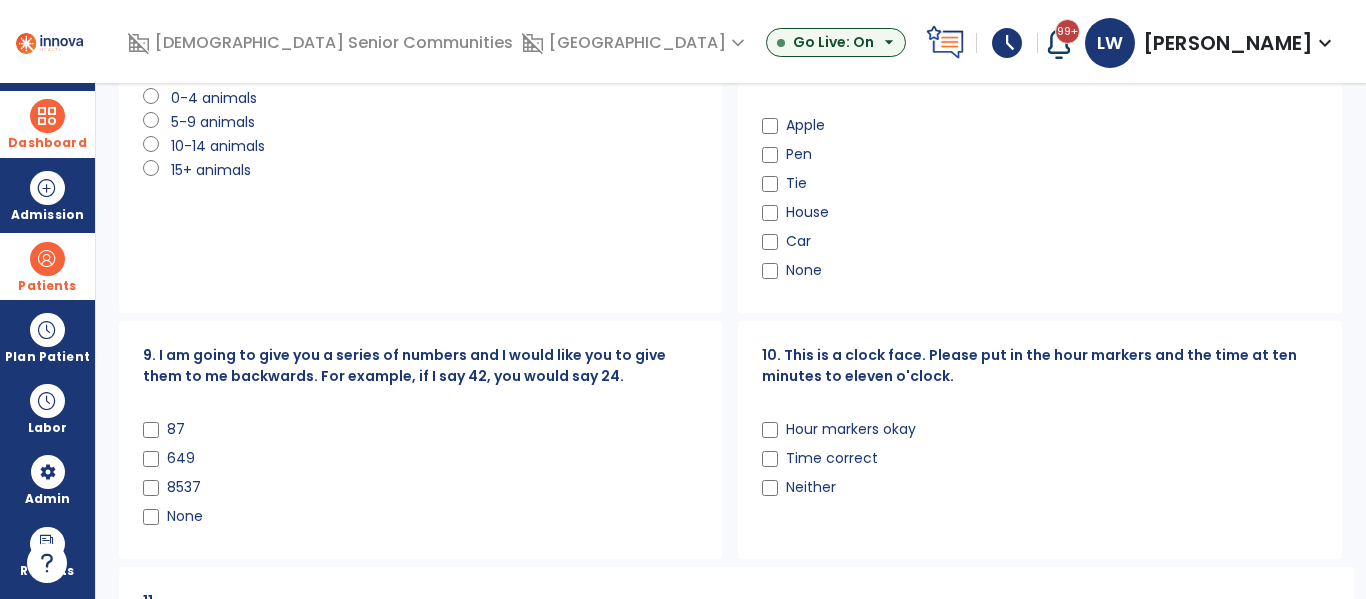 scroll, scrollTop: 695, scrollLeft: 0, axis: vertical 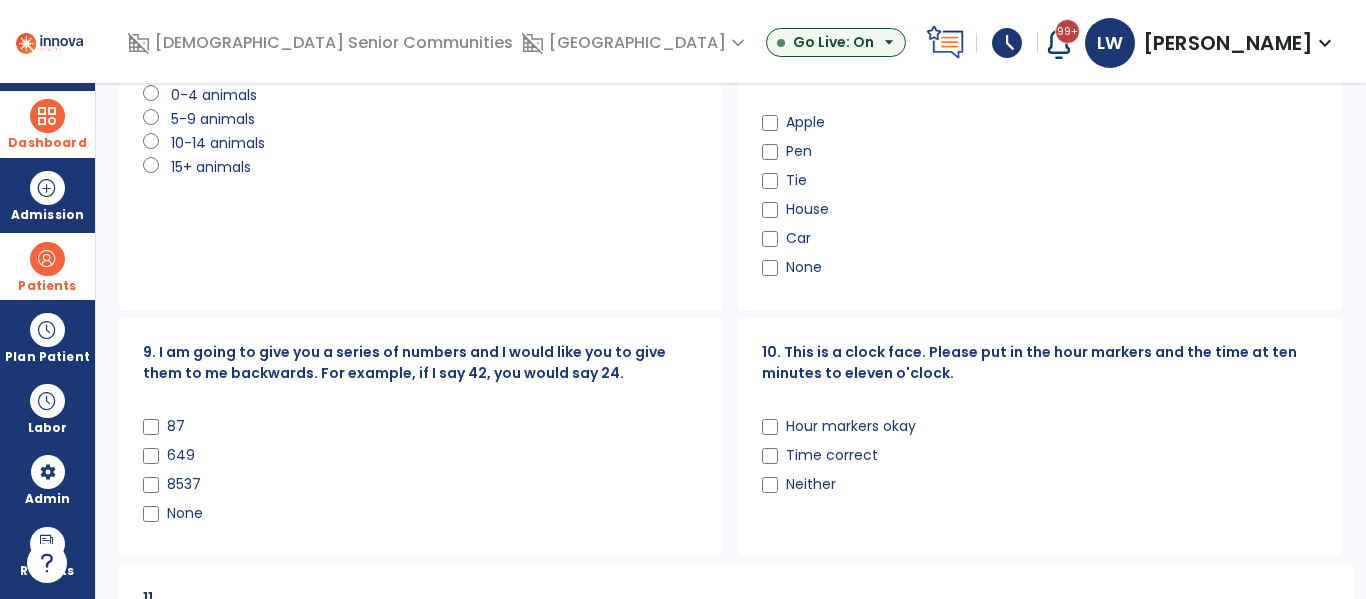 click on "Neither" 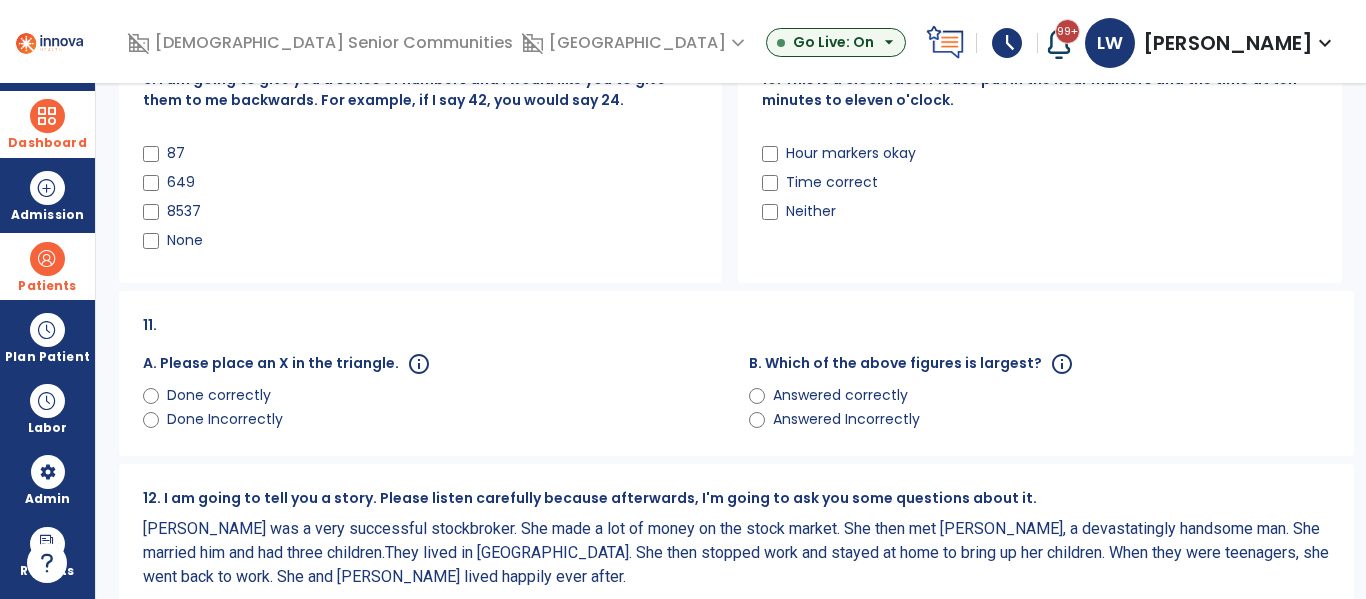 scroll, scrollTop: 974, scrollLeft: 0, axis: vertical 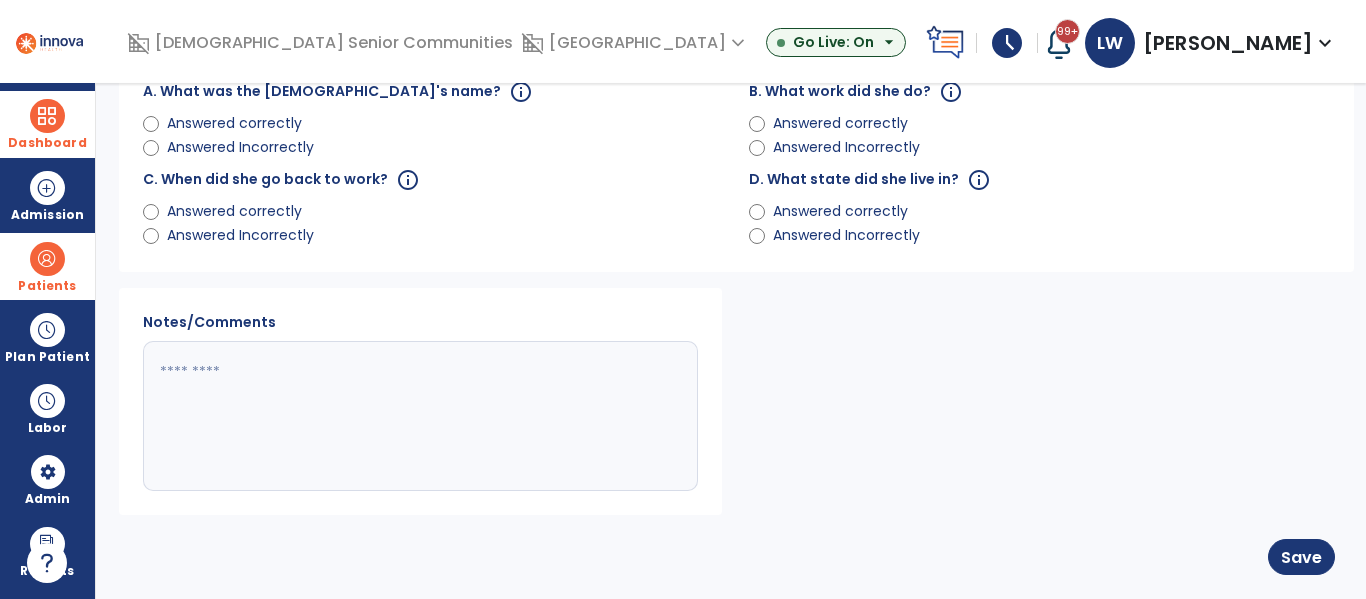 click 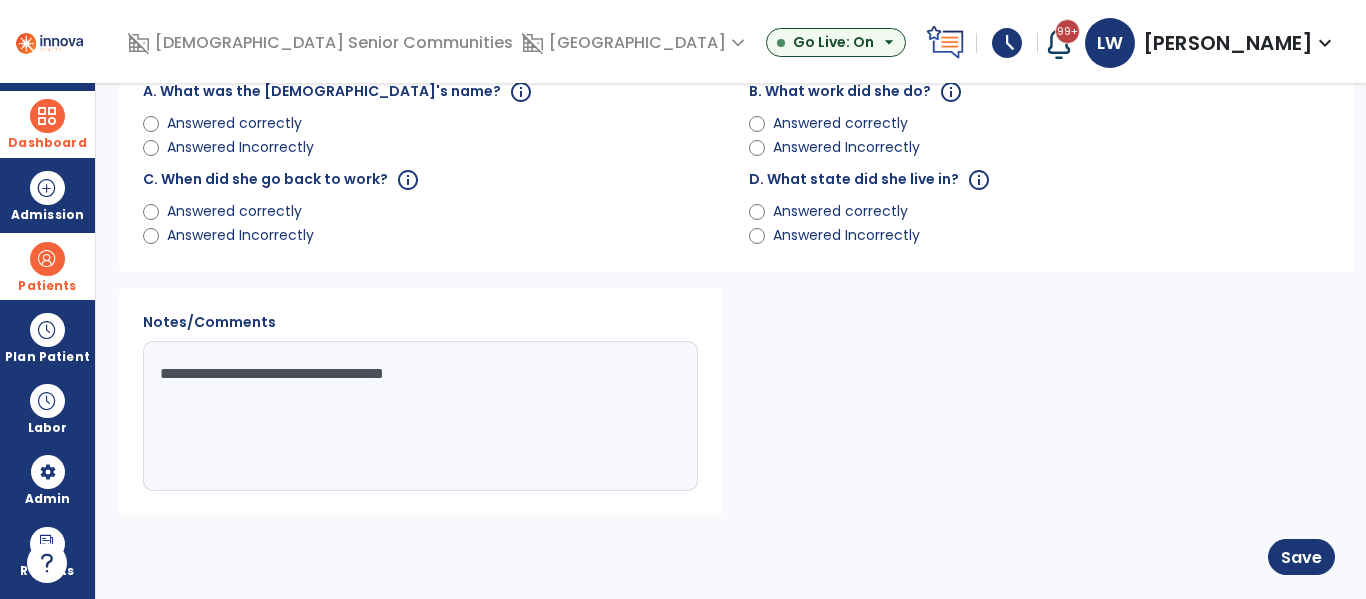 type on "**********" 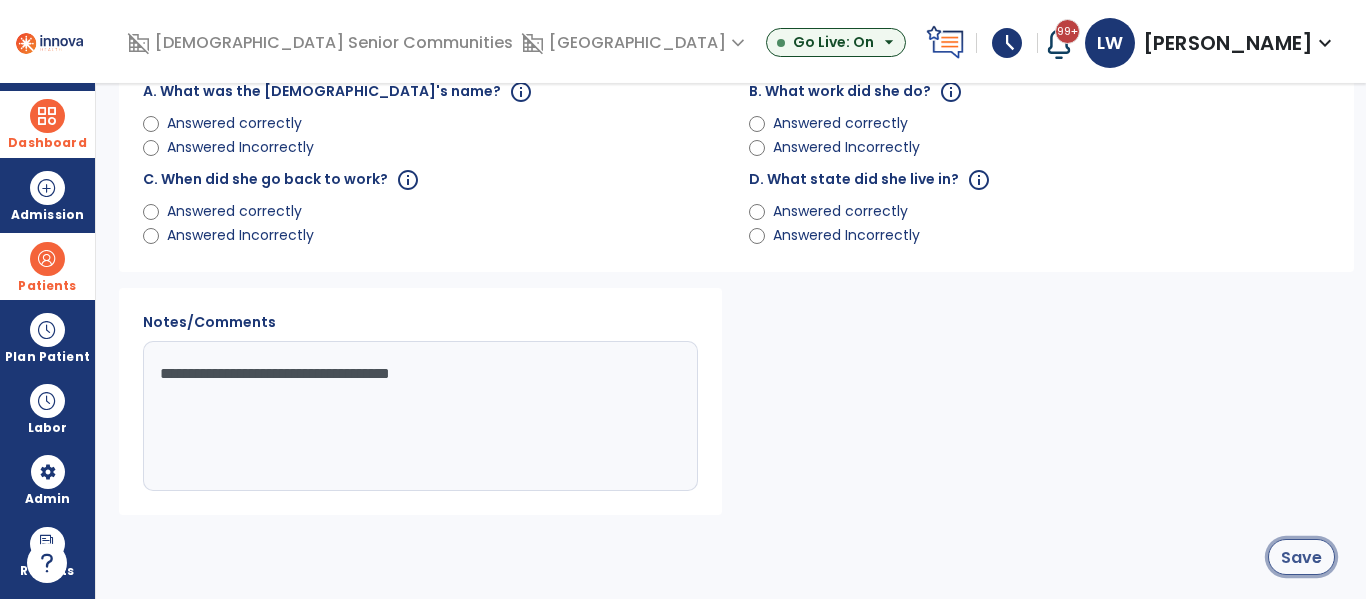 click on "Save" 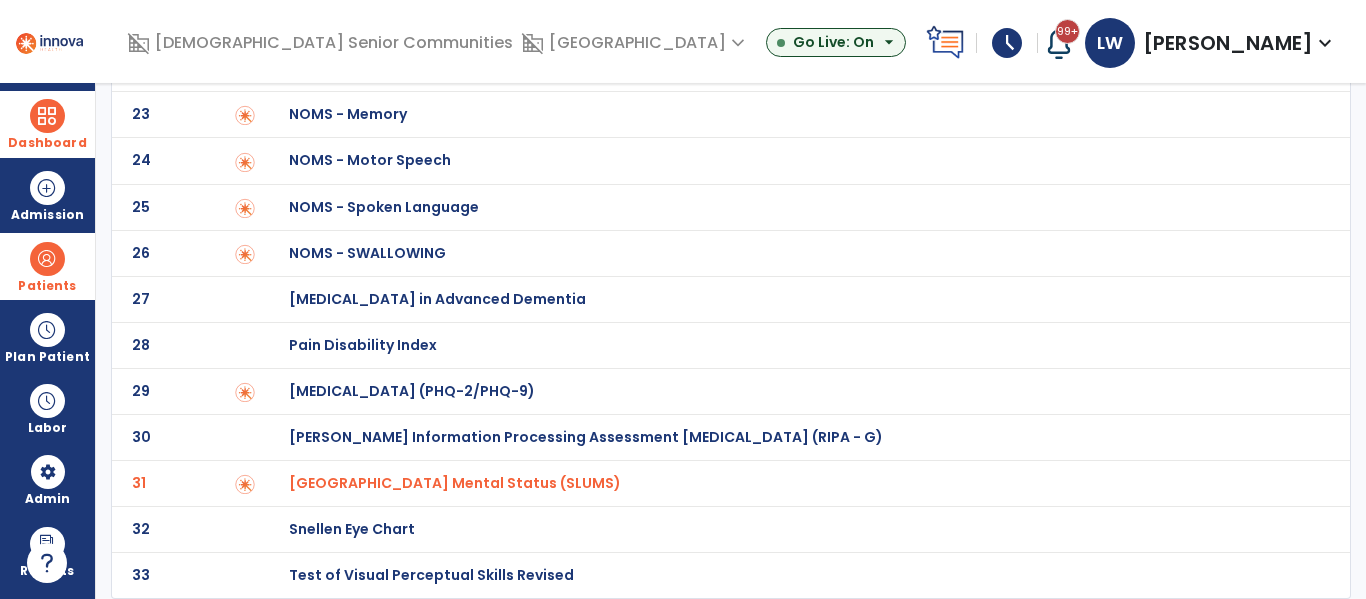 scroll, scrollTop: 0, scrollLeft: 0, axis: both 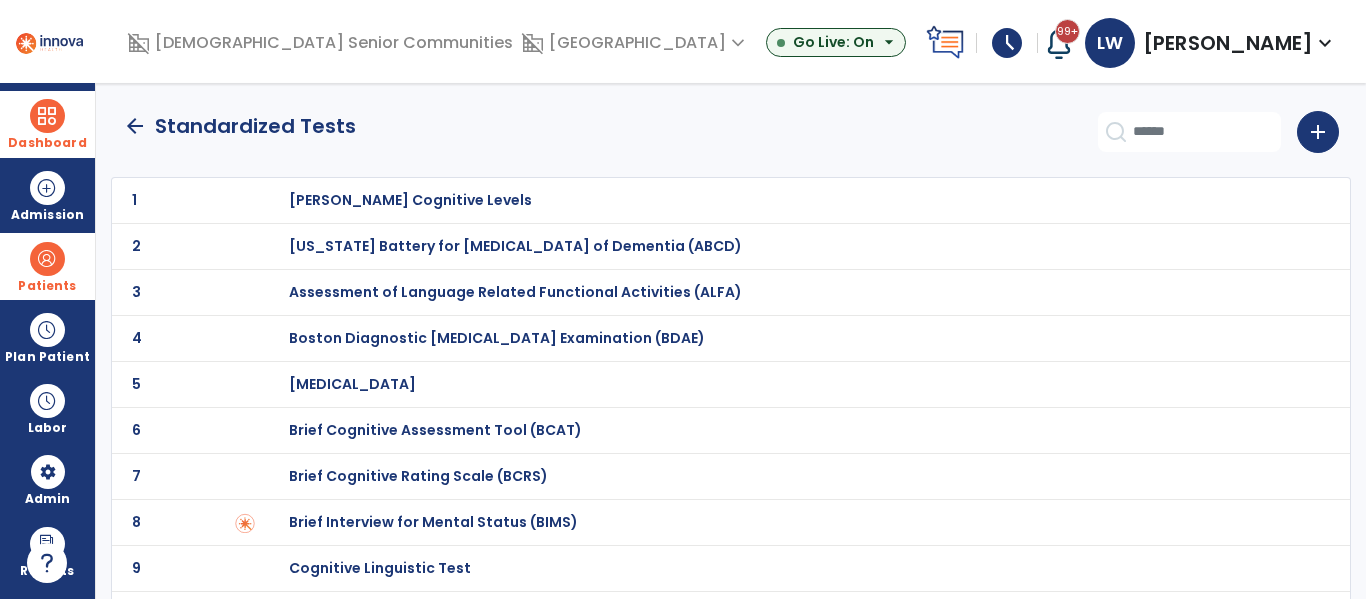 click on "arrow_back" 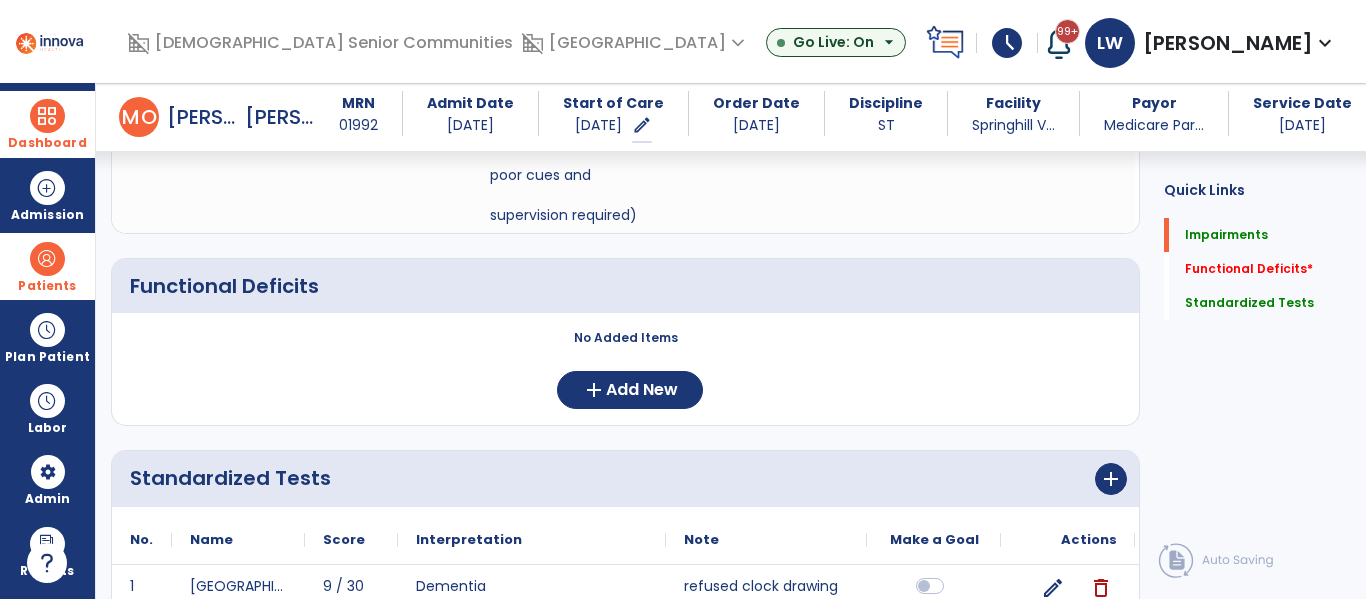 scroll, scrollTop: 718, scrollLeft: 0, axis: vertical 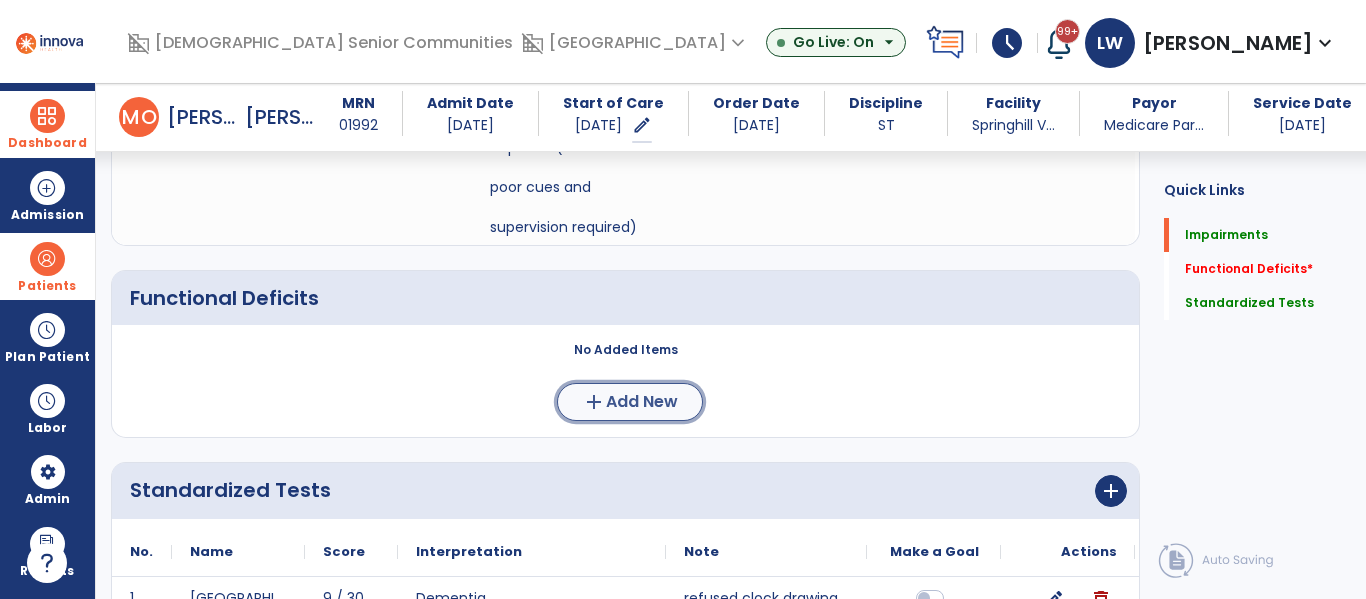 click on "add  Add New" 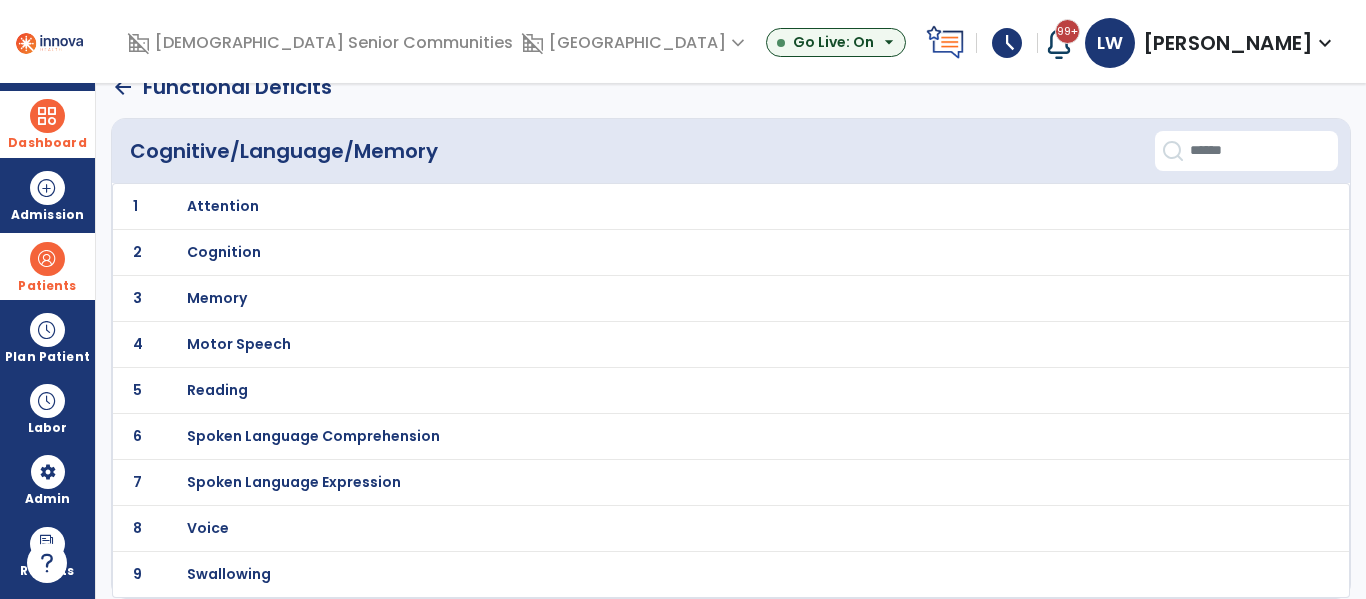 scroll, scrollTop: 0, scrollLeft: 0, axis: both 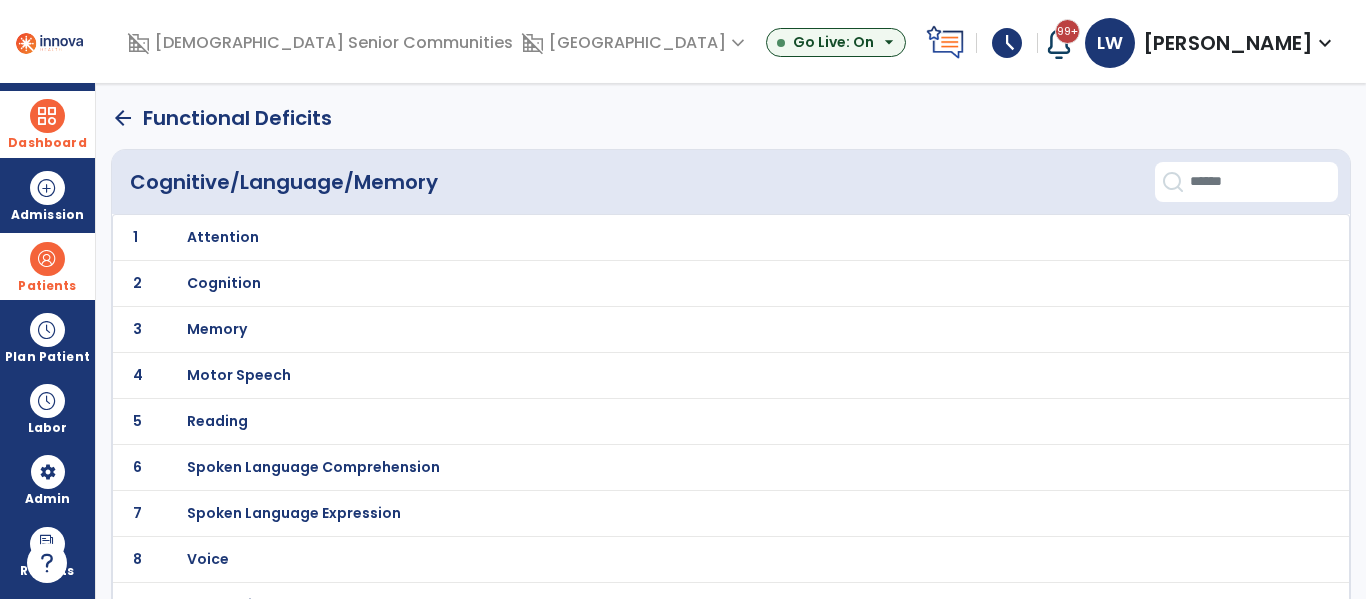 click on "Attention" at bounding box center (686, 237) 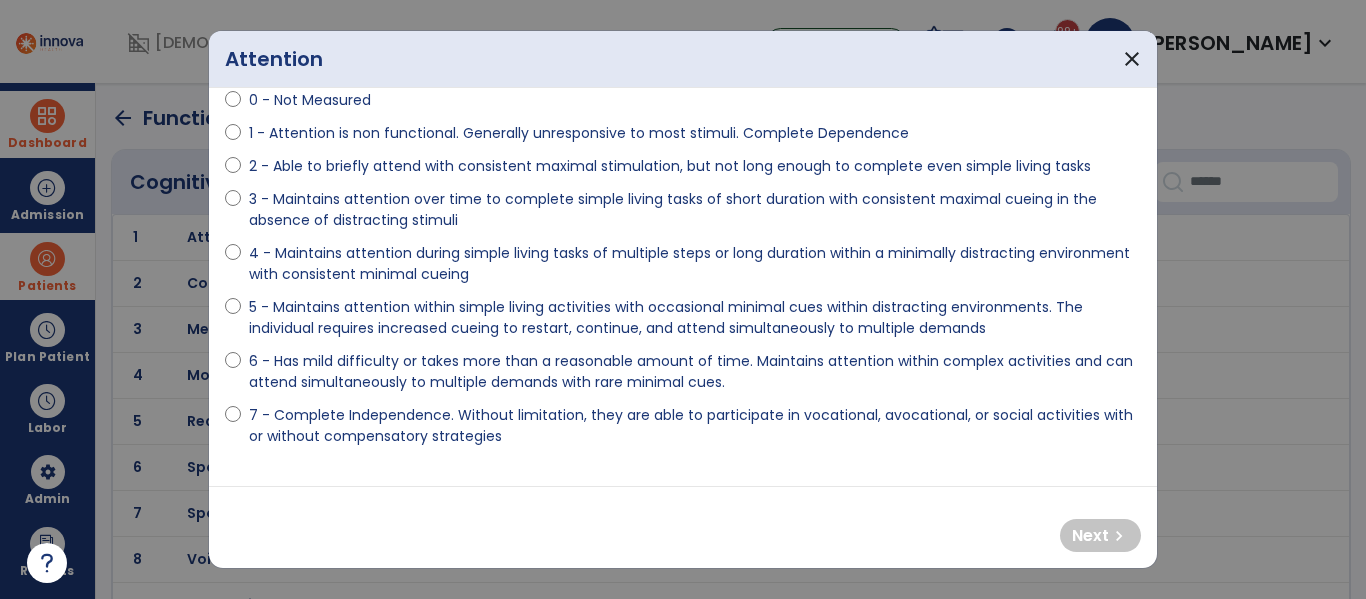 scroll, scrollTop: 110, scrollLeft: 0, axis: vertical 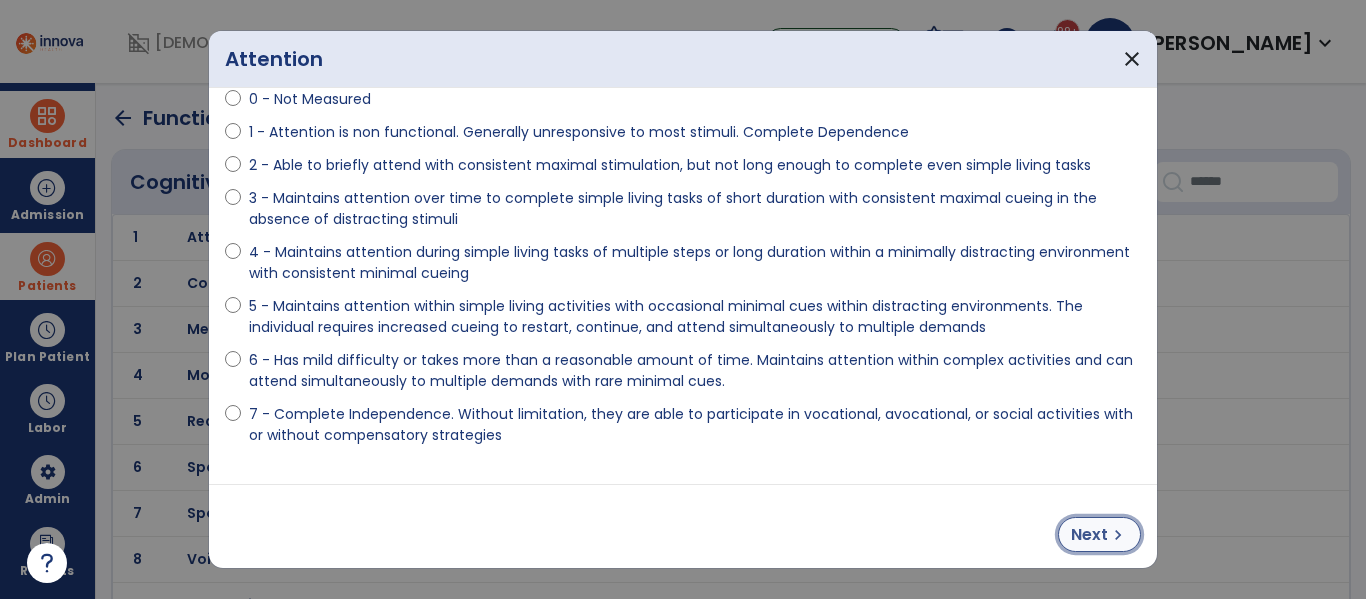 click on "chevron_right" at bounding box center [1118, 535] 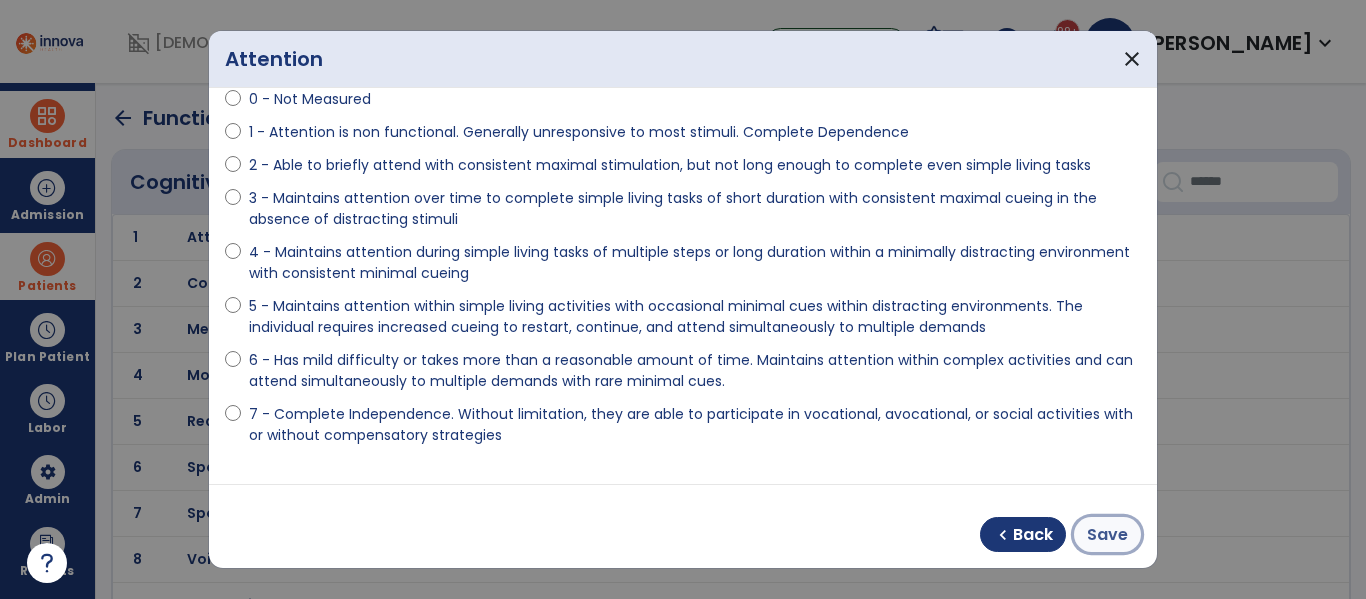 click on "Save" at bounding box center (1107, 534) 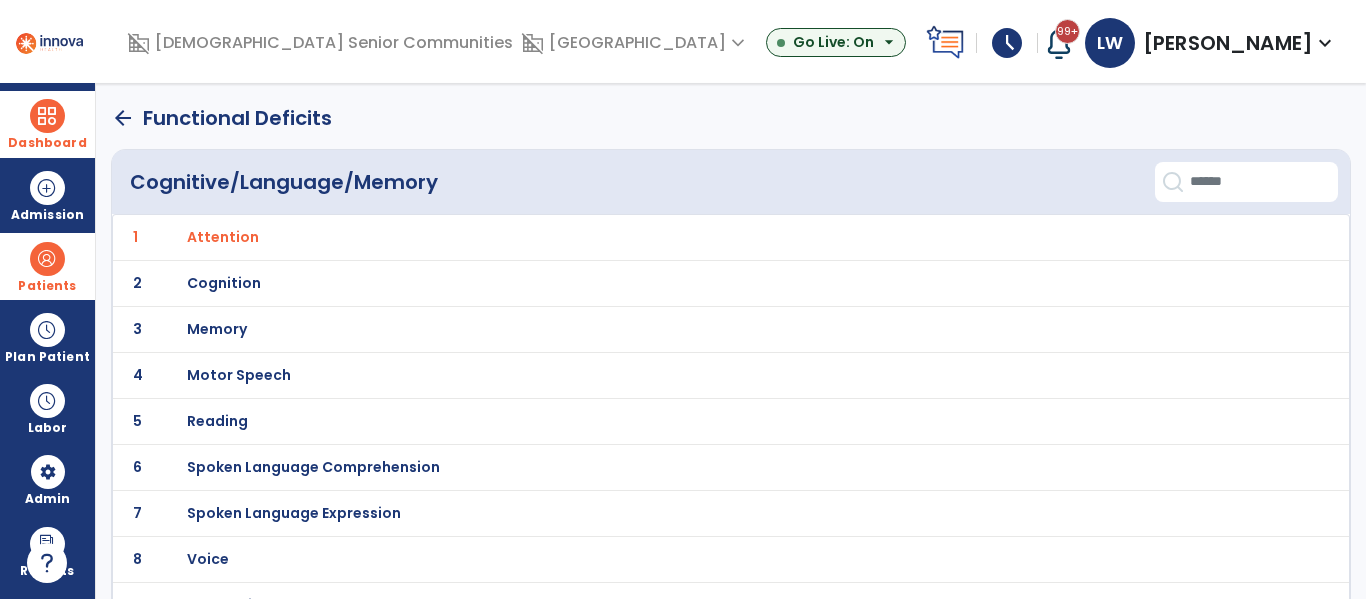 click on "2 Cognition" 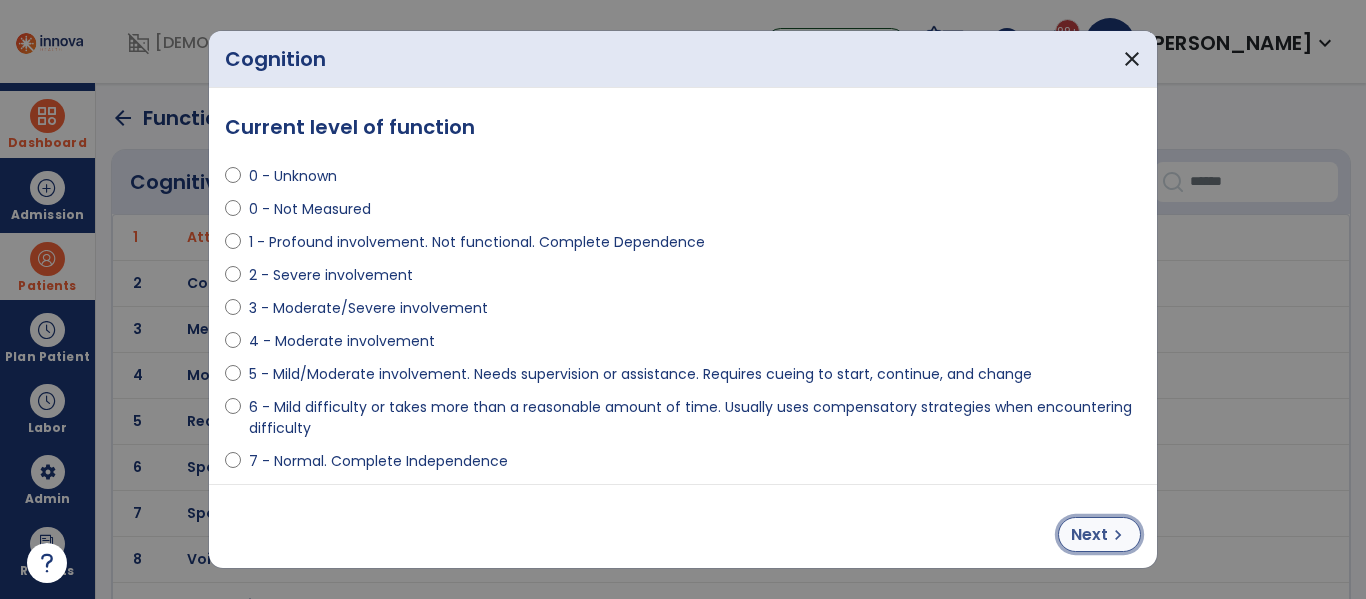 click on "chevron_right" at bounding box center [1118, 535] 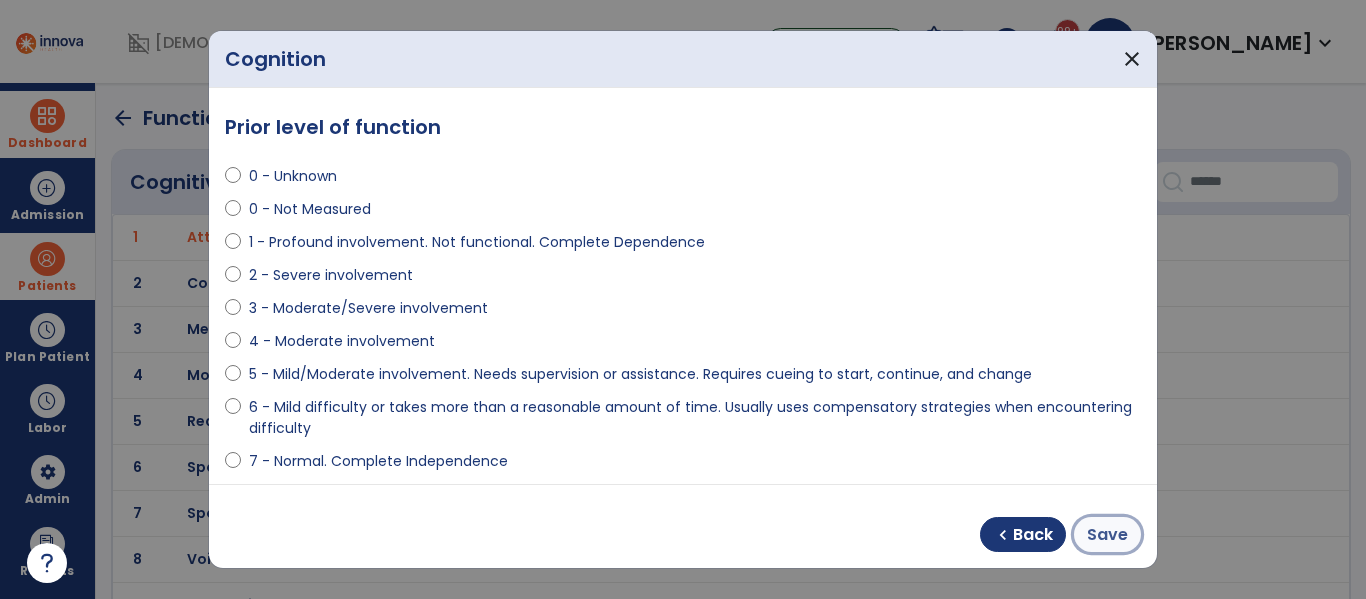 click on "Save" at bounding box center (1107, 535) 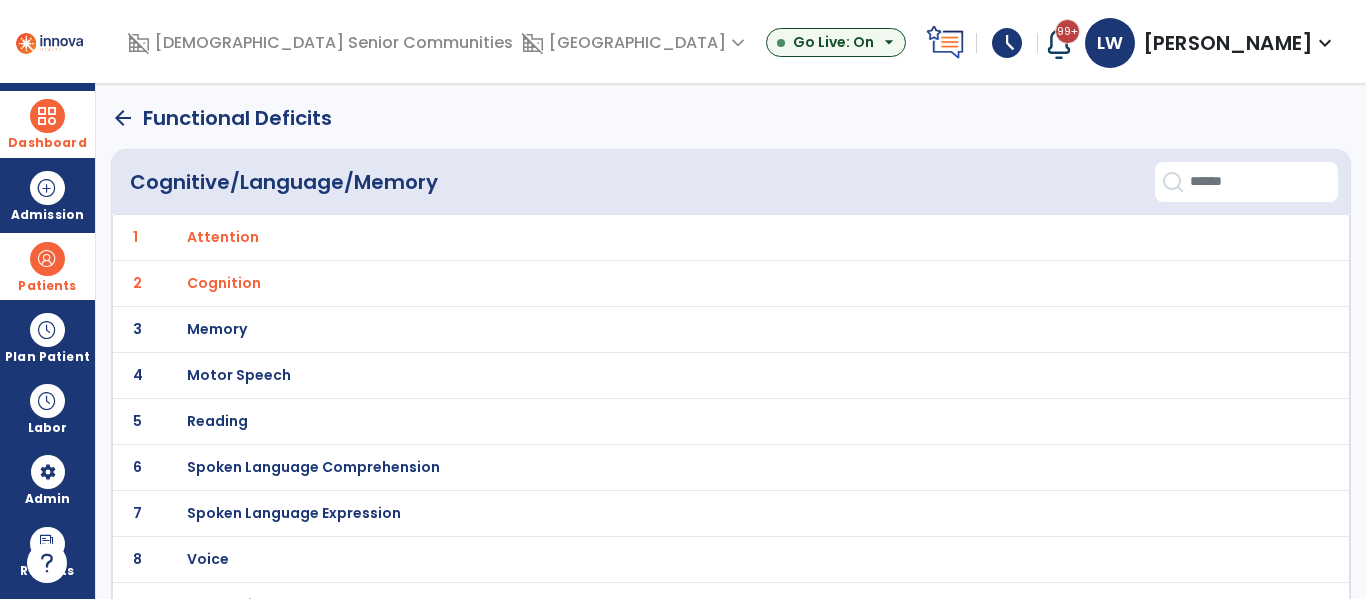 click on "Memory" at bounding box center [223, 237] 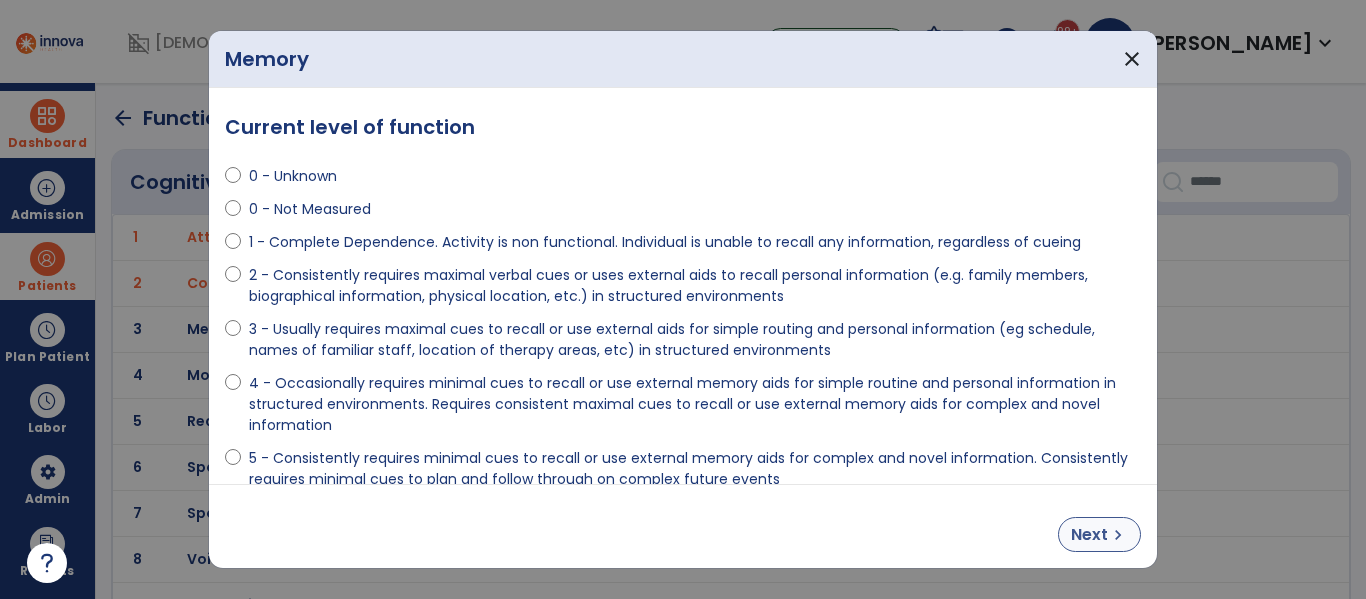 click on "Next" at bounding box center (1089, 535) 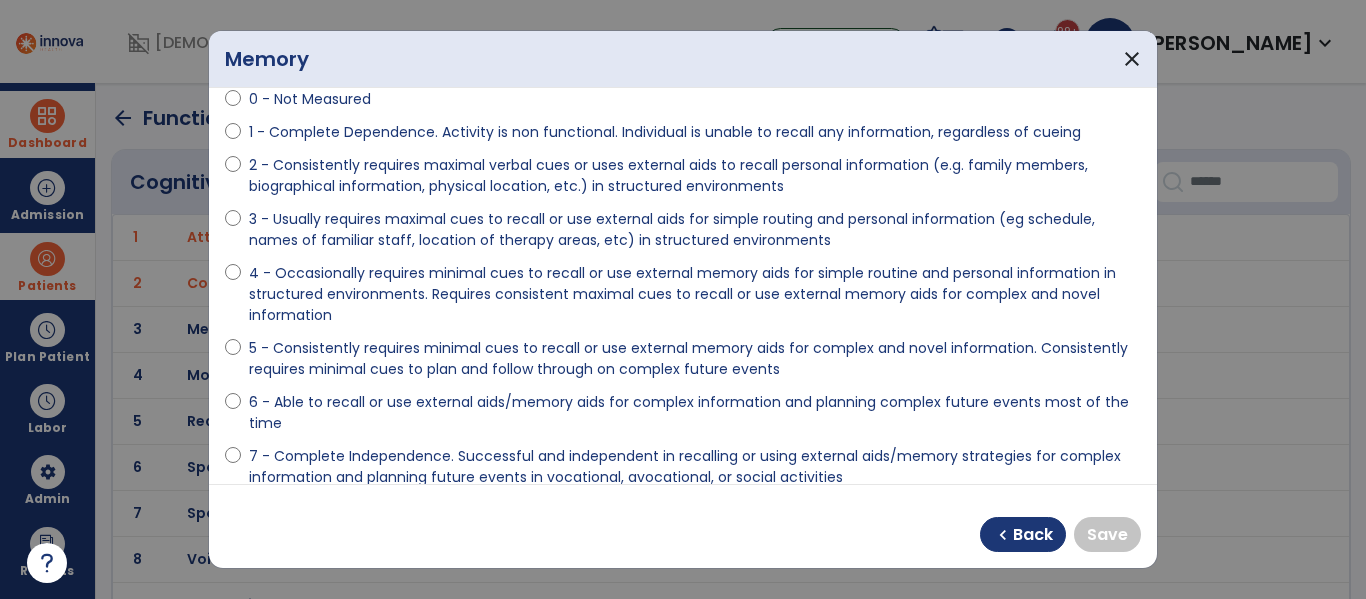scroll, scrollTop: 109, scrollLeft: 0, axis: vertical 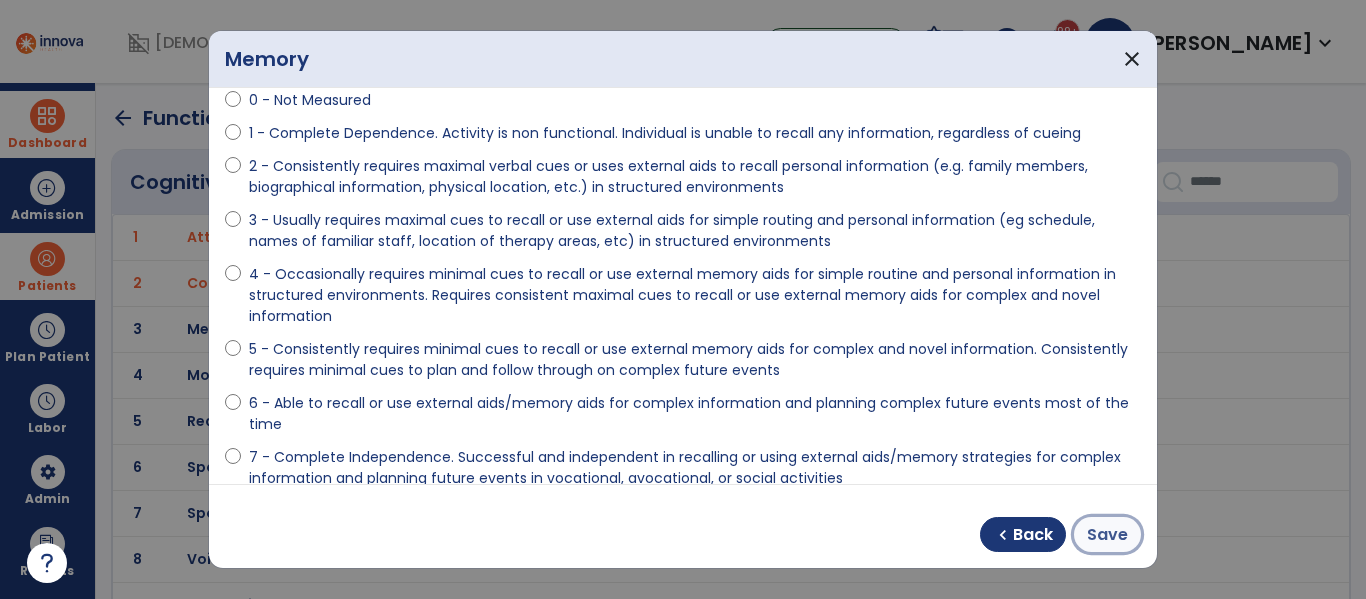 click on "Save" at bounding box center (1107, 535) 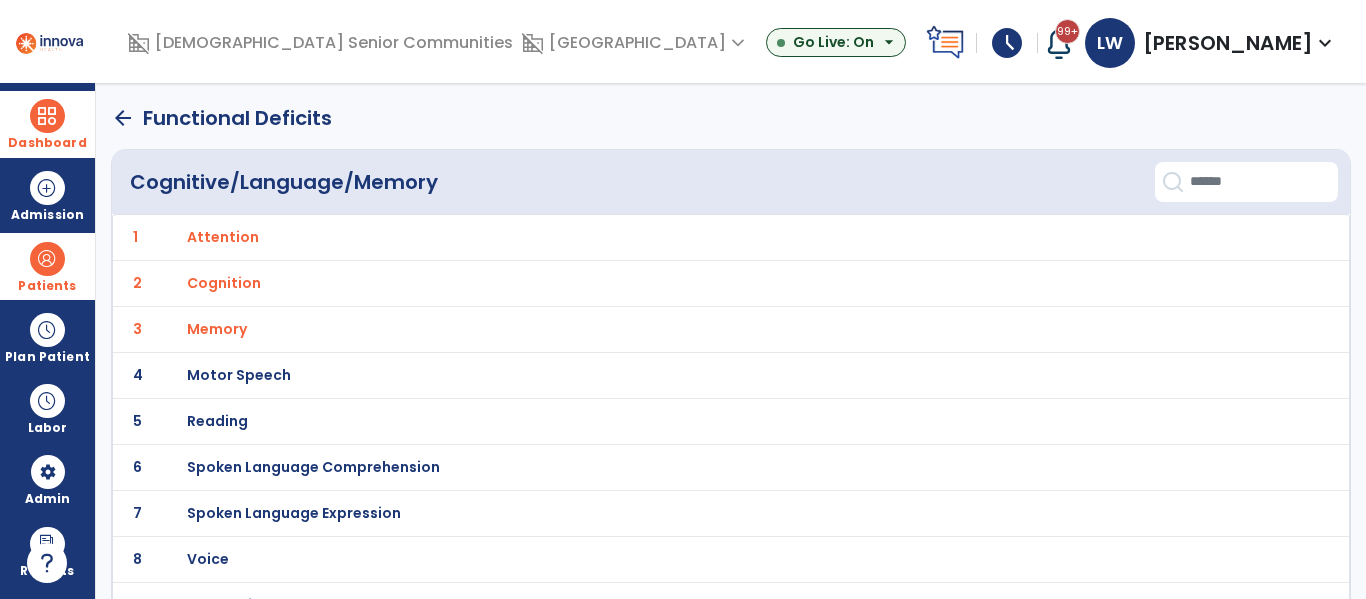 click on "arrow_back" 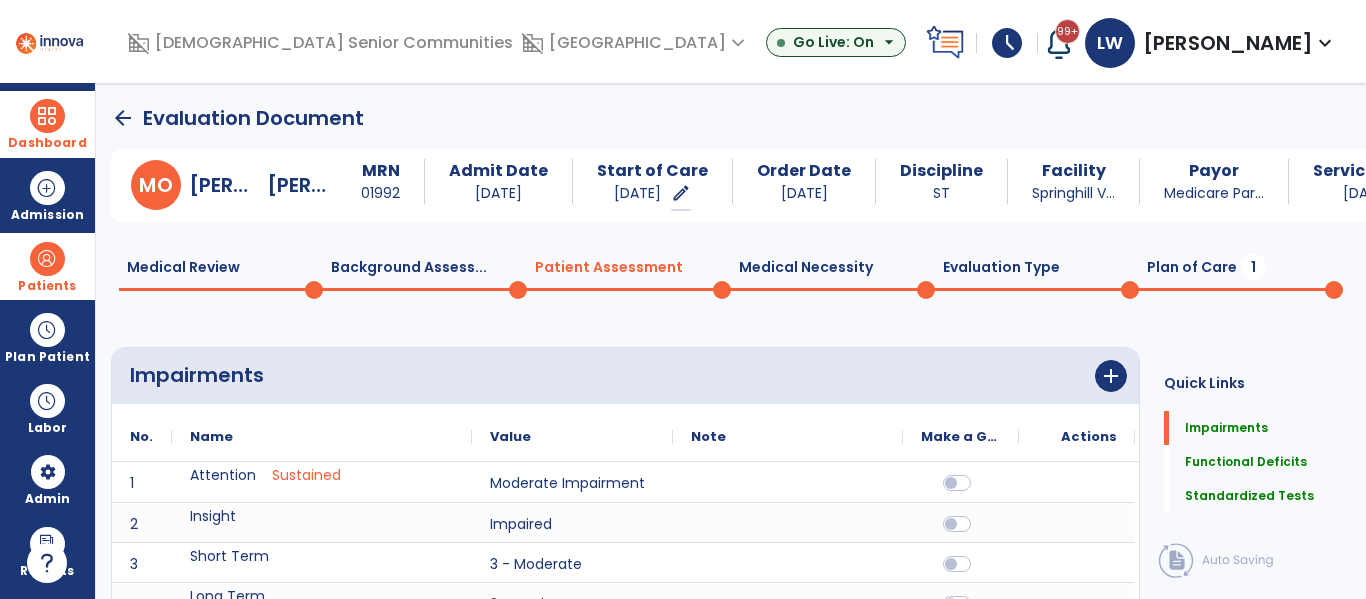 scroll, scrollTop: 20, scrollLeft: 0, axis: vertical 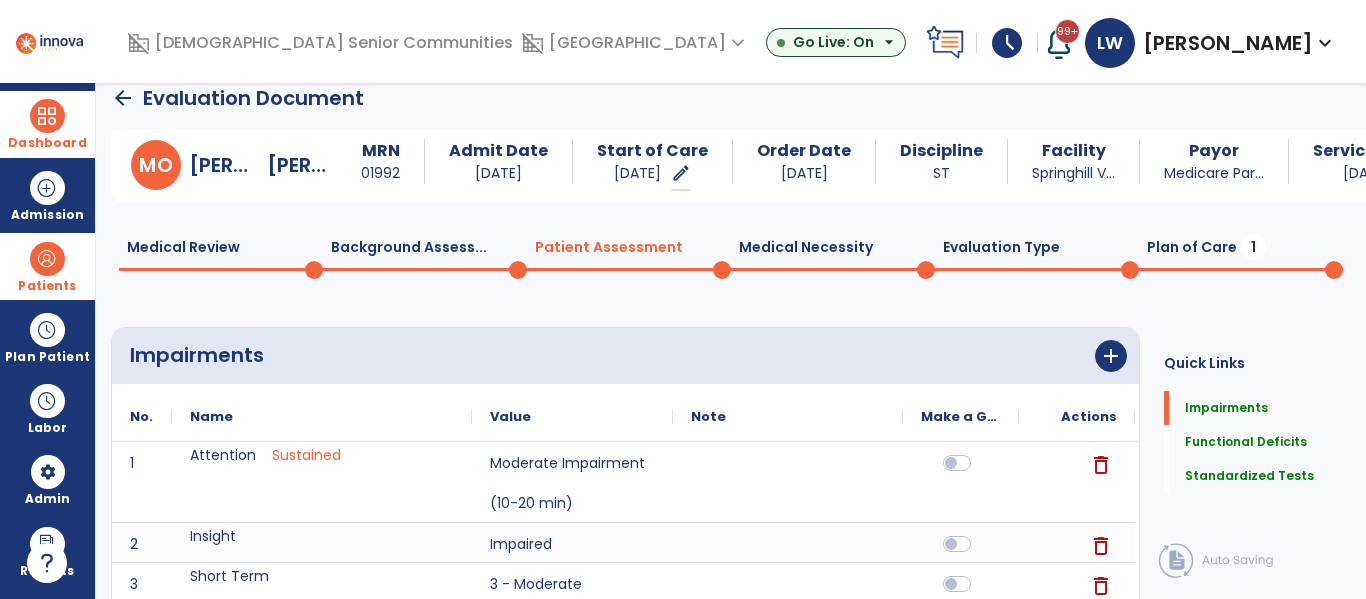 click on "Plan of Care  1" 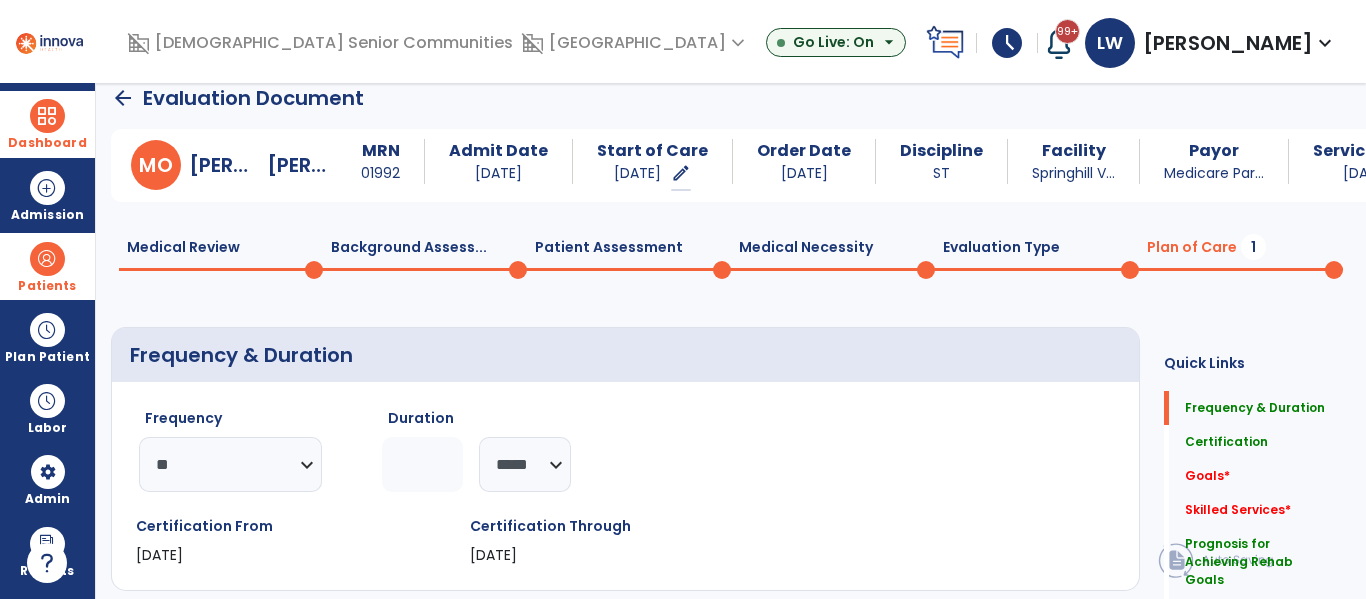 click on "Plan of Care  1" 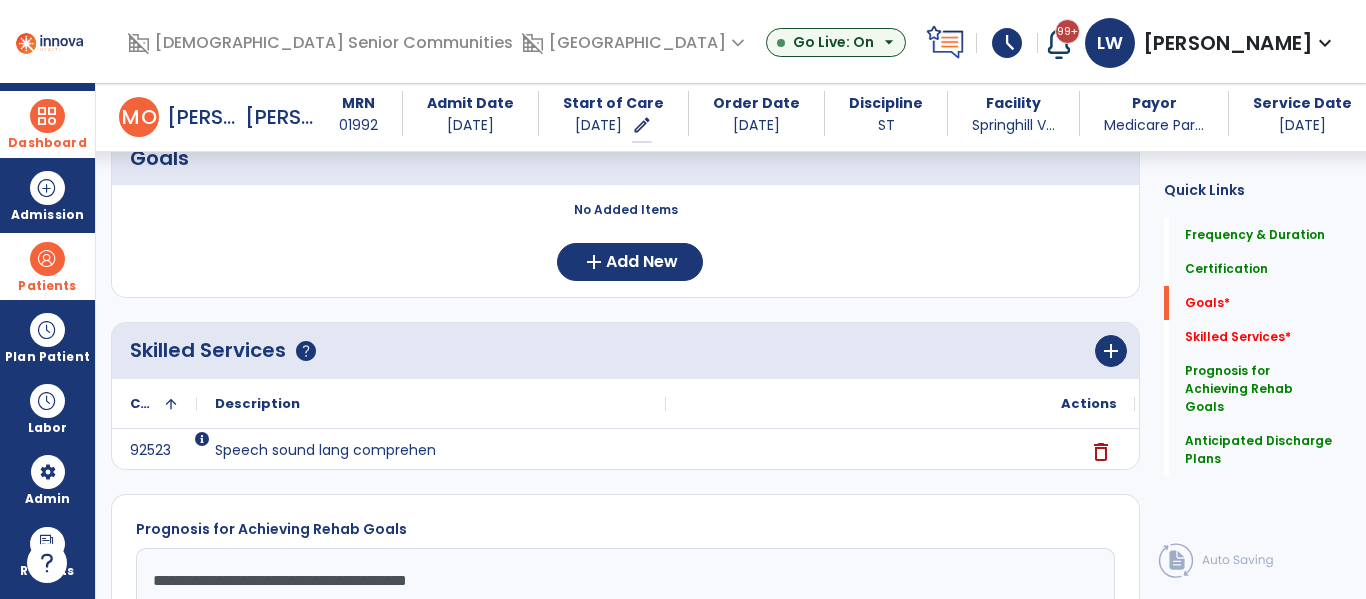 scroll, scrollTop: 497, scrollLeft: 0, axis: vertical 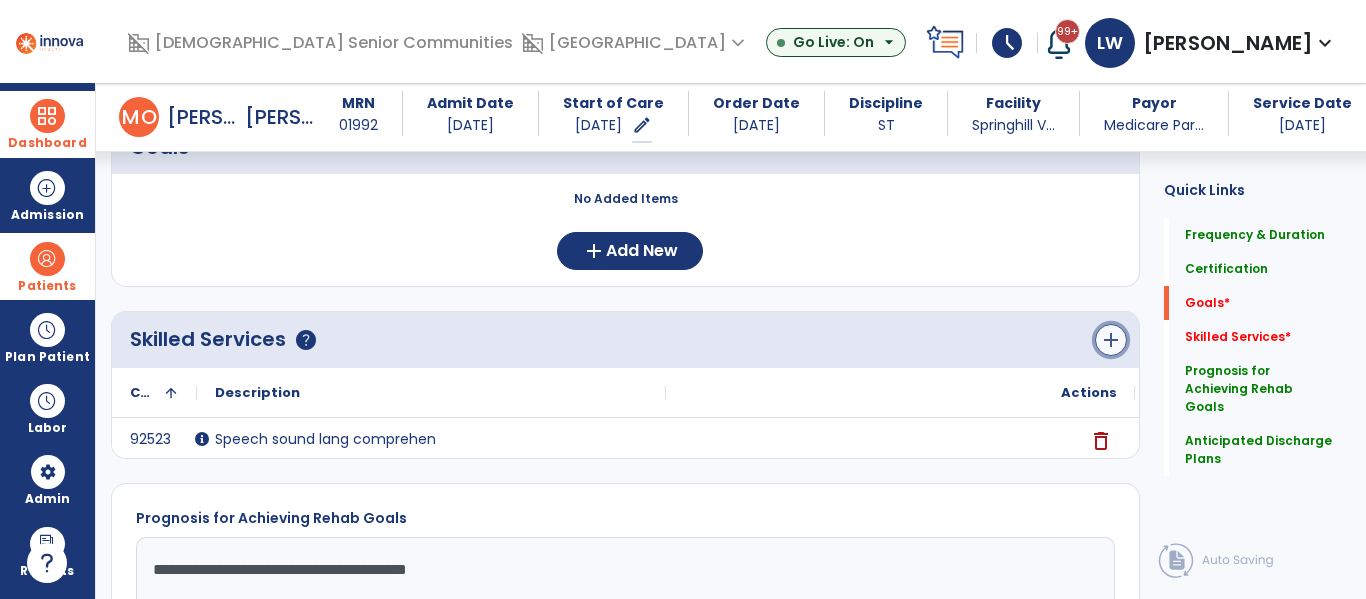 click on "add" 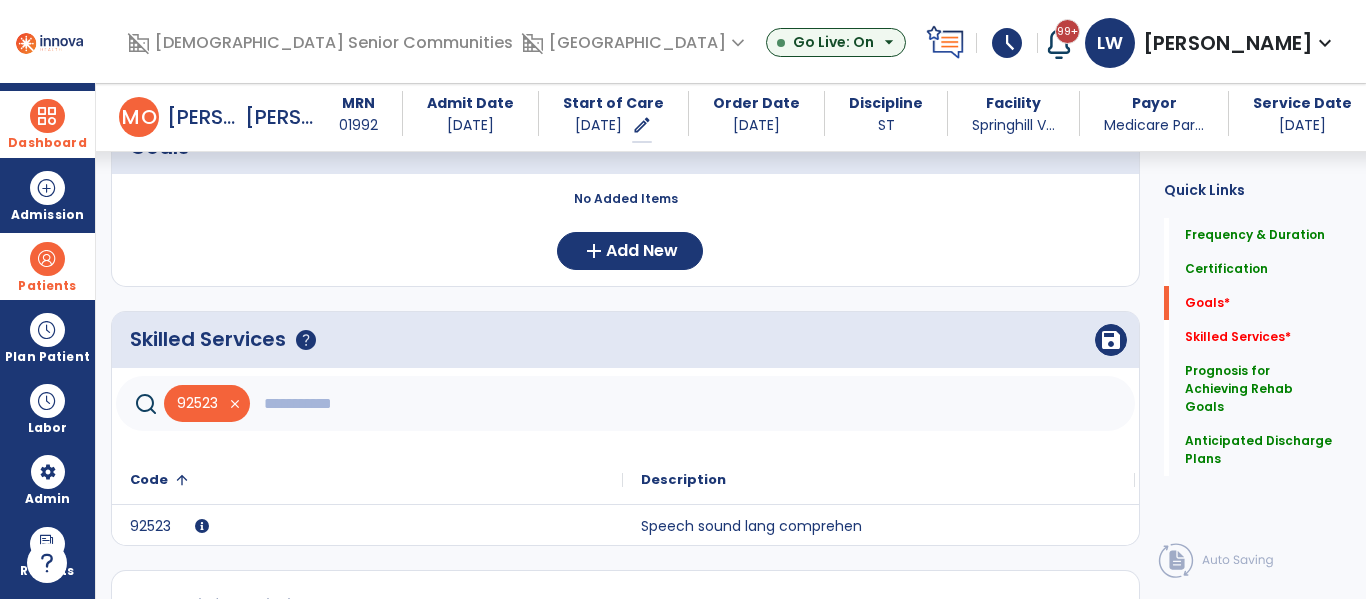 click 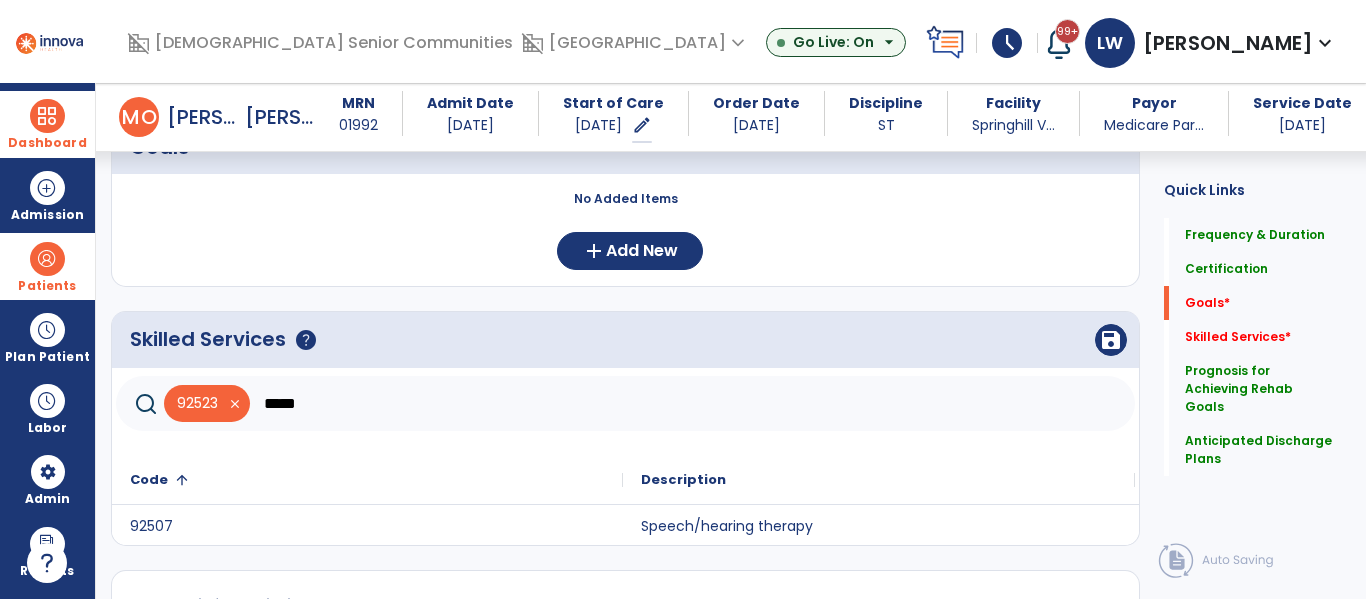 type on "*****" 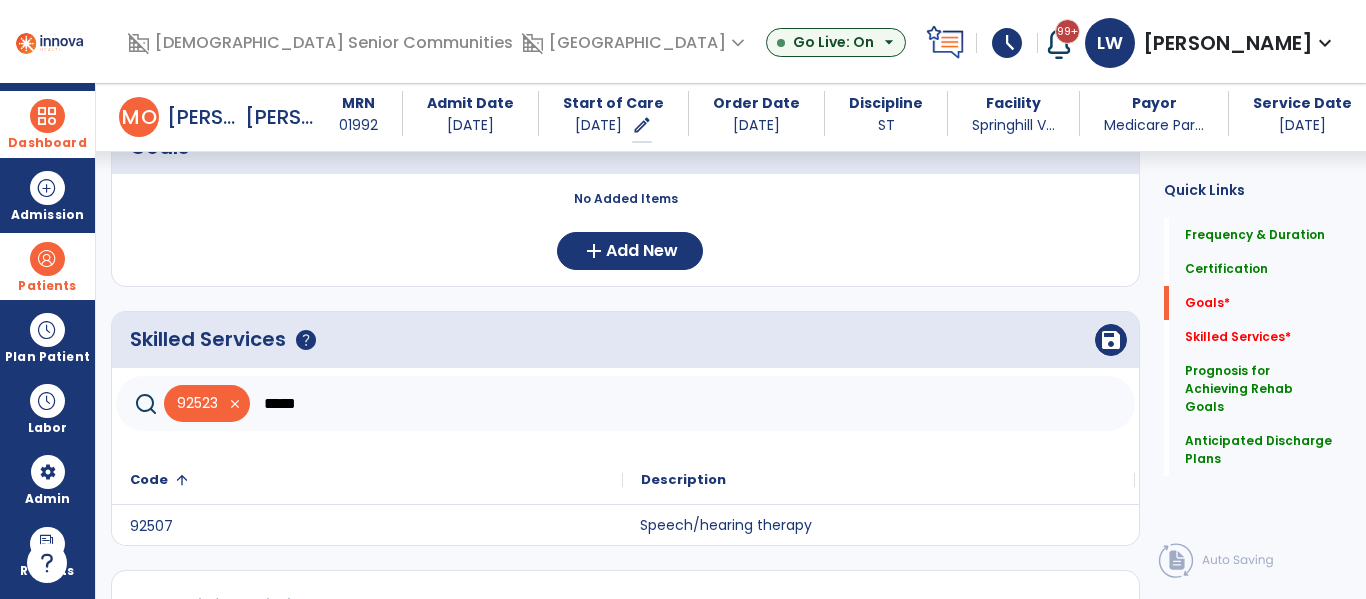 click on "Speech/hearing therapy" 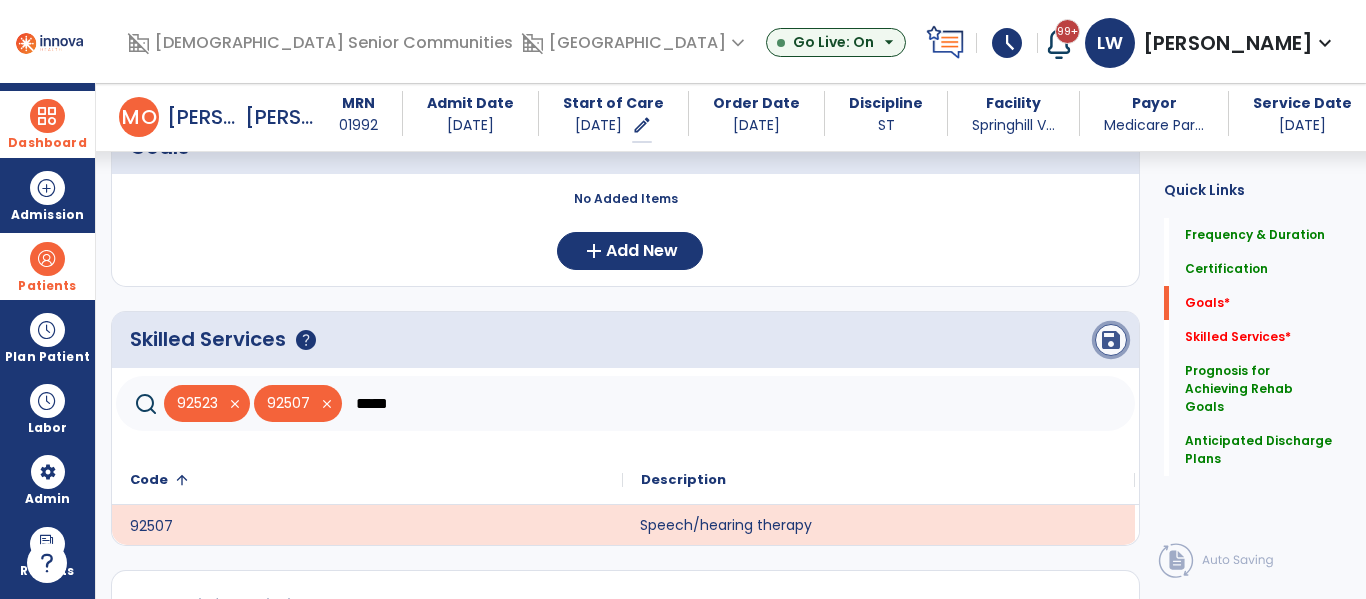 click on "save" 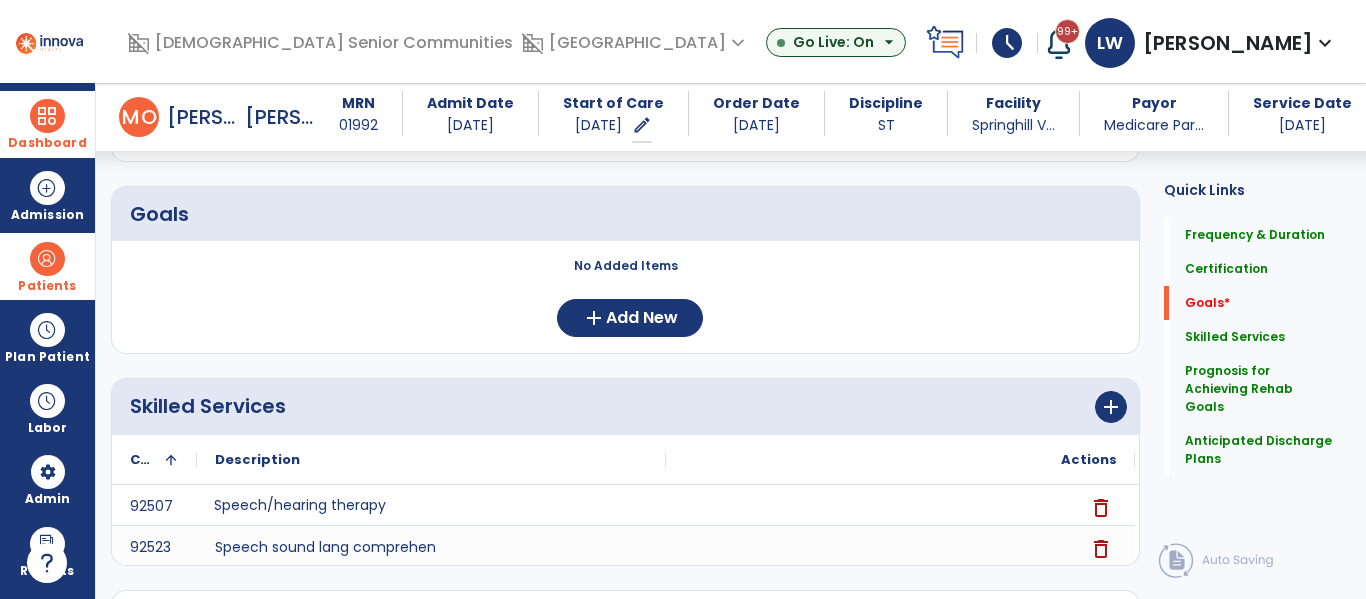 scroll, scrollTop: 376, scrollLeft: 0, axis: vertical 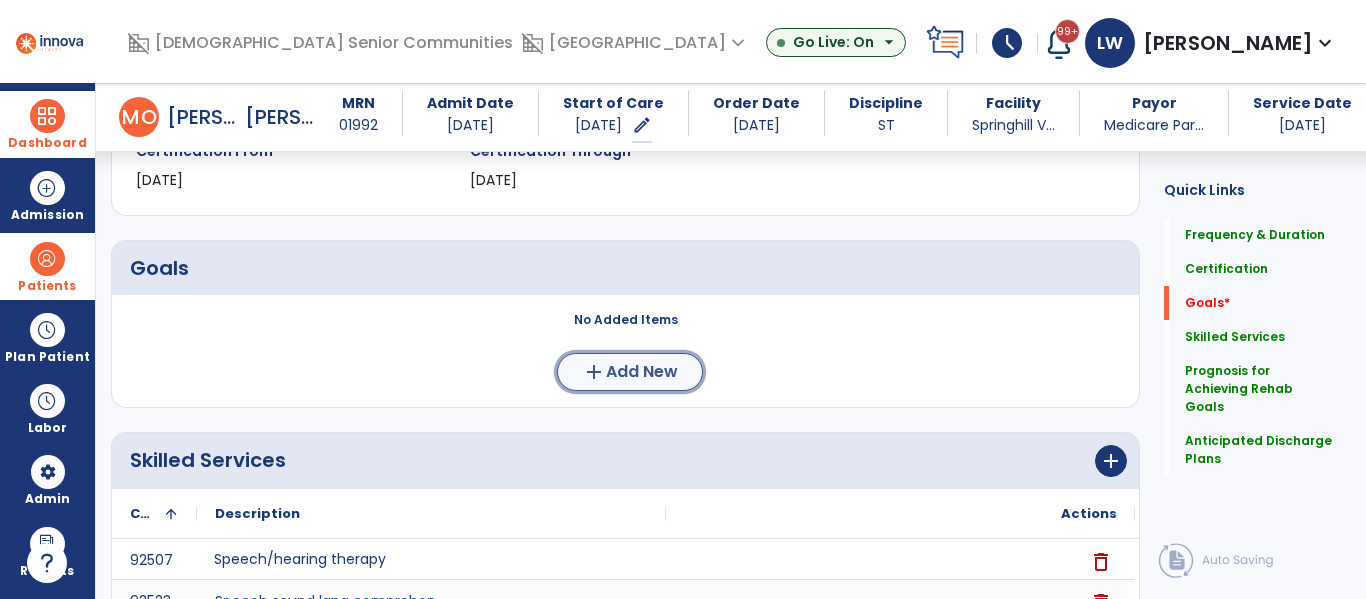 click on "Add New" at bounding box center (642, 372) 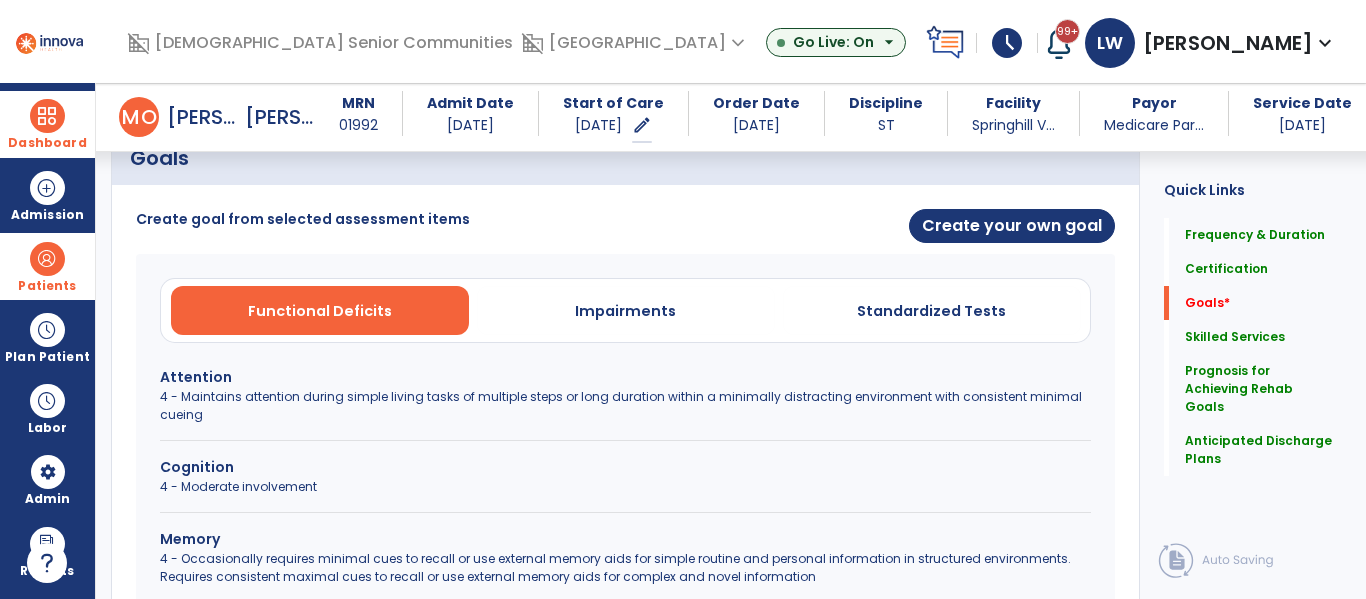 scroll, scrollTop: 507, scrollLeft: 0, axis: vertical 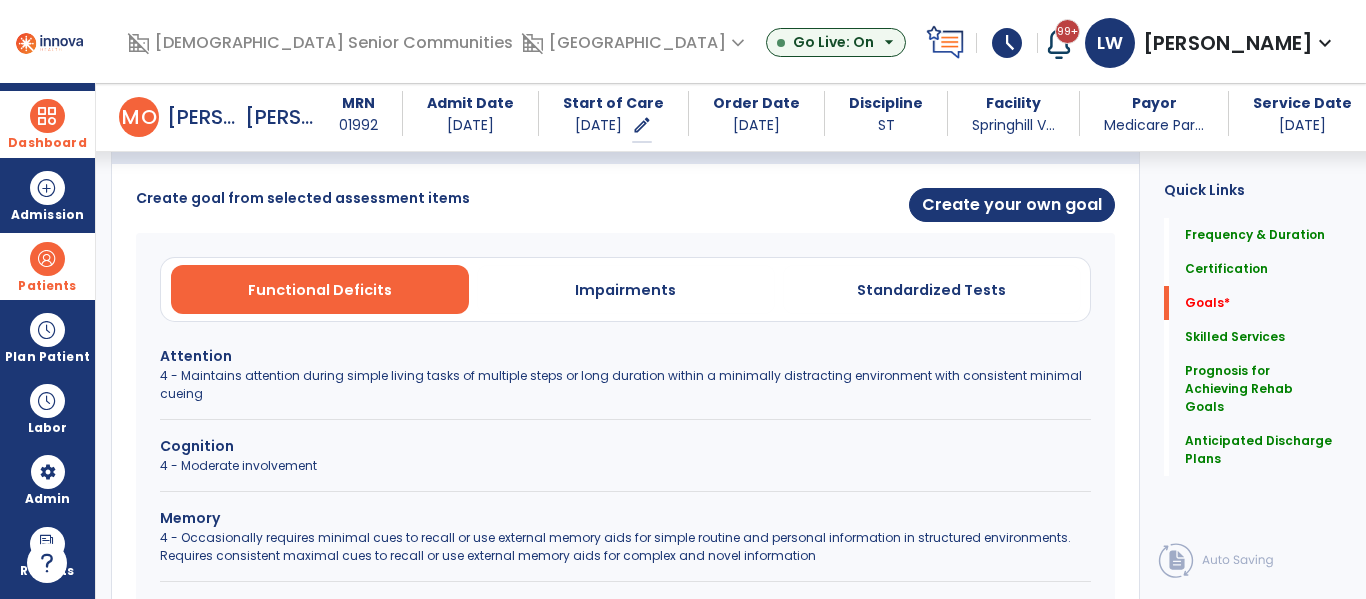 click on "Cognition 4 - Moderate involvement" at bounding box center [625, 464] 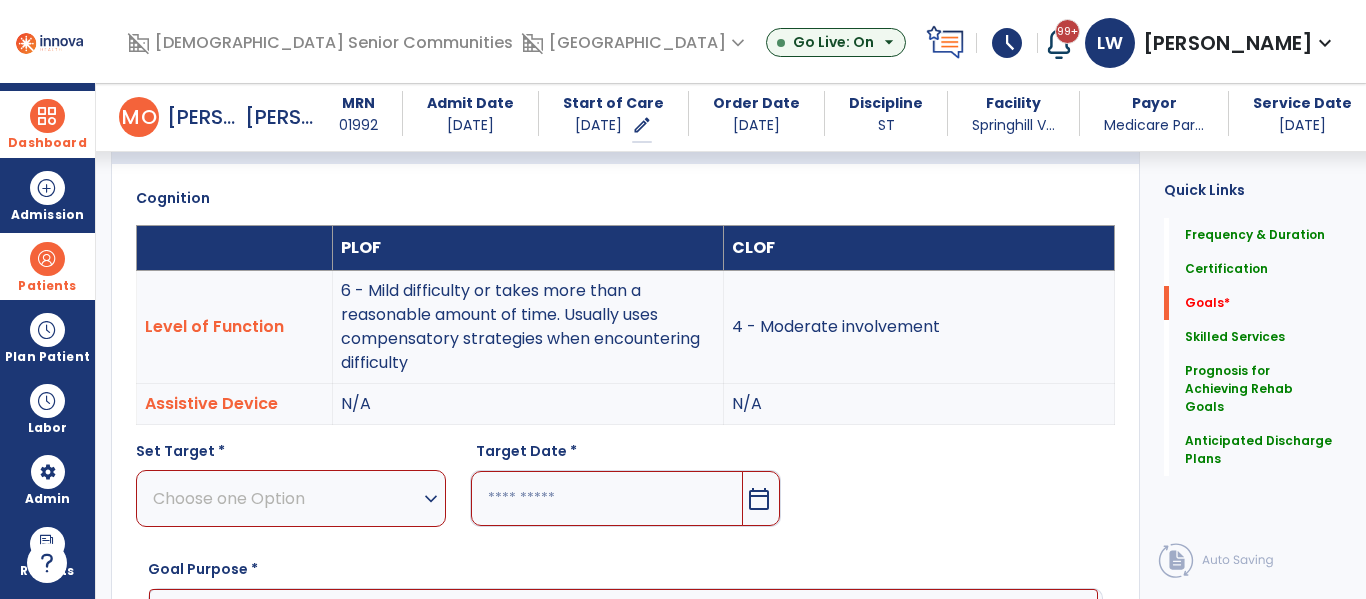 click on "Choose one Option" at bounding box center (286, 498) 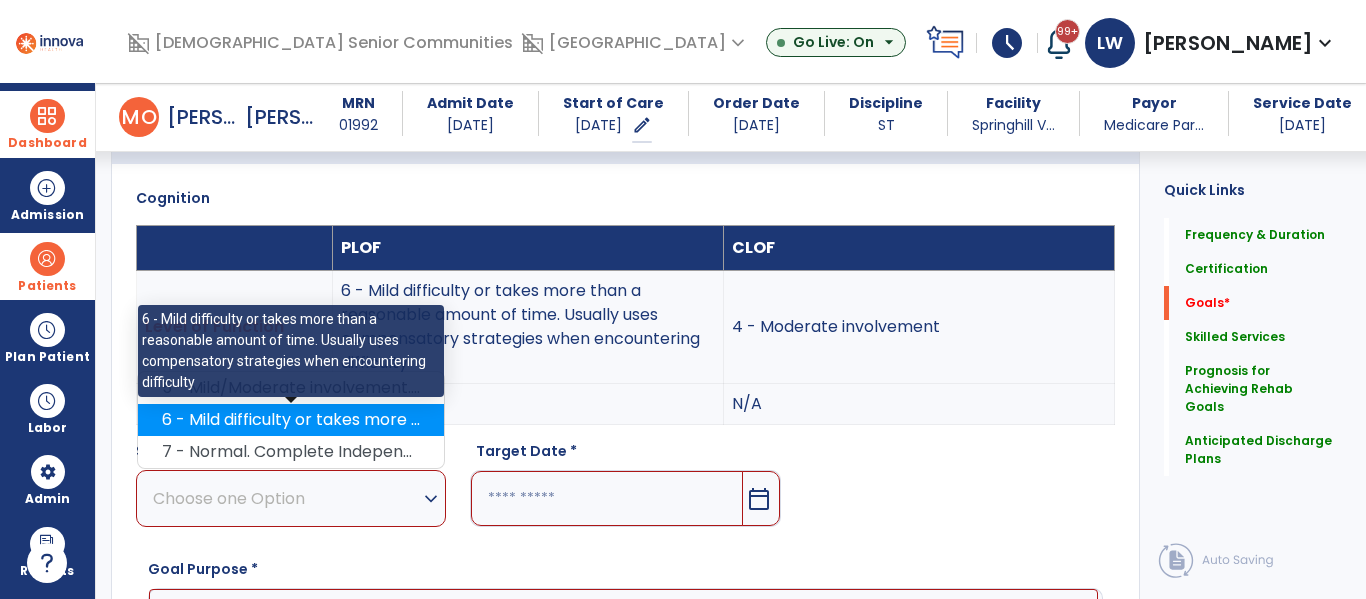 click on "6 - Mild difficulty or takes more than a reasonable amount of time. Usually uses compensatory strategies when encountering difficulty" at bounding box center (291, 420) 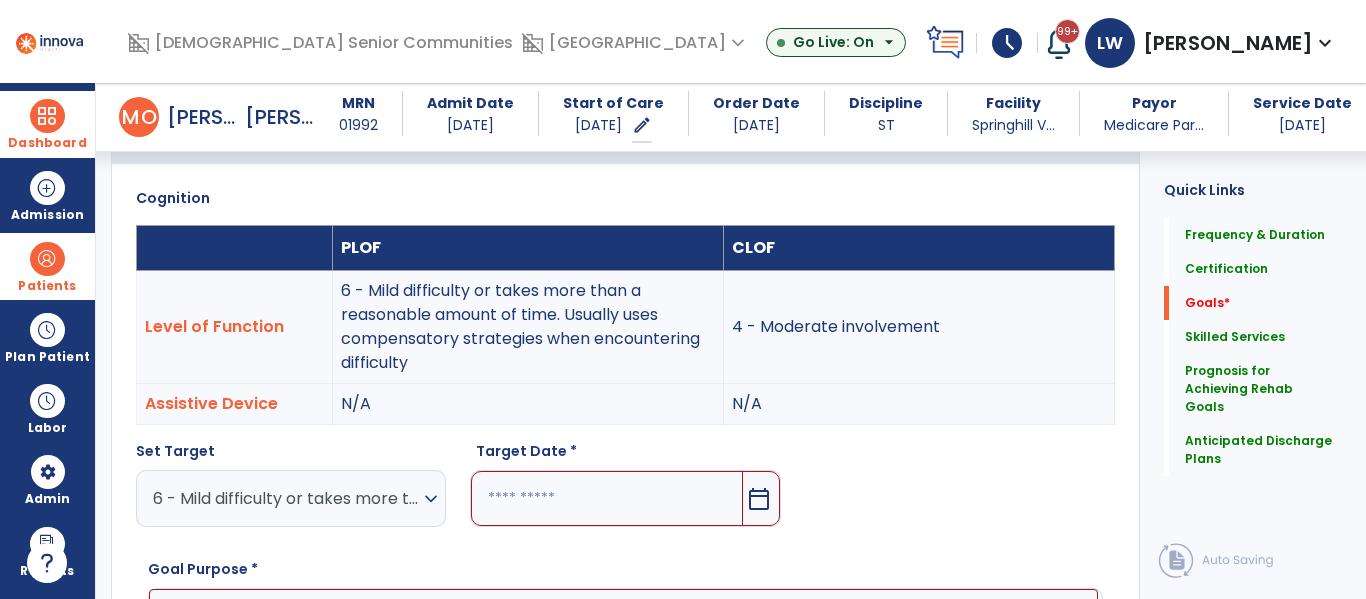click on "calendar_today" at bounding box center (759, 499) 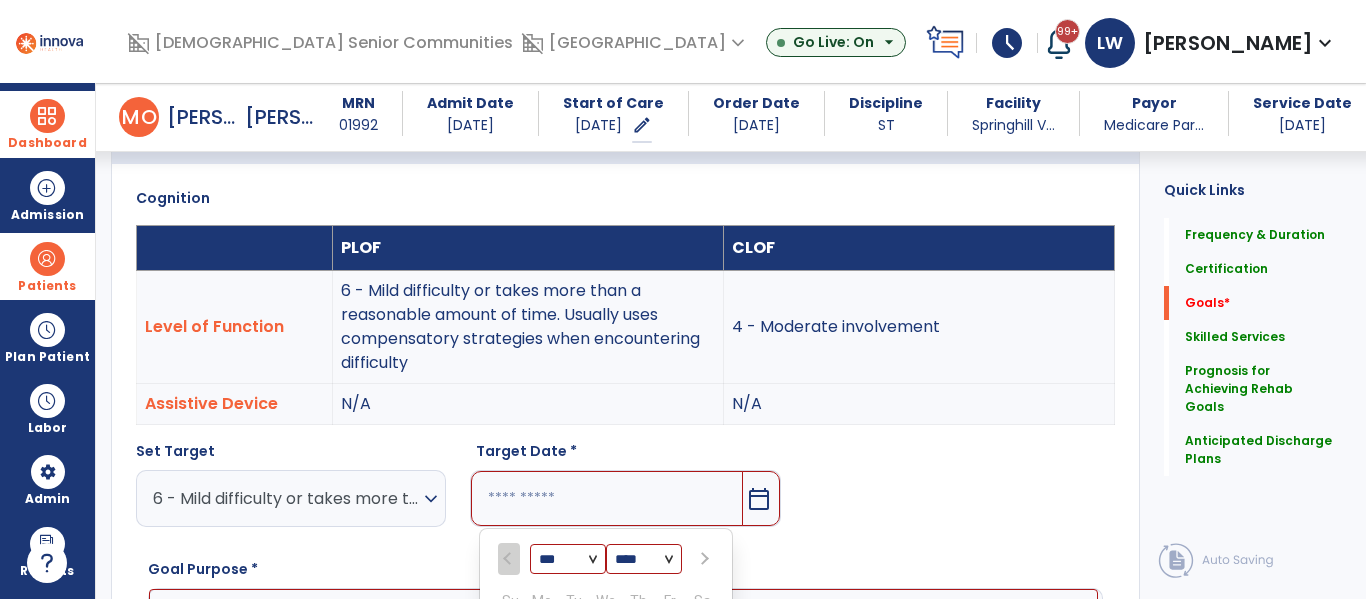 scroll, scrollTop: 832, scrollLeft: 0, axis: vertical 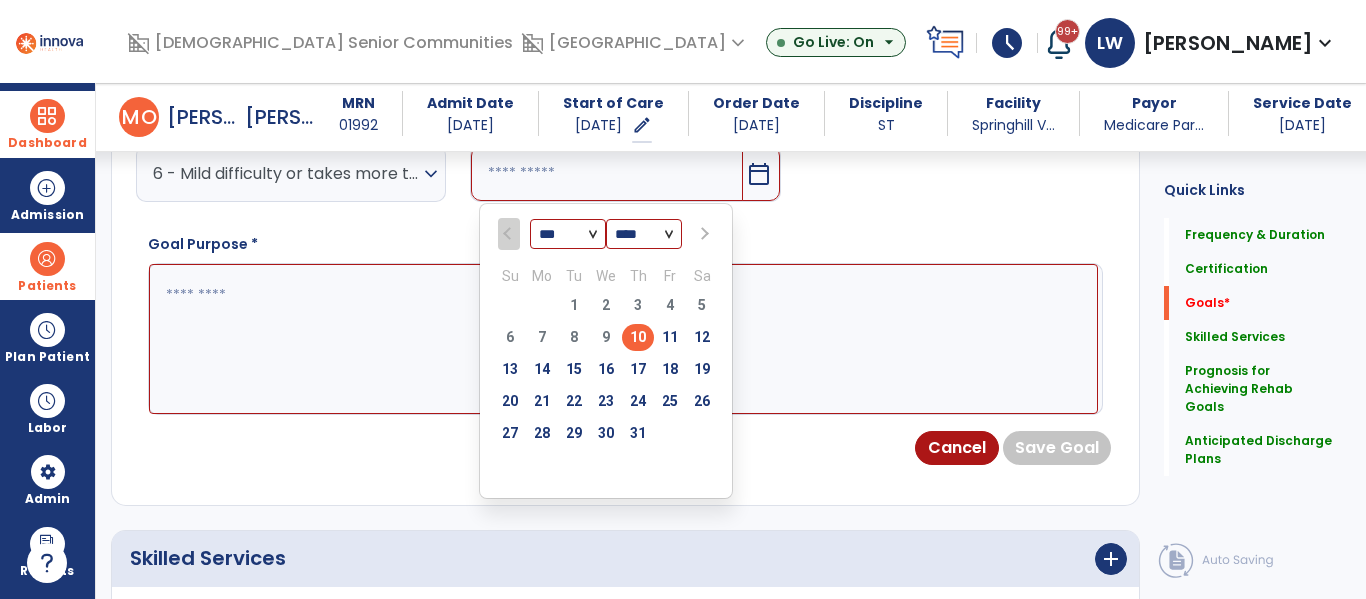 click at bounding box center [704, 234] 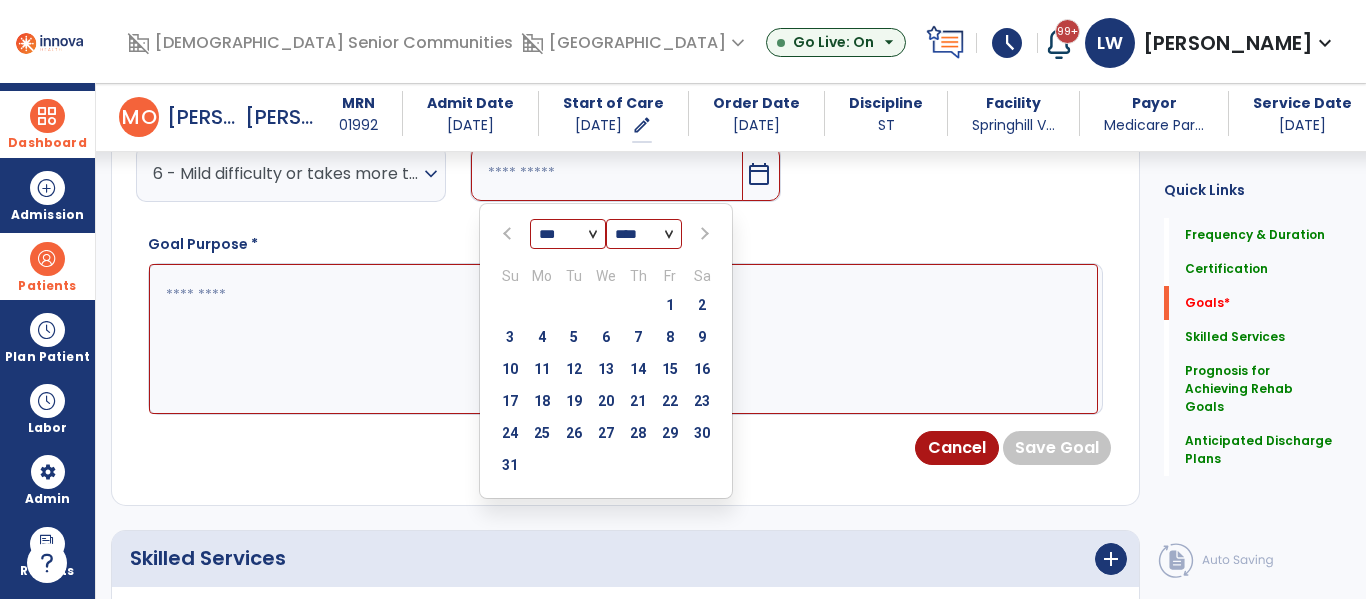 click at bounding box center (703, 234) 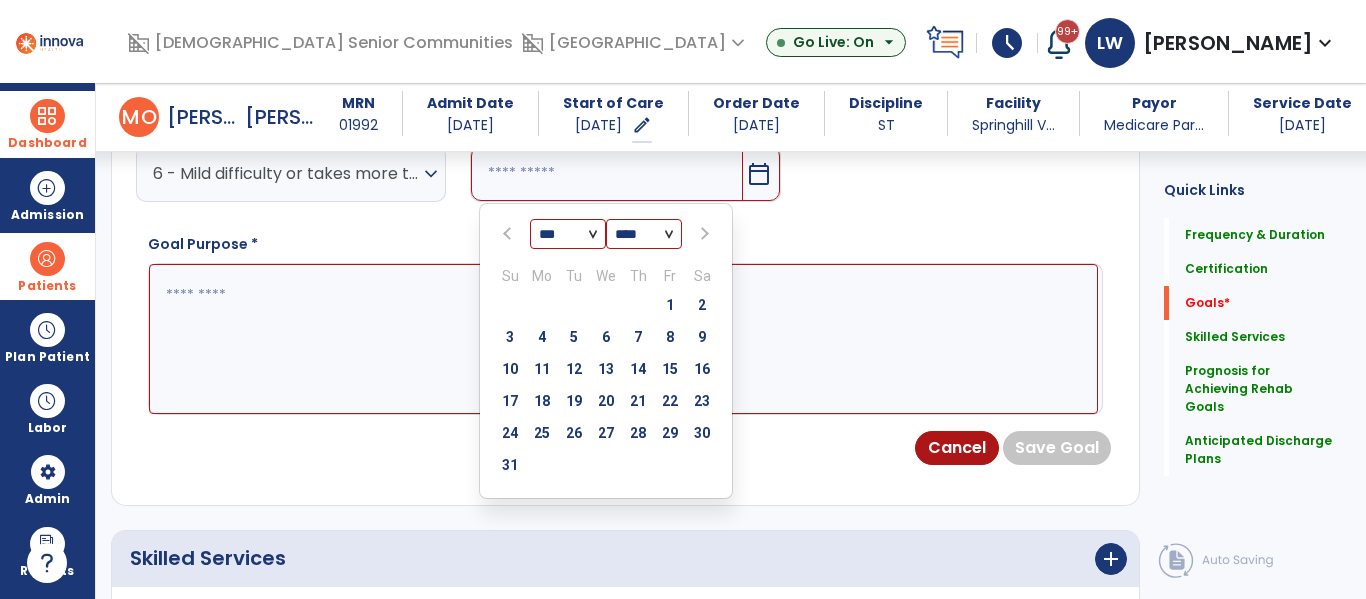 select on "*" 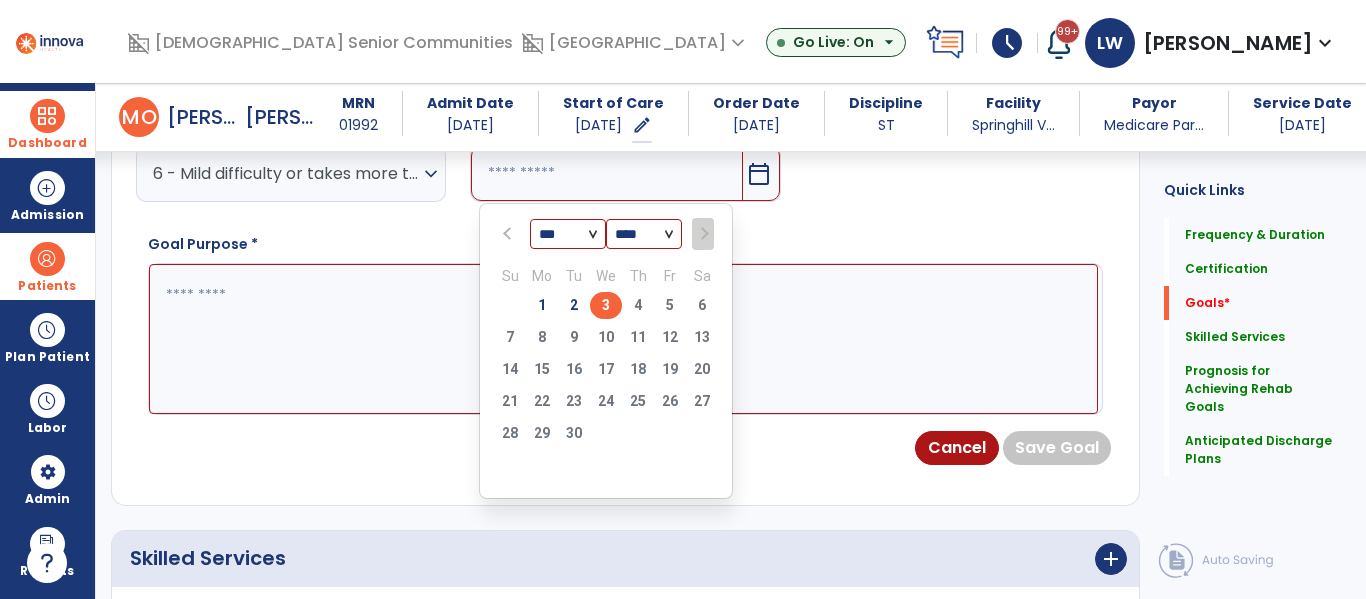 click on "3" at bounding box center [606, 305] 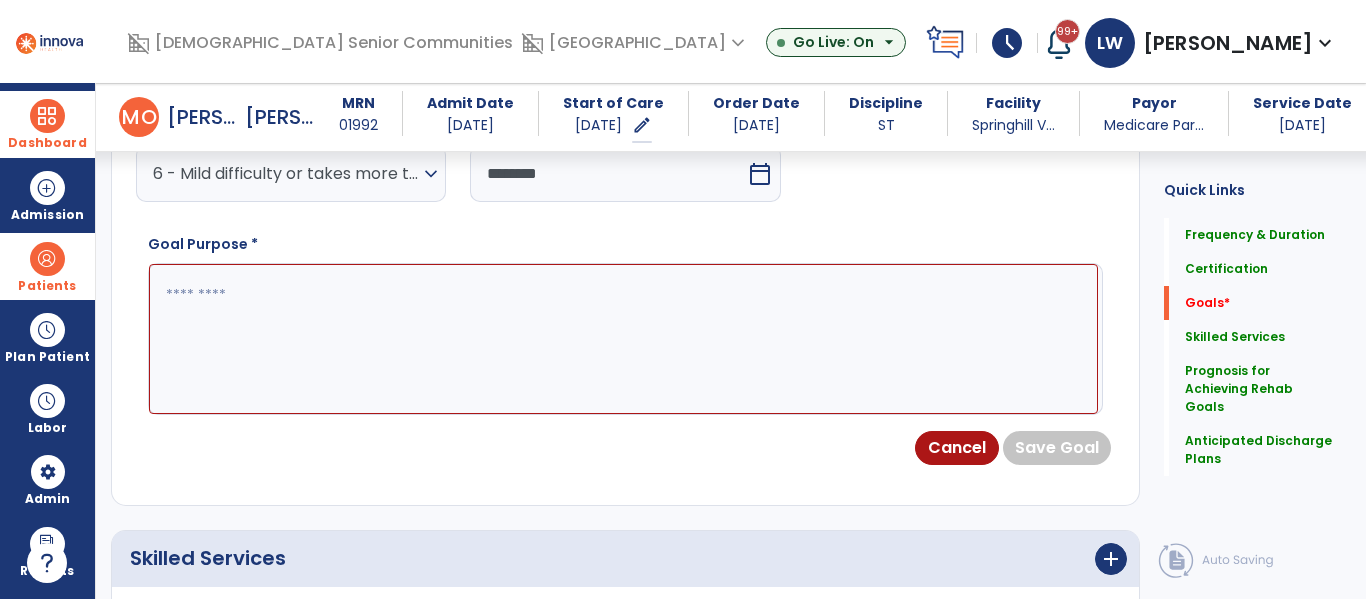 click at bounding box center (623, 339) 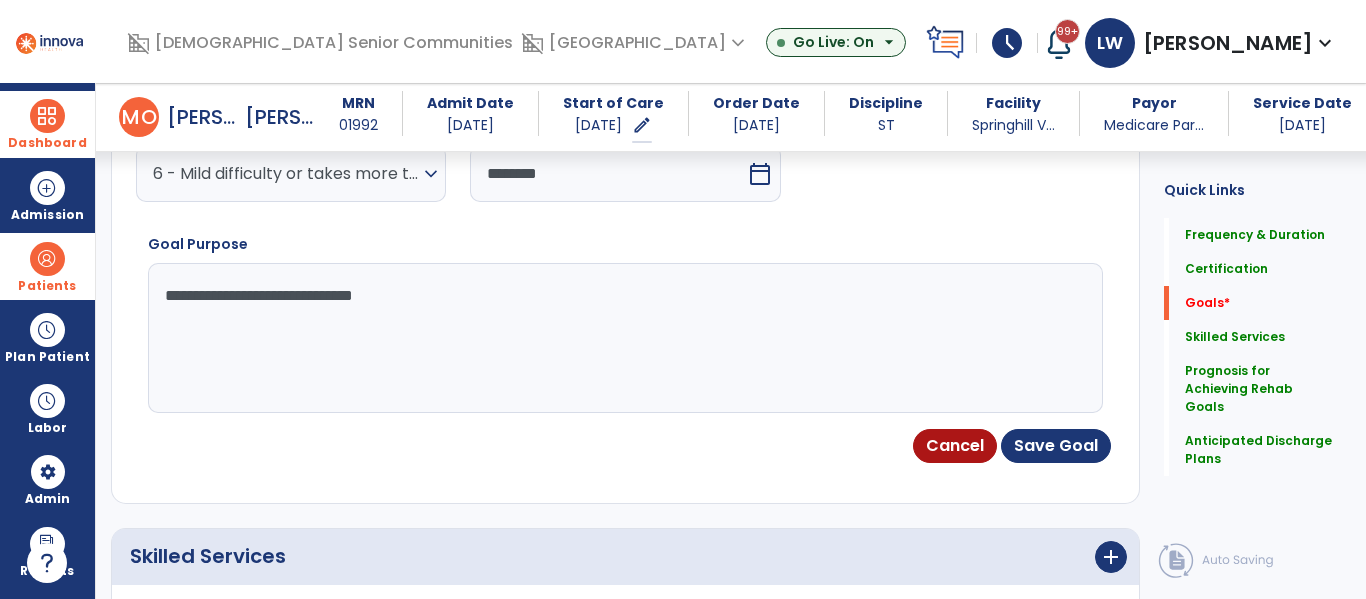 type on "**********" 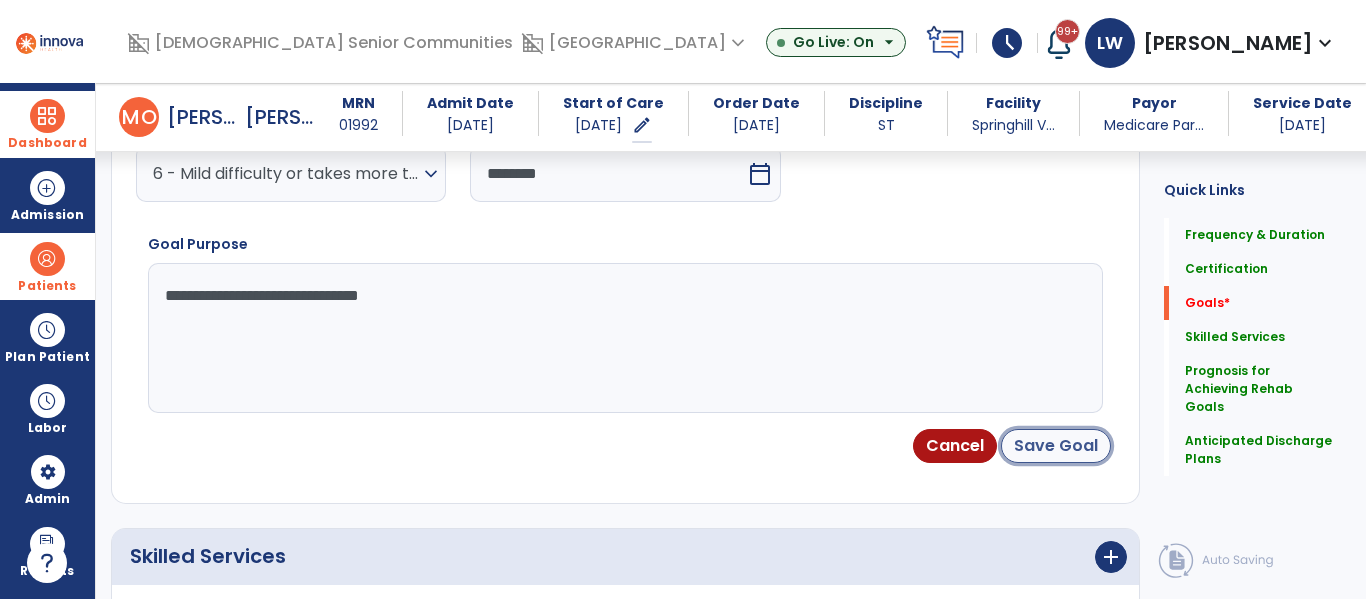 click on "Save Goal" at bounding box center [1056, 446] 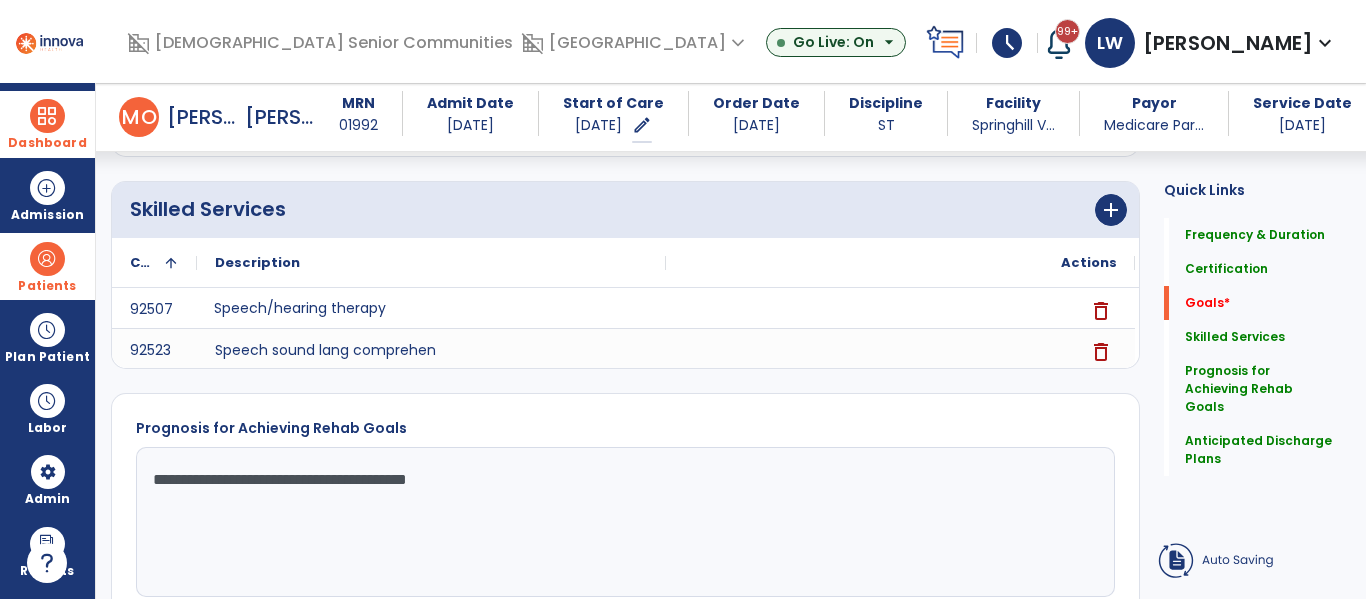 scroll, scrollTop: 170, scrollLeft: 0, axis: vertical 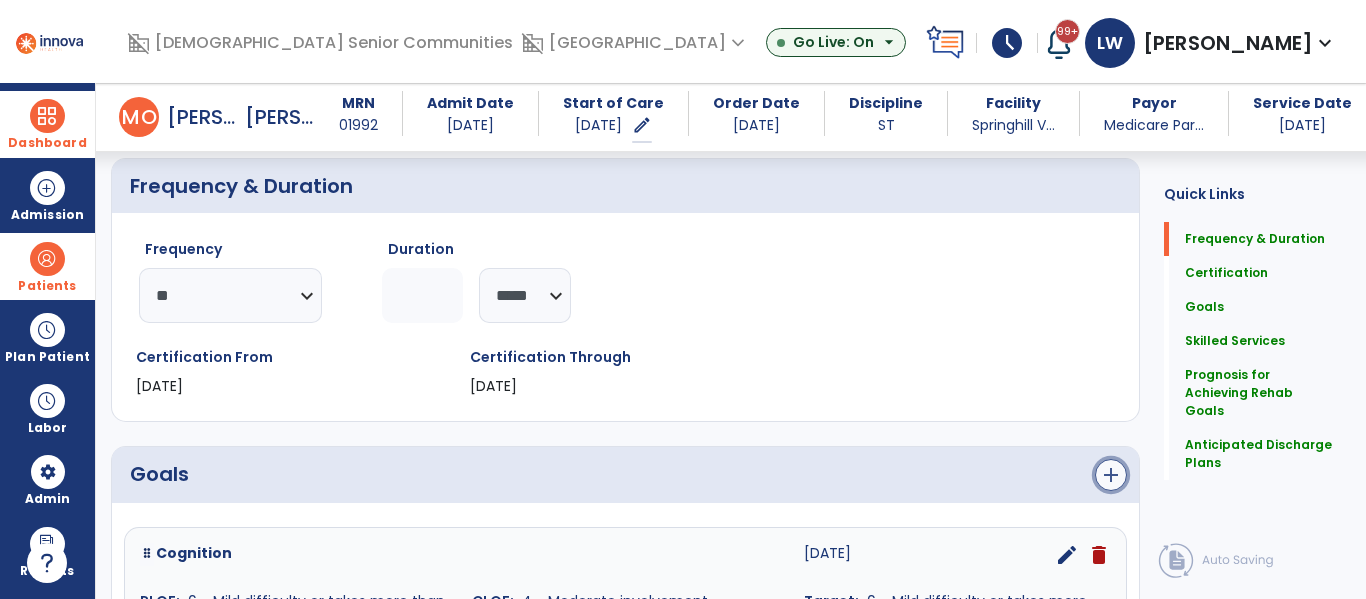 click on "add" at bounding box center [1111, 475] 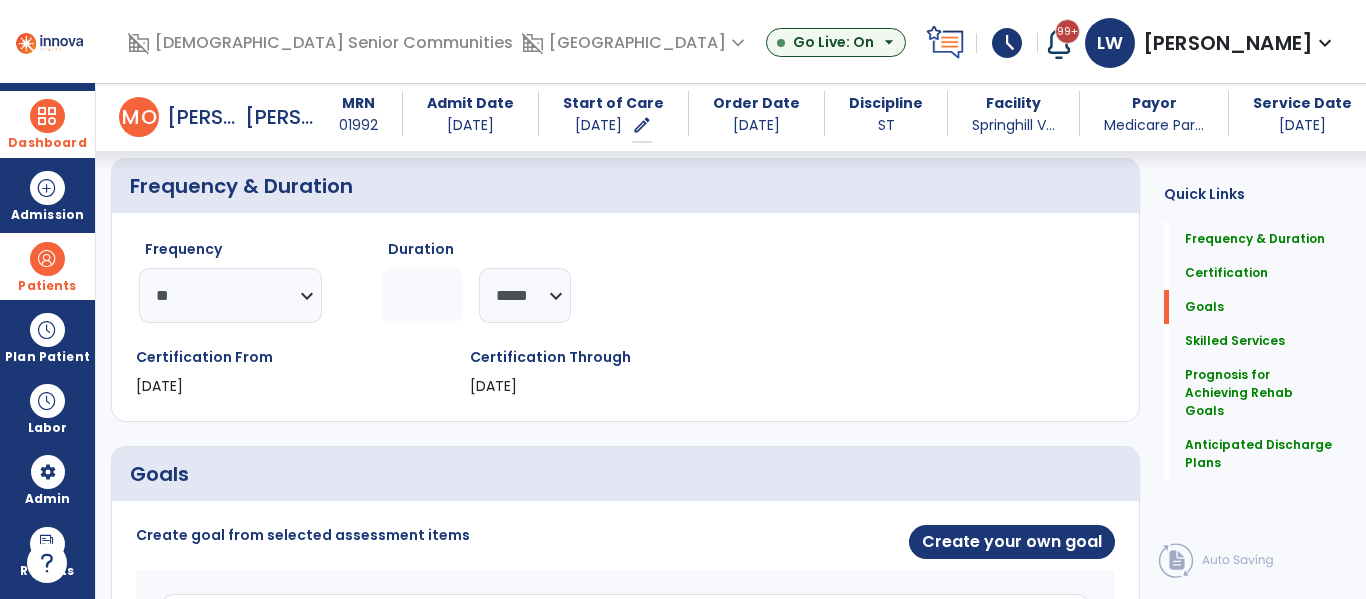 scroll, scrollTop: 460, scrollLeft: 0, axis: vertical 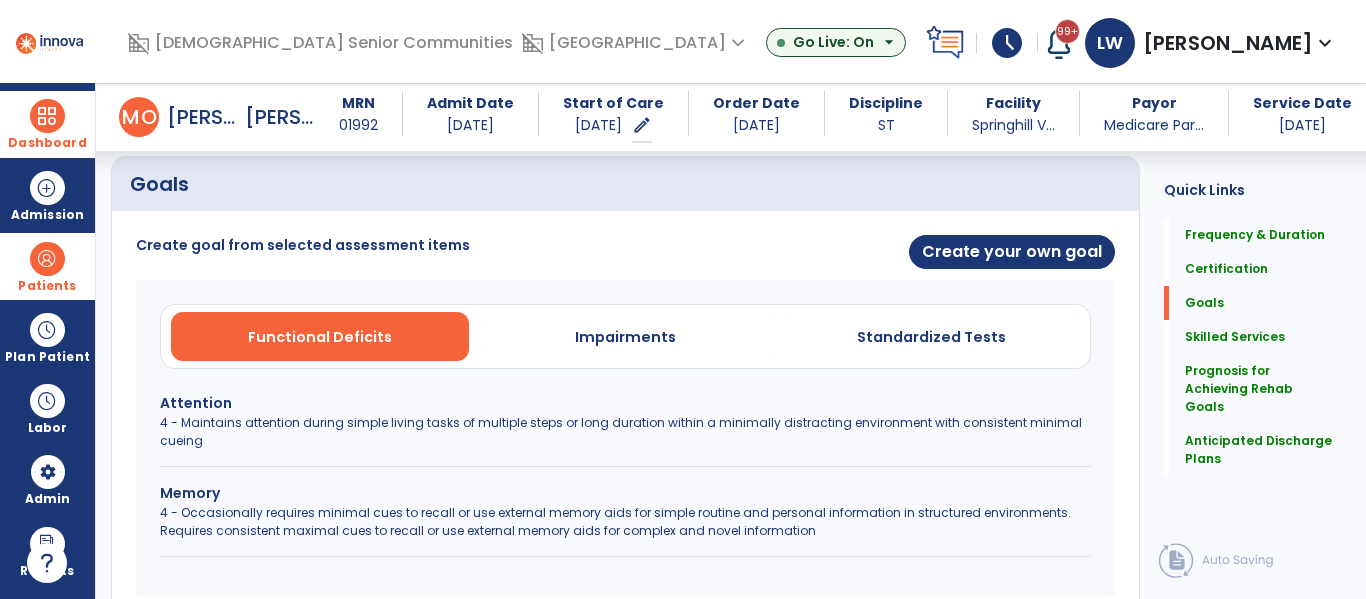 click on "Attention" at bounding box center (625, 403) 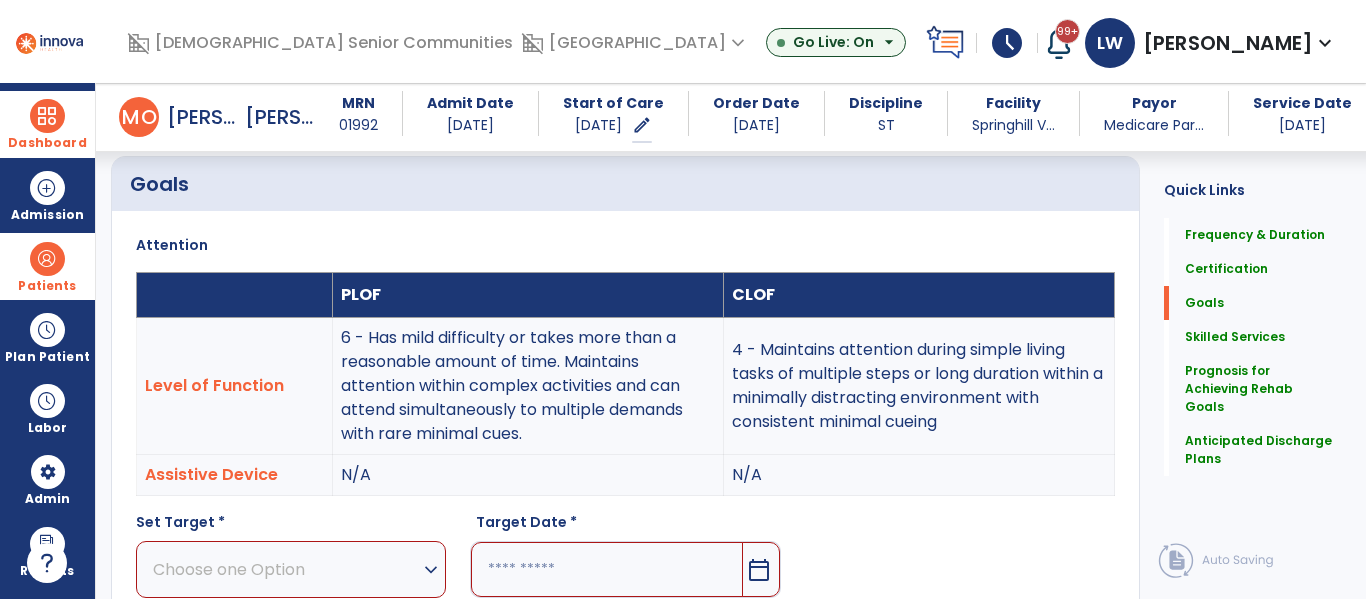 click on "Choose one Option" at bounding box center [286, 569] 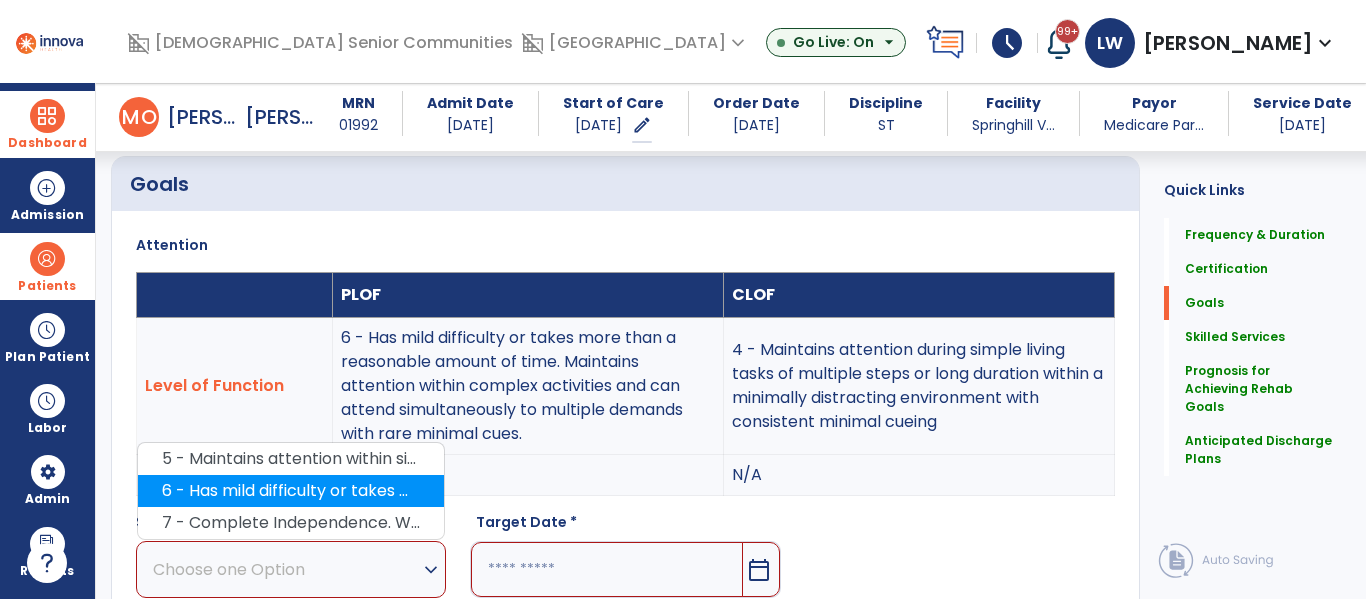click on "6 - Has mild difficulty or takes more than a reasonable amount of time. Maintains attention within complex activities and can attend simultaneously to multiple demands with rare minimal cues." at bounding box center (291, 491) 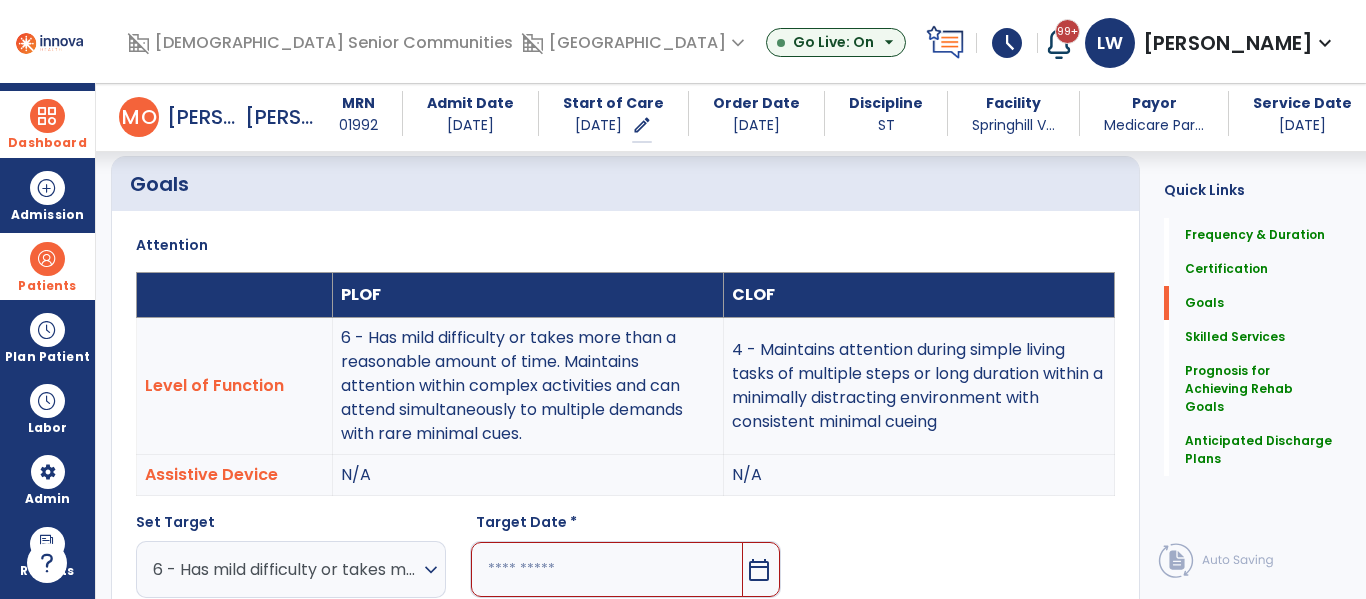 click on "calendar_today" at bounding box center [761, 569] 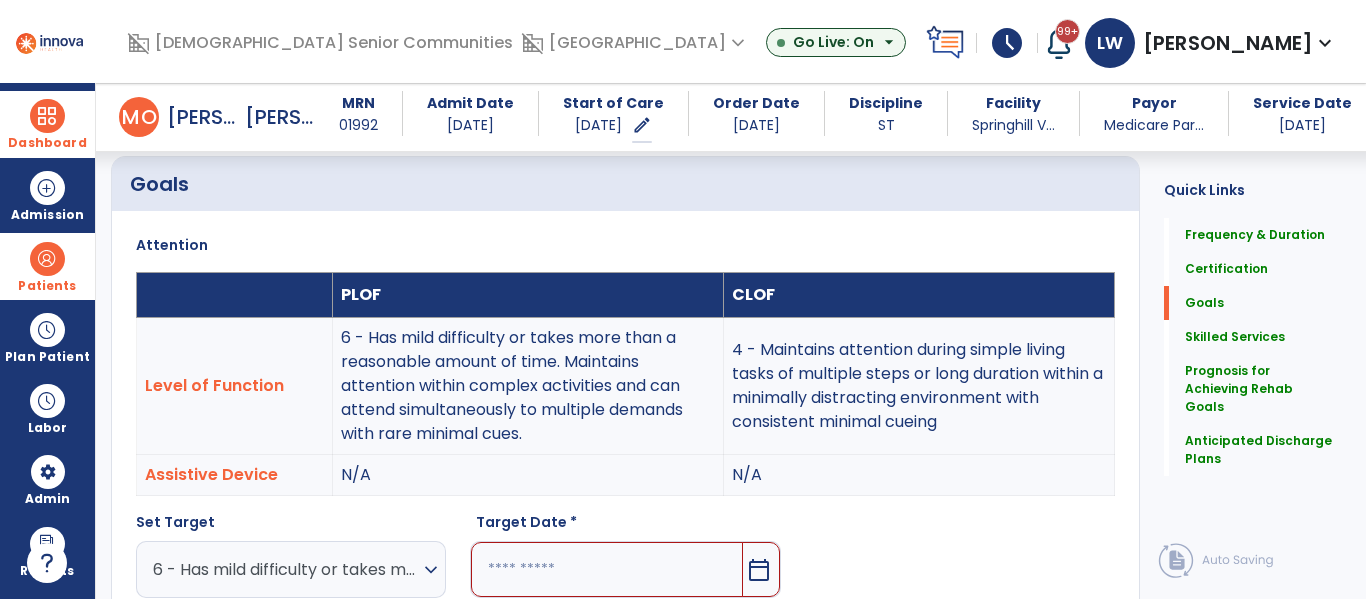 scroll, scrollTop: 856, scrollLeft: 0, axis: vertical 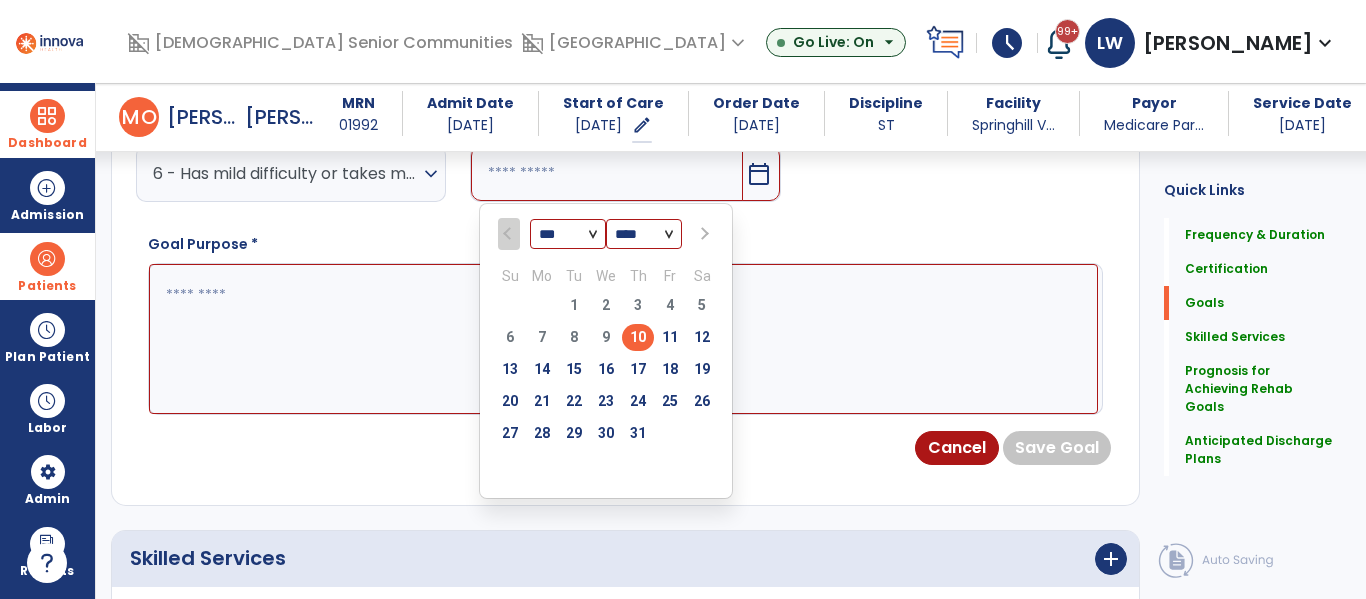 click at bounding box center (703, 234) 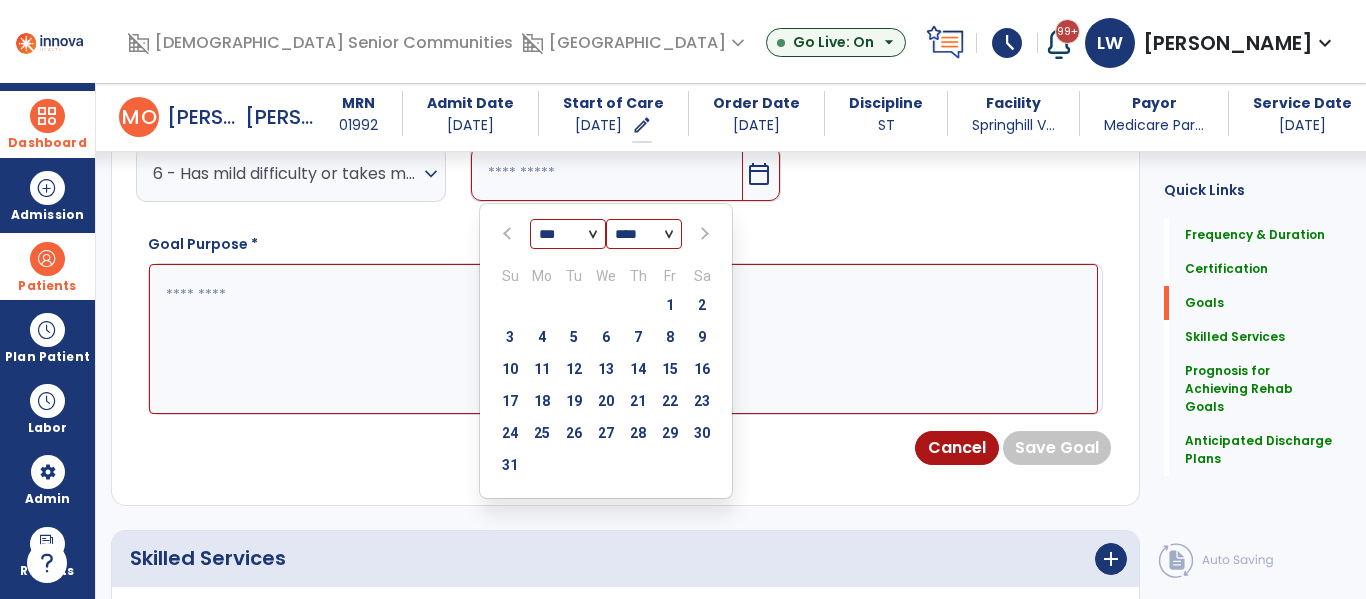 click at bounding box center (703, 234) 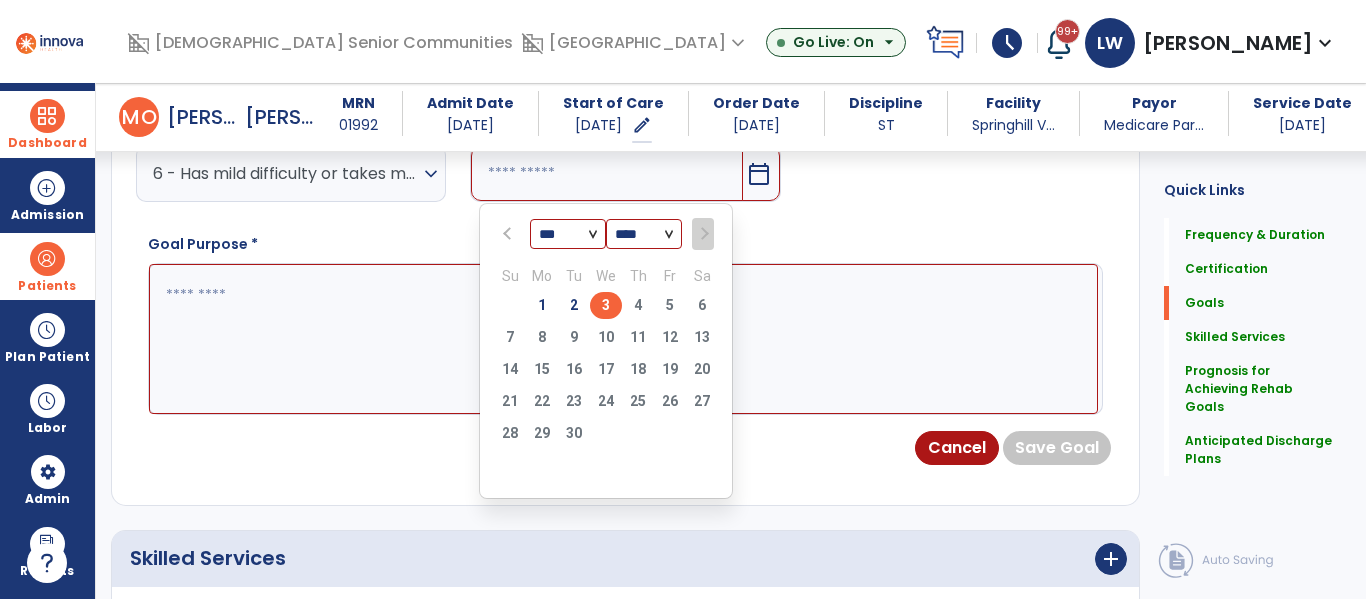click on "3" at bounding box center (606, 305) 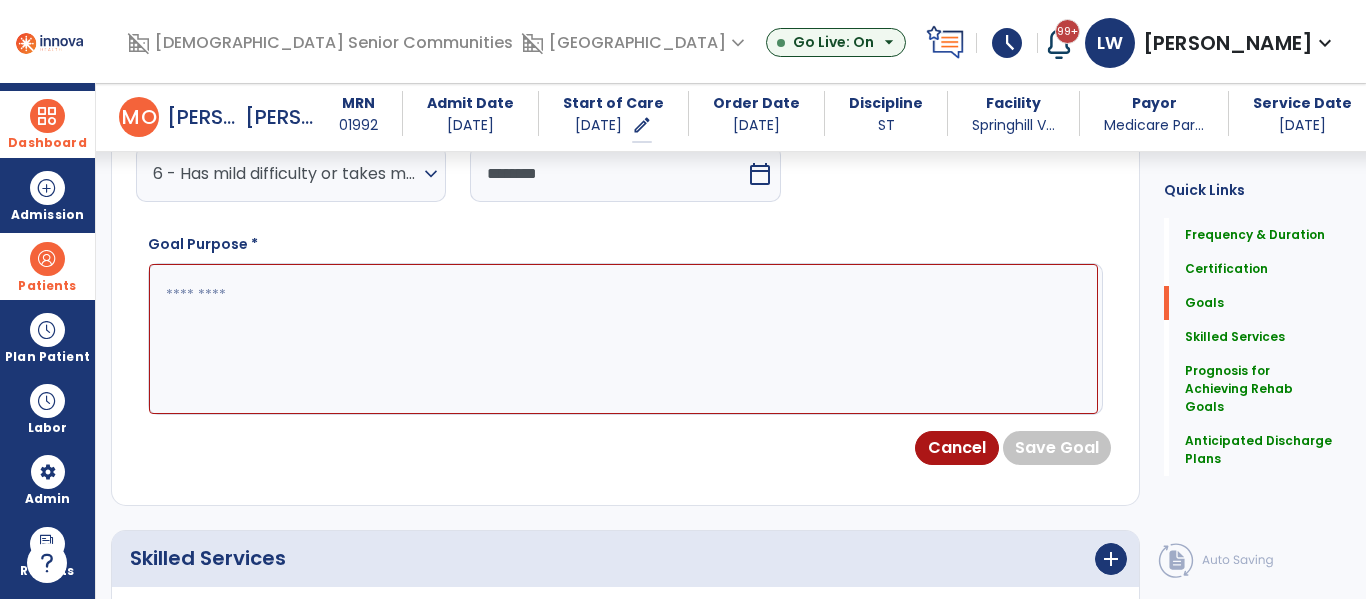 click at bounding box center [623, 339] 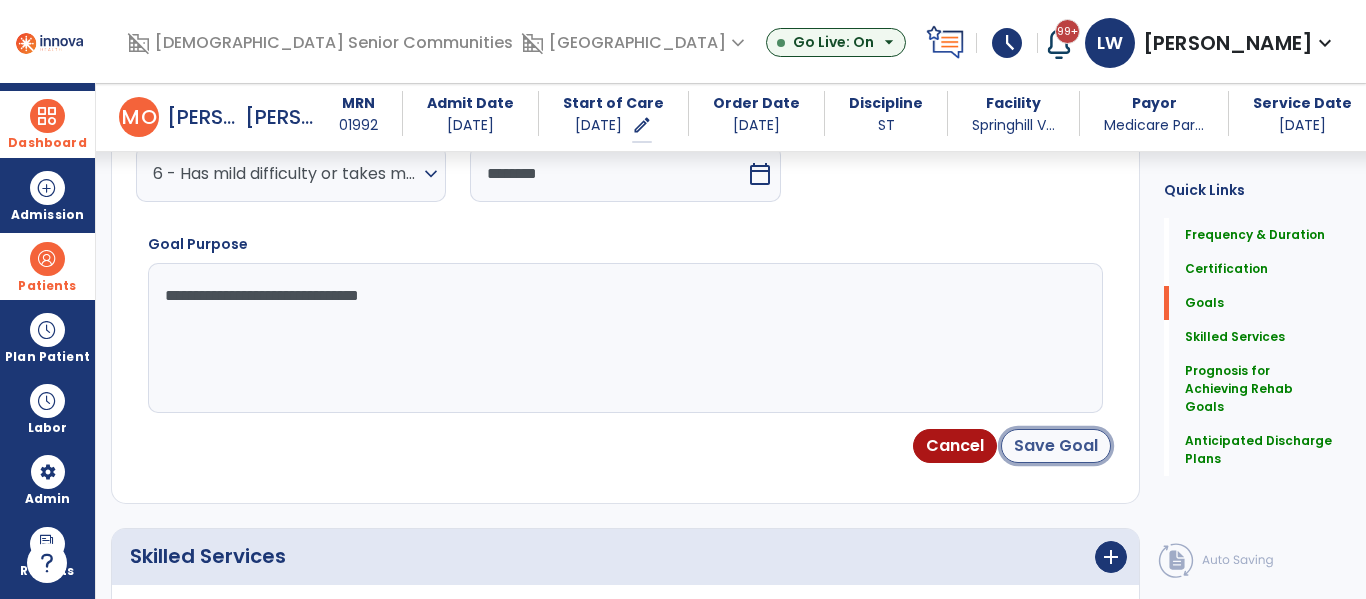 click on "Save Goal" at bounding box center [1056, 446] 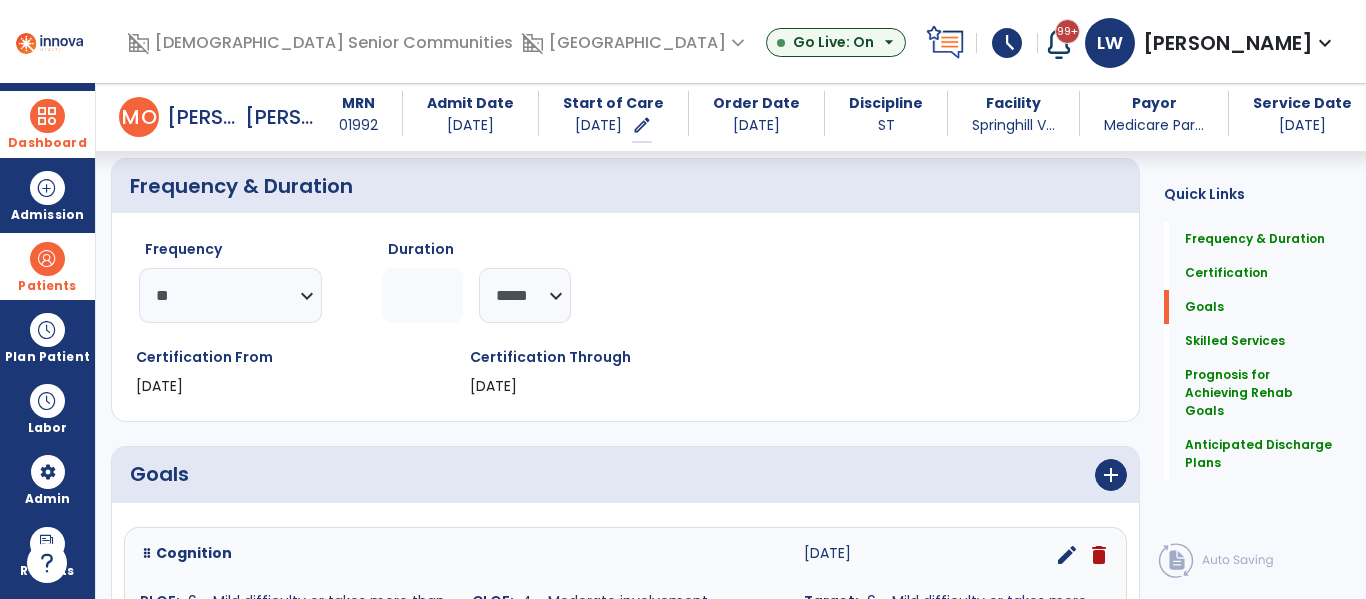 scroll, scrollTop: 418, scrollLeft: 0, axis: vertical 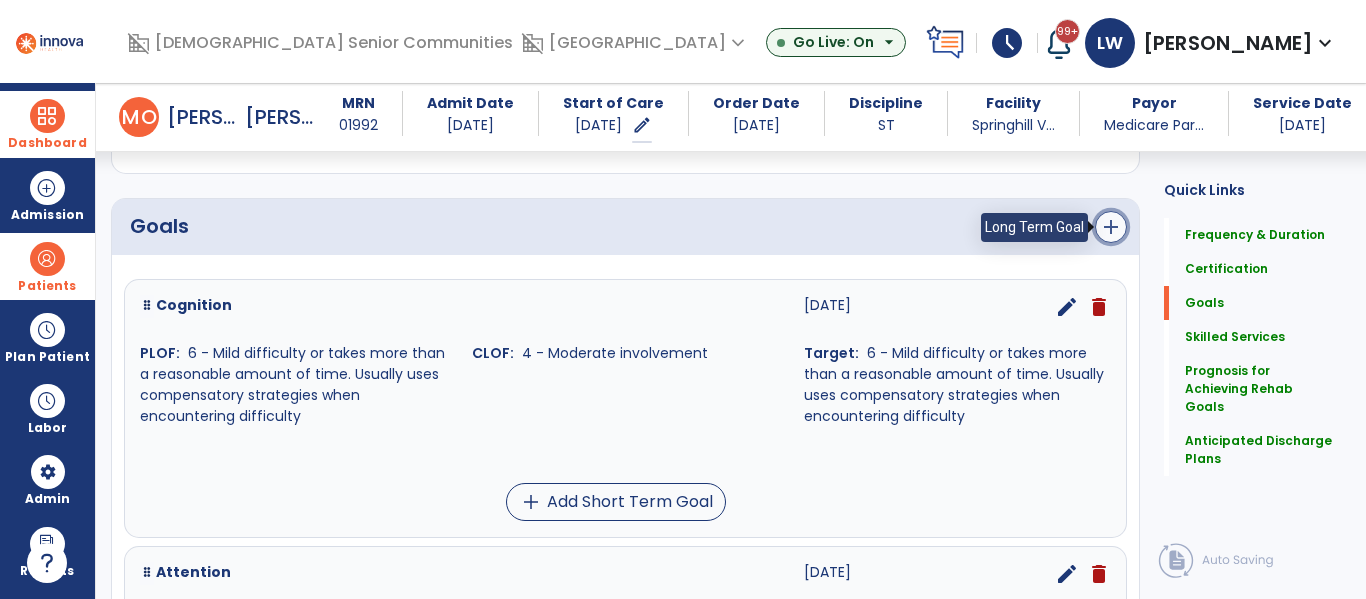 click on "add" at bounding box center [1111, 227] 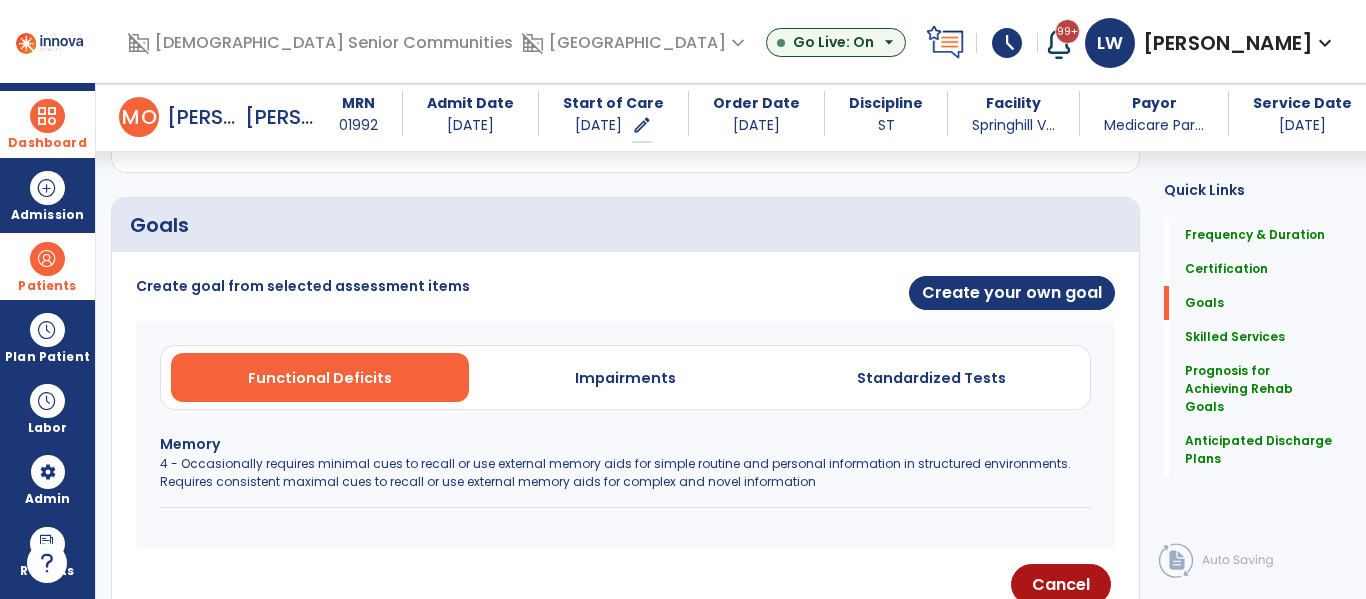 click on "Memory" at bounding box center (625, 444) 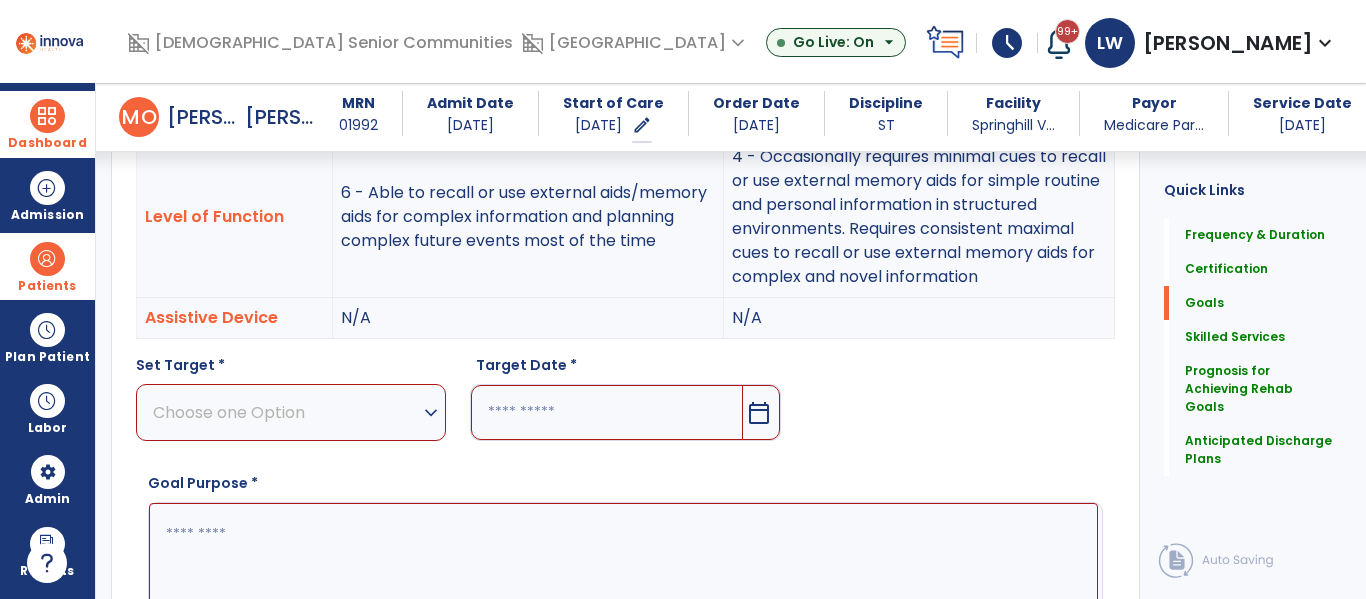 scroll, scrollTop: 657, scrollLeft: 0, axis: vertical 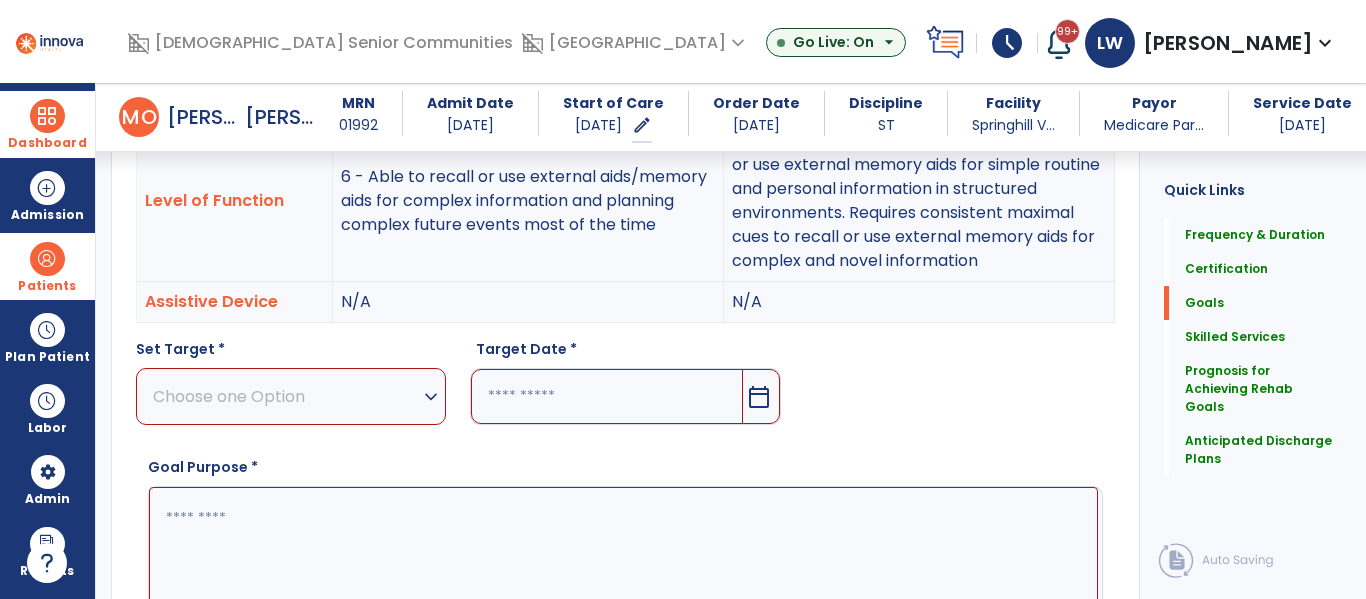 click on "Choose one Option" at bounding box center (286, 396) 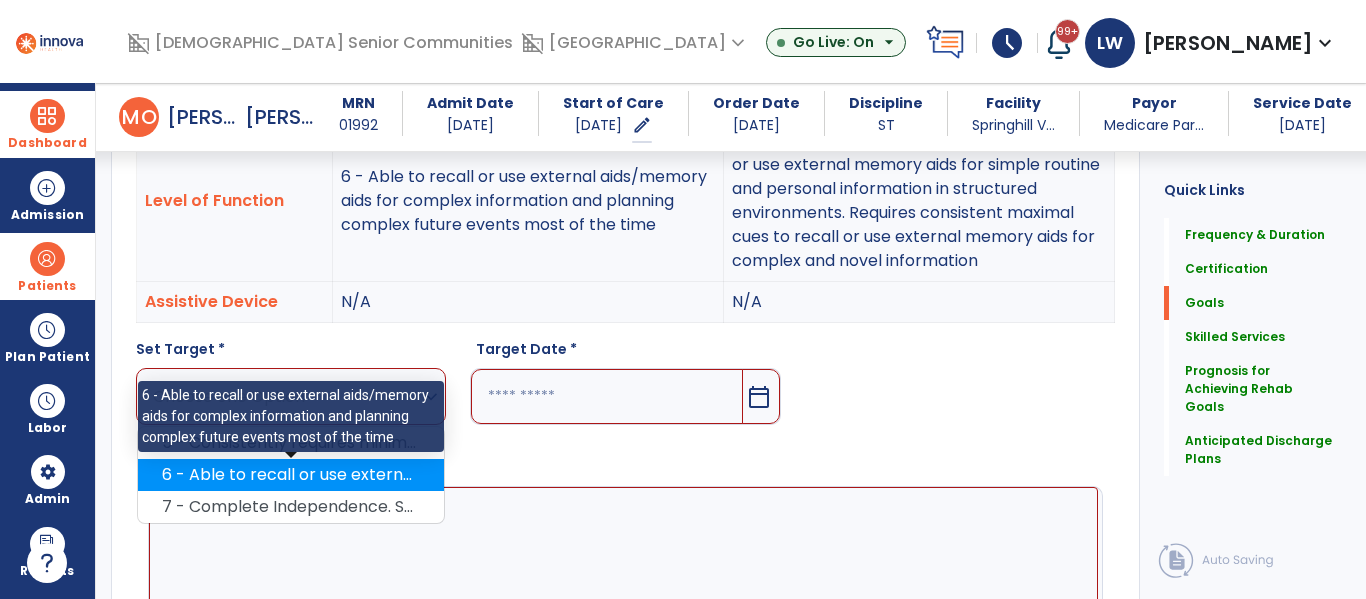 click on "6 - Able to recall or use external aids/memory aids for complex information and planning complex future events most of the time" at bounding box center (291, 475) 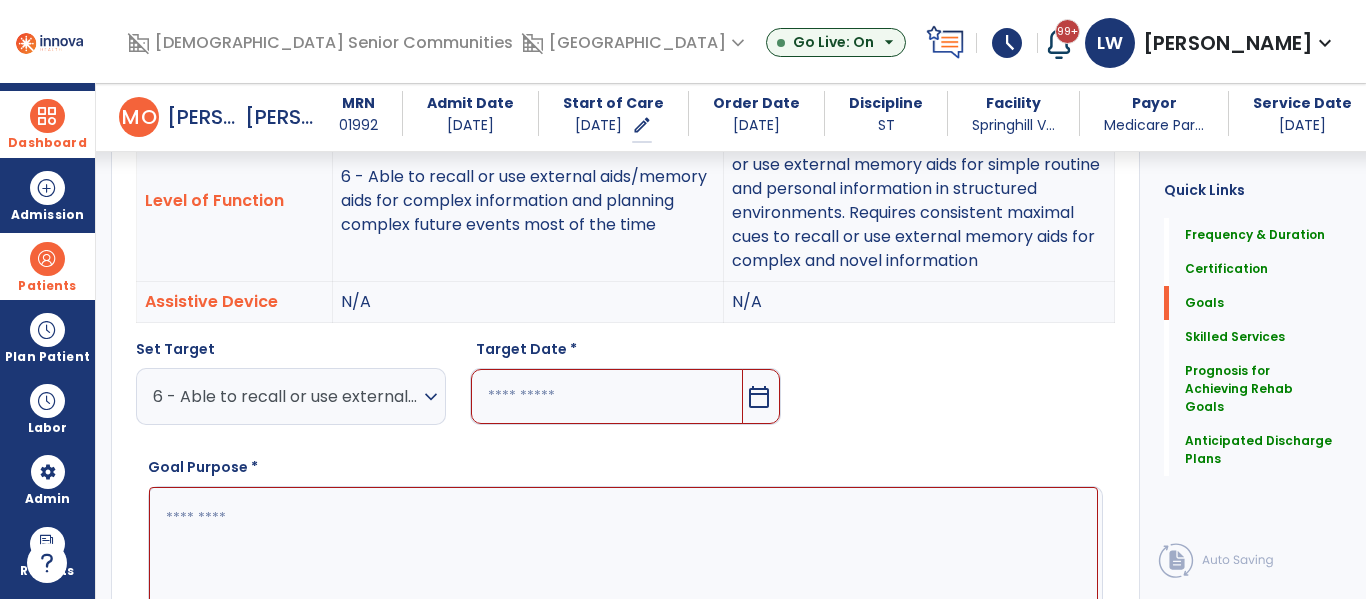 click on "calendar_today" at bounding box center [759, 397] 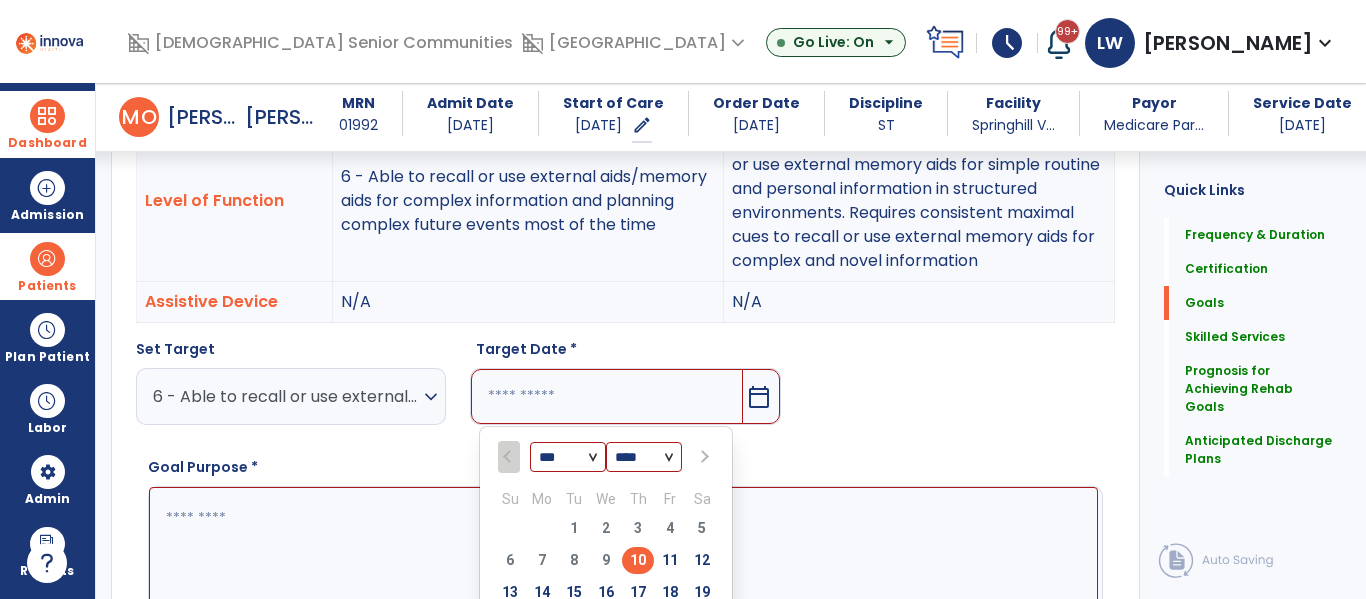 click at bounding box center [703, 457] 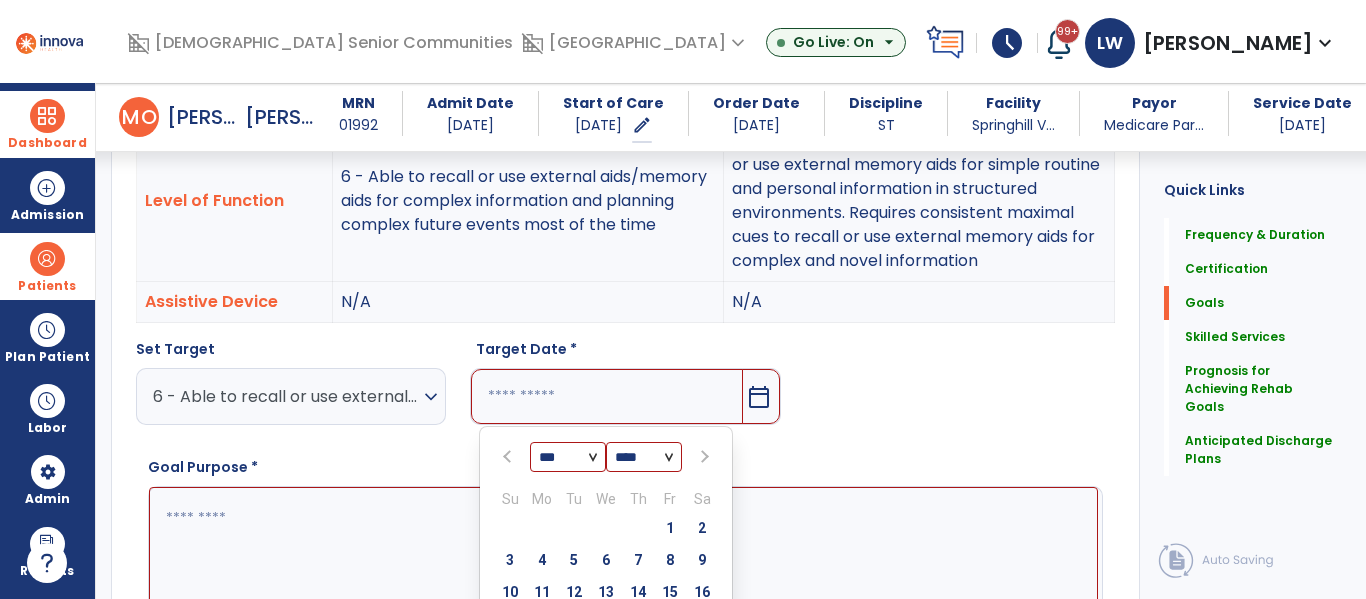 click at bounding box center [703, 457] 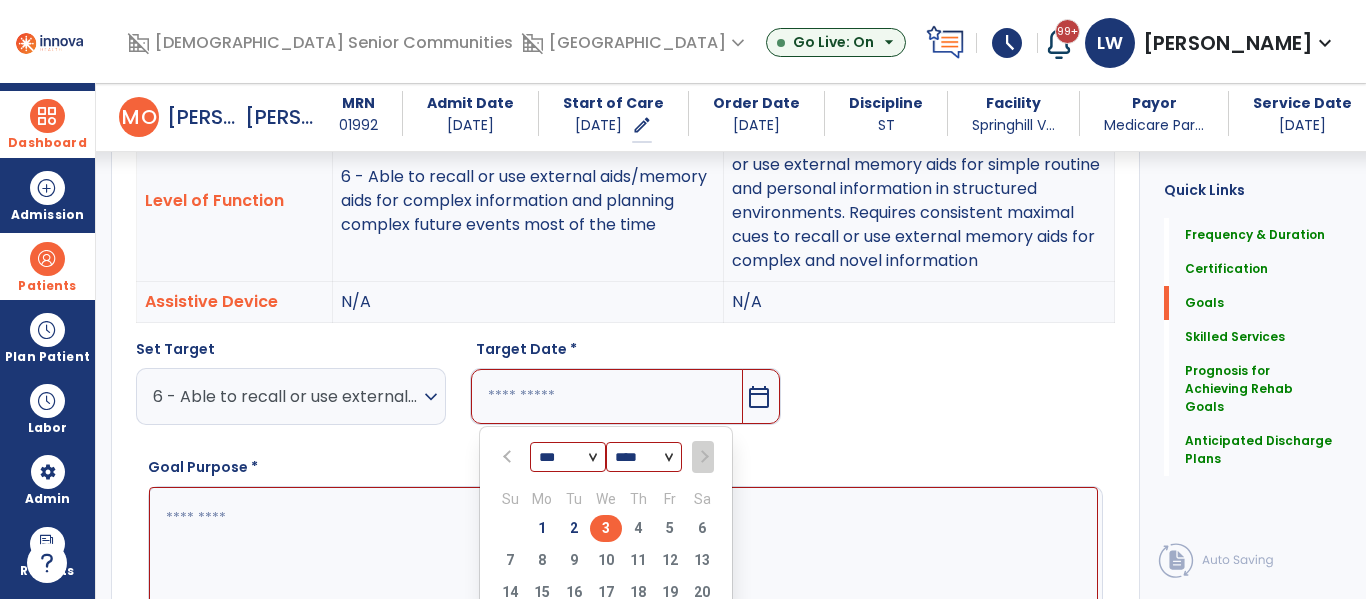 click on "3" at bounding box center (606, 528) 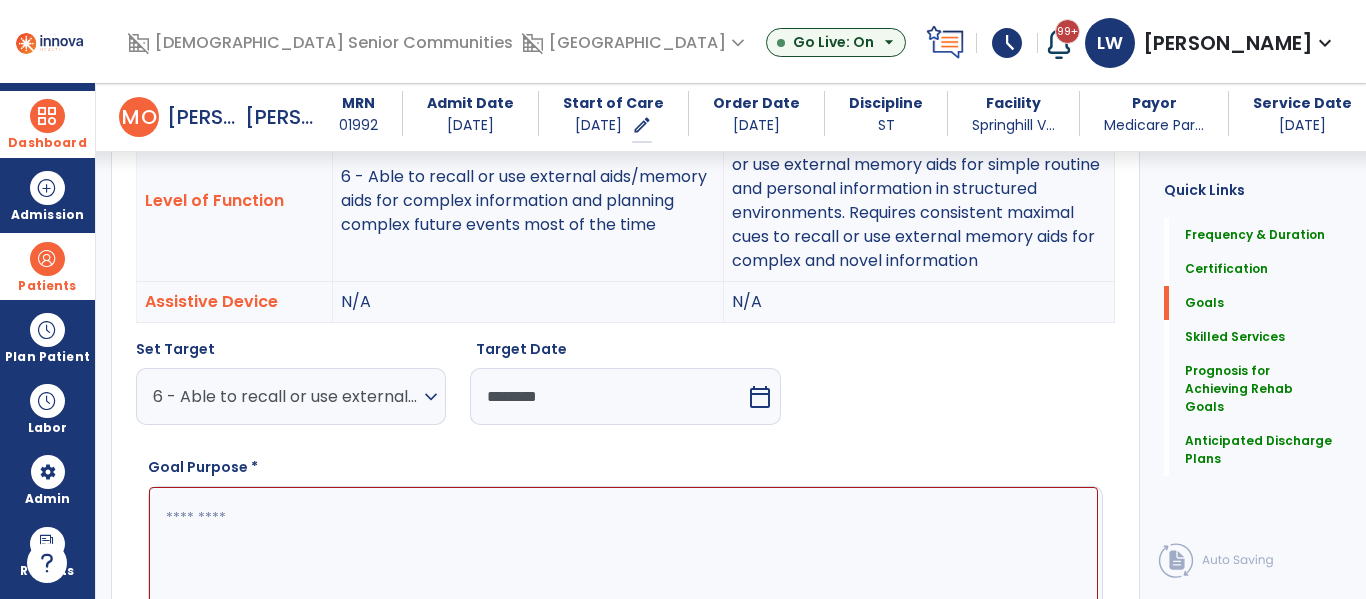click at bounding box center (623, 562) 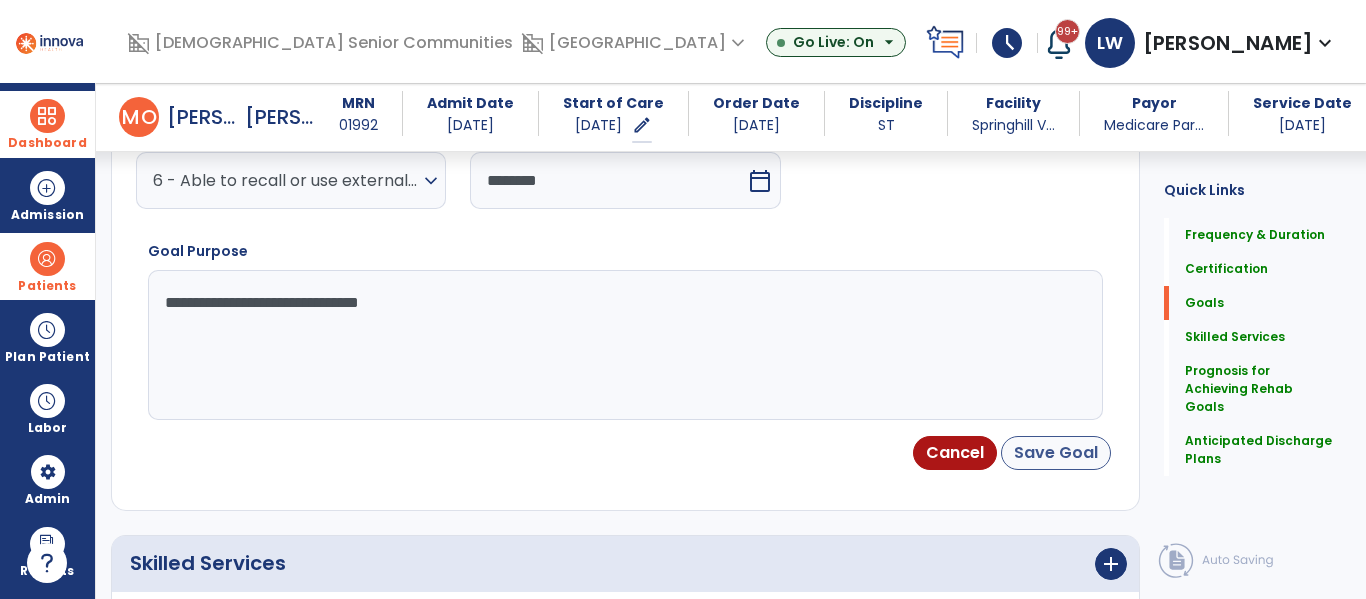 scroll, scrollTop: 876, scrollLeft: 0, axis: vertical 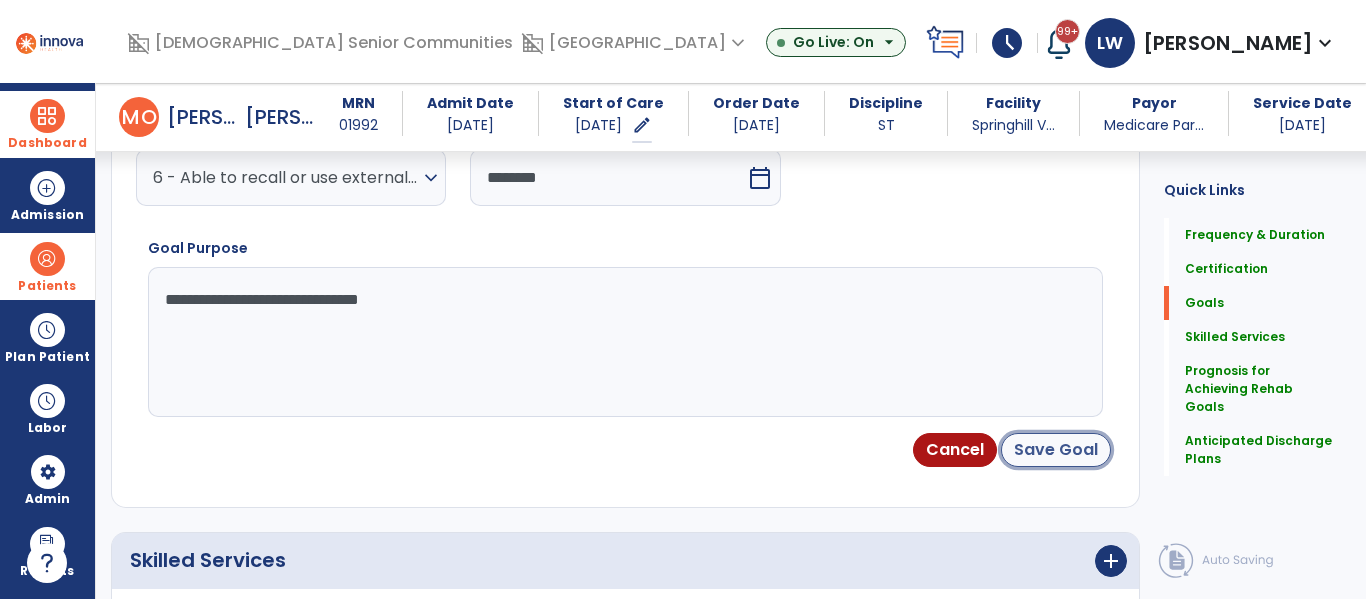 click on "Save Goal" at bounding box center [1056, 450] 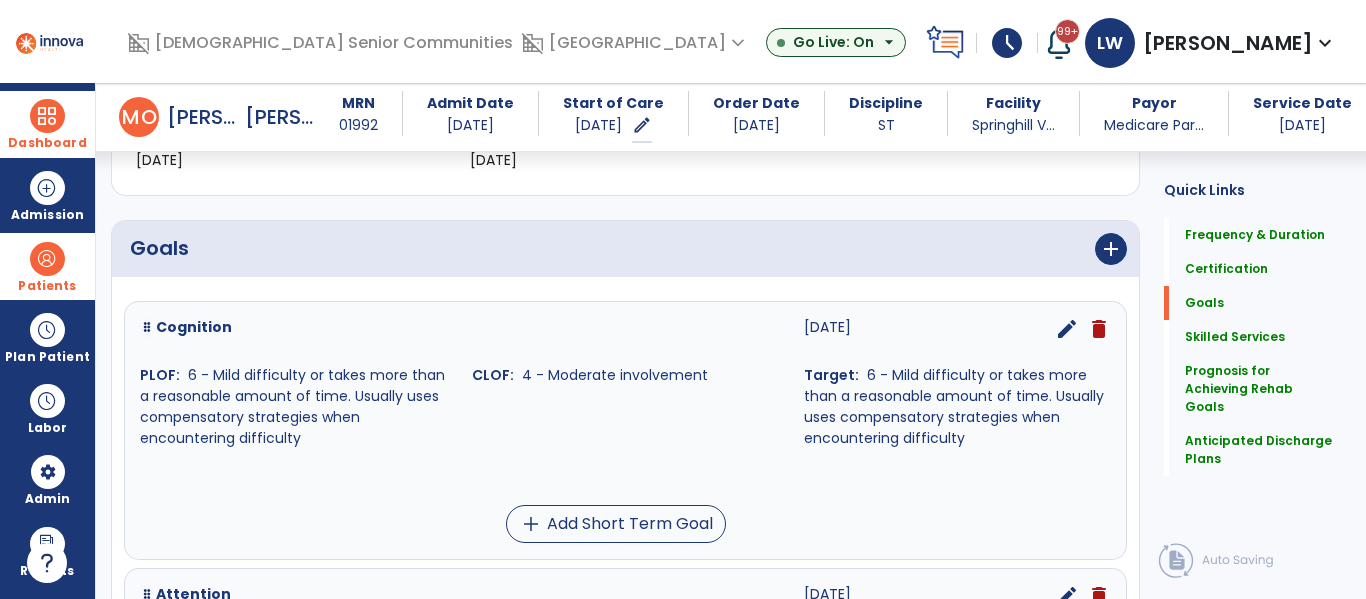 scroll, scrollTop: 398, scrollLeft: 0, axis: vertical 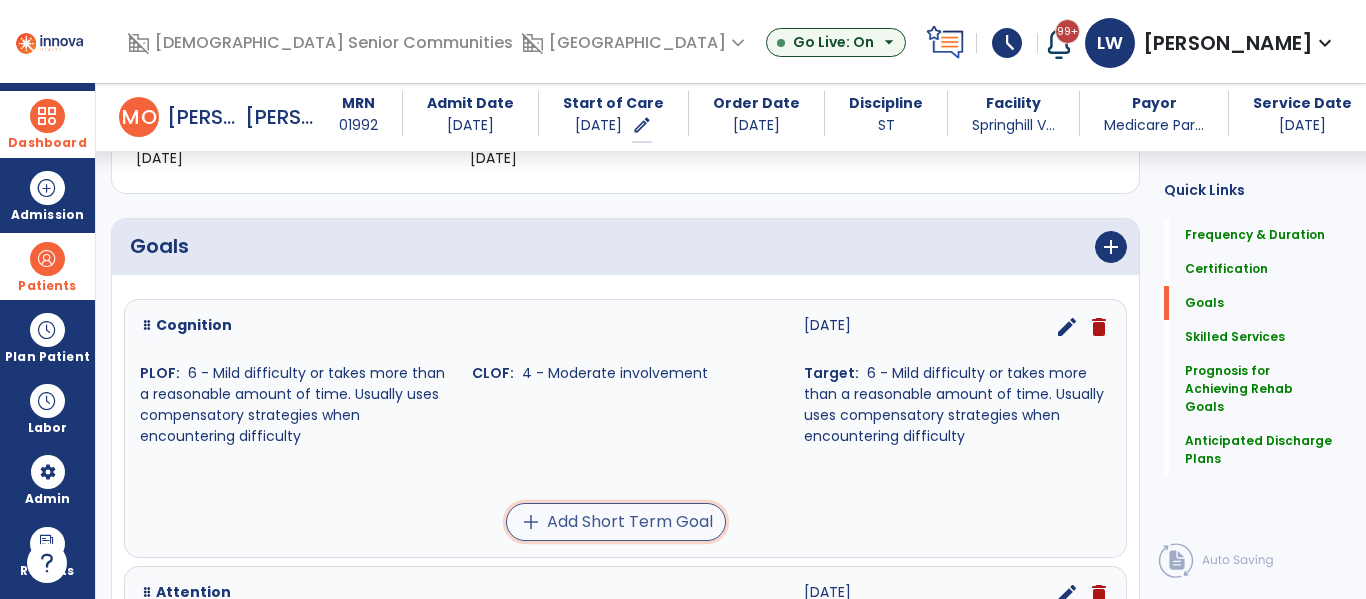 click on "add  Add Short Term Goal" at bounding box center [616, 522] 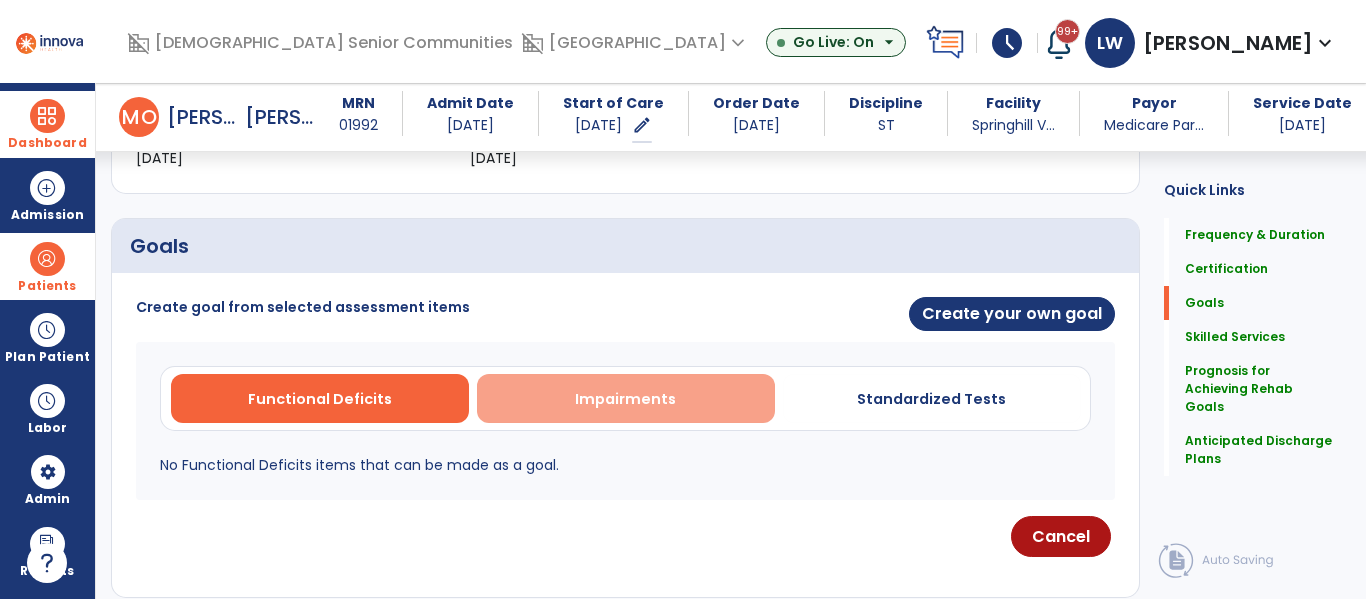 click on "Impairments" at bounding box center [625, 399] 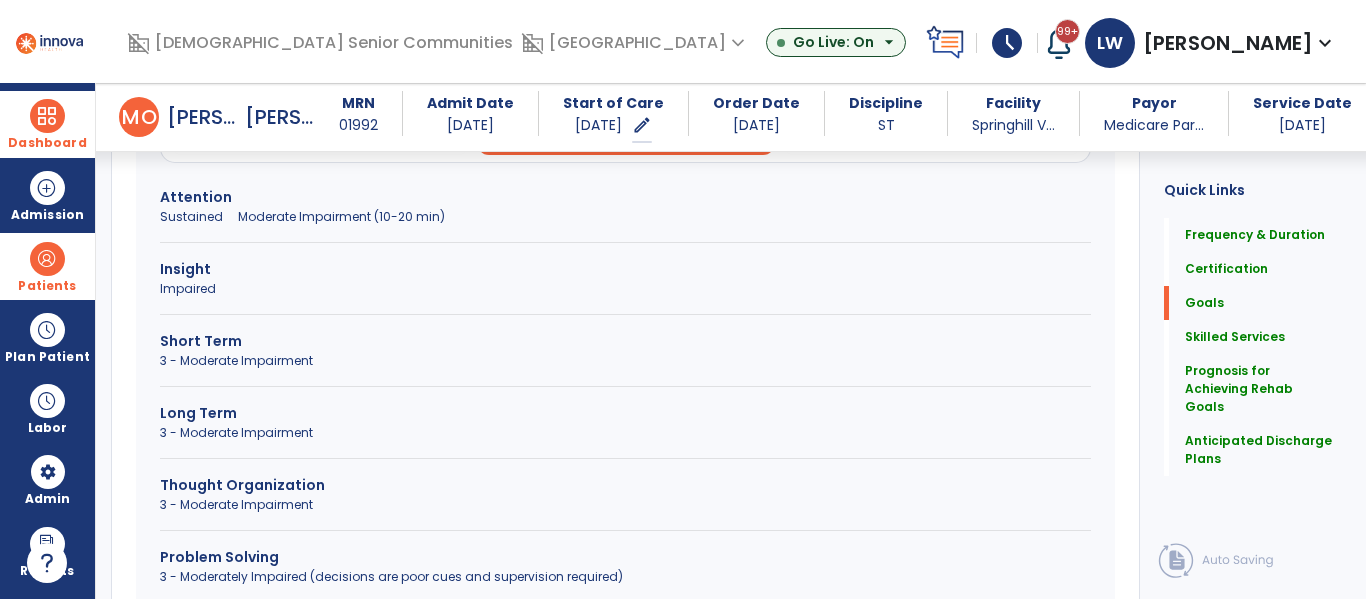 scroll, scrollTop: 674, scrollLeft: 0, axis: vertical 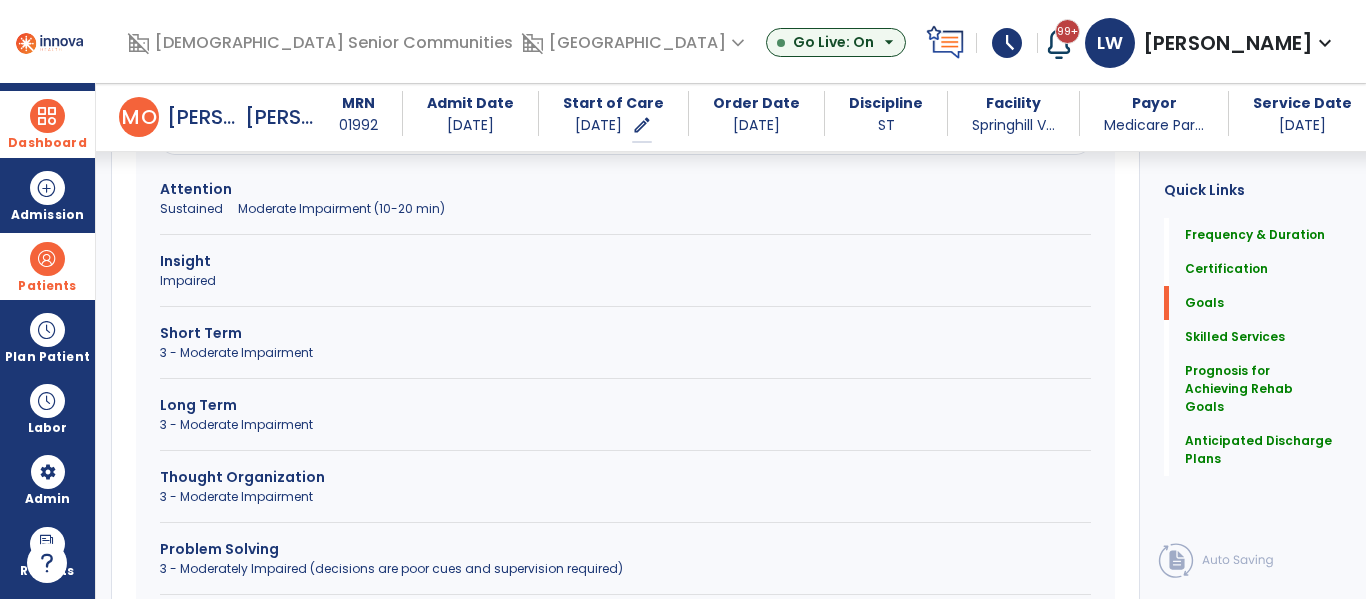 click on "Thought Organization" at bounding box center (625, 477) 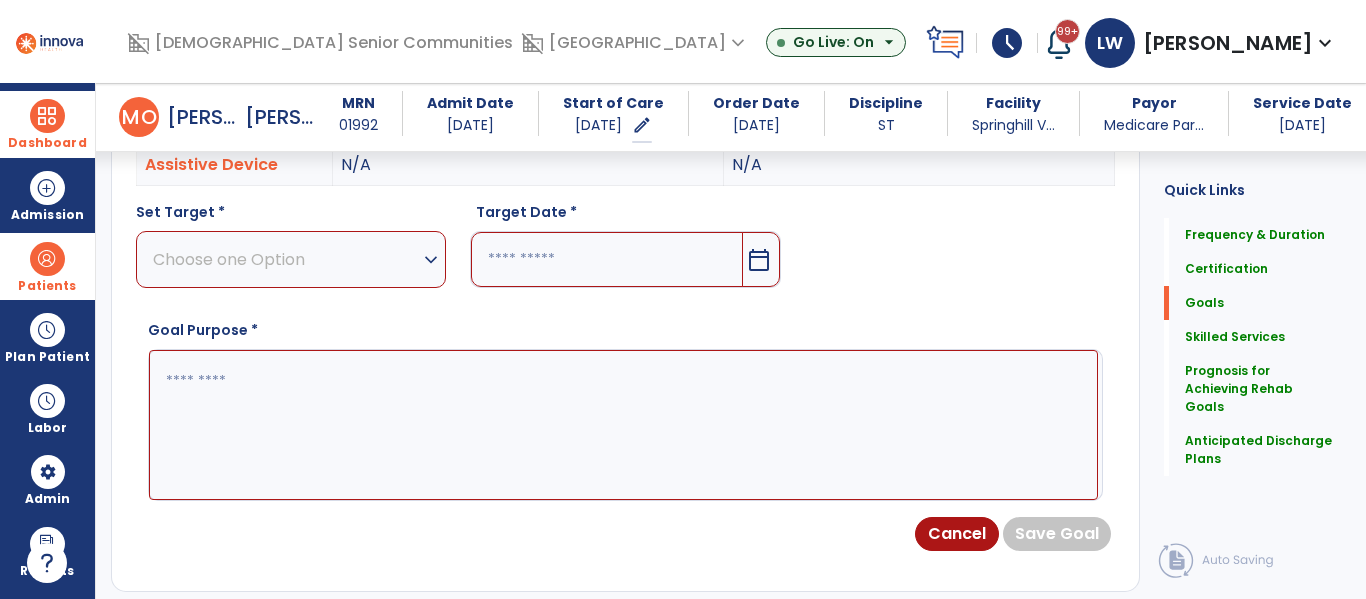 click on "Choose one Option   expand_more" at bounding box center [291, 259] 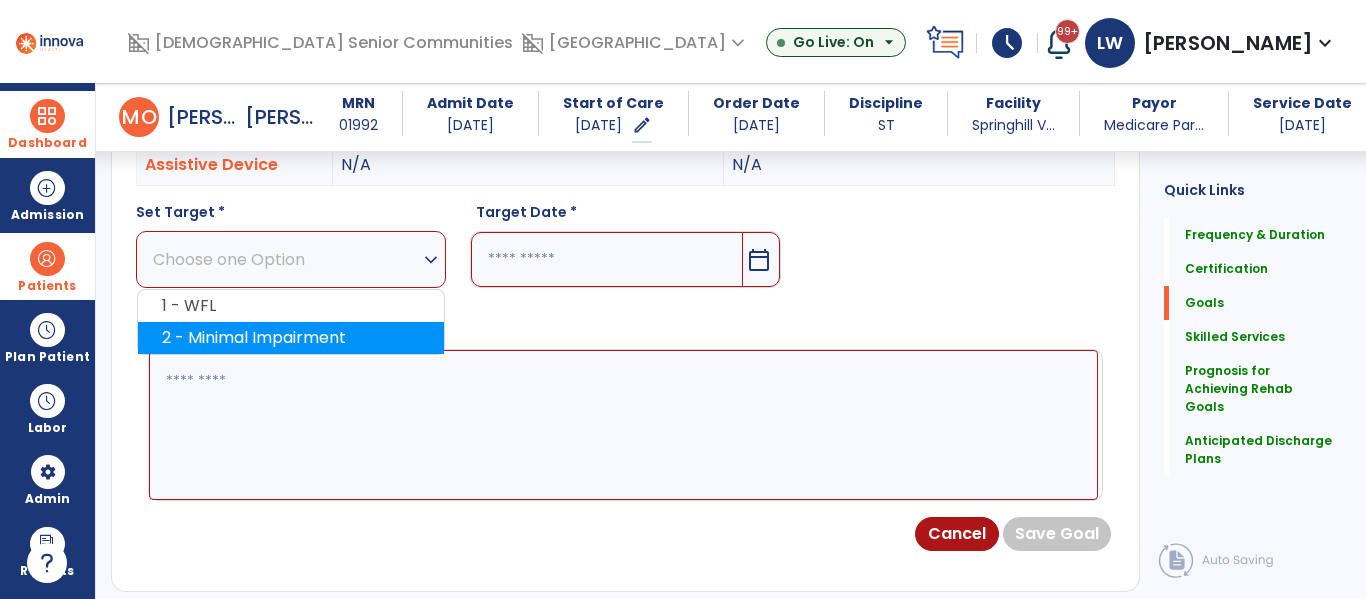 click on "2 - Minimal Impairment" at bounding box center (291, 338) 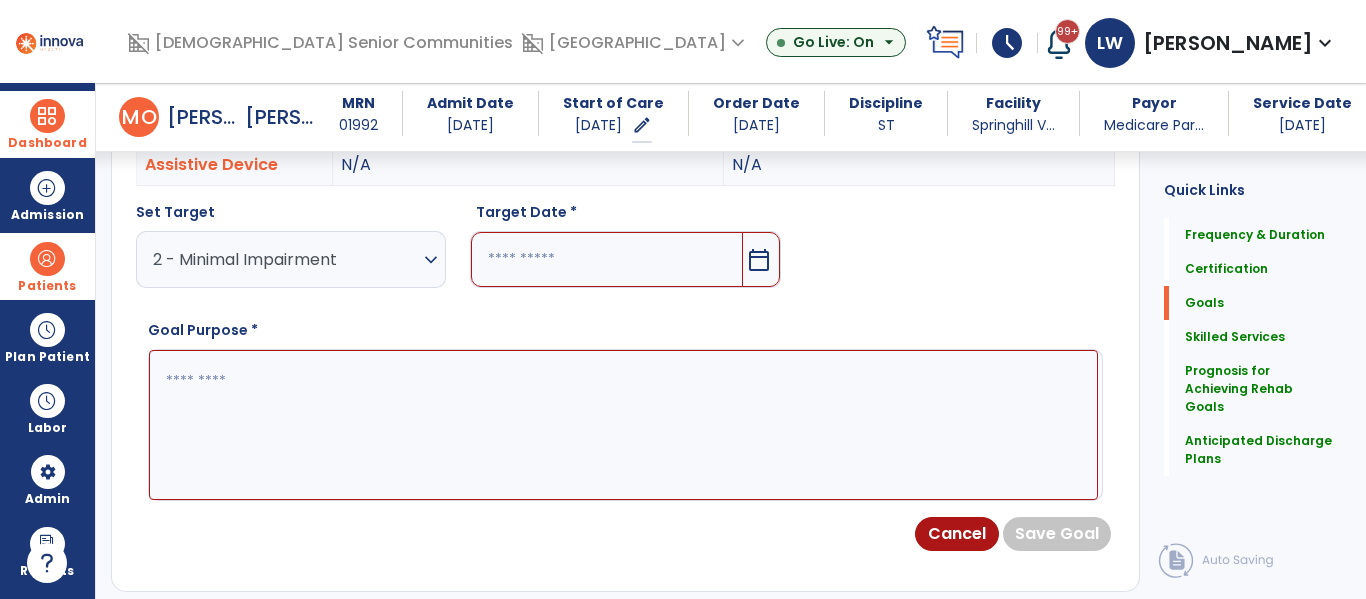 click on "calendar_today" at bounding box center [759, 260] 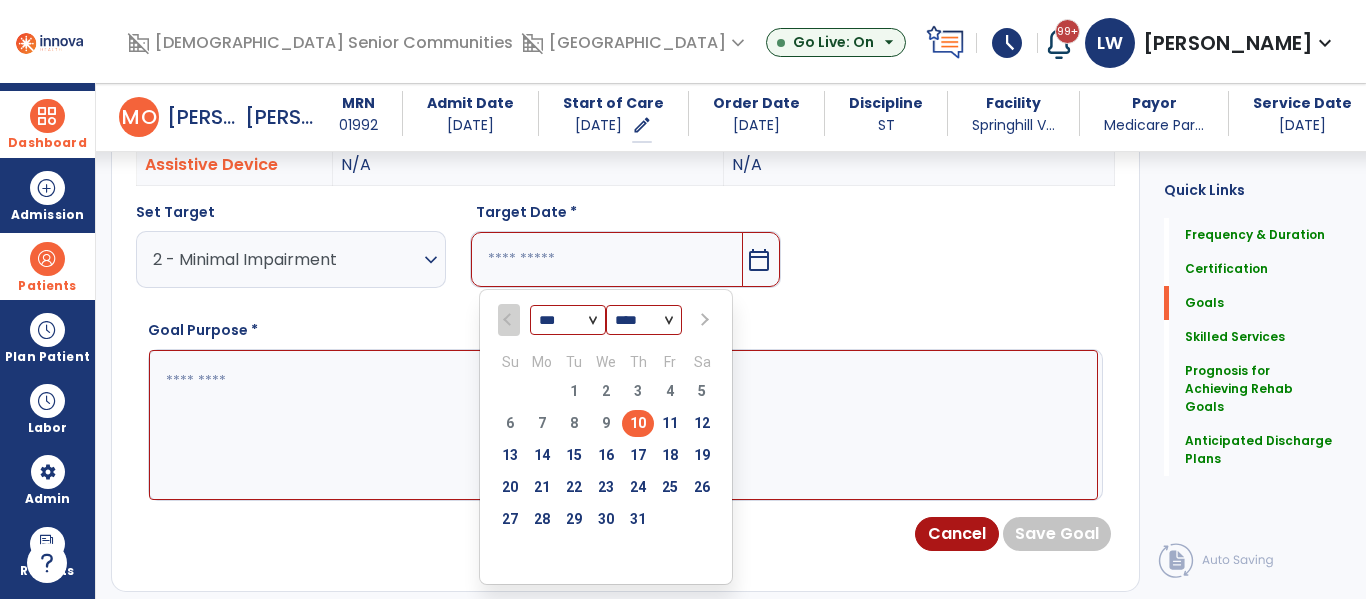 click at bounding box center [704, 320] 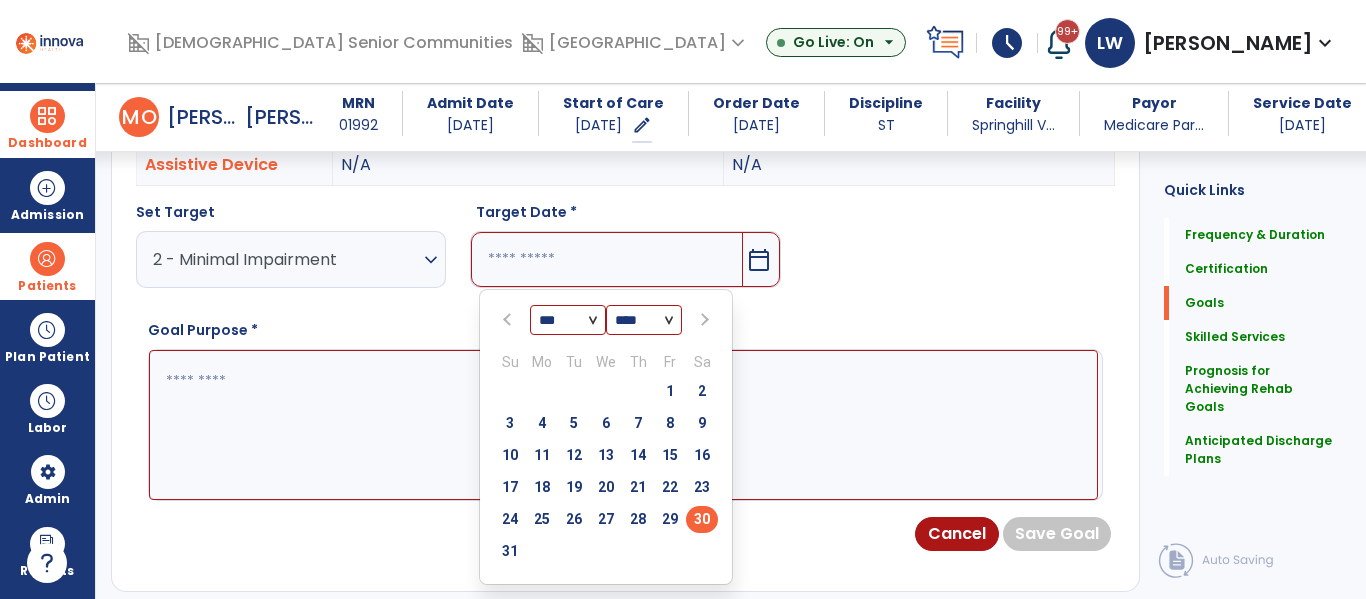 click on "30" at bounding box center (702, 519) 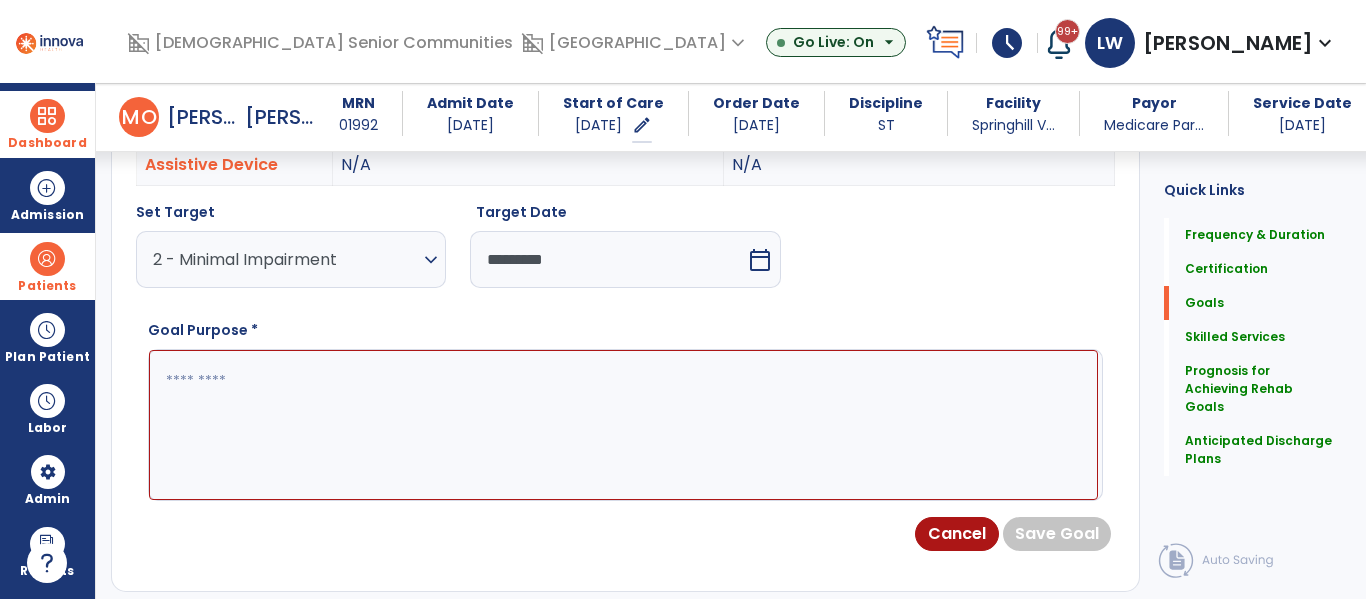click at bounding box center (623, 425) 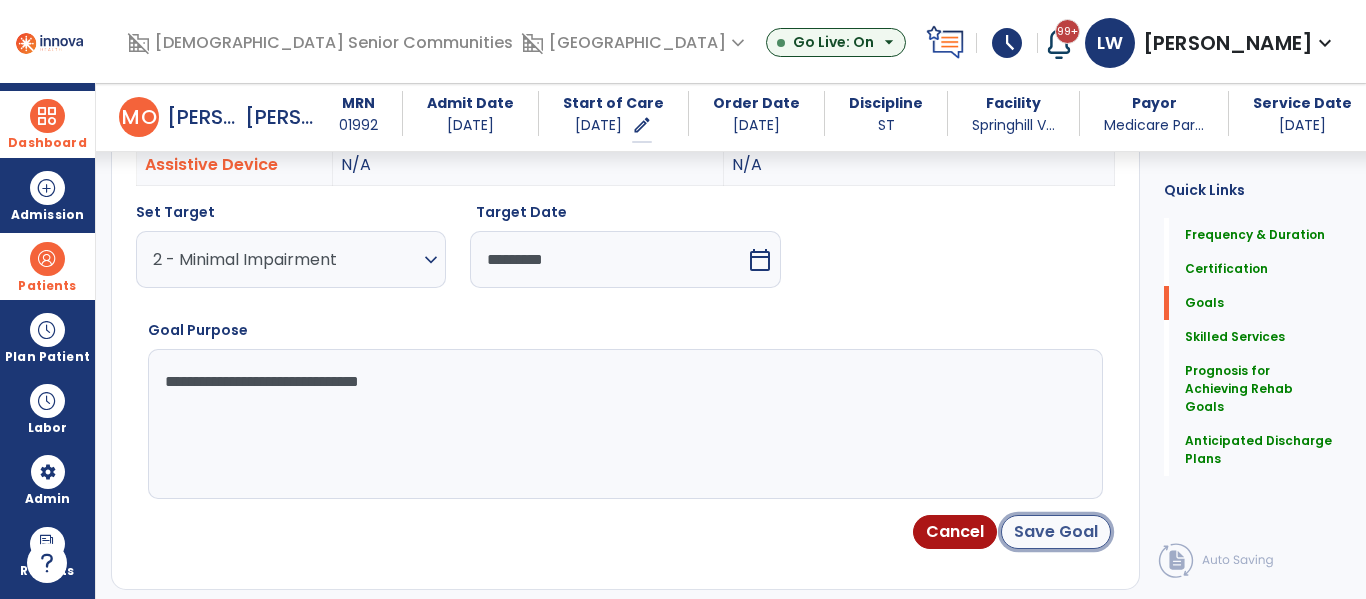 click on "Save Goal" at bounding box center [1056, 532] 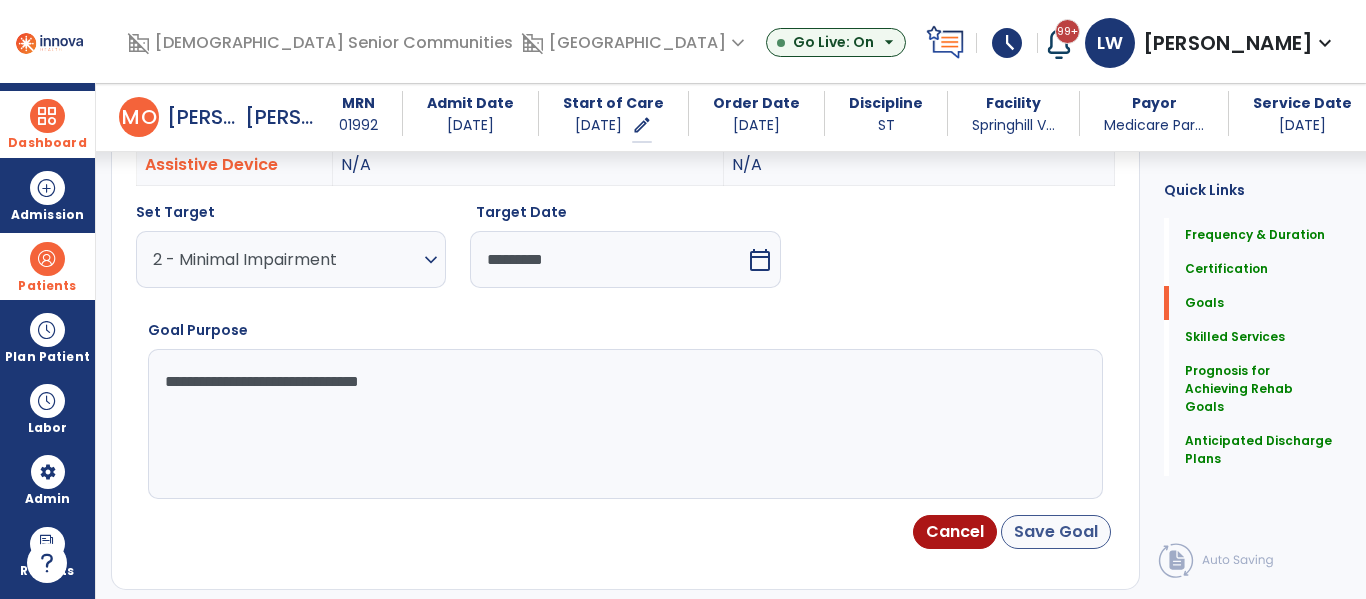 scroll, scrollTop: 84, scrollLeft: 0, axis: vertical 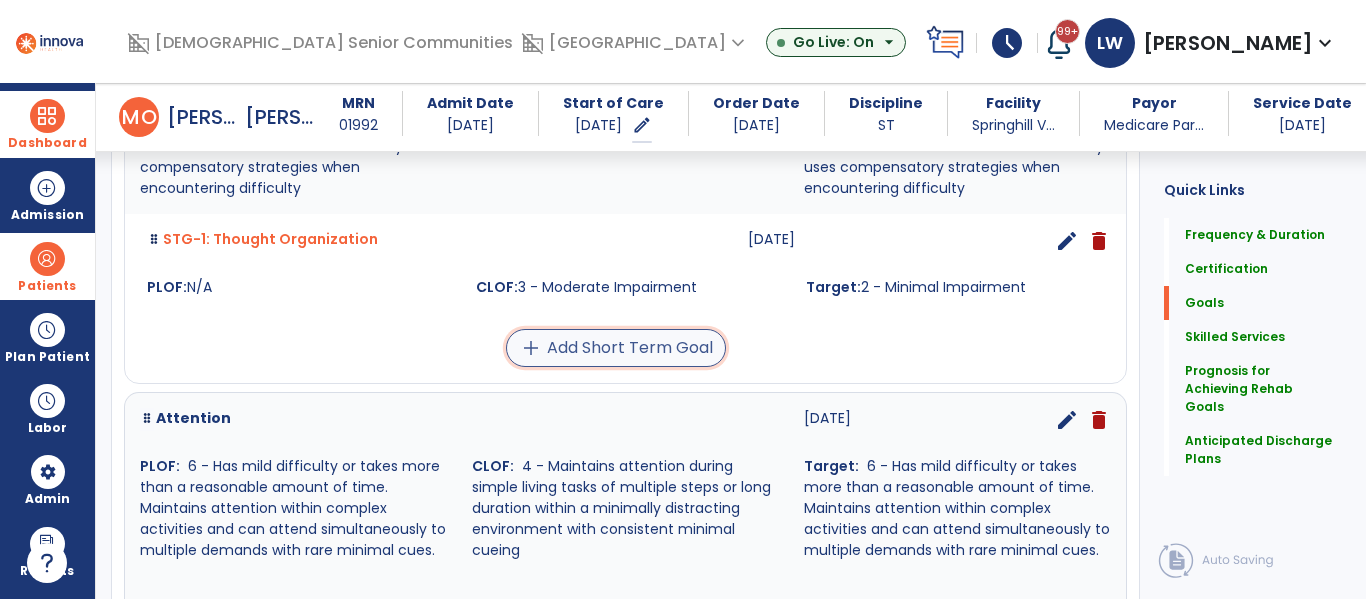 click on "add  Add Short Term Goal" at bounding box center (616, 348) 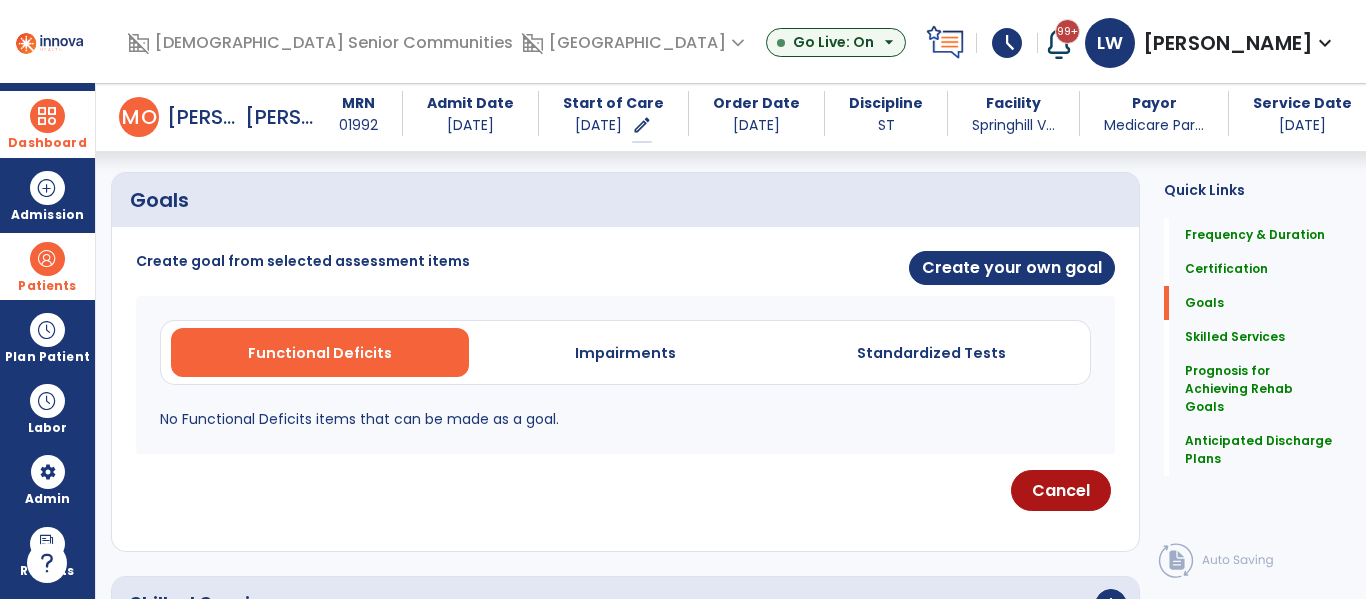 click on "Impairments" at bounding box center [626, 352] 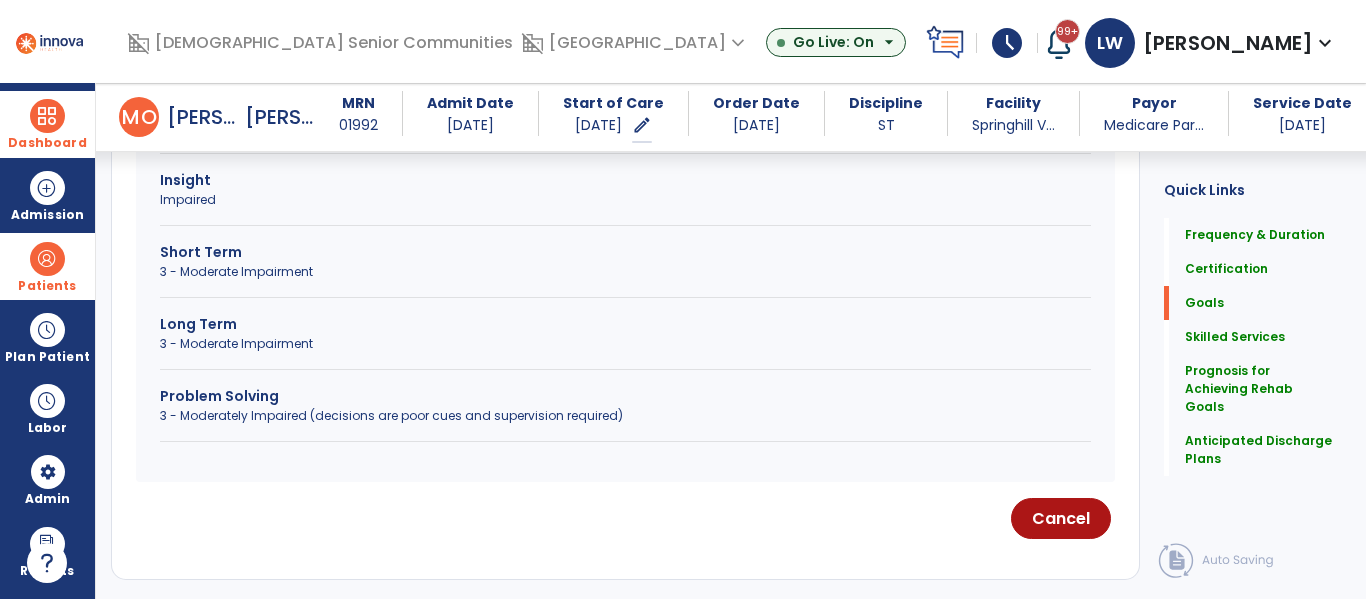 scroll, scrollTop: 759, scrollLeft: 0, axis: vertical 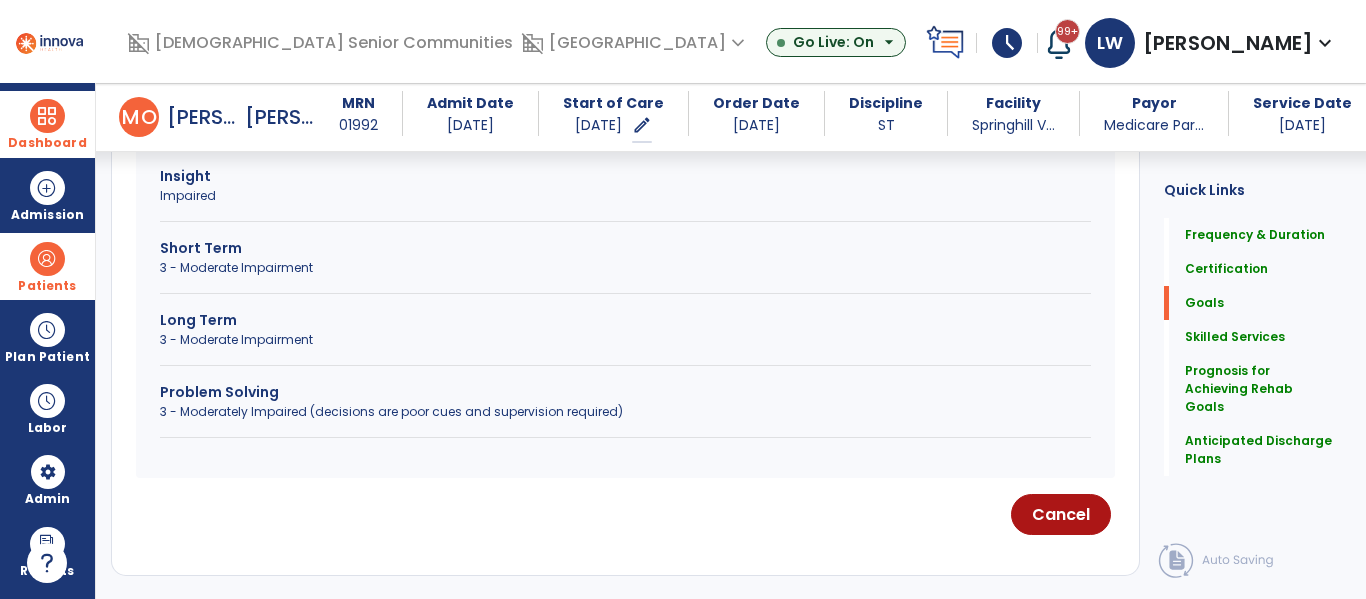 click on "Attention  Sustained      Moderate Impairment (10-20 min)  Insight        Impaired  Short Term        3 - Moderate Impairment  Long Term        3 - Moderate Impairment  Problem Solving        3 - Moderately Impaired (decisions are poor cues and supervision required)" at bounding box center (625, 266) 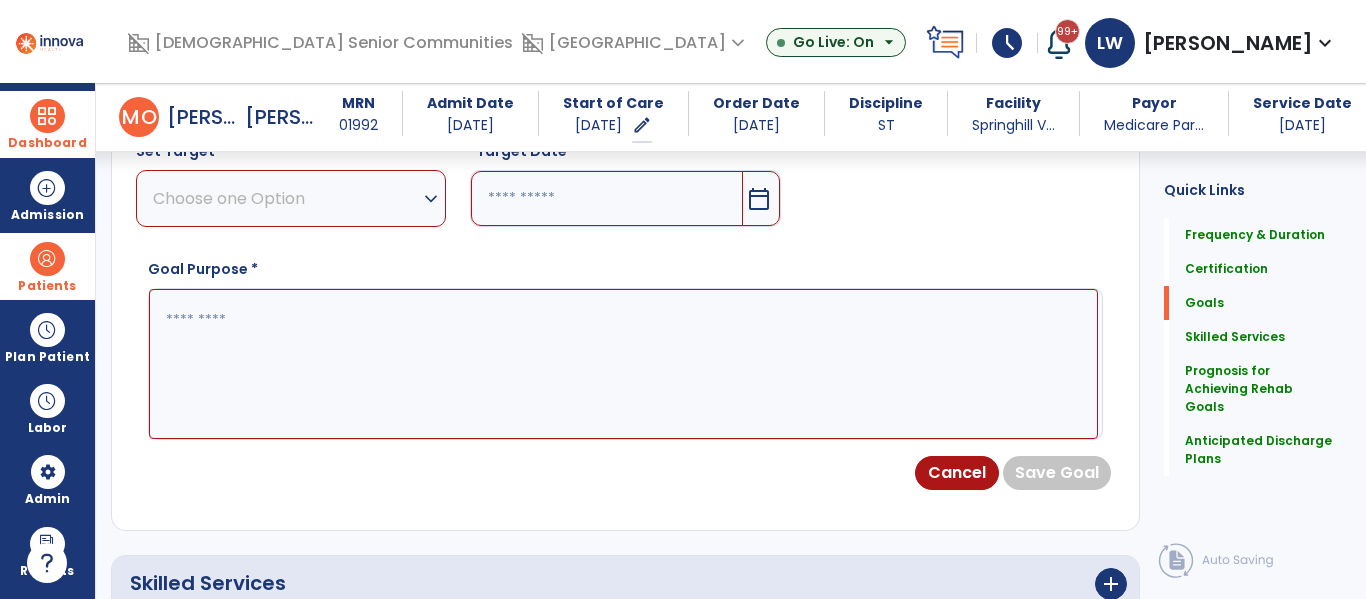 click on "Choose one Option" at bounding box center (286, 198) 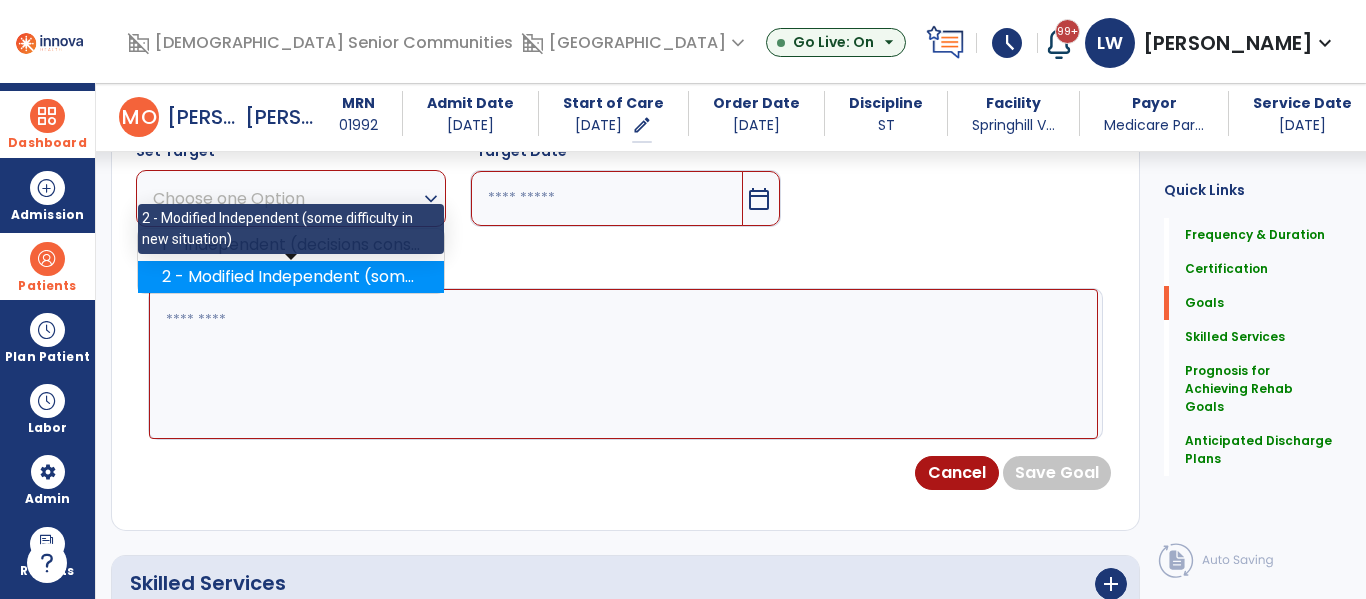 click on "2 - Modified Independent (some difficulty in new situation)" at bounding box center (291, 277) 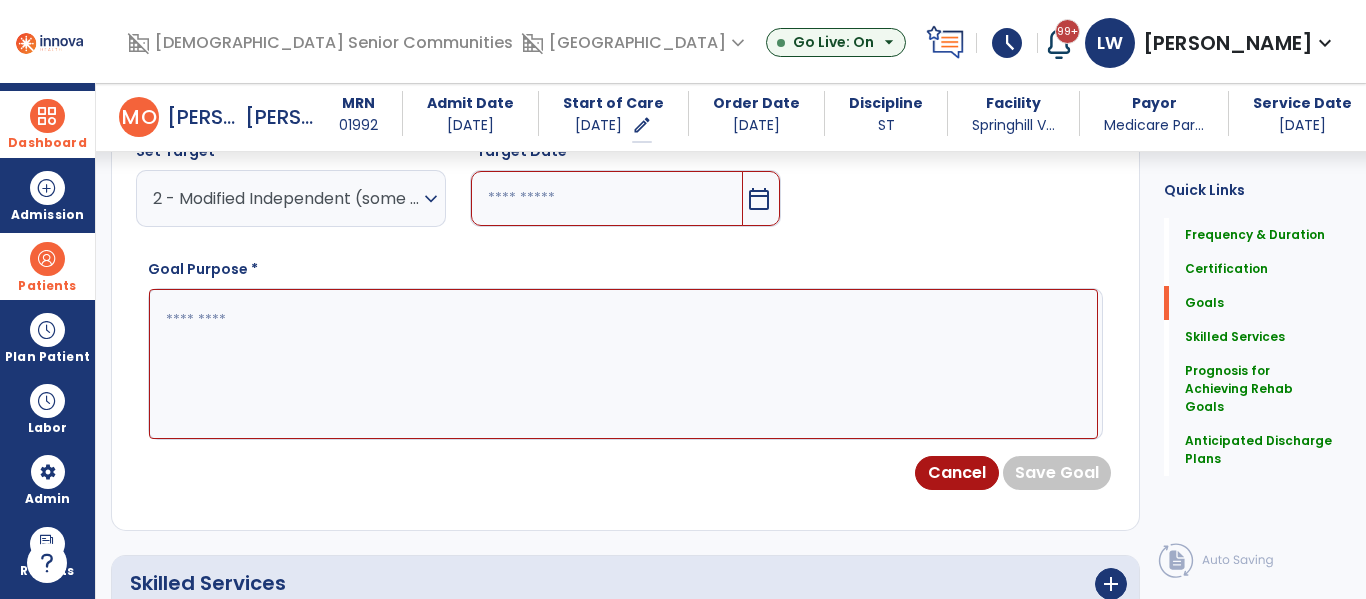 click on "calendar_today" at bounding box center [761, 198] 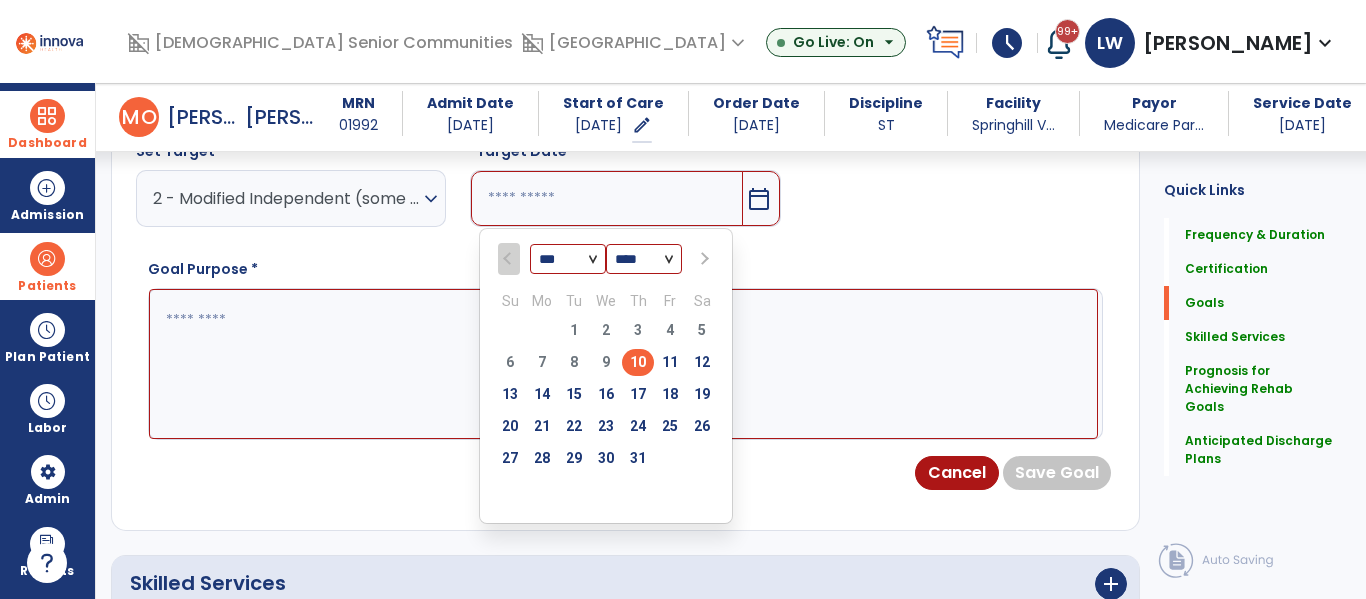 click at bounding box center (704, 259) 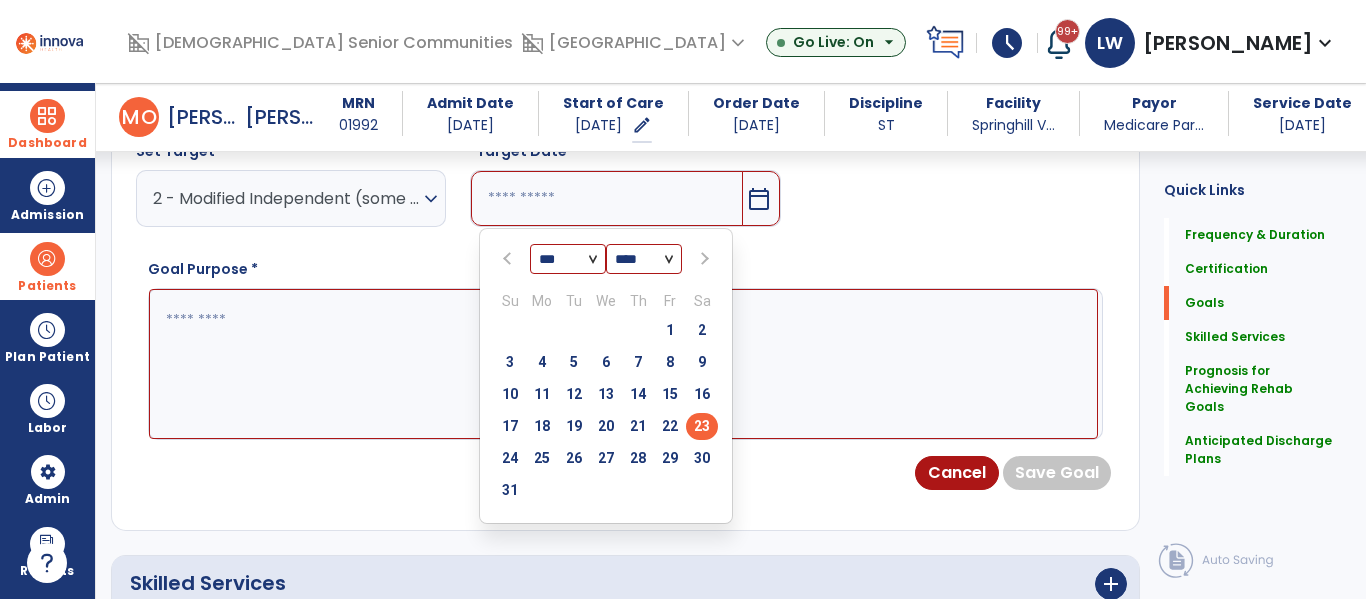 click on "23" at bounding box center [702, 426] 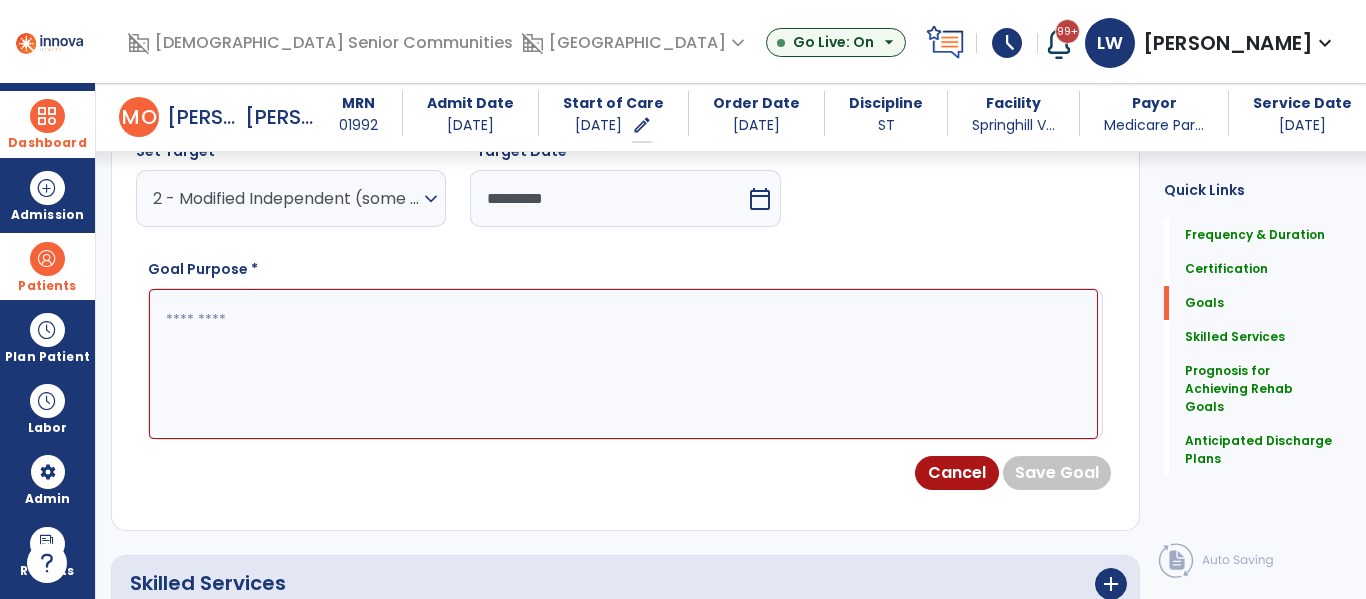 click at bounding box center [623, 364] 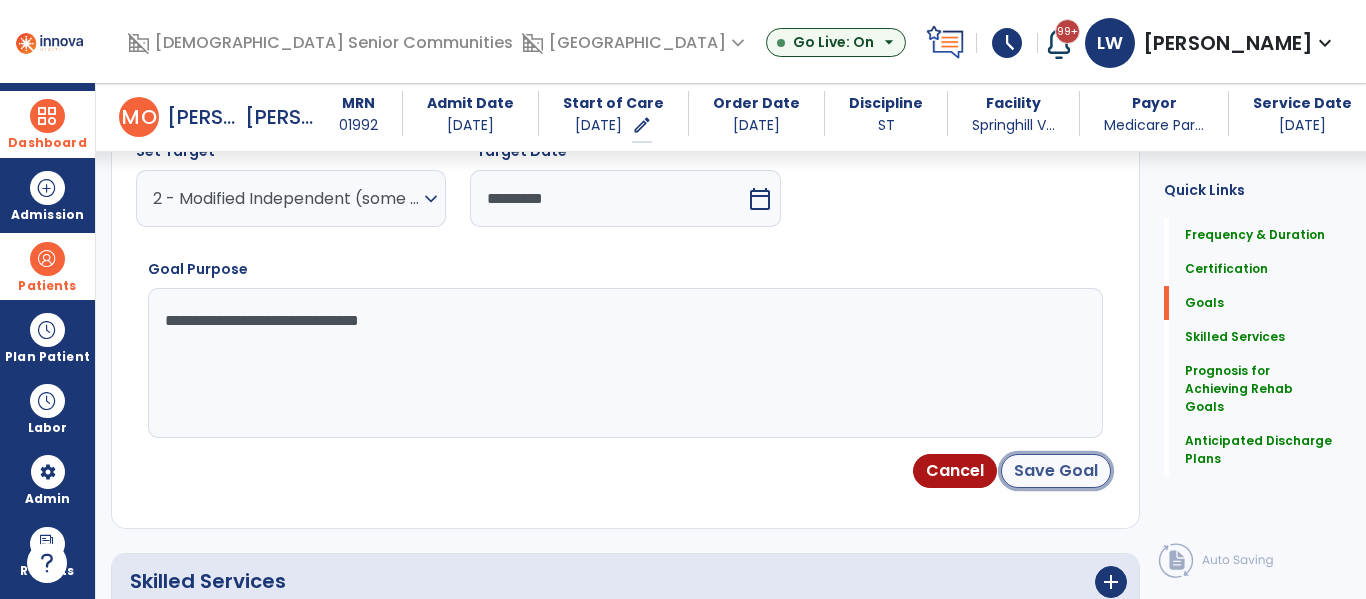click on "Save Goal" at bounding box center (1056, 471) 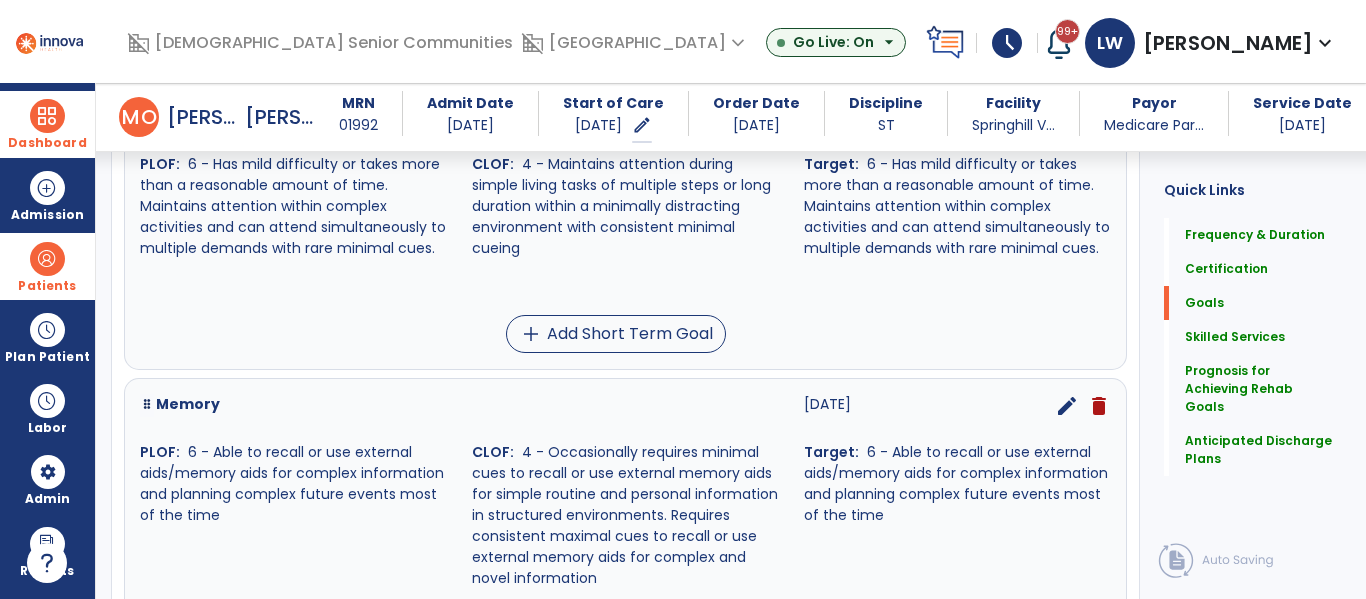 click on "Attention  [DATE]  edit delete PLOF:    6 - Has mild difficulty or takes more than a reasonable amount of time. Maintains attention within complex activities and can attend simultaneously to multiple demands with rare minimal cues. CLOF:    4 - Maintains attention during simple living tasks of multiple steps or long duration within a minimally distracting environment with consistent minimal cueing Target:    6 - Has mild difficulty or takes more than a reasonable amount of time. Maintains attention within complex activities and can attend simultaneously to multiple demands with rare minimal cues. add  Add Short Term Goal" at bounding box center (625, 229) 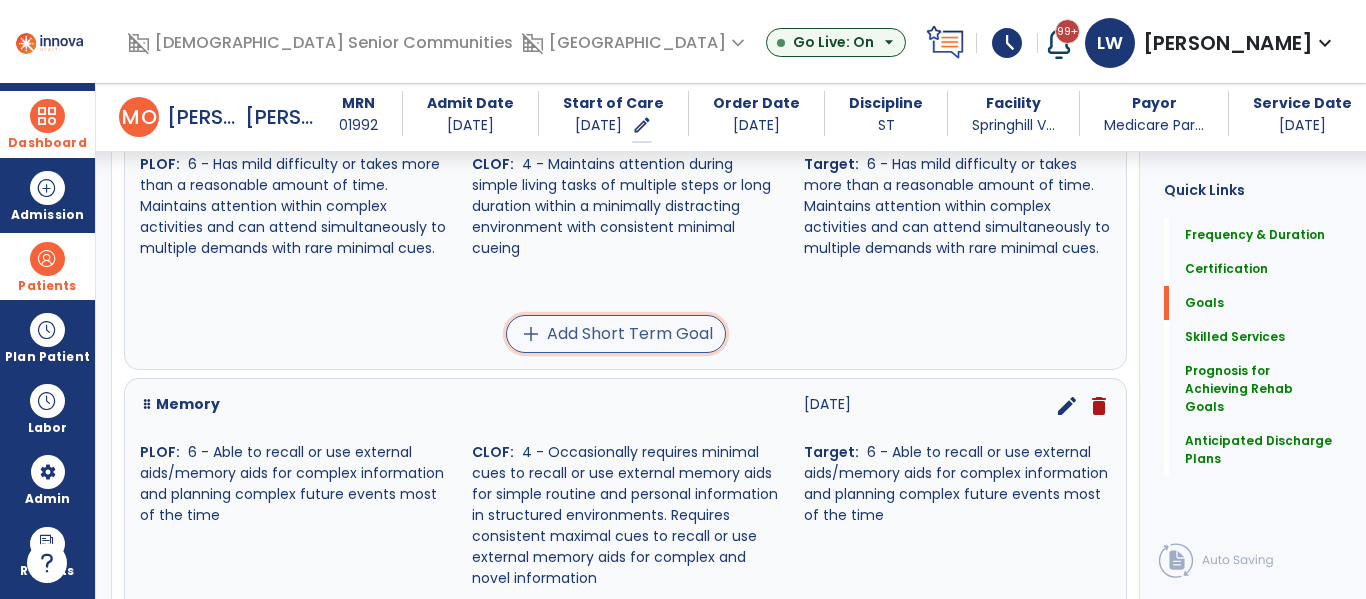 click on "add  Add Short Term Goal" at bounding box center [616, 334] 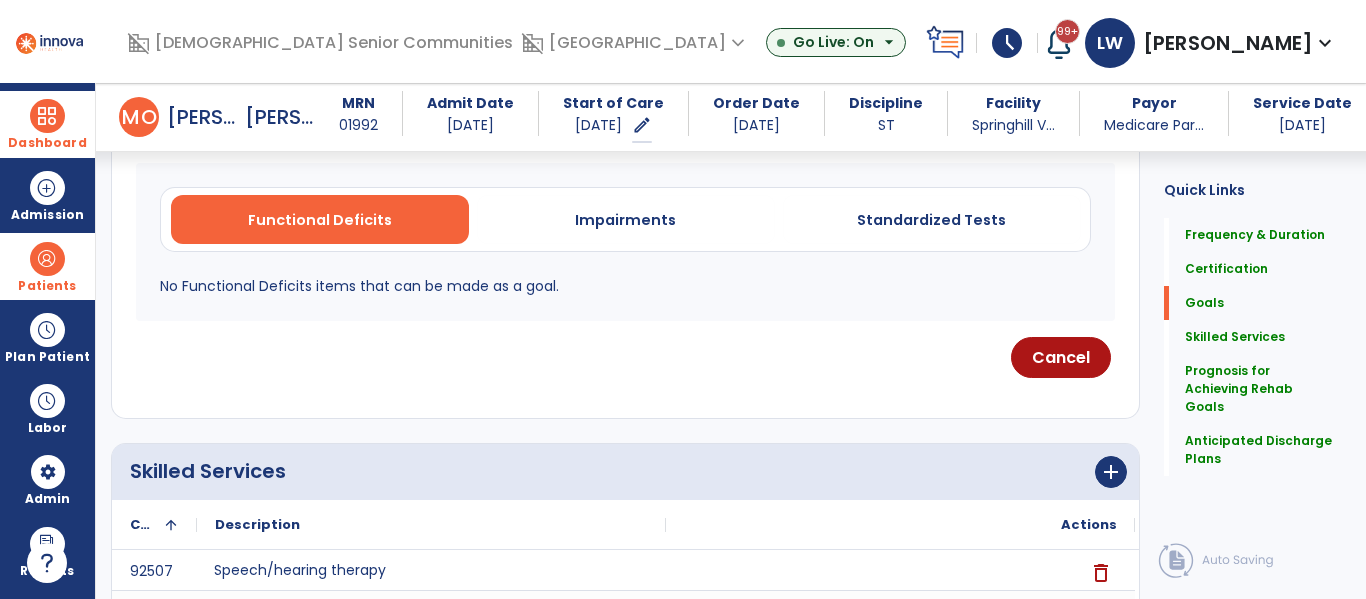 scroll, scrollTop: 576, scrollLeft: 0, axis: vertical 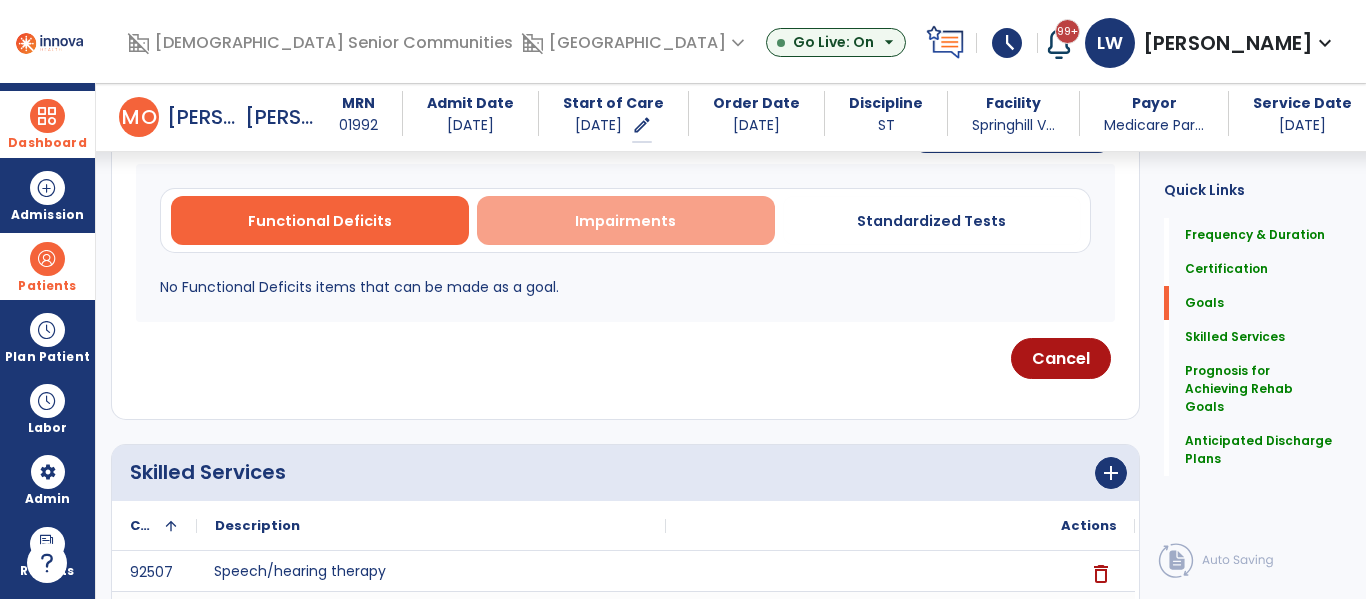 click on "Impairments" at bounding box center (626, 220) 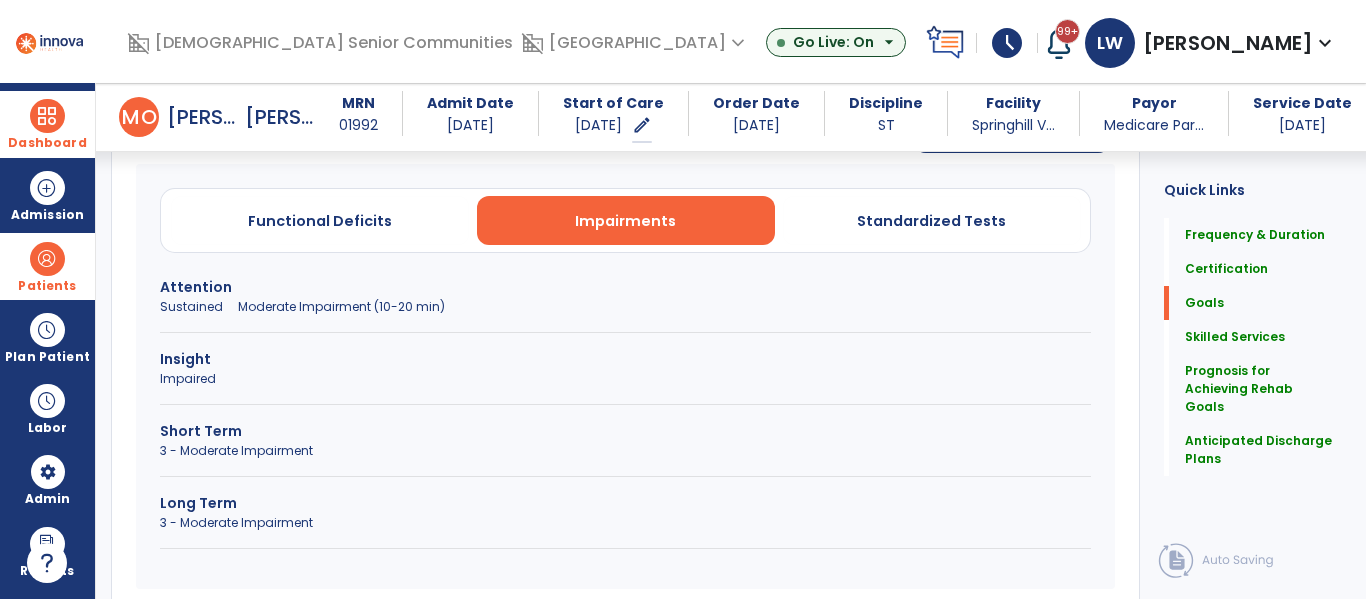 click on "Sustained      Moderate Impairment (10-20 min)" at bounding box center (625, 307) 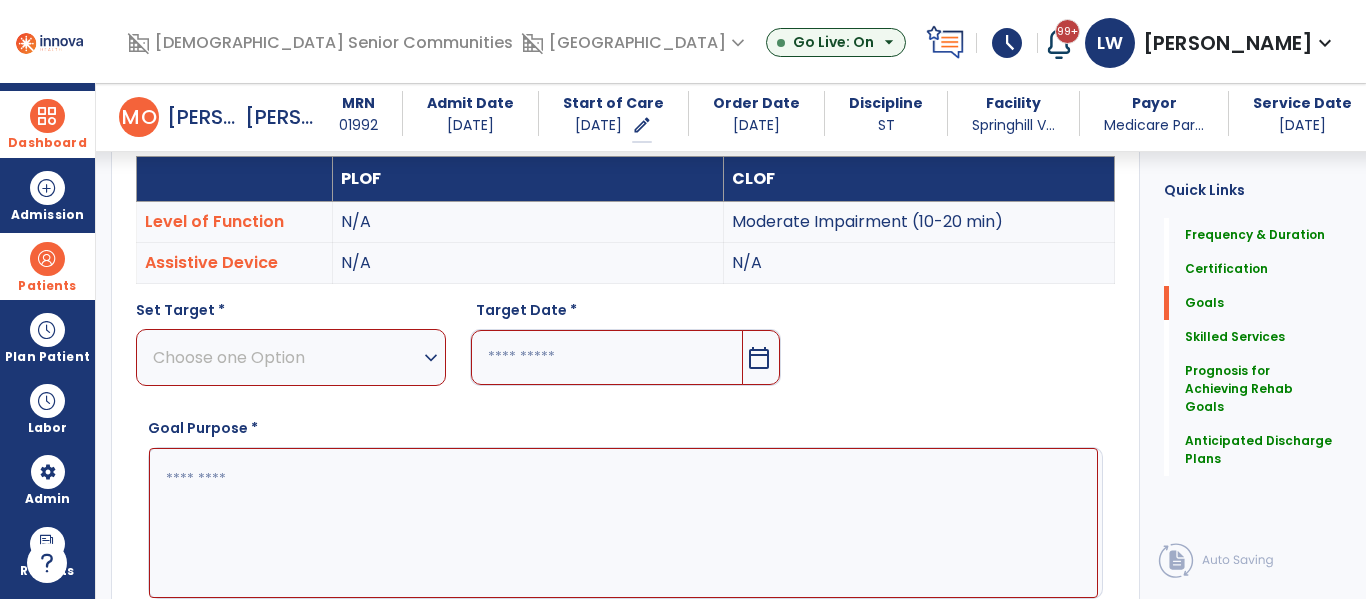click on "Choose one Option" at bounding box center (286, 357) 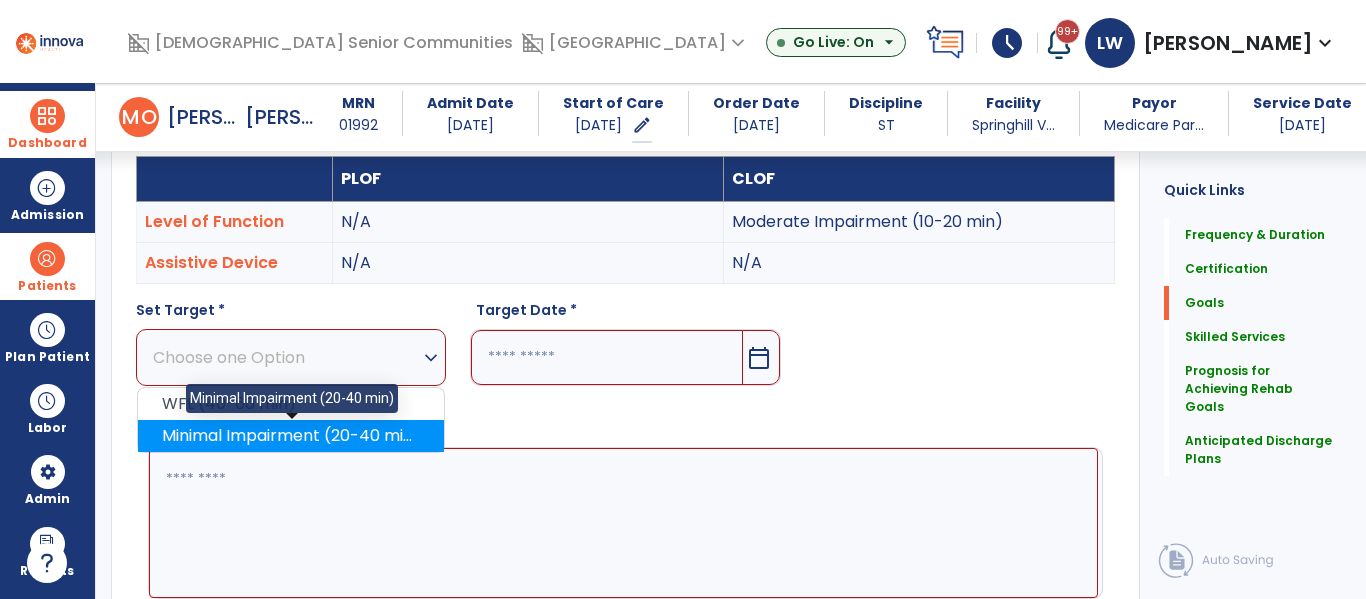 click on "Minimal Impairment (20-40 min)" at bounding box center (291, 436) 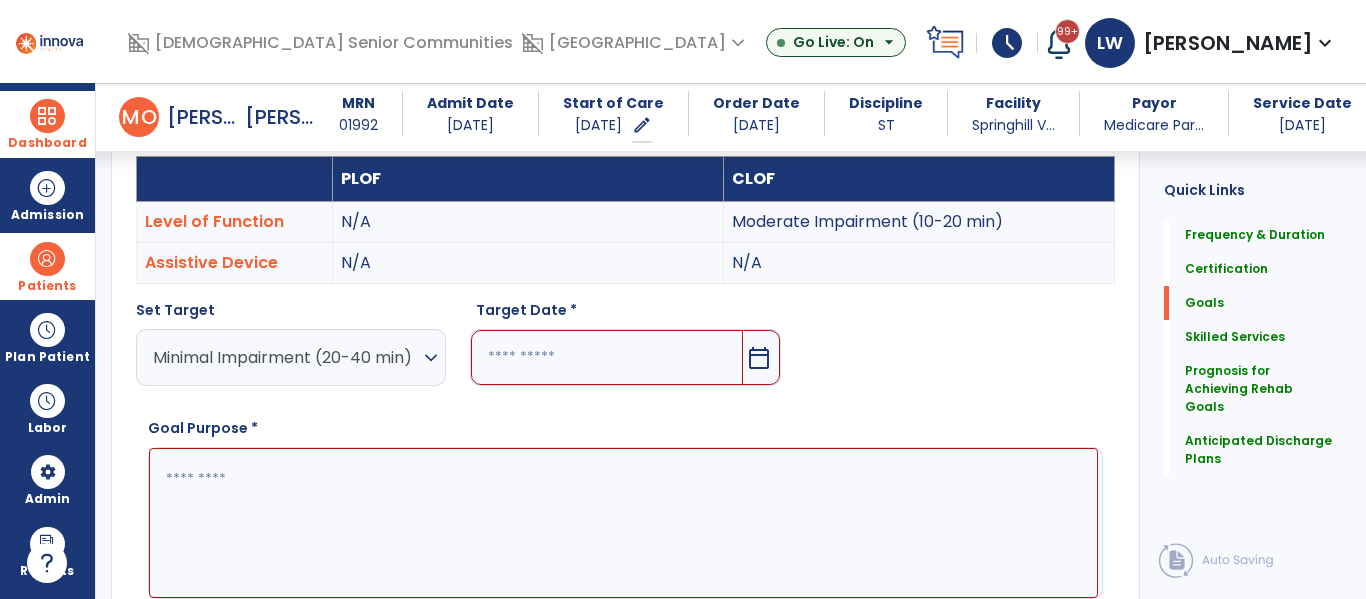 click on "calendar_today" at bounding box center (761, 357) 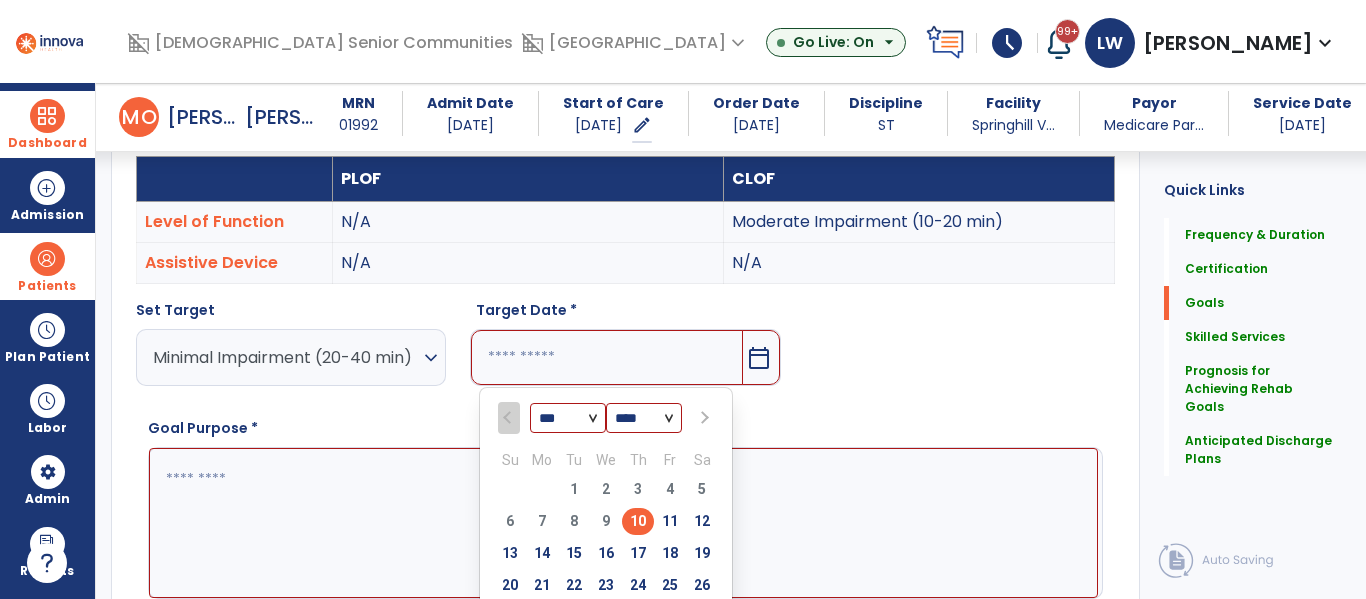 click at bounding box center [703, 418] 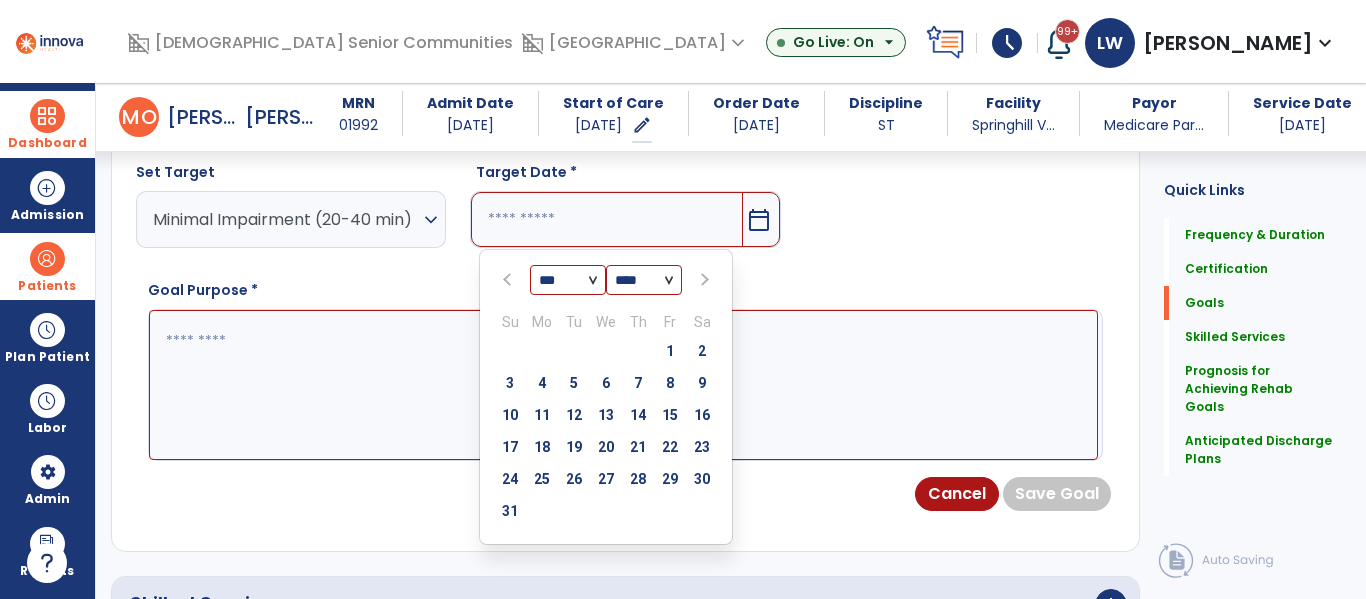 scroll, scrollTop: 734, scrollLeft: 0, axis: vertical 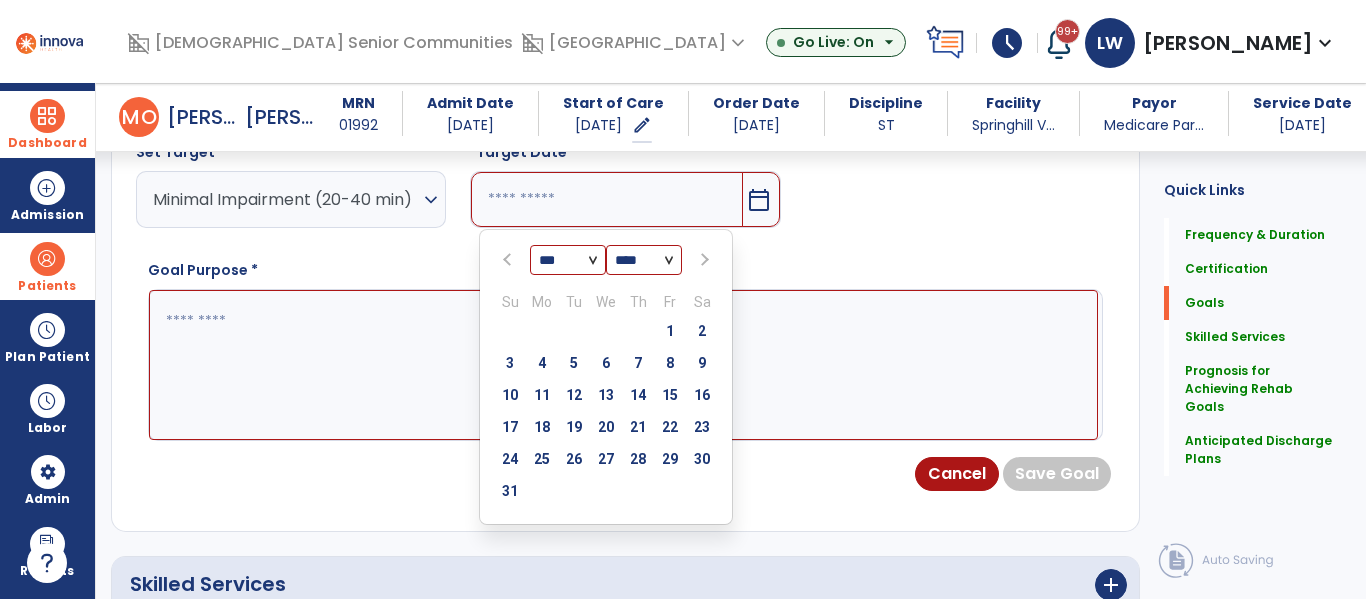 click on "23" at bounding box center (702, 427) 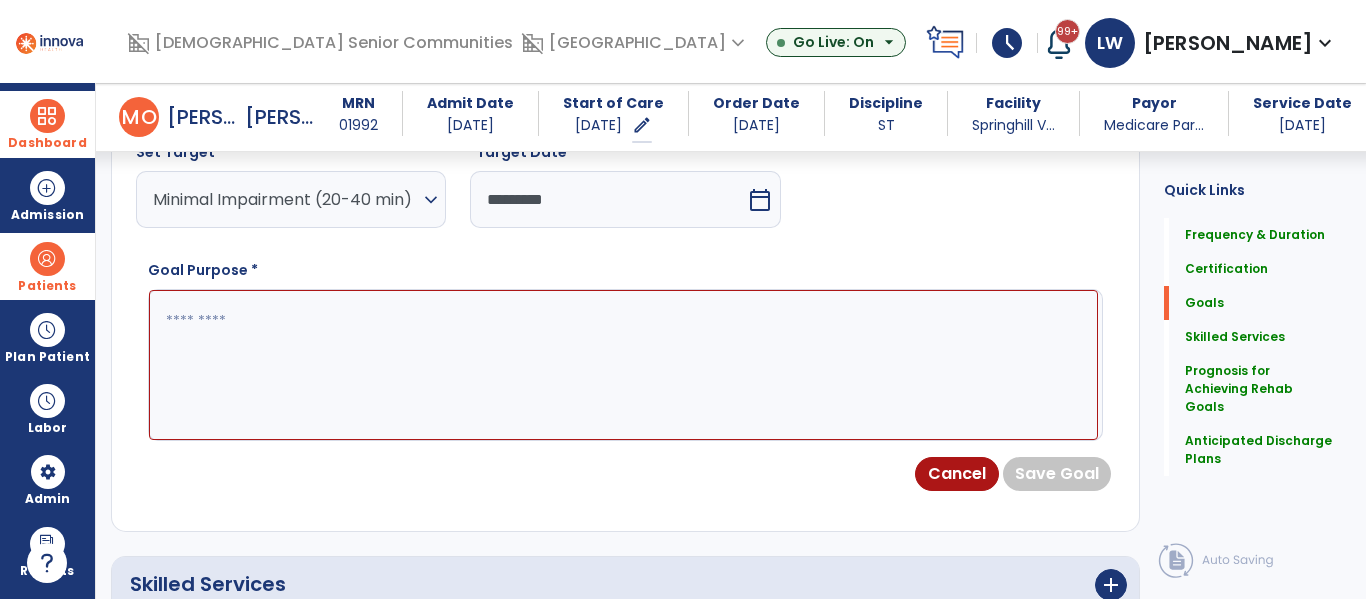 click at bounding box center [623, 365] 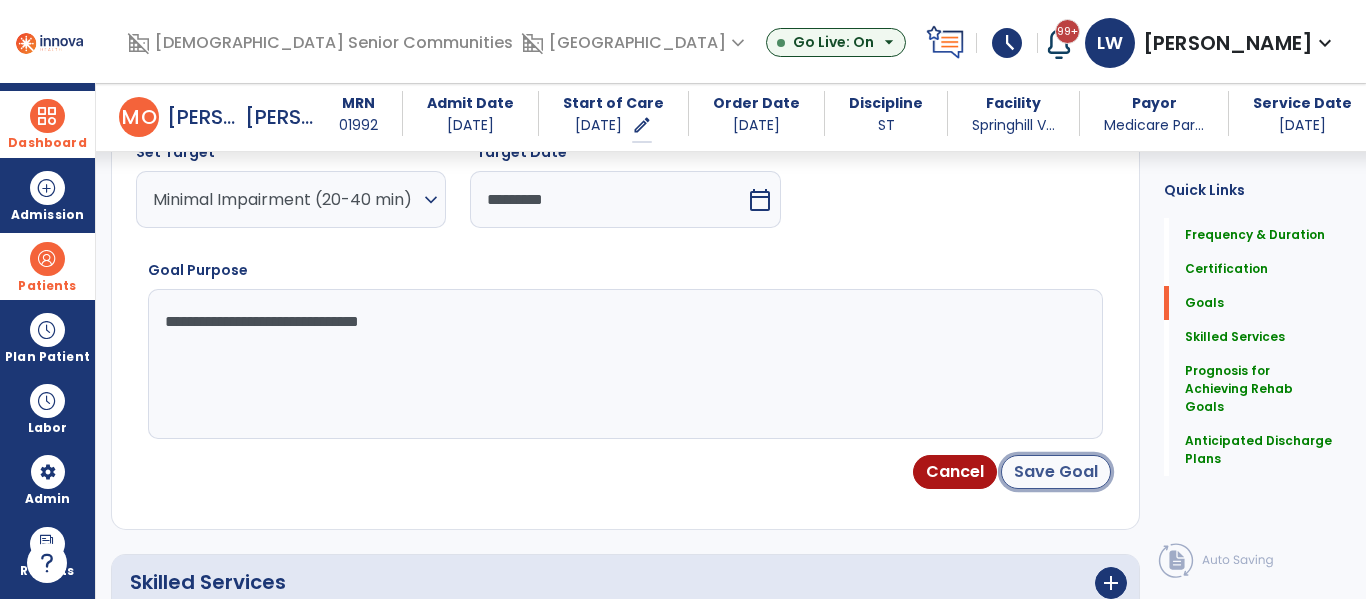 click on "Save Goal" at bounding box center [1056, 472] 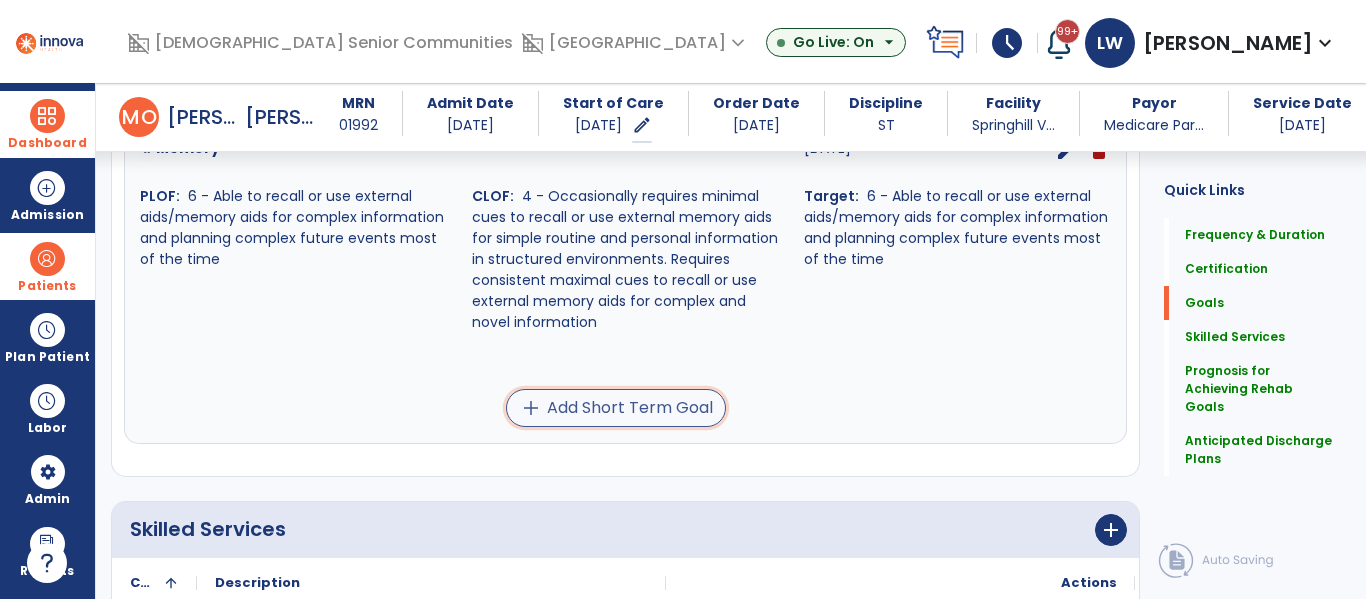 click on "add  Add Short Term Goal" at bounding box center [616, 408] 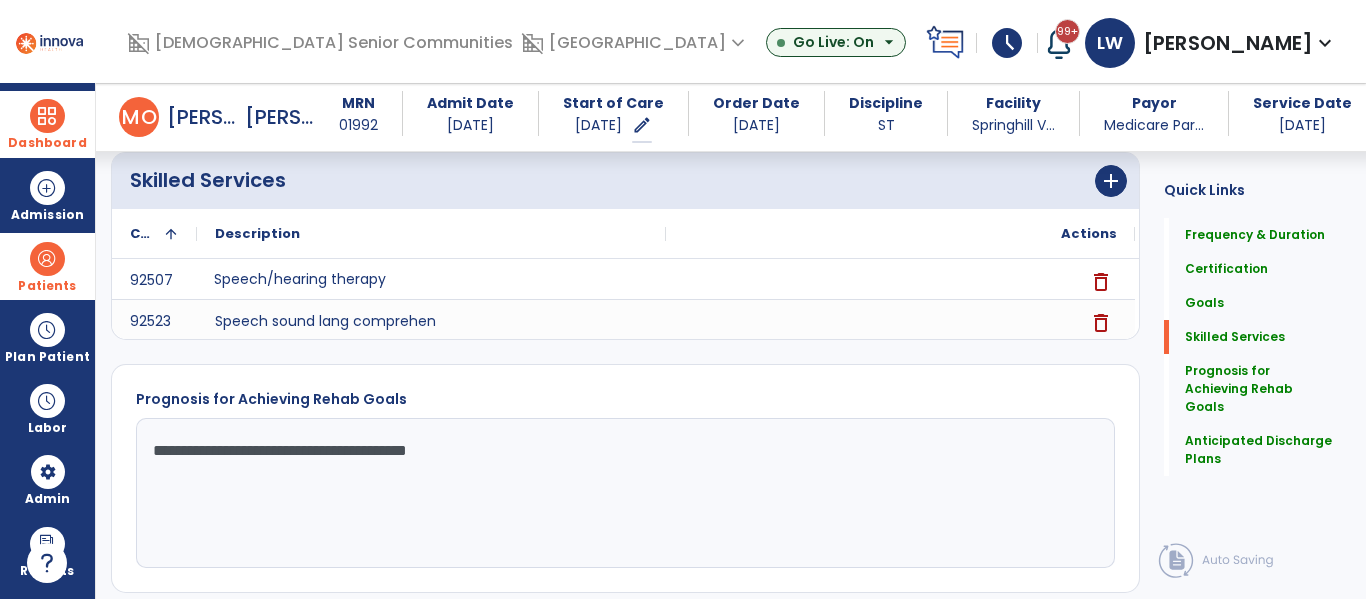 scroll, scrollTop: 576, scrollLeft: 0, axis: vertical 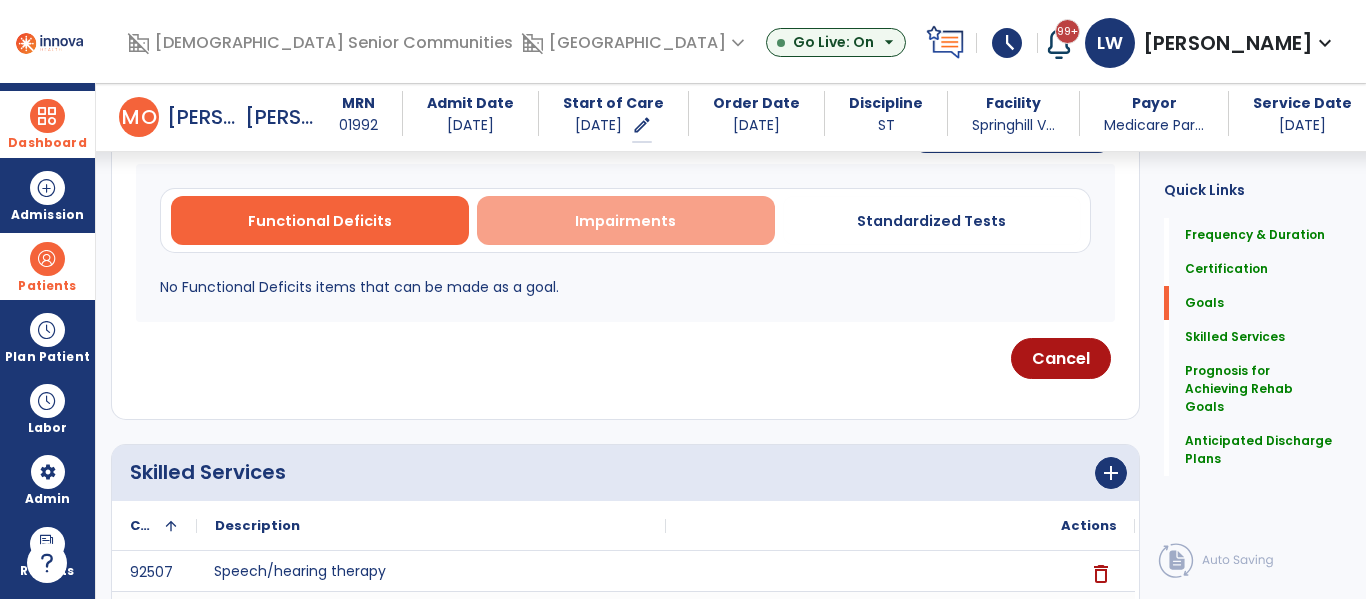 click on "Impairments" at bounding box center [625, 221] 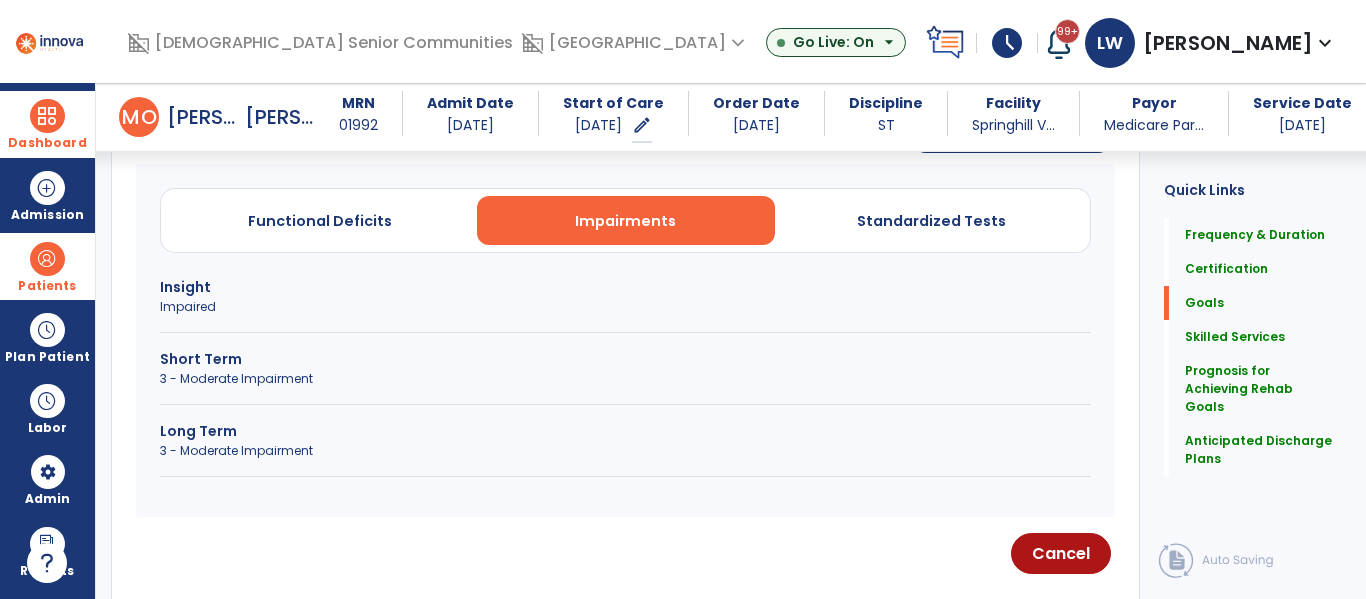 click on "Short Term        3 - Moderate Impairment" at bounding box center [625, 377] 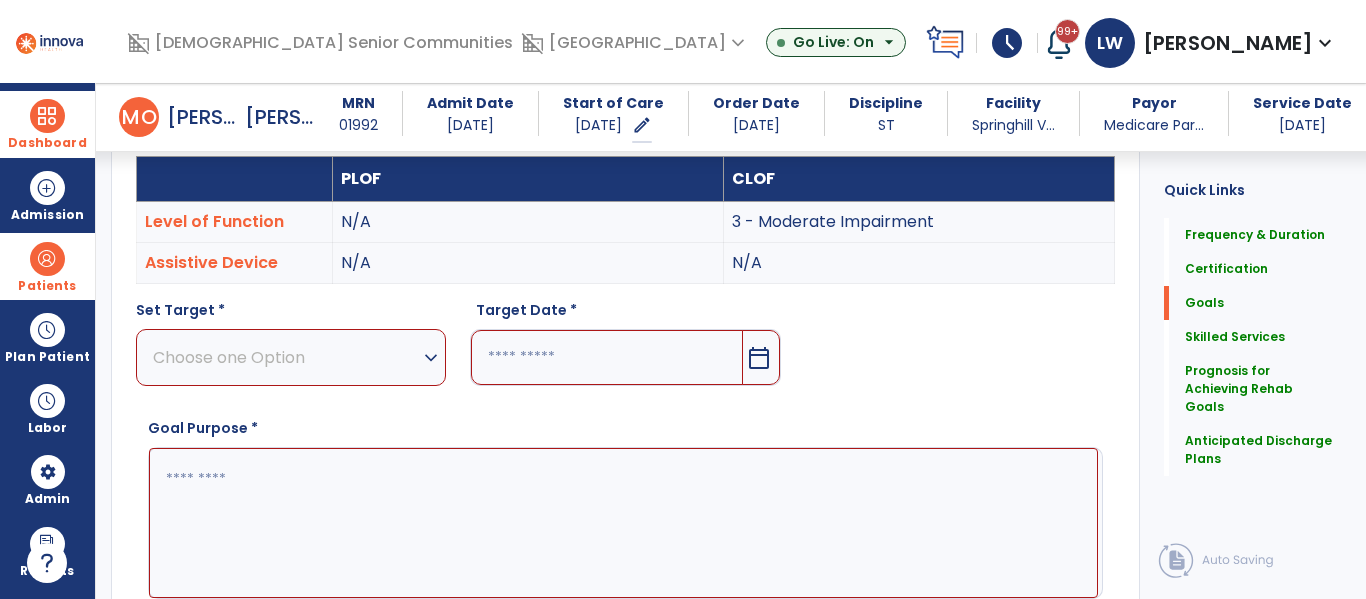 click on "Choose one Option" at bounding box center [286, 357] 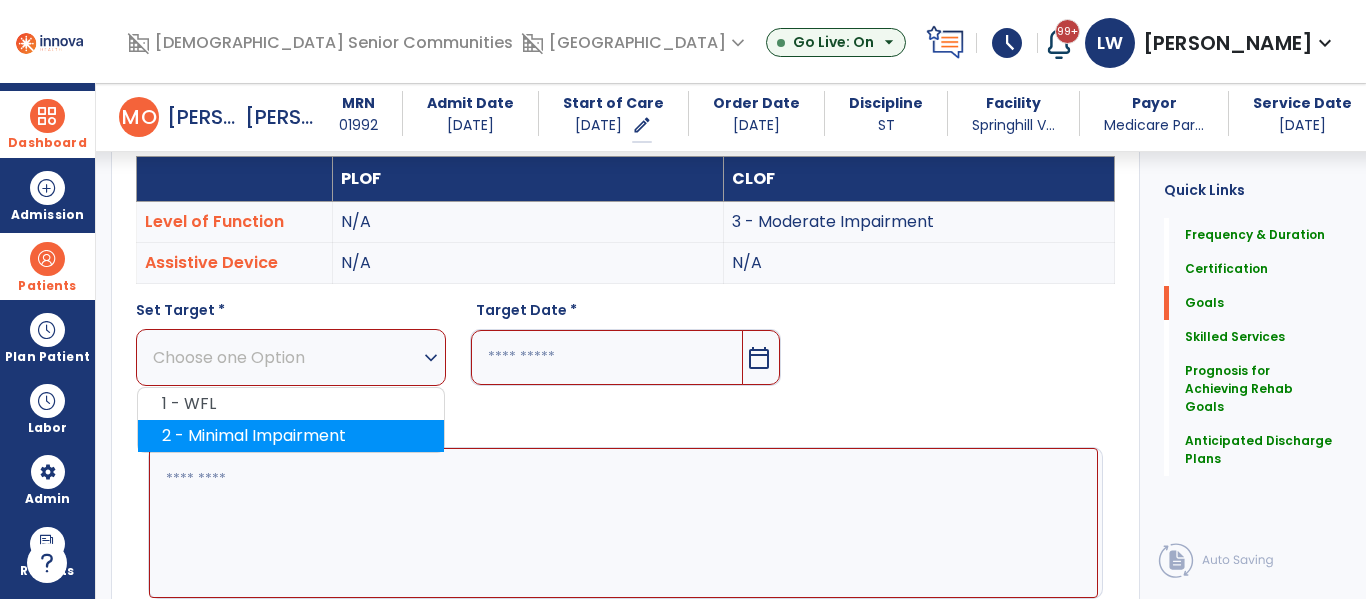 click on "2 - Minimal Impairment" at bounding box center [291, 436] 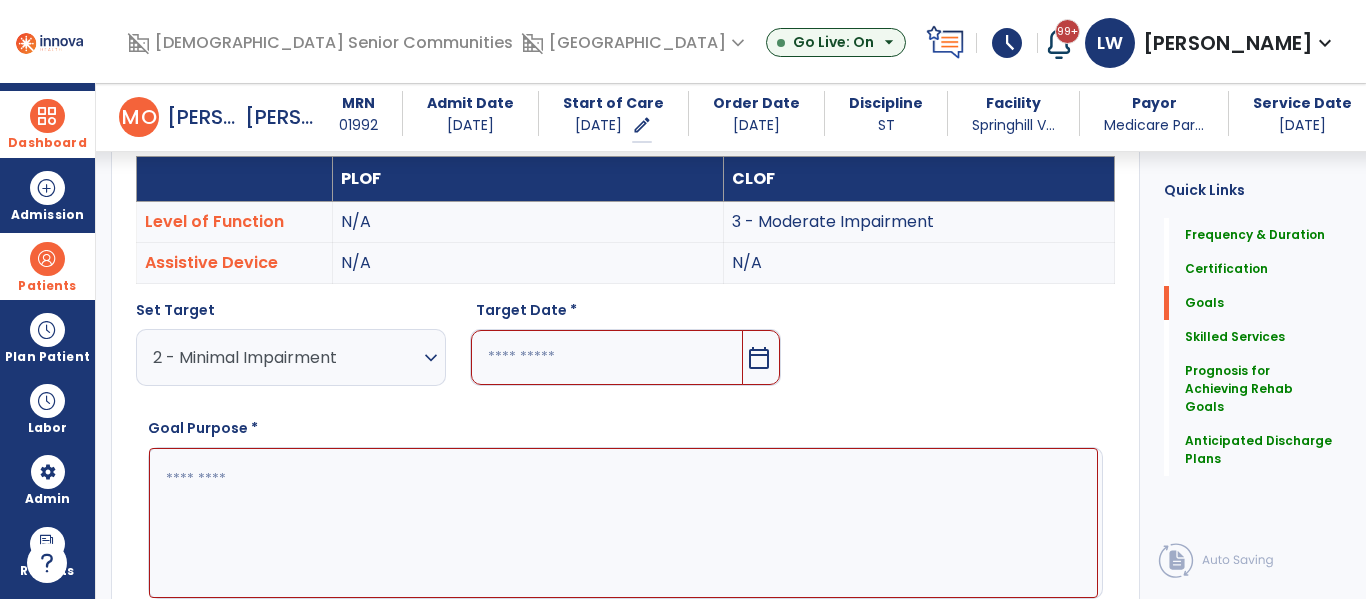 click on "calendar_today" at bounding box center (761, 357) 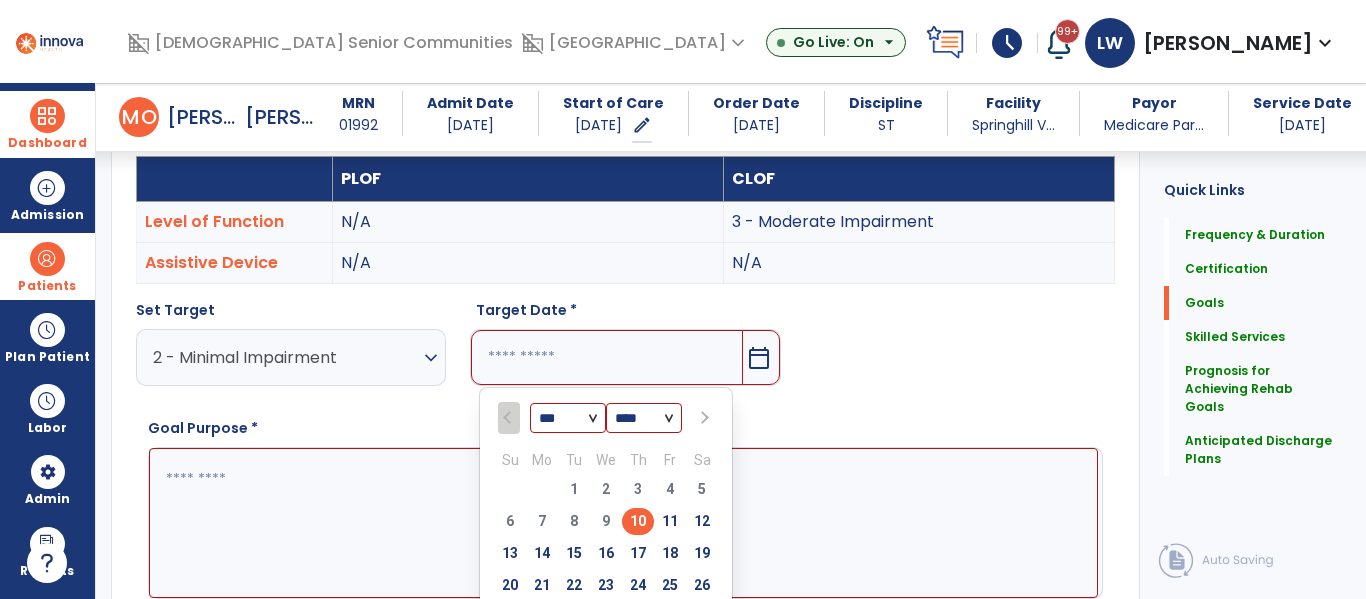 click at bounding box center (704, 418) 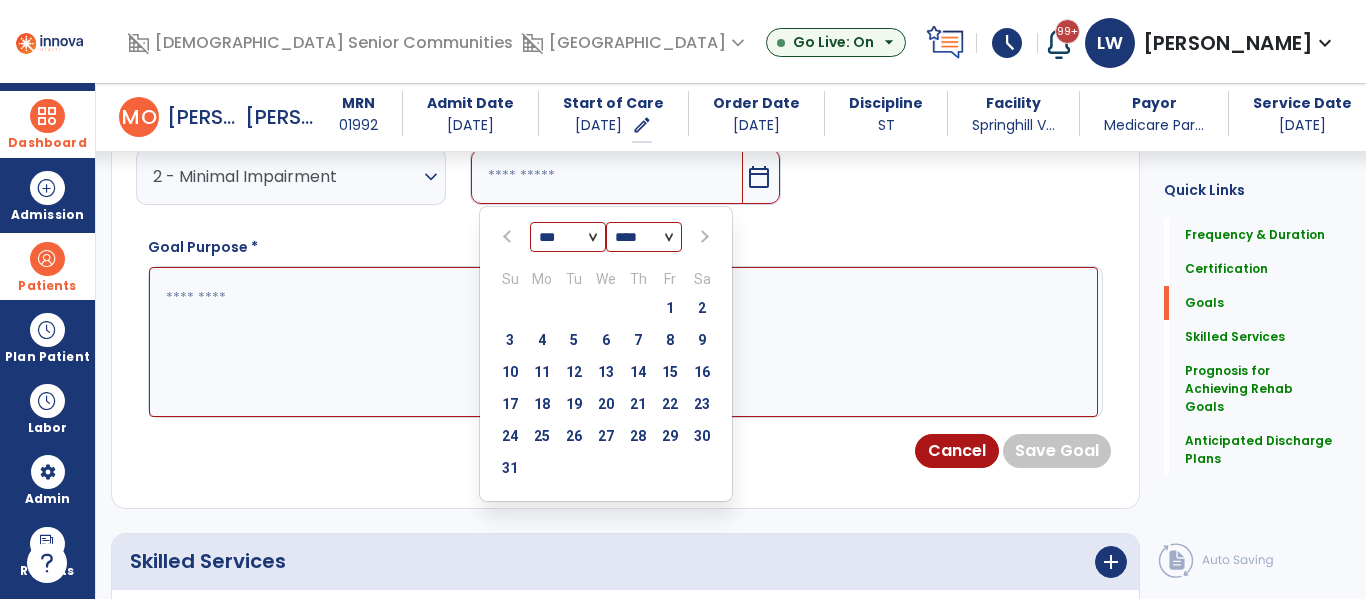 scroll, scrollTop: 759, scrollLeft: 0, axis: vertical 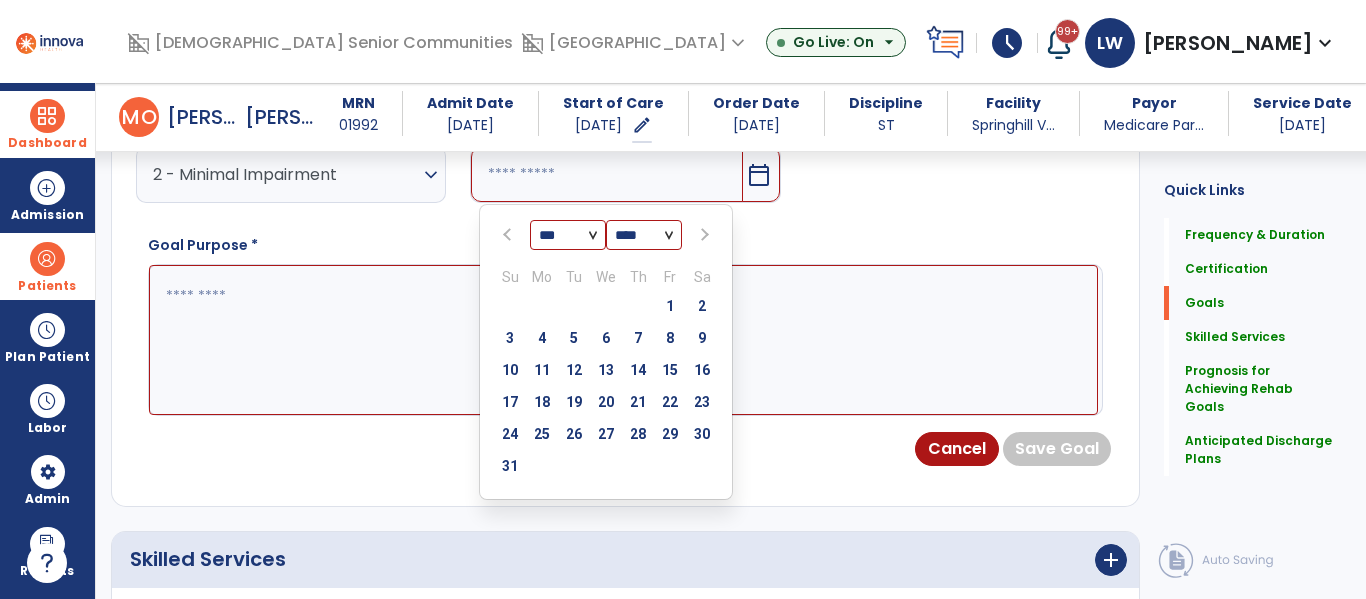 click on "23" at bounding box center [702, 402] 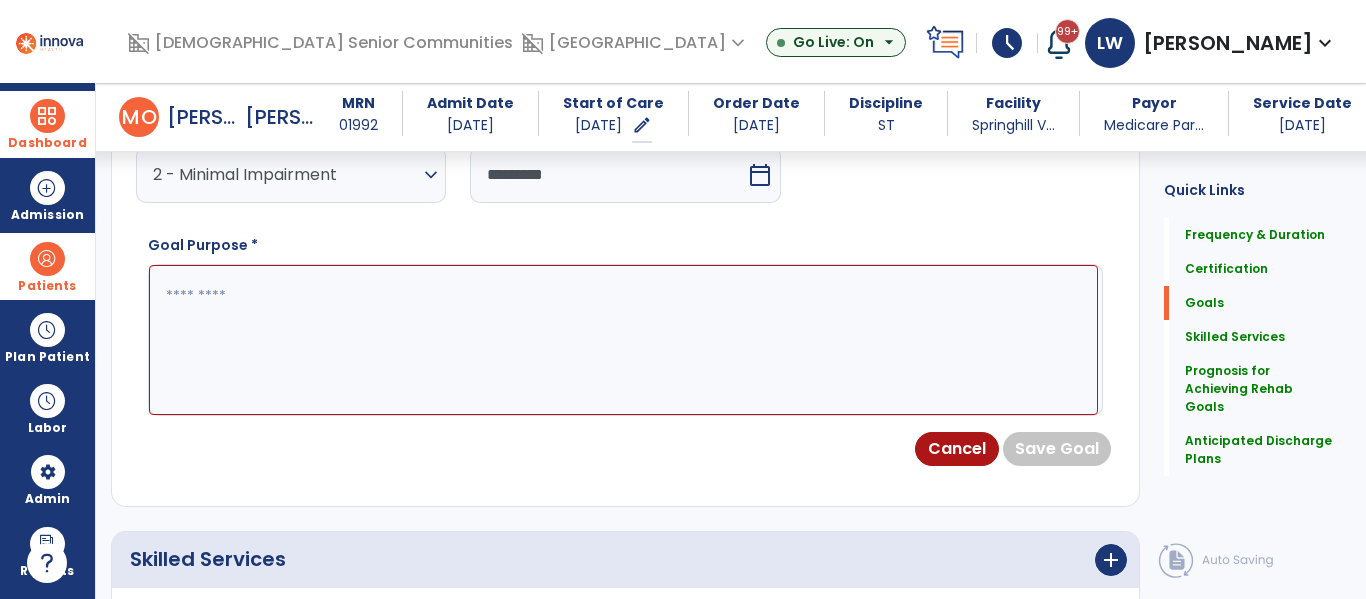 click at bounding box center (623, 340) 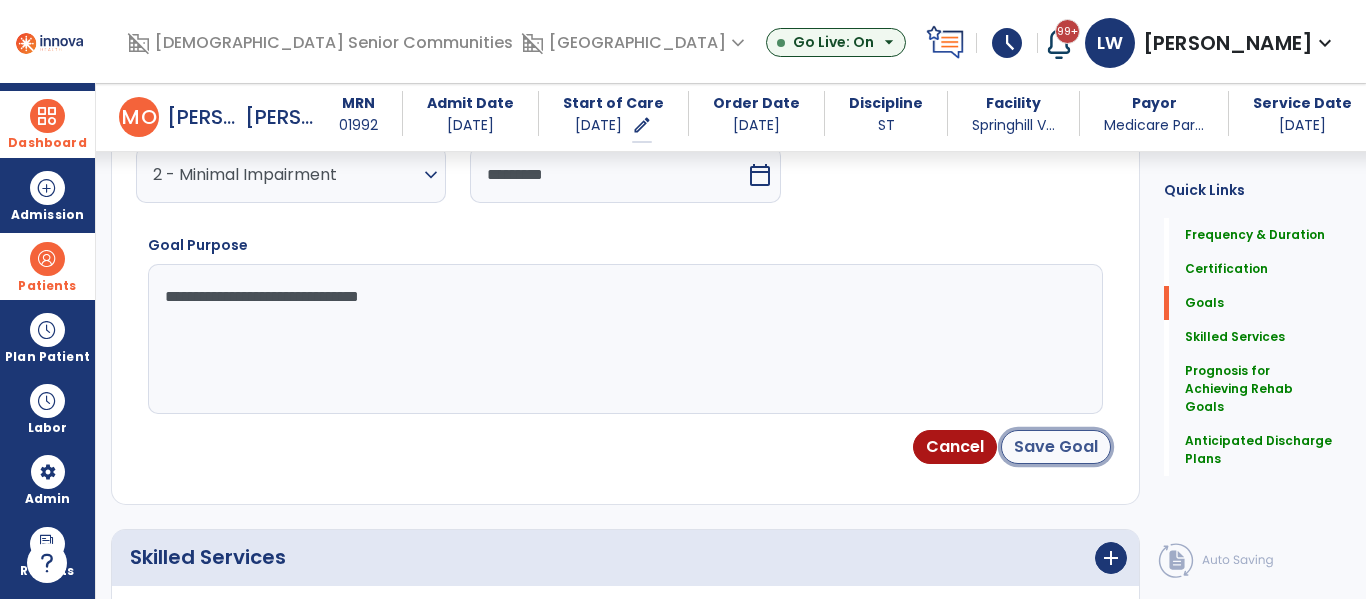 click on "Save Goal" at bounding box center [1056, 447] 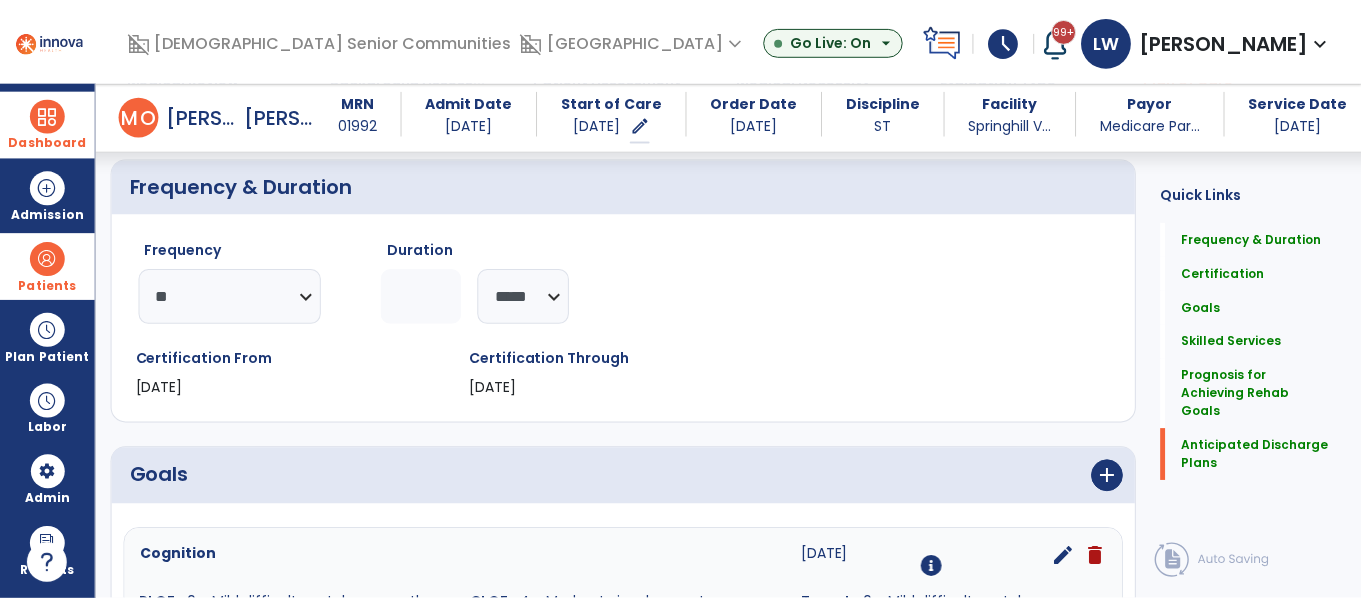 scroll, scrollTop: 2175, scrollLeft: 0, axis: vertical 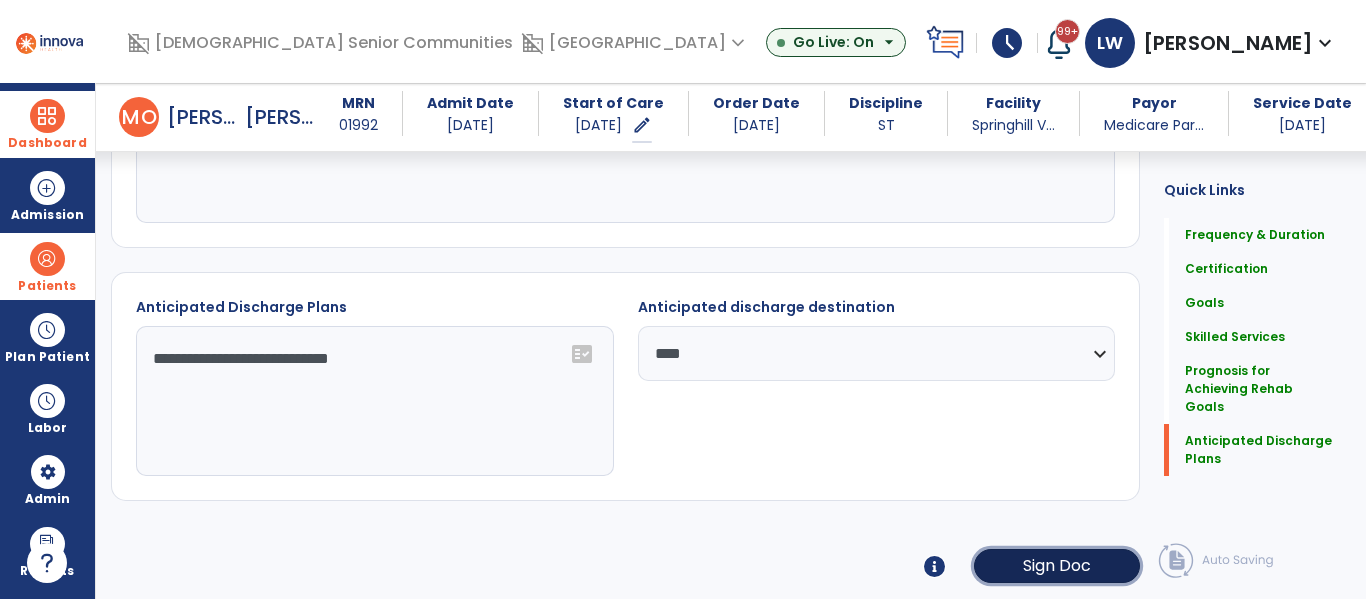 click on "Sign Doc" 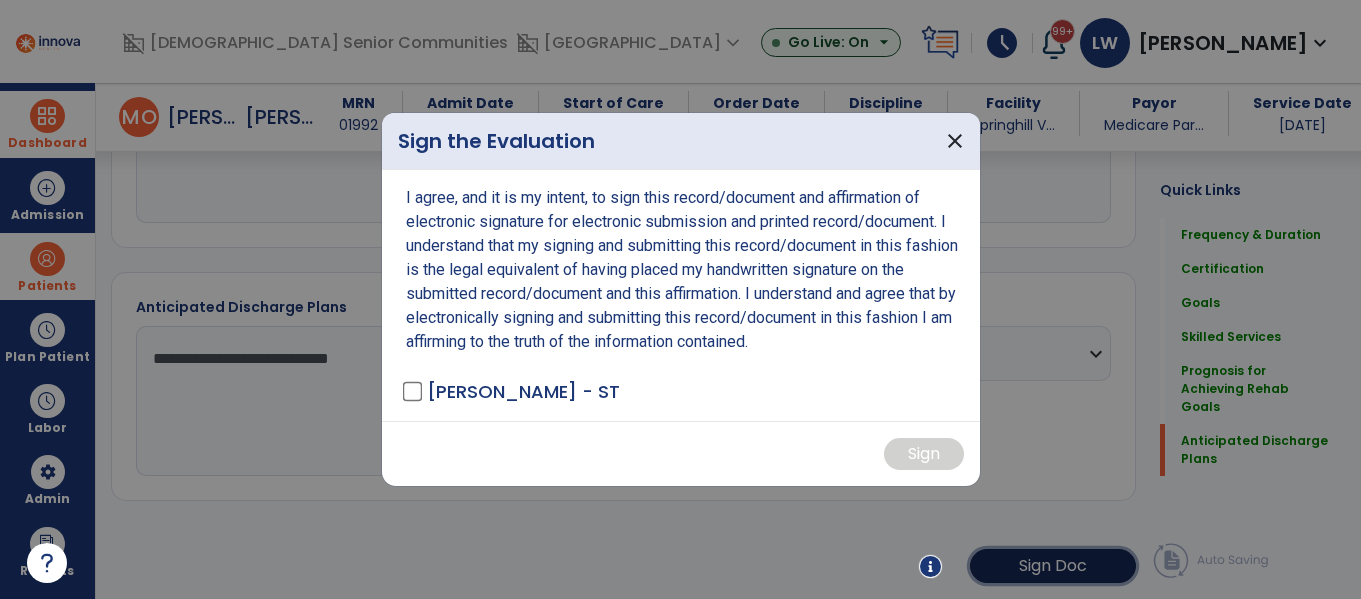 scroll, scrollTop: 2175, scrollLeft: 0, axis: vertical 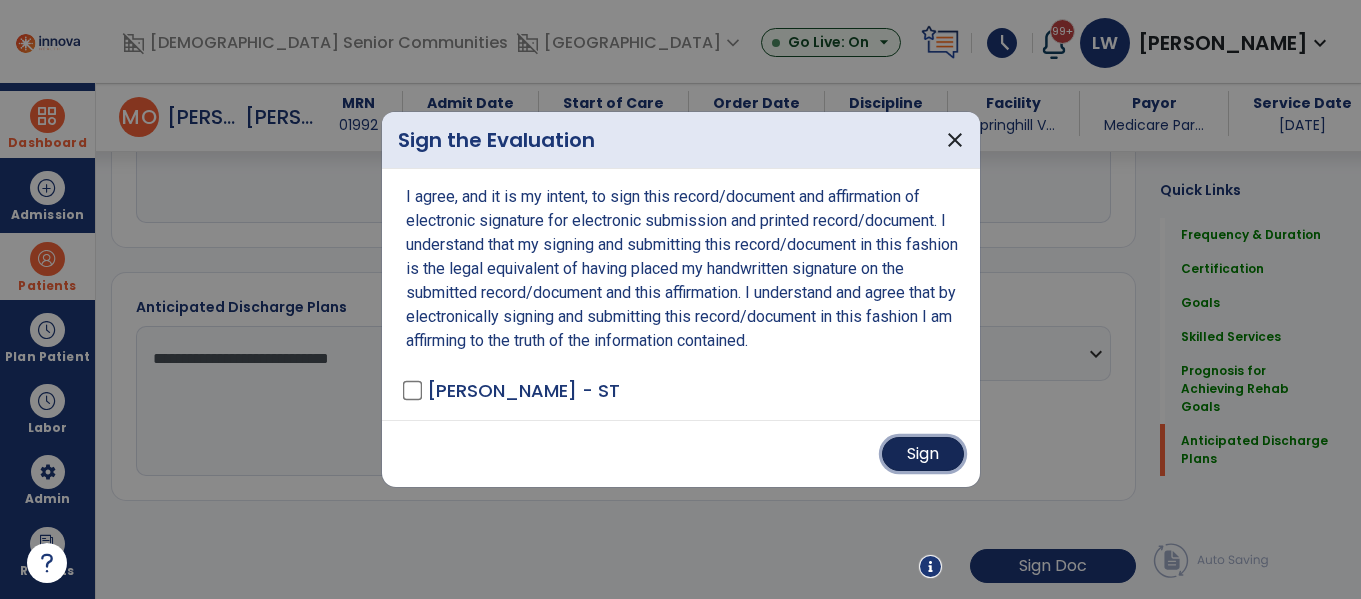click on "Sign" at bounding box center (923, 454) 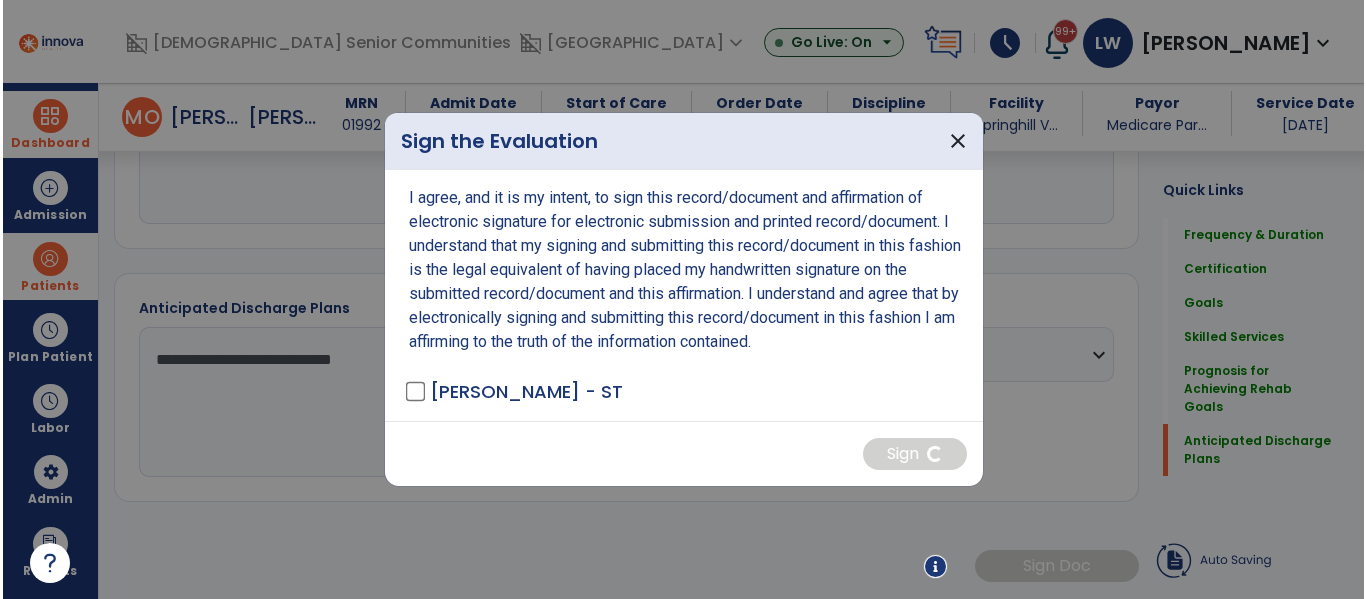 scroll, scrollTop: 2174, scrollLeft: 0, axis: vertical 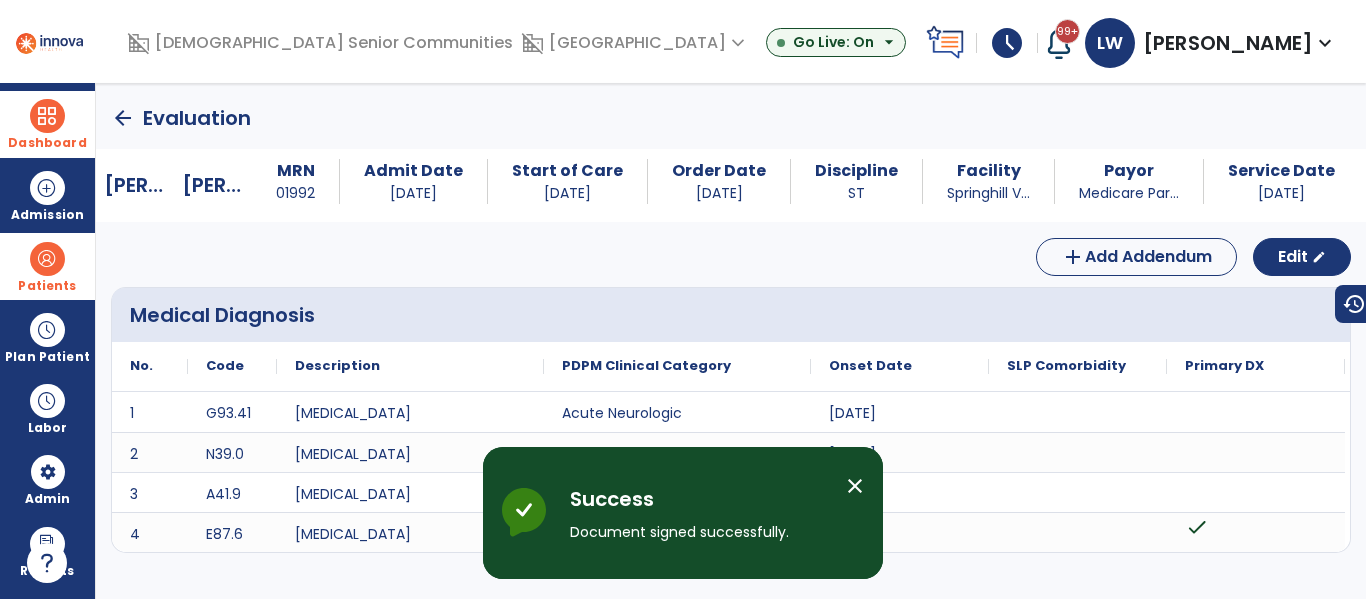 click on "arrow_back" 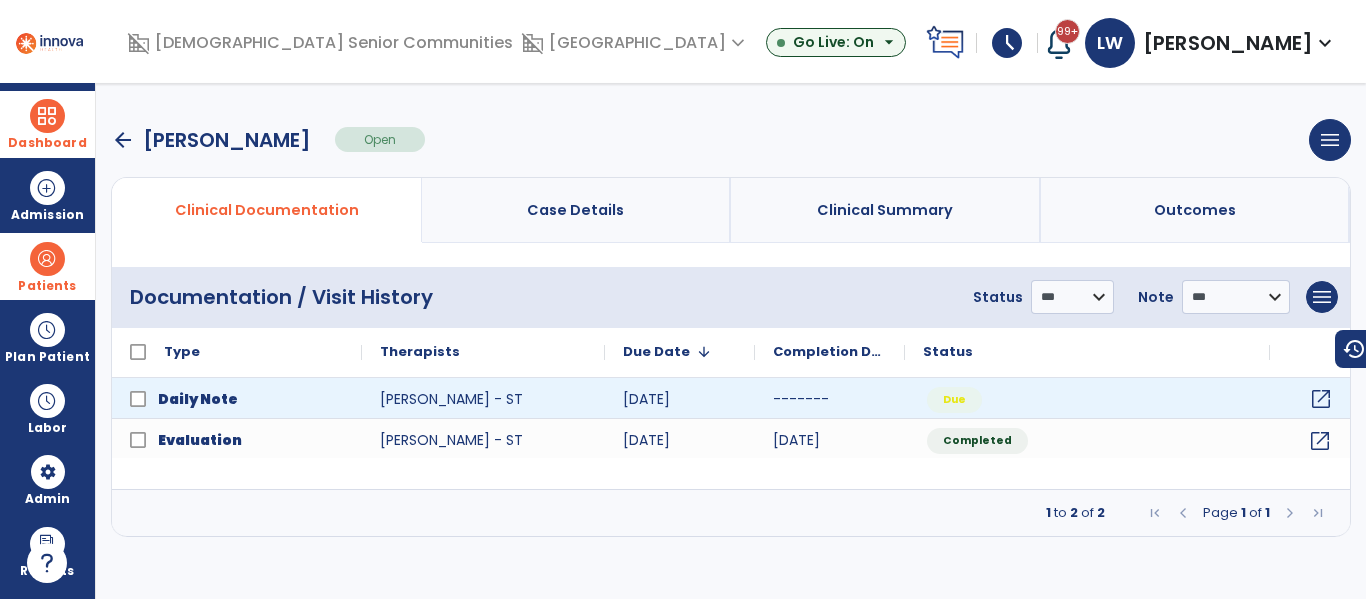 click on "open_in_new" 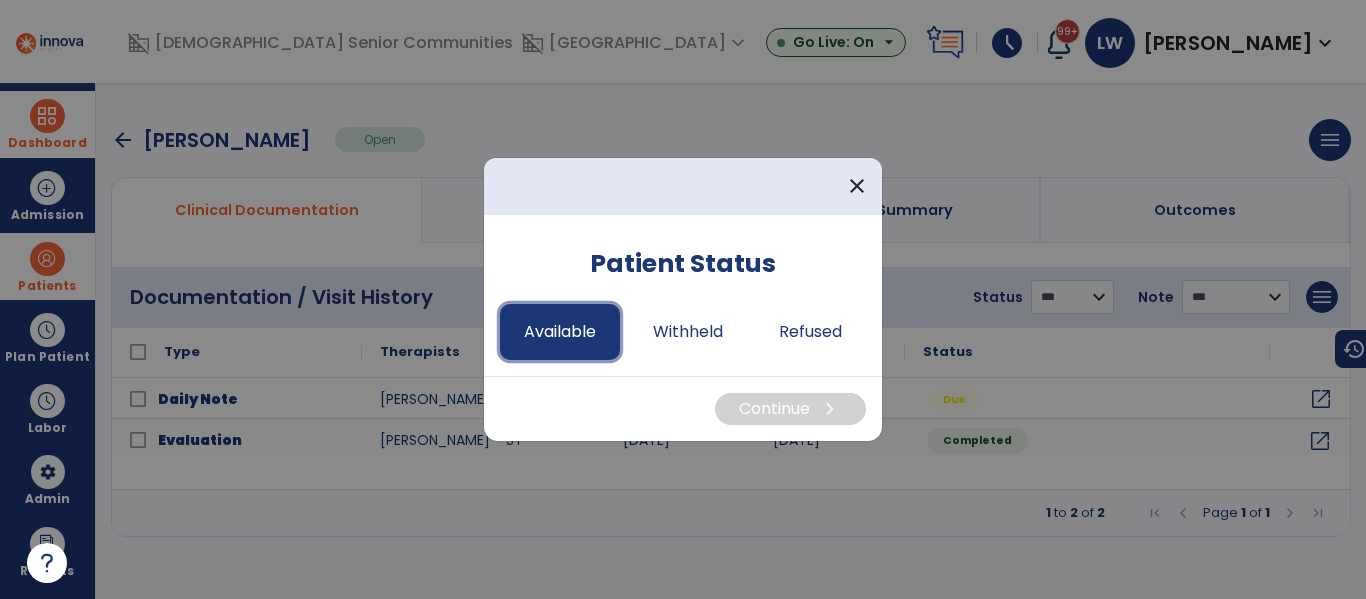 click on "Available" at bounding box center [560, 332] 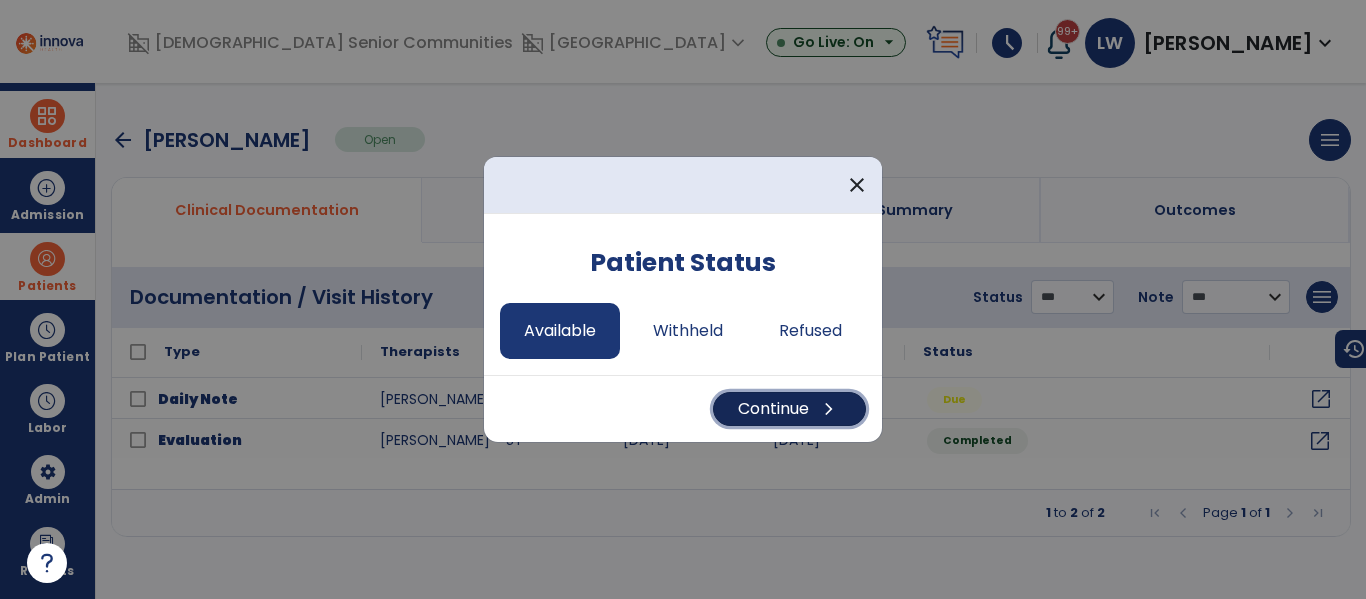 click on "Continue   chevron_right" at bounding box center (789, 409) 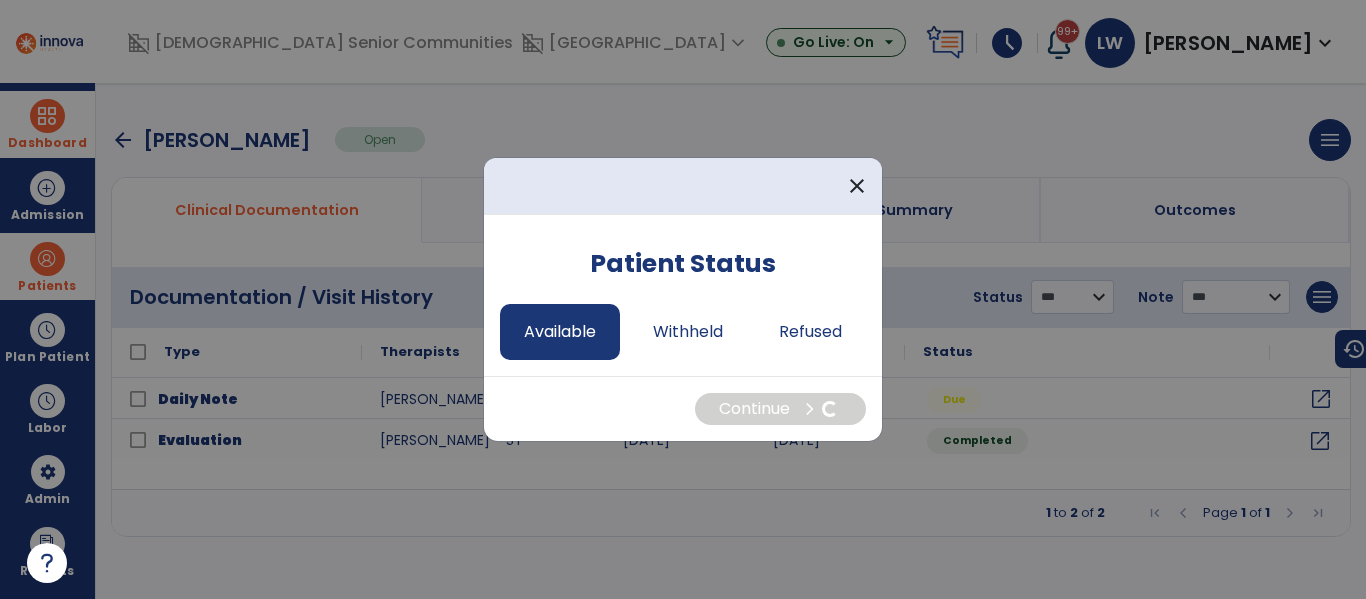 select on "*" 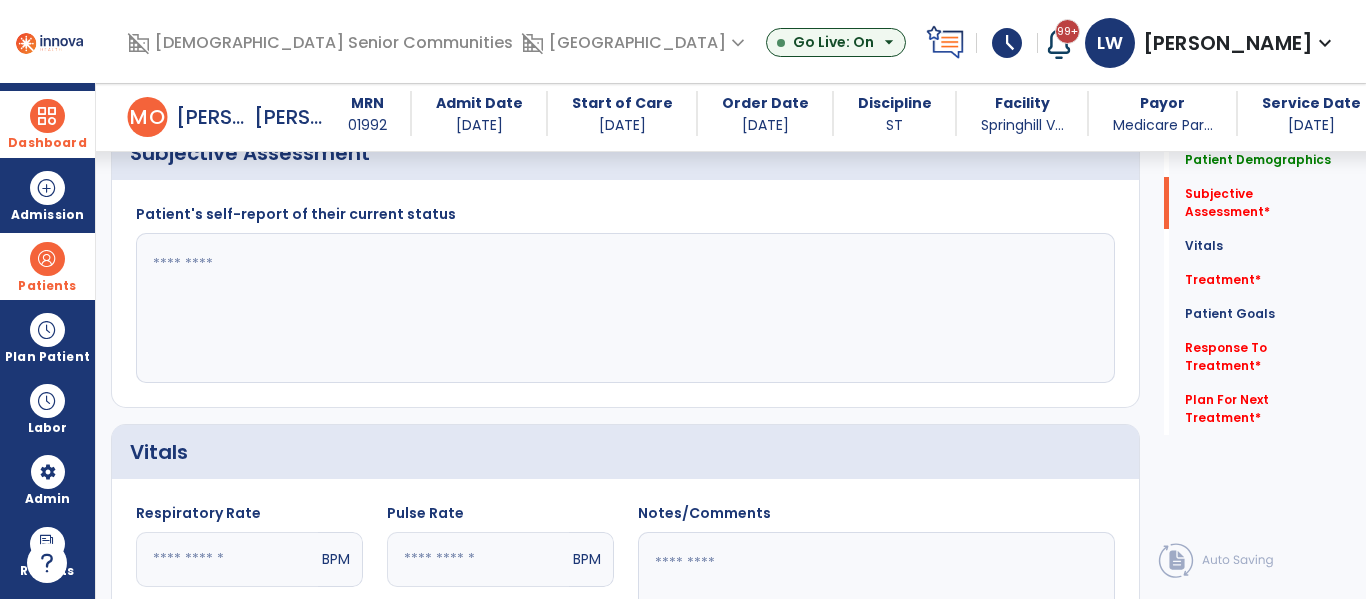 scroll, scrollTop: 498, scrollLeft: 0, axis: vertical 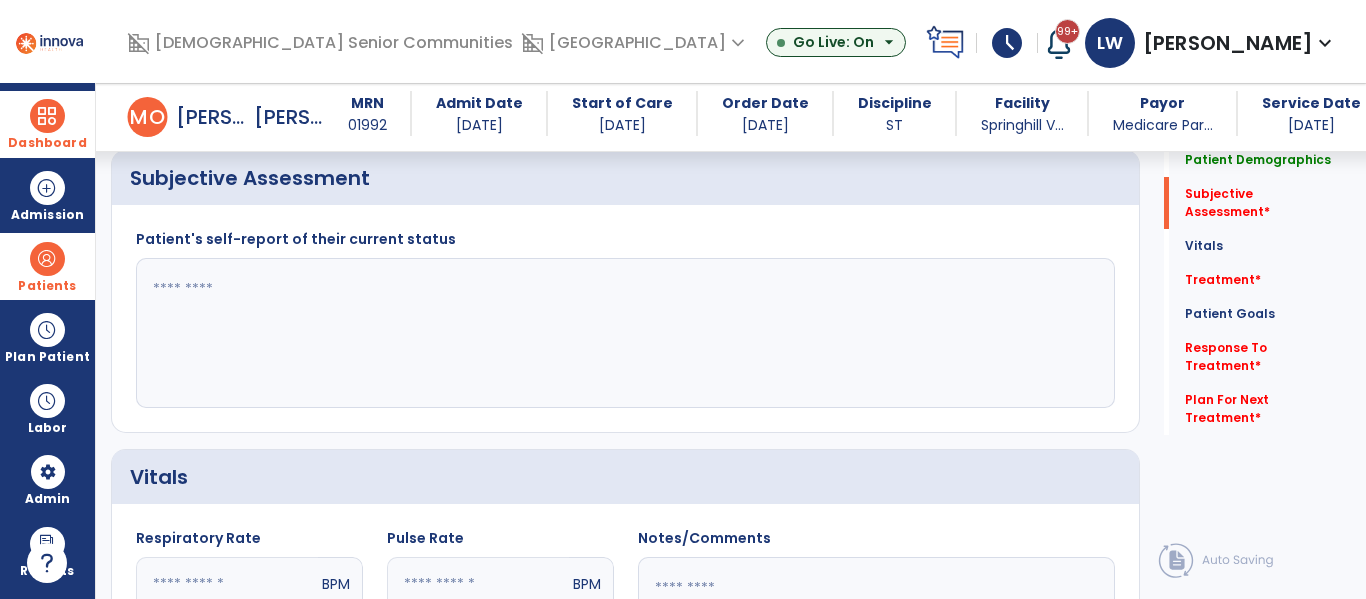 click 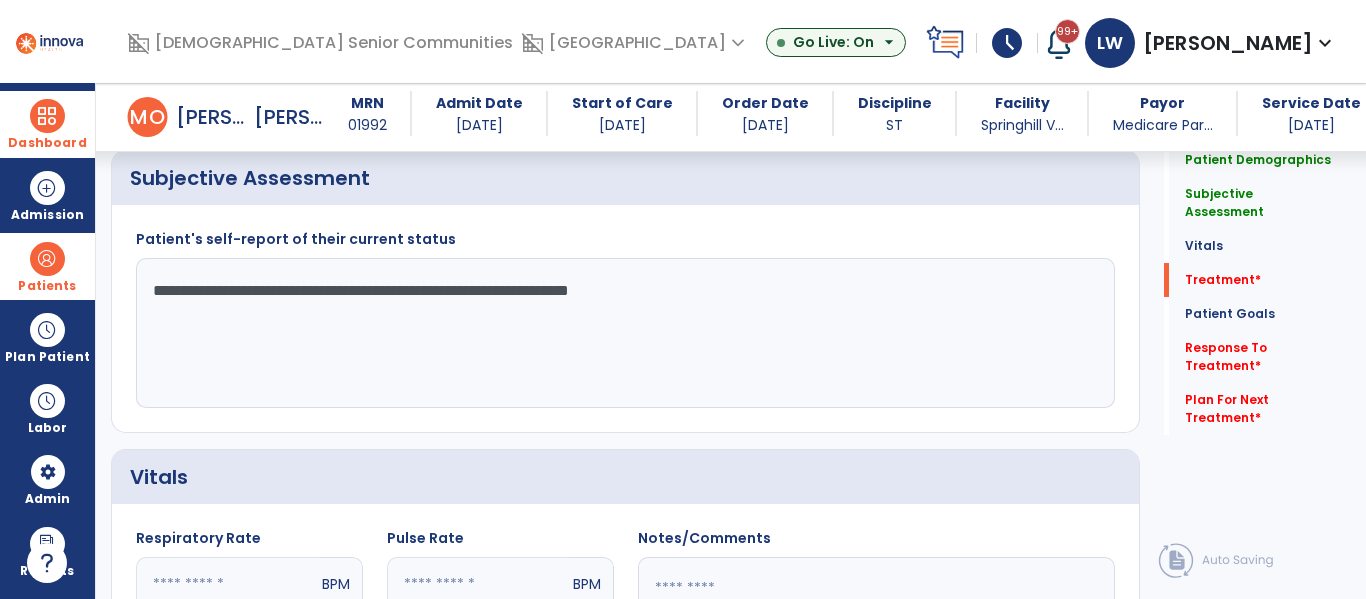 scroll, scrollTop: 3078, scrollLeft: 0, axis: vertical 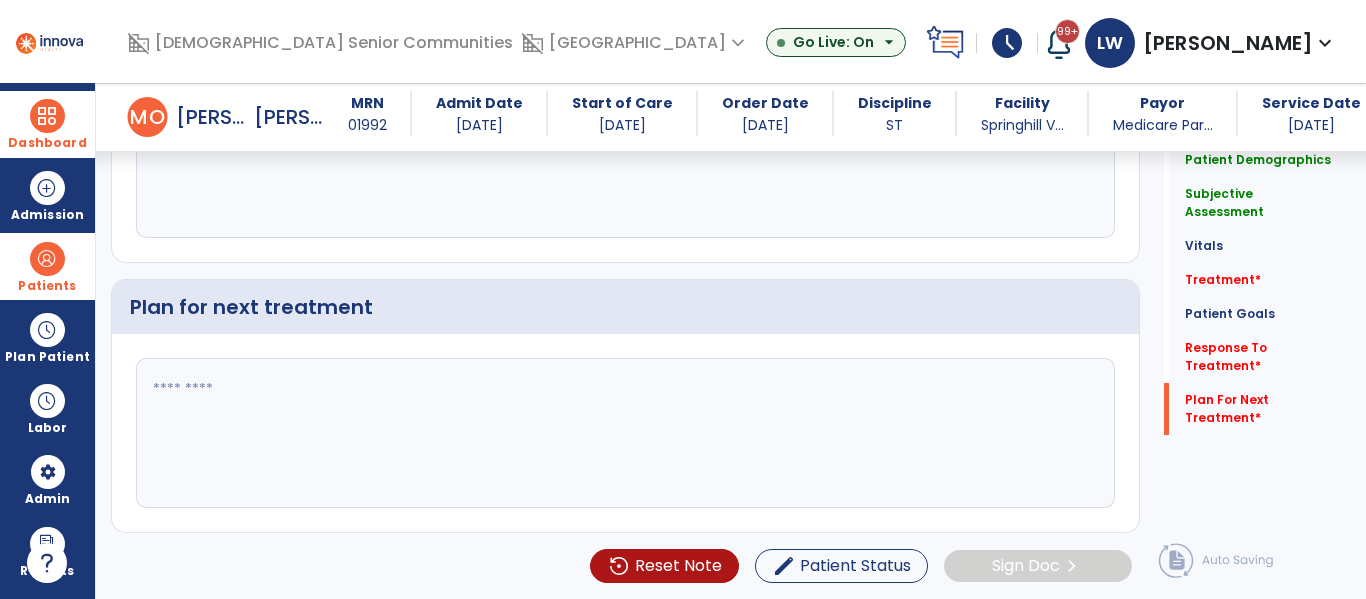 type on "**********" 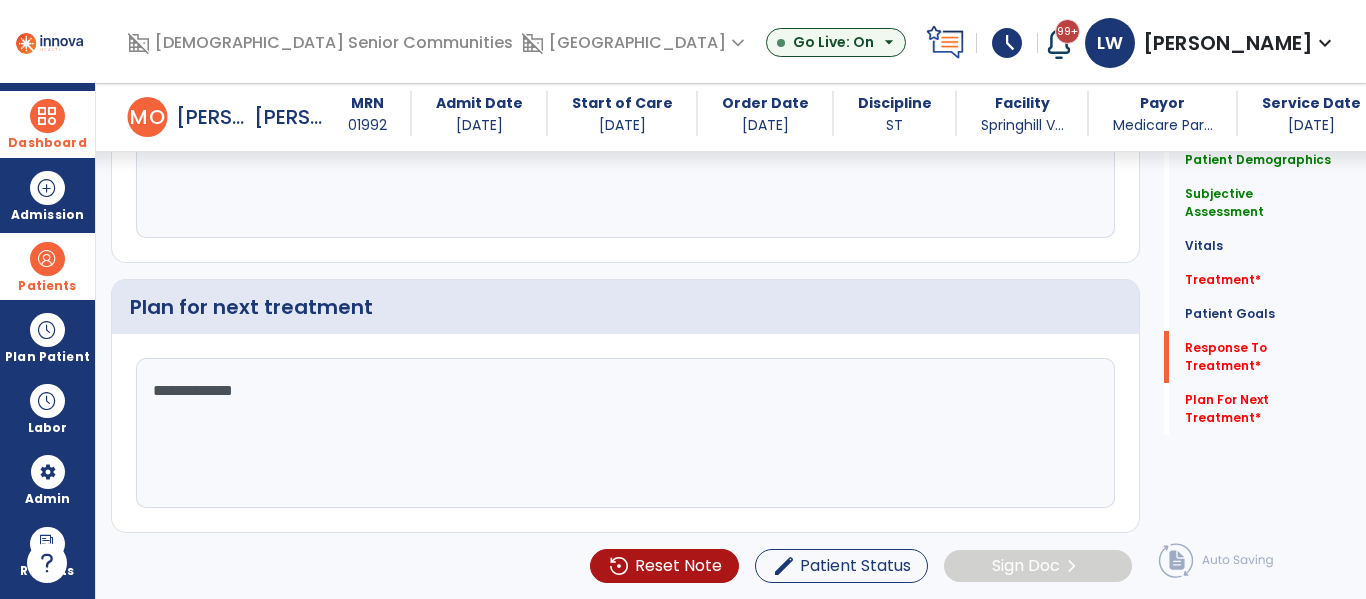 scroll, scrollTop: 2928, scrollLeft: 0, axis: vertical 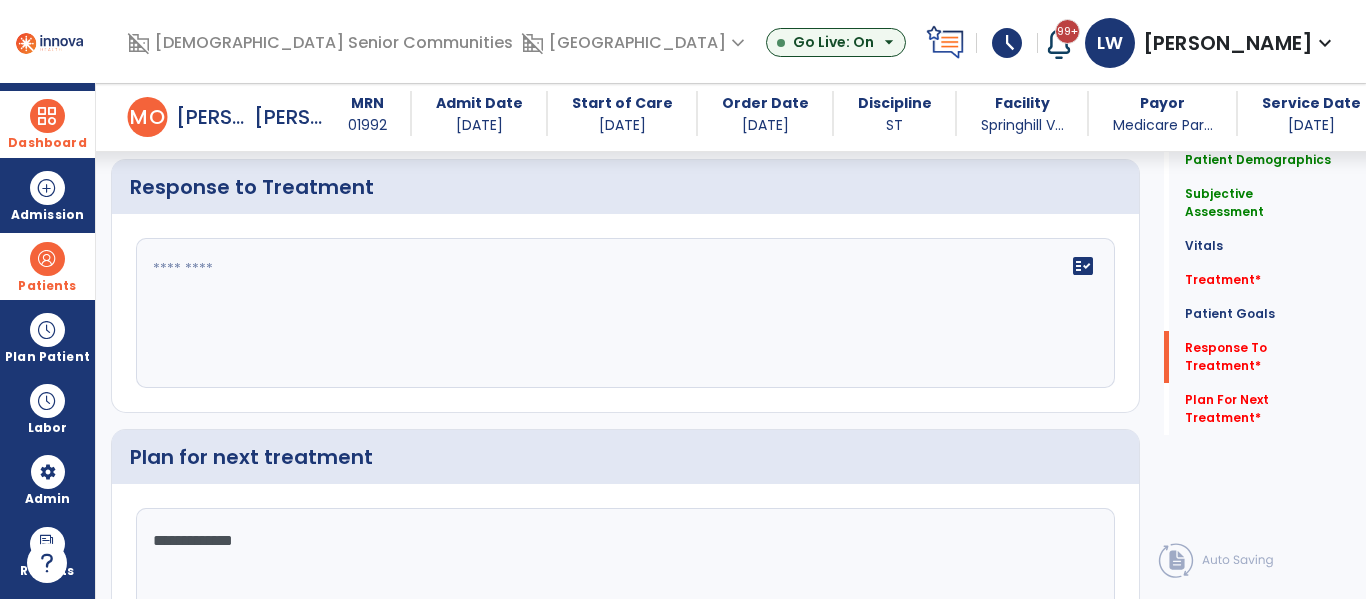 type on "**********" 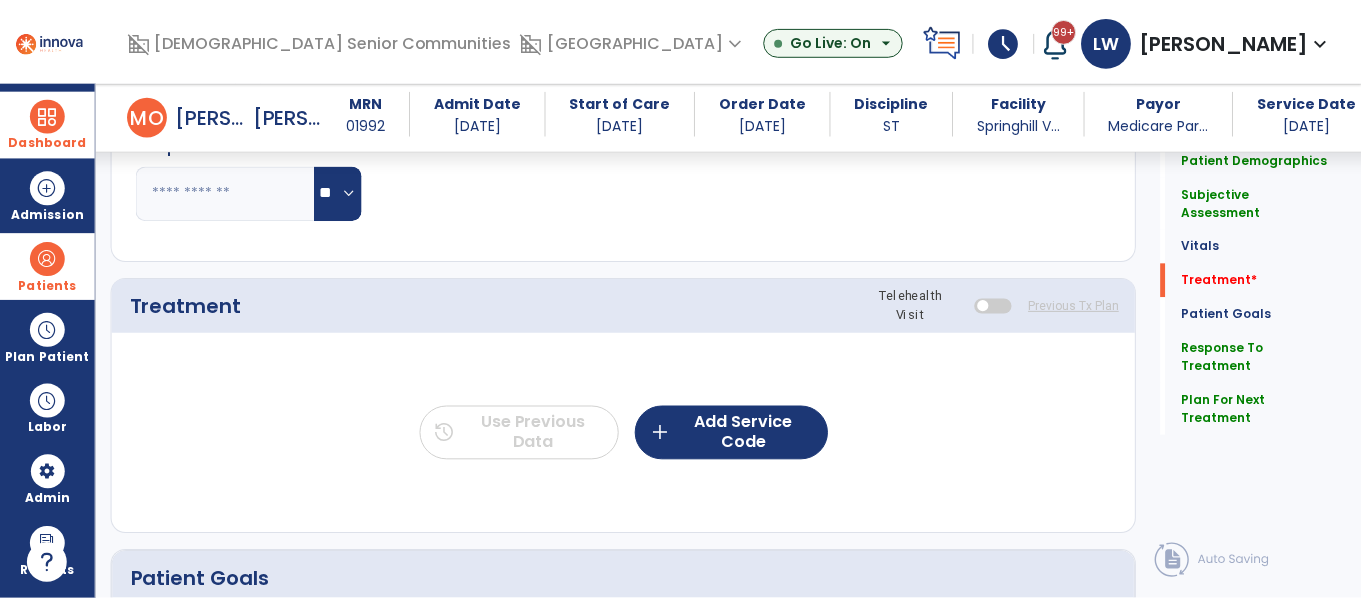 scroll, scrollTop: 1137, scrollLeft: 0, axis: vertical 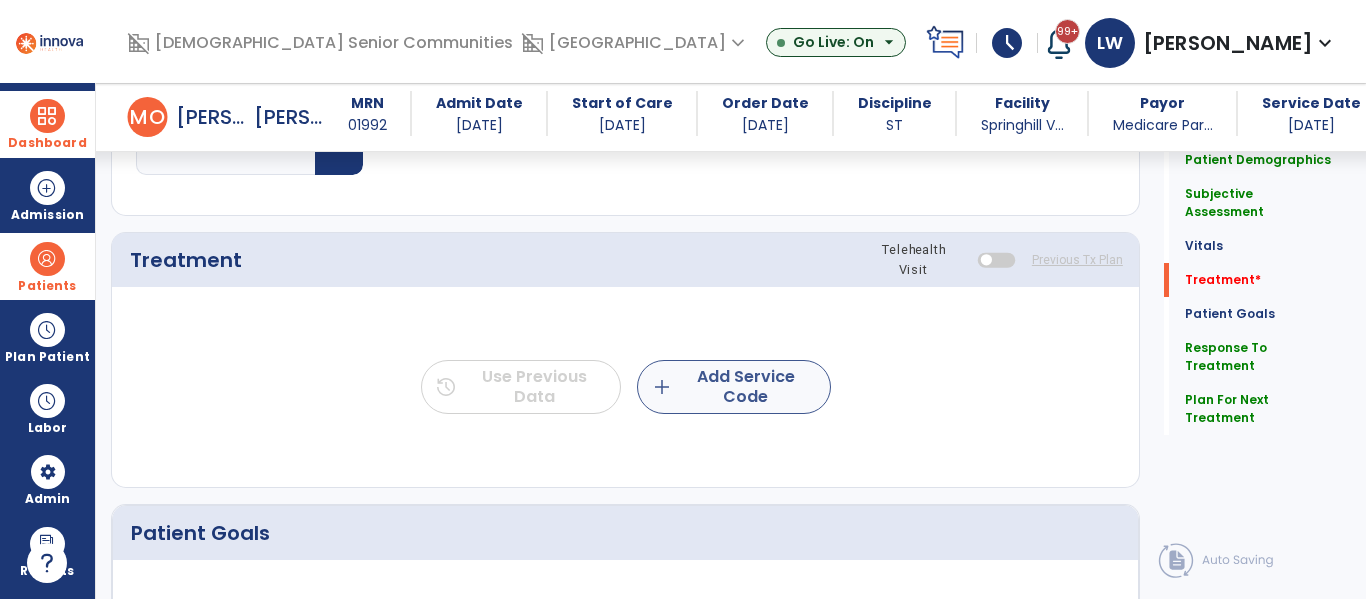 type on "**********" 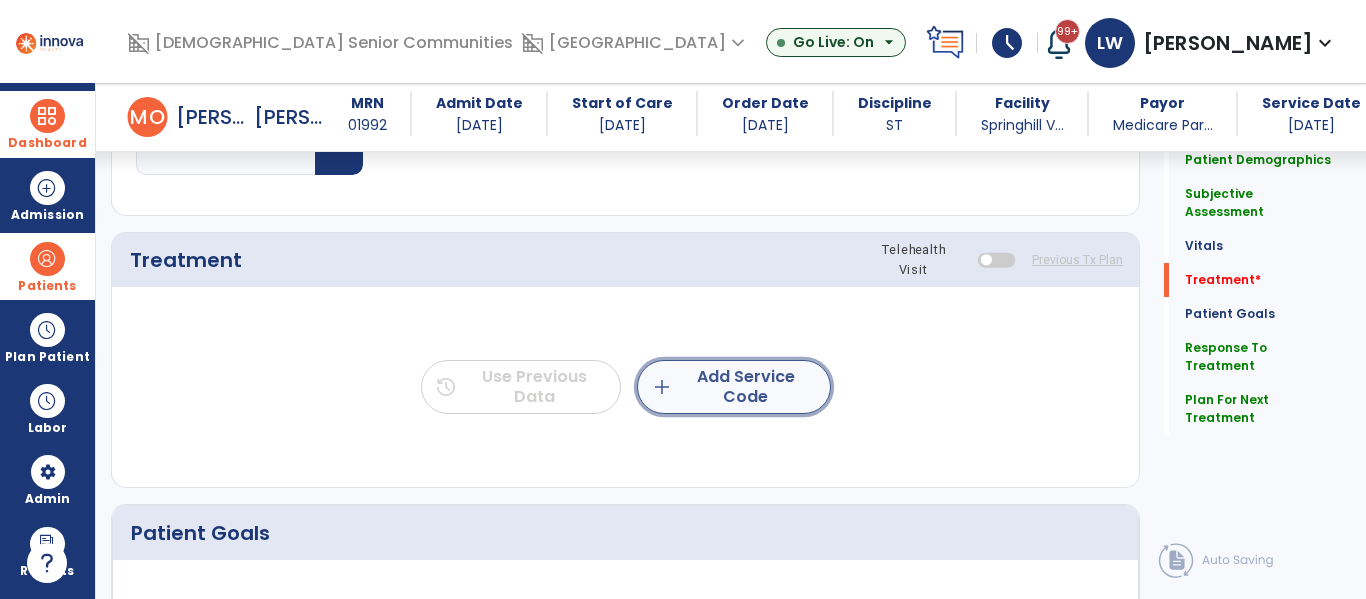 click on "add  Add Service Code" 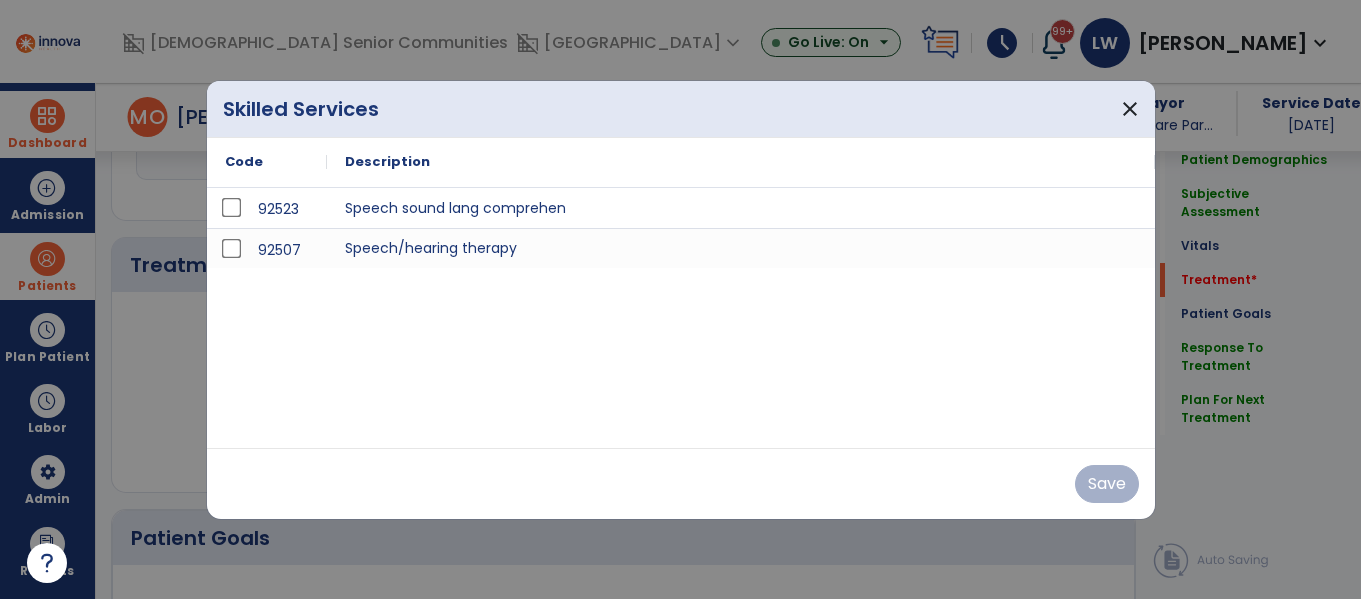 scroll, scrollTop: 1137, scrollLeft: 0, axis: vertical 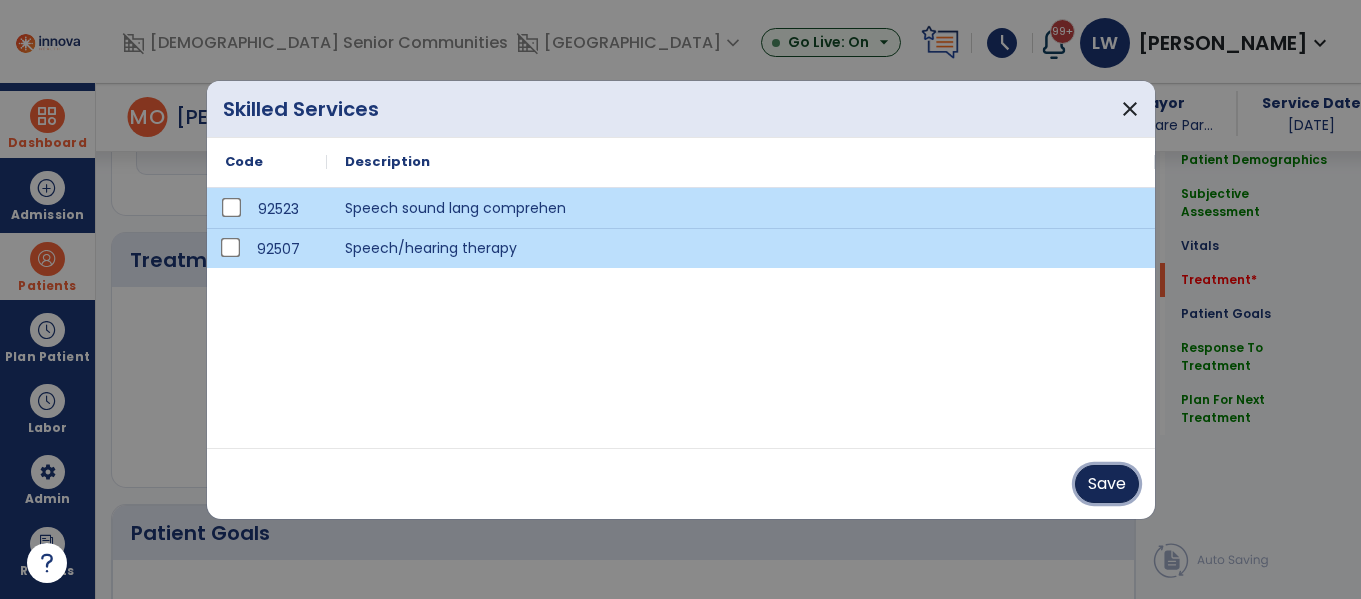 click on "Save" at bounding box center [1107, 484] 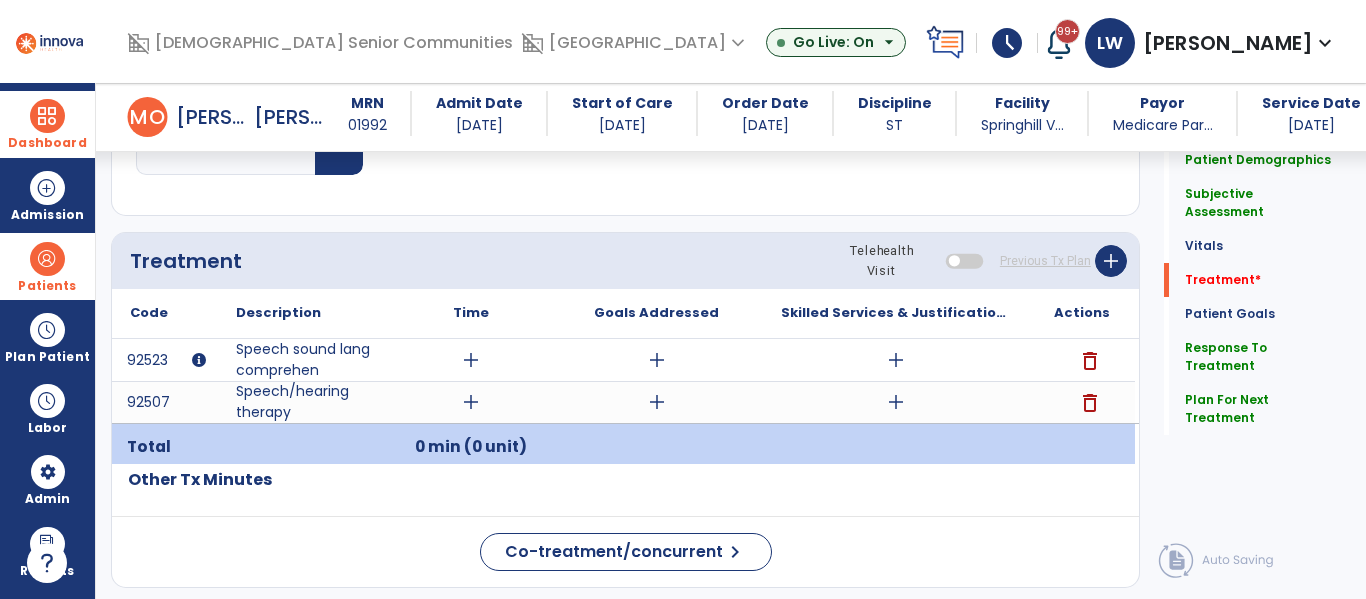 click on "add" at bounding box center [471, 360] 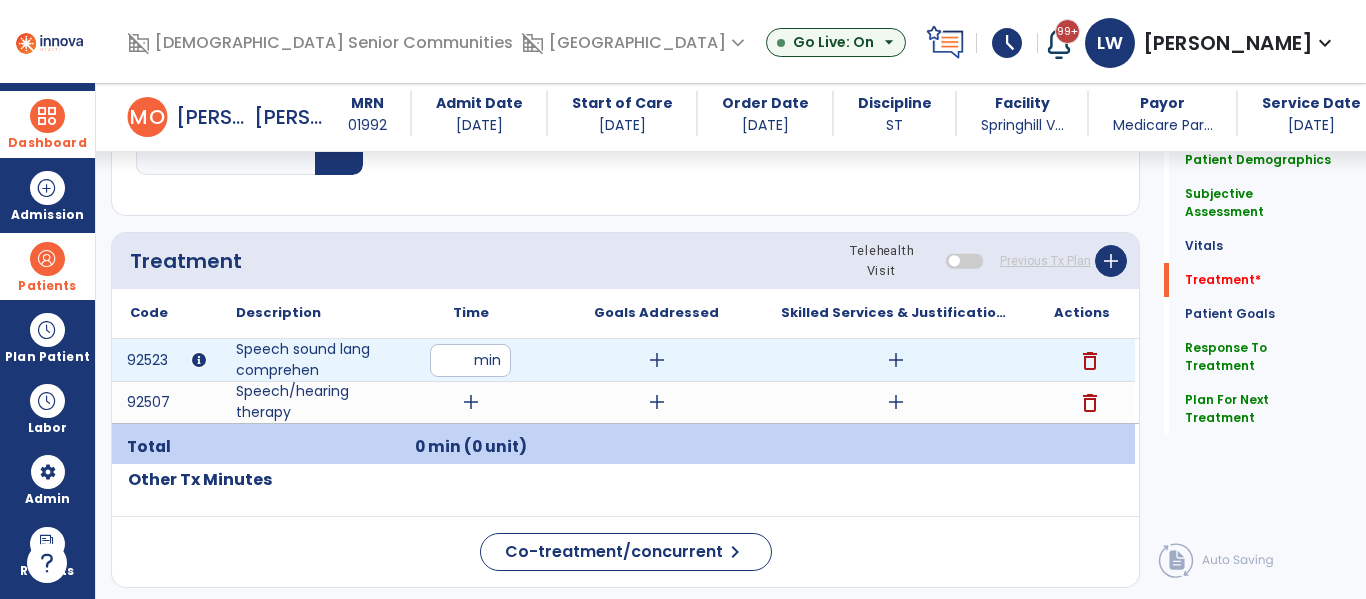 type on "**" 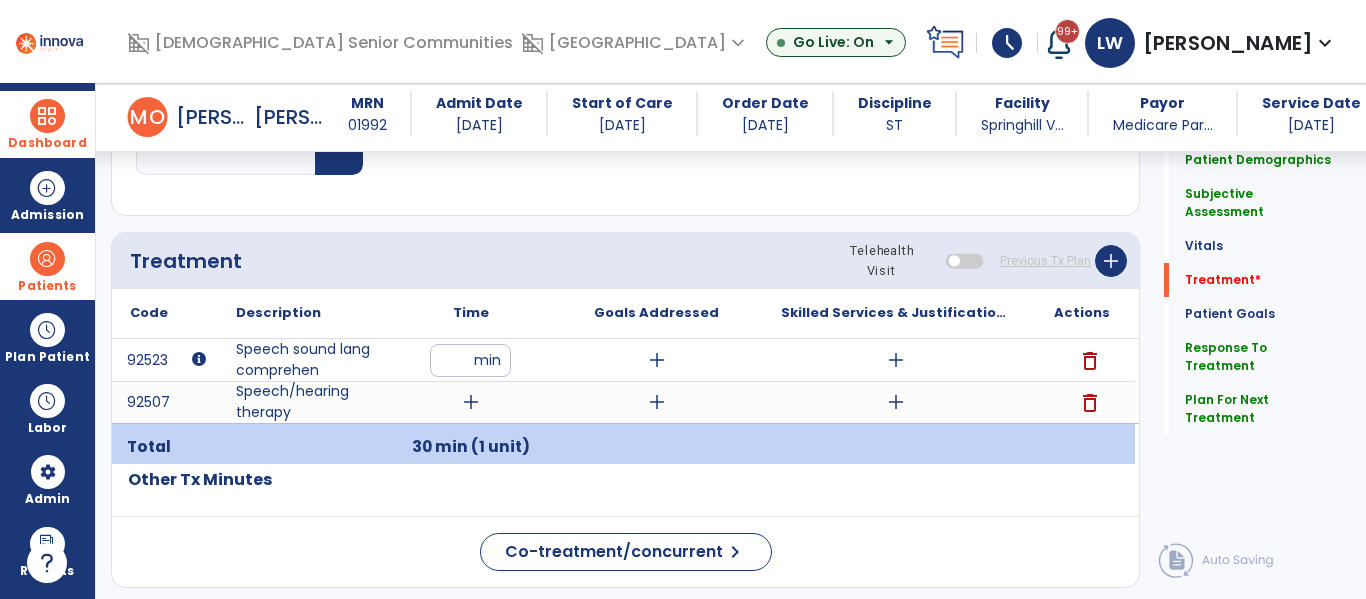 click on "add" at bounding box center (471, 402) 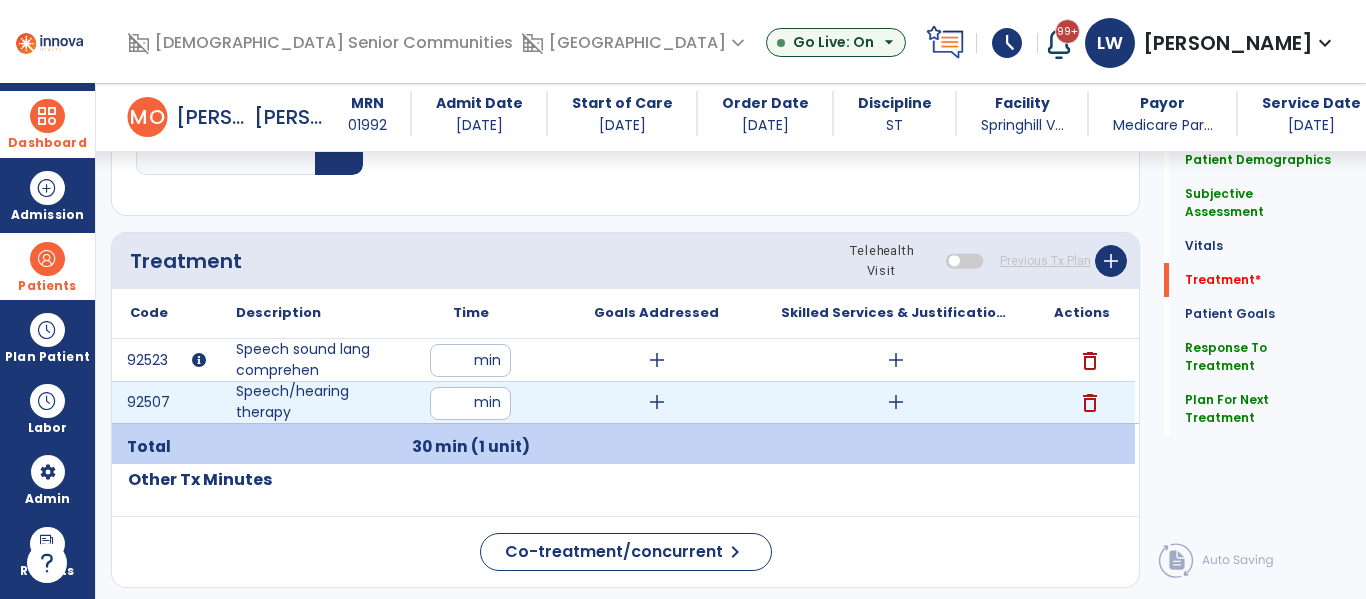 type on "**" 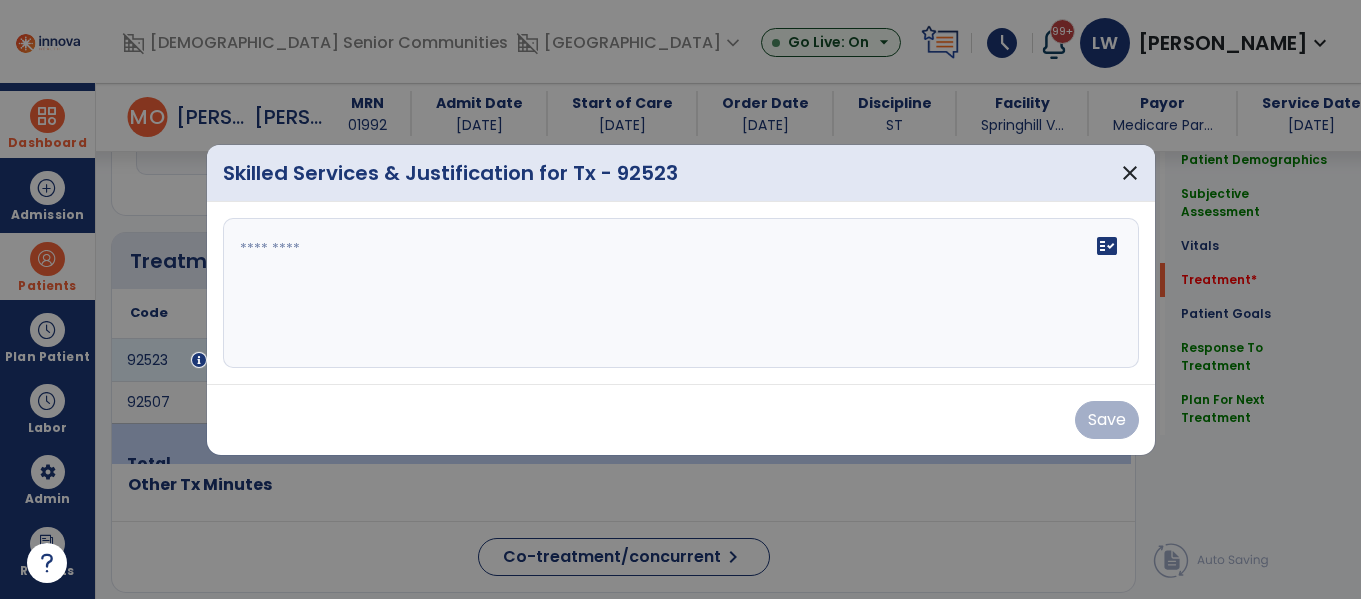 scroll, scrollTop: 1137, scrollLeft: 0, axis: vertical 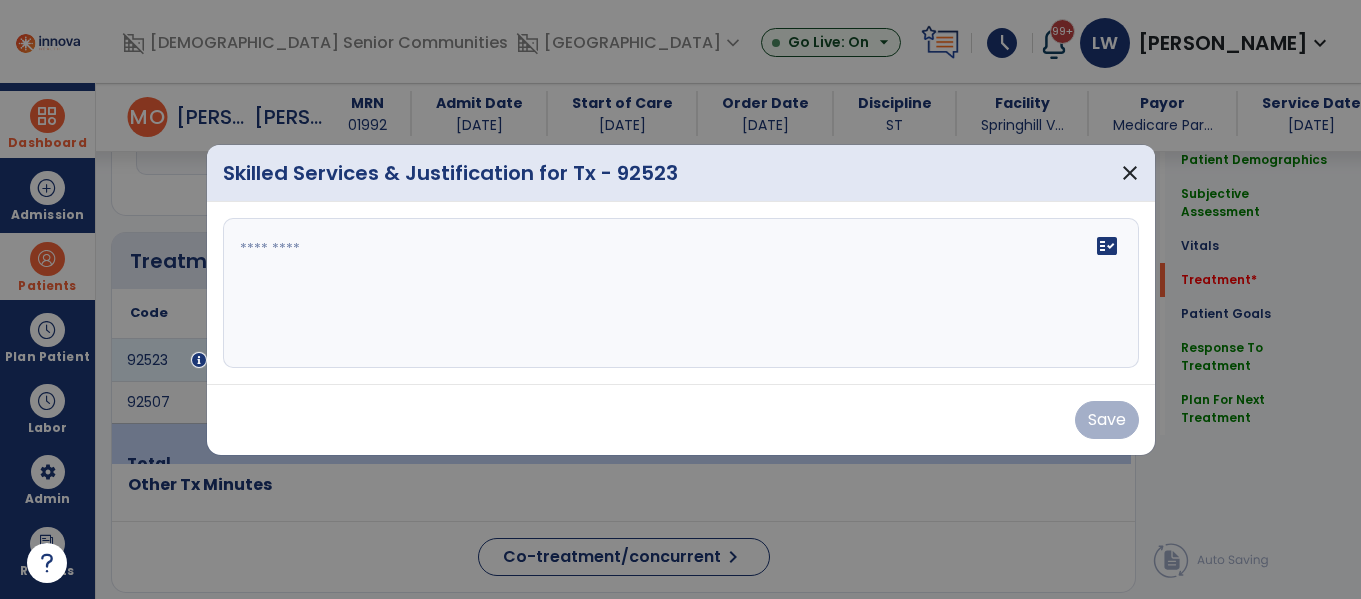 click on "fact_check" at bounding box center (681, 293) 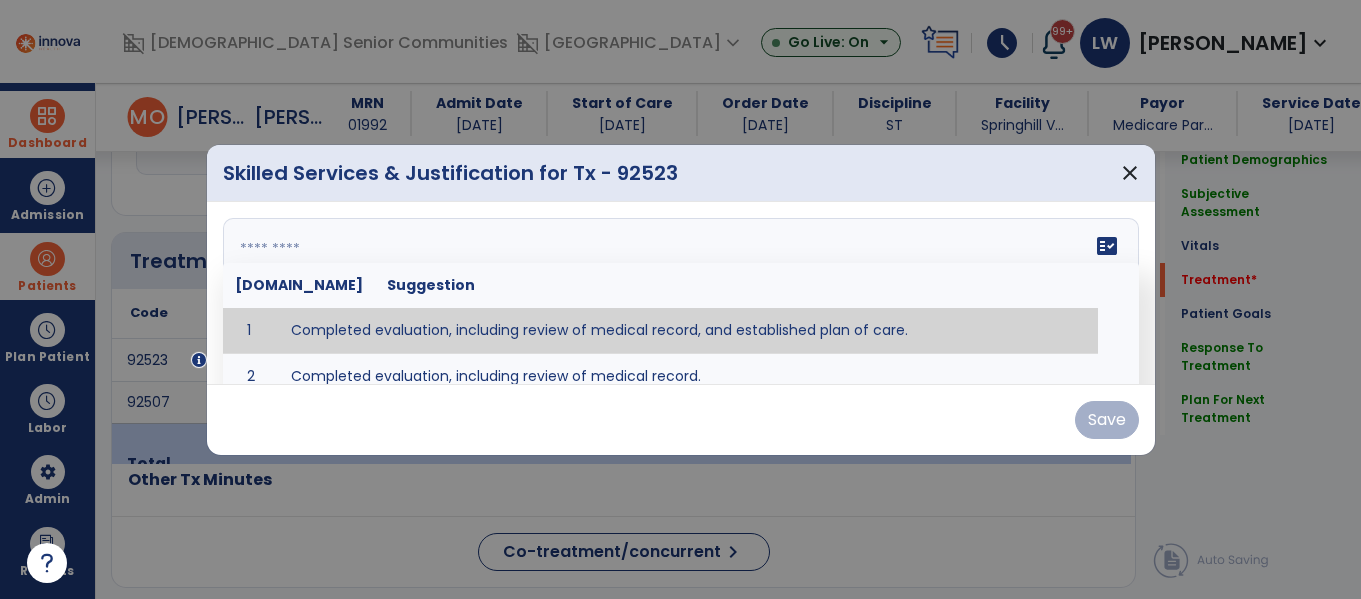 type on "**********" 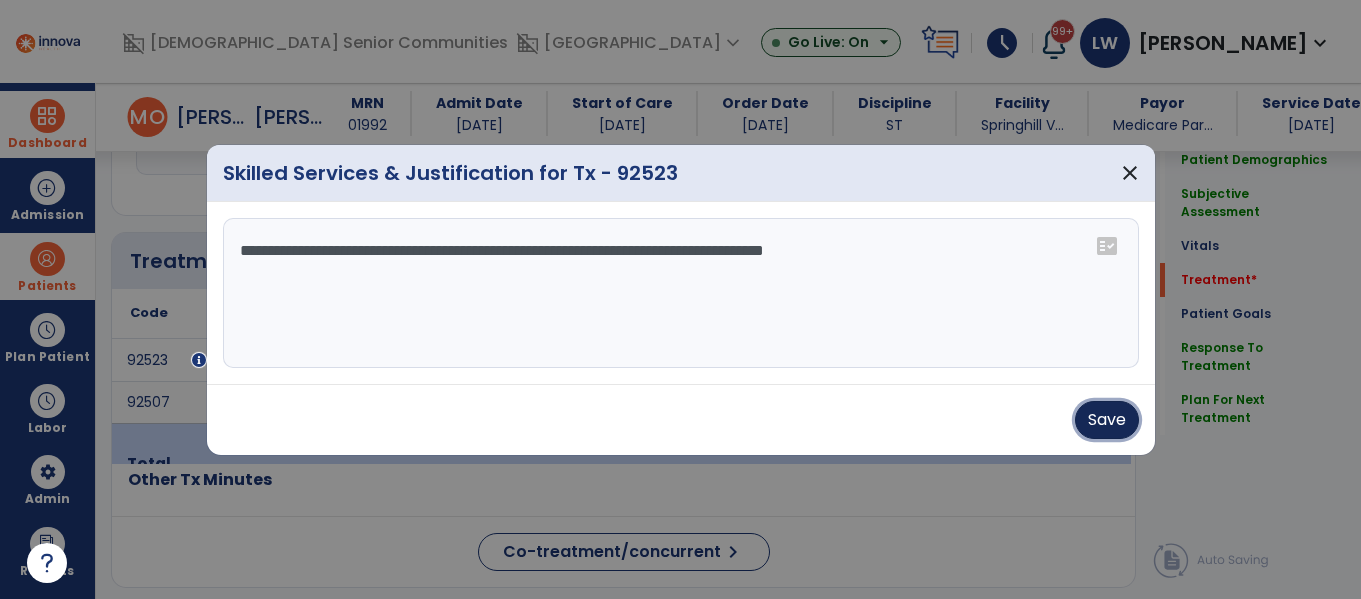 click on "Save" at bounding box center [1107, 420] 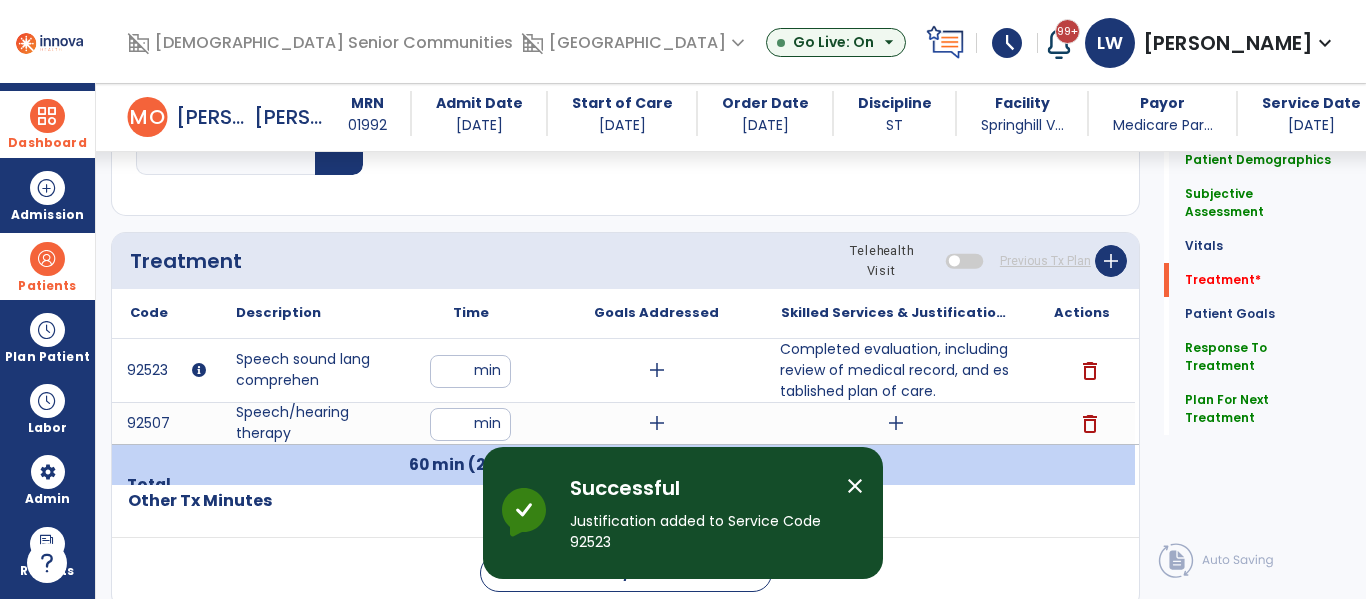 click on "add" at bounding box center [896, 423] 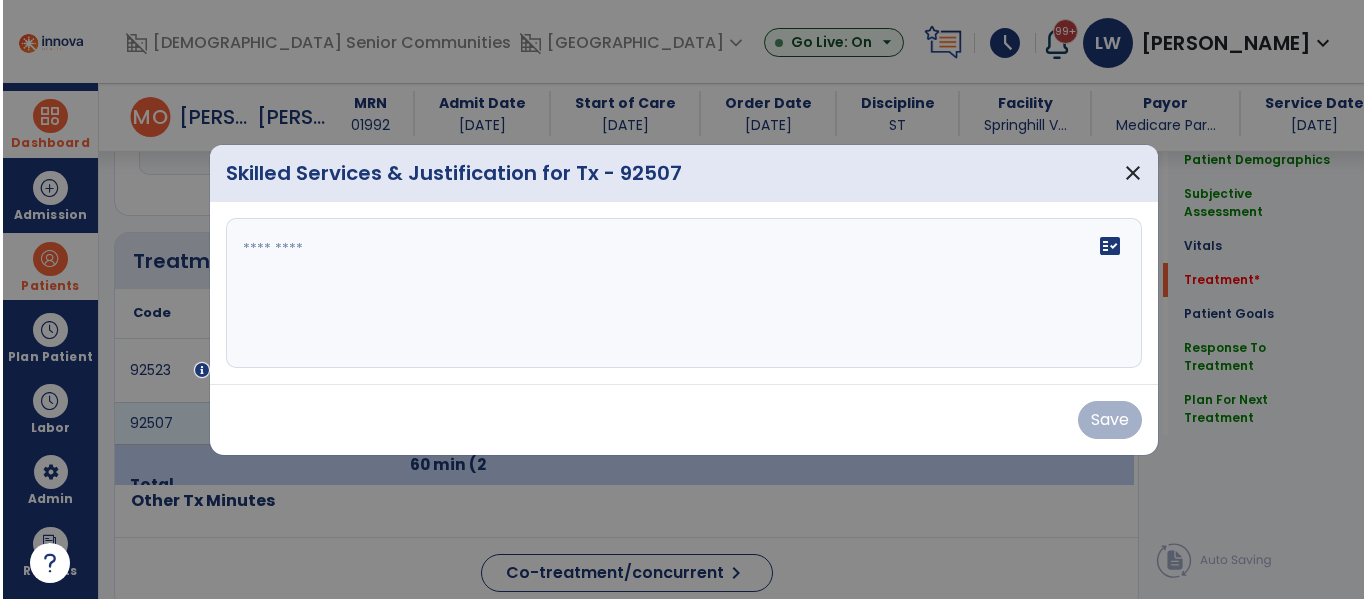 scroll, scrollTop: 1137, scrollLeft: 0, axis: vertical 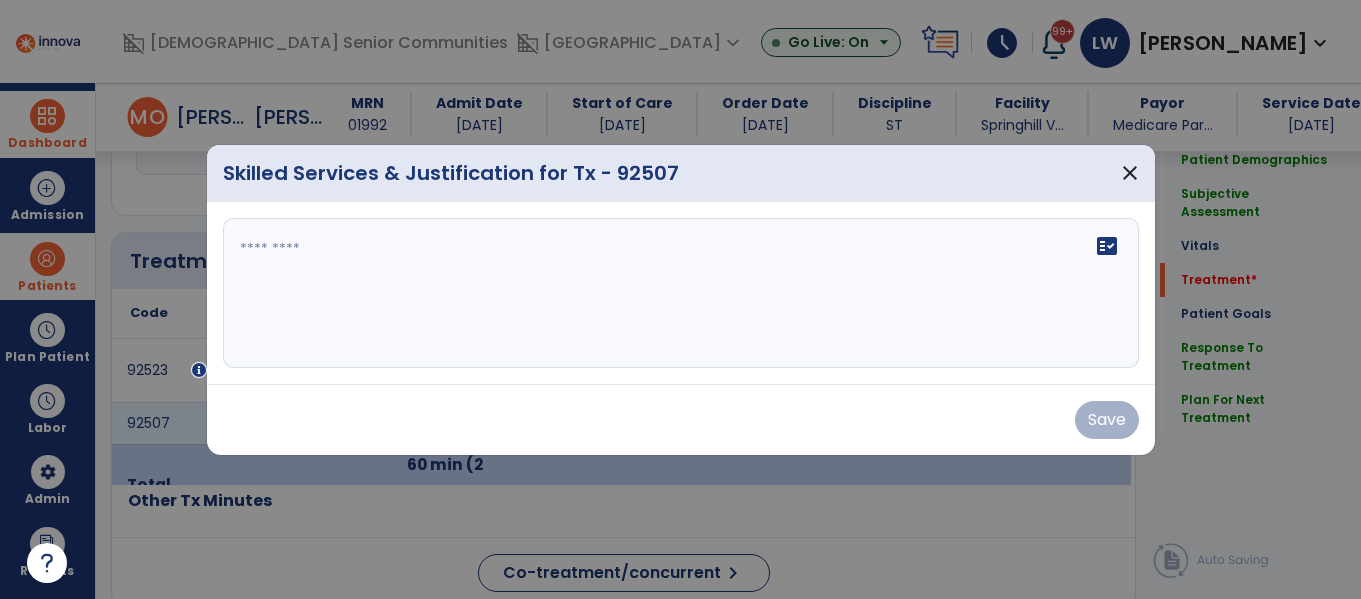 click on "fact_check" at bounding box center [681, 293] 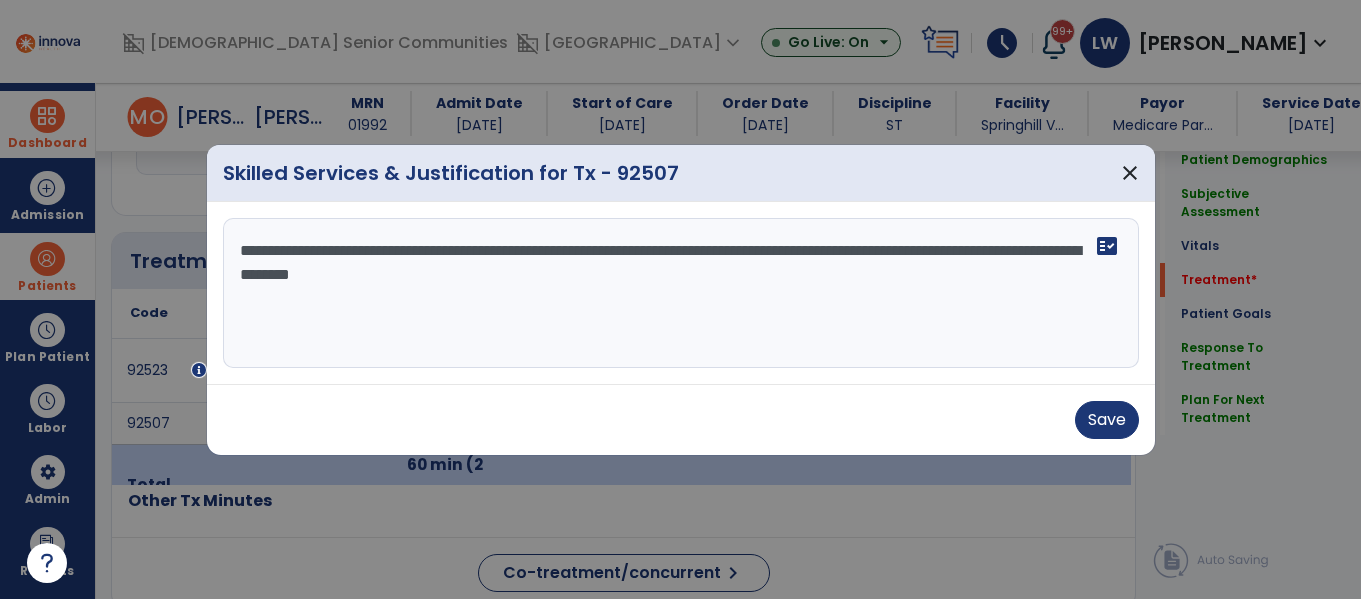 type on "**********" 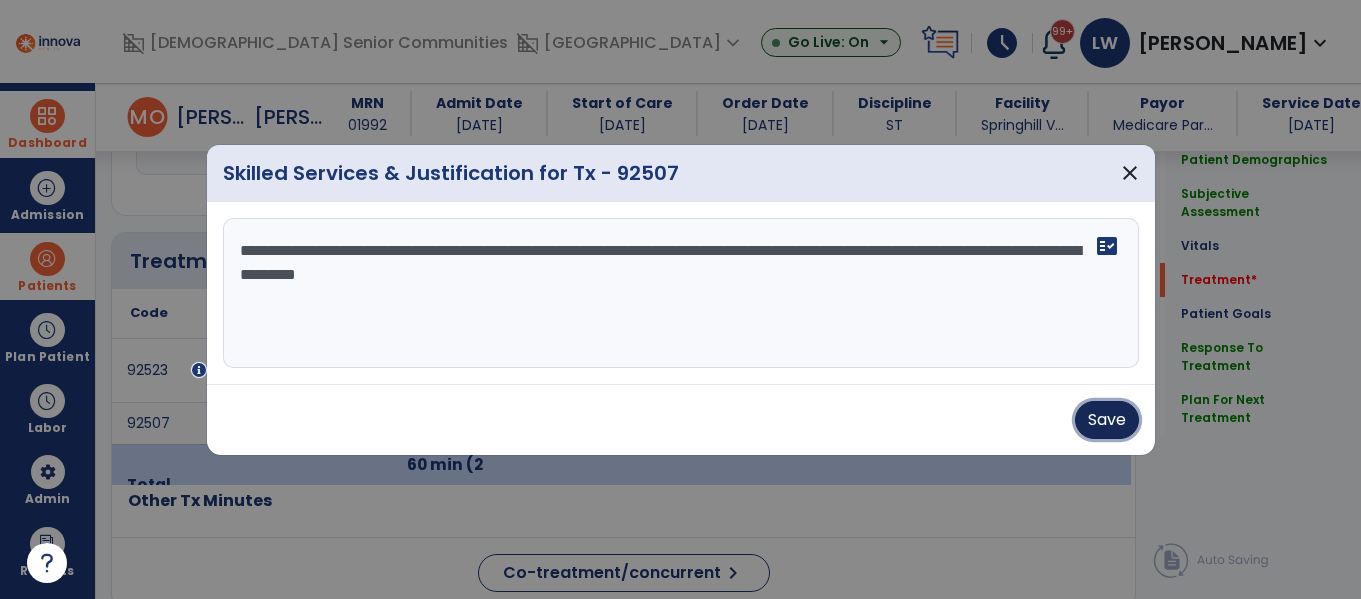 click on "Save" at bounding box center [1107, 420] 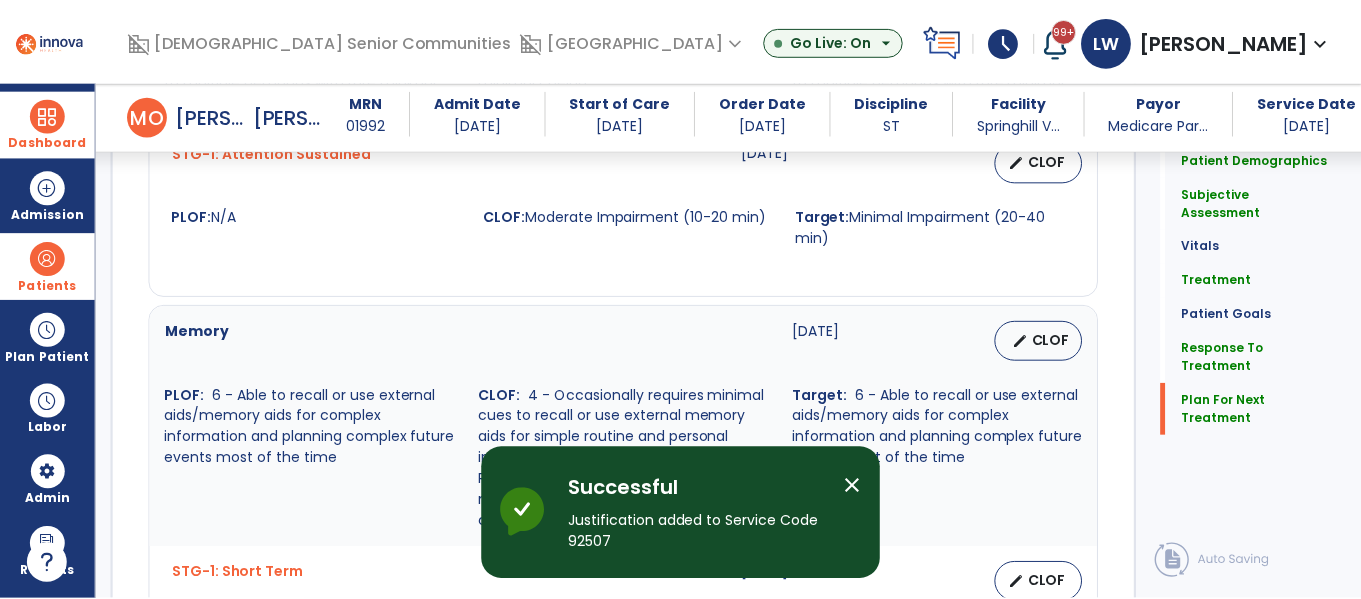 scroll, scrollTop: 3220, scrollLeft: 0, axis: vertical 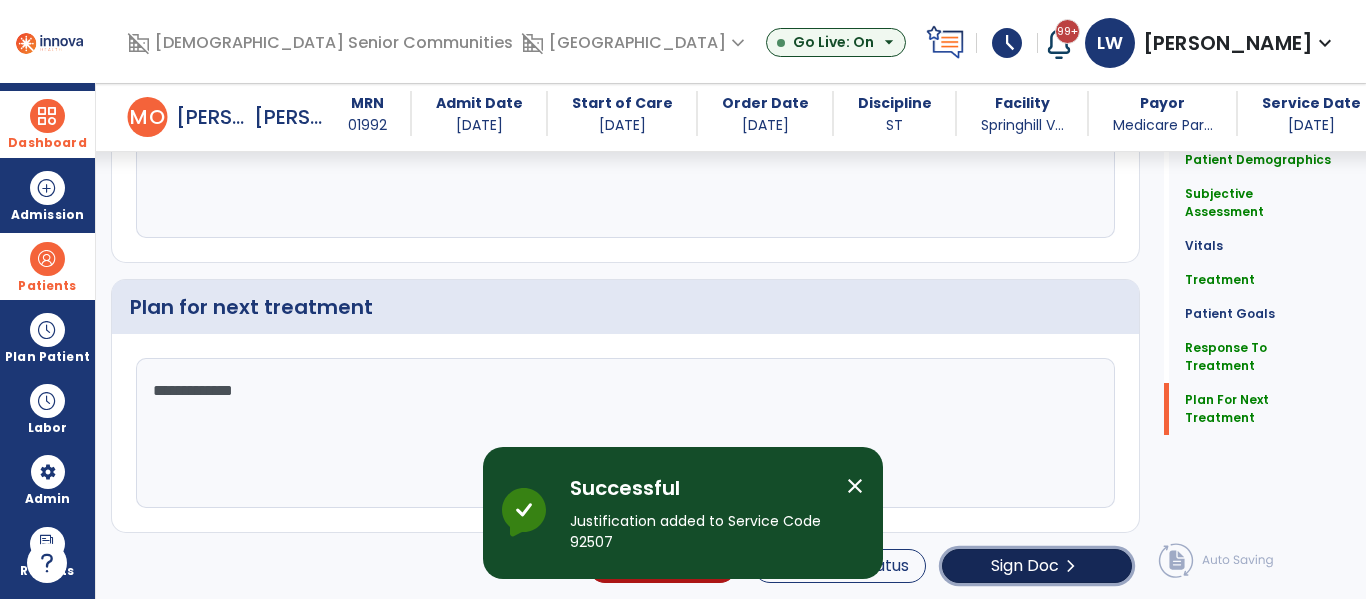click on "chevron_right" 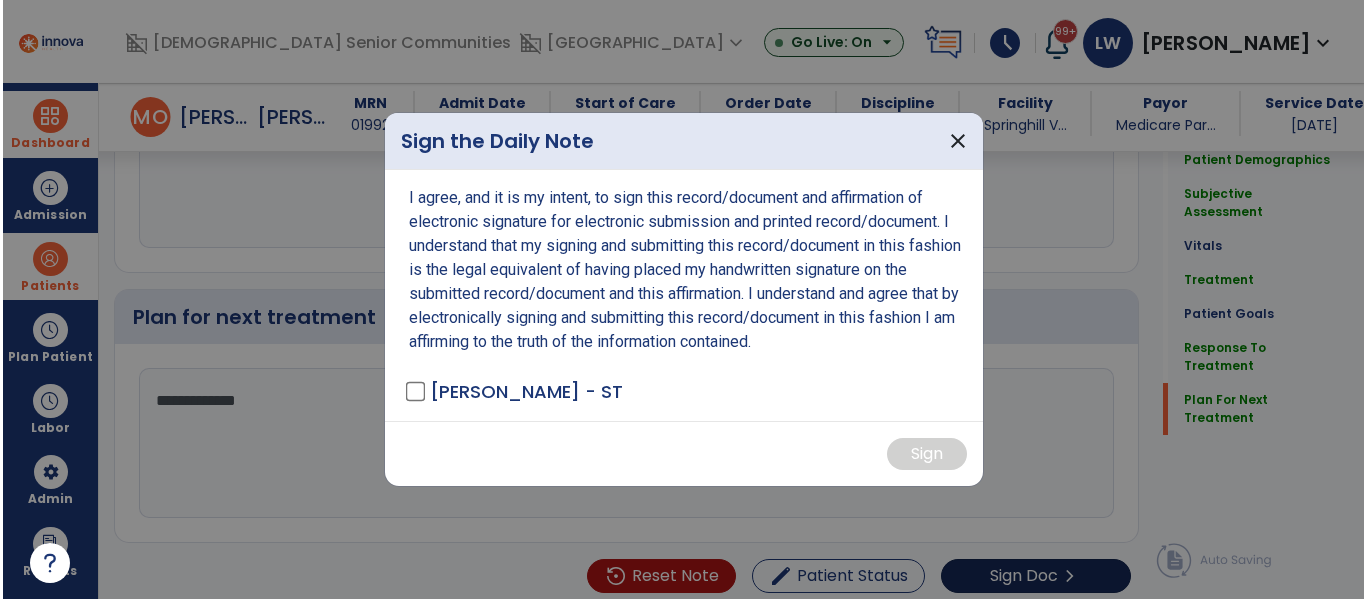 scroll, scrollTop: 3220, scrollLeft: 0, axis: vertical 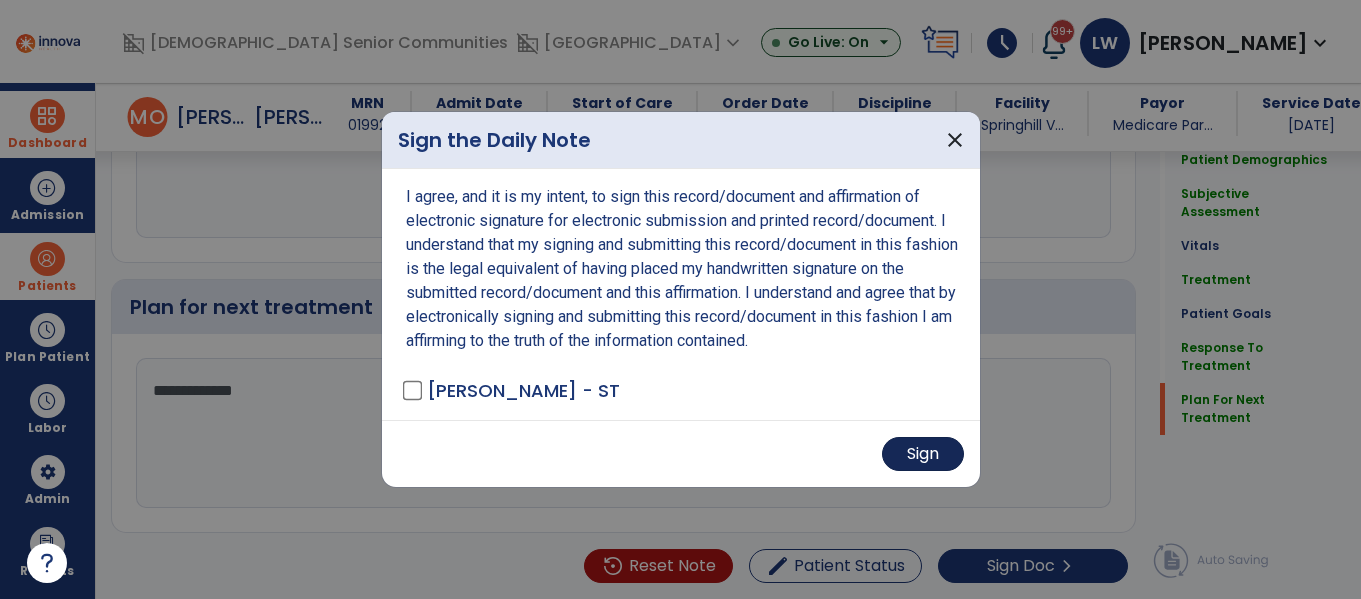 click on "Sign" at bounding box center [923, 454] 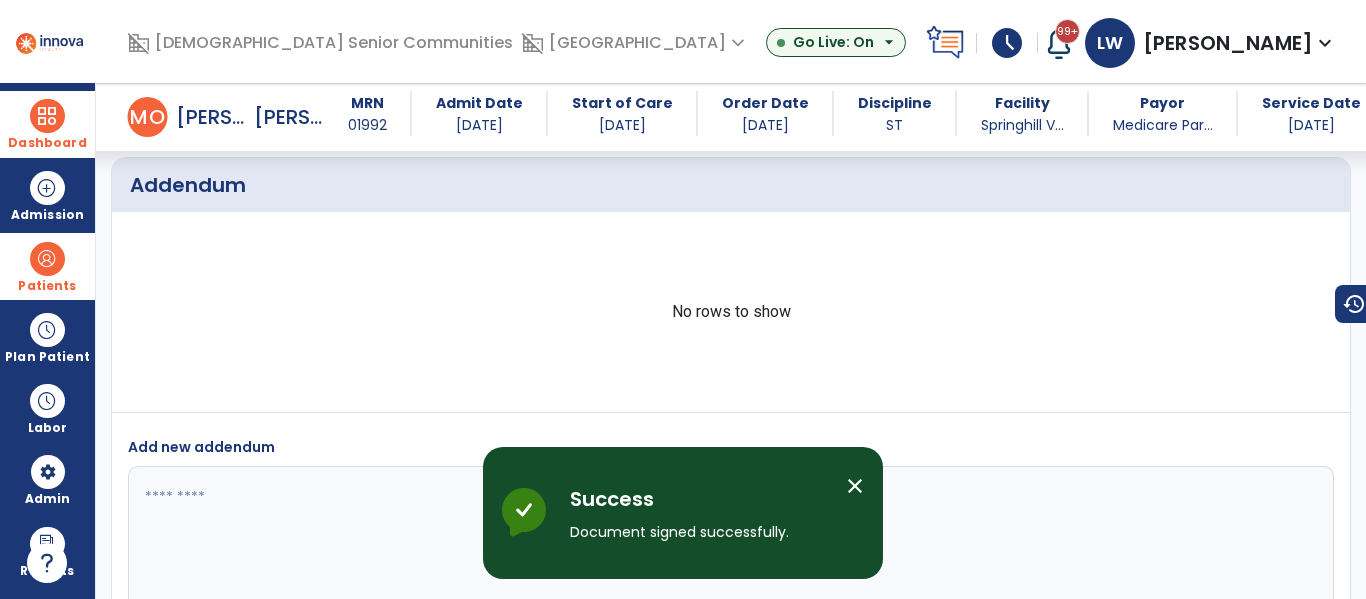 scroll, scrollTop: 4687, scrollLeft: 0, axis: vertical 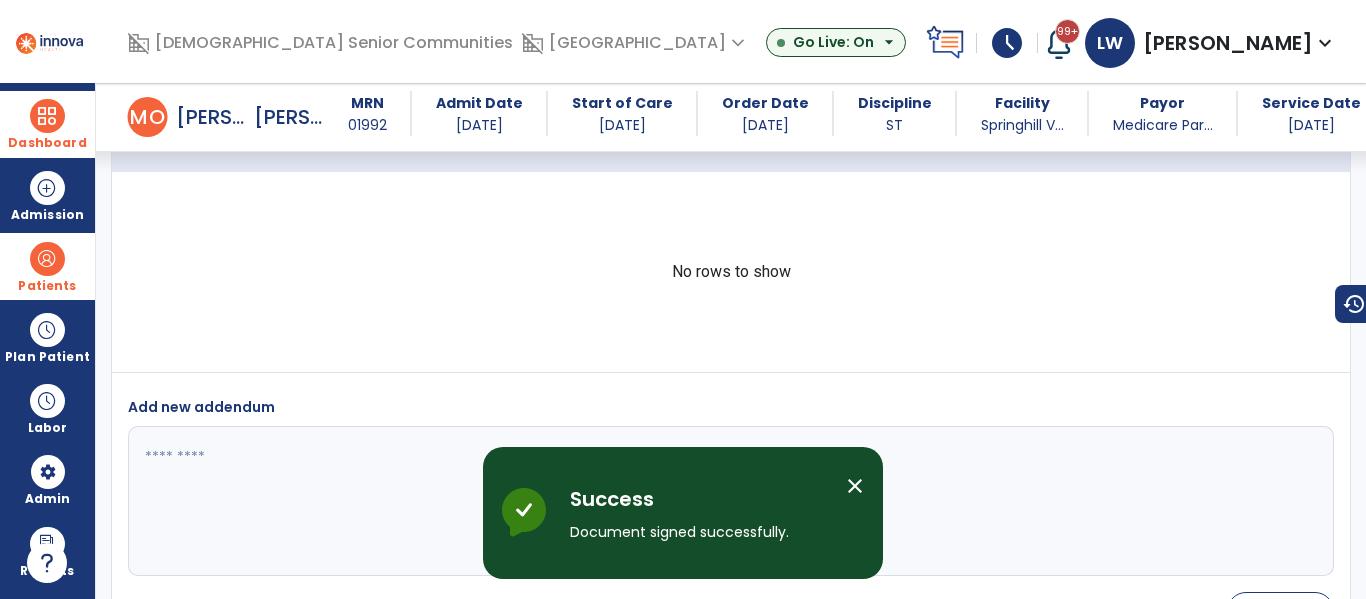 click on "Patients" at bounding box center (47, 286) 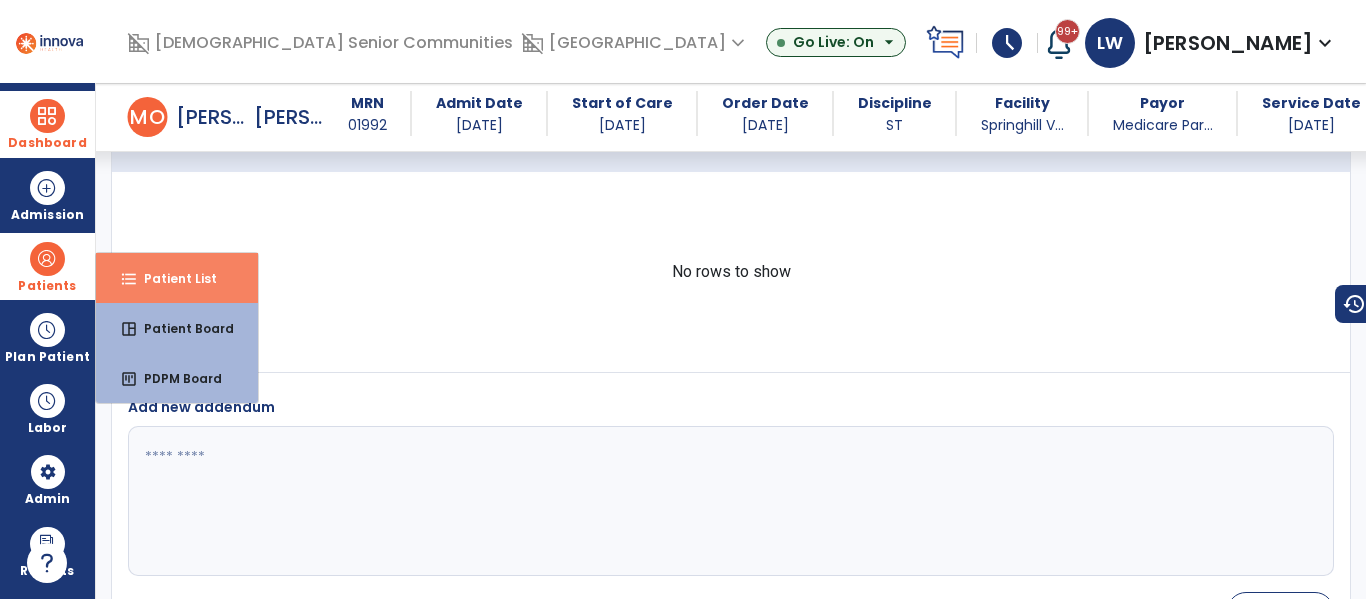 click on "format_list_bulleted  Patient List" at bounding box center [177, 278] 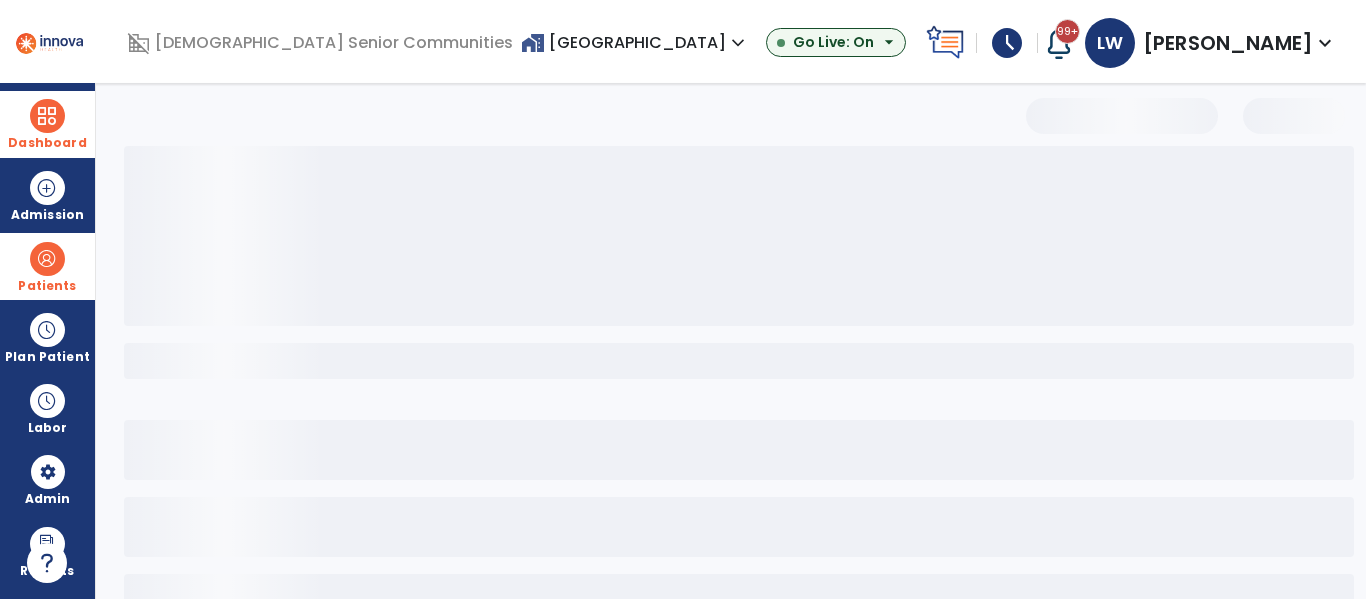scroll, scrollTop: 0, scrollLeft: 0, axis: both 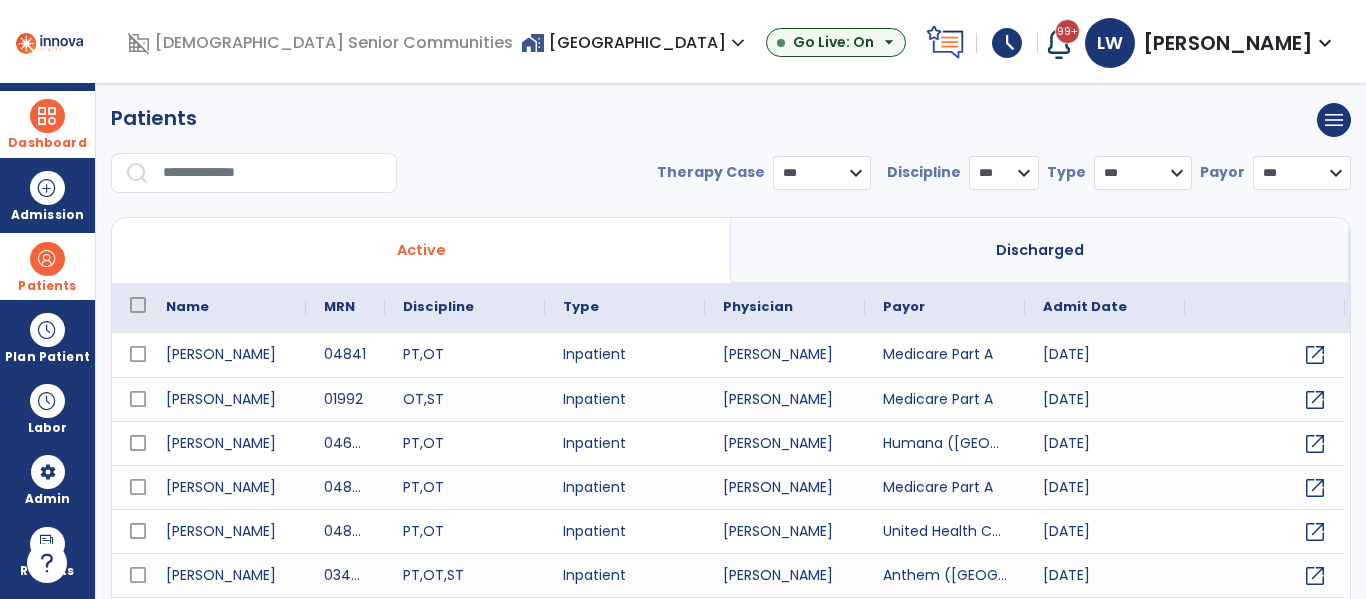 click at bounding box center (273, 173) 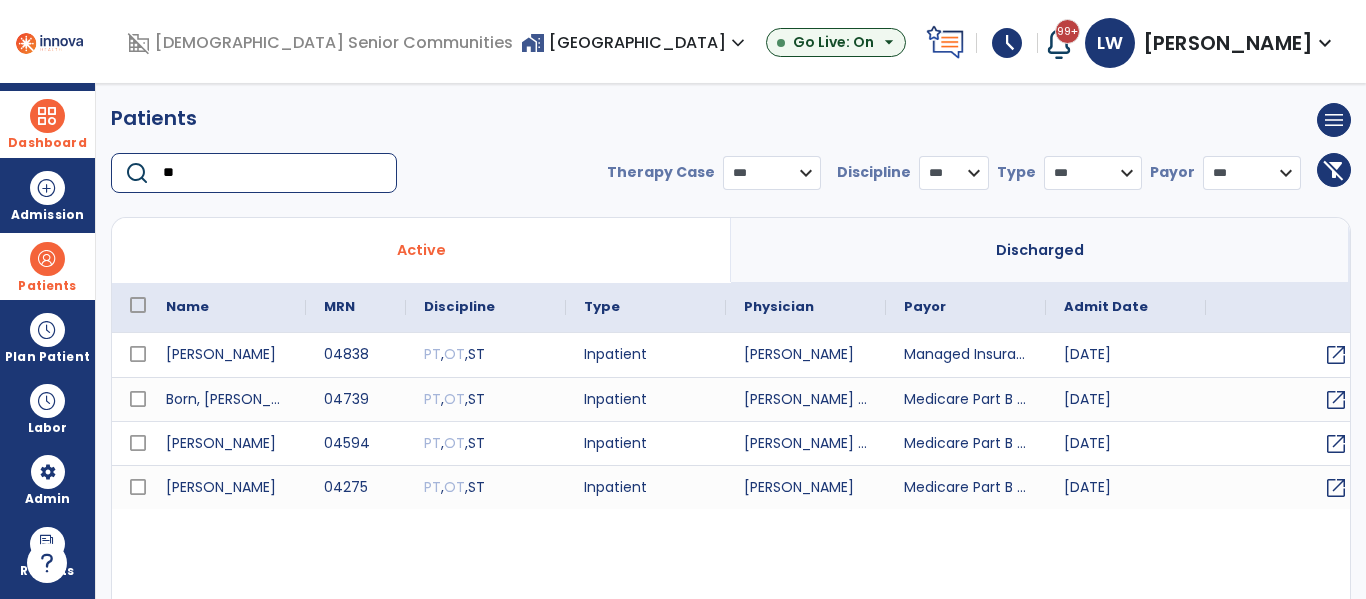 type on "**" 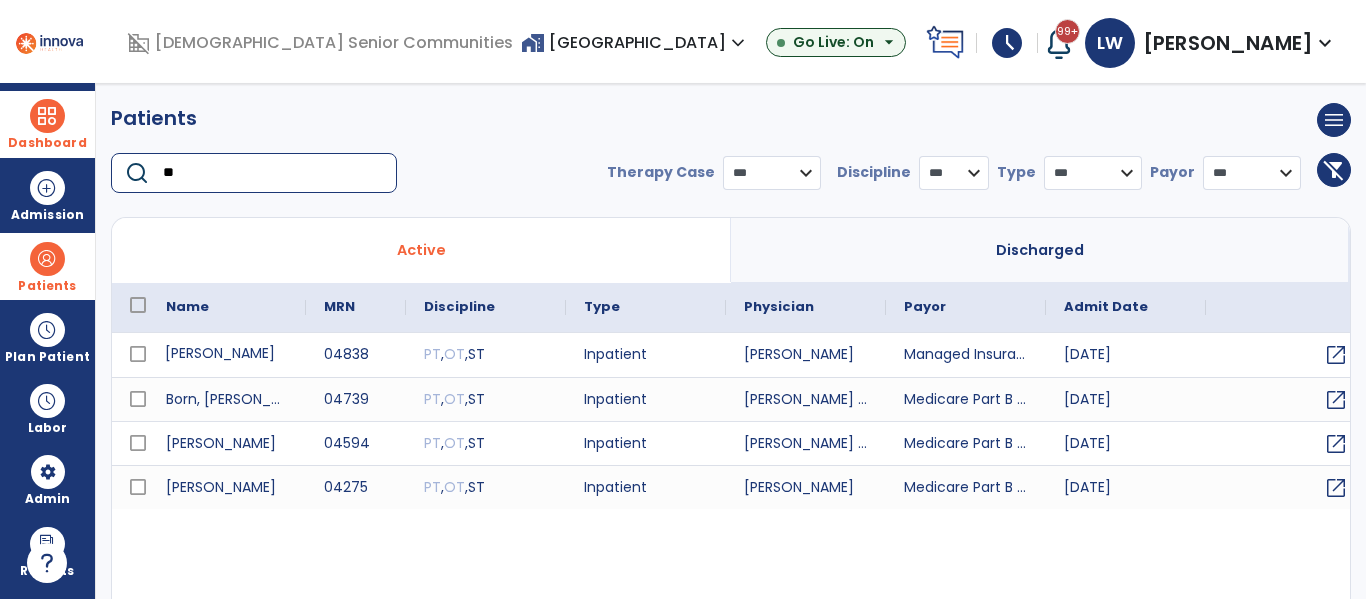 click on "[PERSON_NAME]" at bounding box center [227, 355] 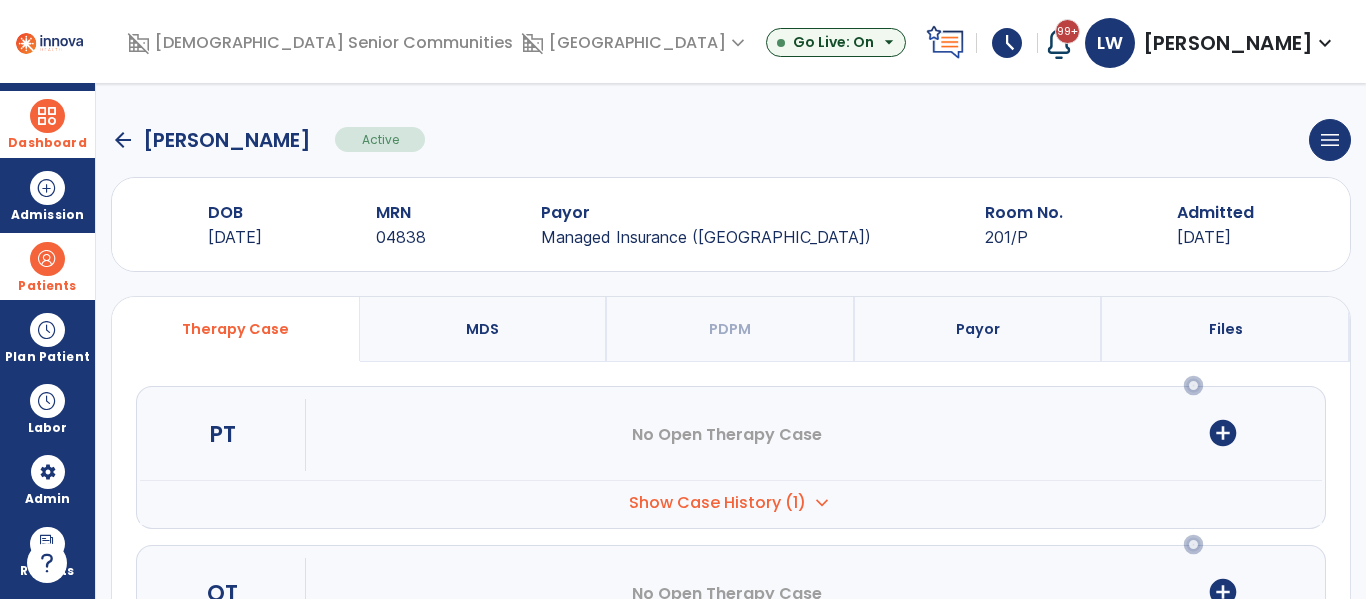 scroll, scrollTop: 252, scrollLeft: 0, axis: vertical 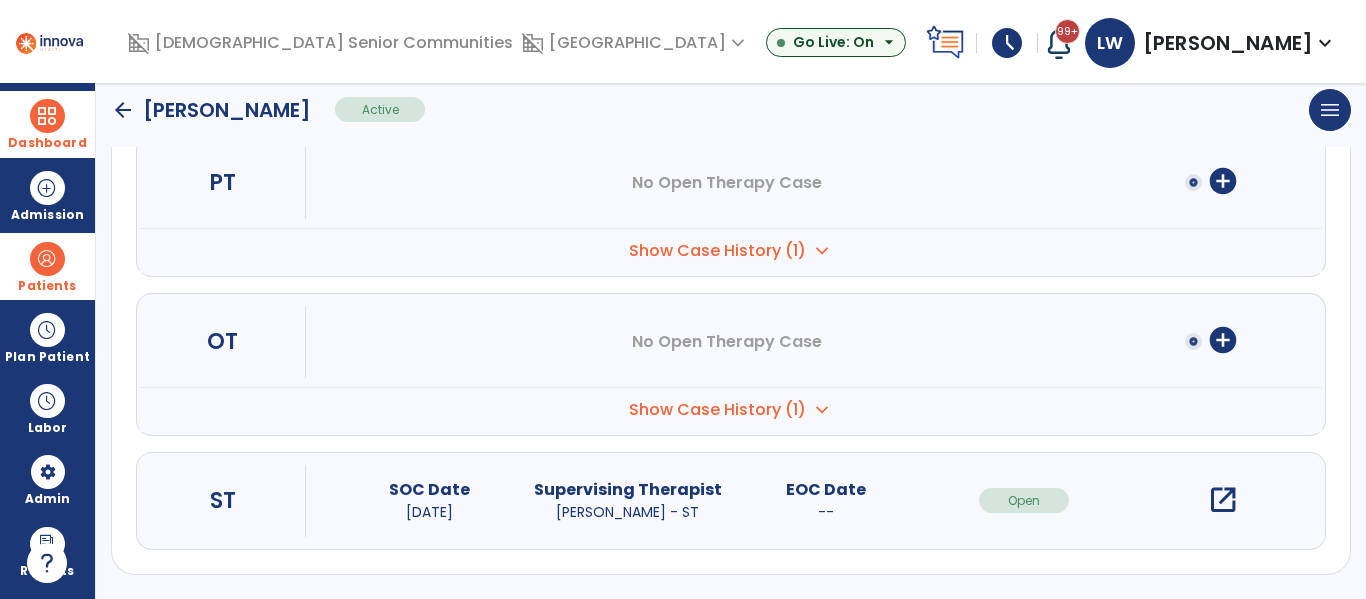 click on "open_in_new" at bounding box center [1223, 500] 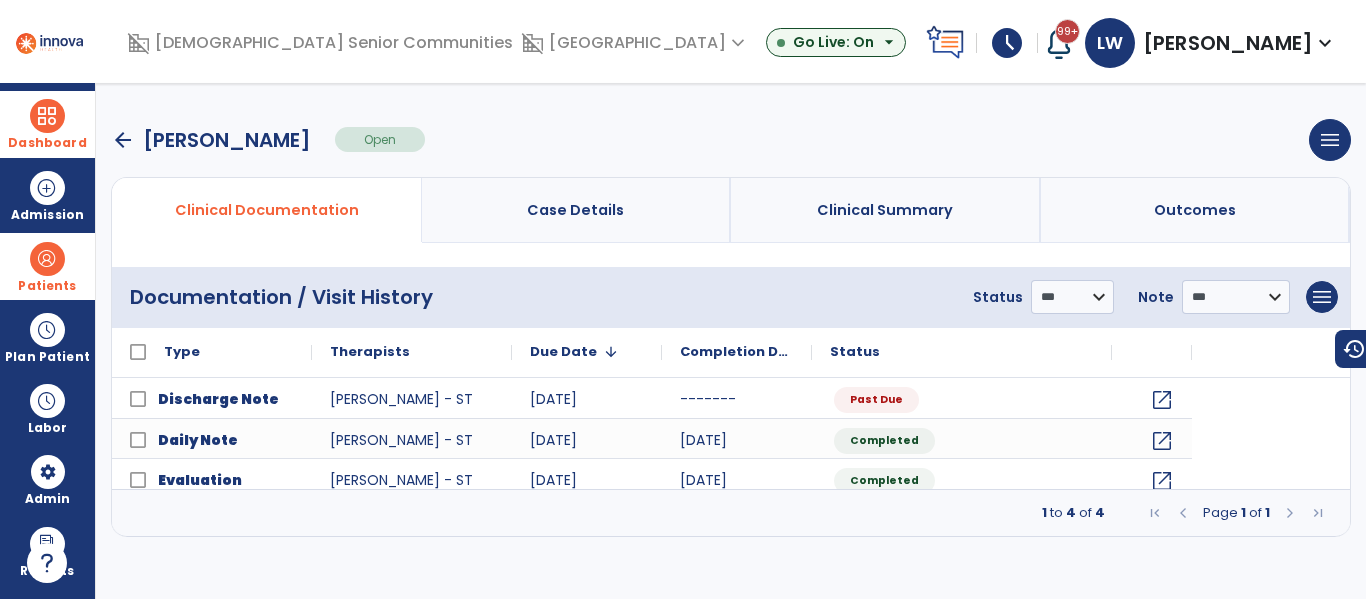 scroll, scrollTop: 0, scrollLeft: 0, axis: both 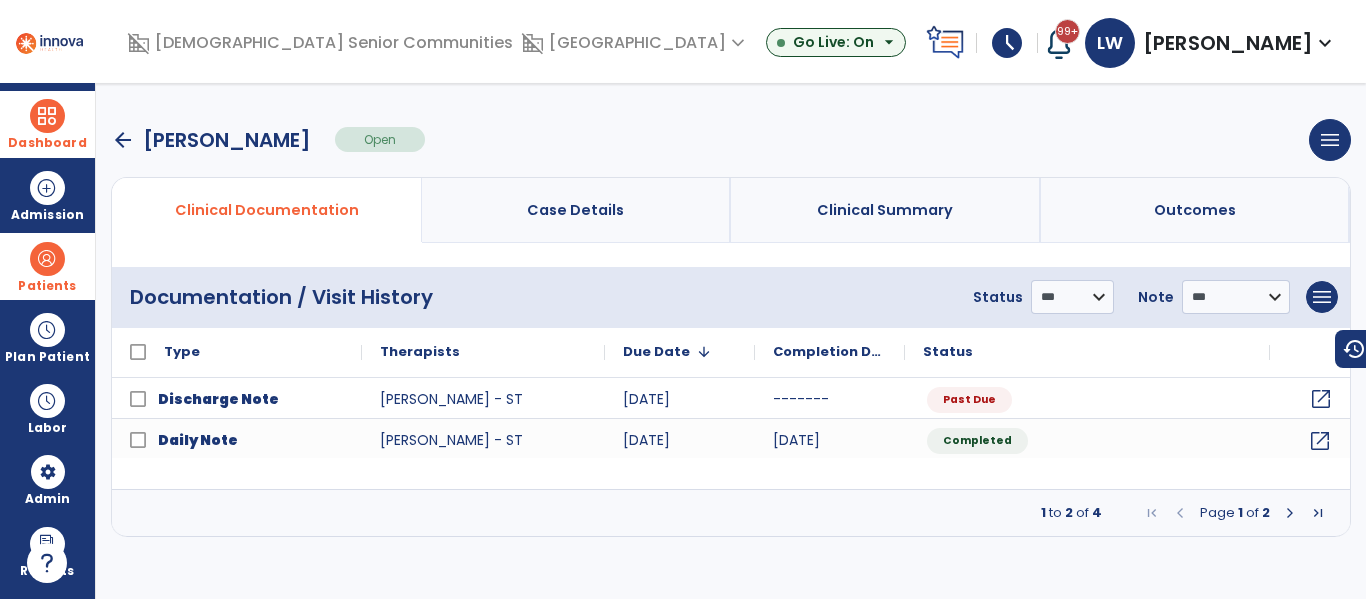 click on "open_in_new" 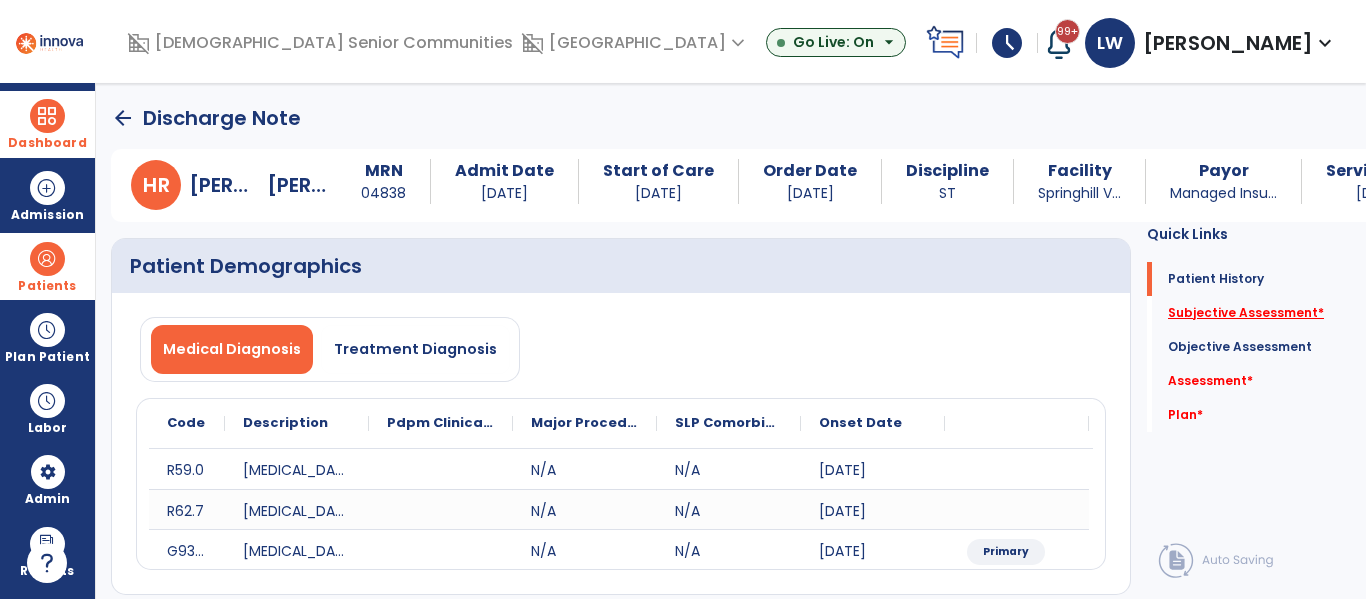 click on "Subjective Assessment   *" 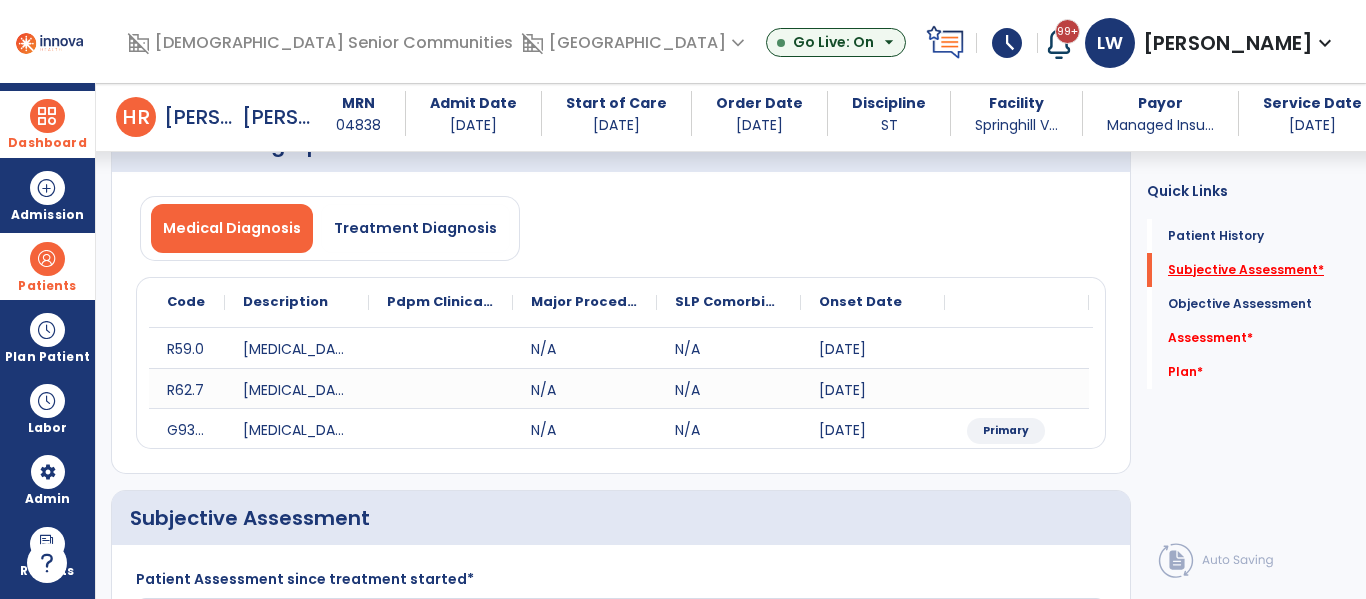 scroll, scrollTop: 411, scrollLeft: 0, axis: vertical 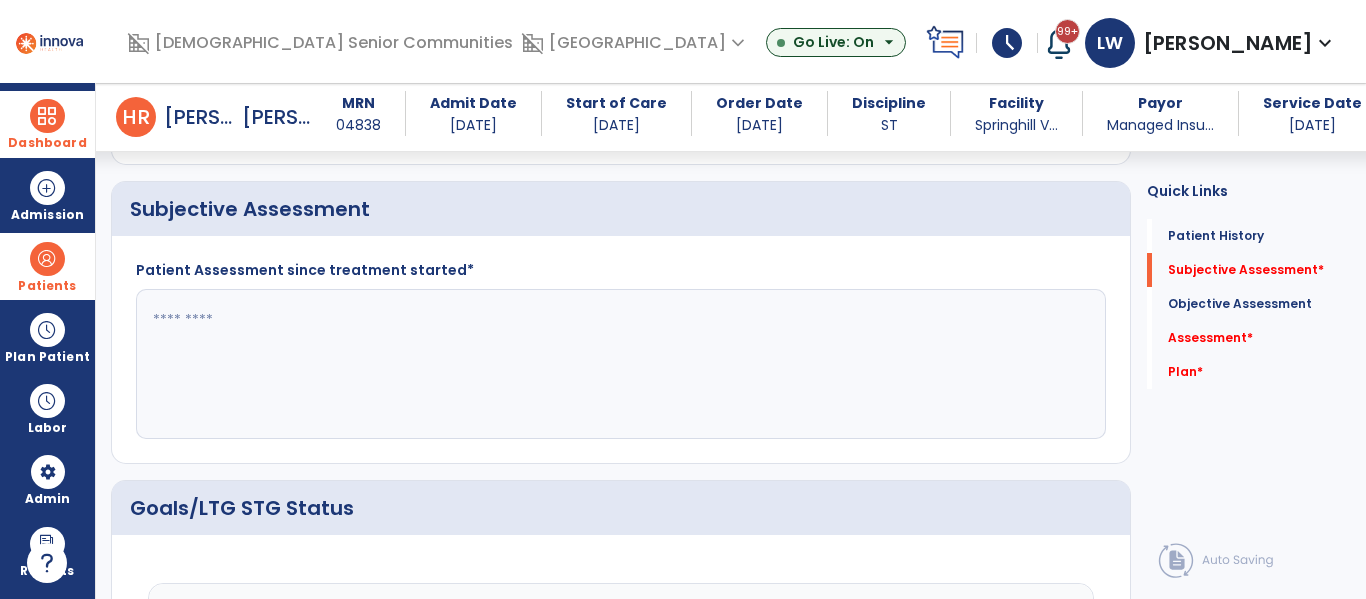 click 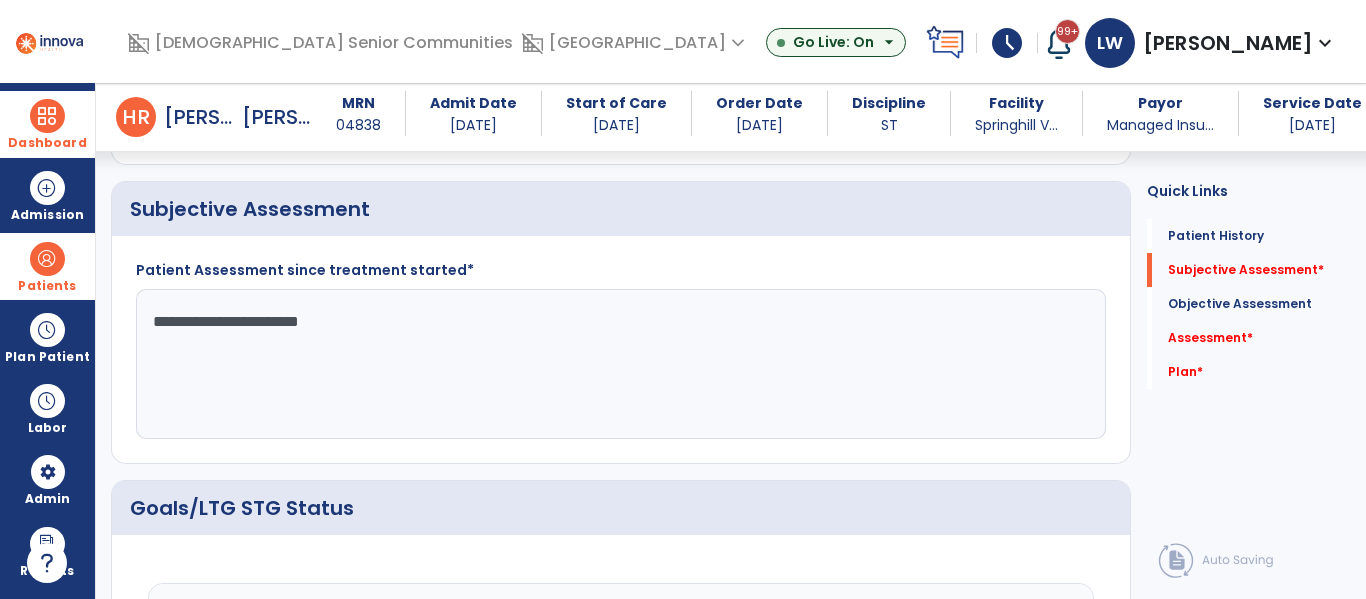 scroll, scrollTop: 2438, scrollLeft: 0, axis: vertical 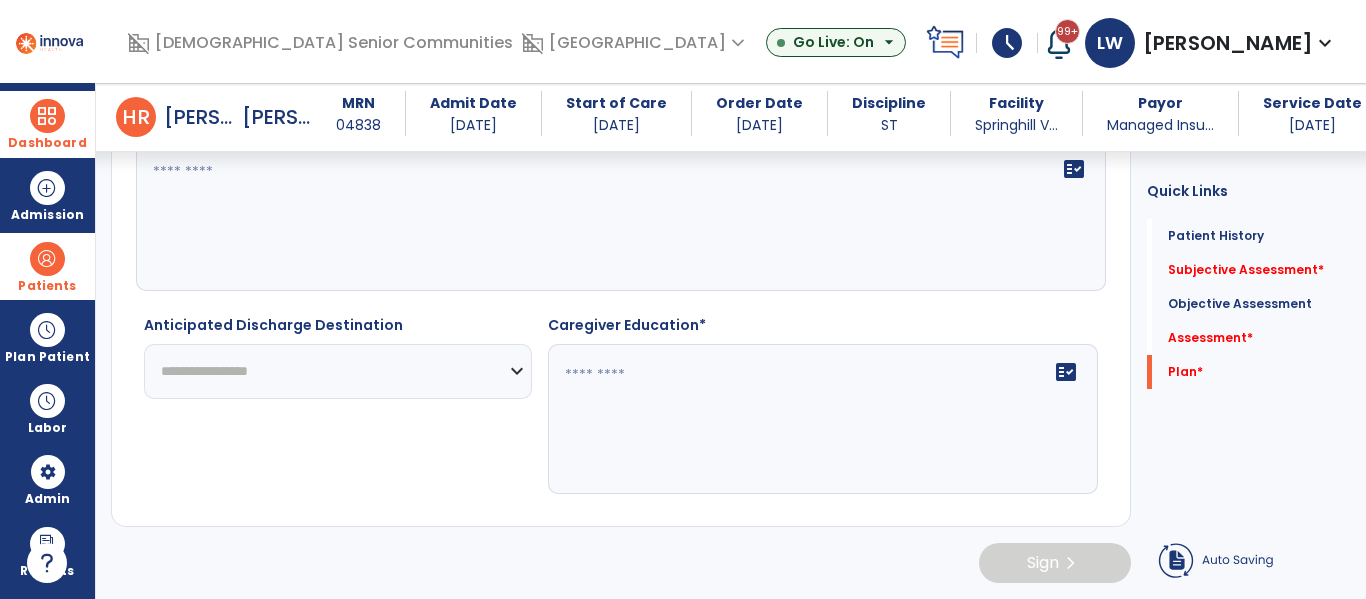 type on "**********" 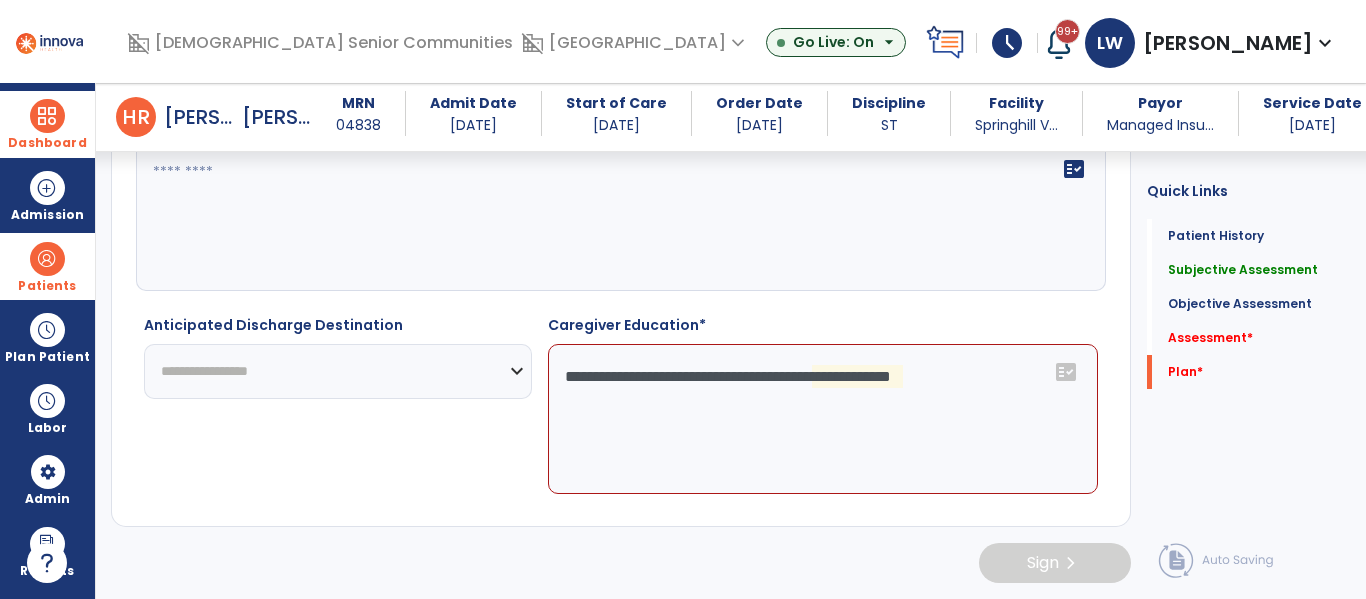 click on "**********" 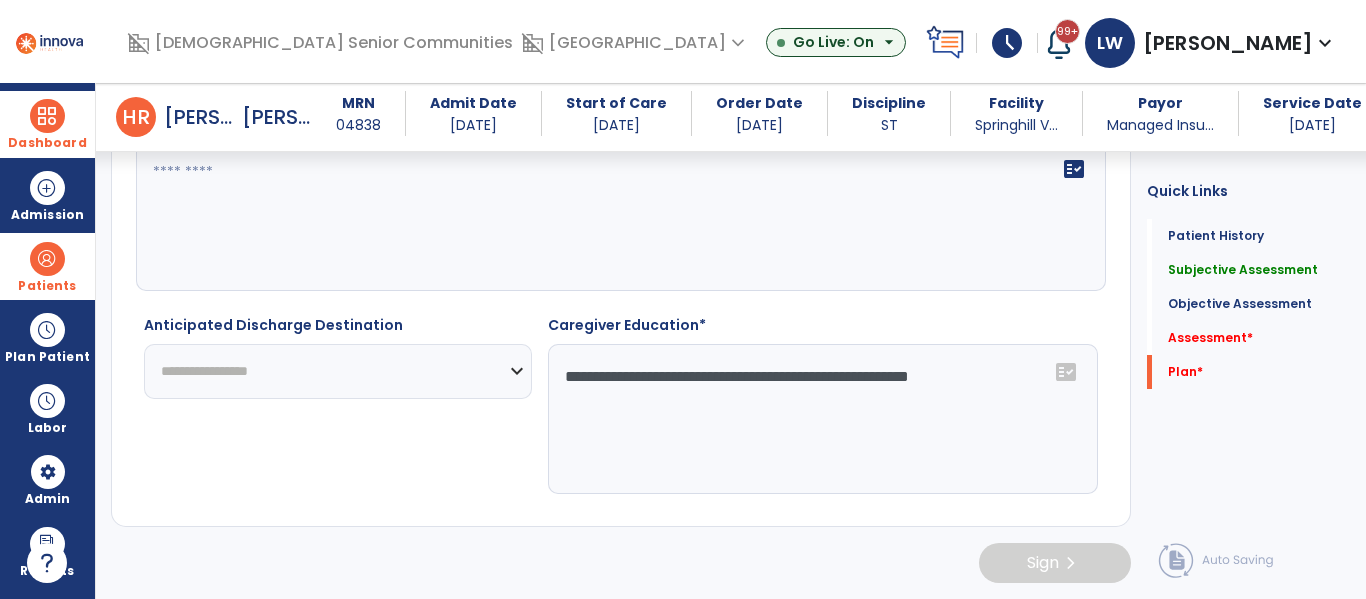 type on "**********" 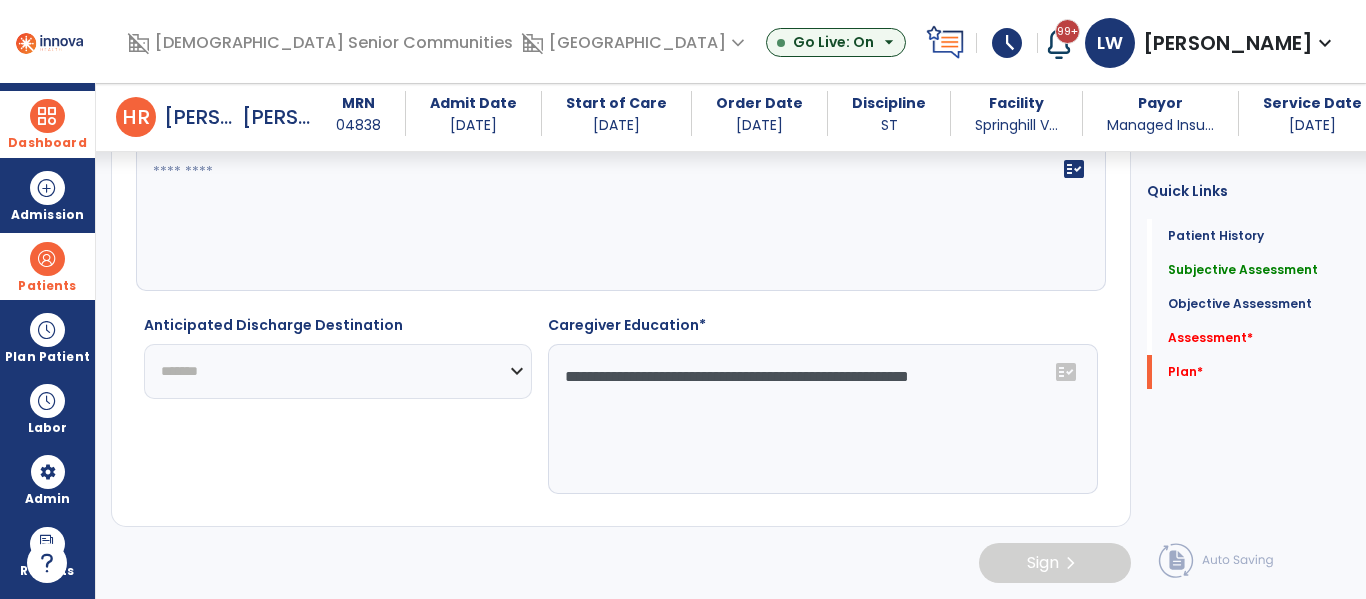 click on "**********" 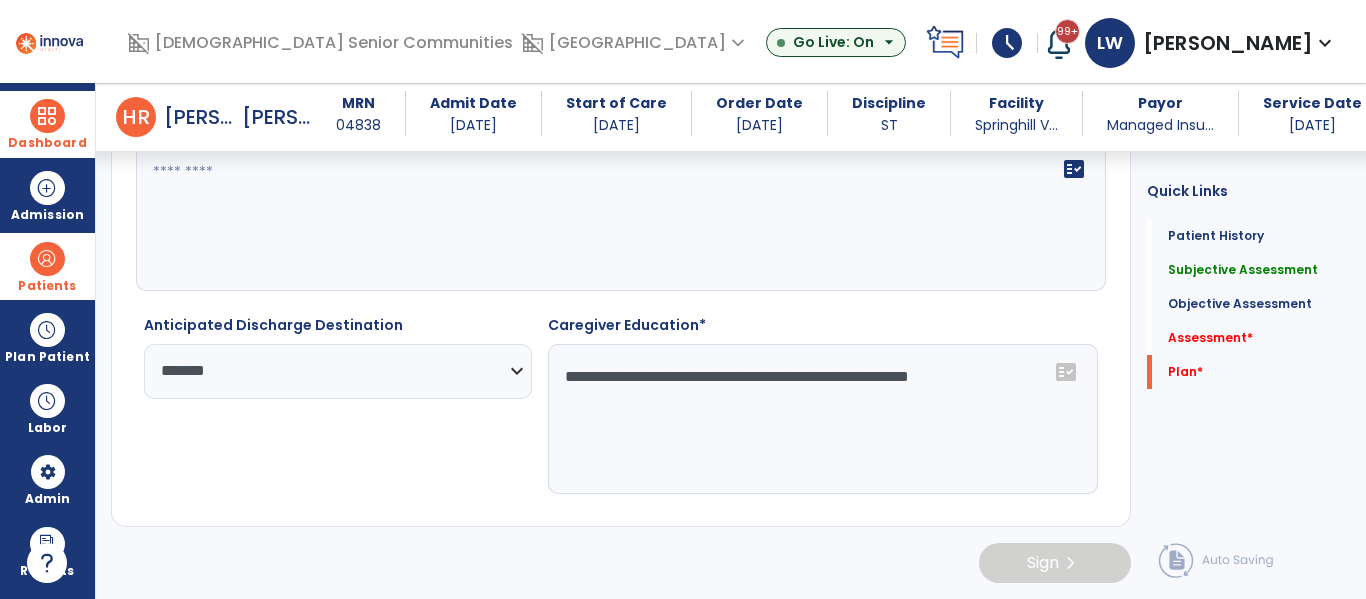 click on "fact_check" 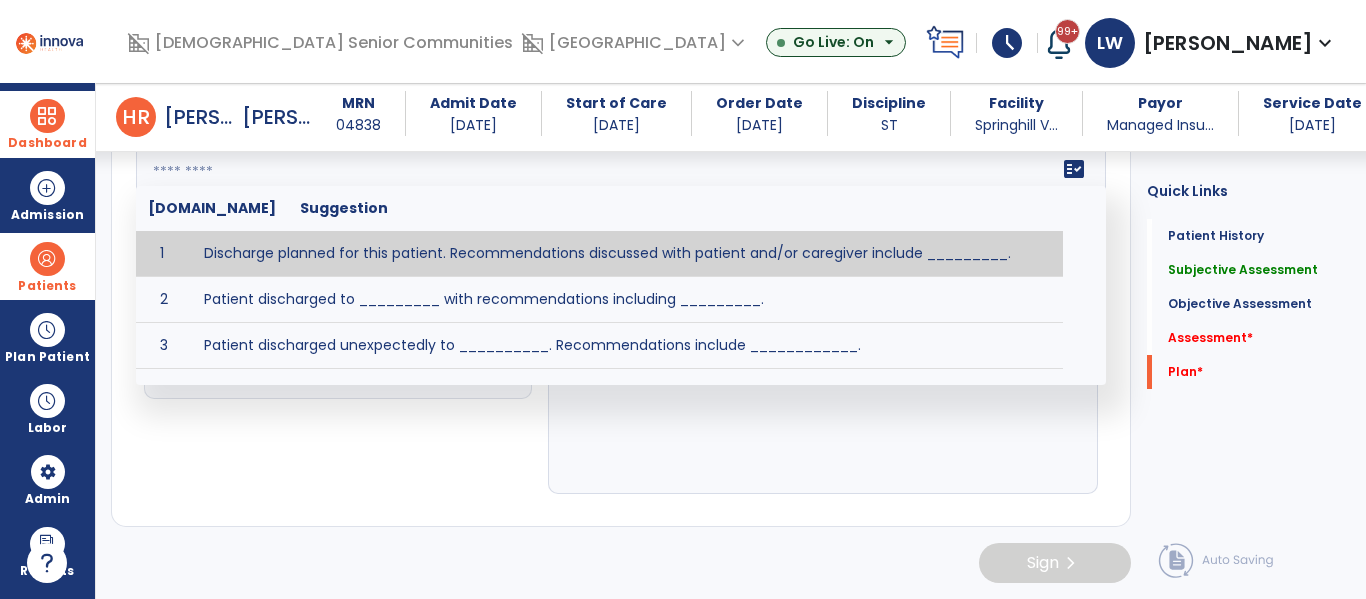 paste on "**********" 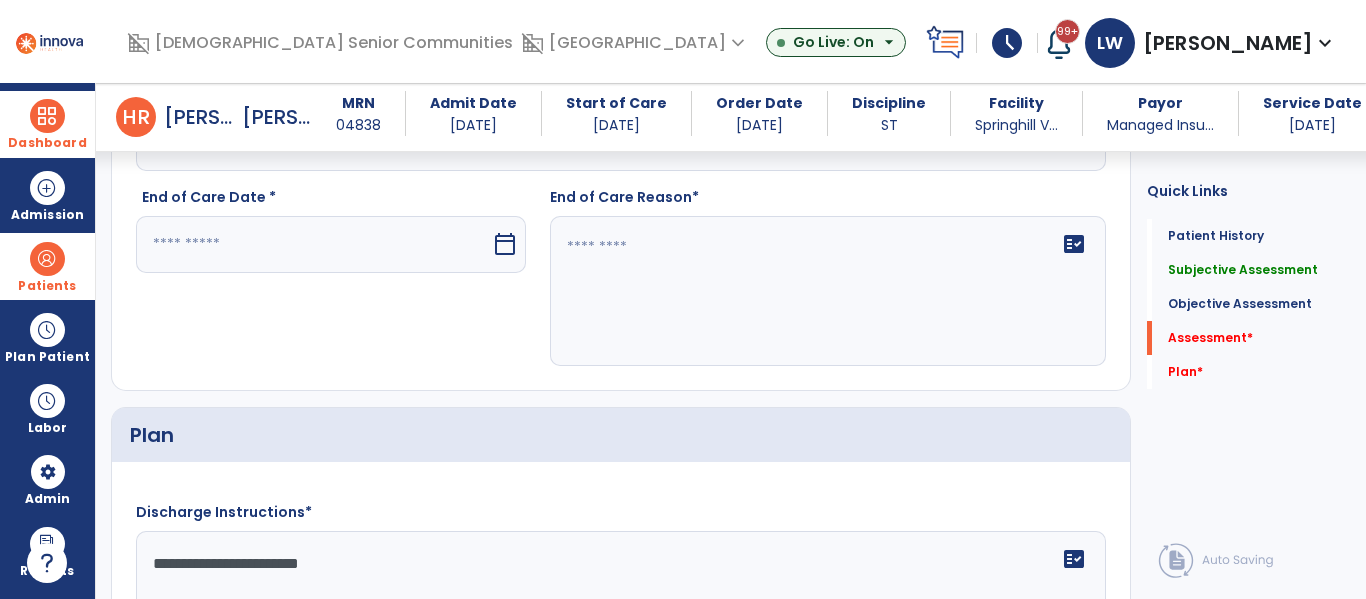 scroll, scrollTop: 2044, scrollLeft: 0, axis: vertical 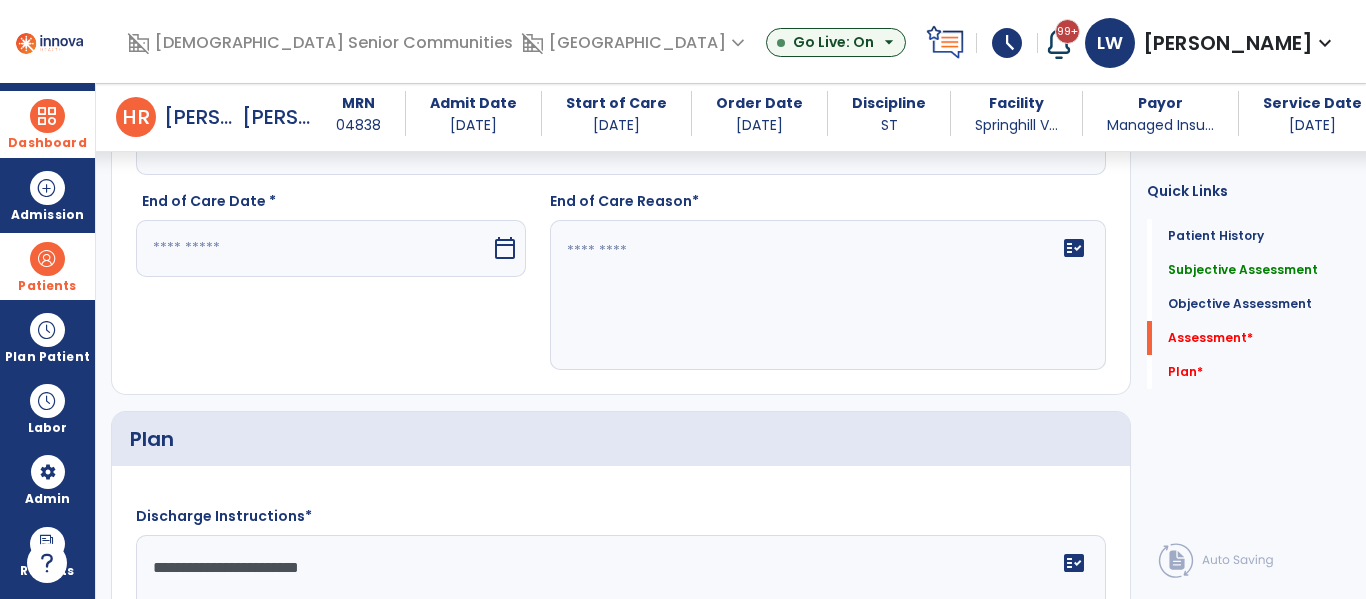 type on "**********" 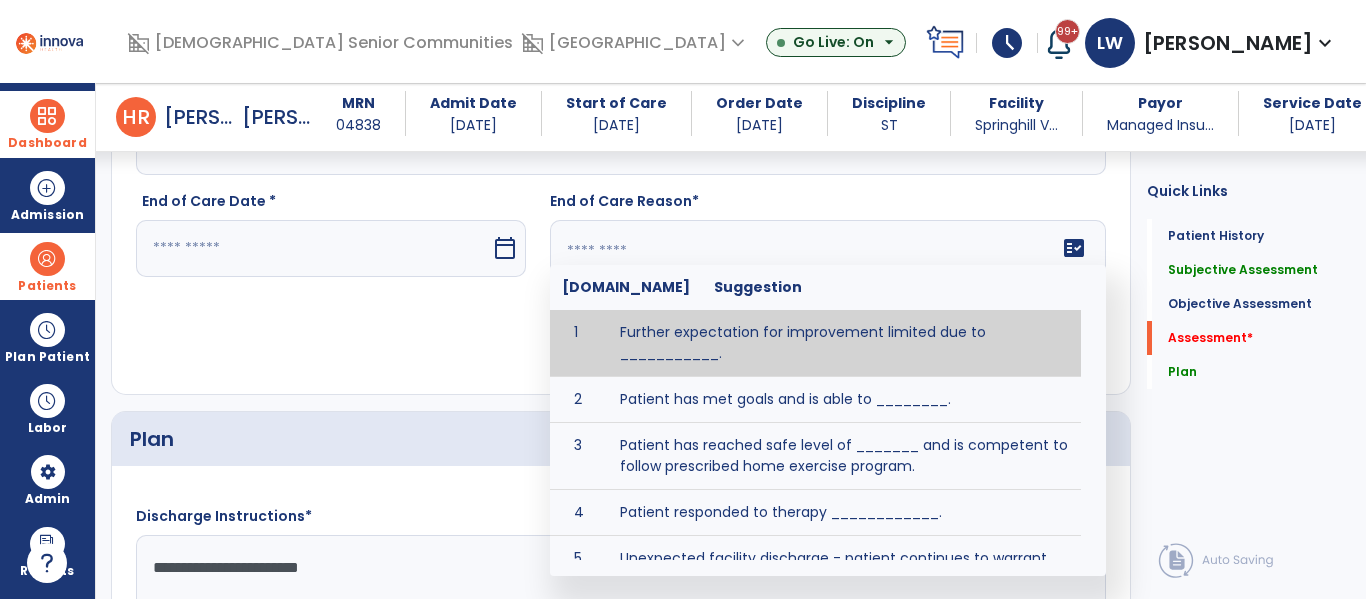 paste on "**********" 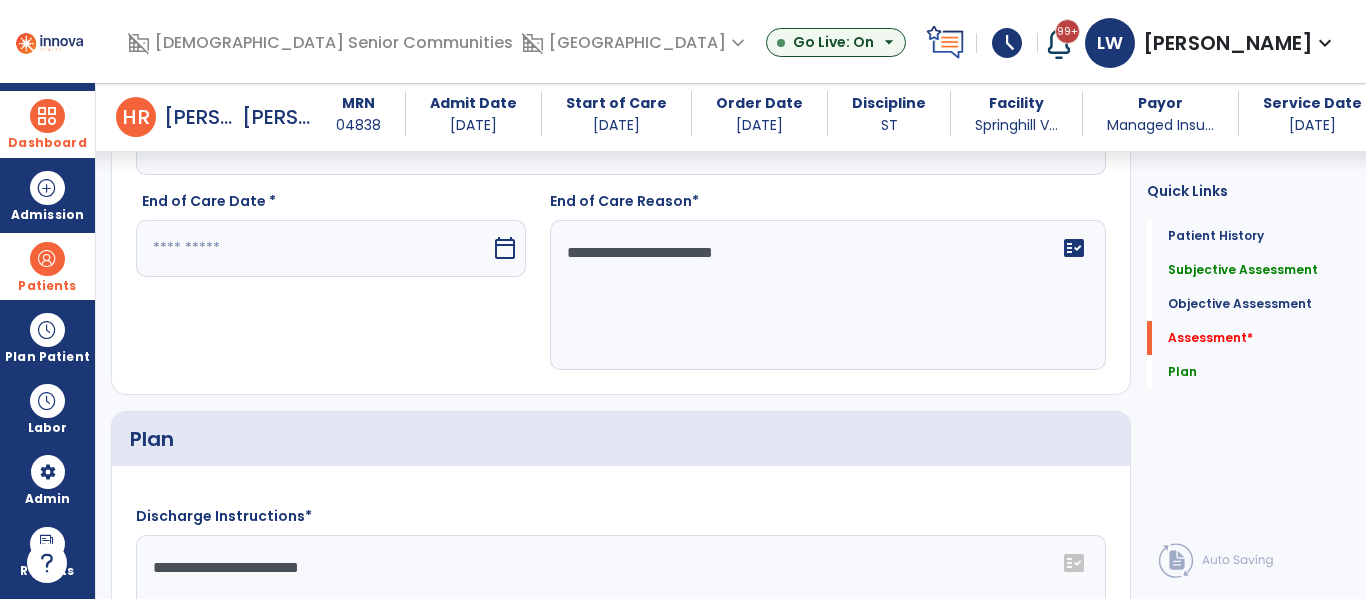 type on "**********" 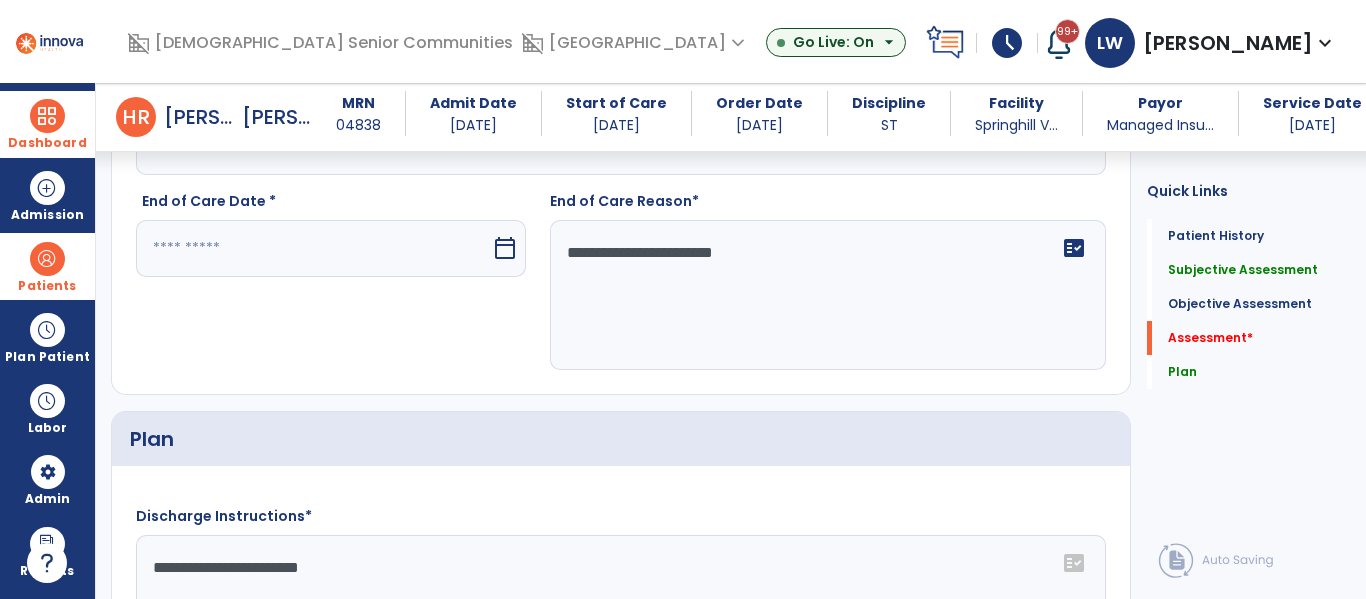 click at bounding box center [313, 248] 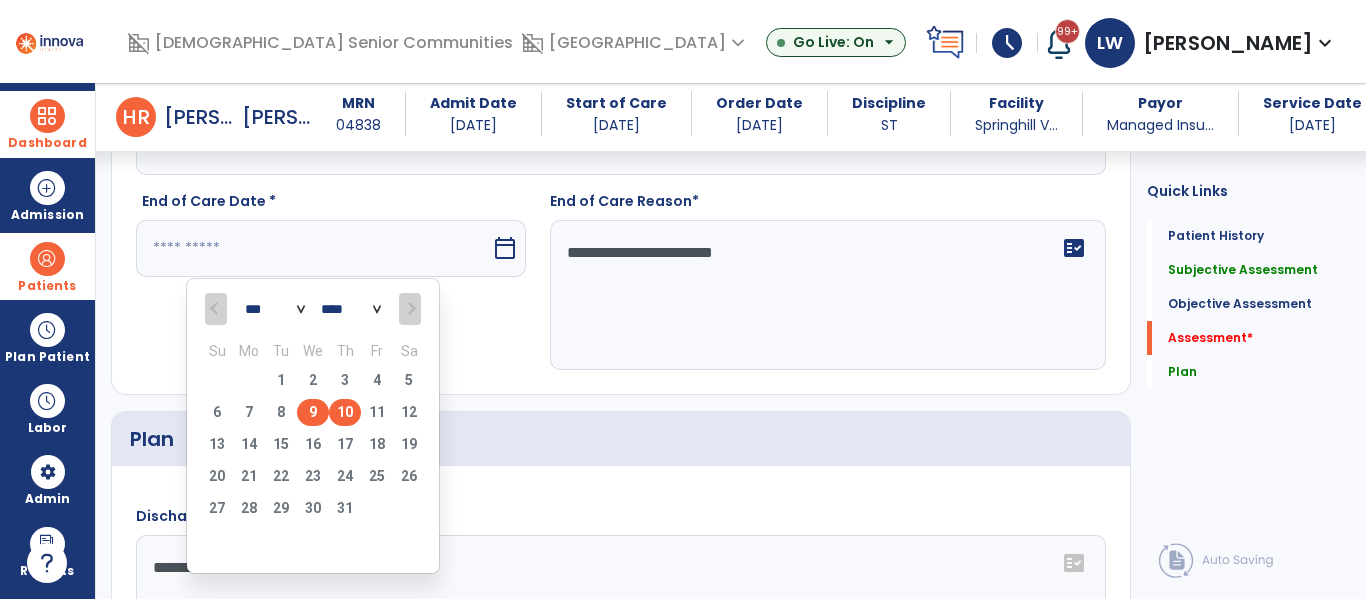 click on "9" at bounding box center (313, 412) 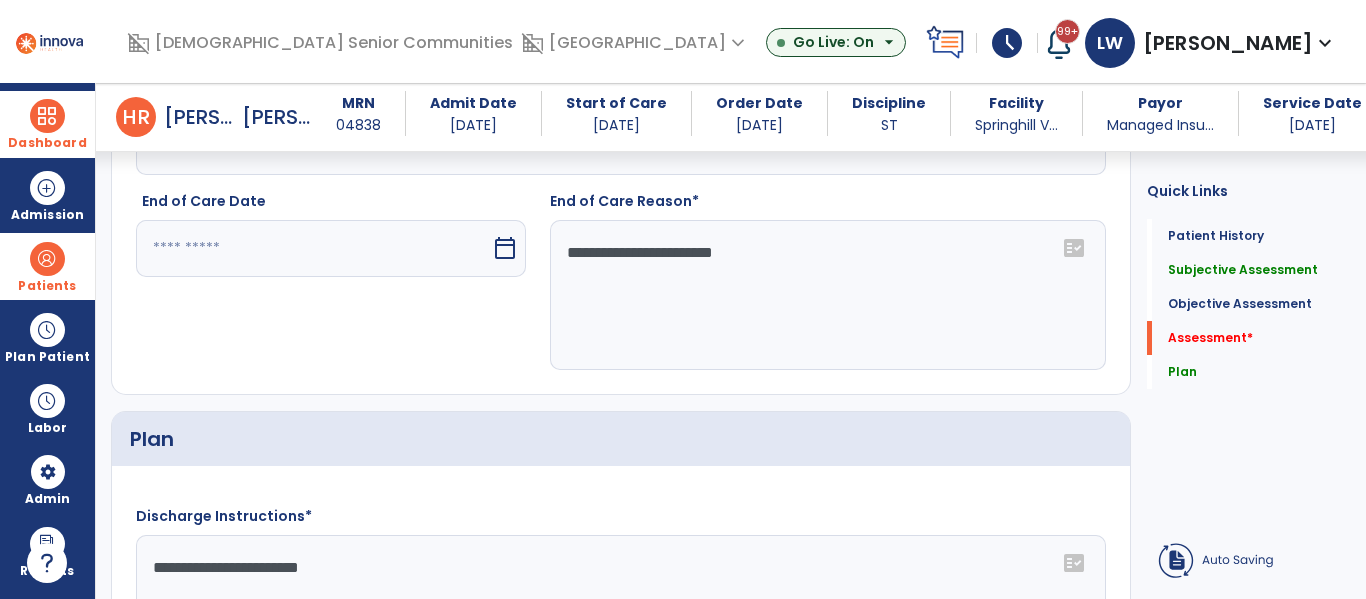 type on "********" 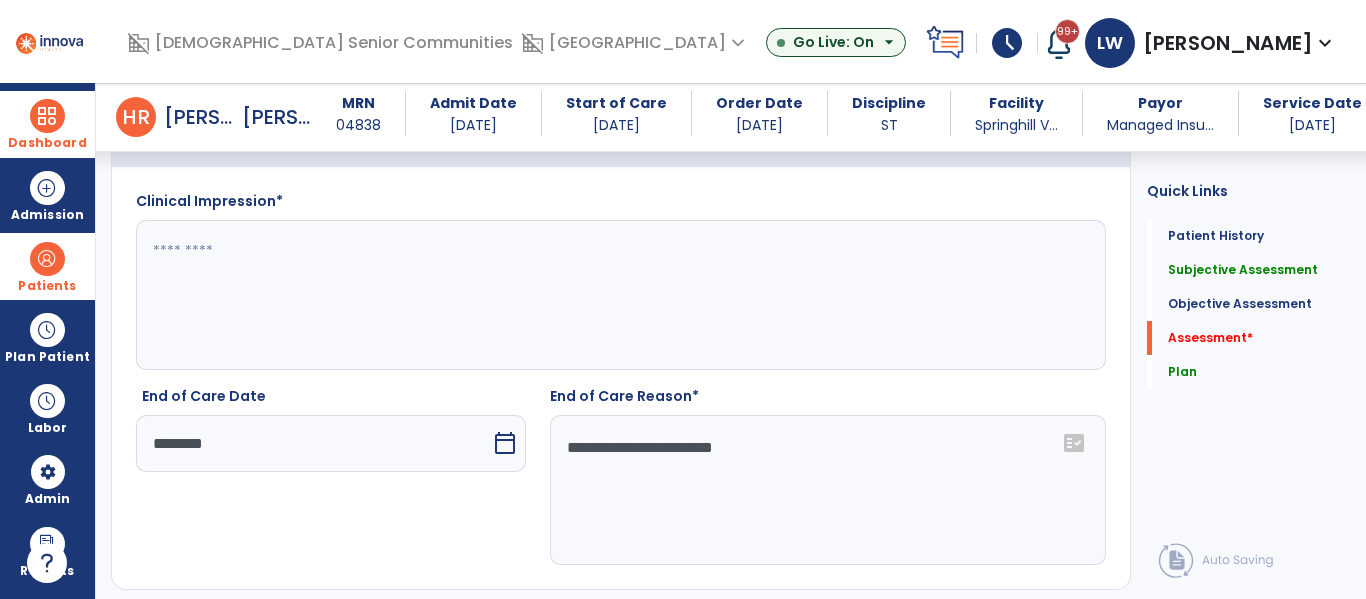 scroll, scrollTop: 1811, scrollLeft: 0, axis: vertical 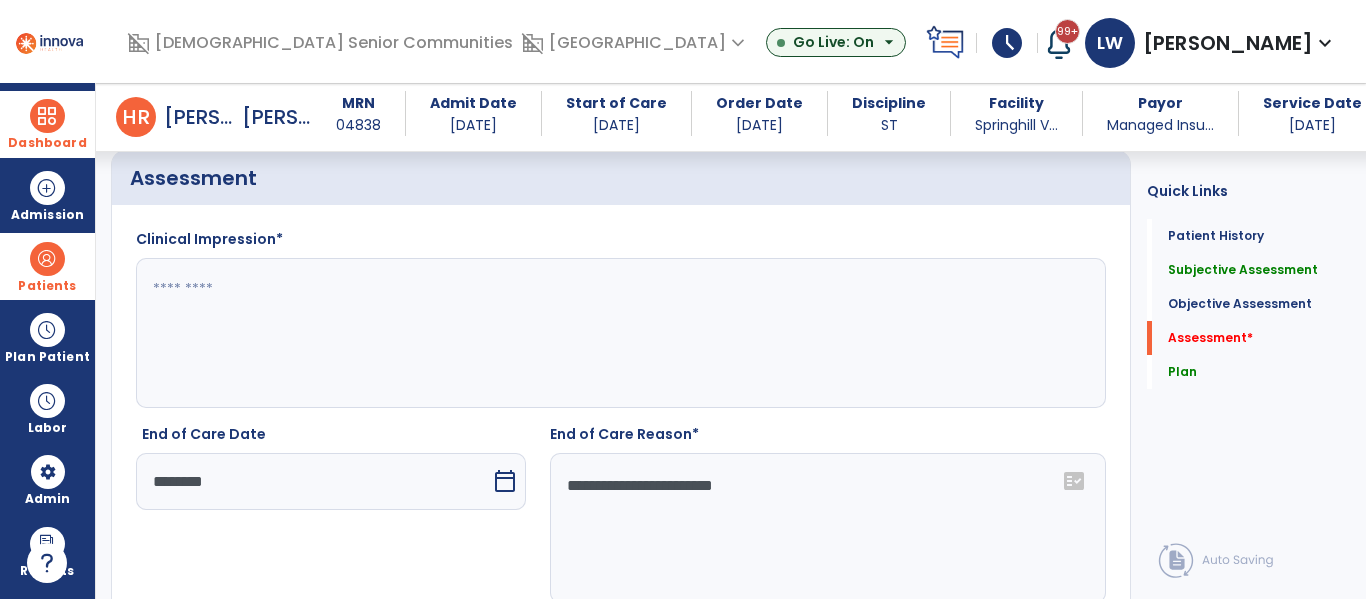 click 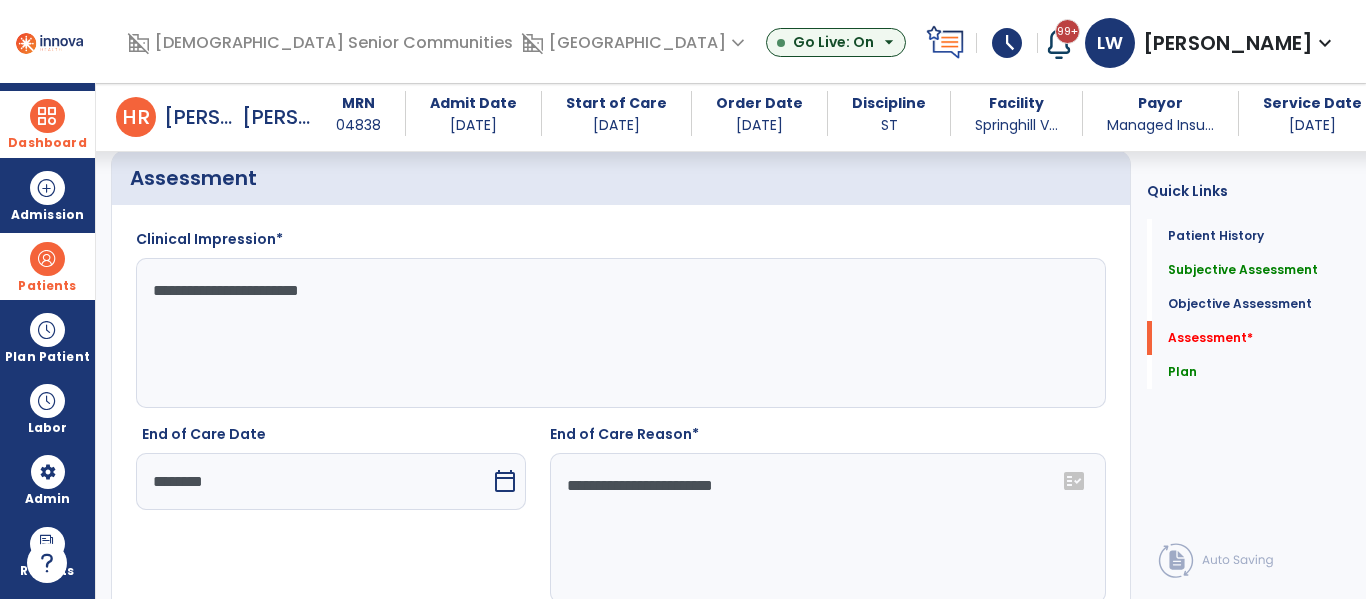 type on "**********" 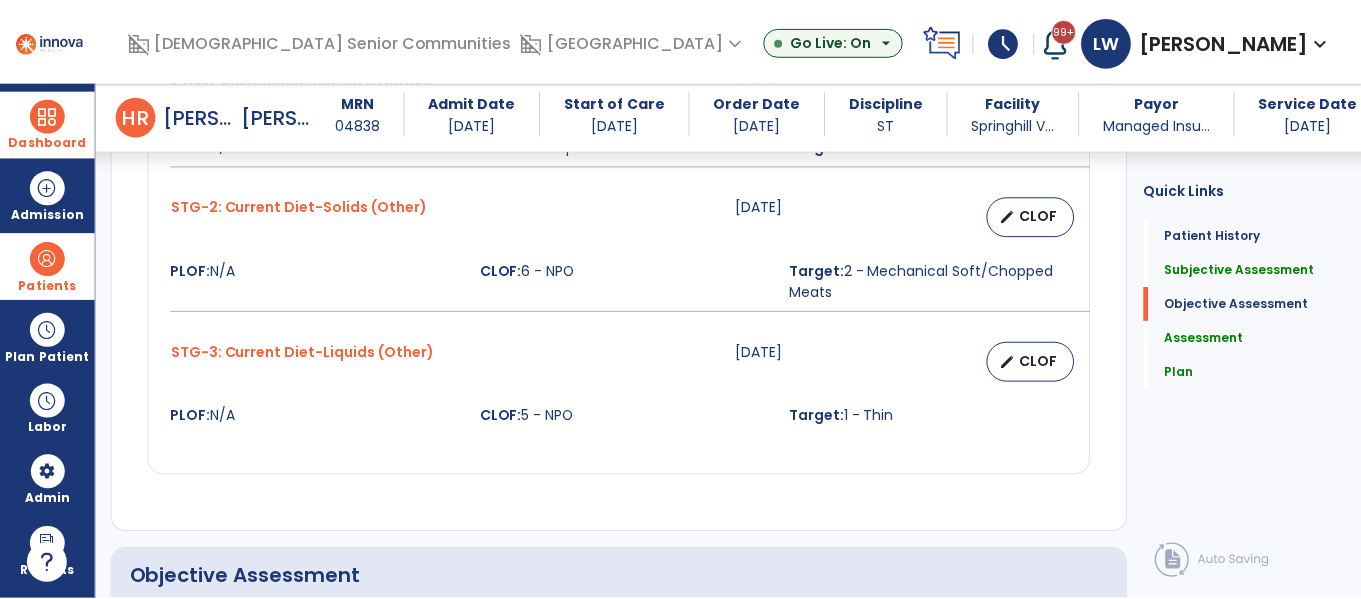 scroll, scrollTop: 1156, scrollLeft: 0, axis: vertical 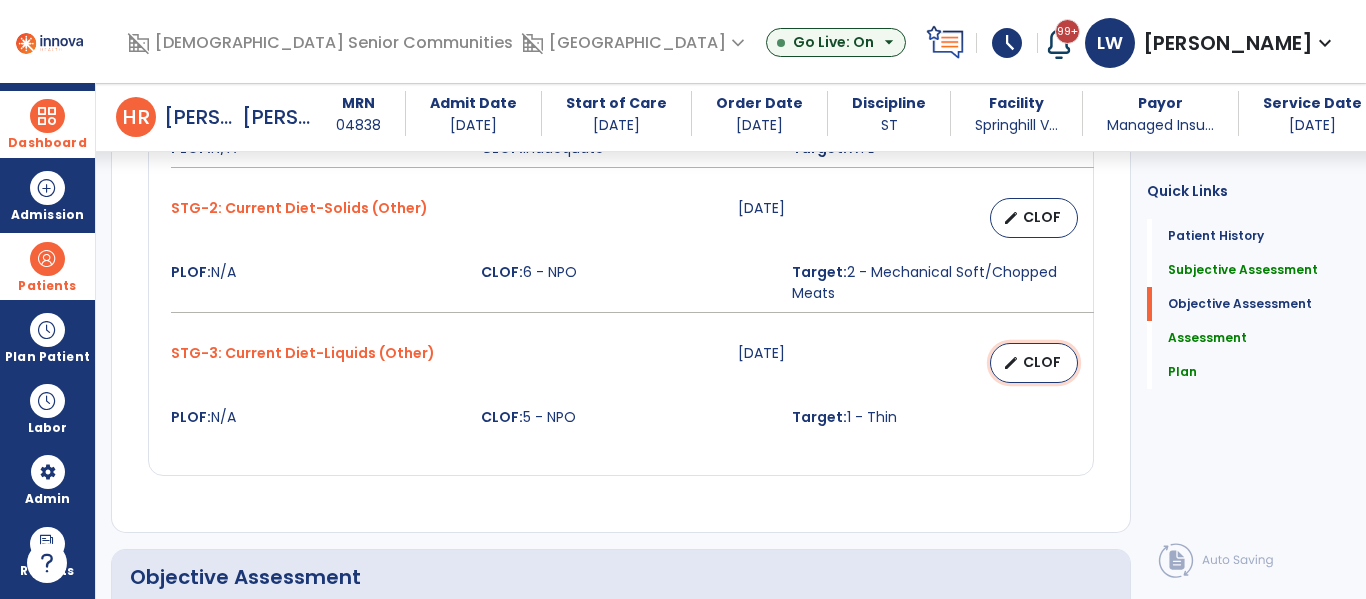 click on "edit   CLOF" at bounding box center [1034, 363] 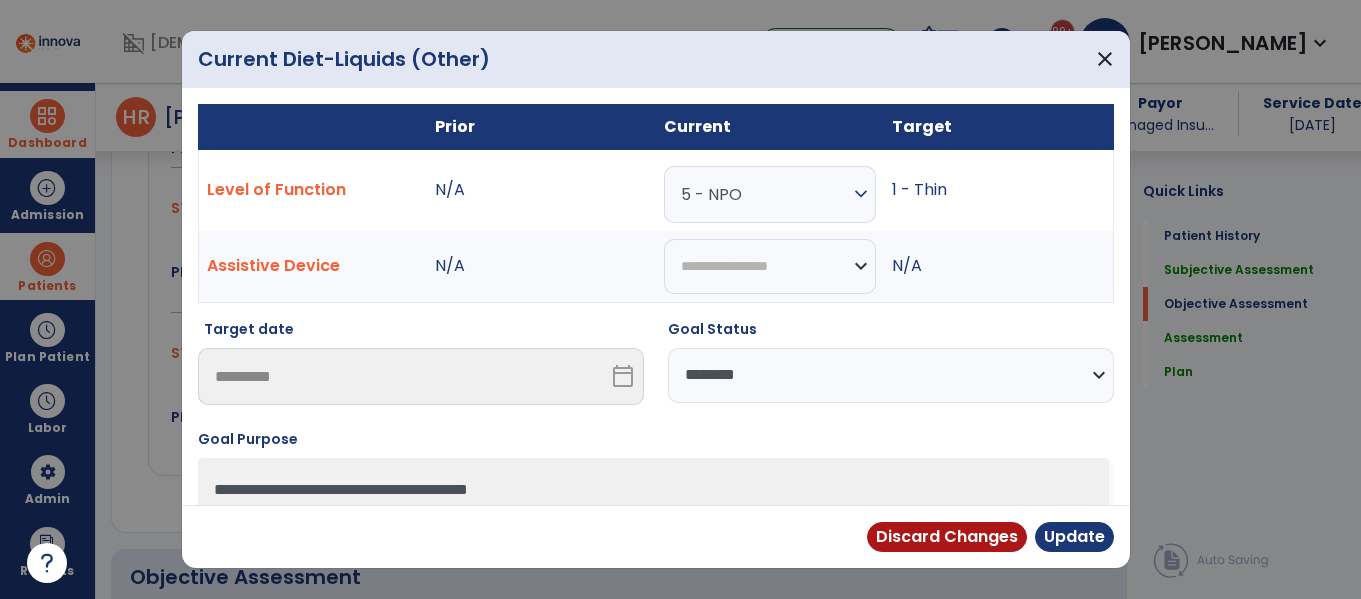 scroll, scrollTop: 1156, scrollLeft: 0, axis: vertical 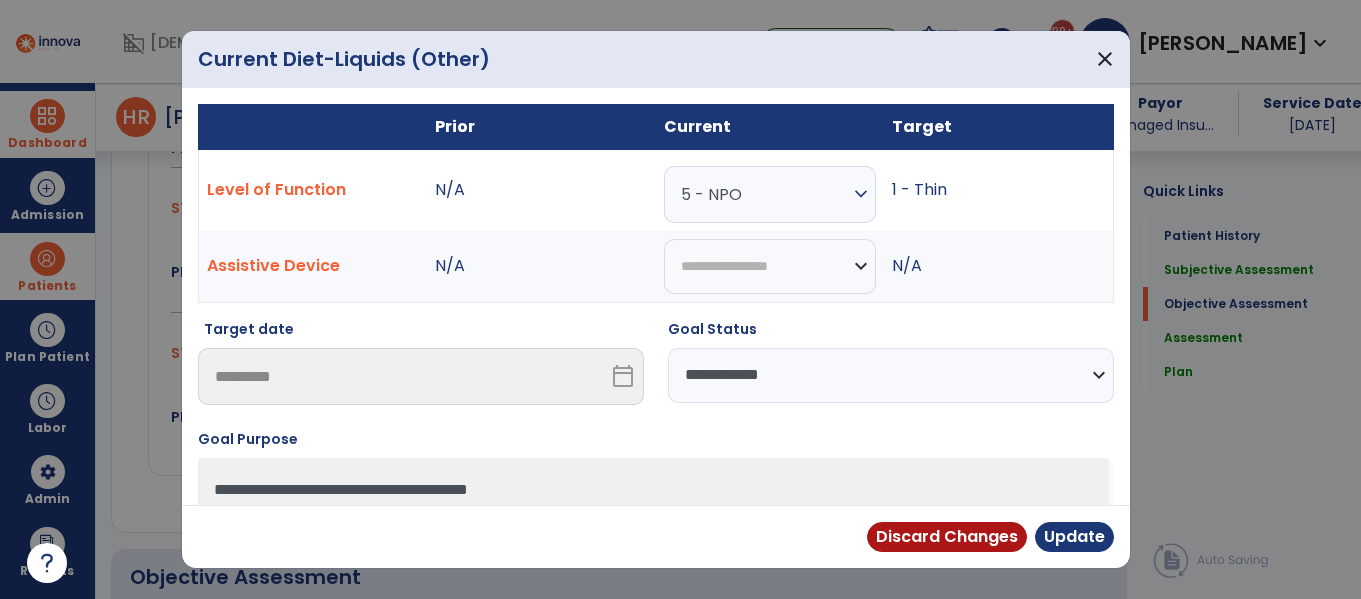 click on "**********" at bounding box center [891, 375] 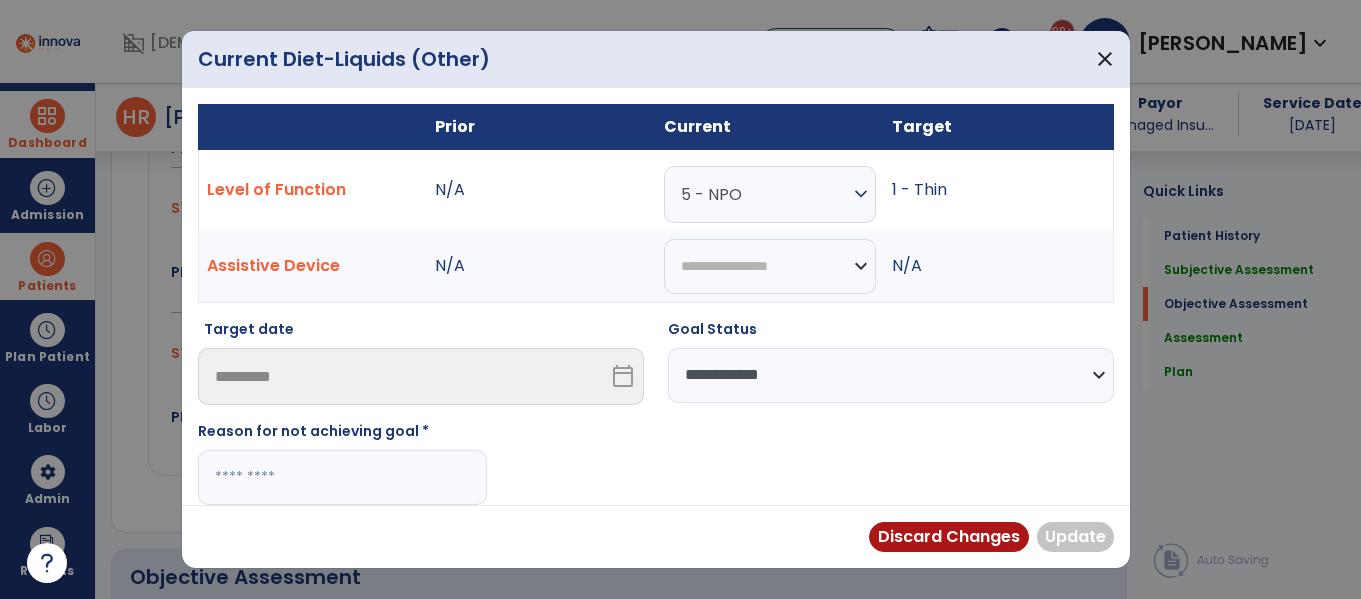 click at bounding box center [342, 477] 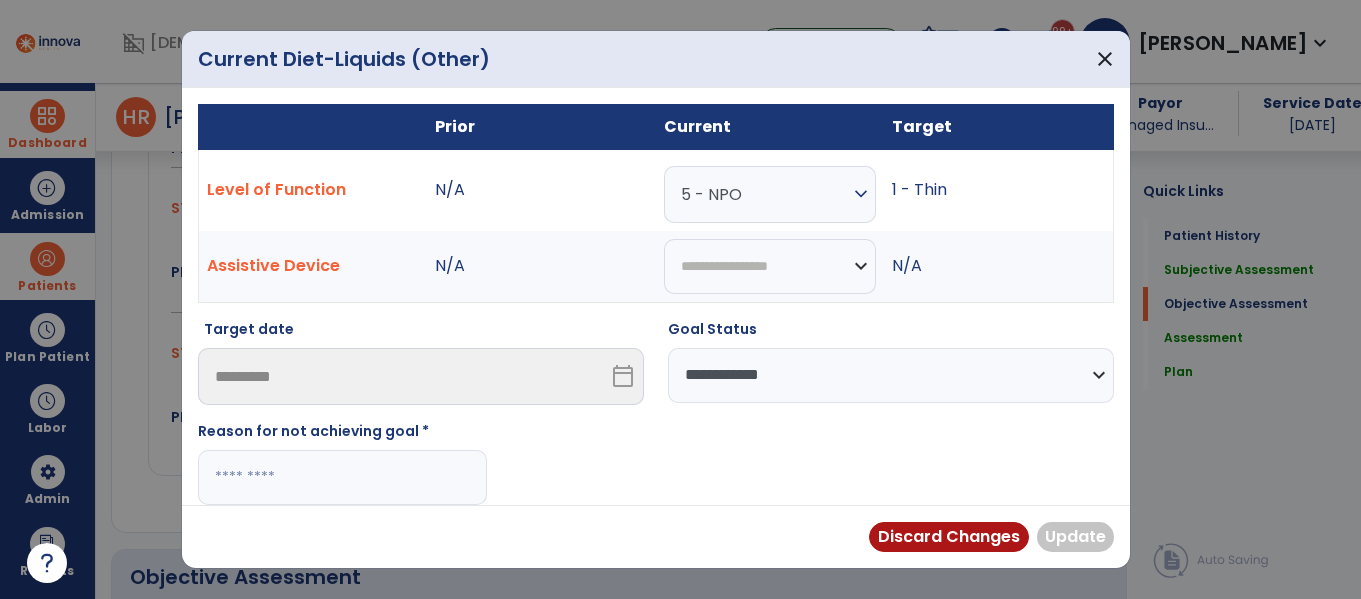 paste on "**********" 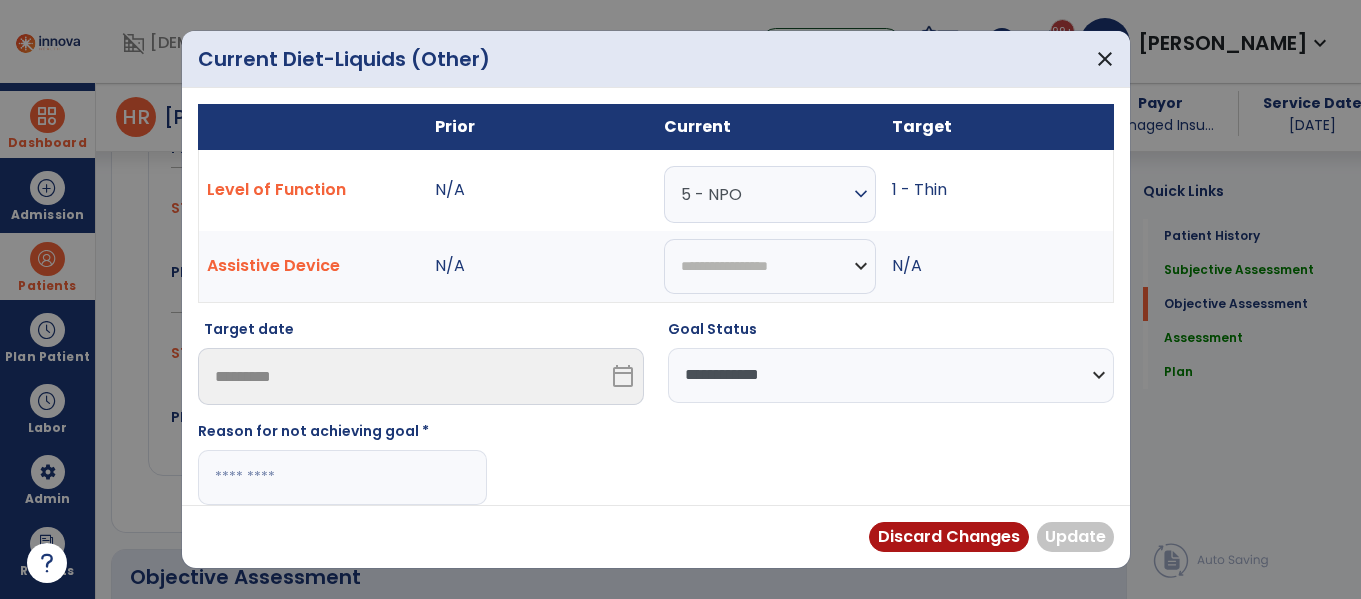 type on "**********" 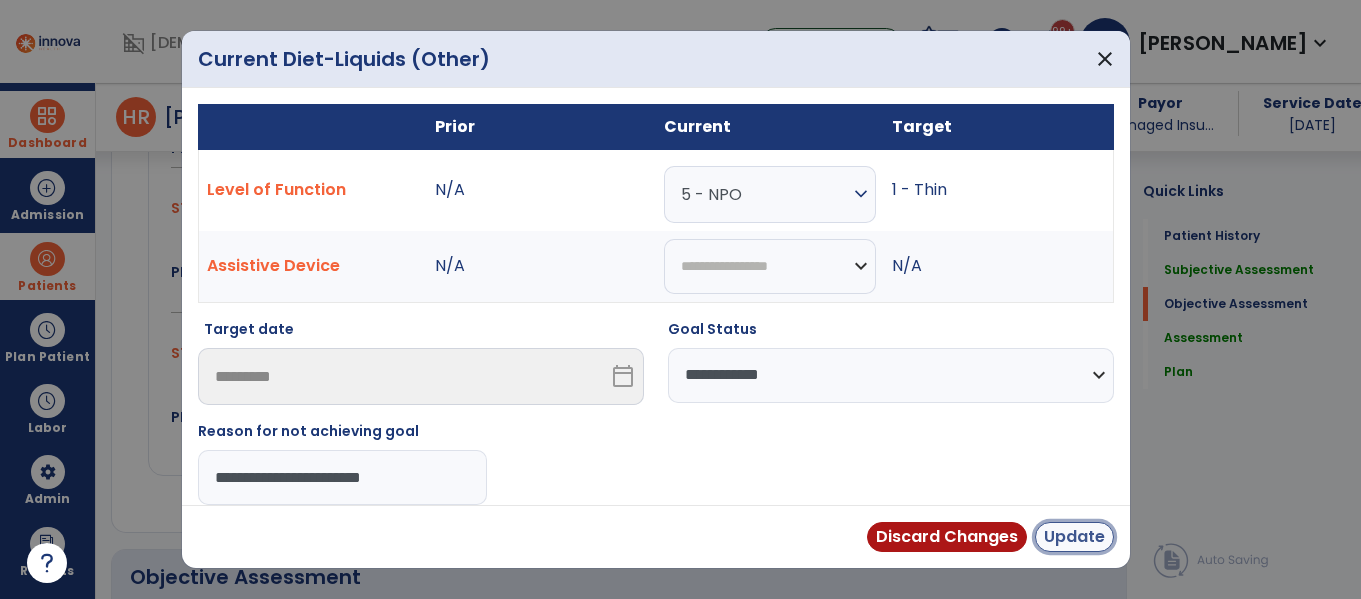 click on "Update" at bounding box center [1074, 537] 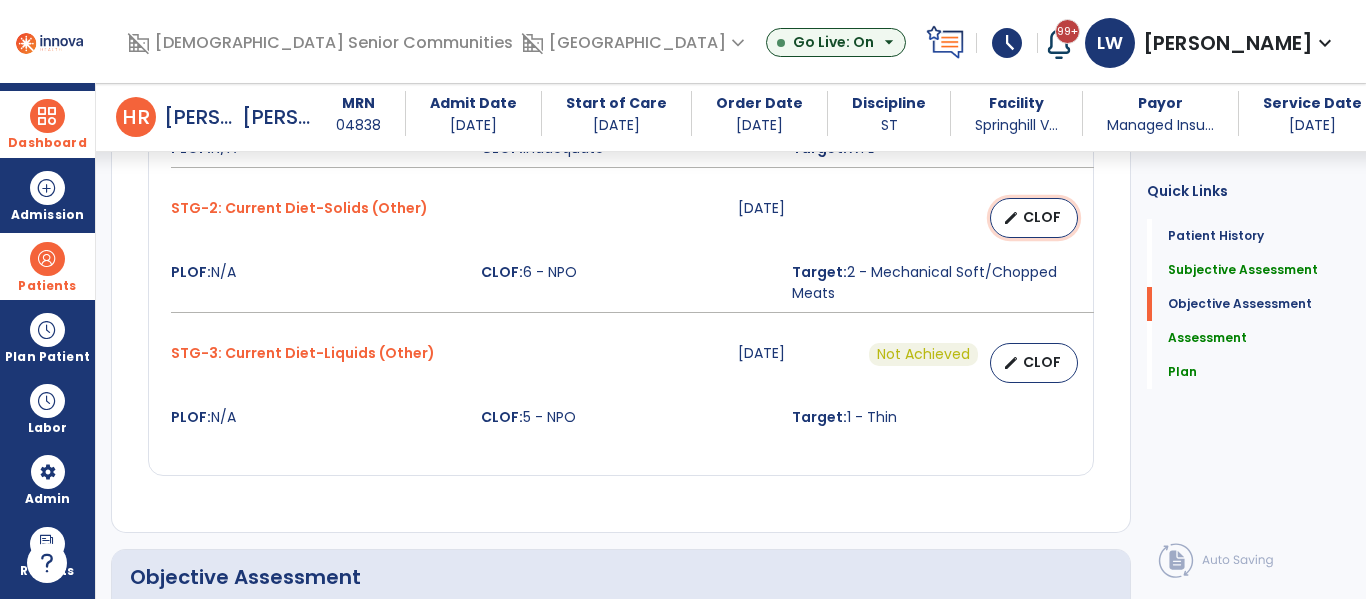 click on "CLOF" at bounding box center (1042, 217) 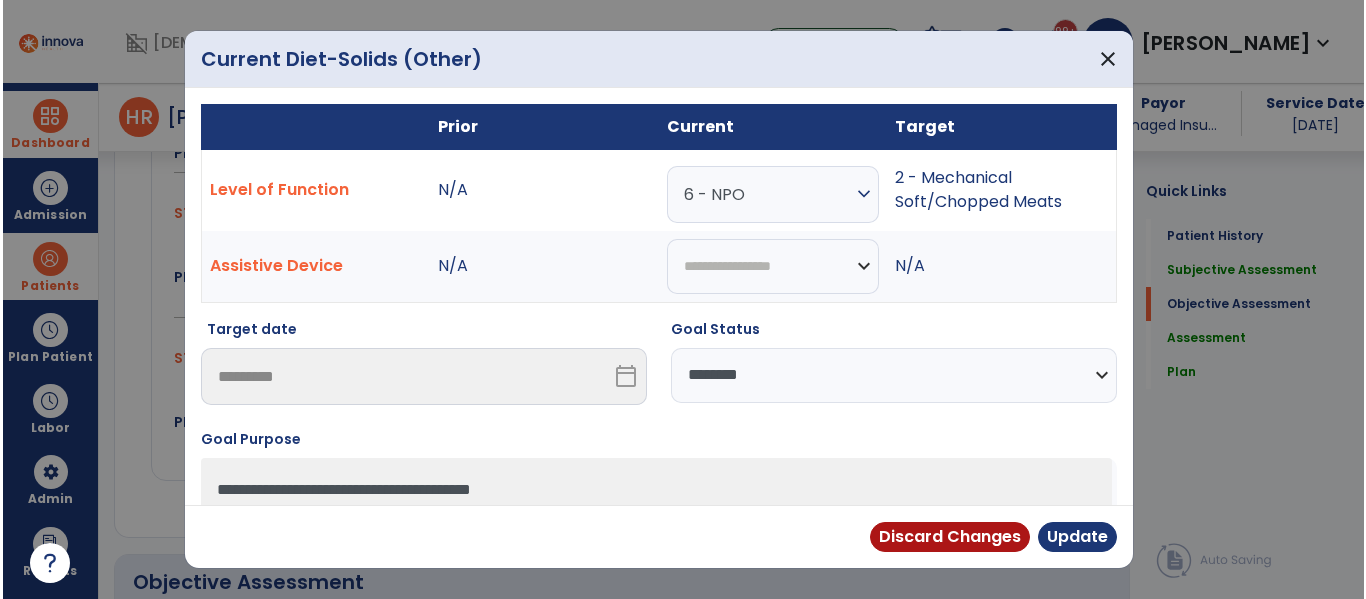 scroll, scrollTop: 1156, scrollLeft: 0, axis: vertical 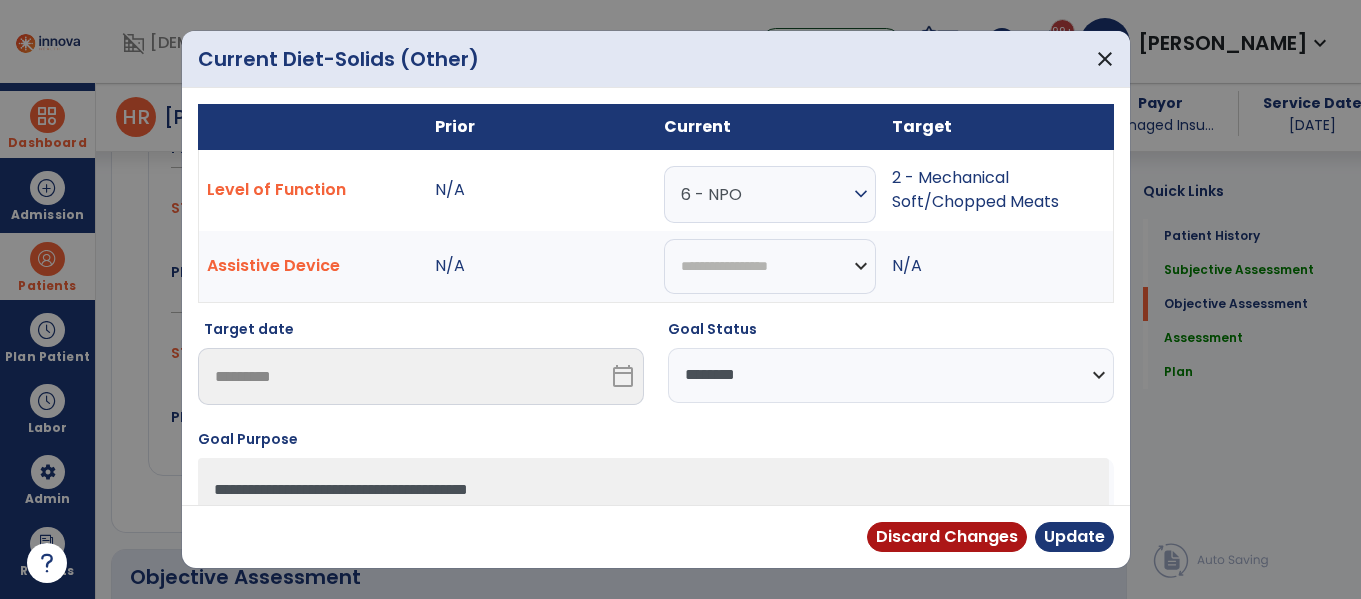 click on "**********" at bounding box center (891, 375) 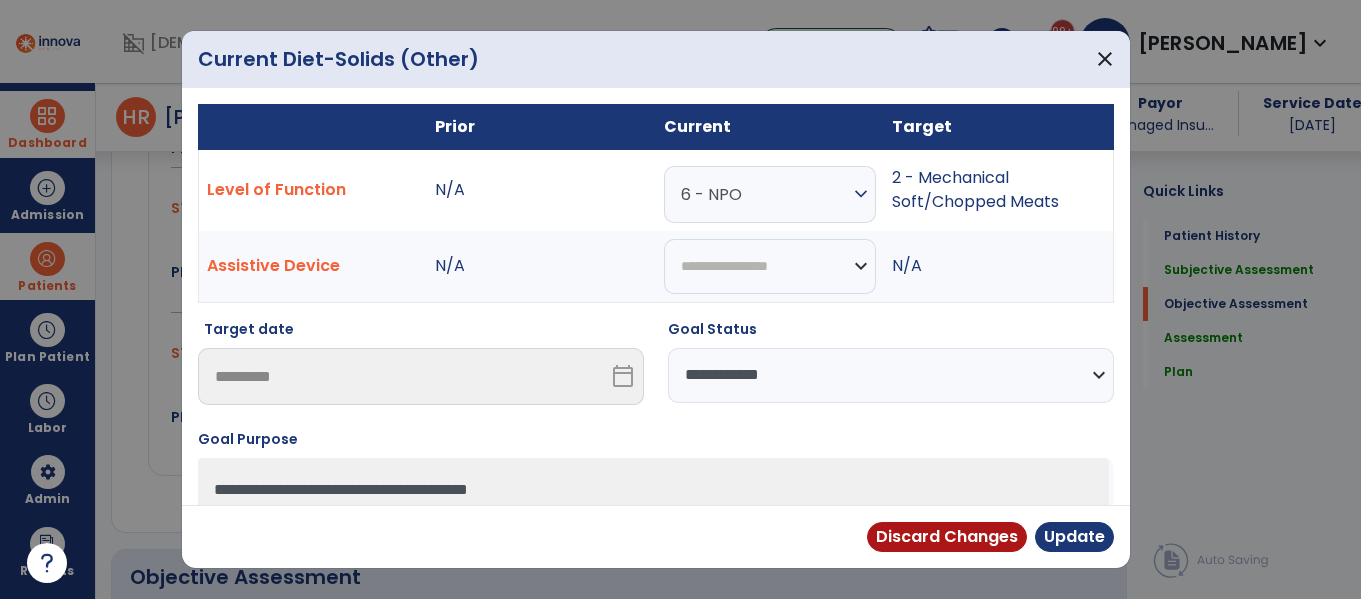 click on "**********" at bounding box center (891, 375) 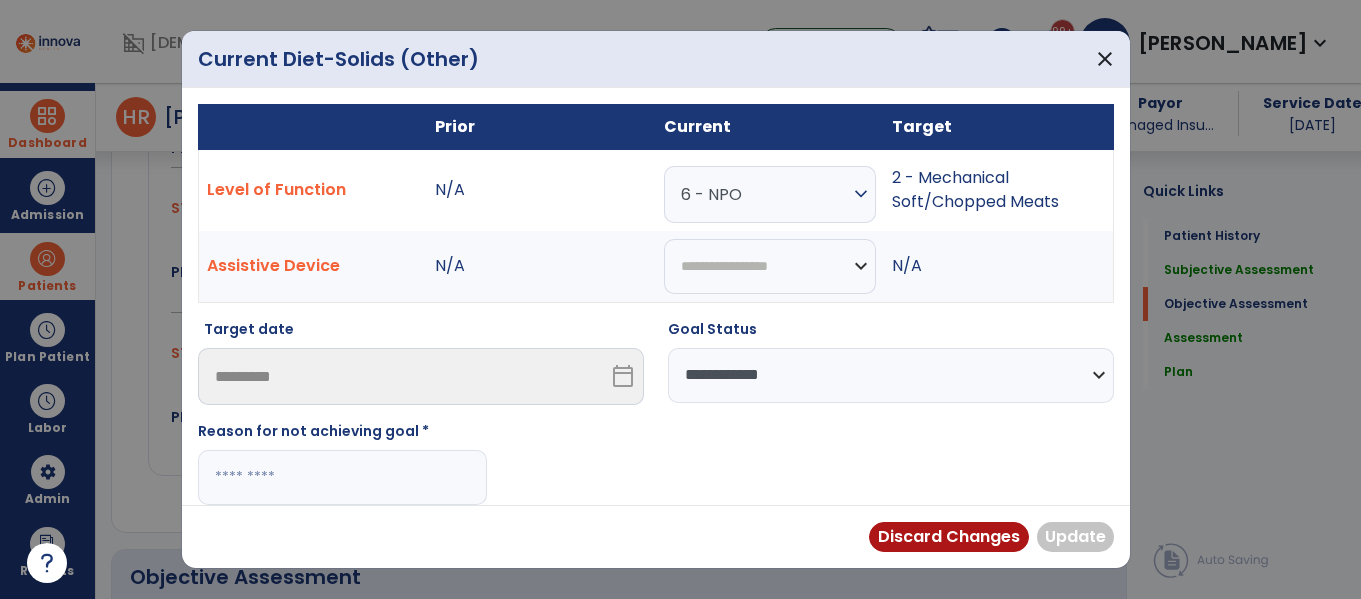 click at bounding box center (342, 477) 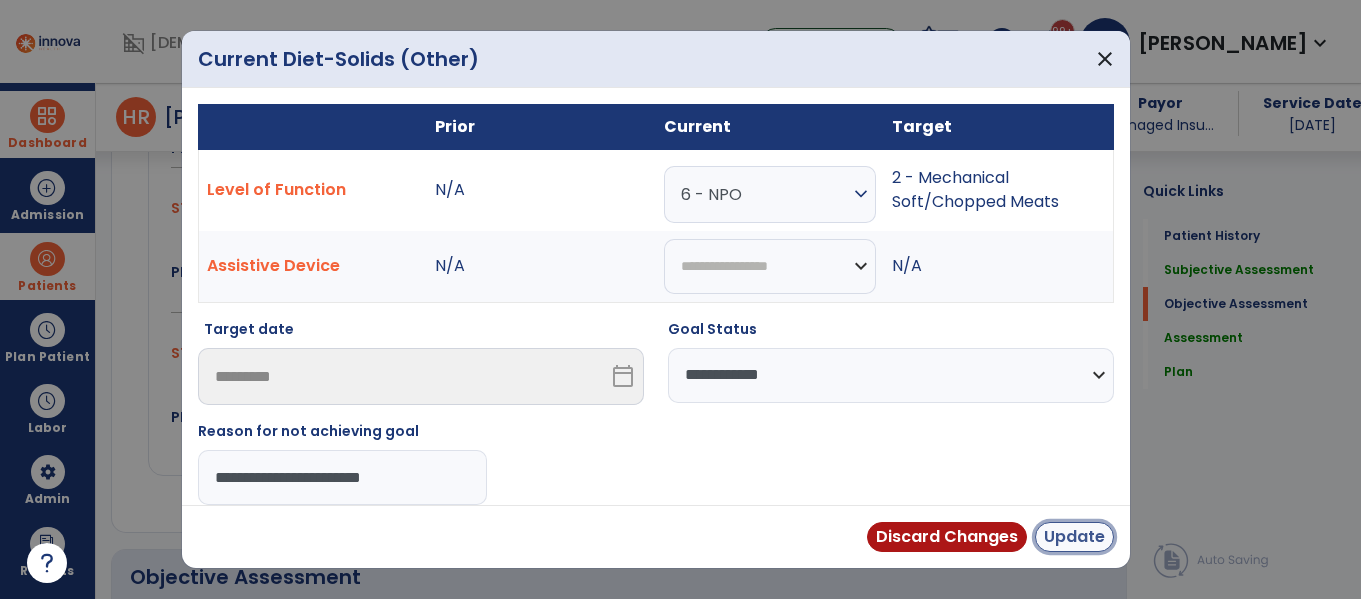 click on "Update" at bounding box center (1074, 537) 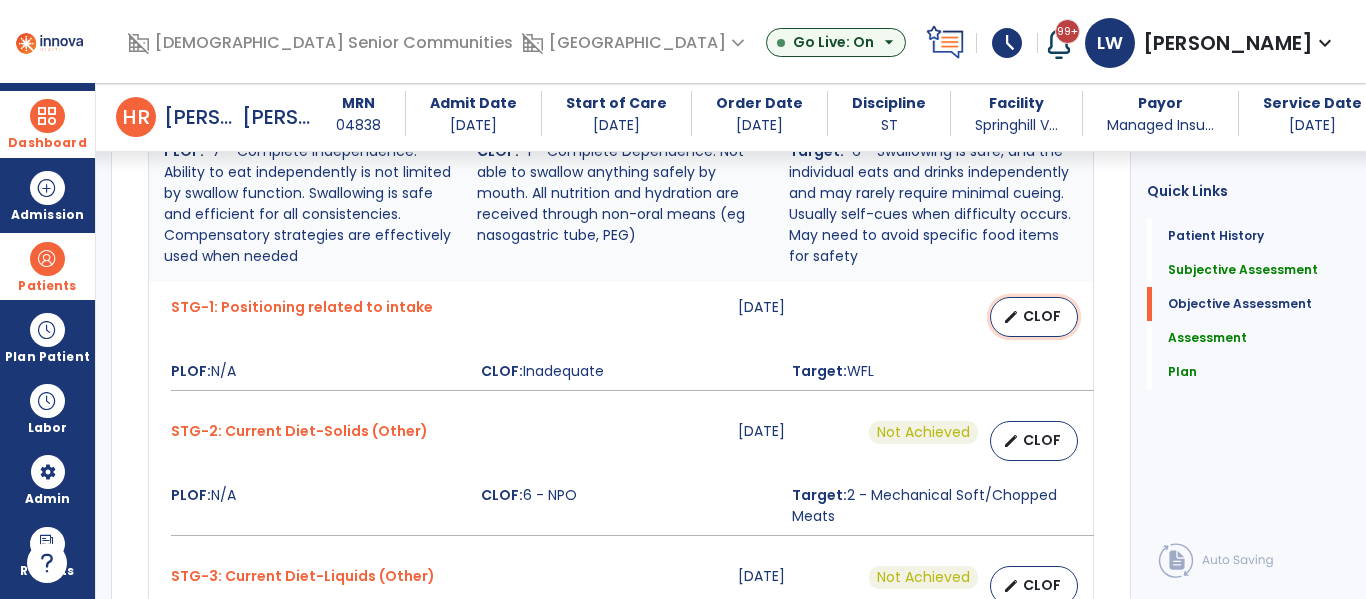 click on "edit   CLOF" at bounding box center (1034, 317) 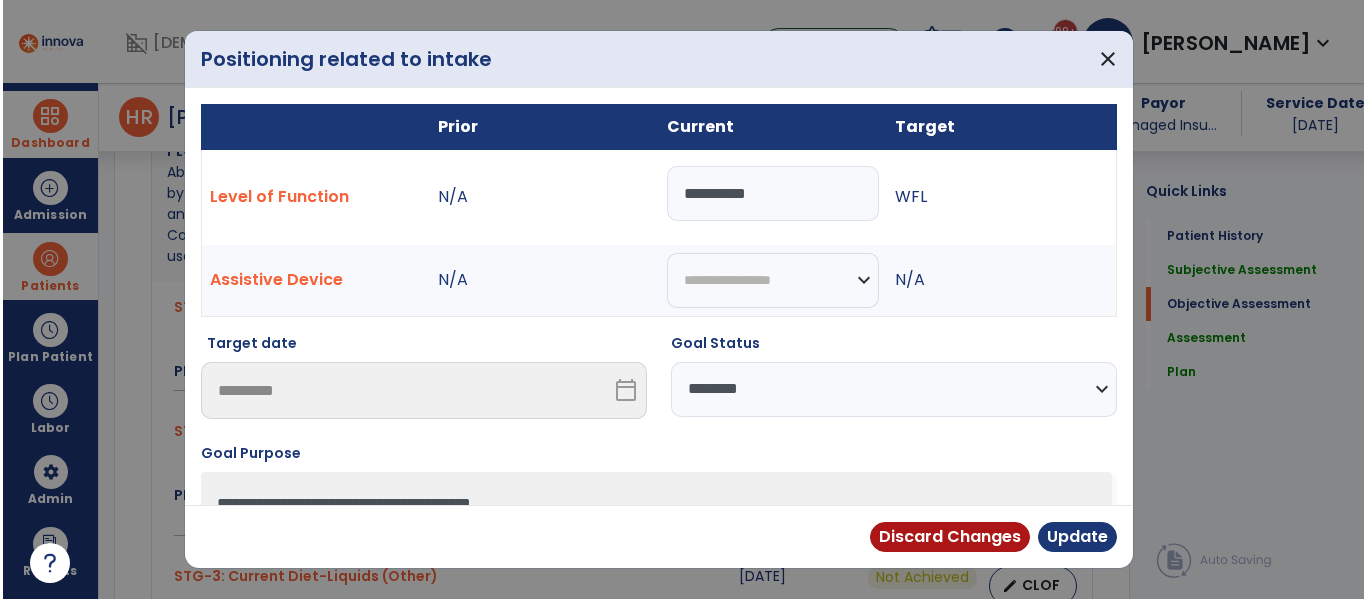 scroll, scrollTop: 933, scrollLeft: 0, axis: vertical 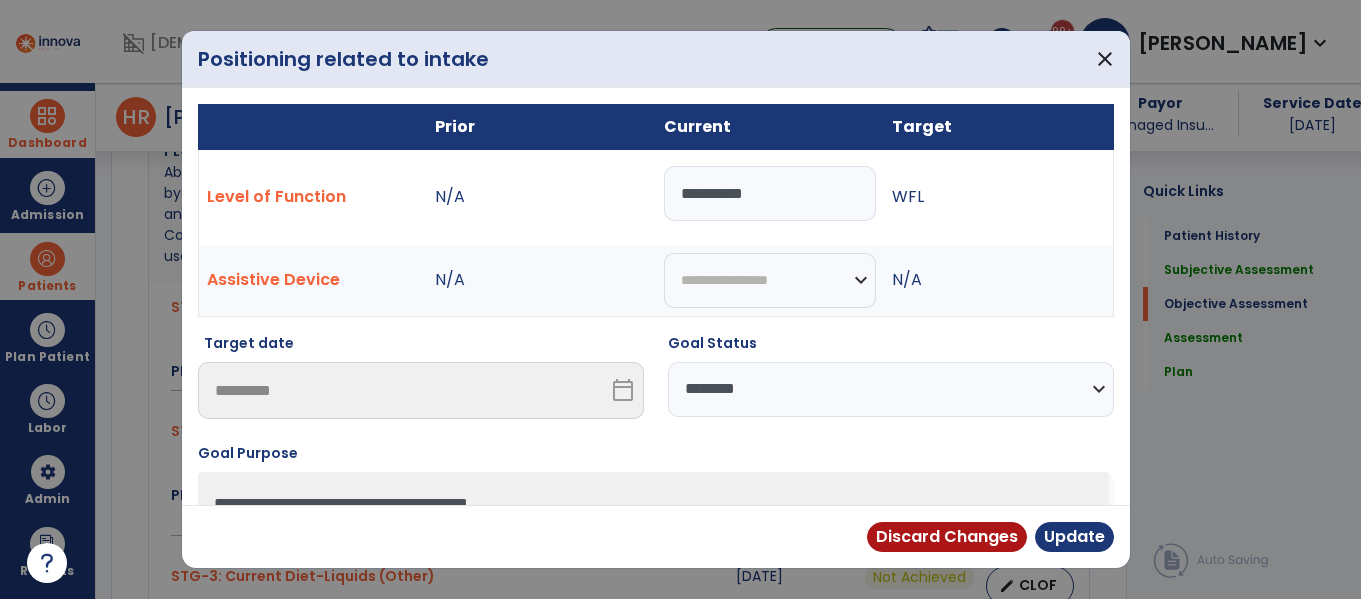 click on "**********" at bounding box center [891, 389] 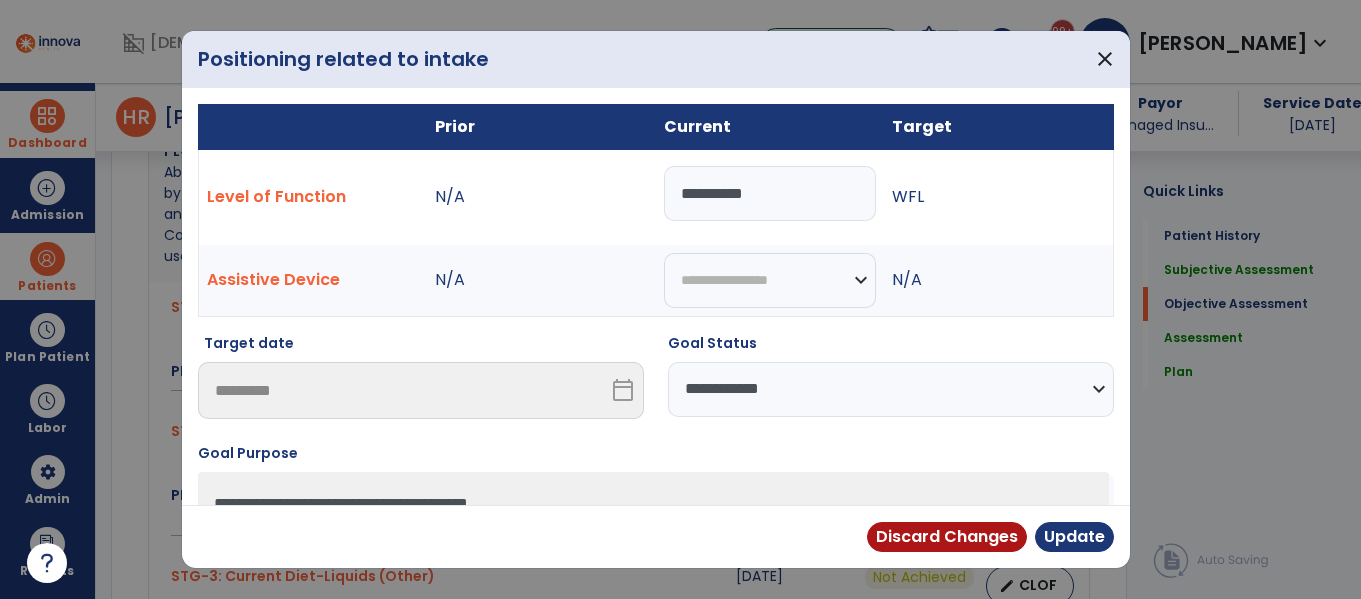 click on "**********" at bounding box center [891, 389] 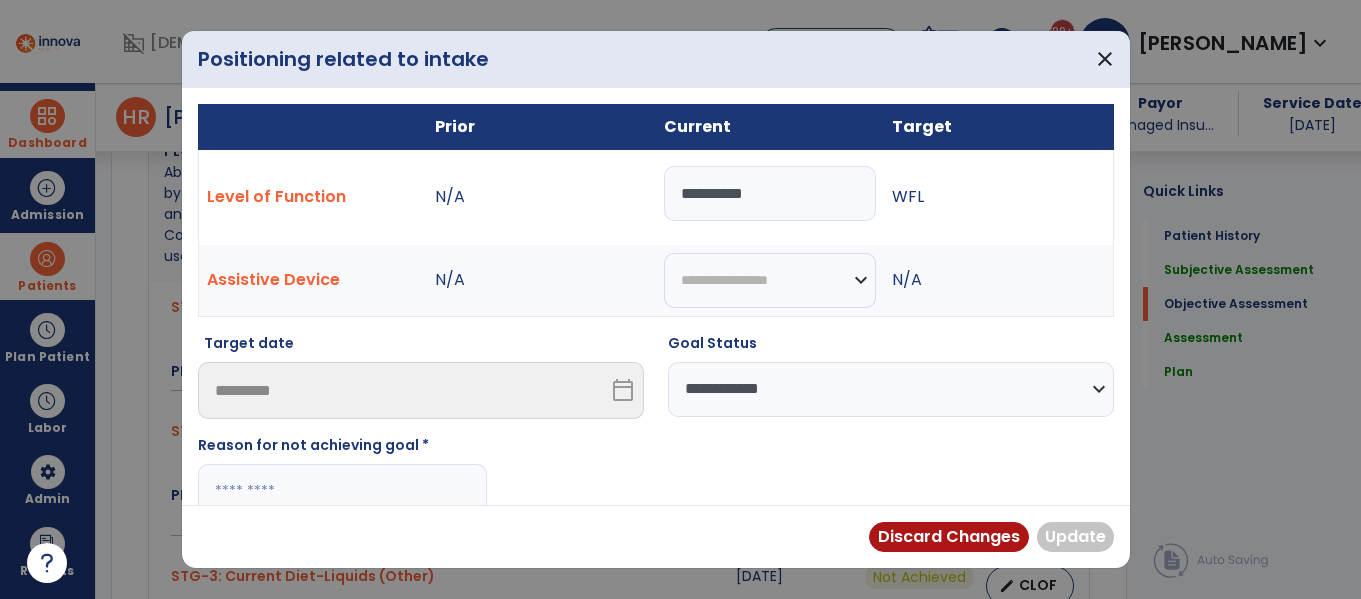 click at bounding box center [342, 491] 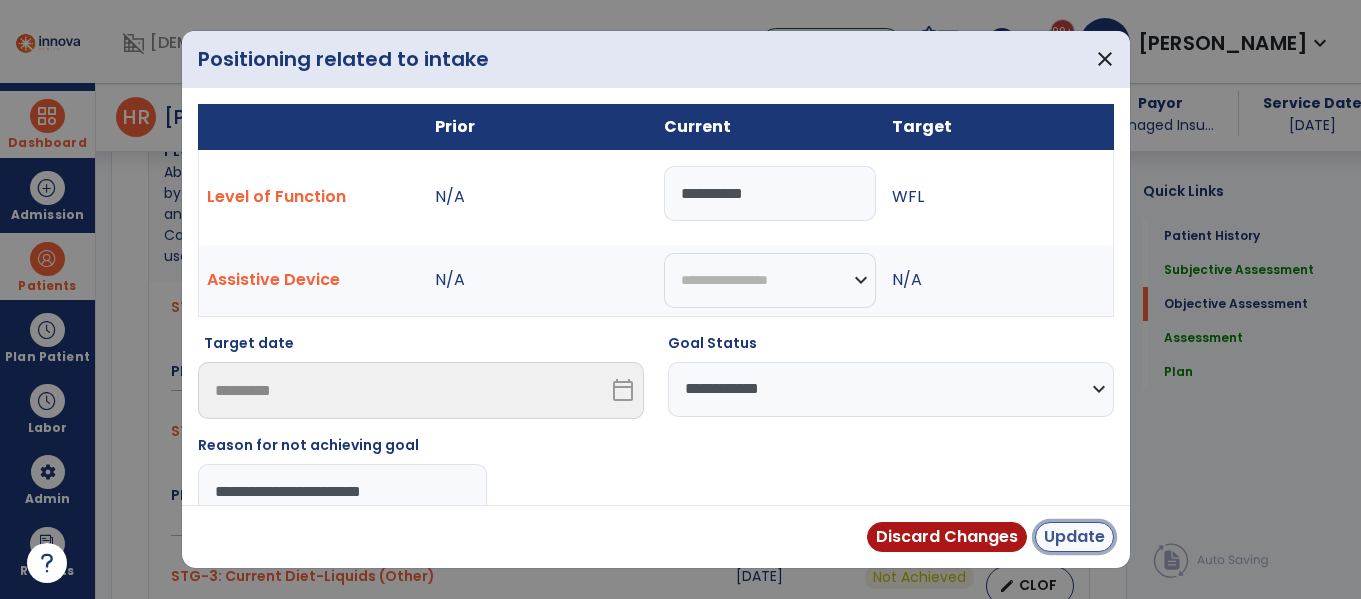 click on "Update" at bounding box center [1074, 537] 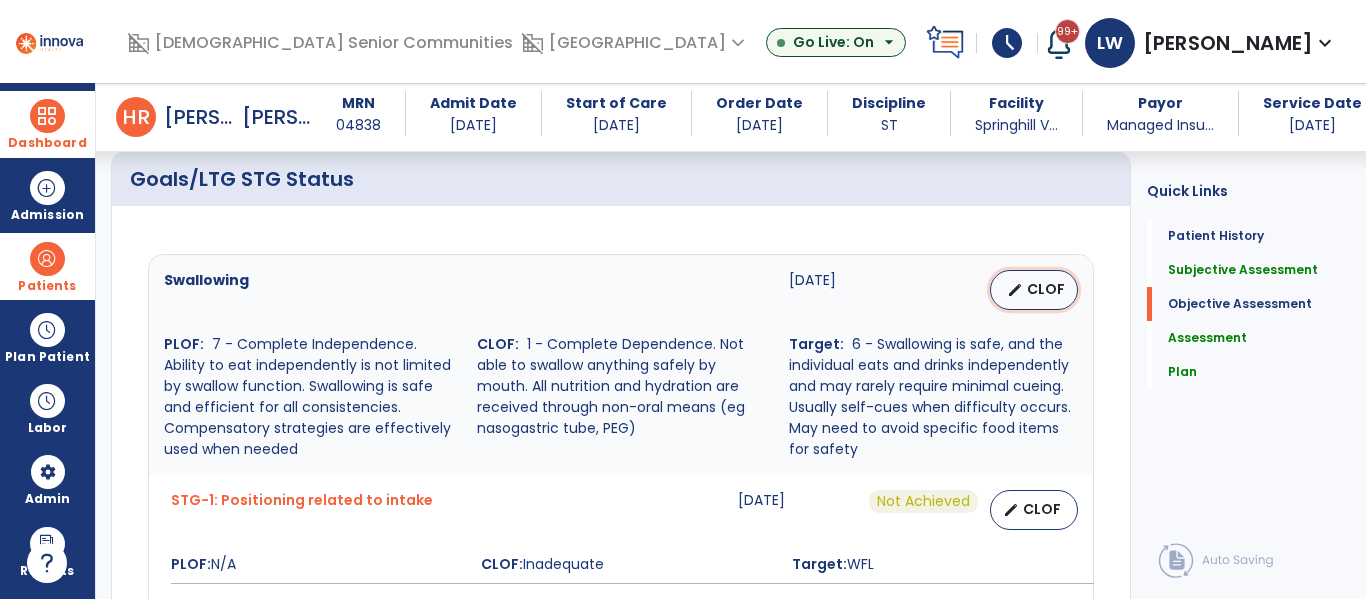 click on "CLOF" at bounding box center [1046, 289] 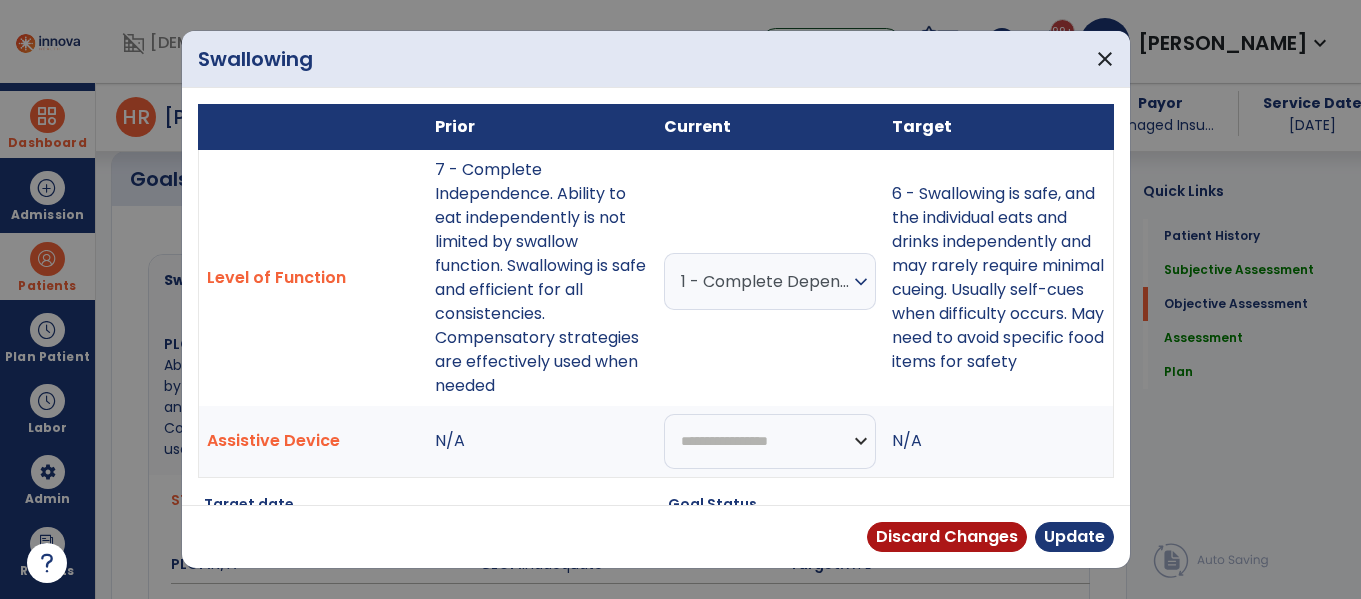 scroll, scrollTop: 740, scrollLeft: 0, axis: vertical 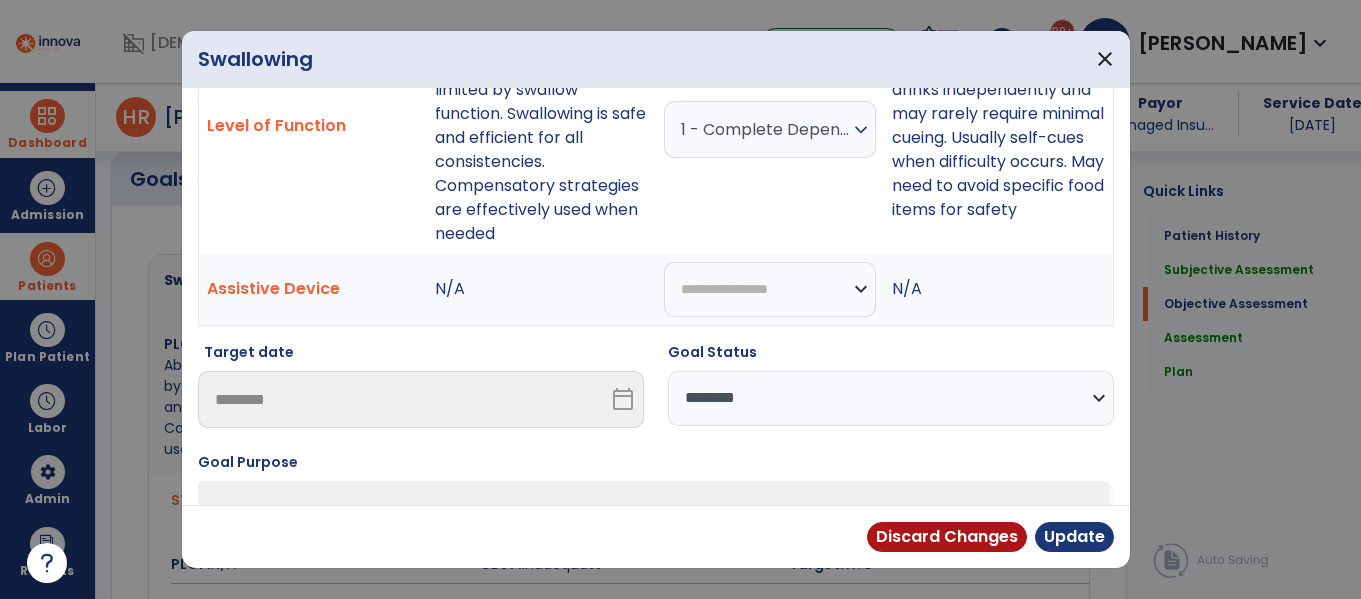 click on "**********" at bounding box center [891, 398] 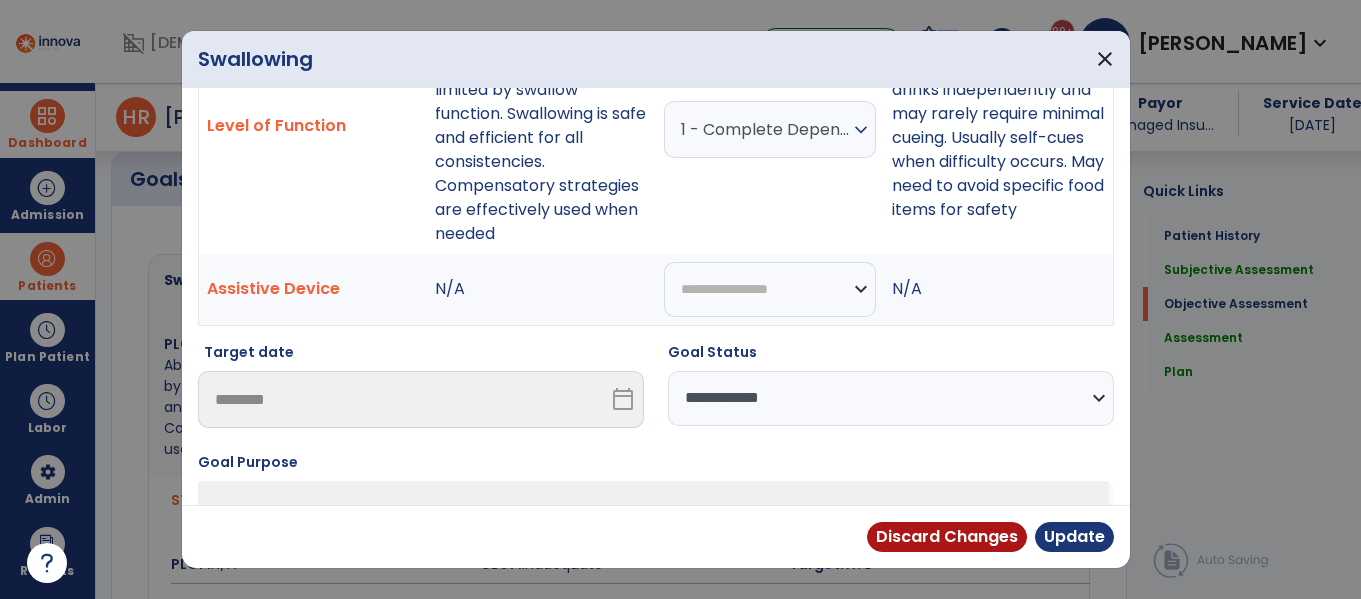 click on "**********" at bounding box center (891, 398) 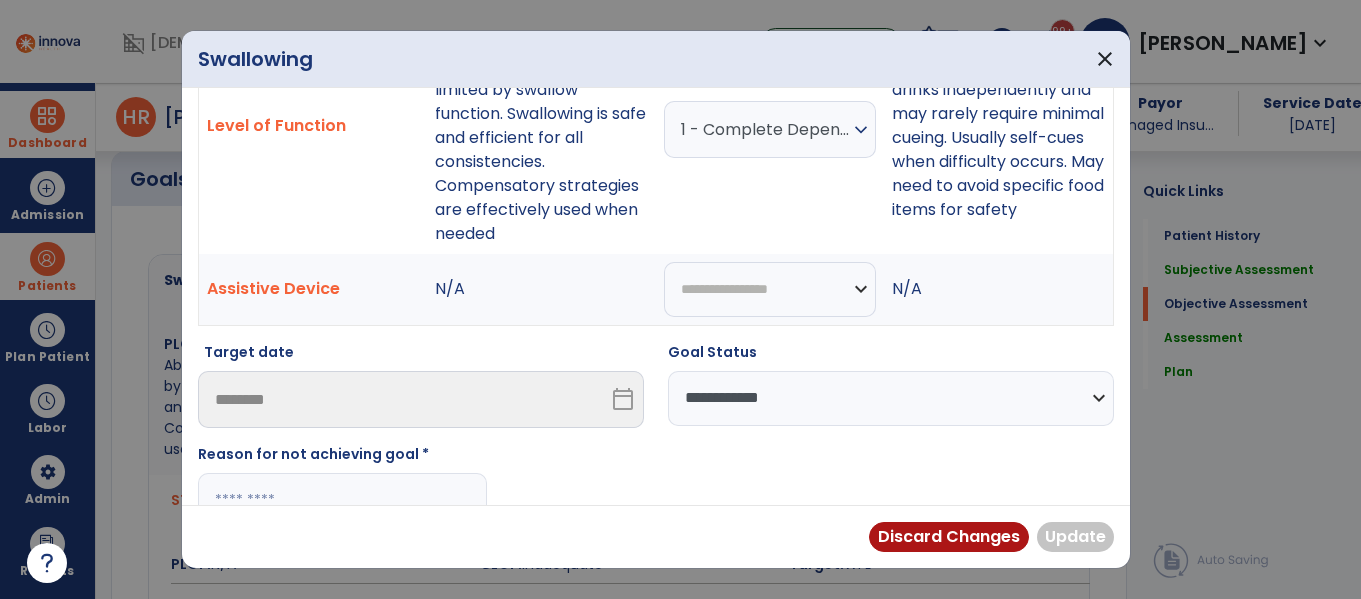 click at bounding box center [342, 500] 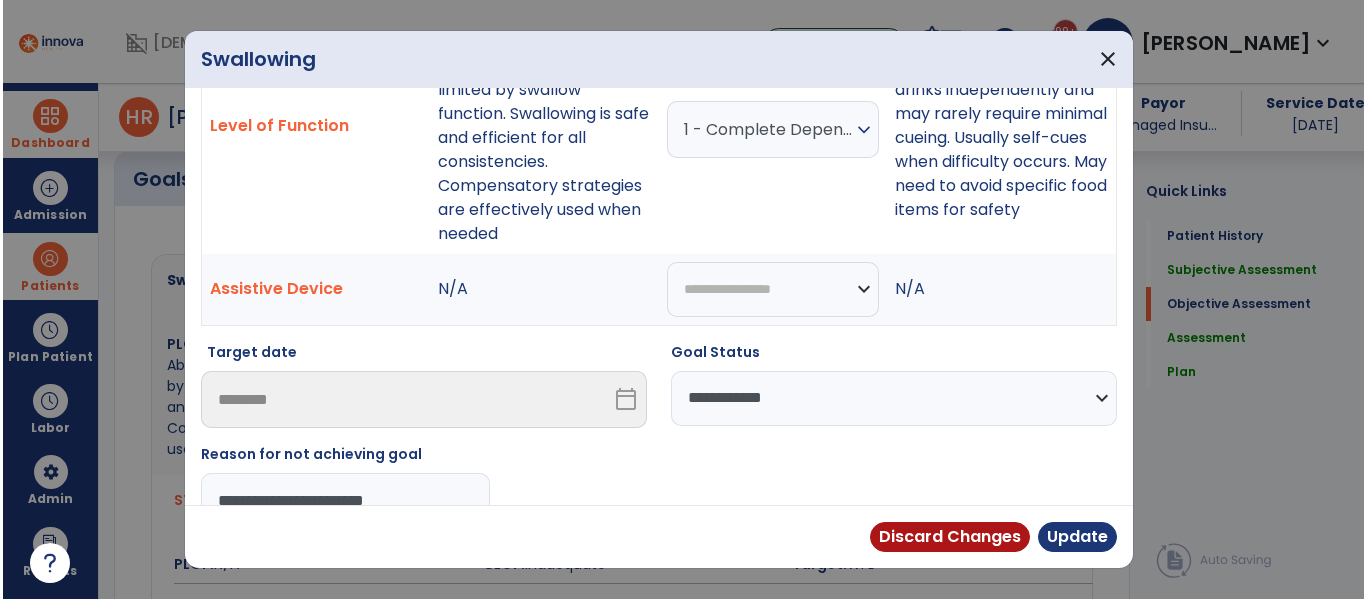 scroll, scrollTop: 159, scrollLeft: 0, axis: vertical 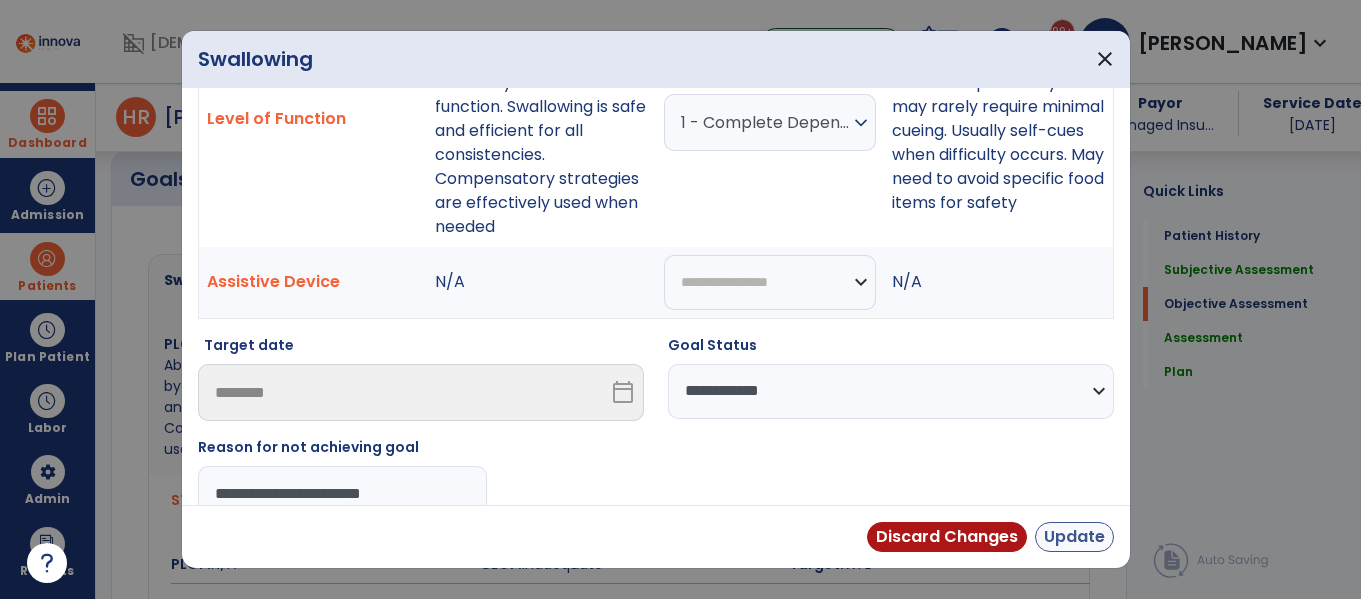 click on "Update" at bounding box center (1074, 537) 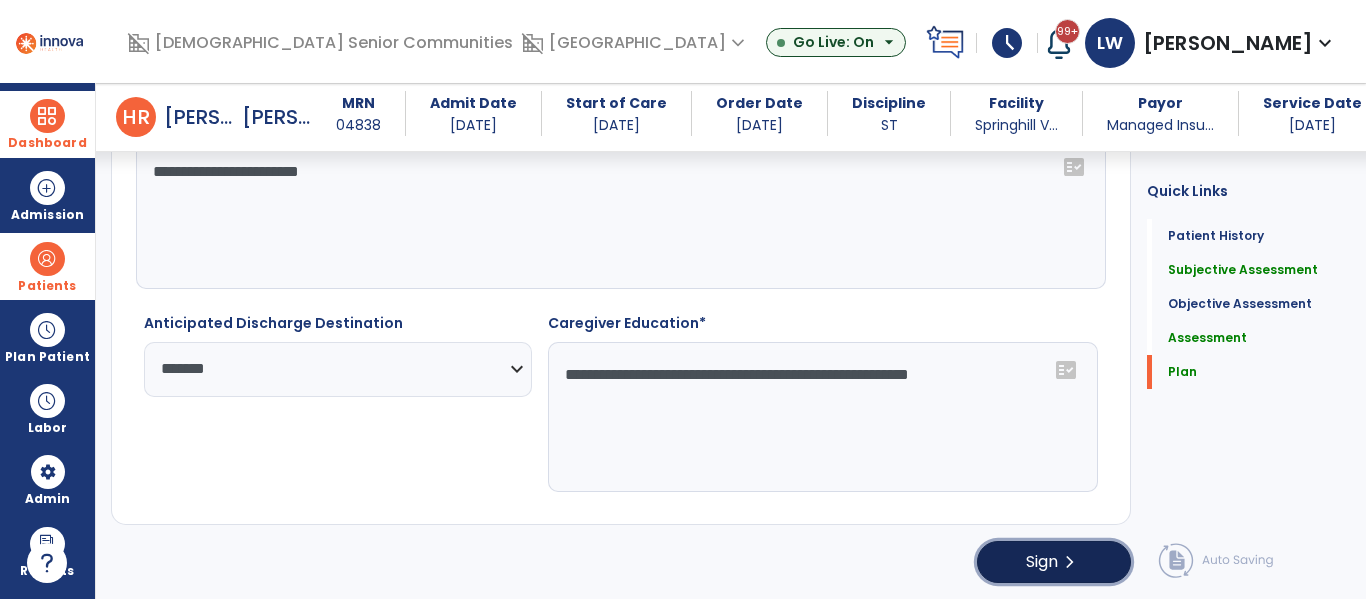 click on "Sign  chevron_right" 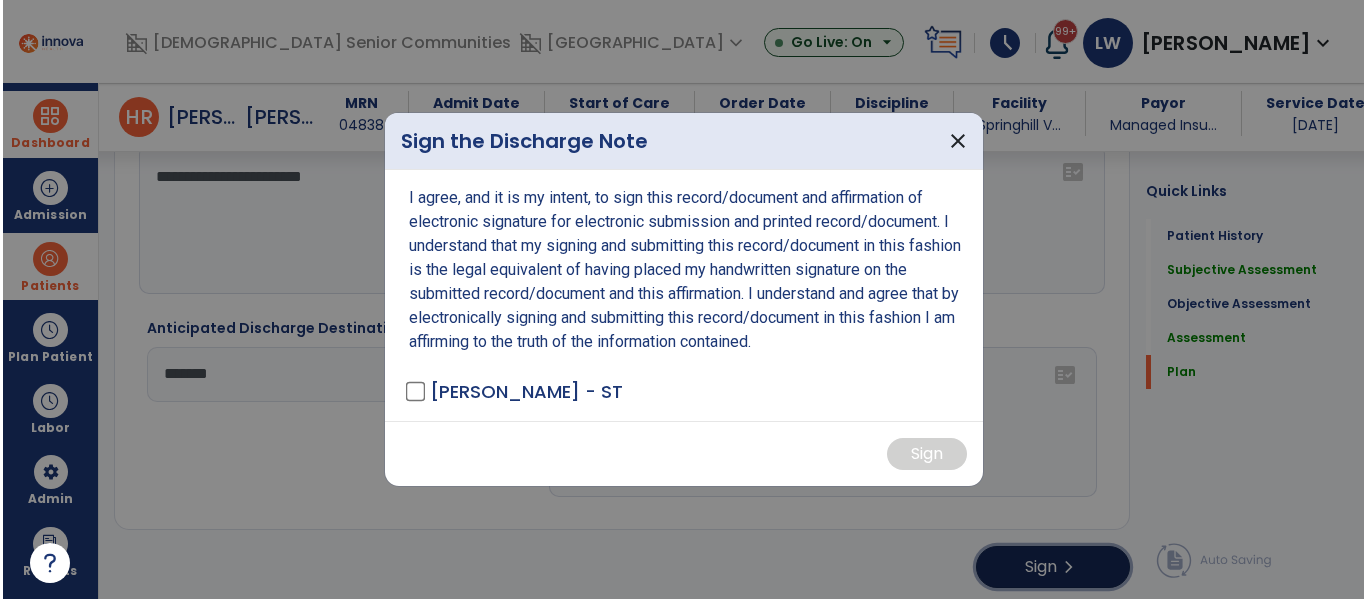 scroll, scrollTop: 2440, scrollLeft: 0, axis: vertical 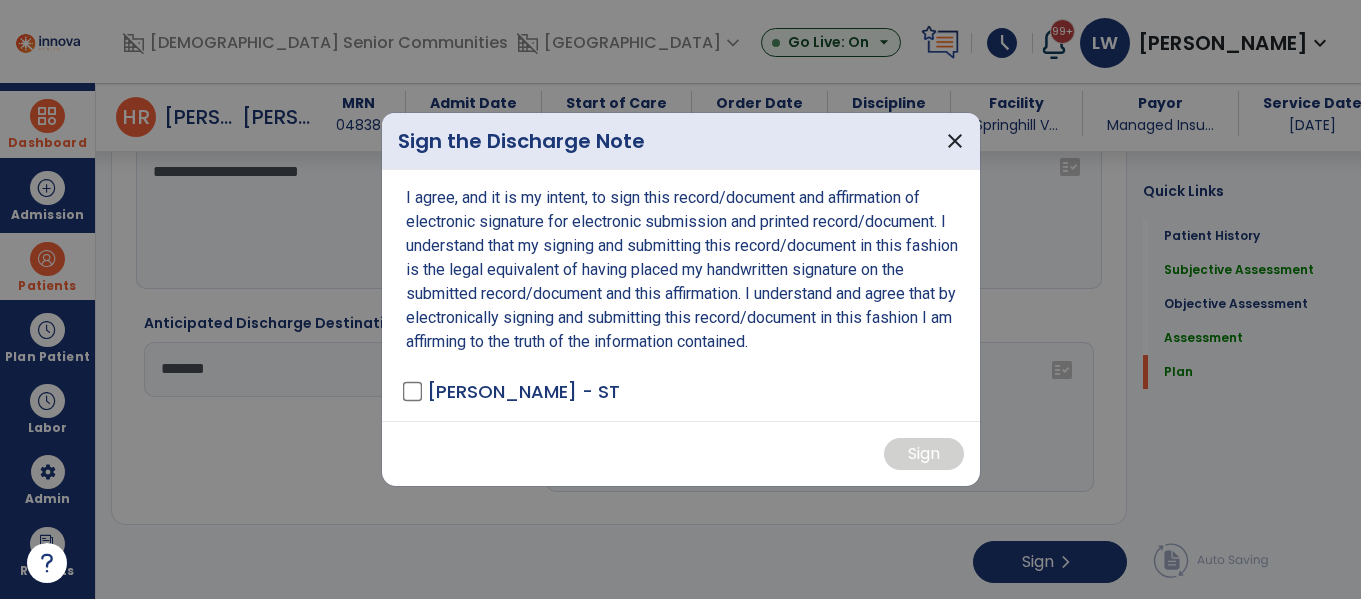 click on "I agree, and it is my intent, to sign this record/document and affirmation of electronic signature for electronic submission and printed record/document. I understand that my signing and submitting this record/document in this fashion is the legal equivalent of having placed my handwritten signature on the submitted record/document and this affirmation. I understand and agree that by electronically signing and submitting this record/document in this fashion I am affirming to the truth of the information contained.  [PERSON_NAME]  - ST" at bounding box center (681, 295) 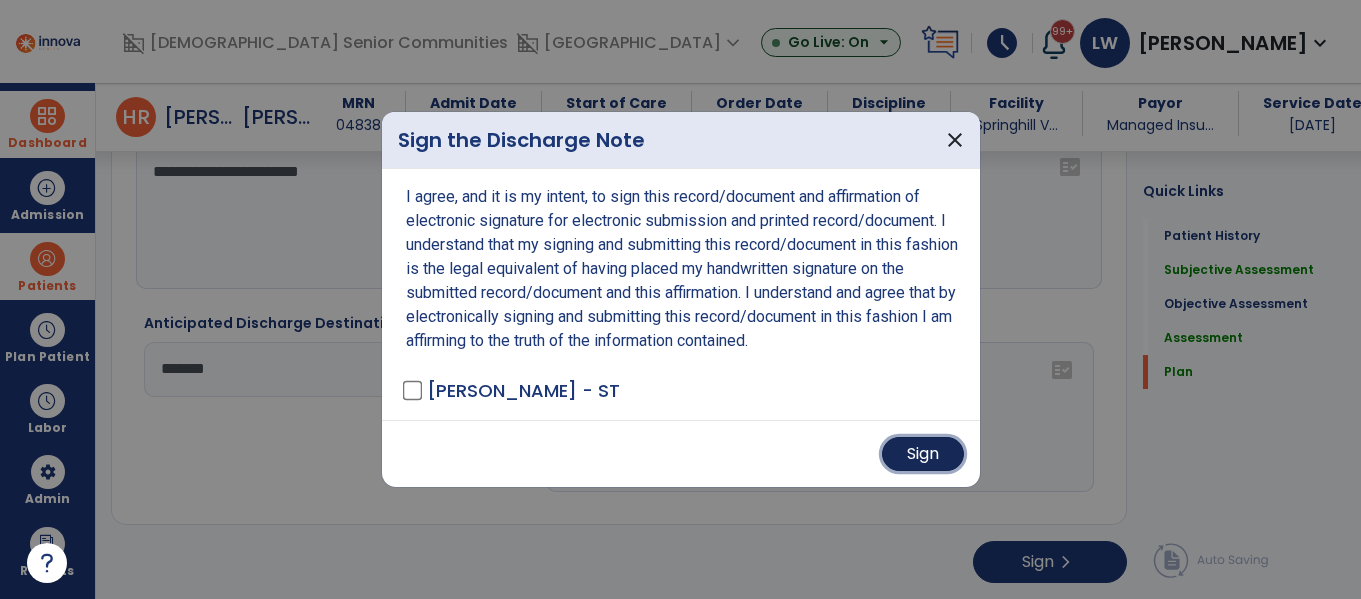 click on "Sign" at bounding box center [923, 454] 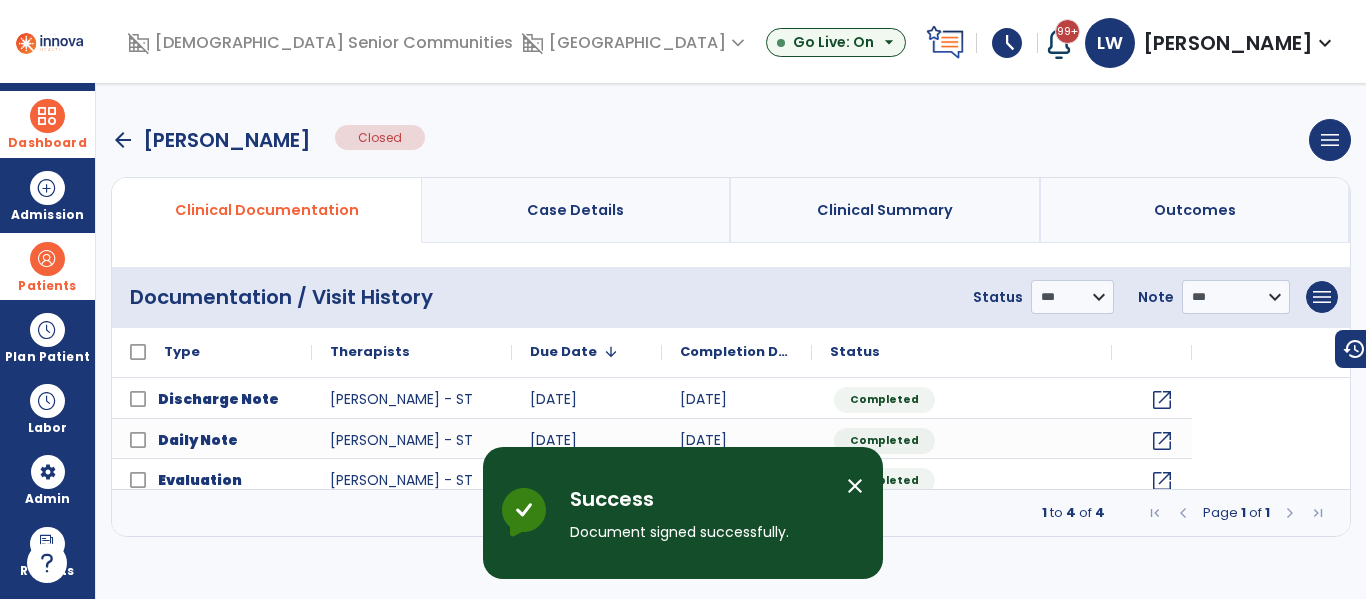 scroll, scrollTop: 0, scrollLeft: 0, axis: both 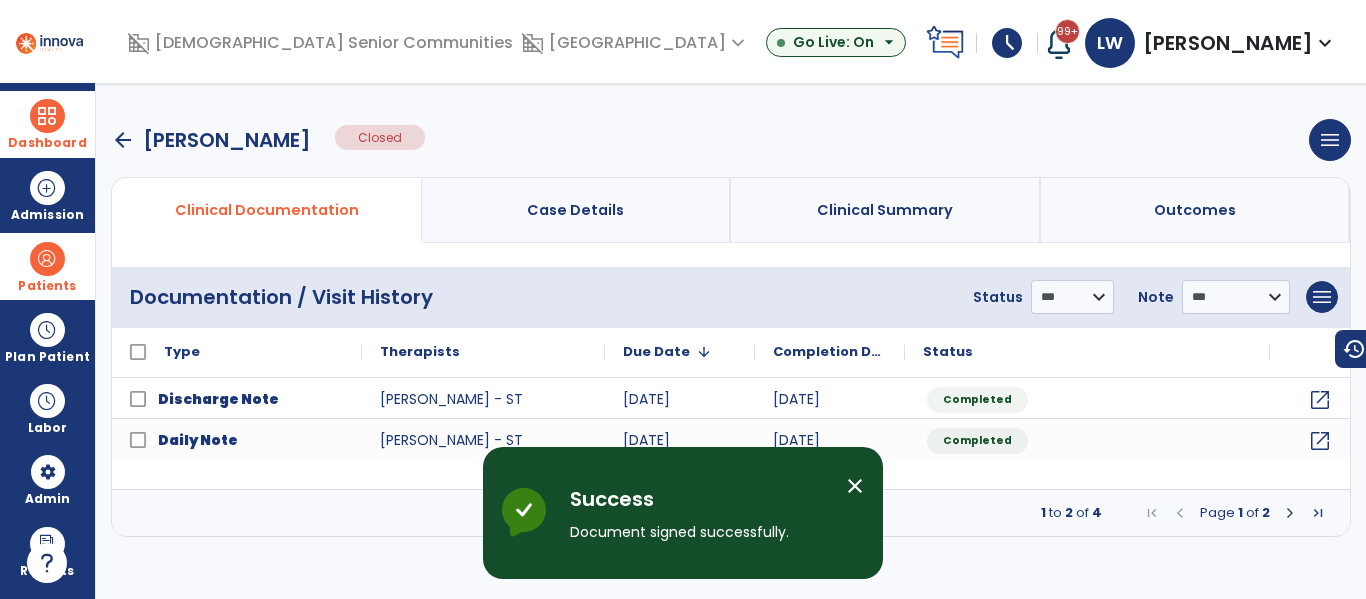 click on "arrow_back" at bounding box center (123, 140) 